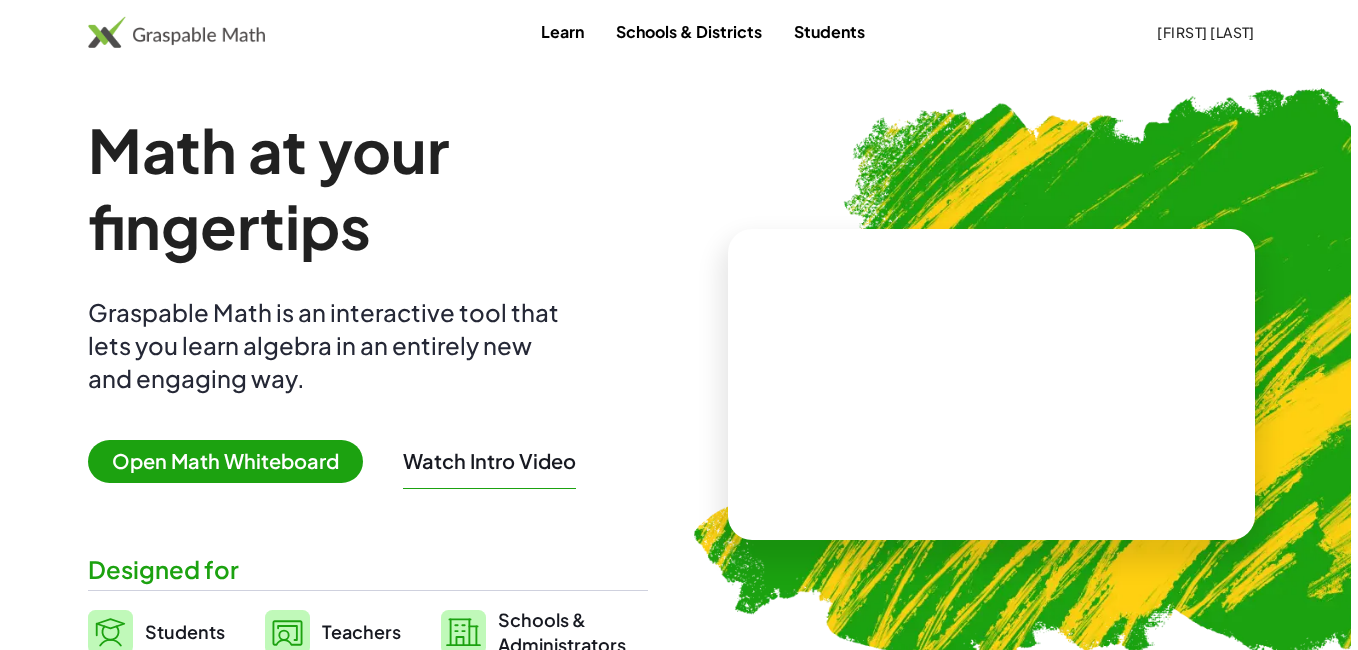 scroll, scrollTop: 0, scrollLeft: 0, axis: both 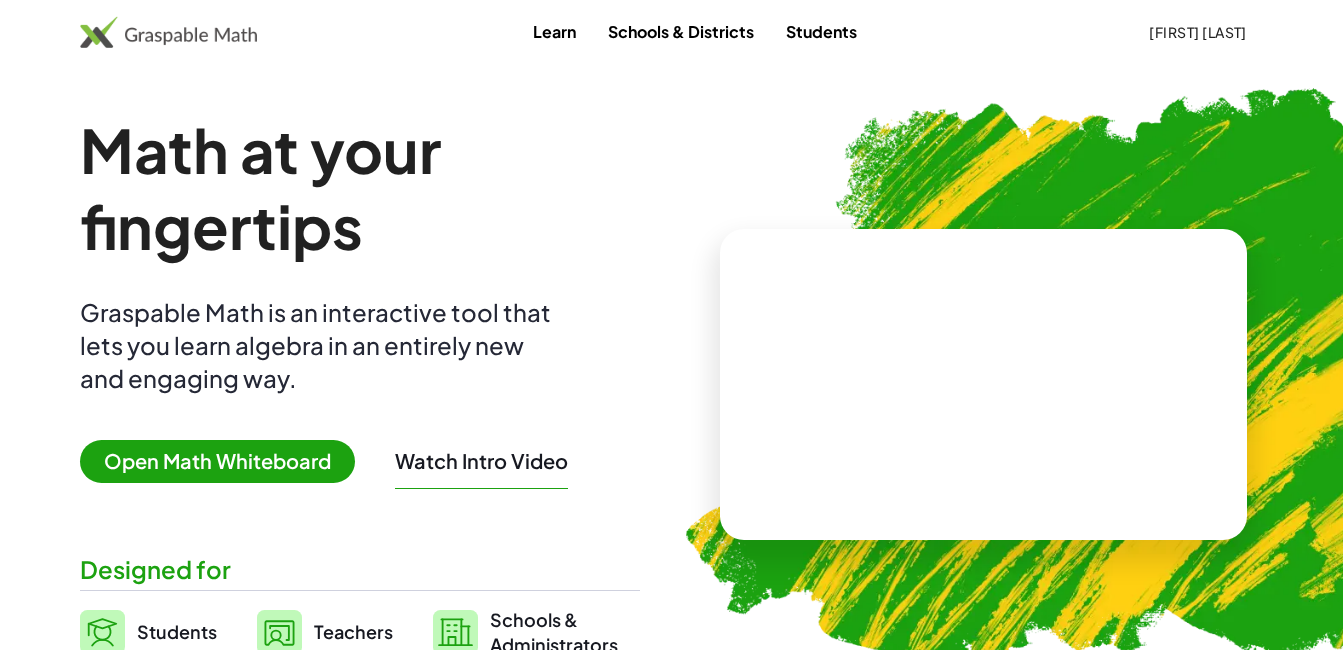 click on "Open Math Whiteboard" at bounding box center (217, 461) 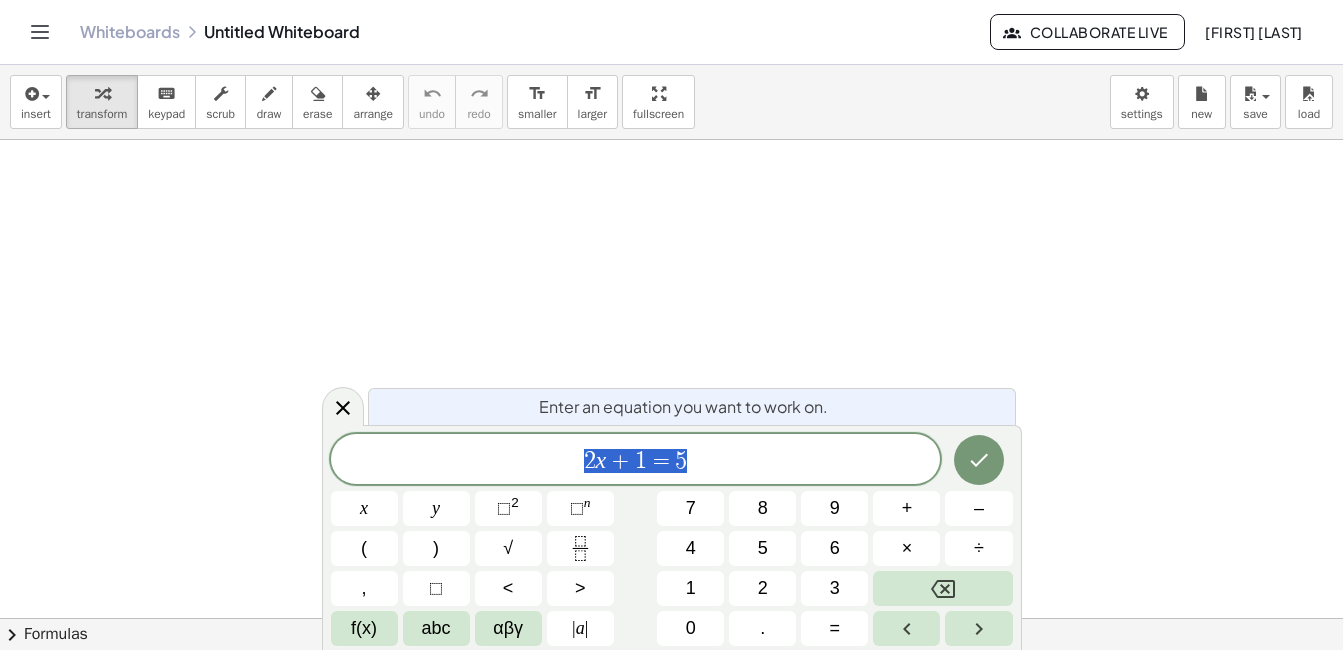click on "2 x + 1 = 5" at bounding box center [636, 461] 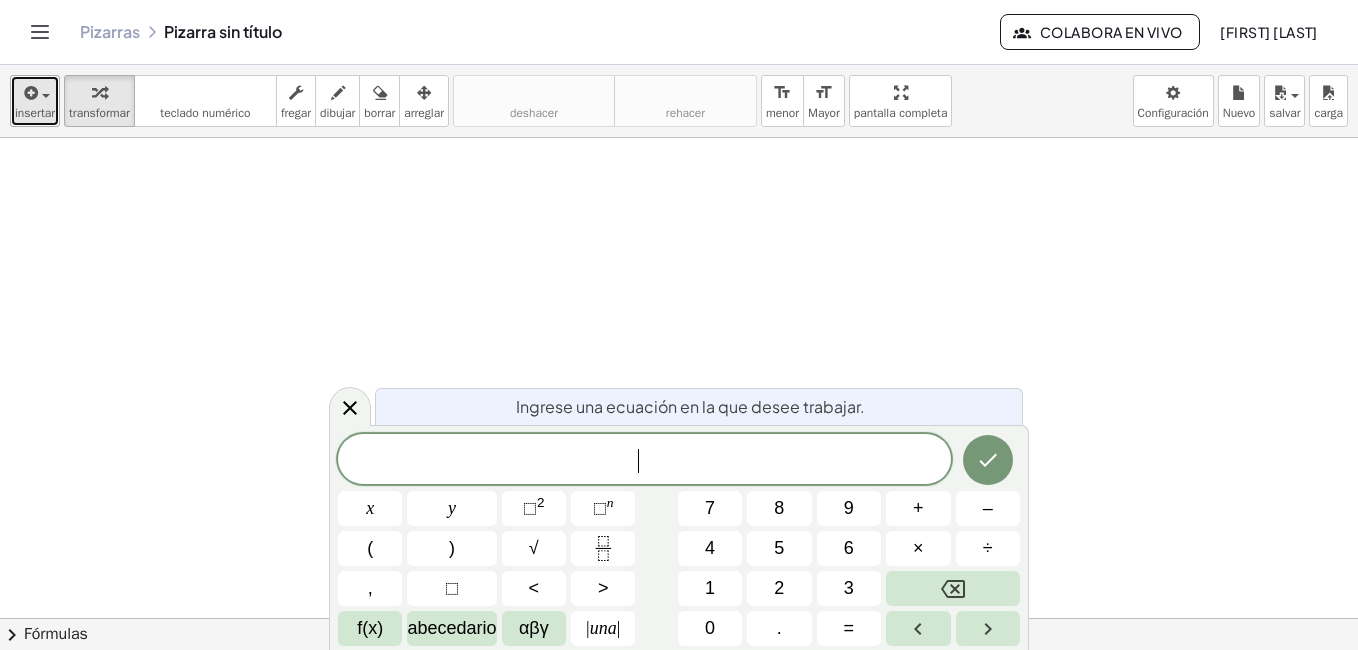 click on "insertar" at bounding box center [35, 113] 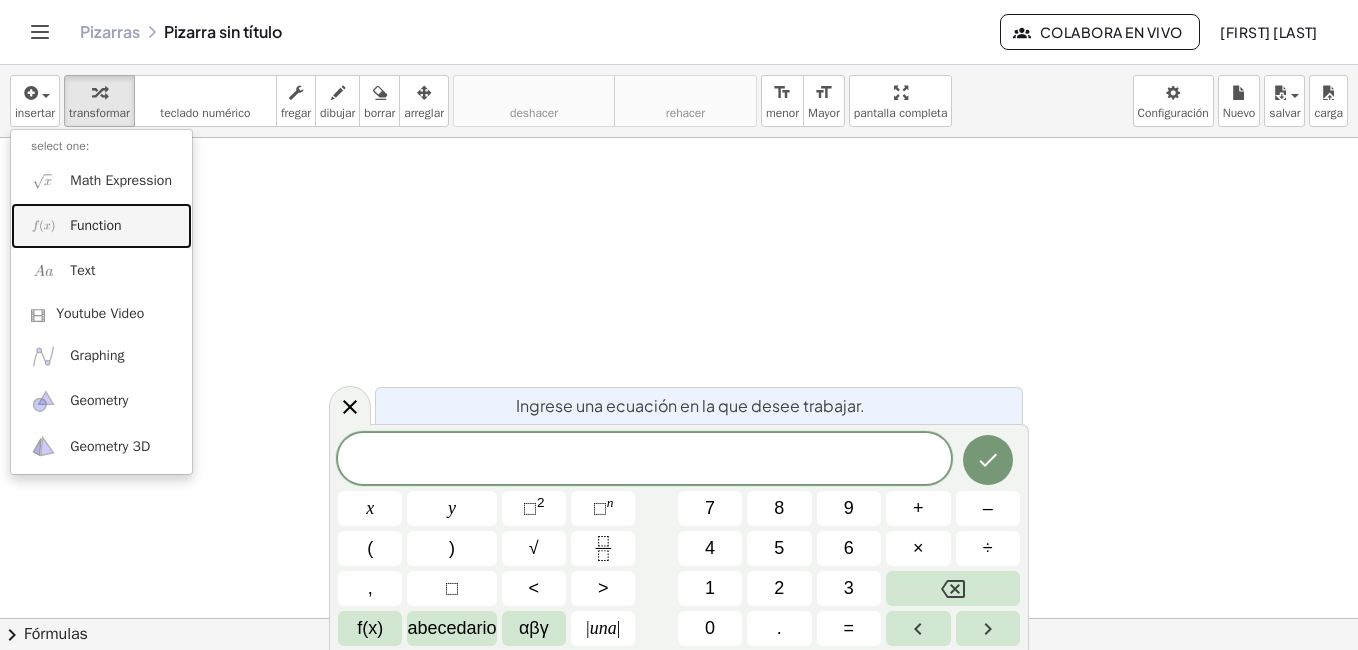 click on "Function" at bounding box center [101, 225] 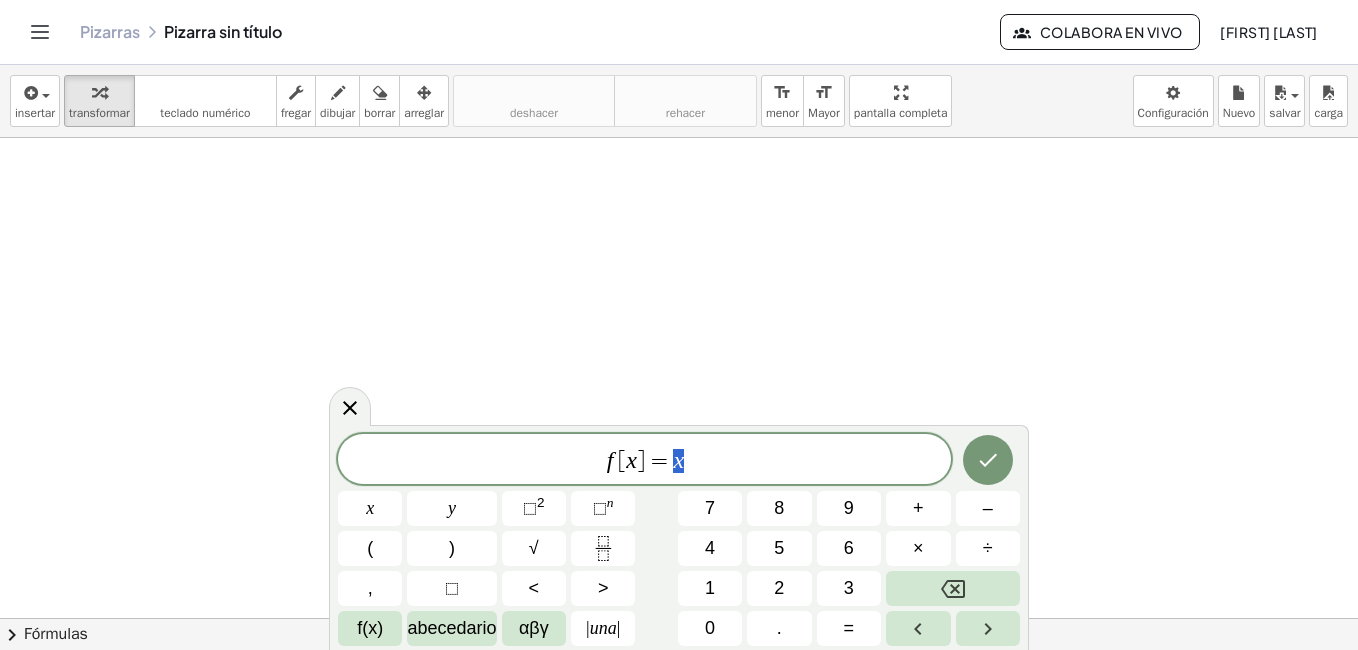 drag, startPoint x: 693, startPoint y: 465, endPoint x: 673, endPoint y: 470, distance: 20.615528 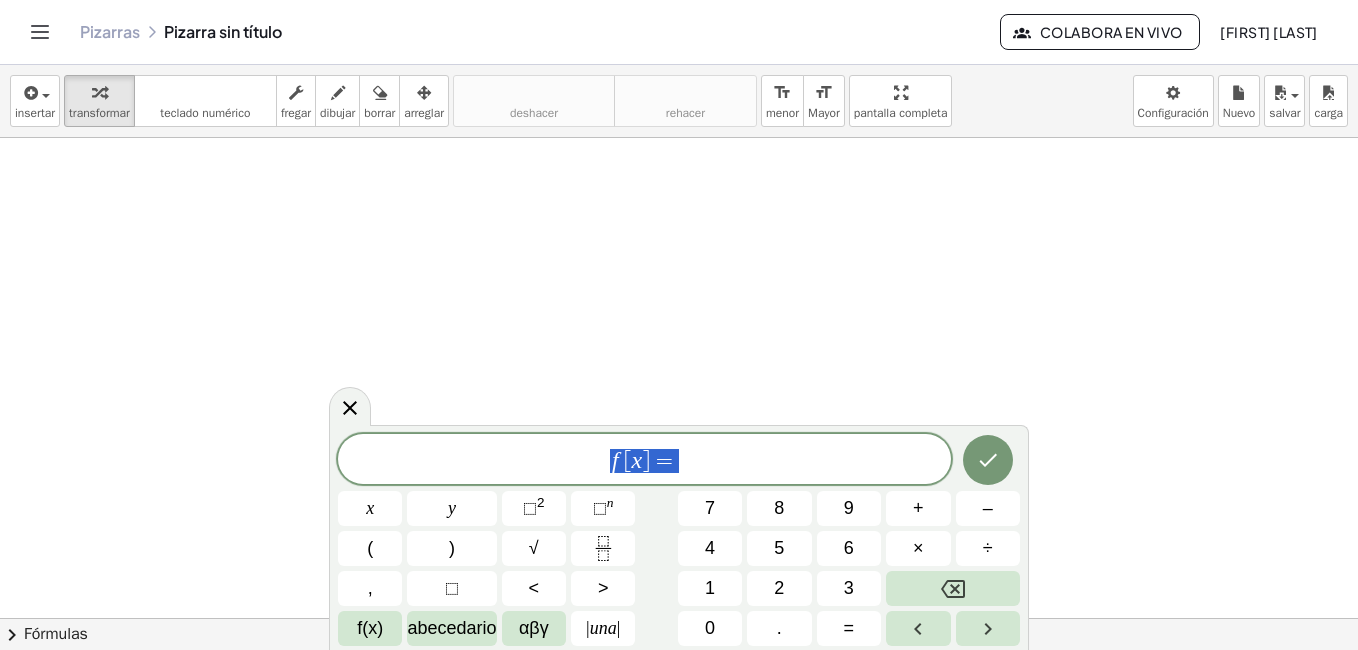 drag, startPoint x: 693, startPoint y: 455, endPoint x: 520, endPoint y: 466, distance: 173.34937 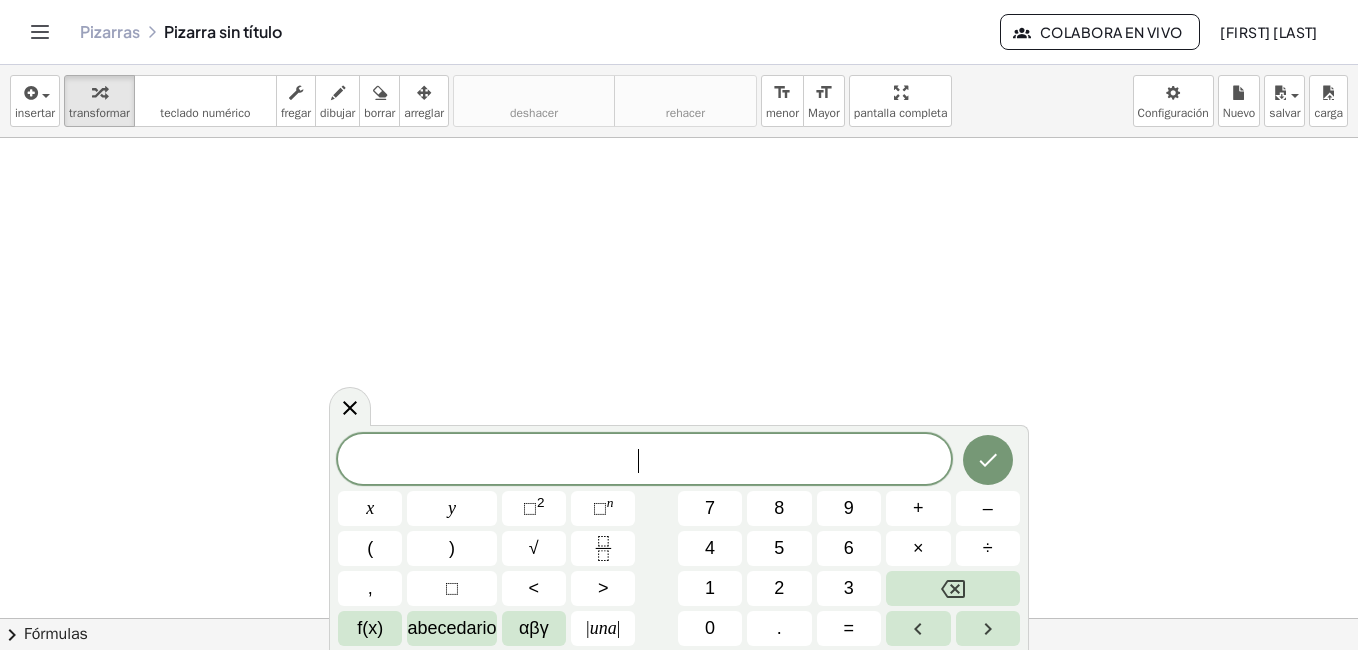 drag, startPoint x: 638, startPoint y: 461, endPoint x: 611, endPoint y: 458, distance: 27.166155 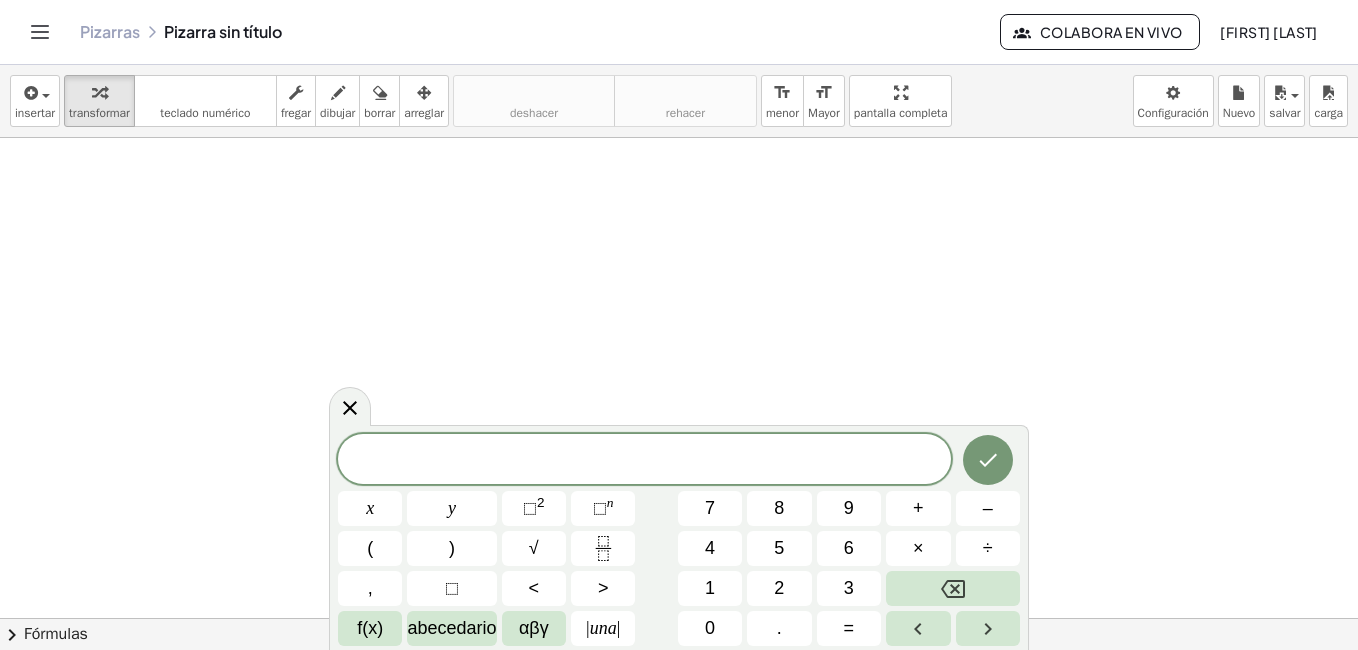 drag, startPoint x: 635, startPoint y: 456, endPoint x: 607, endPoint y: 475, distance: 33.83785 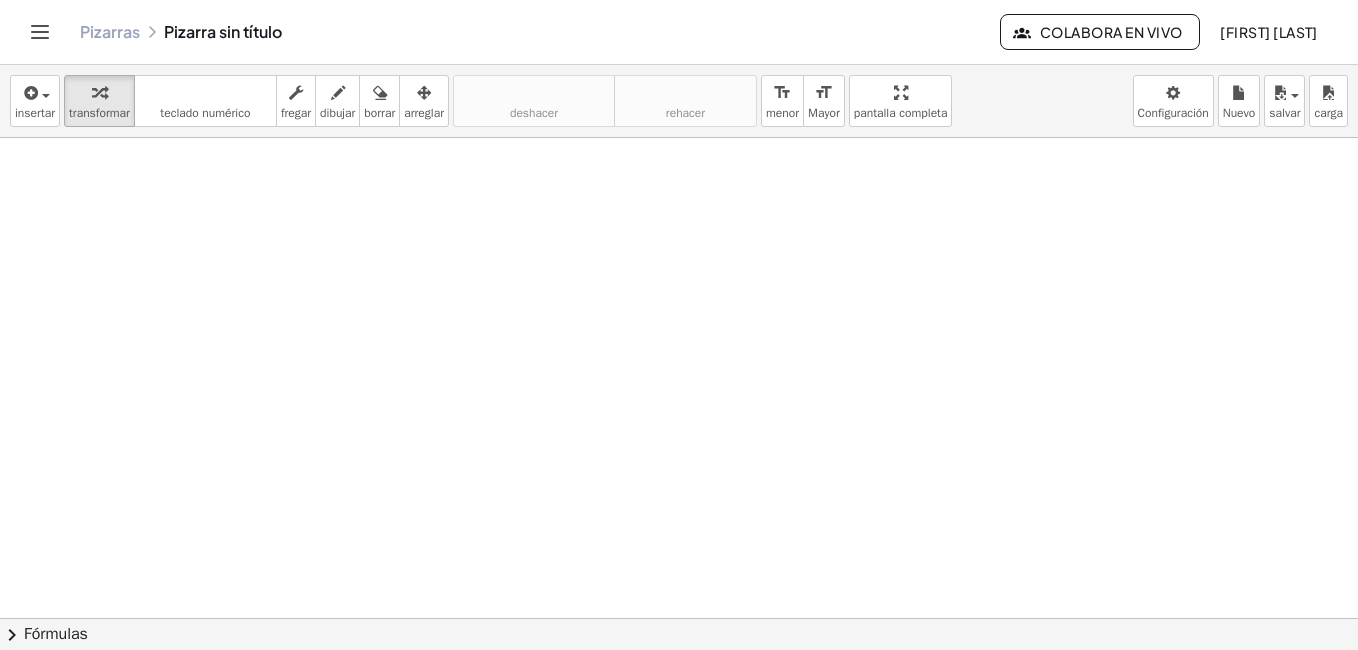 click at bounding box center [679, 681] 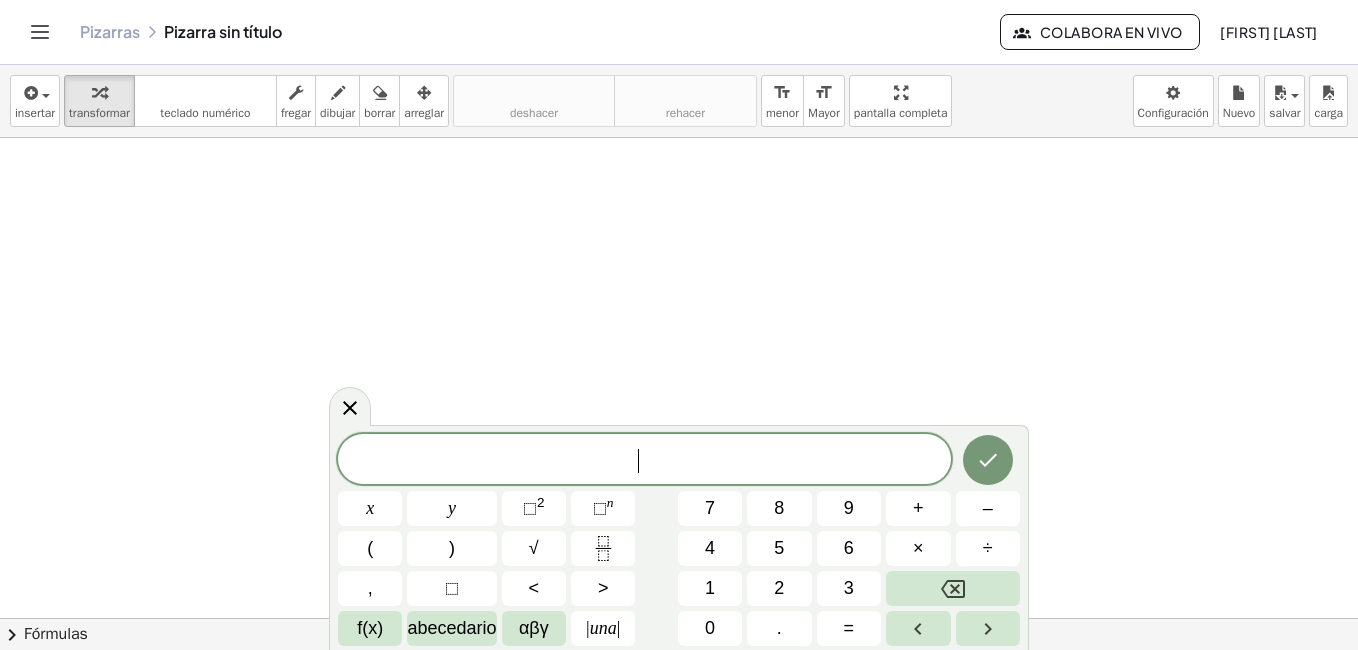 click at bounding box center [679, 681] 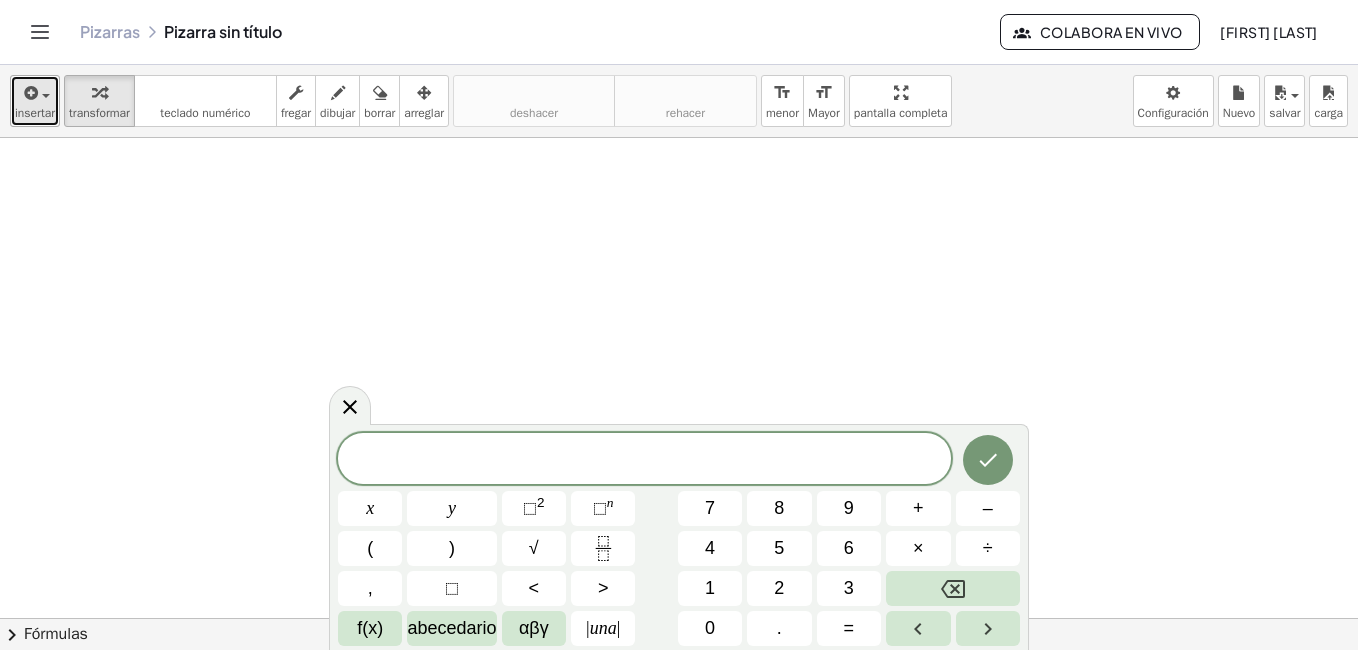 click on "insertar" at bounding box center (35, 113) 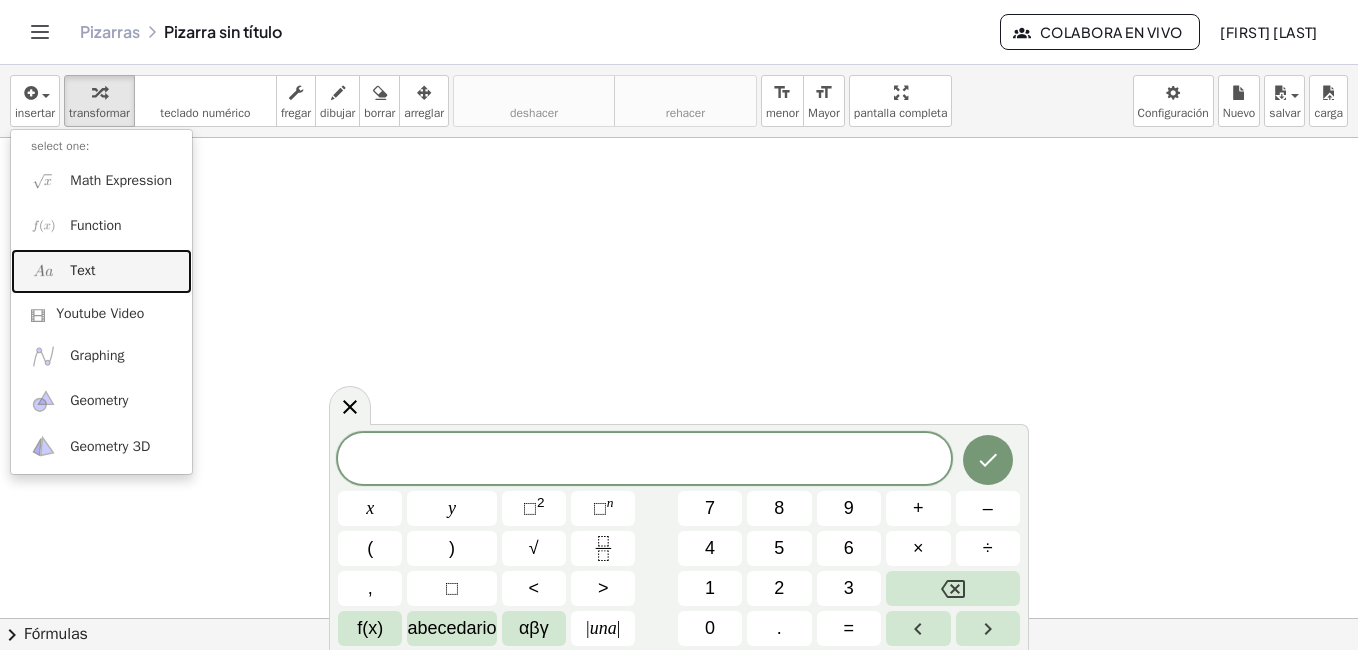 click on "Text" at bounding box center [82, 271] 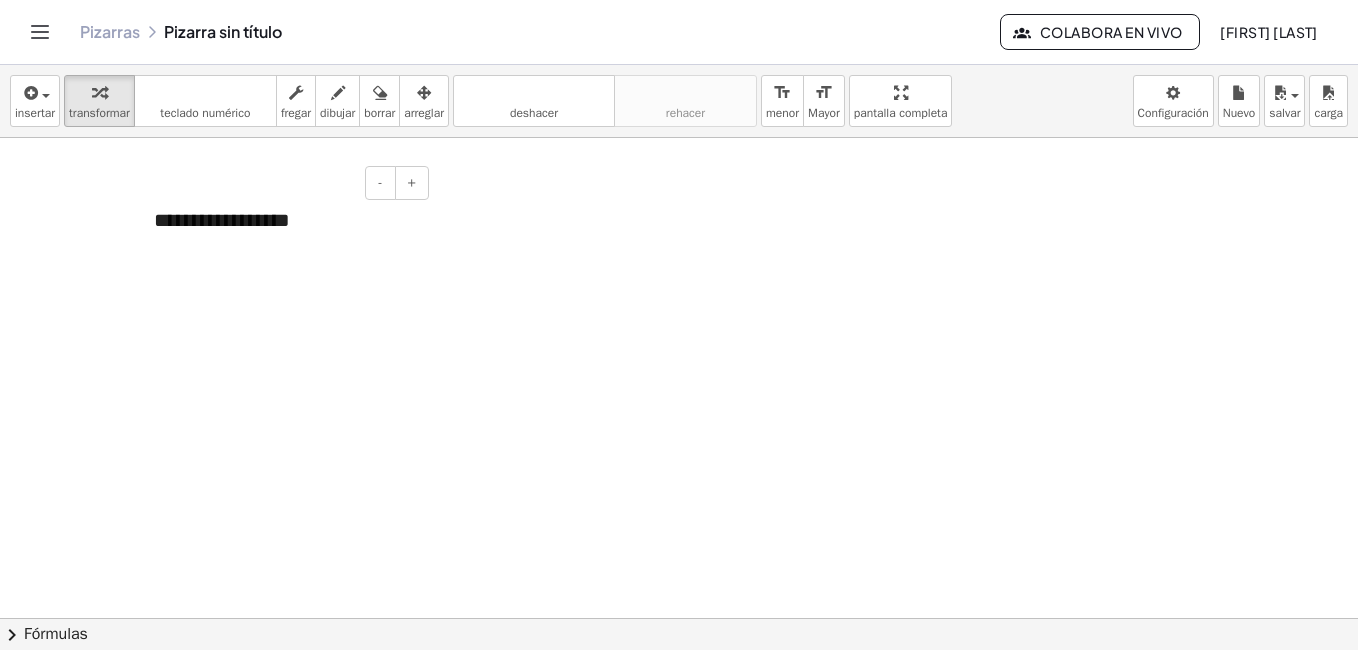 type 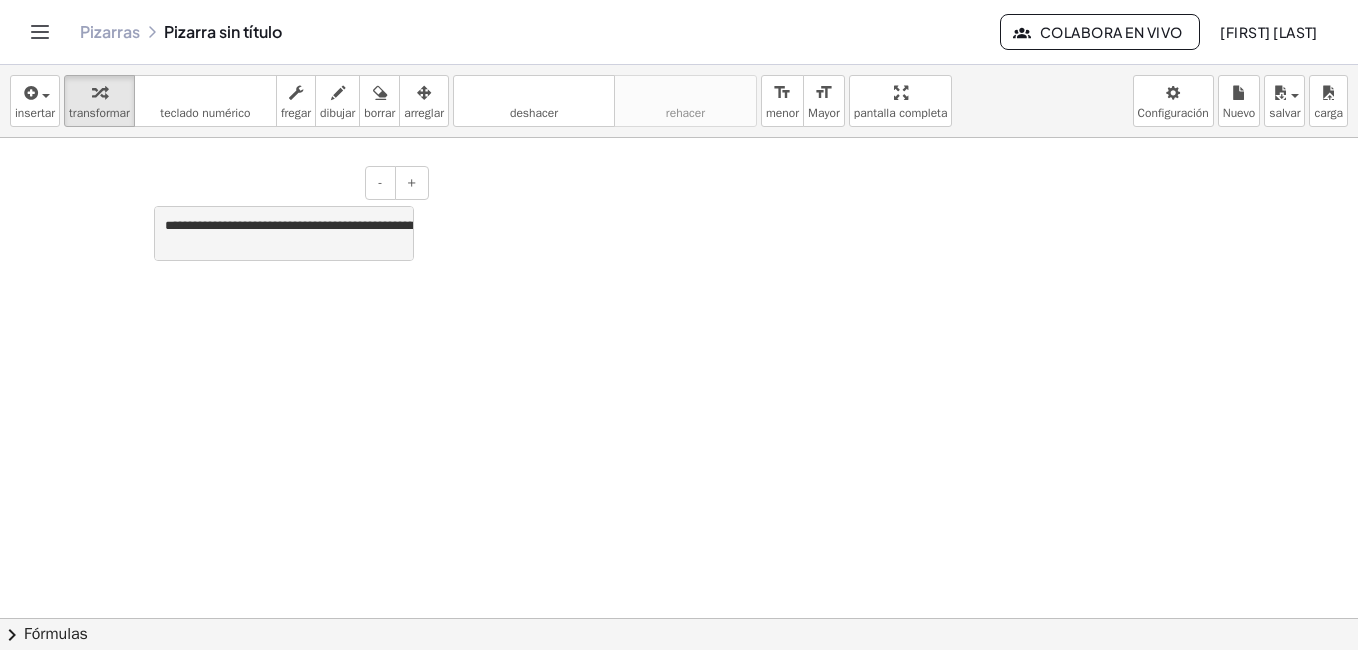scroll, scrollTop: 0, scrollLeft: 330, axis: horizontal 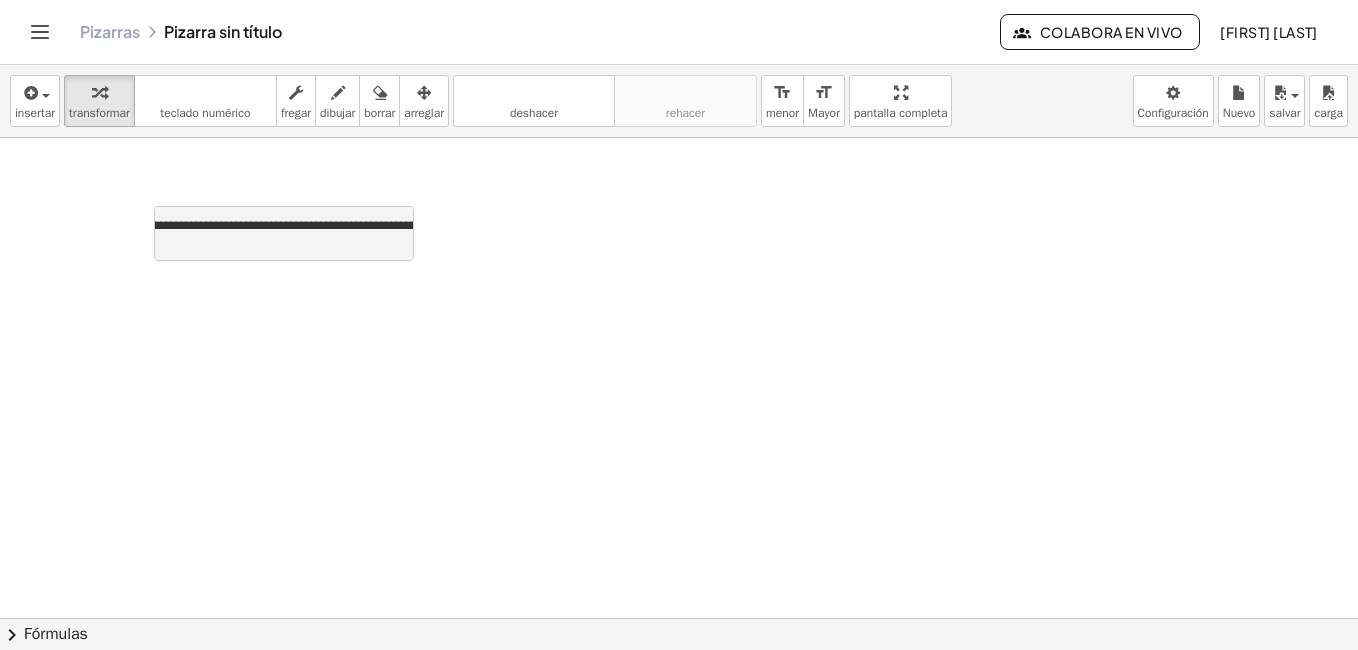 click at bounding box center (679, 681) 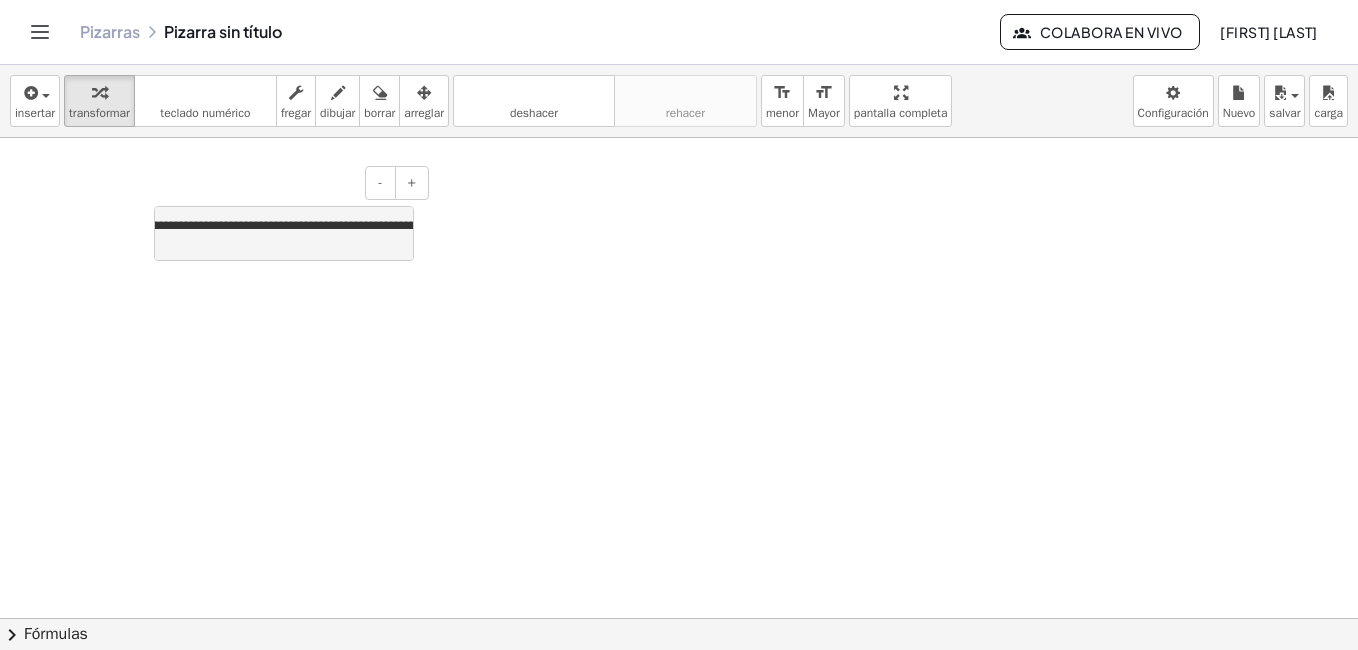 scroll, scrollTop: 0, scrollLeft: 74, axis: horizontal 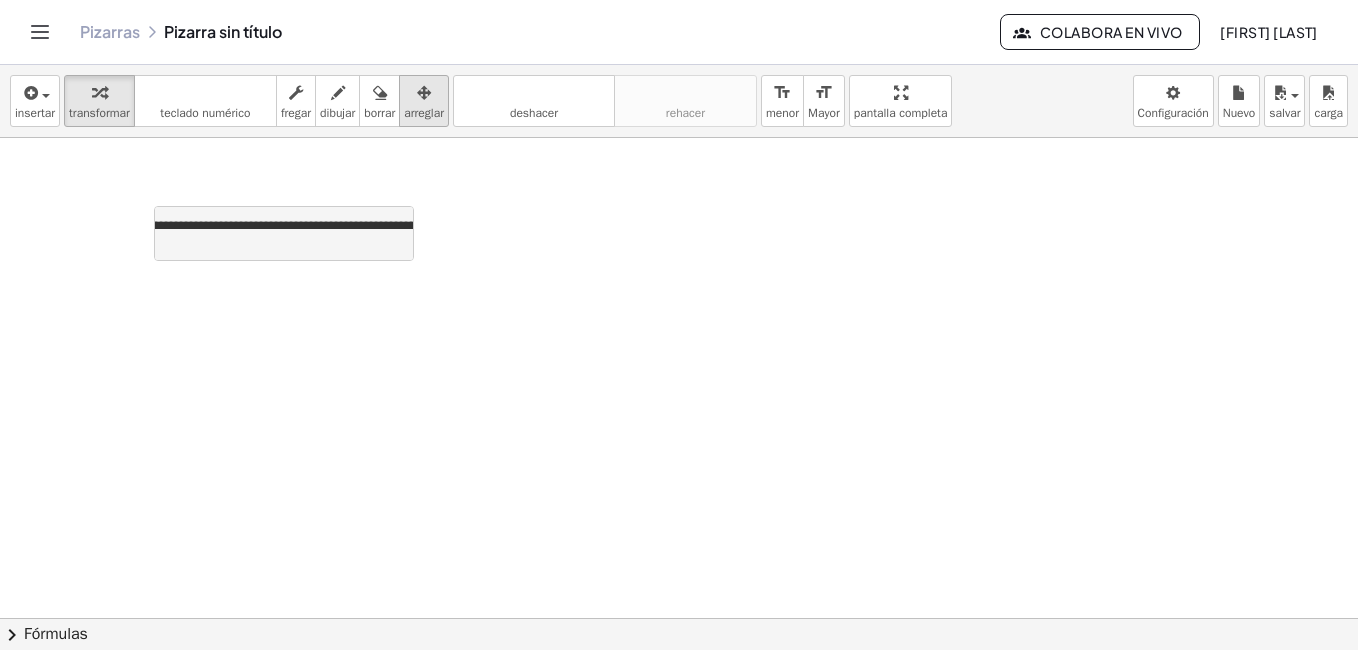 click on "arreglar" at bounding box center (424, 101) 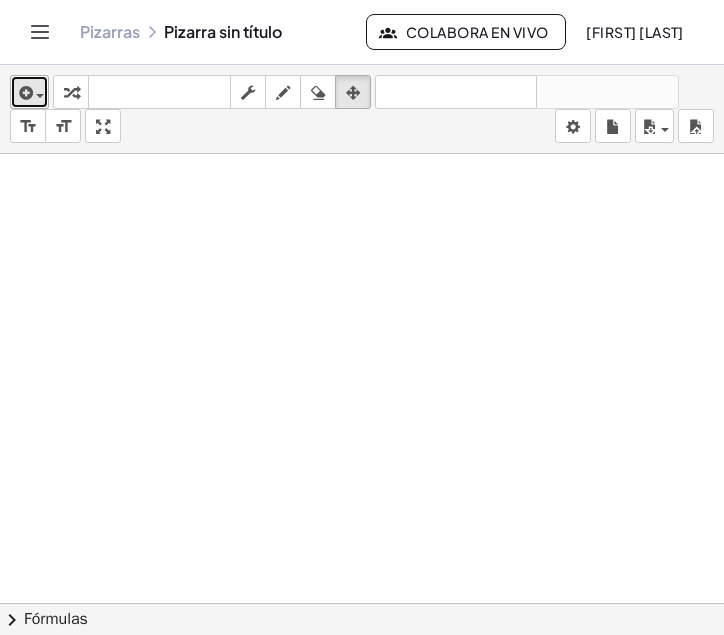 click at bounding box center [35, 95] 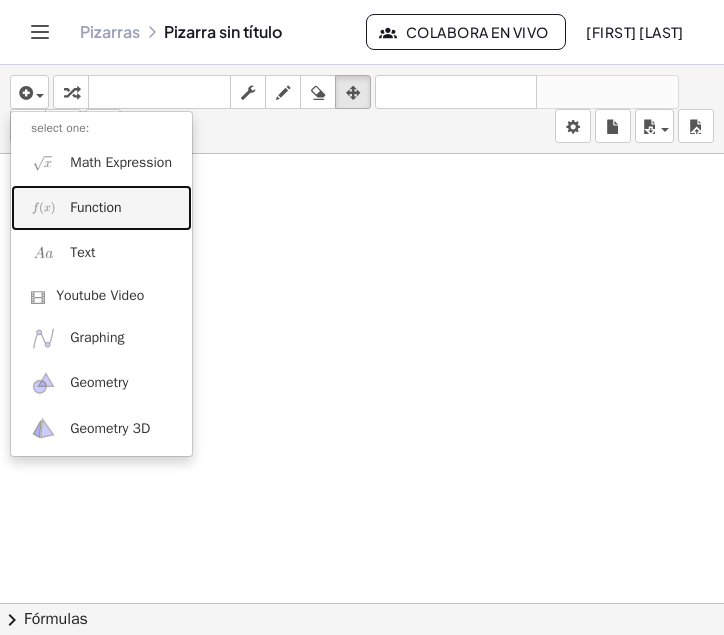 click on "Function" at bounding box center [95, 208] 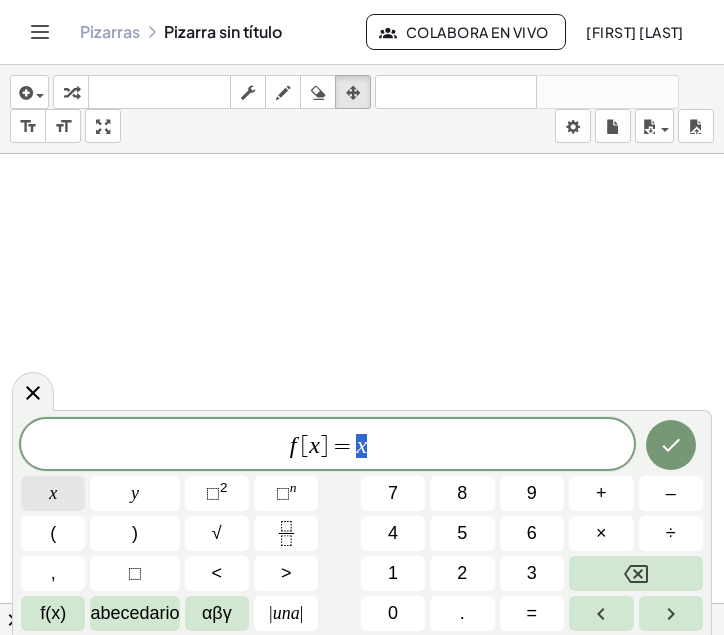 click on "x" at bounding box center [53, 493] 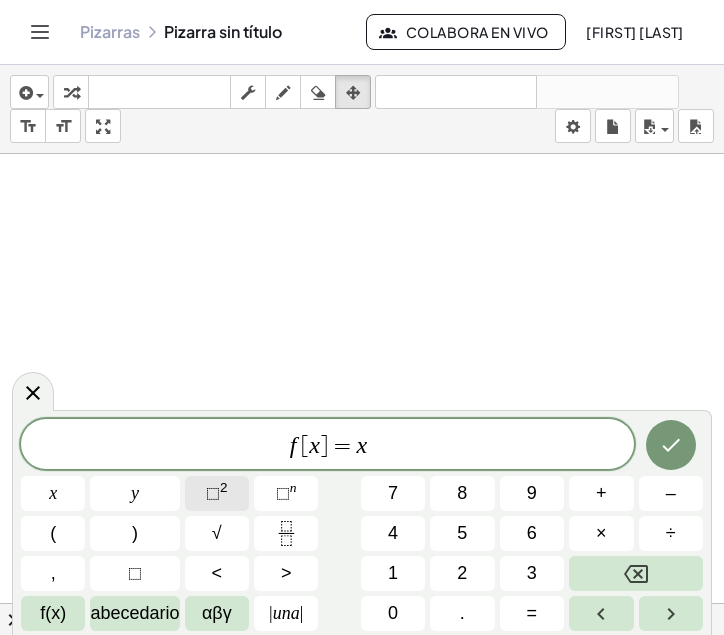 click on "⬚" at bounding box center (213, 493) 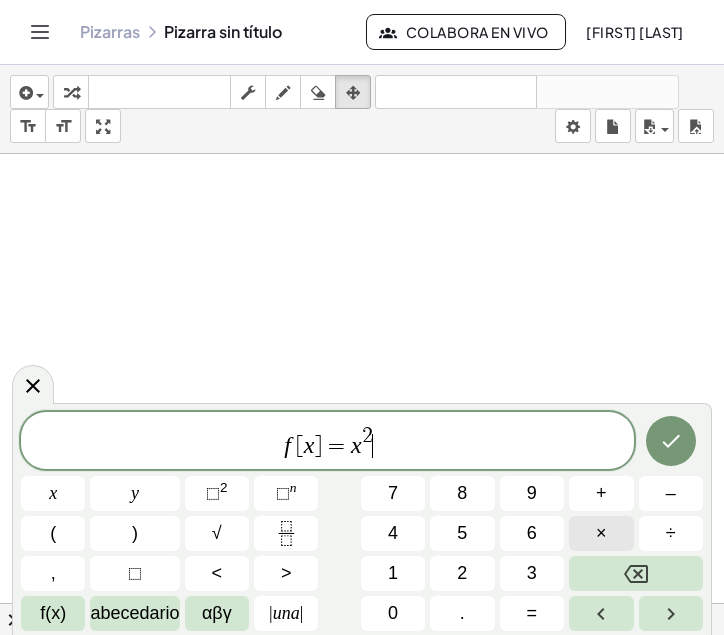 click on "×" at bounding box center [601, 533] 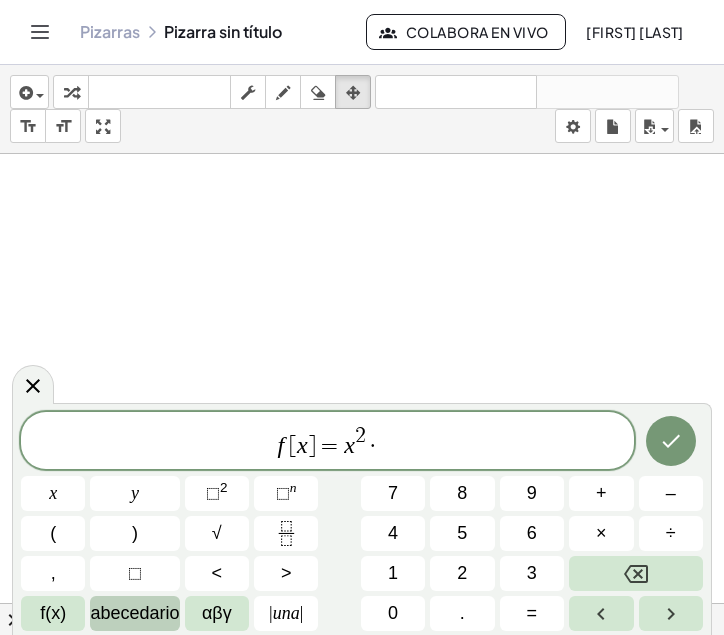 click on "abecedario" at bounding box center (134, 613) 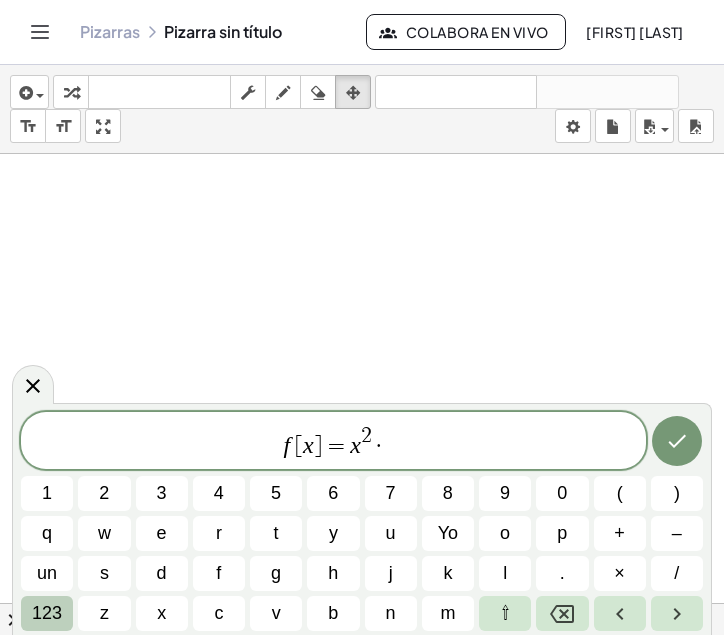 click on "123" at bounding box center [47, 613] 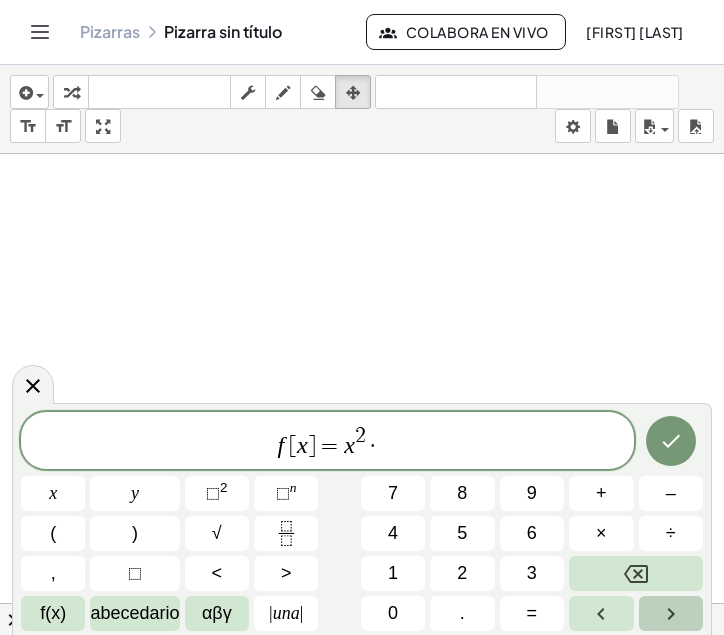 click at bounding box center (671, 613) 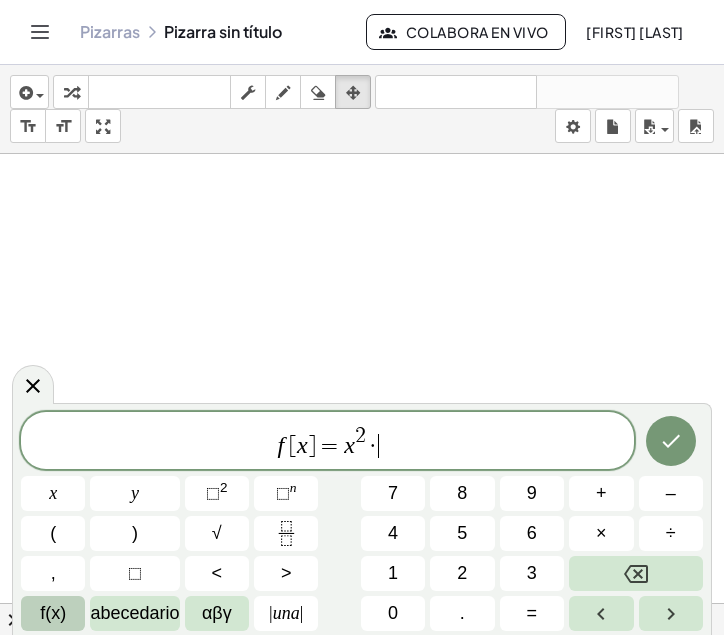 click on "f(x)" at bounding box center [53, 613] 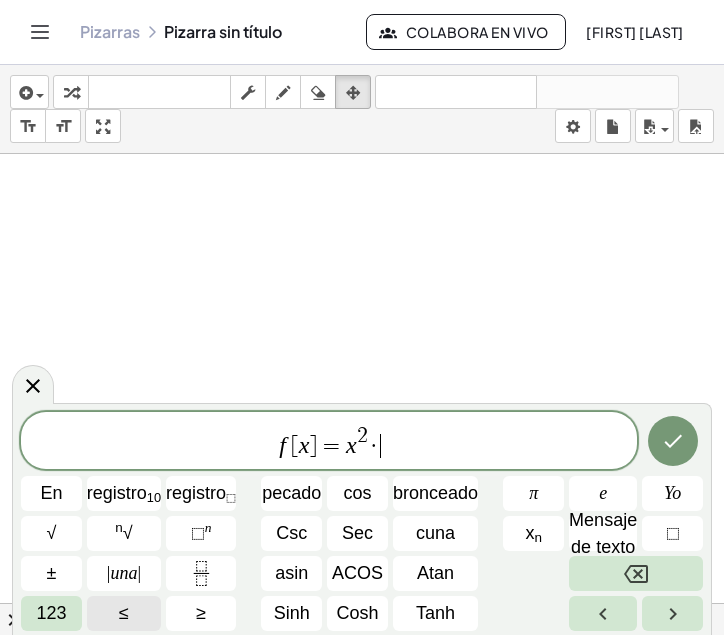 click on "≤" at bounding box center [124, 613] 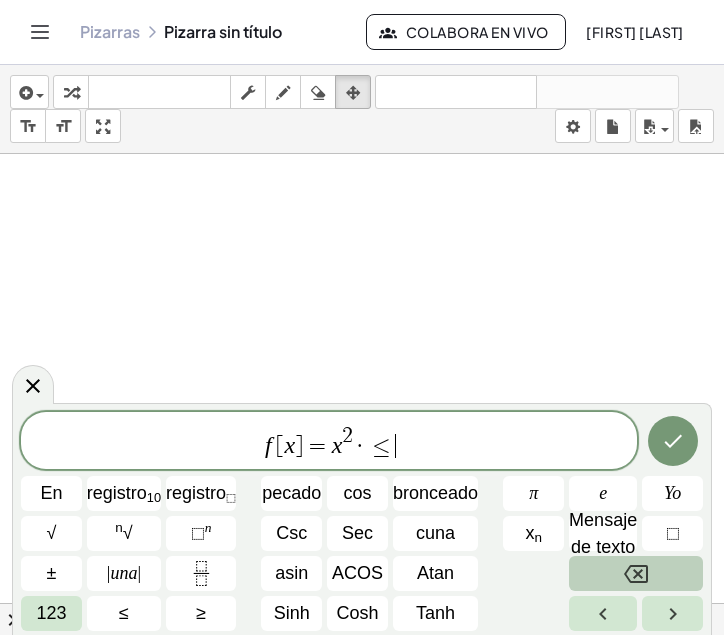 click at bounding box center [636, 573] 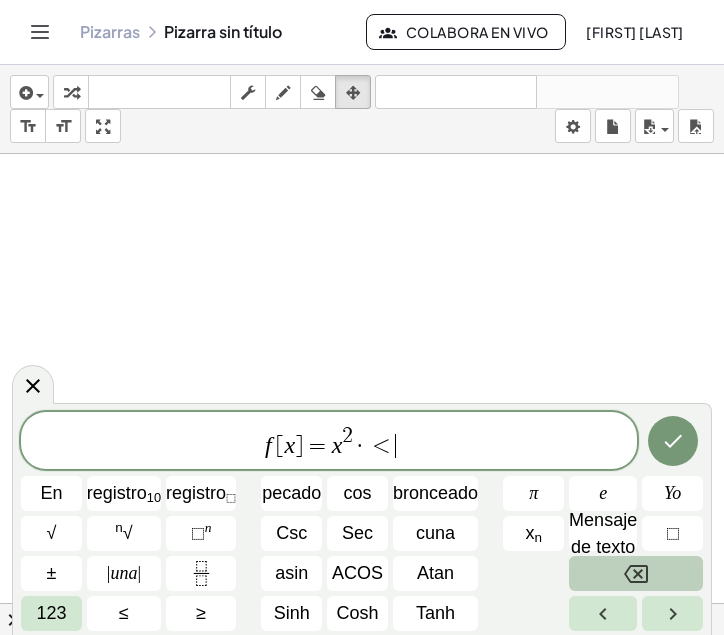 click at bounding box center [636, 573] 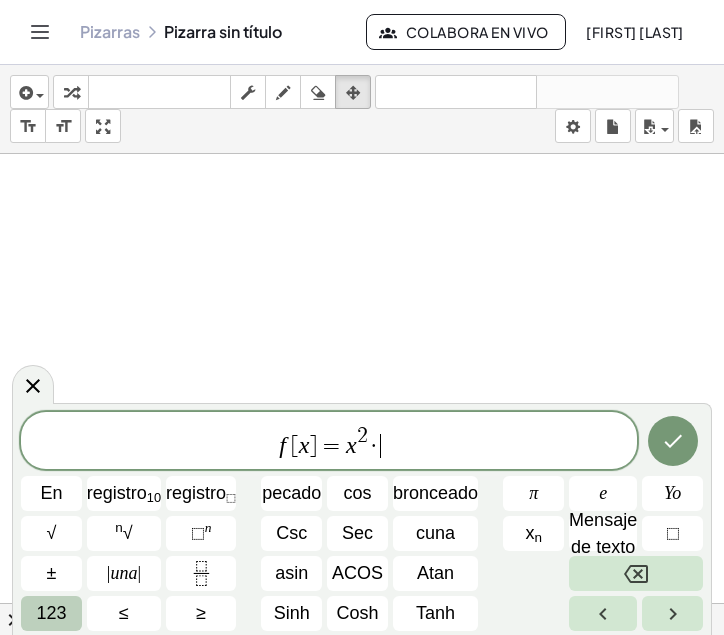 click on "123" at bounding box center (51, 613) 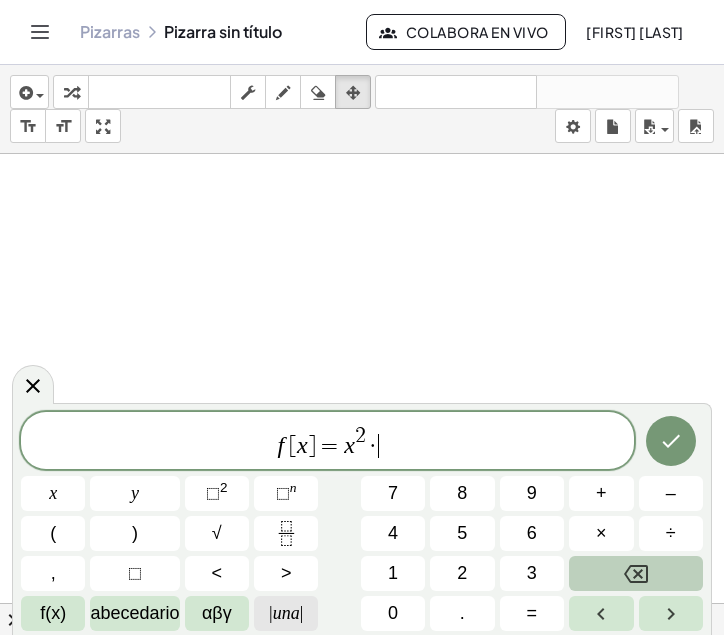 click on "| una |" 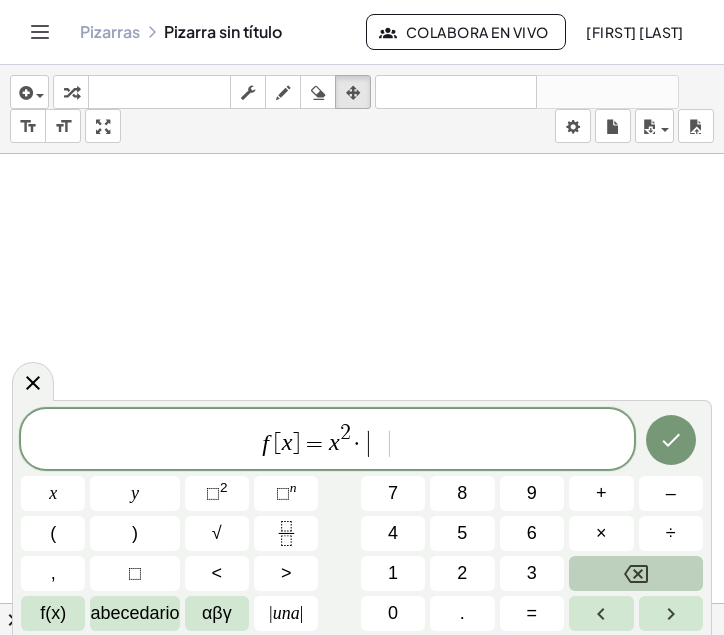 click 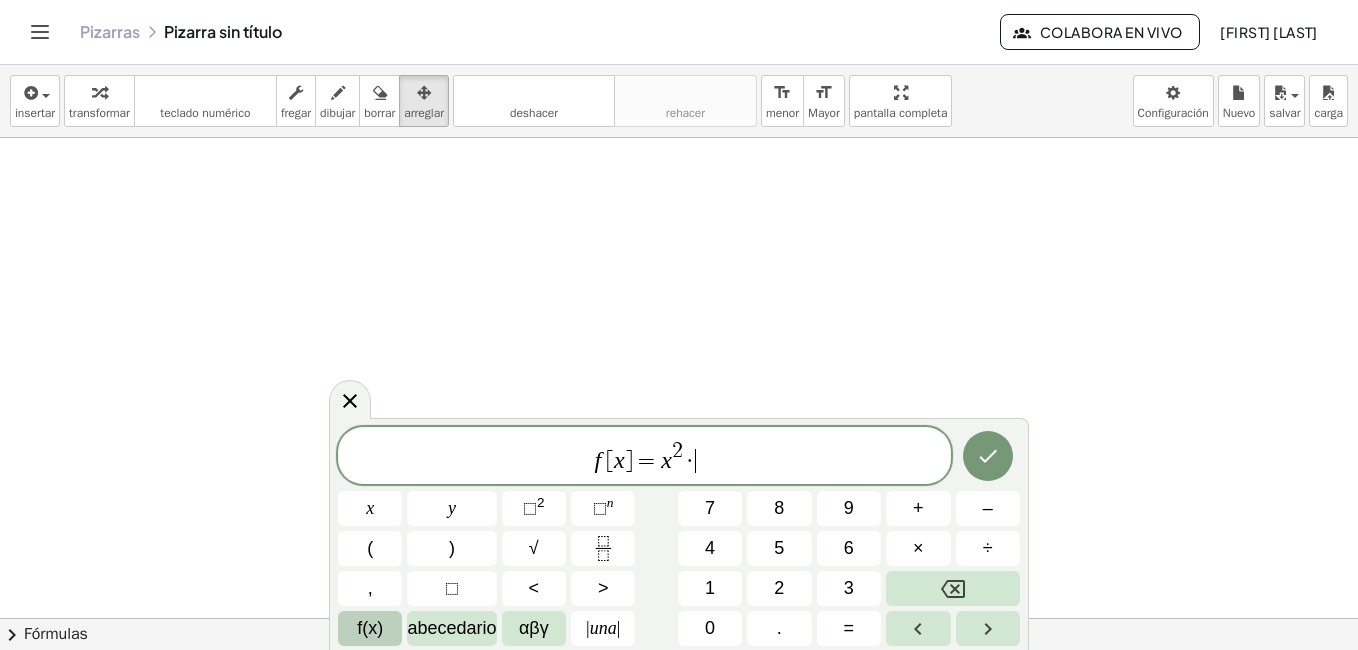 click on "f(x)" at bounding box center [370, 628] 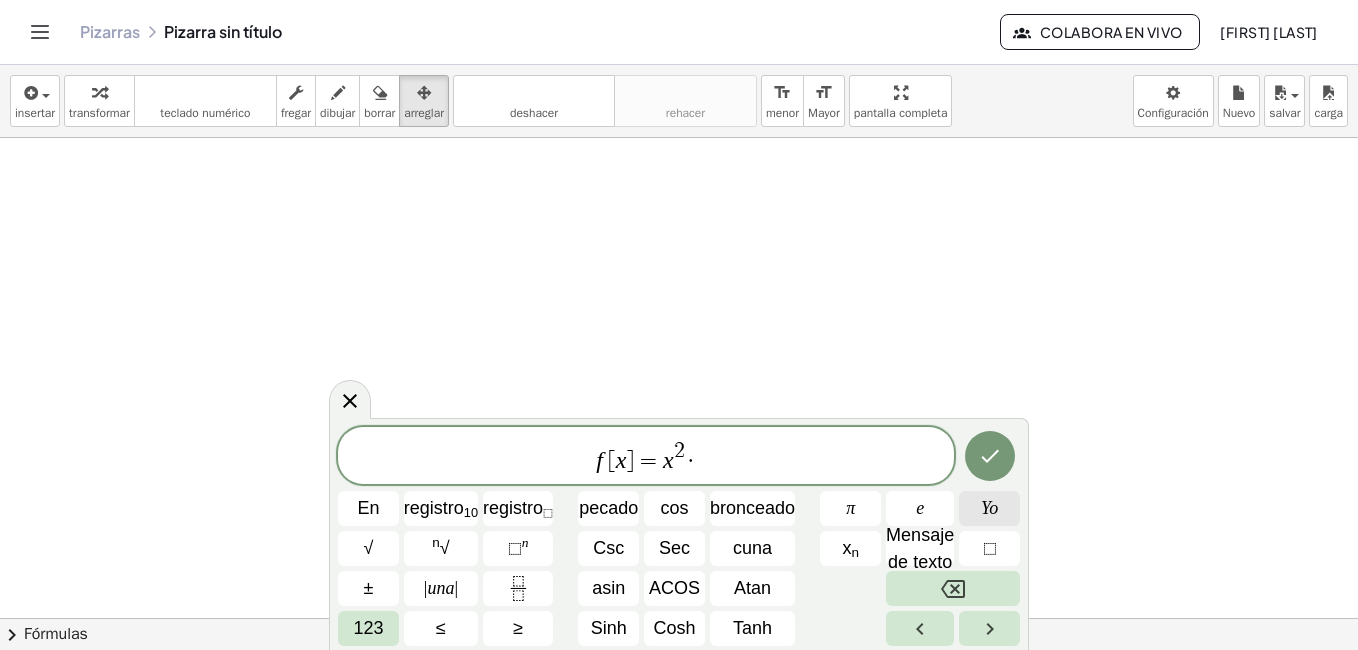 click on "Yo" at bounding box center [989, 508] 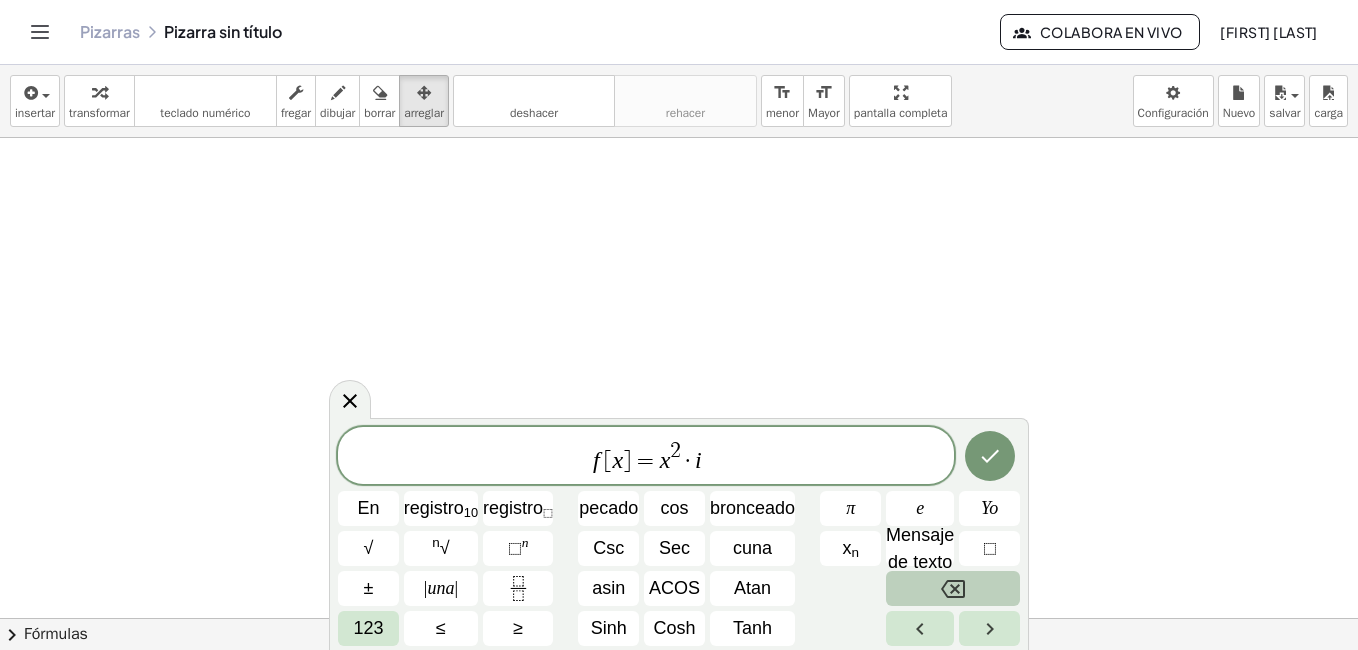 click at bounding box center (953, 588) 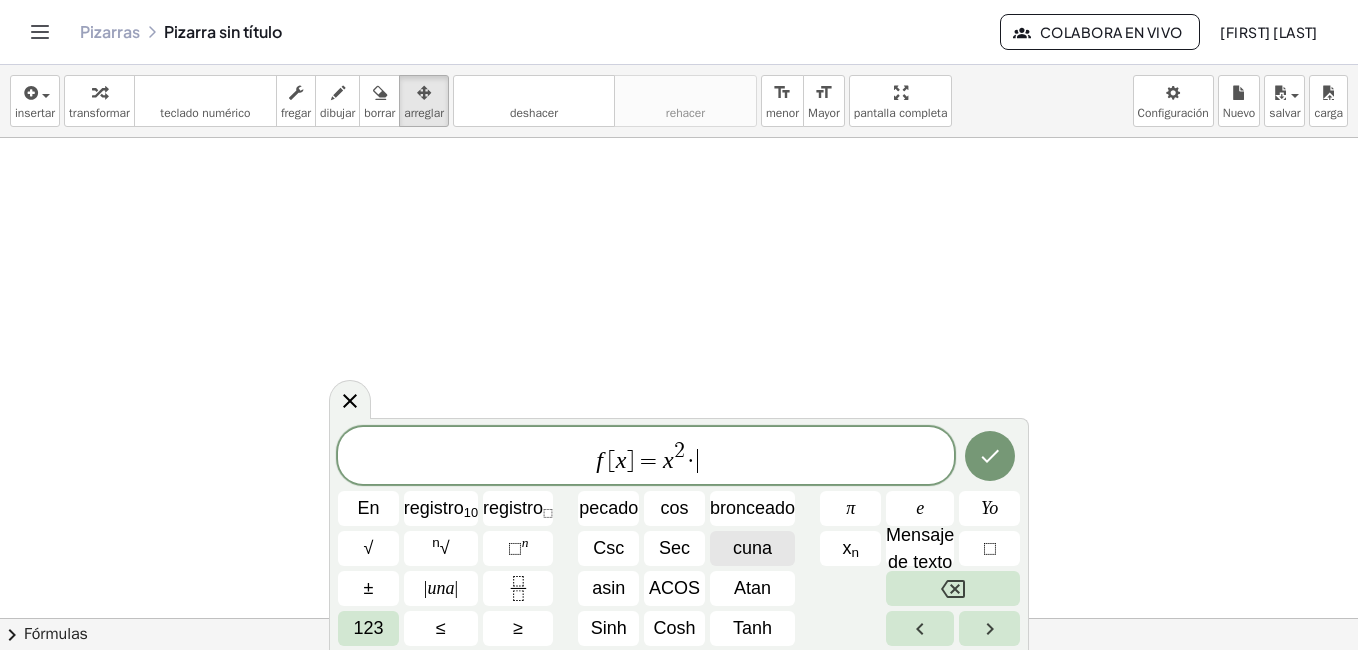 click on "cuna" at bounding box center (752, 548) 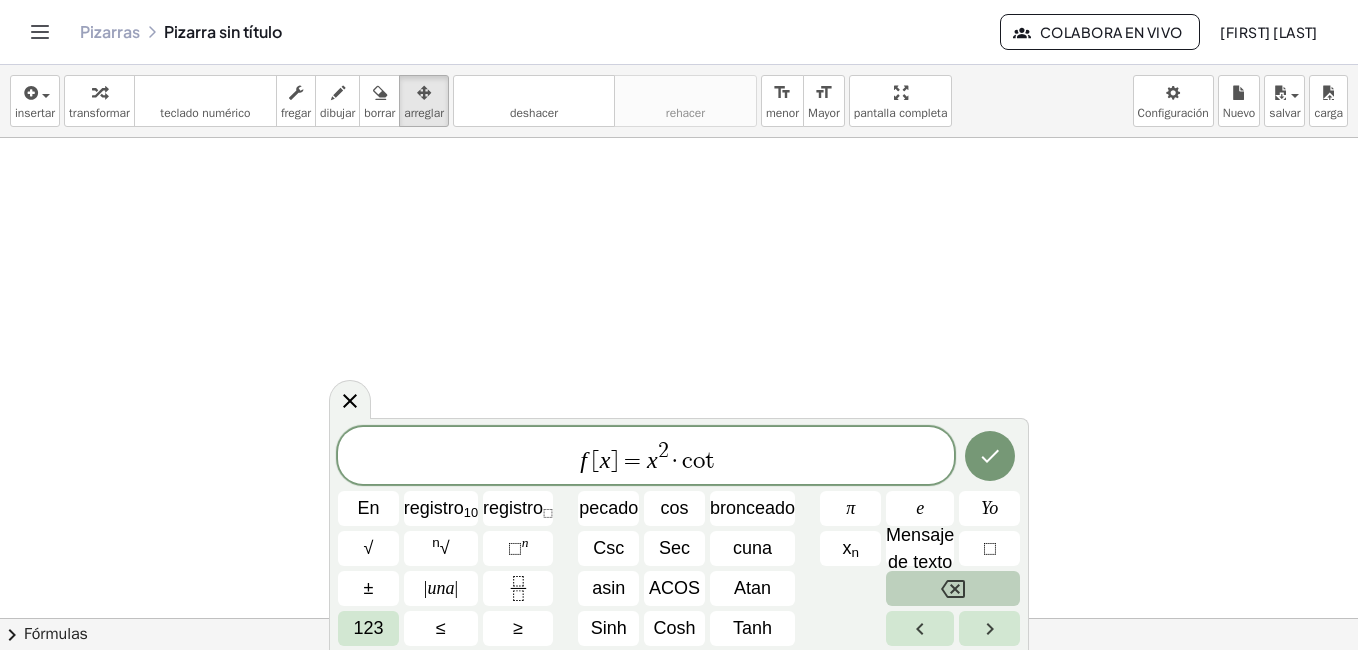 click at bounding box center (953, 588) 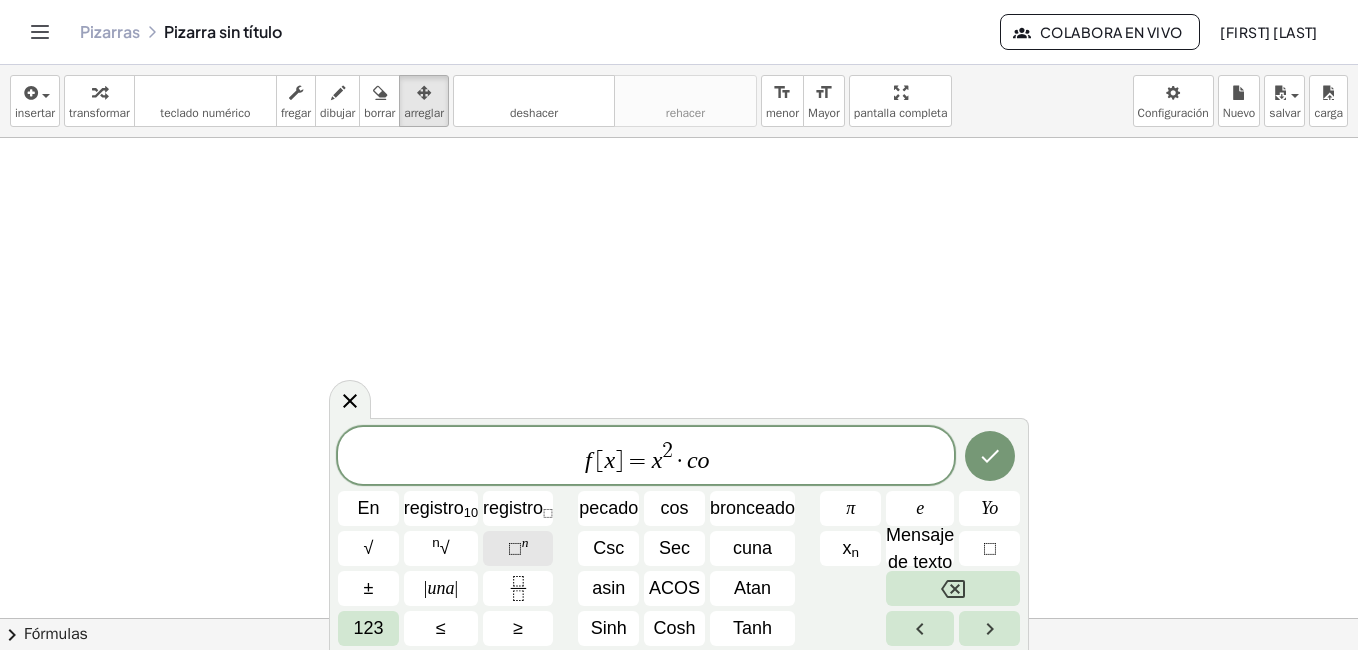 click on "⬚ n" at bounding box center (518, 548) 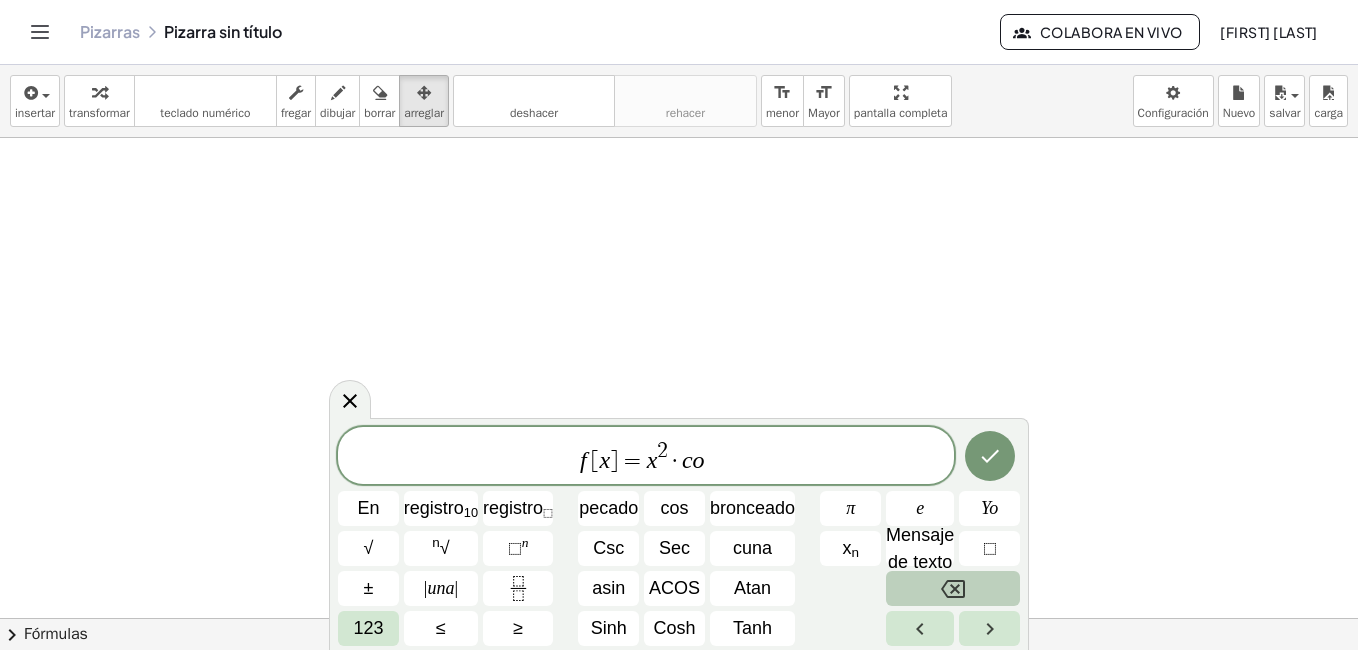 click at bounding box center [953, 588] 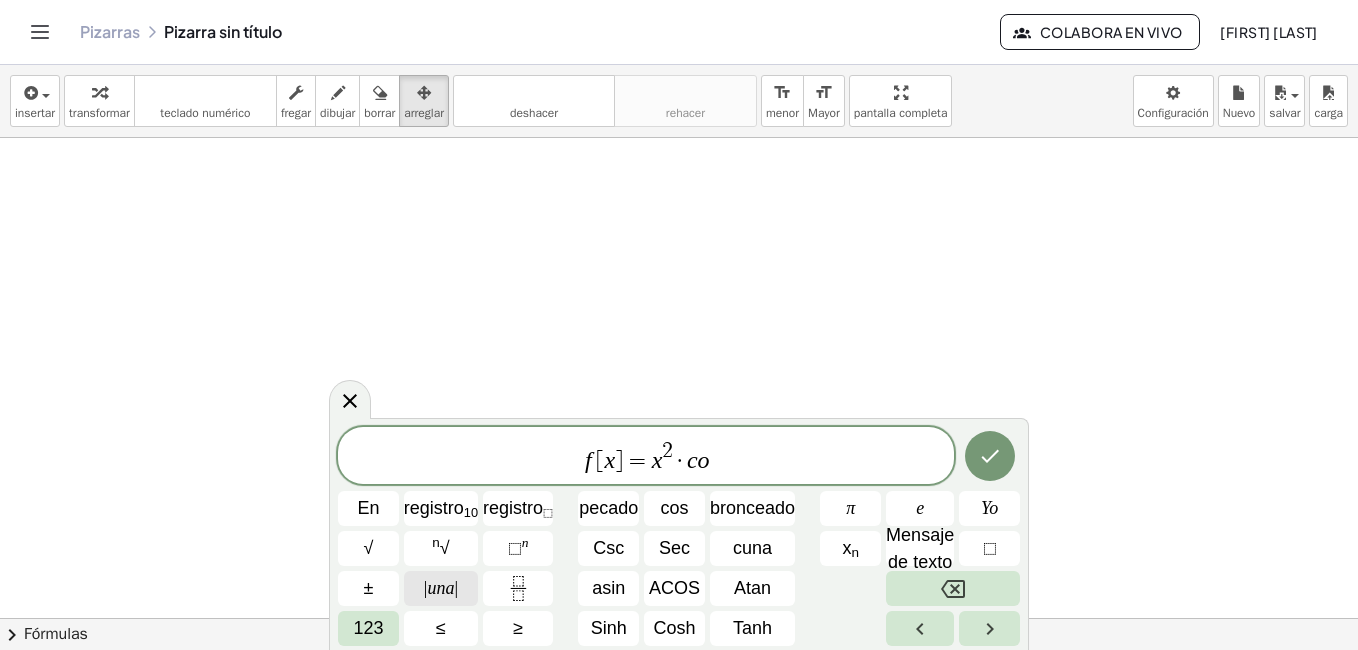 click on "| una |" 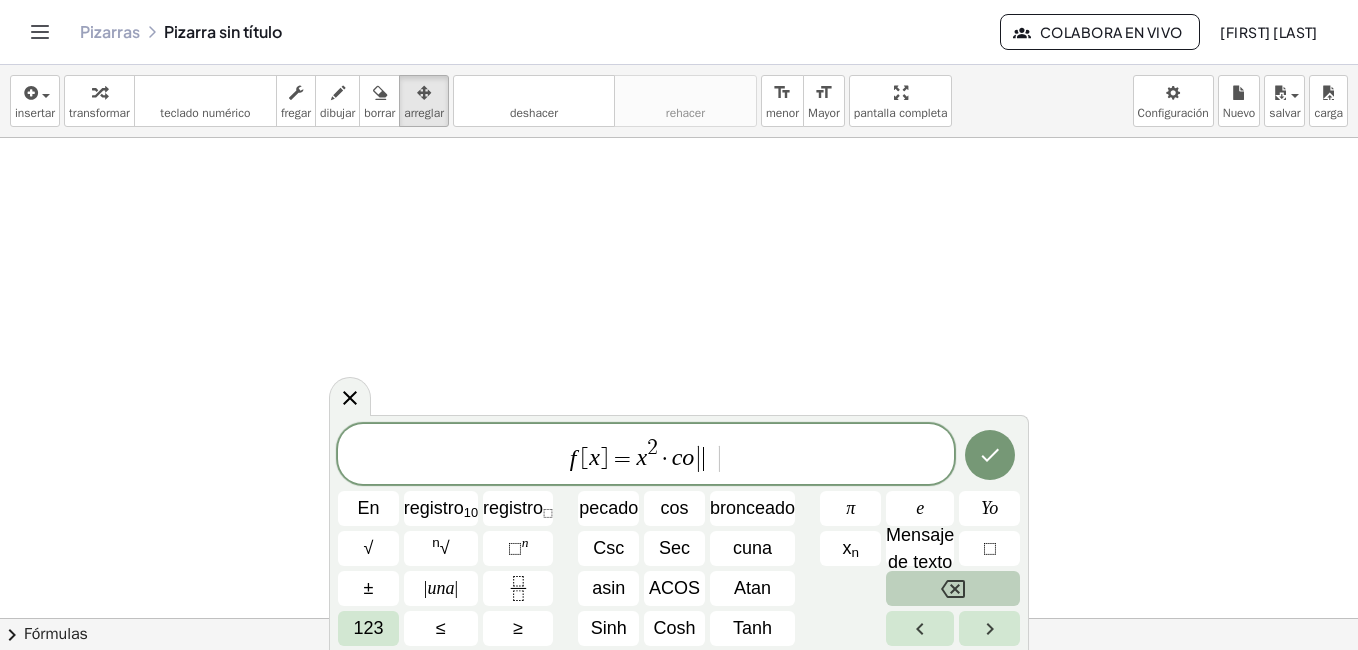 click at bounding box center [953, 588] 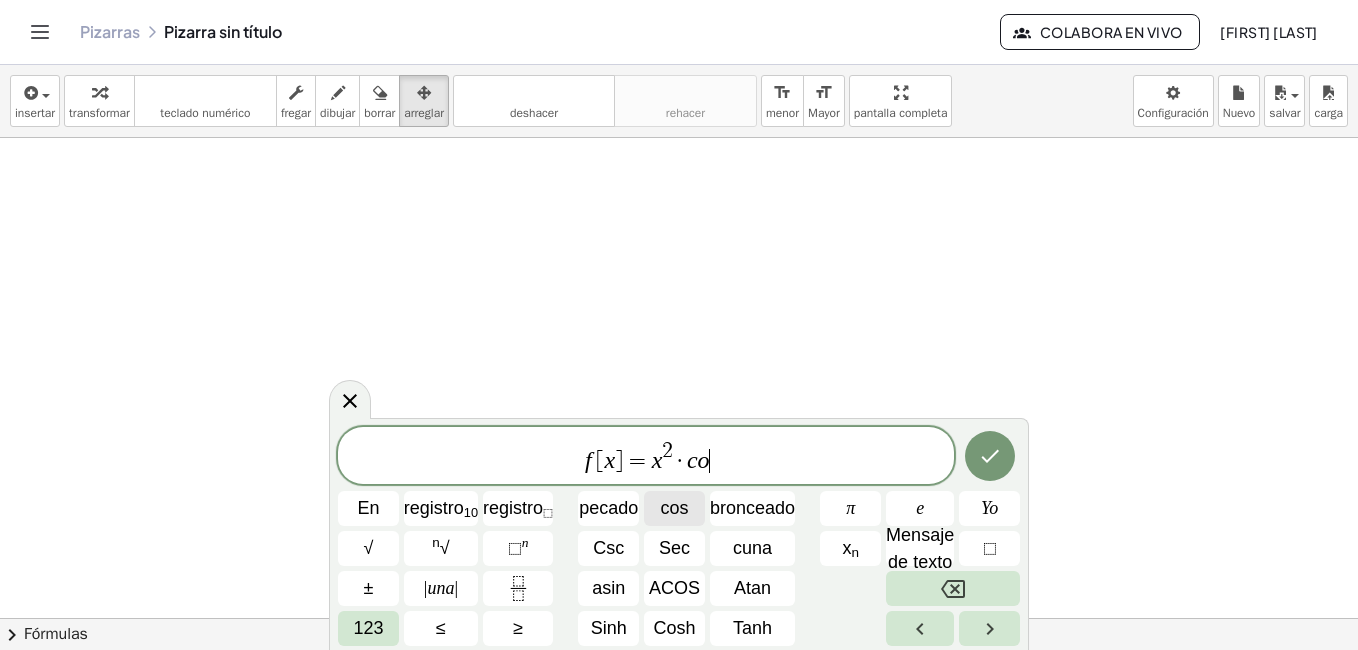 click on "cos" at bounding box center (675, 508) 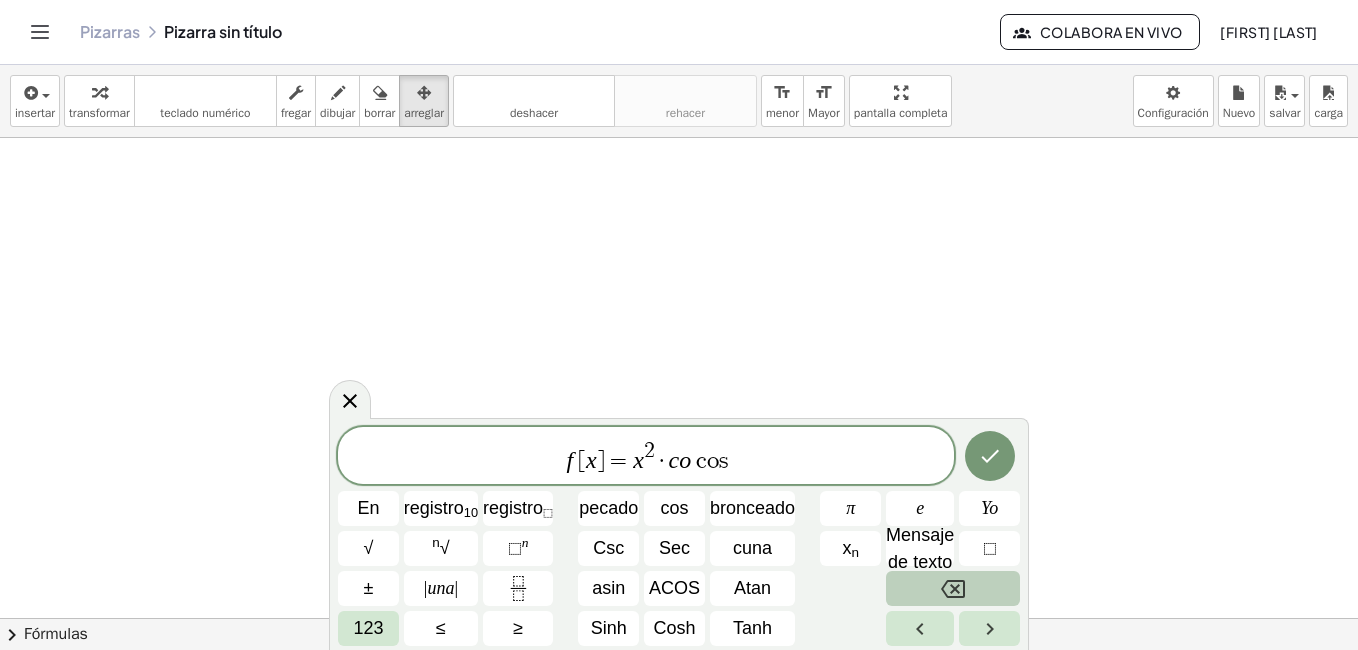 click at bounding box center (953, 588) 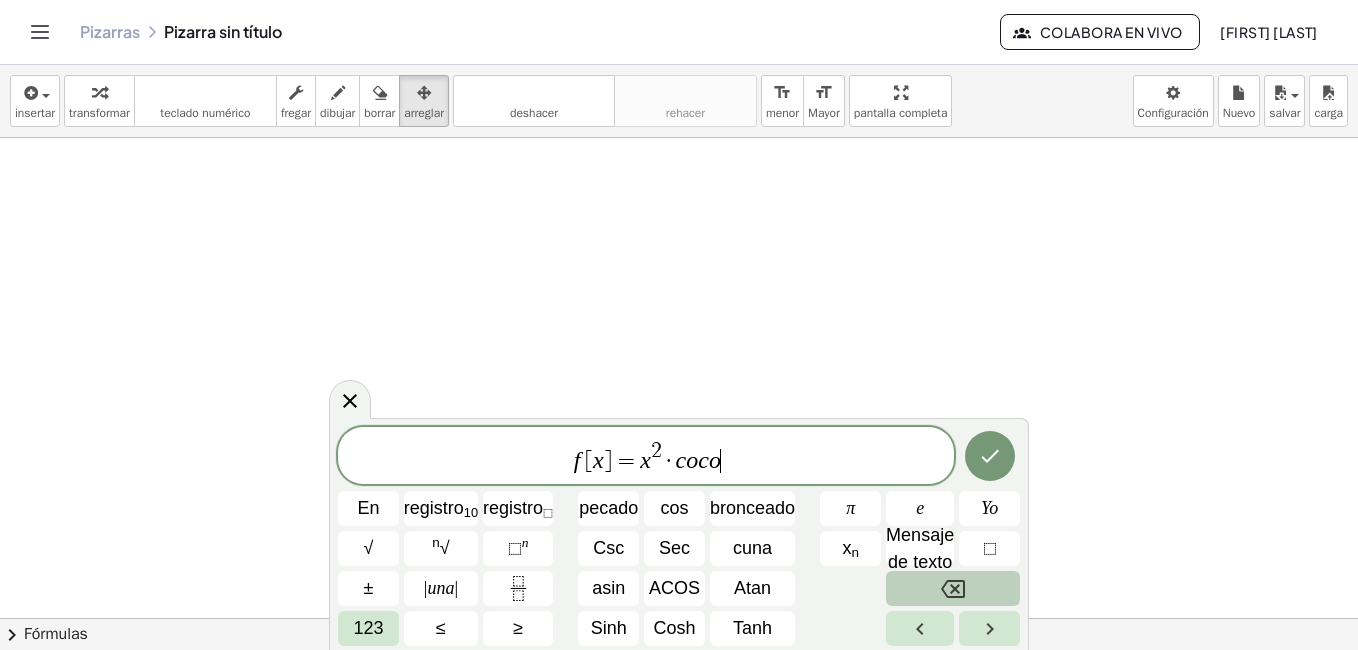 click at bounding box center [953, 588] 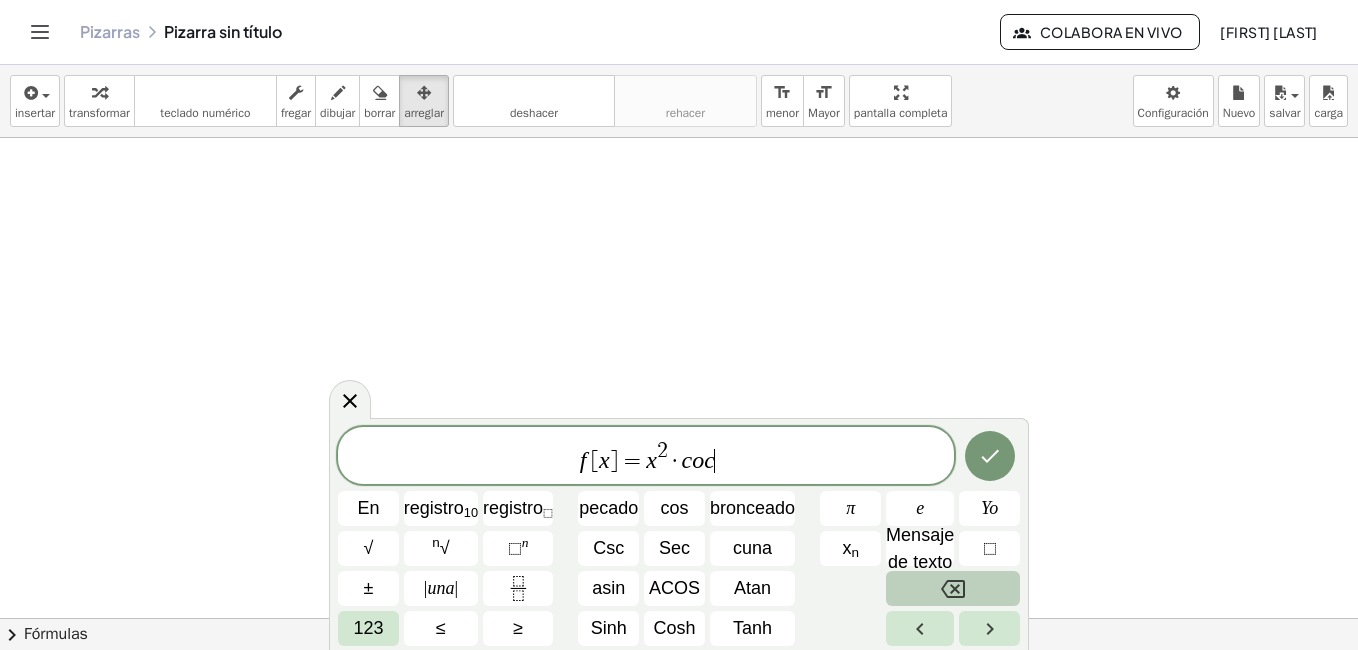 click at bounding box center (953, 588) 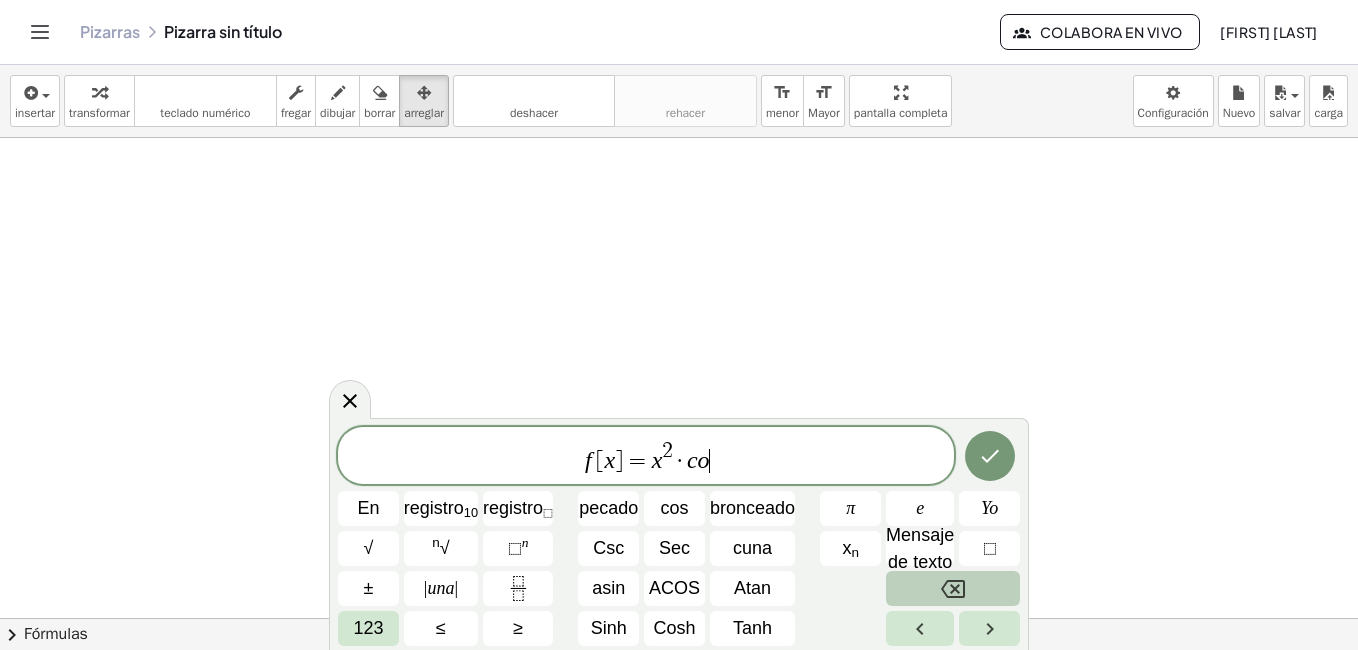 click at bounding box center (953, 588) 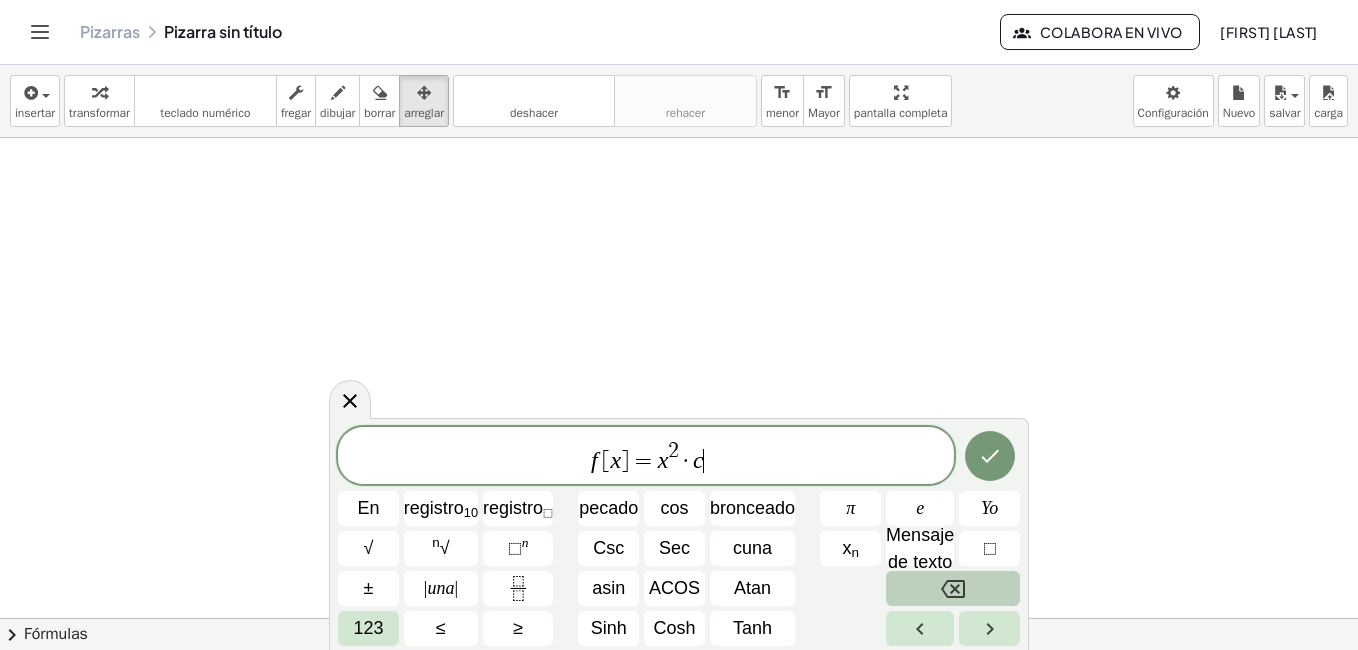 click at bounding box center [953, 588] 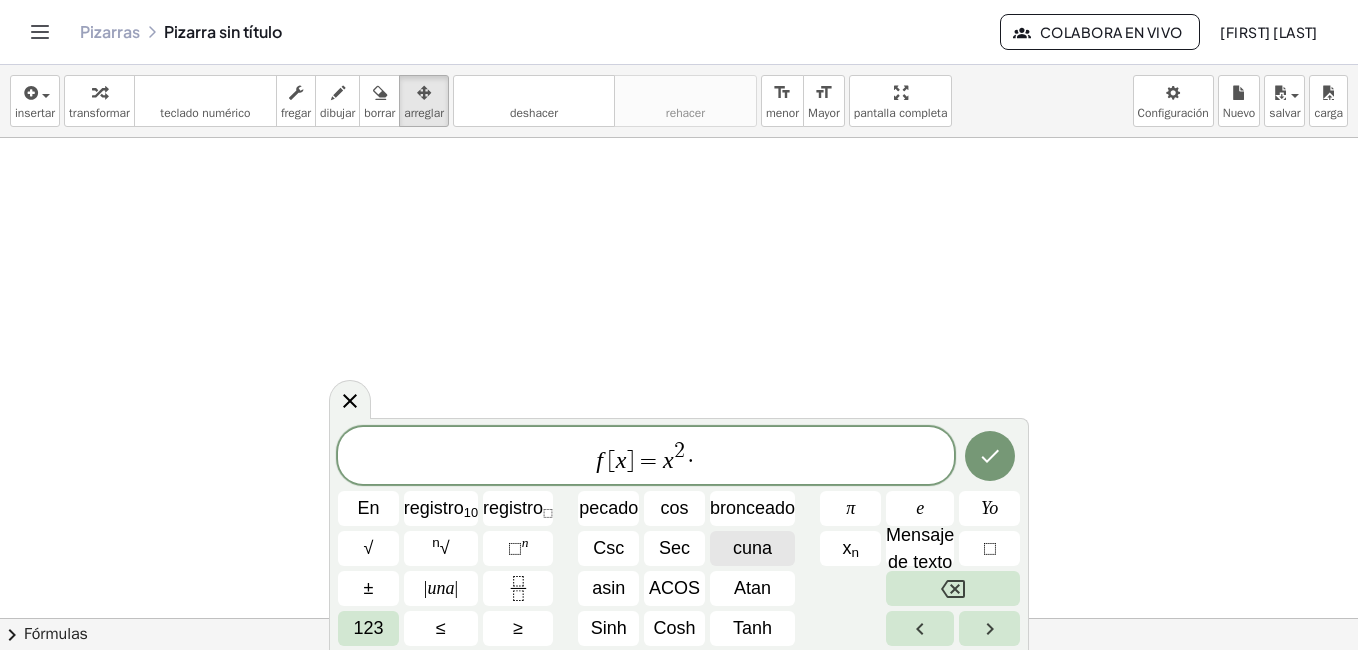 click on "cuna" at bounding box center (752, 548) 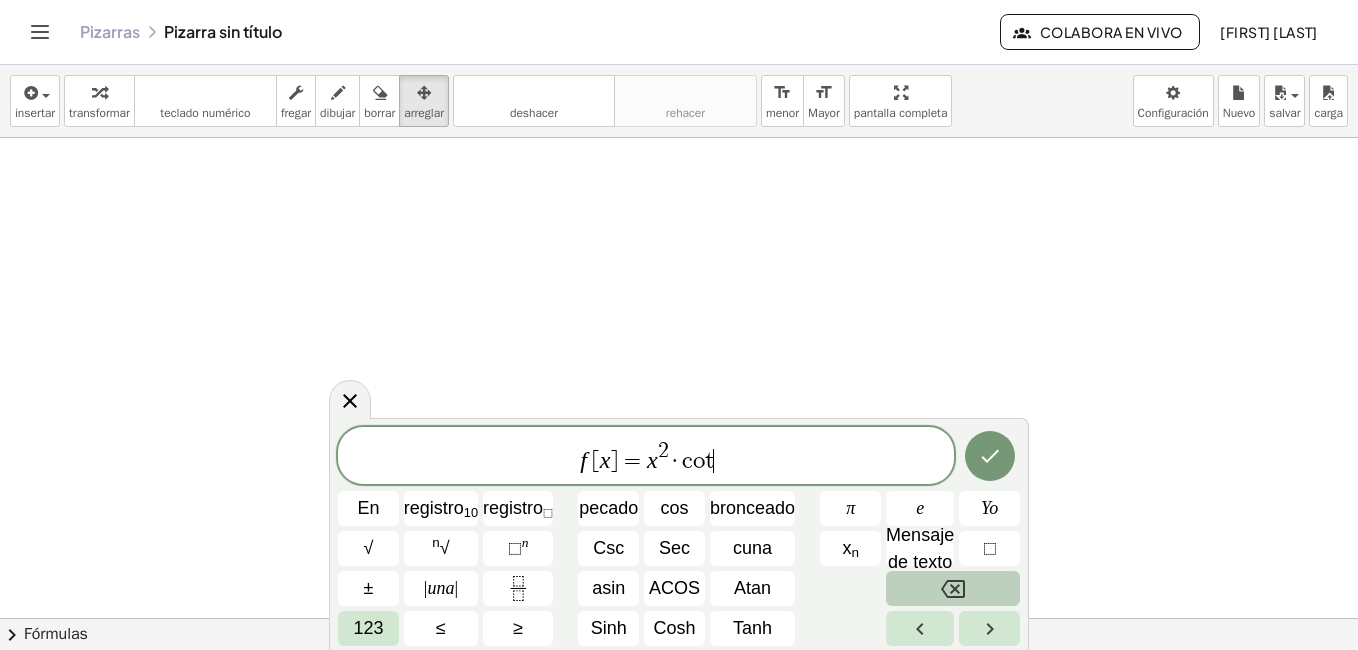 click 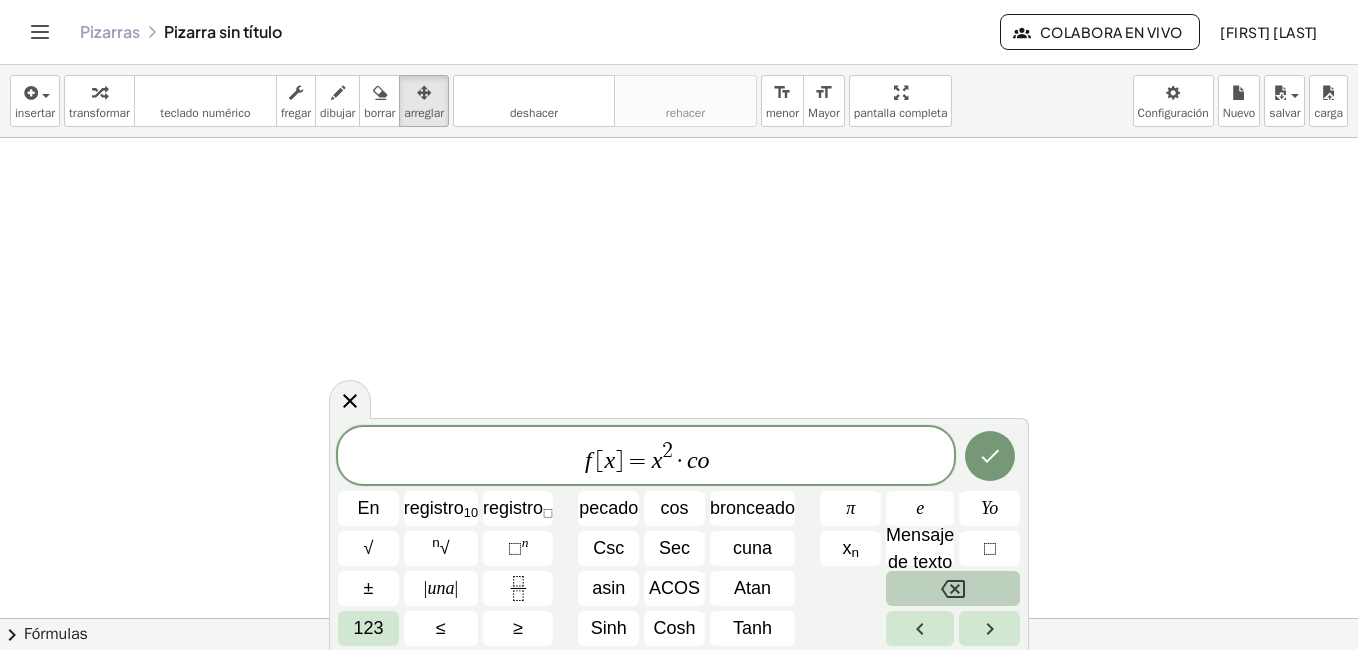 click at bounding box center [953, 588] 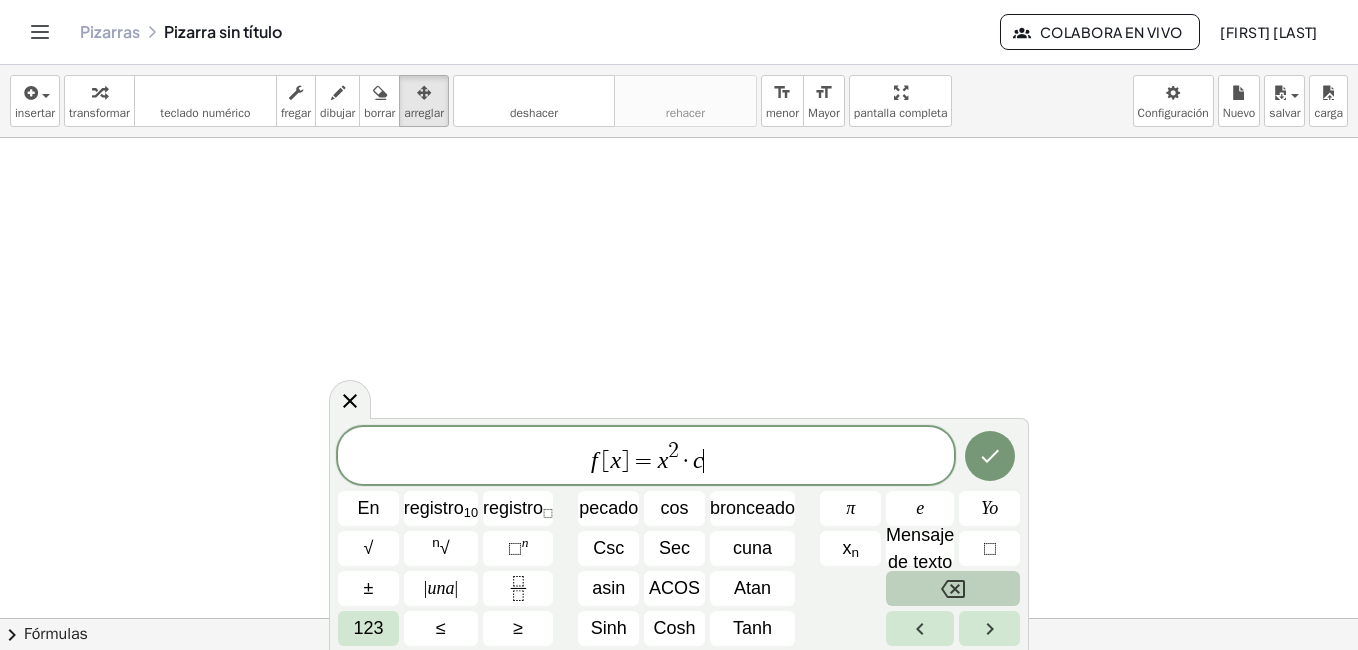 click at bounding box center (953, 588) 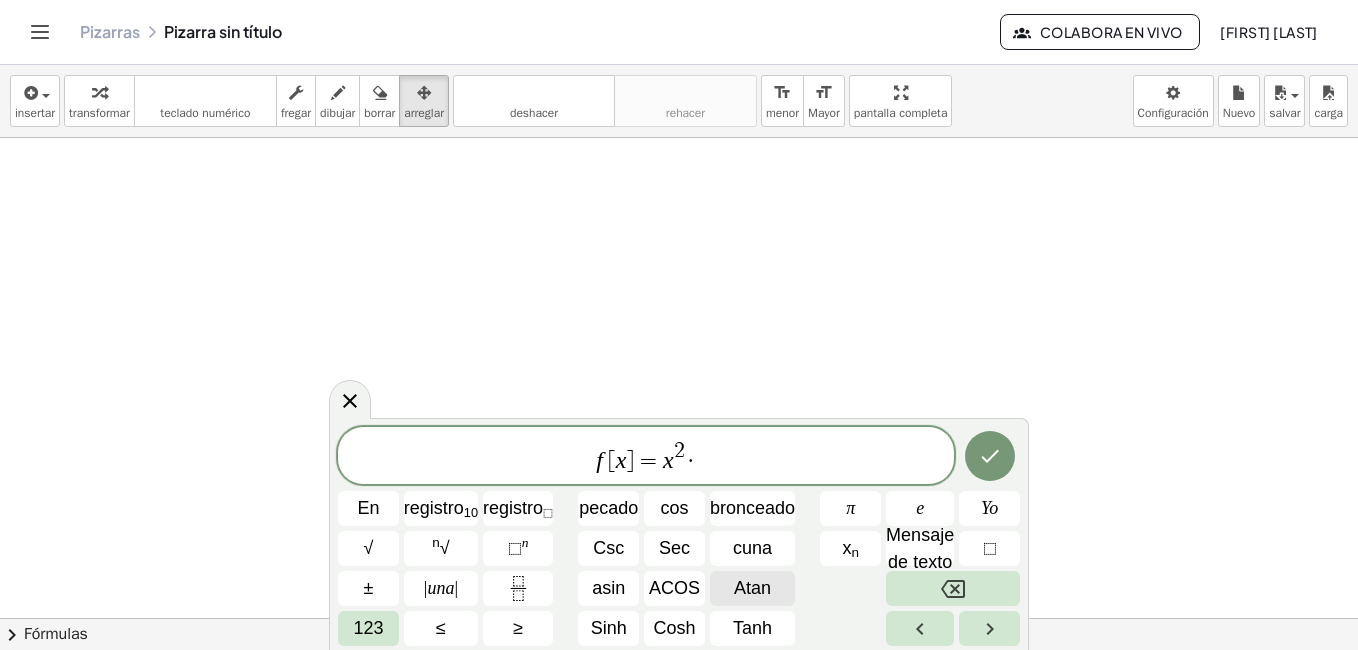 click on "Atan" at bounding box center [752, 588] 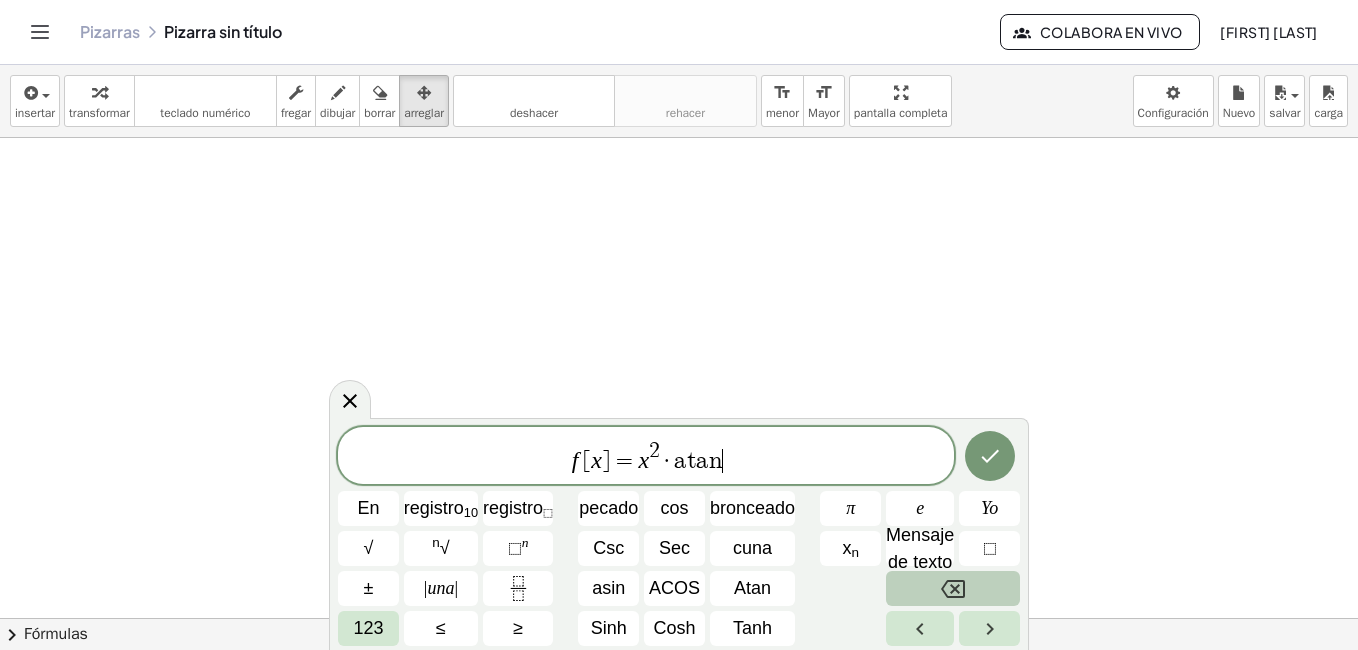click at bounding box center [953, 588] 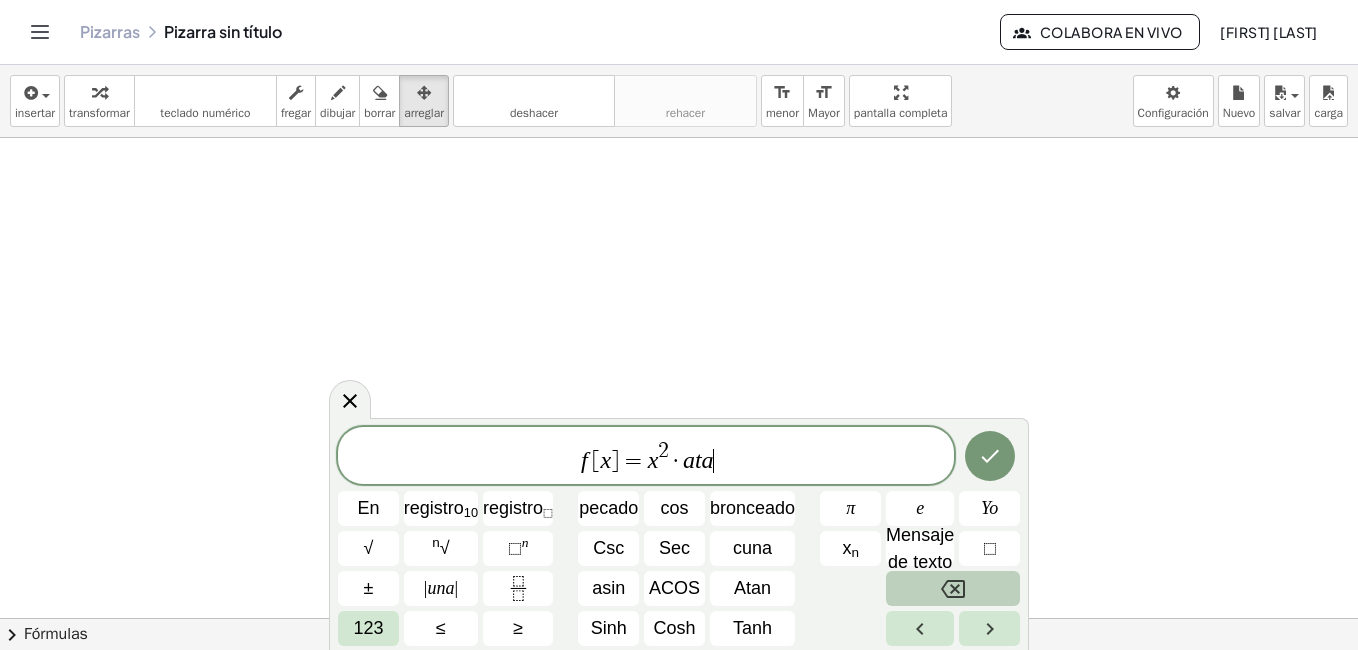 click at bounding box center [953, 588] 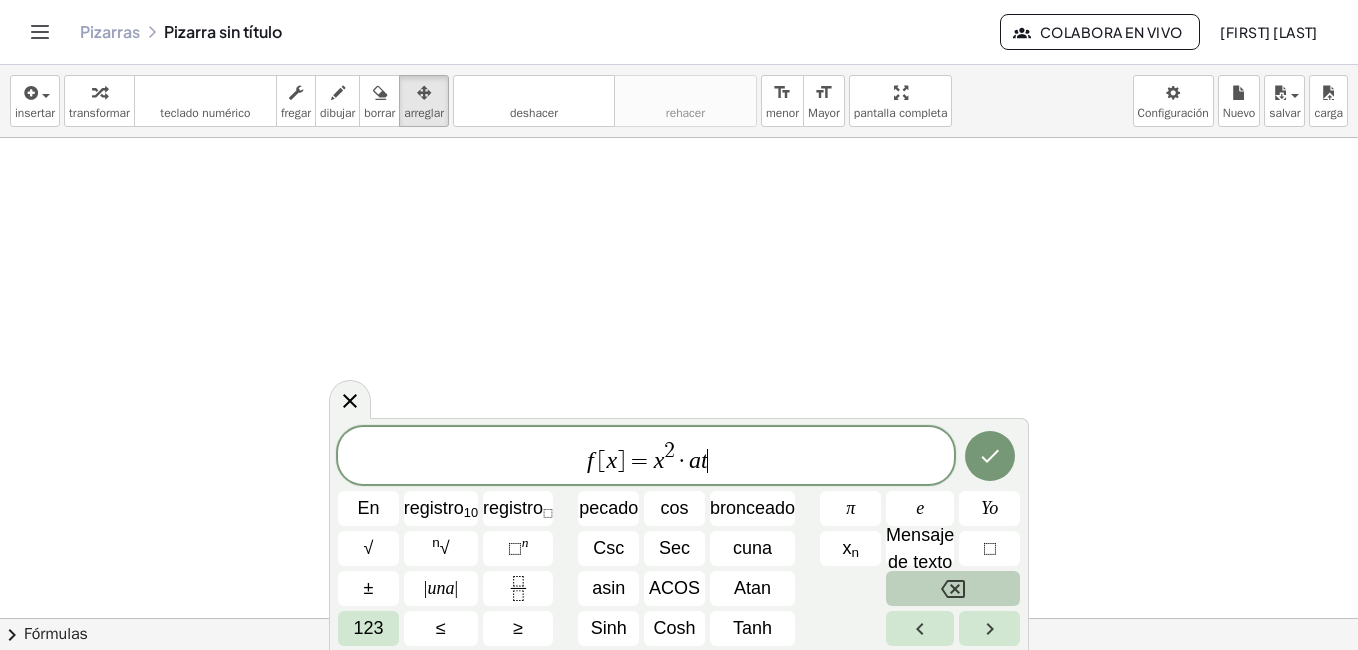 click at bounding box center [953, 588] 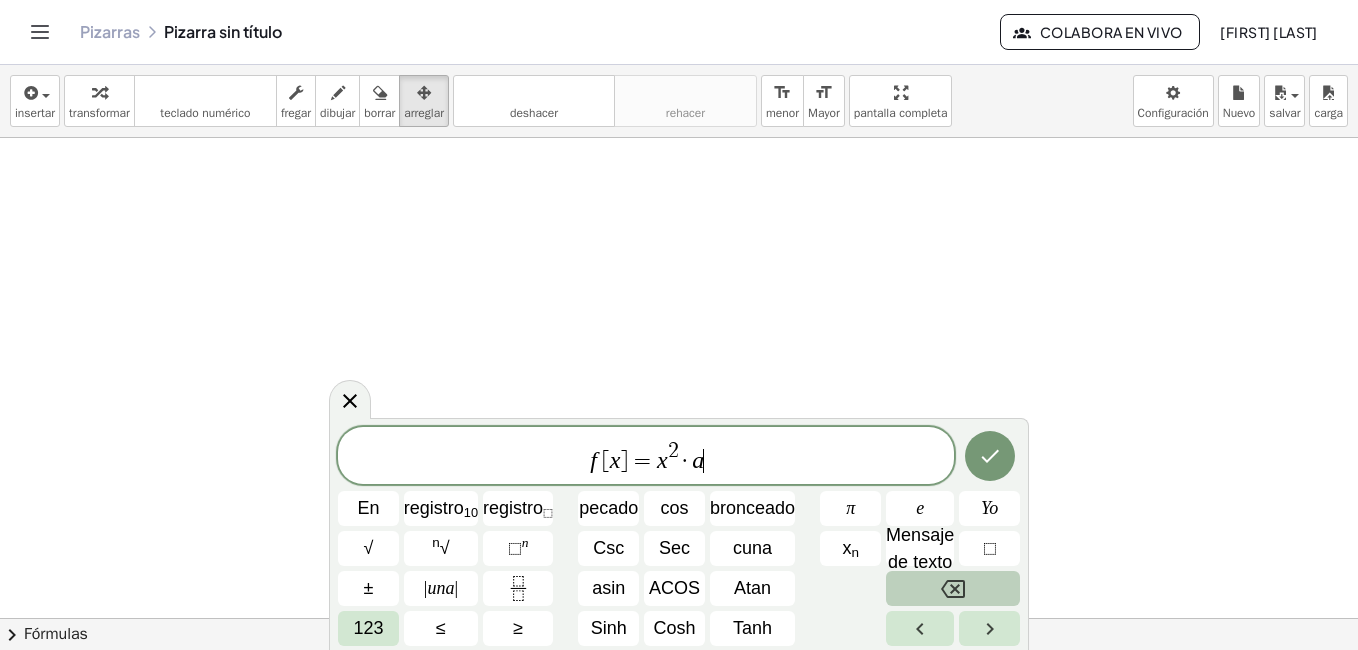 click at bounding box center [953, 588] 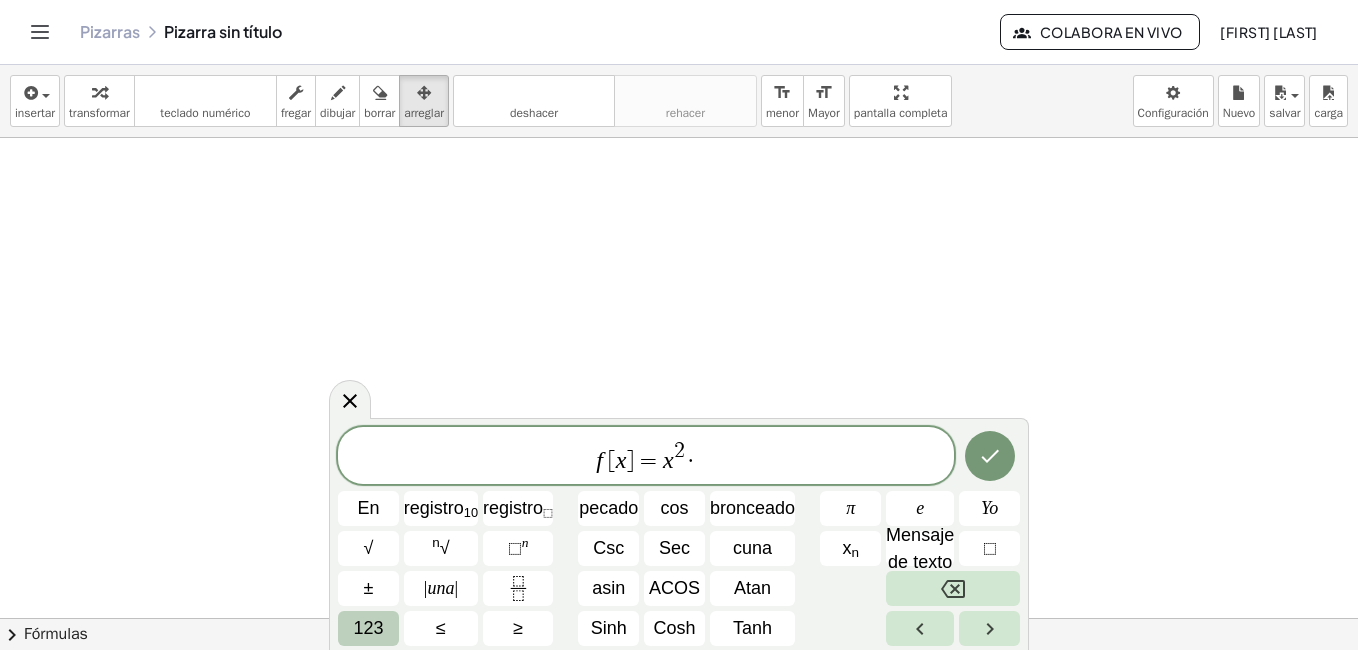 click on "123" at bounding box center (368, 628) 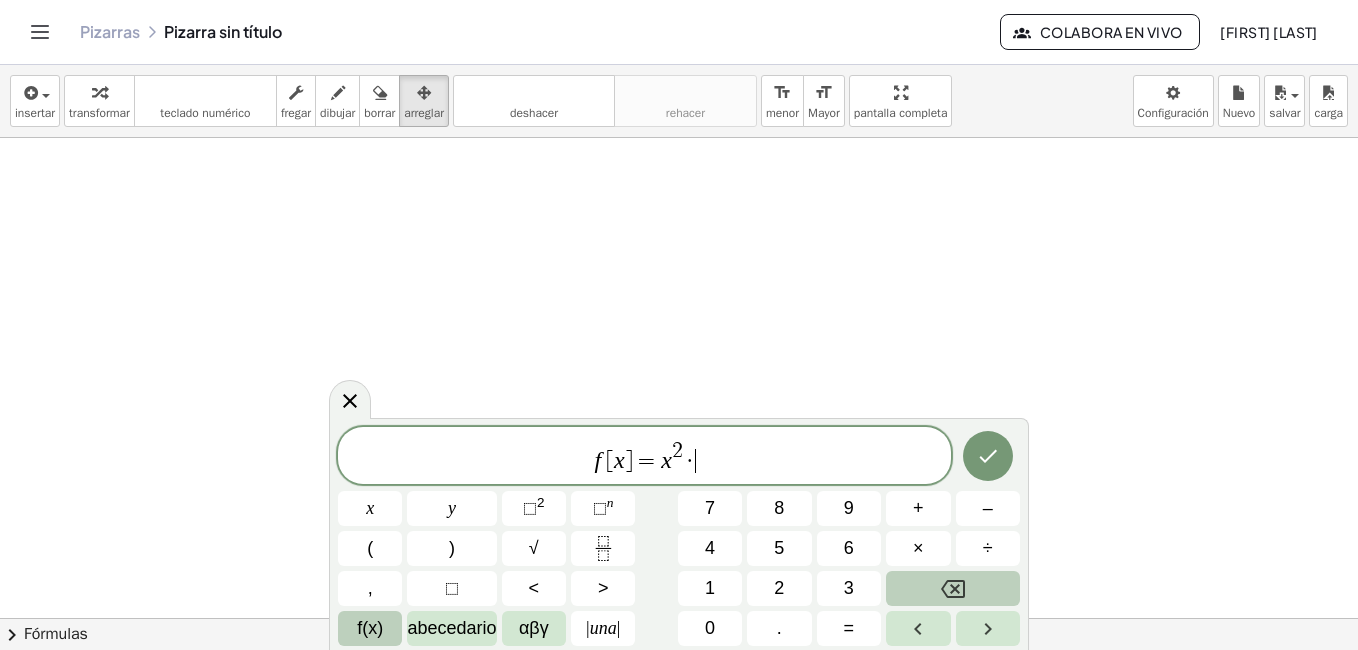 click on "f(x)" at bounding box center (370, 628) 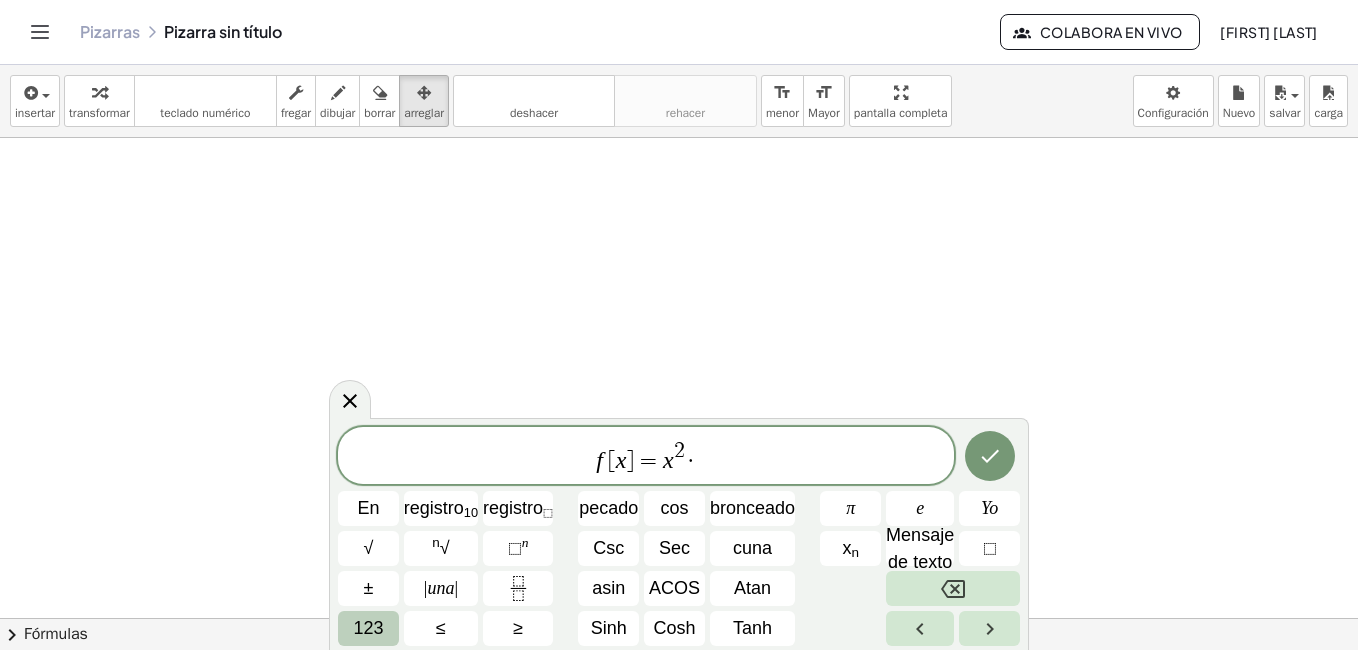 click on "123" at bounding box center (368, 628) 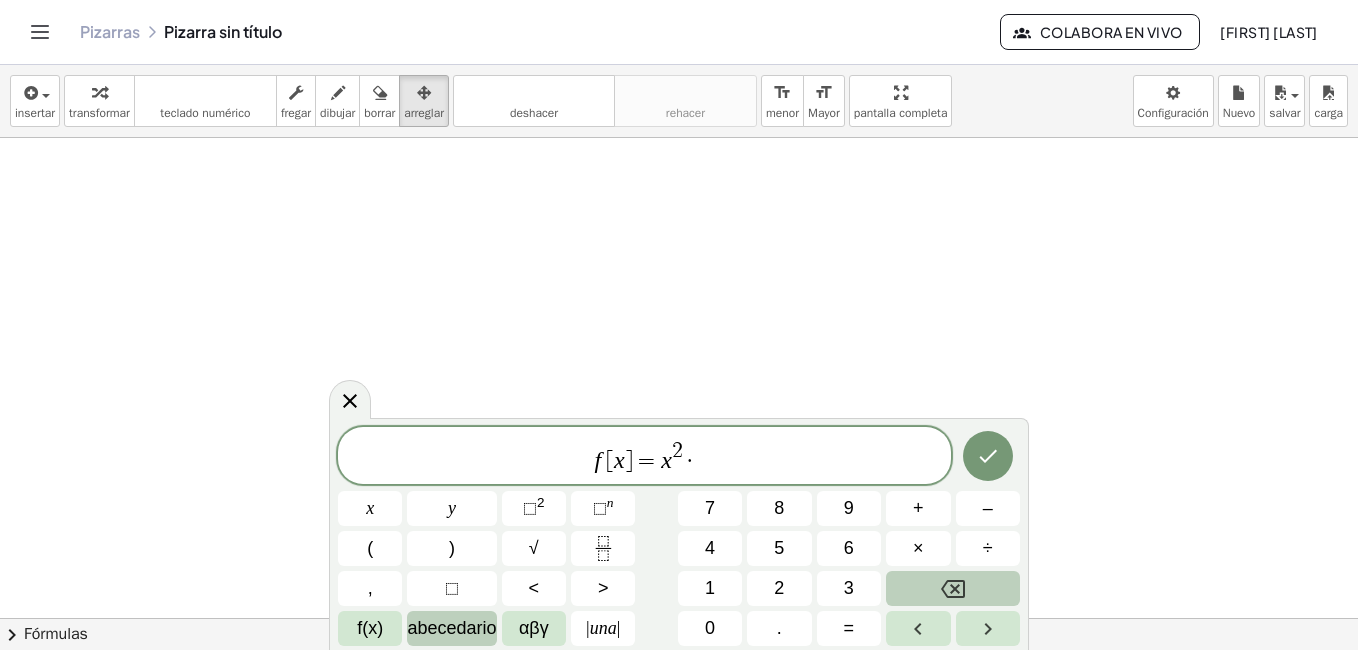 click on "abecedario" at bounding box center (451, 628) 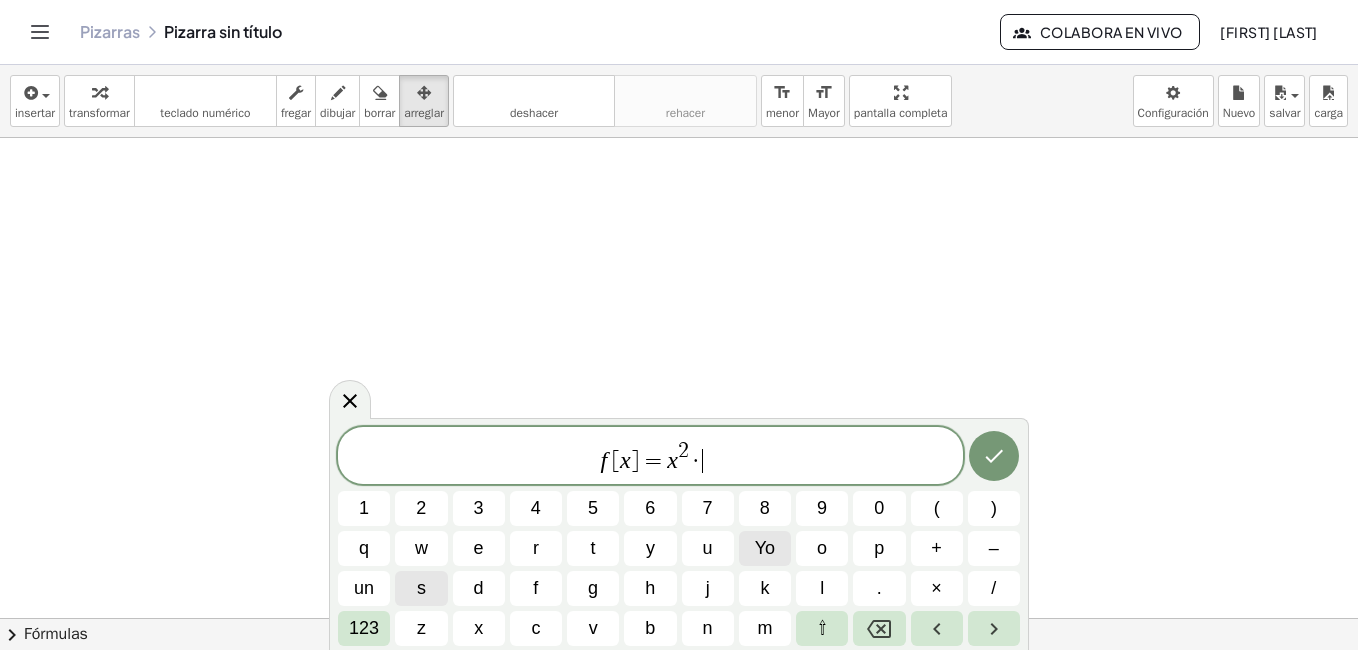 click on "Yo" at bounding box center (765, 548) 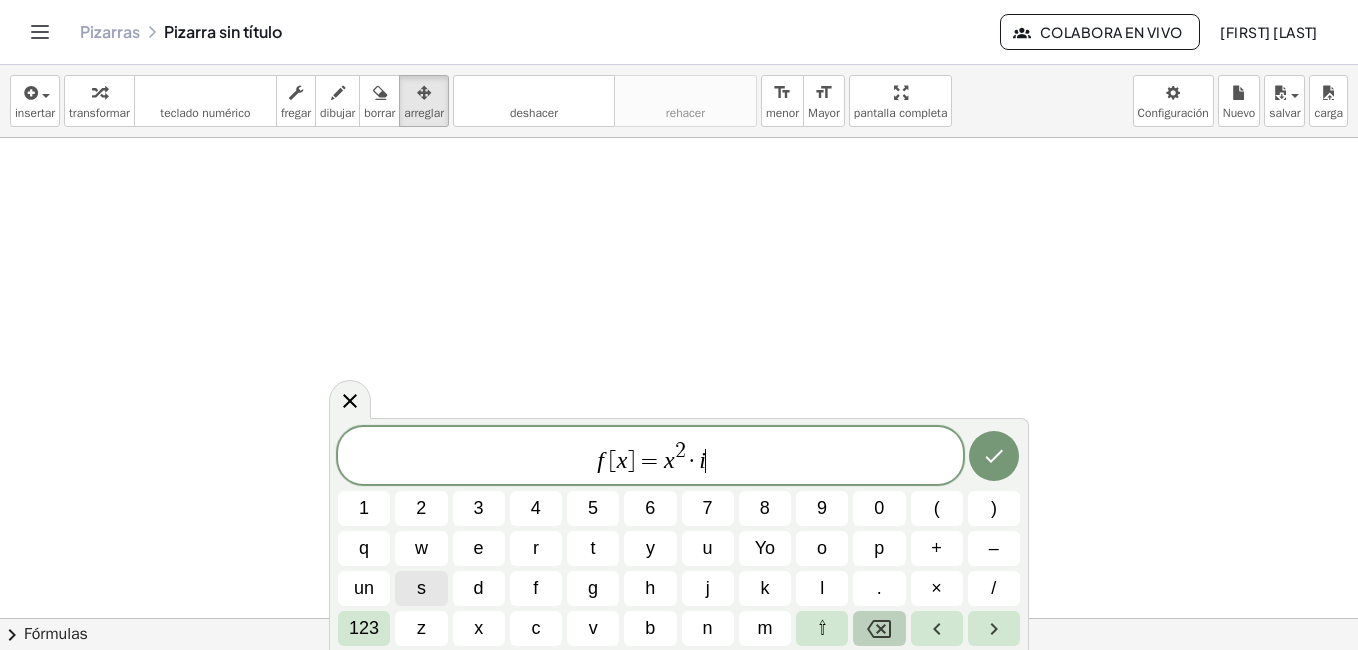 click 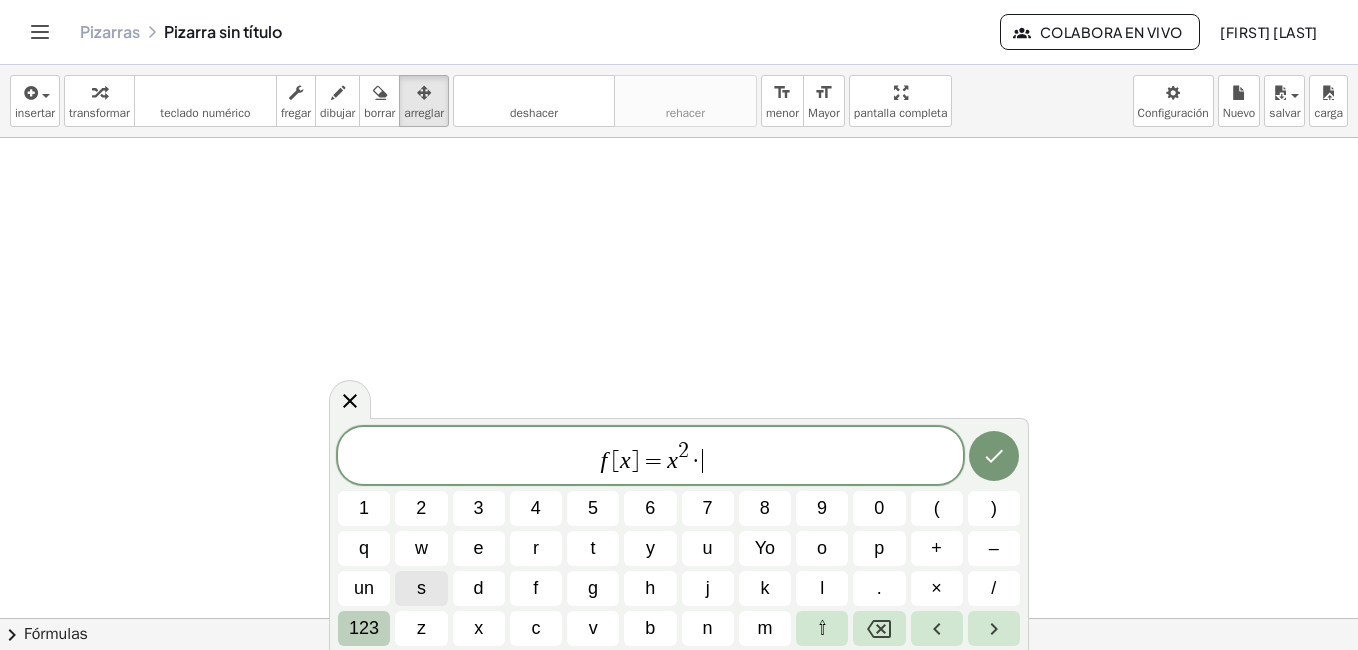 click on "123" at bounding box center [364, 628] 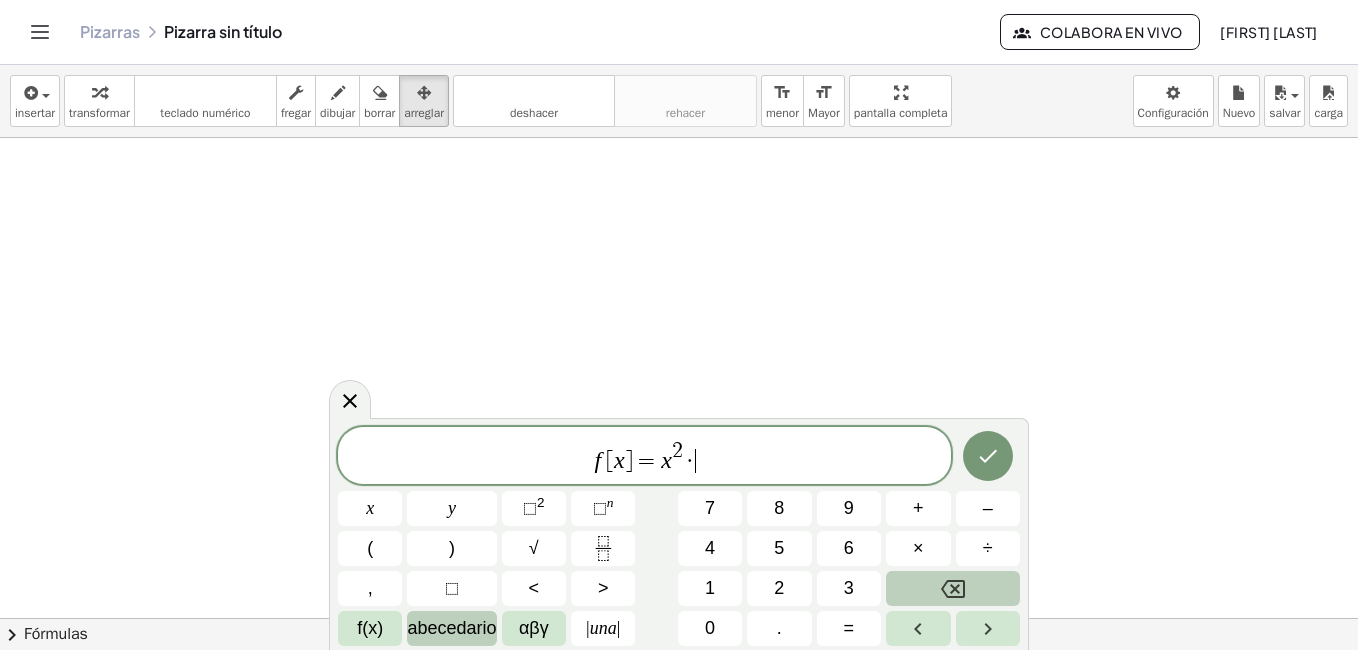 click on "abecedario" at bounding box center [451, 628] 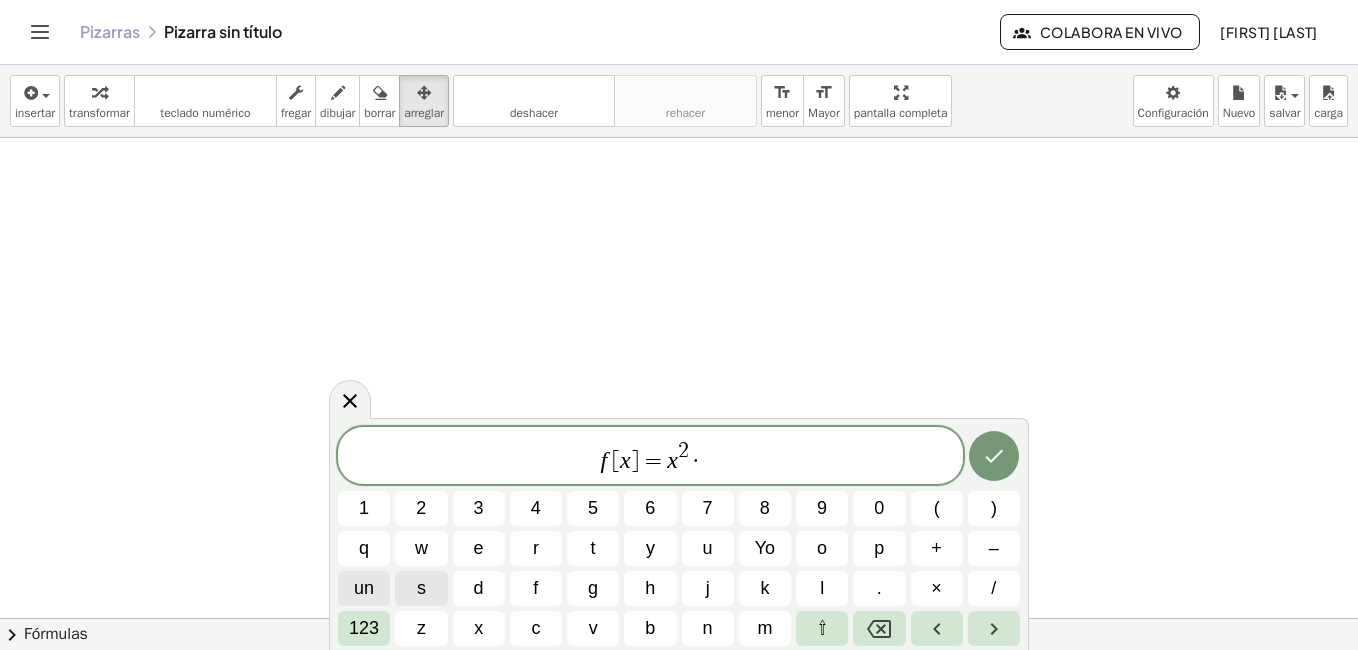 click on "un" at bounding box center [364, 588] 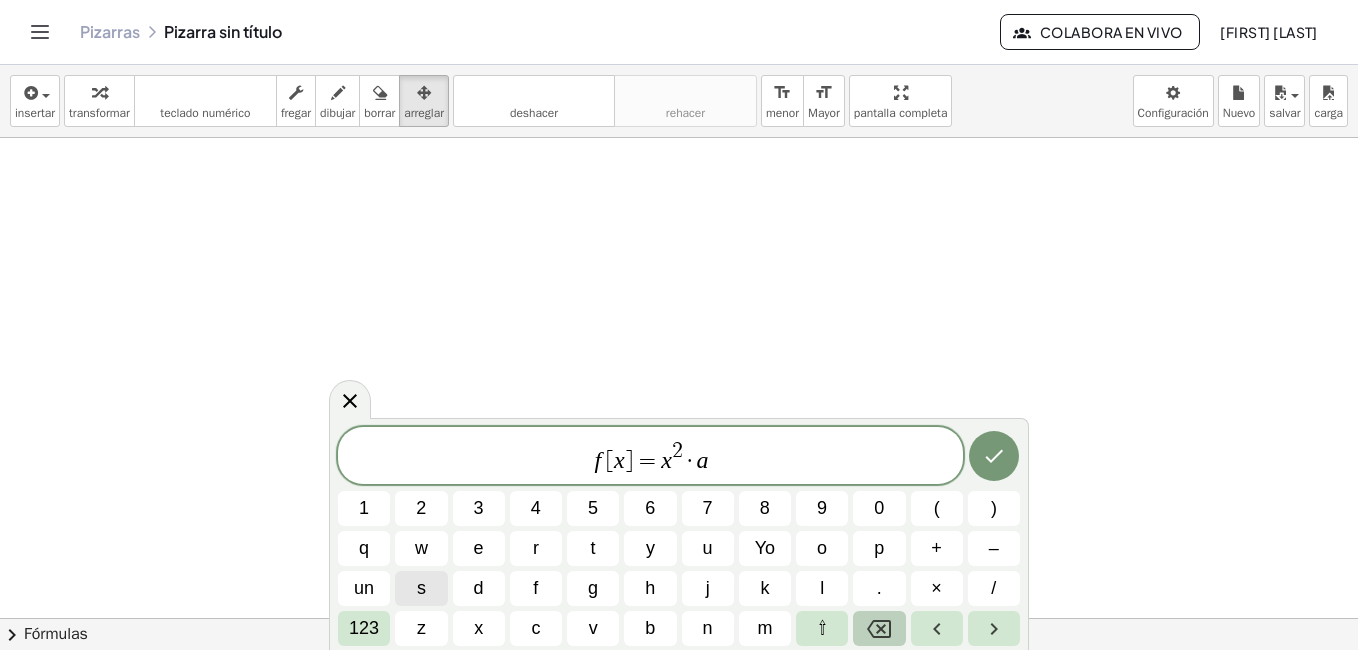 click 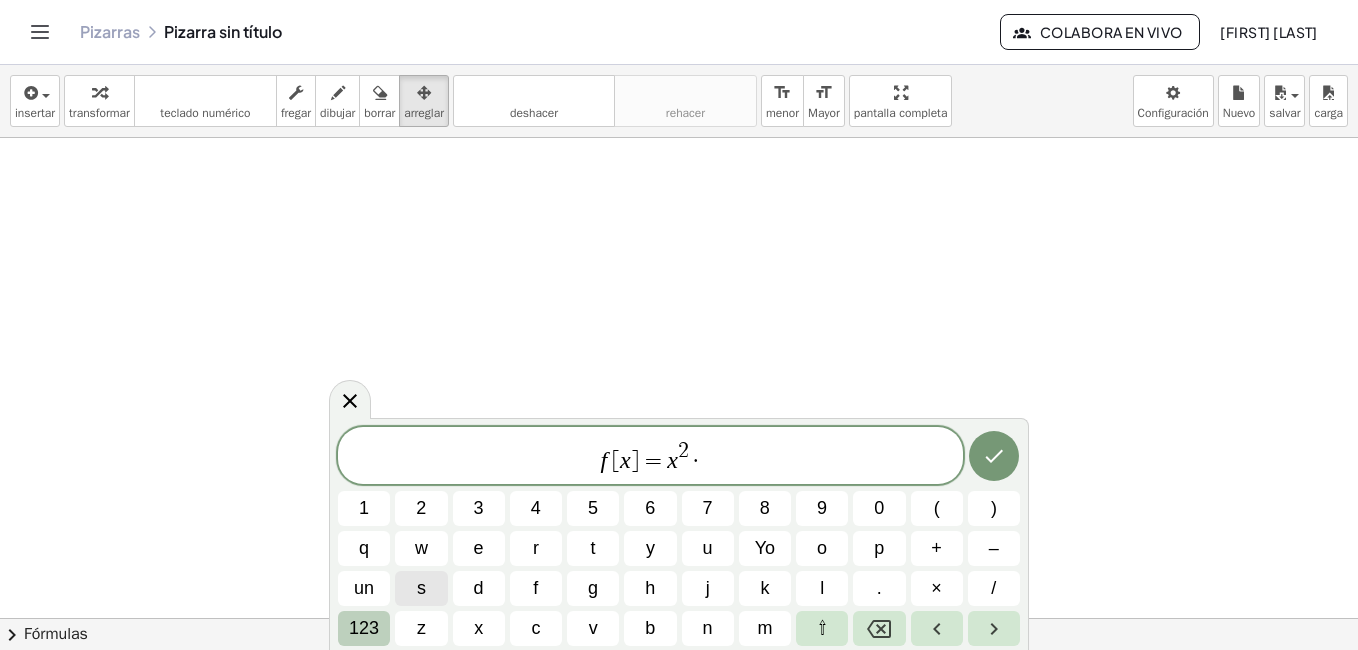 click on "123" at bounding box center [364, 628] 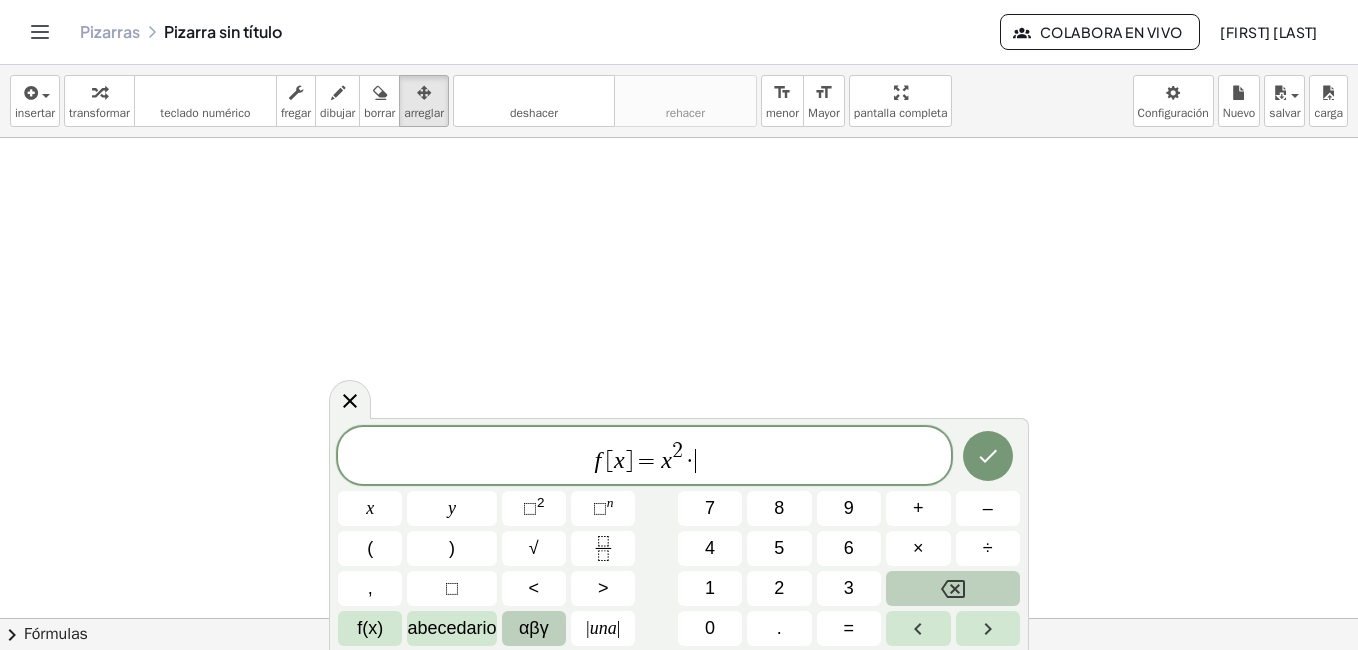 click on "αβγ" at bounding box center (534, 628) 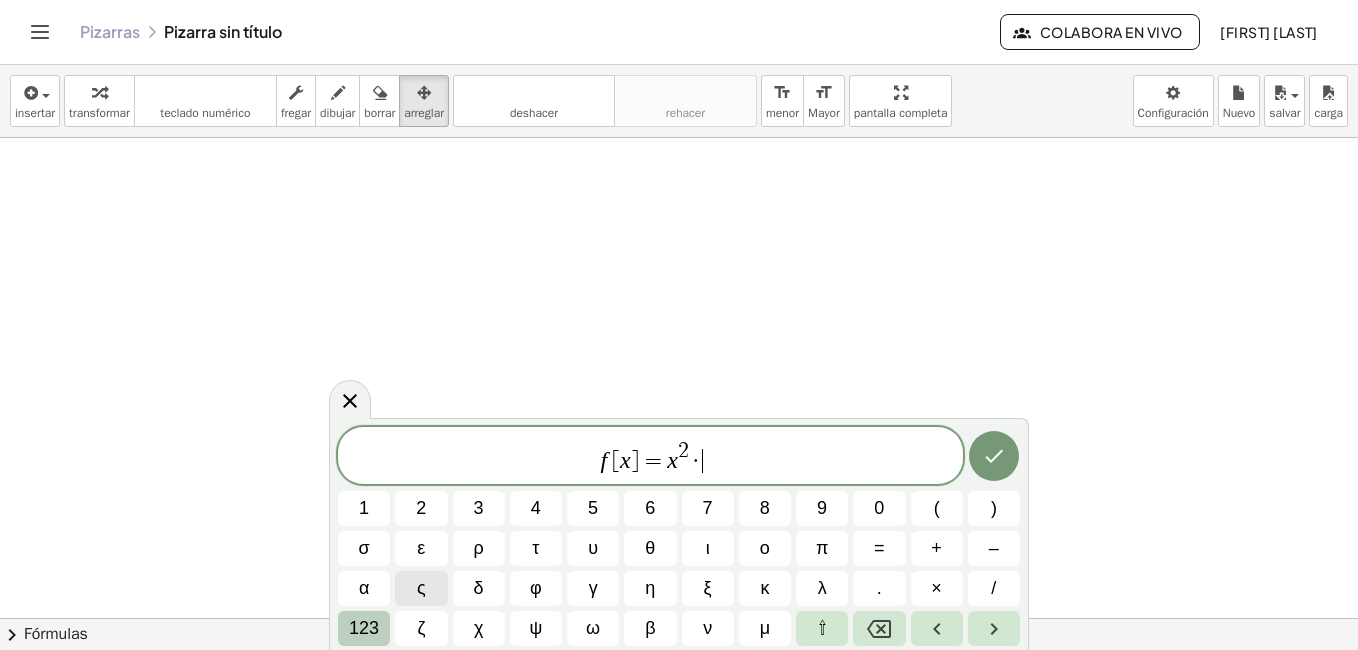 click on "123" at bounding box center (364, 628) 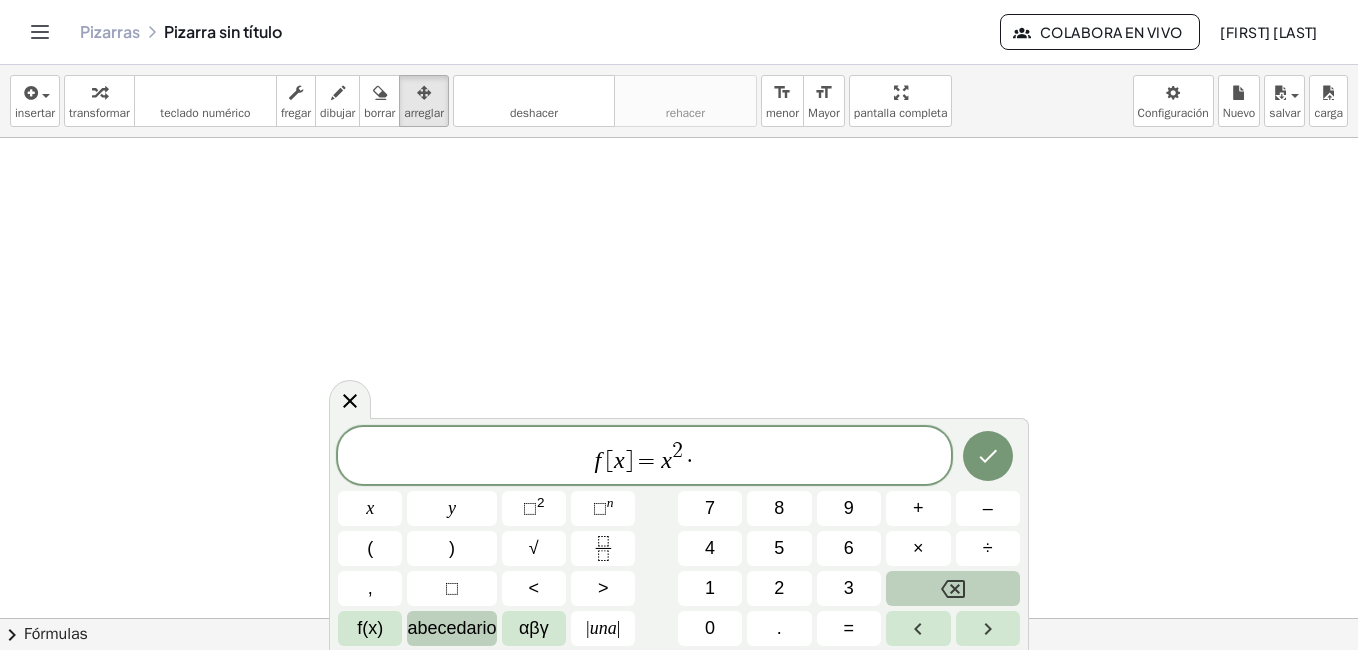 click on "abecedario" at bounding box center (451, 628) 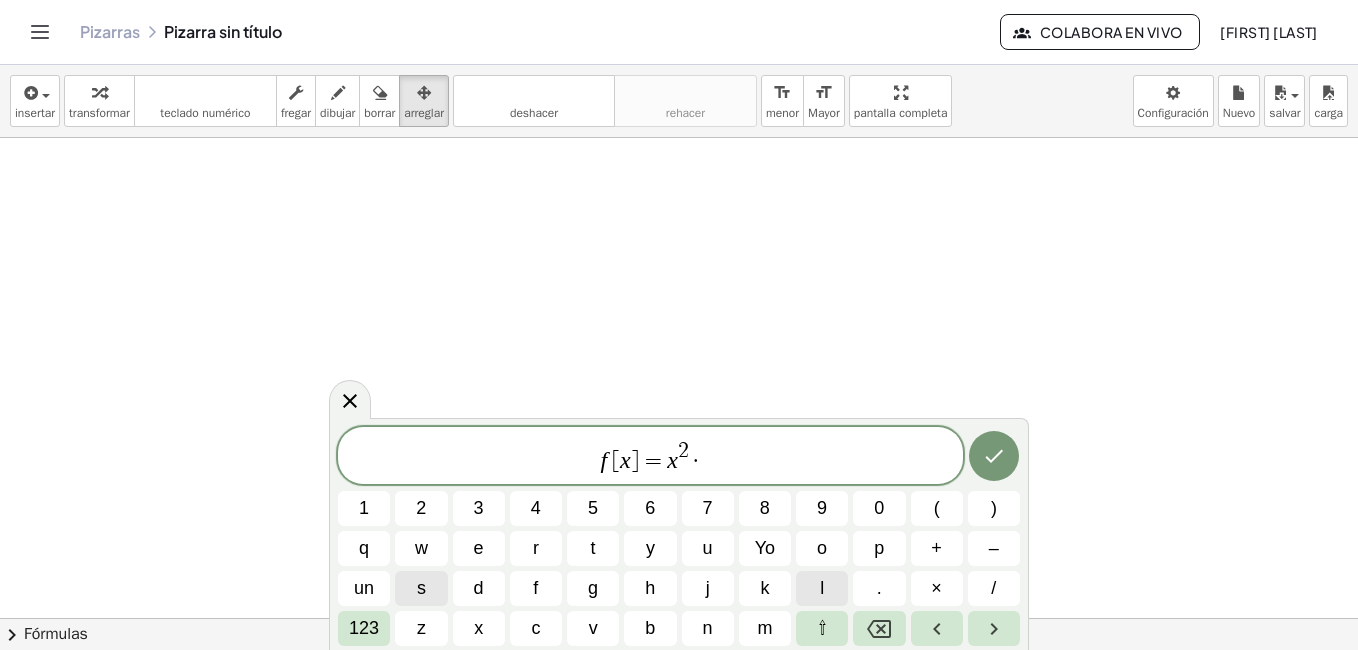 click on "l" at bounding box center (822, 588) 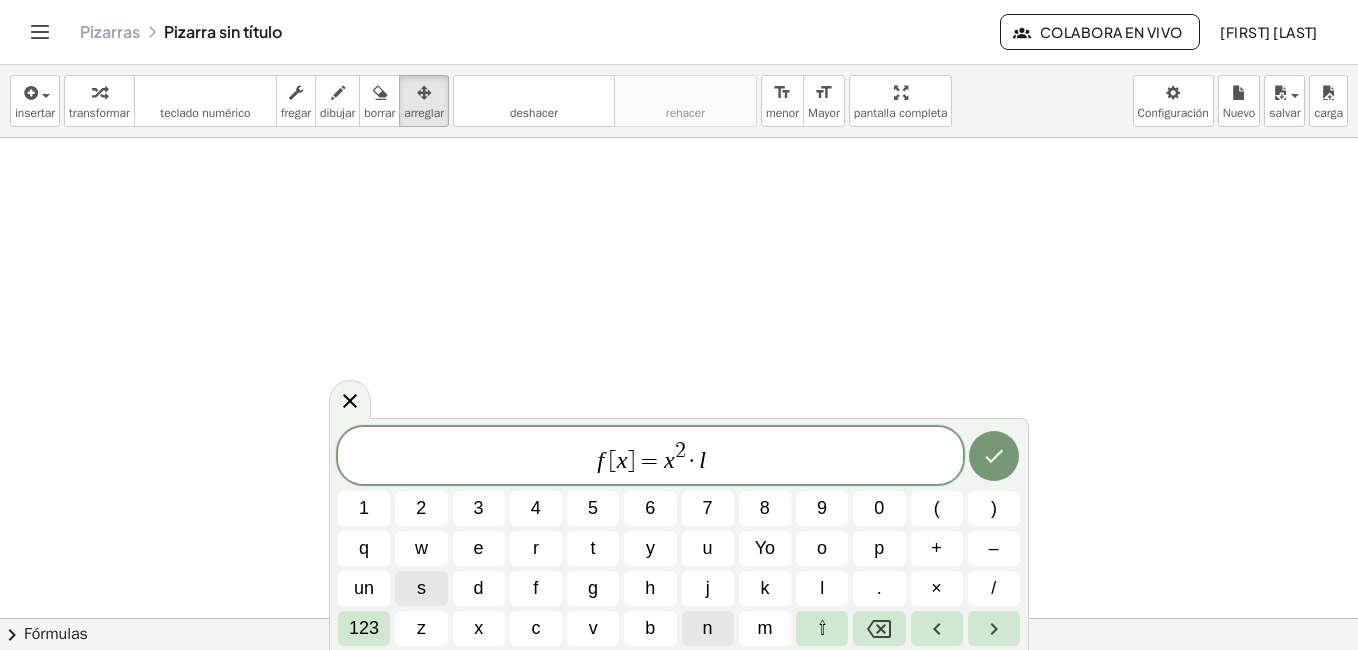 click on "n" at bounding box center [708, 628] 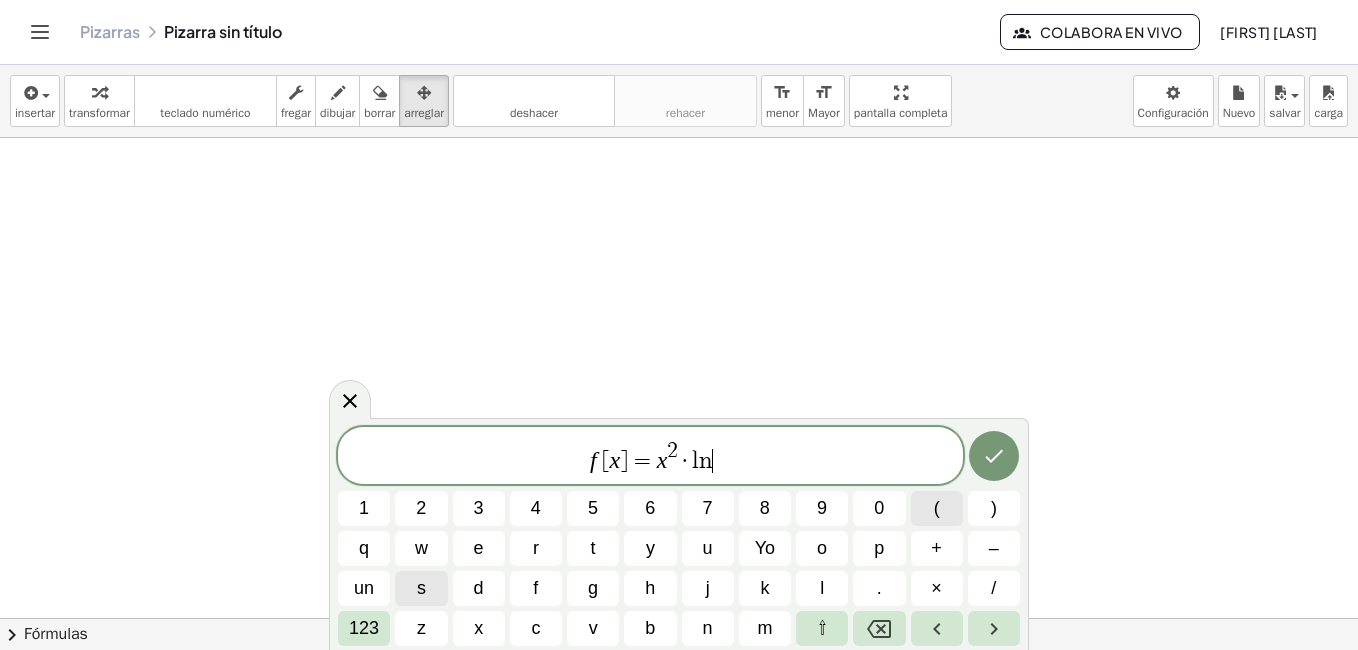click on "(" at bounding box center (937, 508) 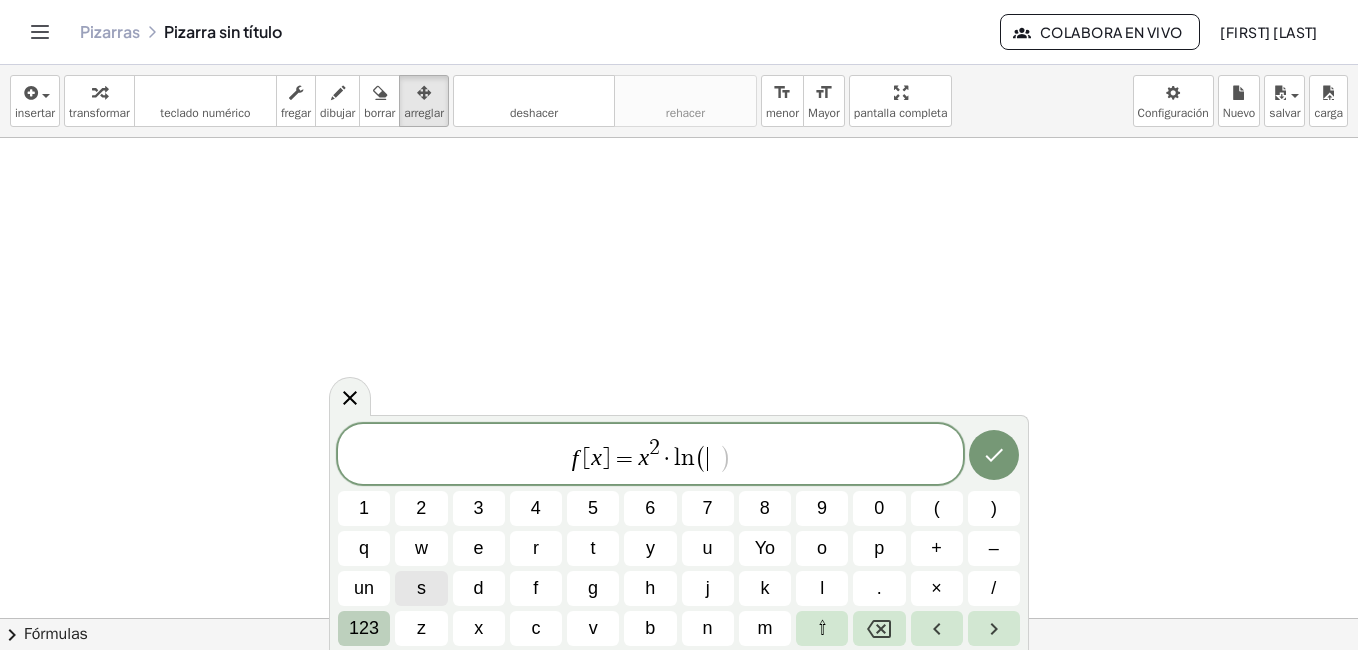 click on "123" at bounding box center [364, 628] 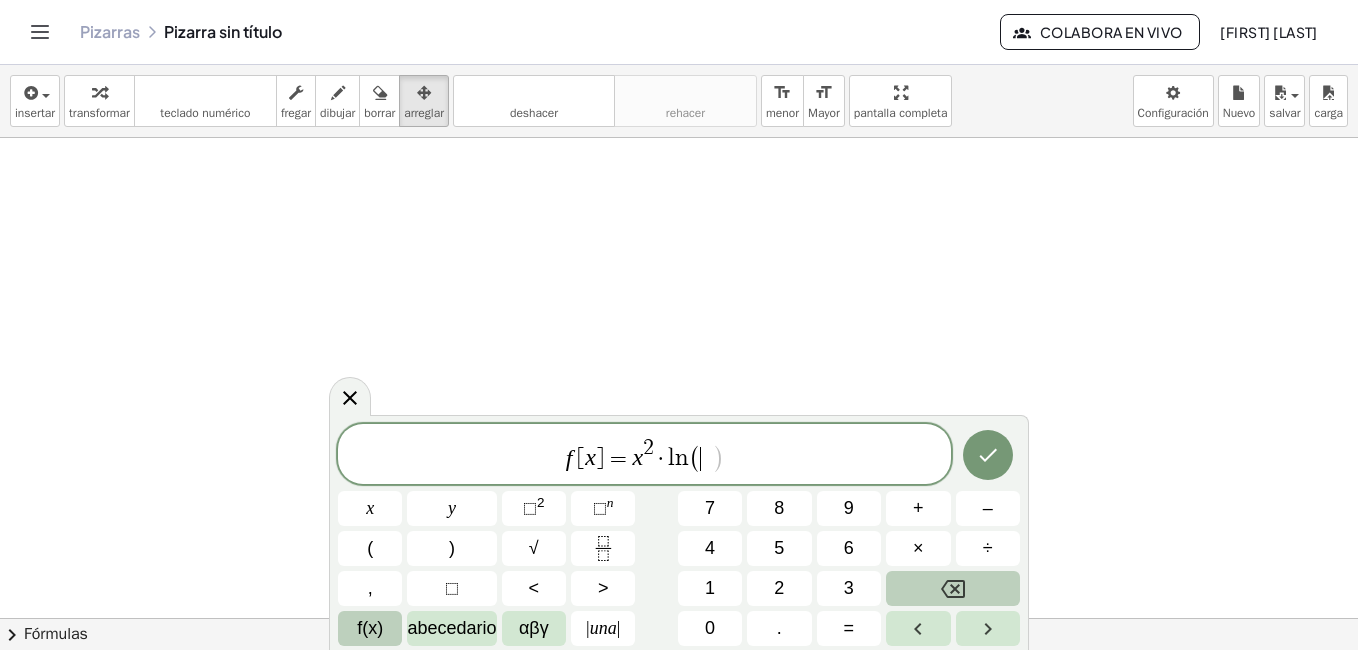 click on "f(x)" at bounding box center [370, 628] 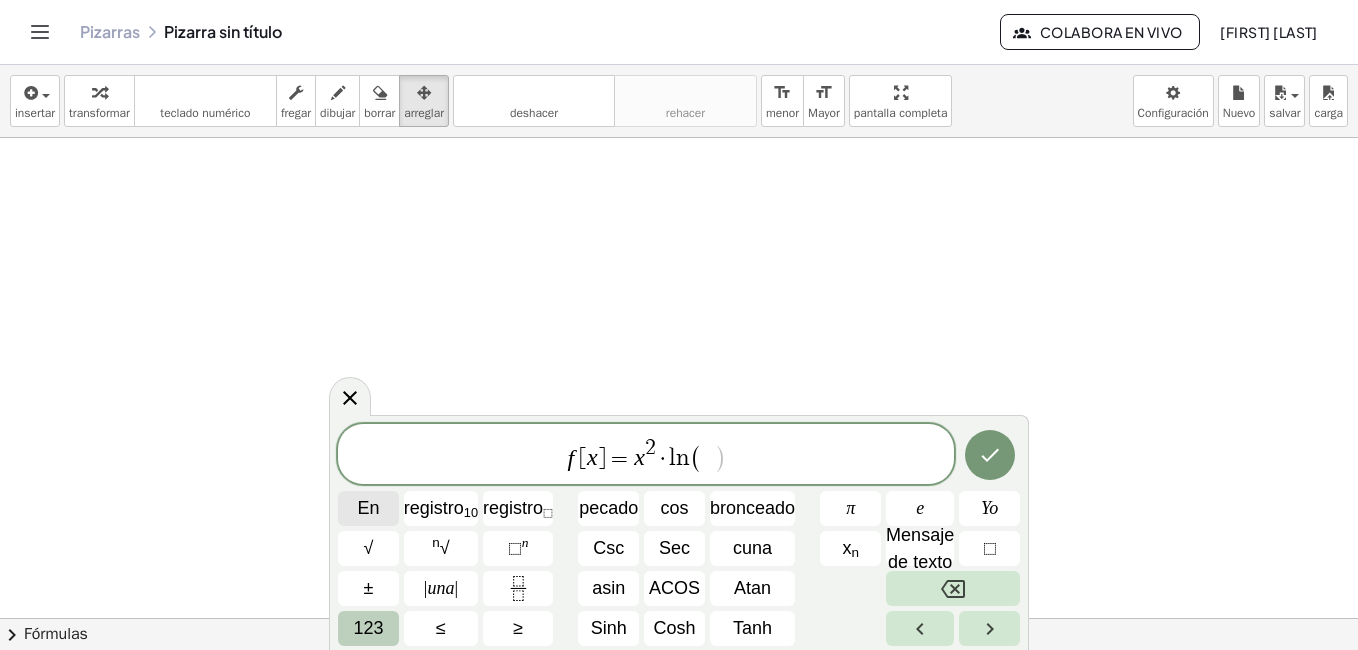 click on "En" at bounding box center [368, 508] 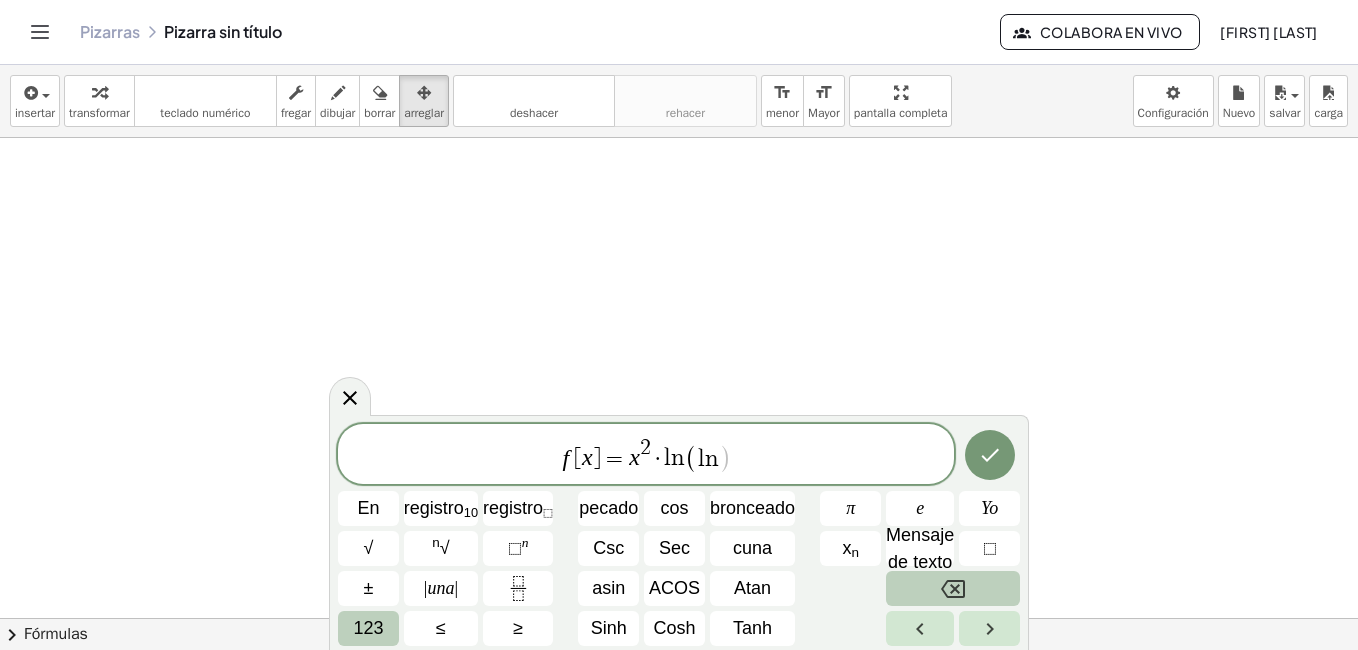 click at bounding box center [953, 588] 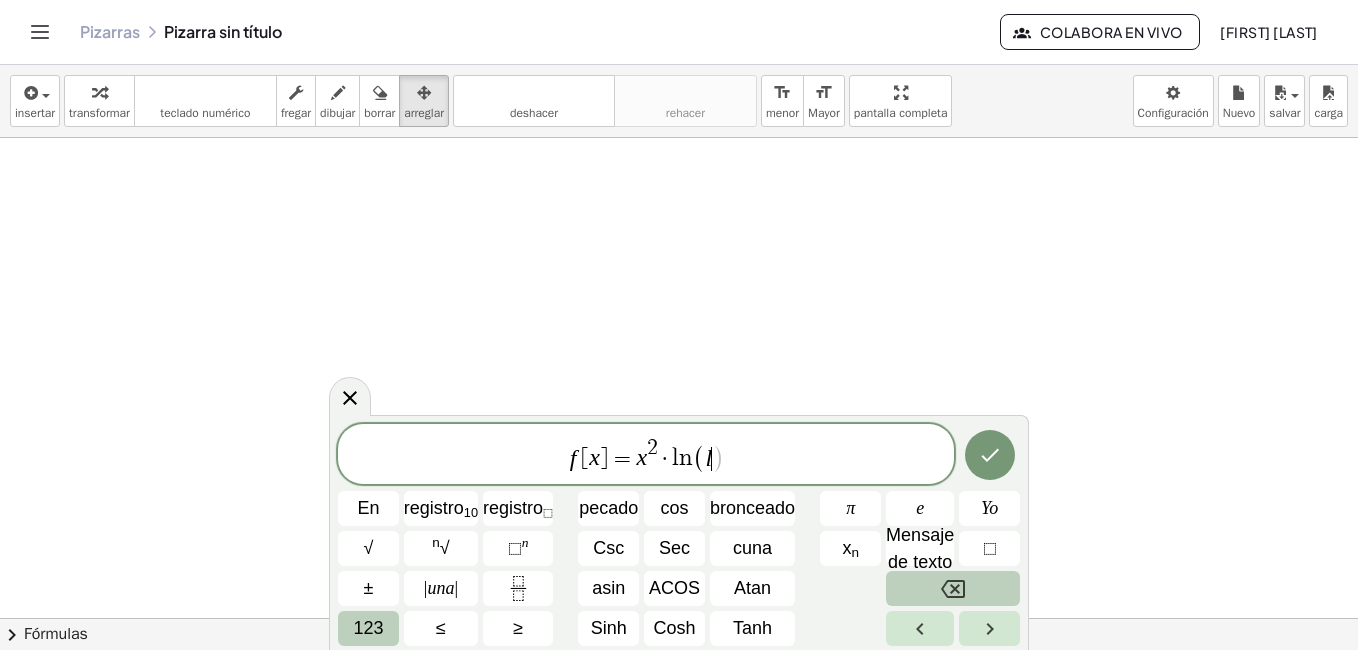 click at bounding box center [953, 588] 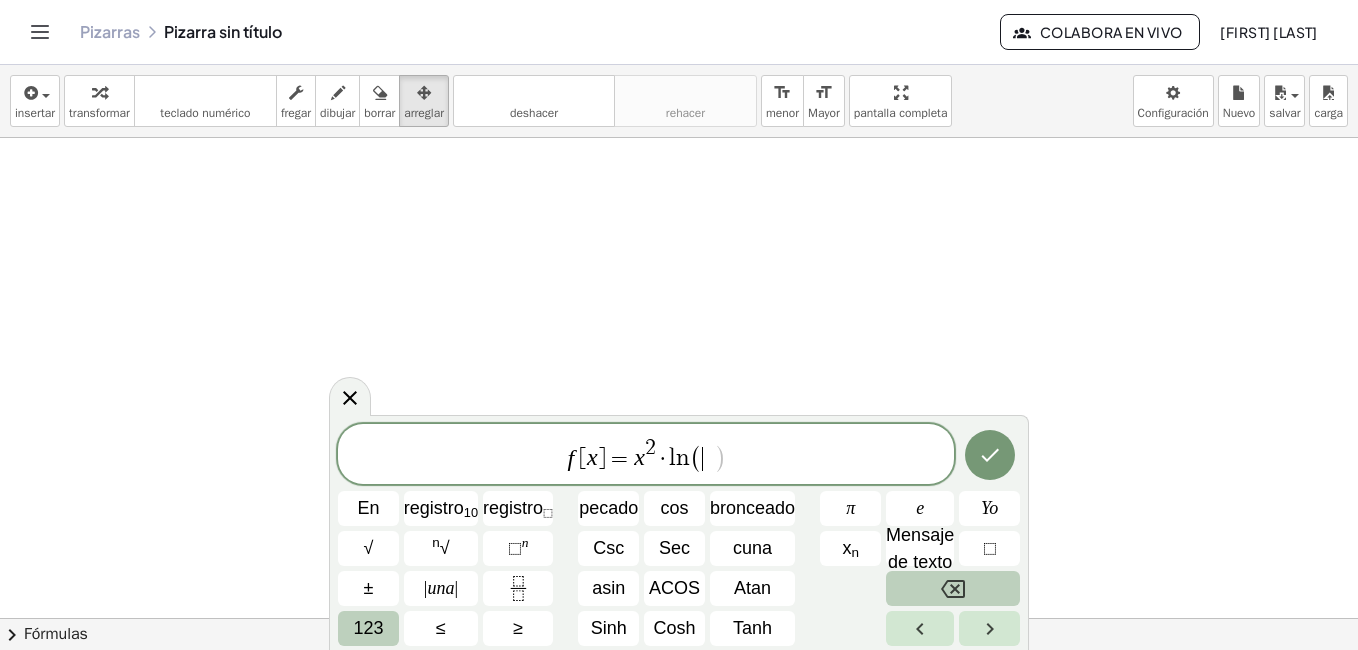 click at bounding box center (953, 588) 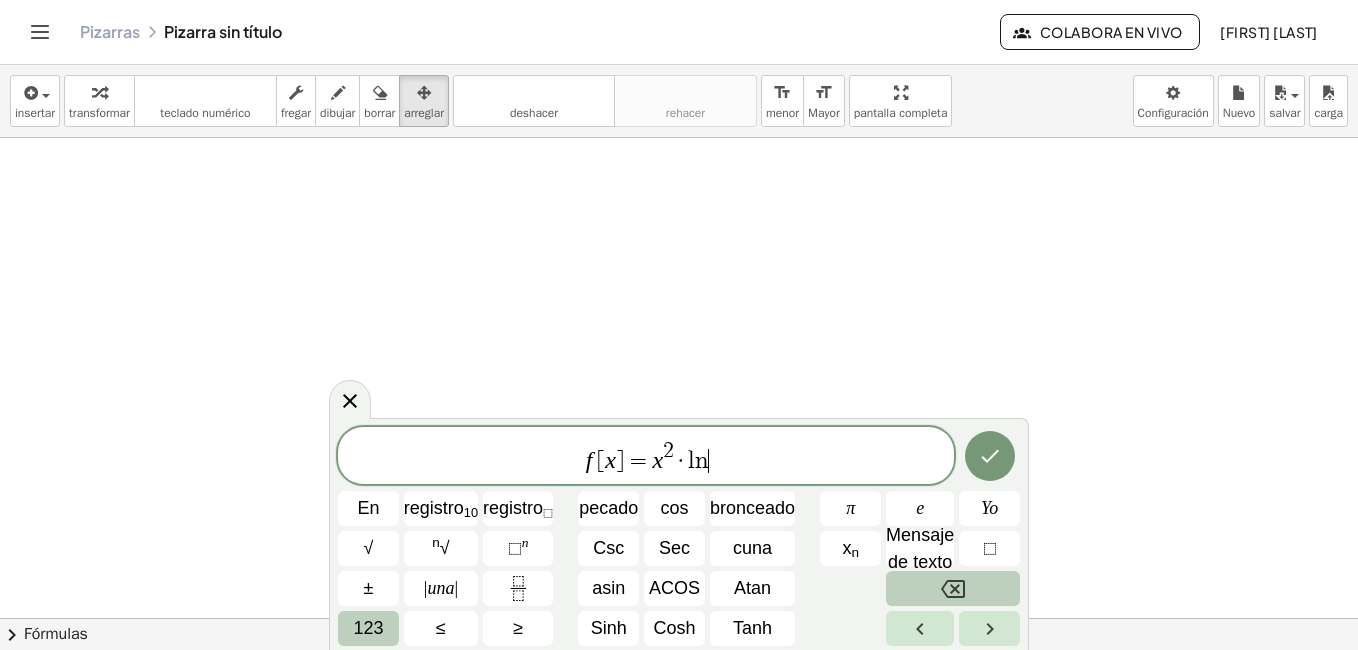 click at bounding box center [953, 588] 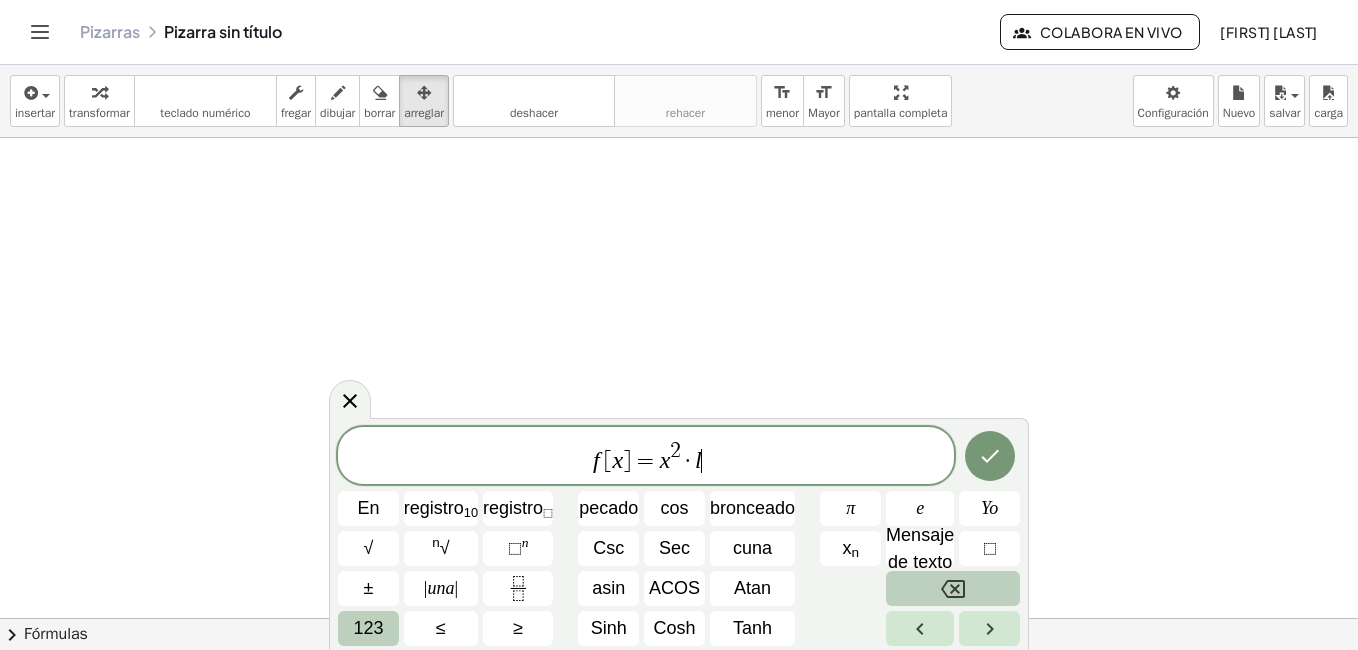 click at bounding box center (953, 588) 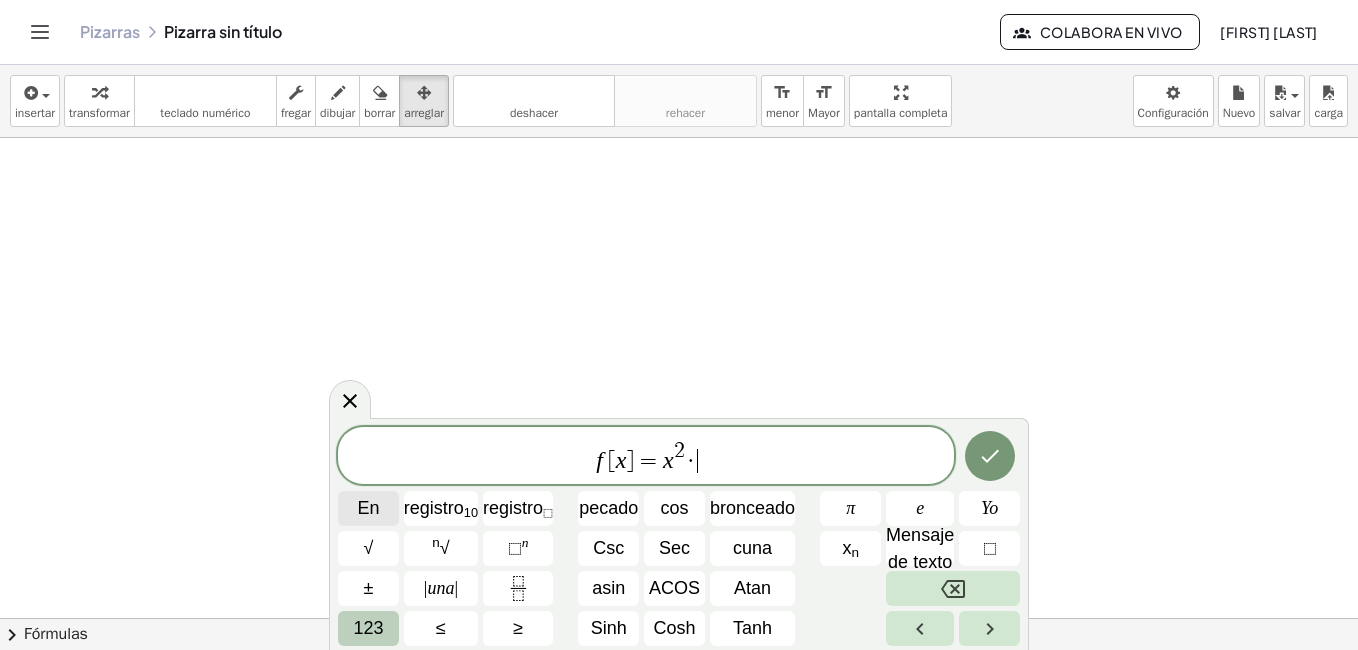 click on "En" at bounding box center (368, 508) 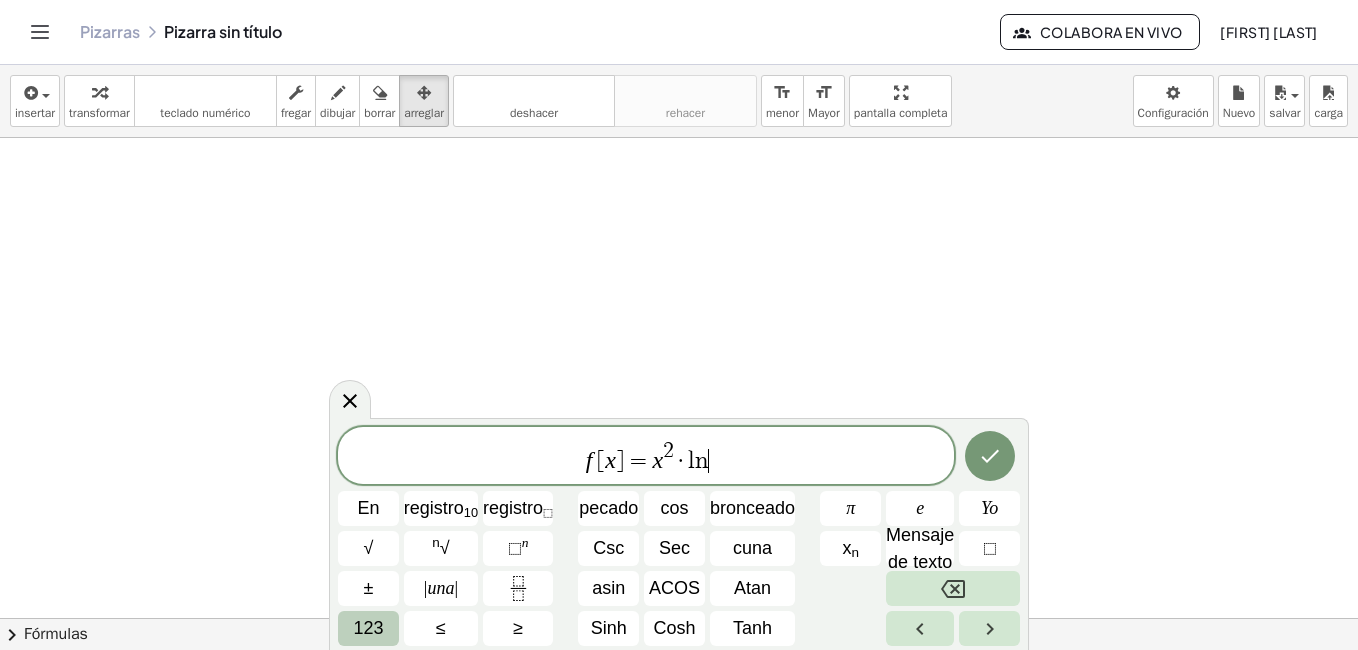 click on "123" at bounding box center [368, 628] 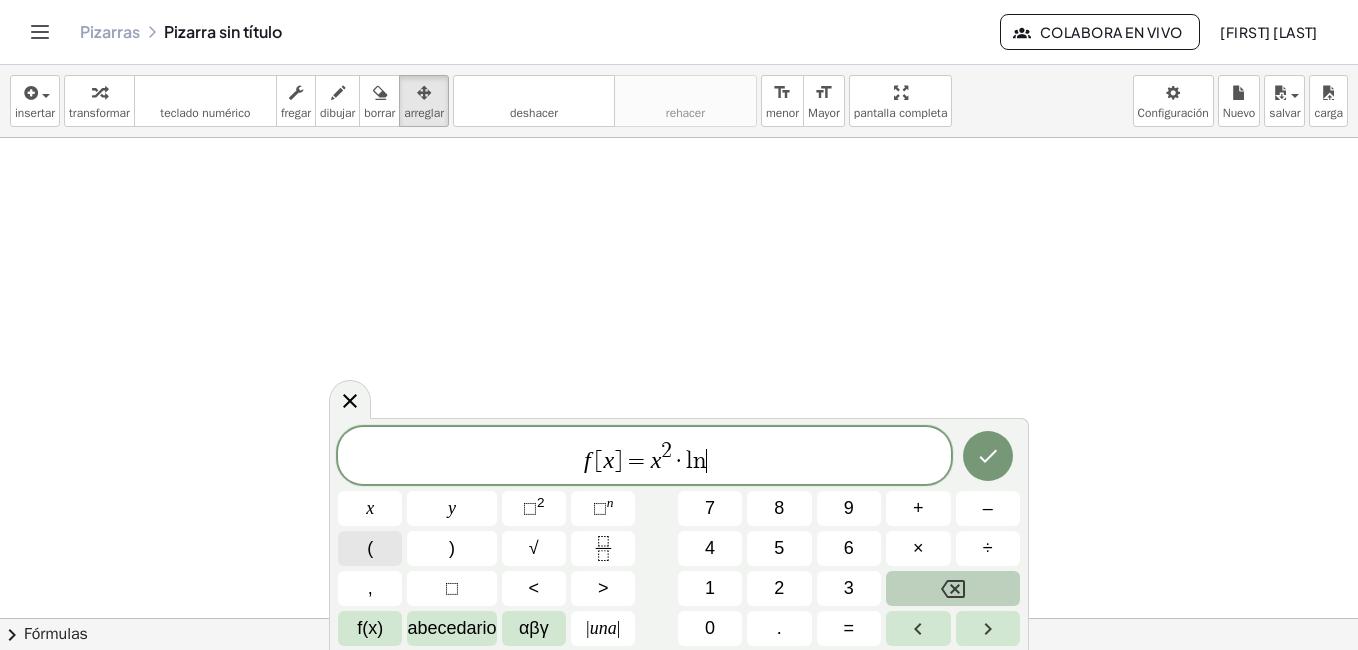 click on "(" at bounding box center [370, 548] 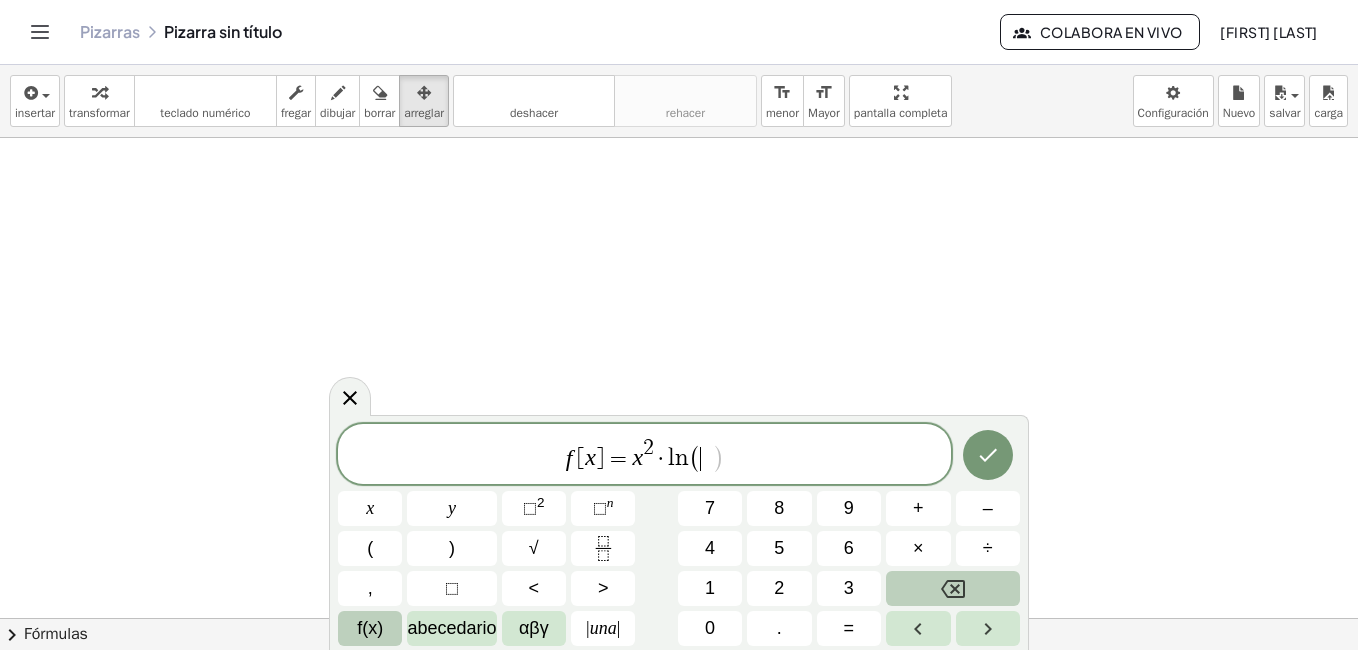 click on "f(x)" at bounding box center (370, 628) 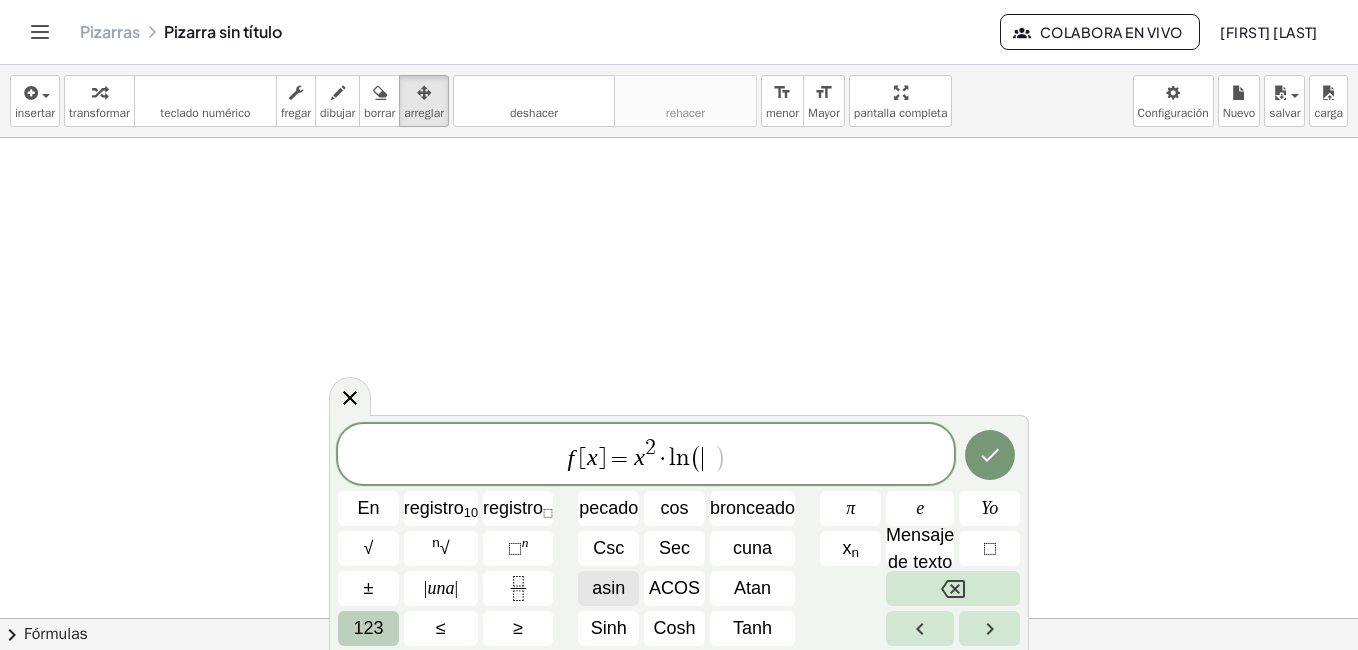 click on "asin" at bounding box center [608, 588] 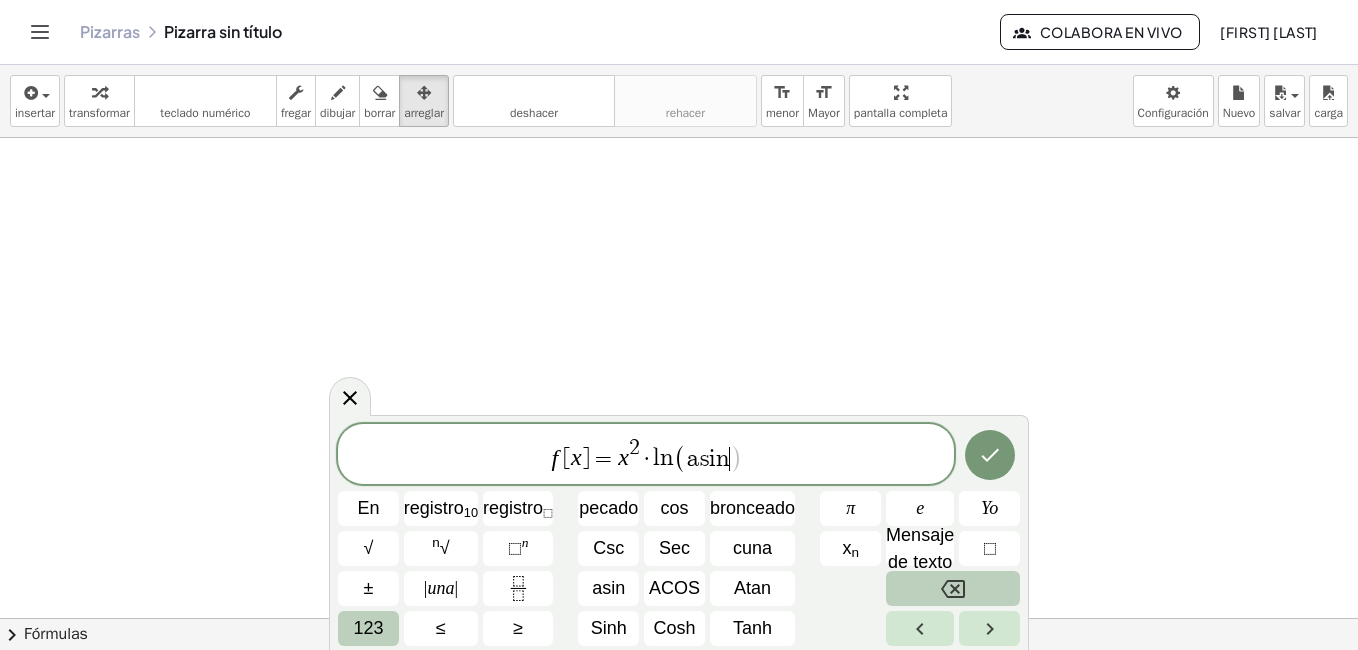 click at bounding box center [953, 588] 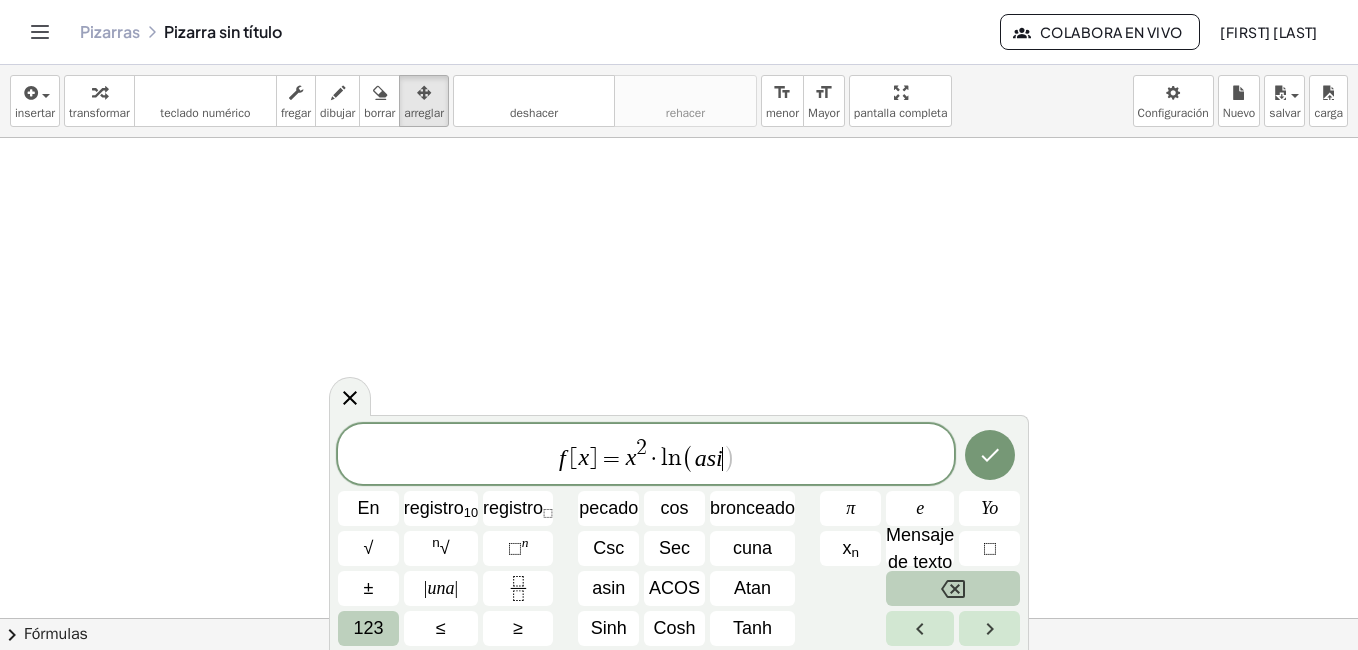 click at bounding box center (953, 588) 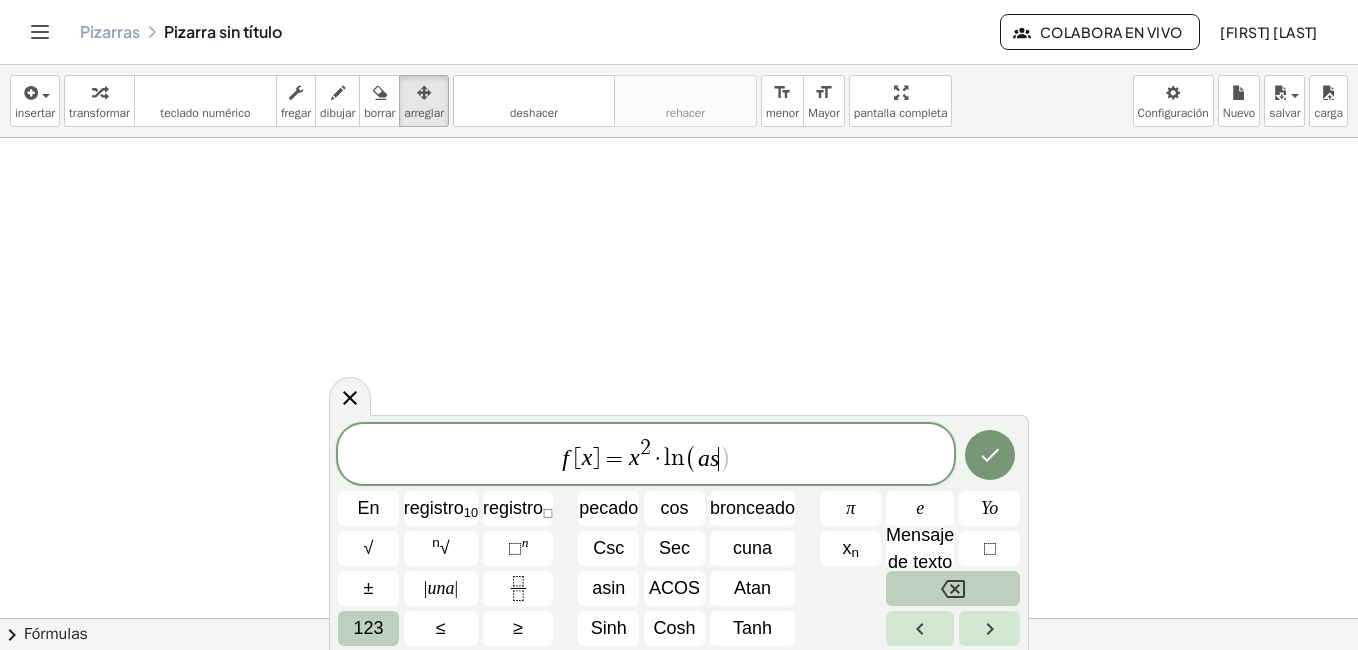 click at bounding box center [953, 588] 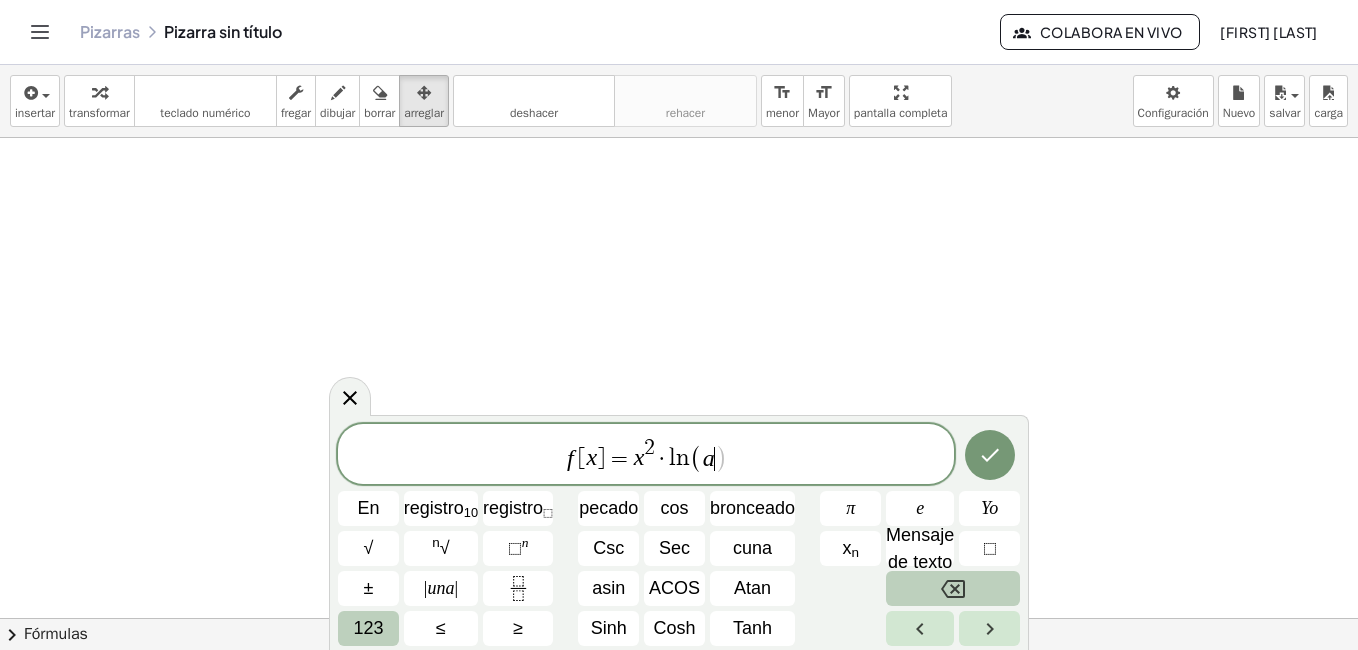 click at bounding box center (953, 588) 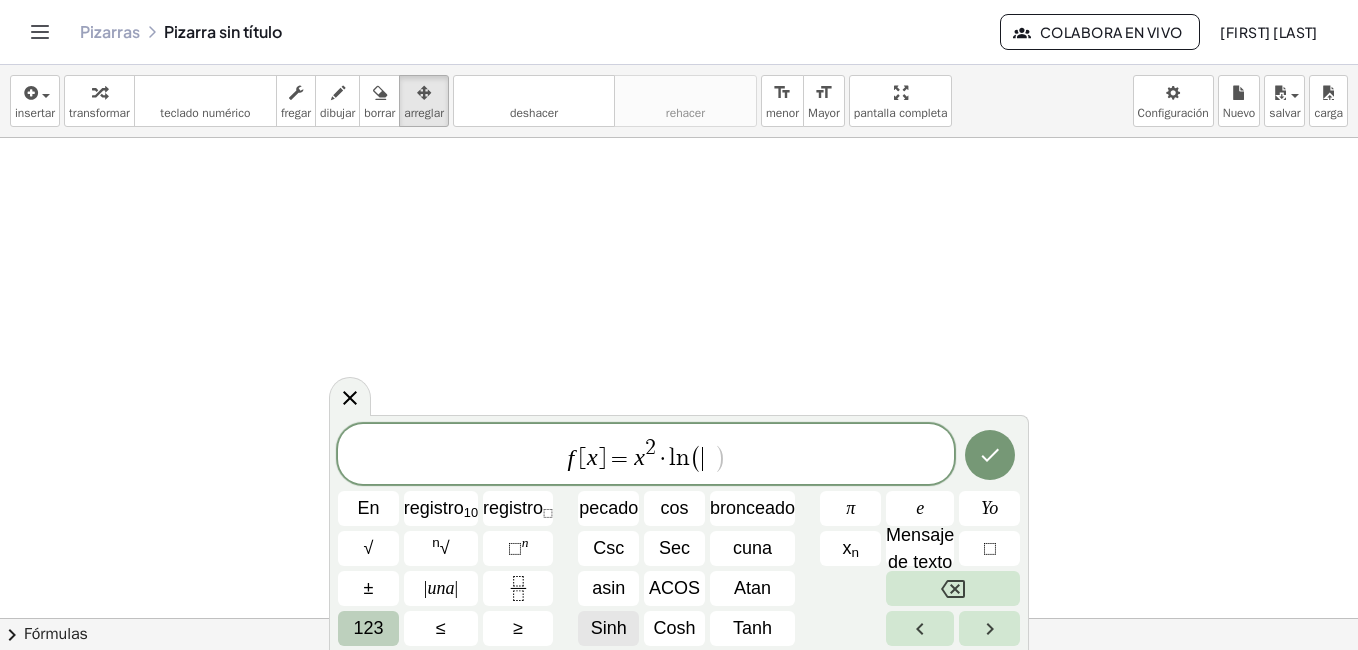 click on "Sinh" at bounding box center (609, 628) 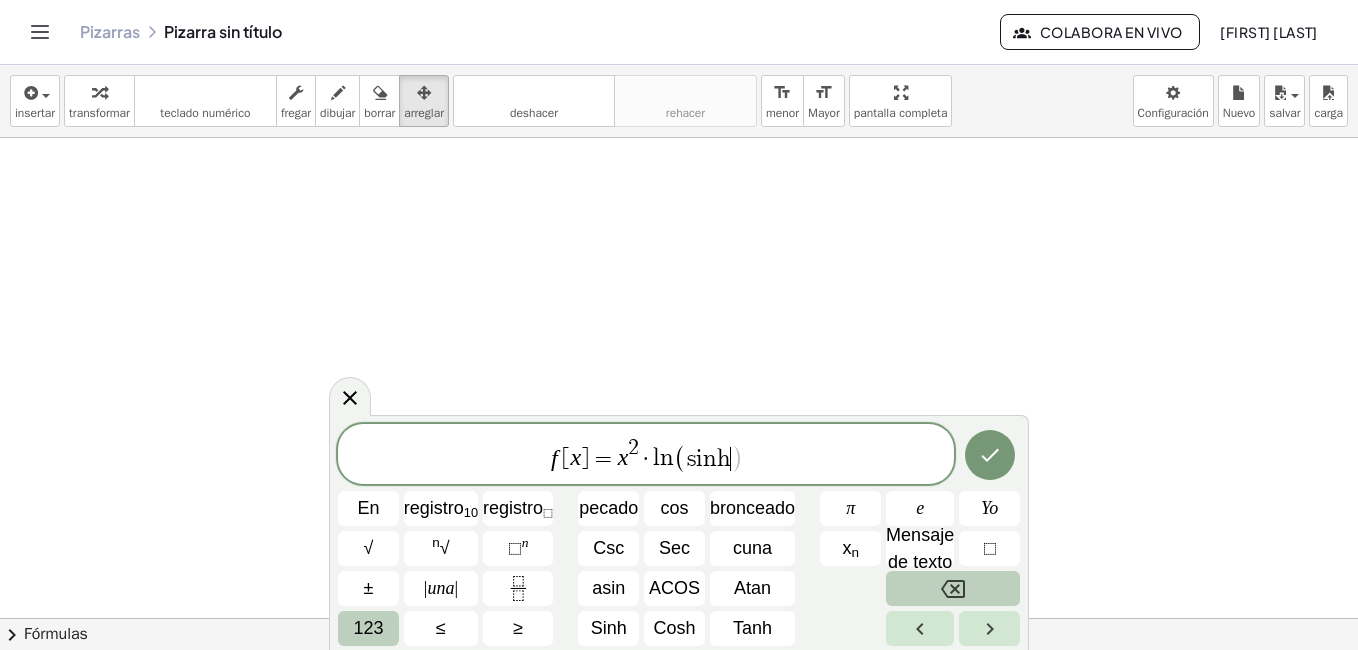click at bounding box center [953, 588] 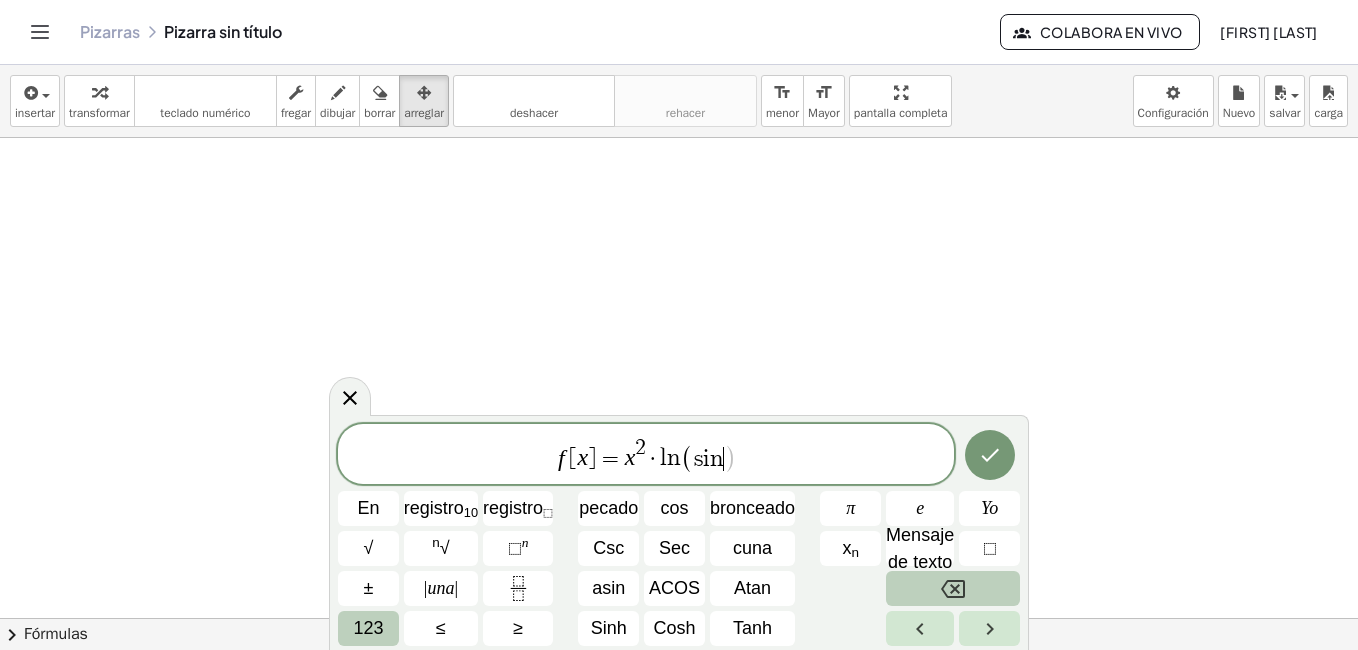 click at bounding box center (953, 588) 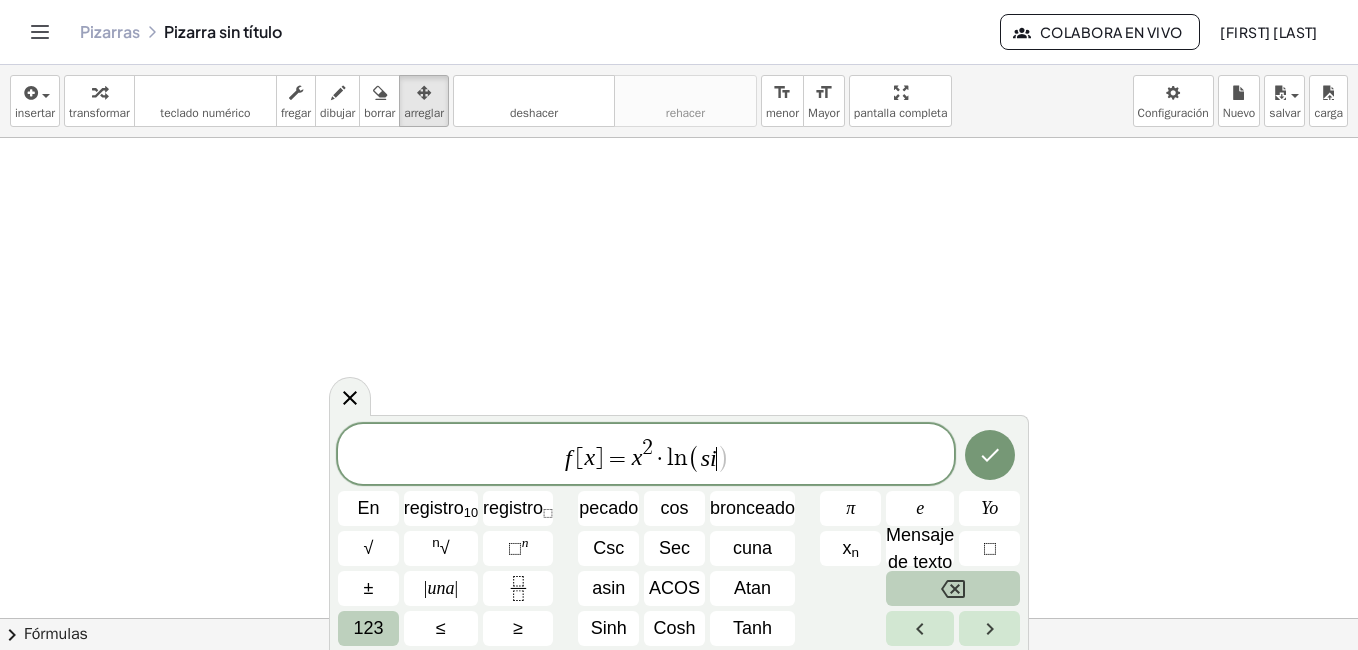 click at bounding box center [953, 588] 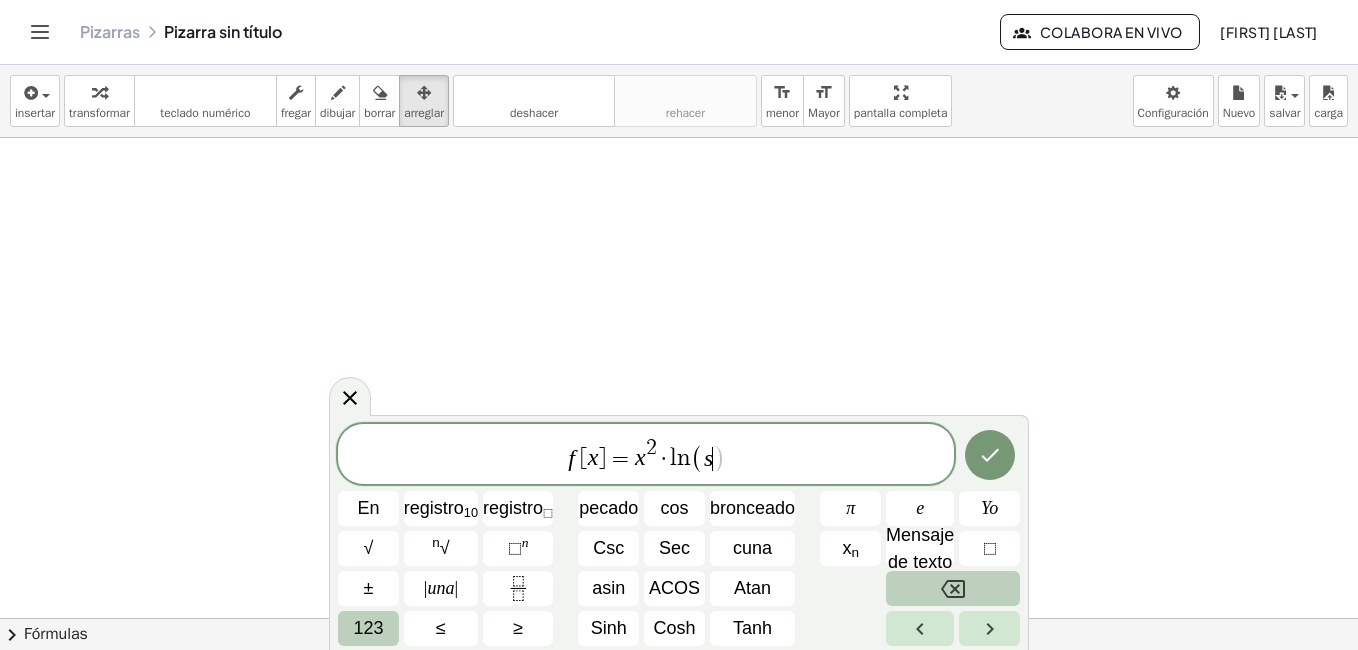 click at bounding box center (953, 588) 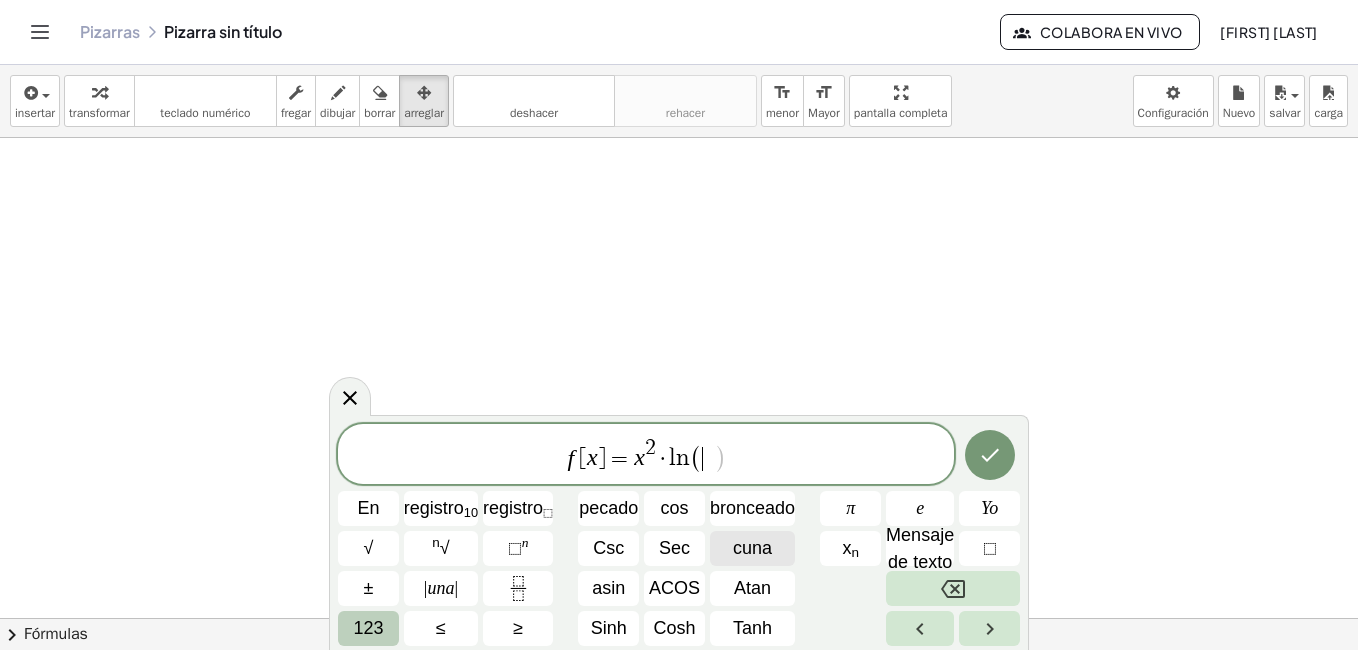 click on "cuna" at bounding box center [752, 548] 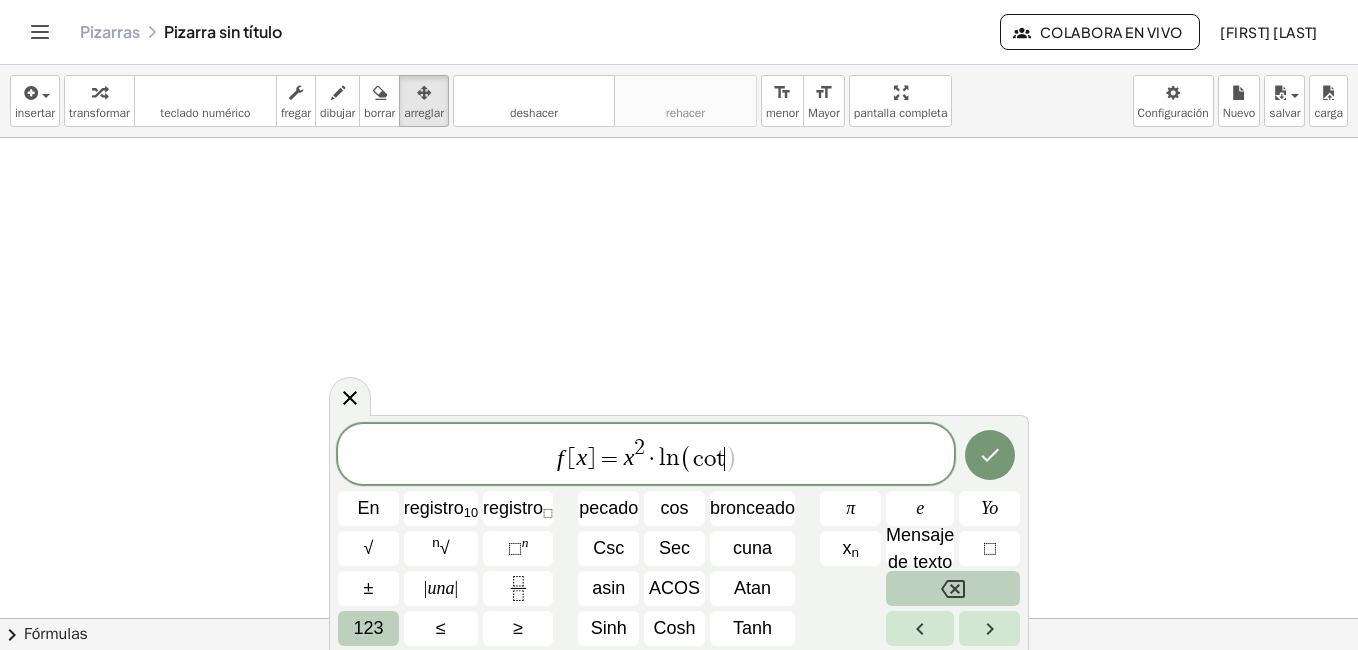 click at bounding box center [953, 588] 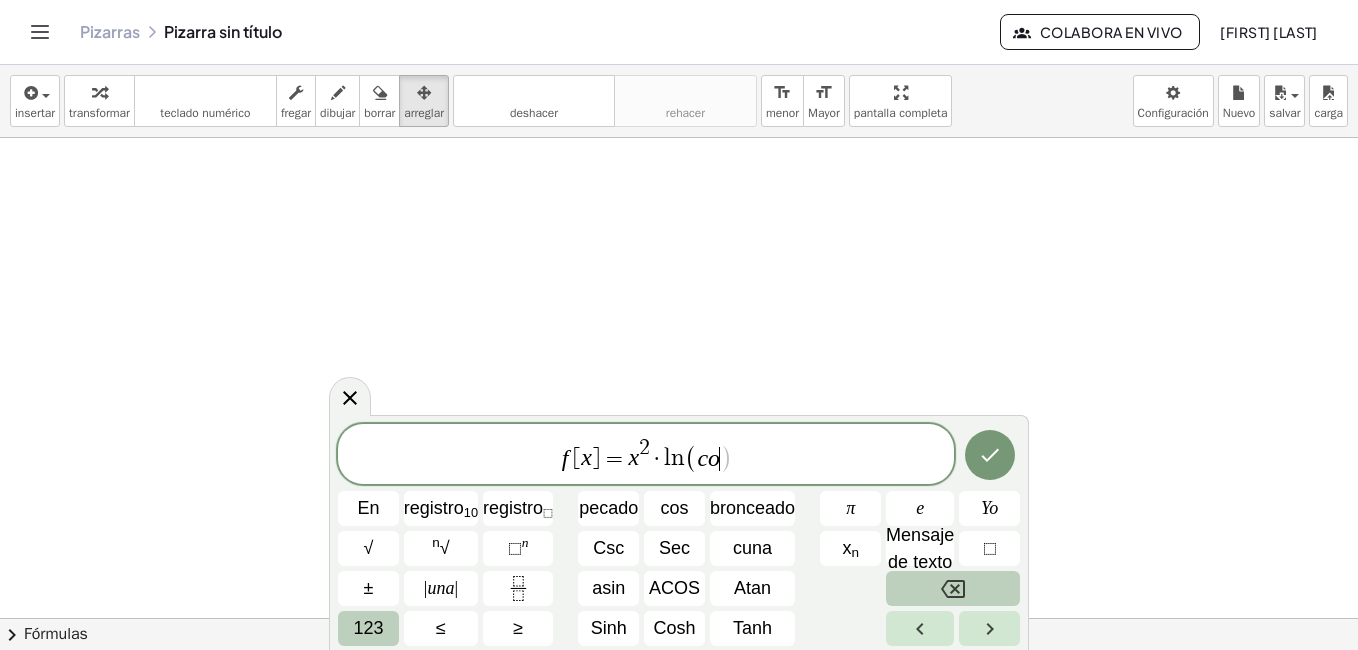 click at bounding box center (953, 588) 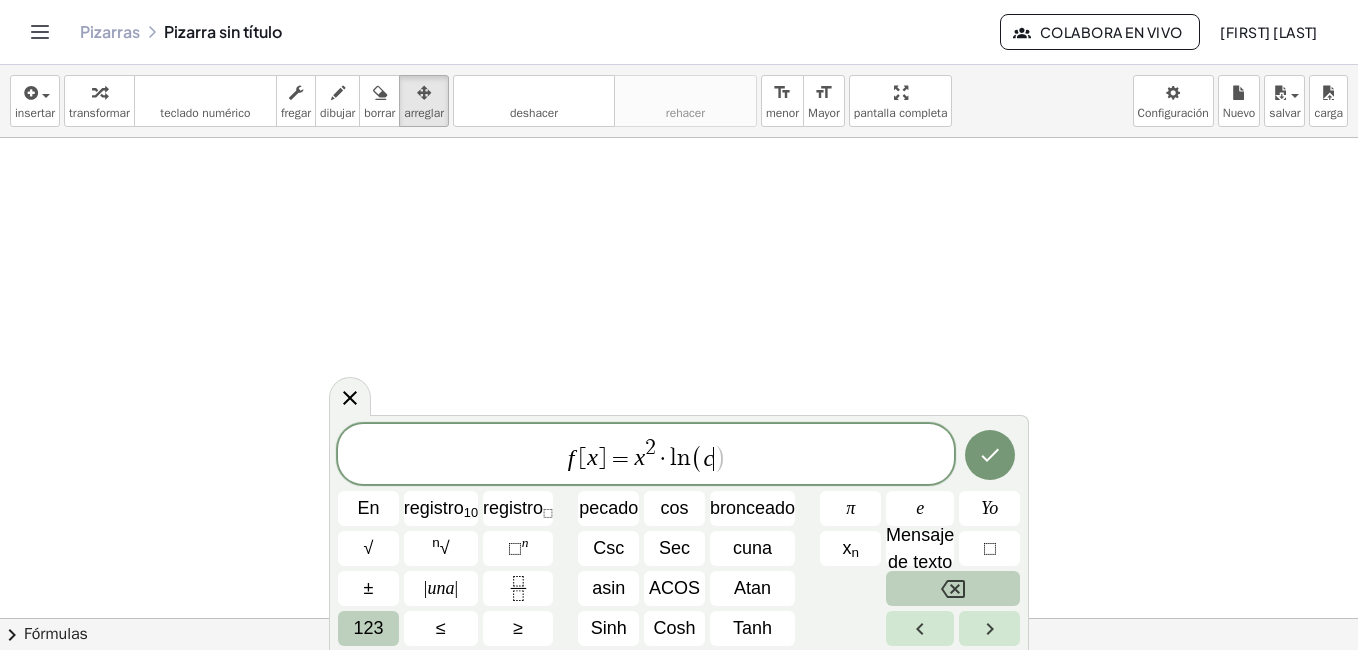 click at bounding box center [953, 588] 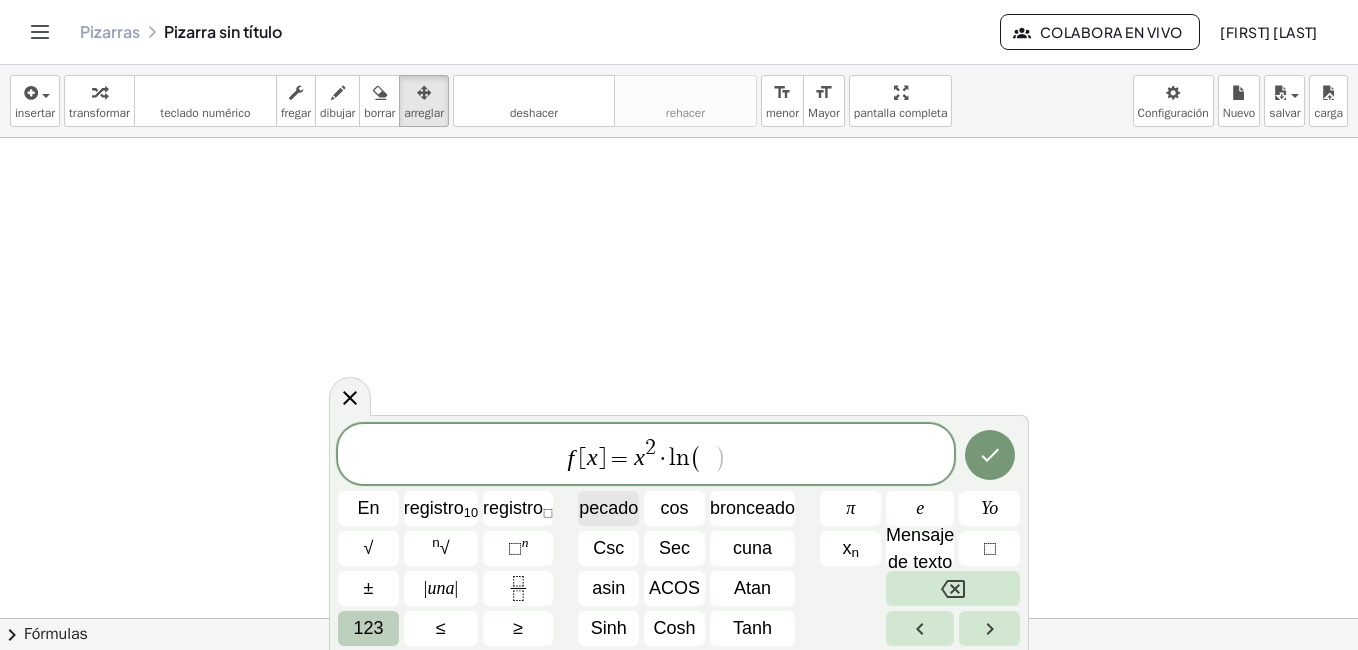 click on "pecado" at bounding box center [608, 508] 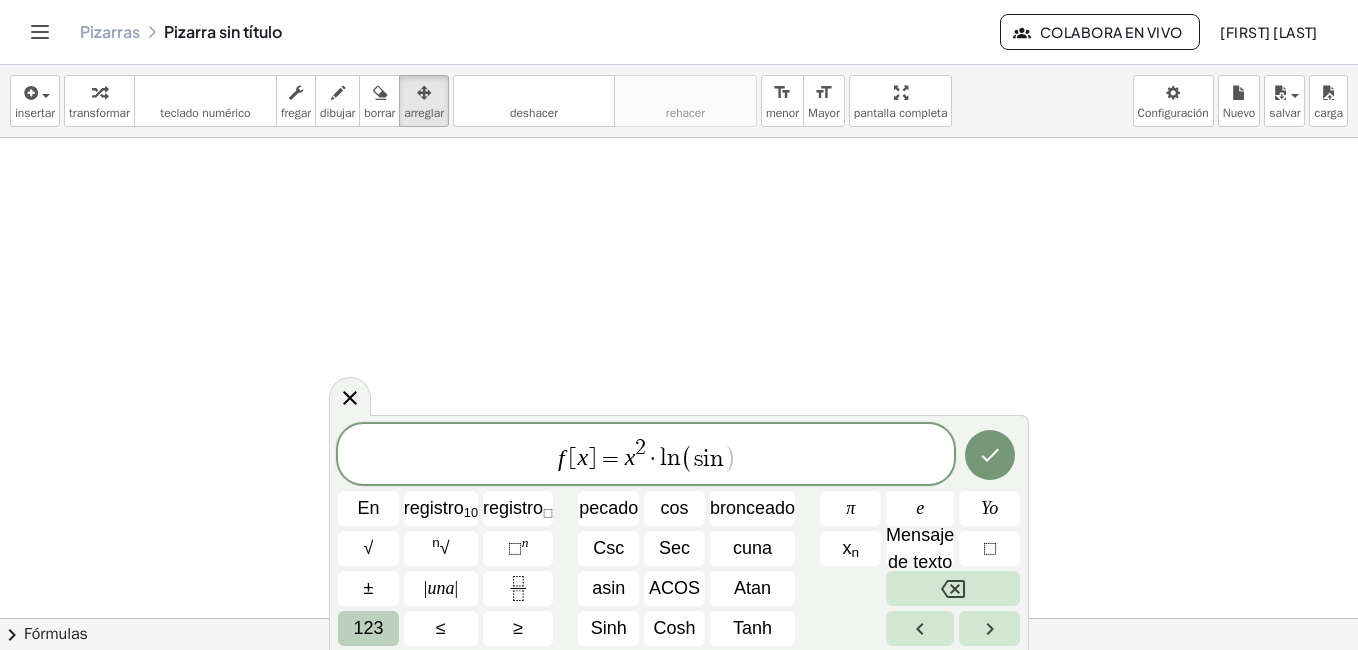 click on "123" at bounding box center [368, 628] 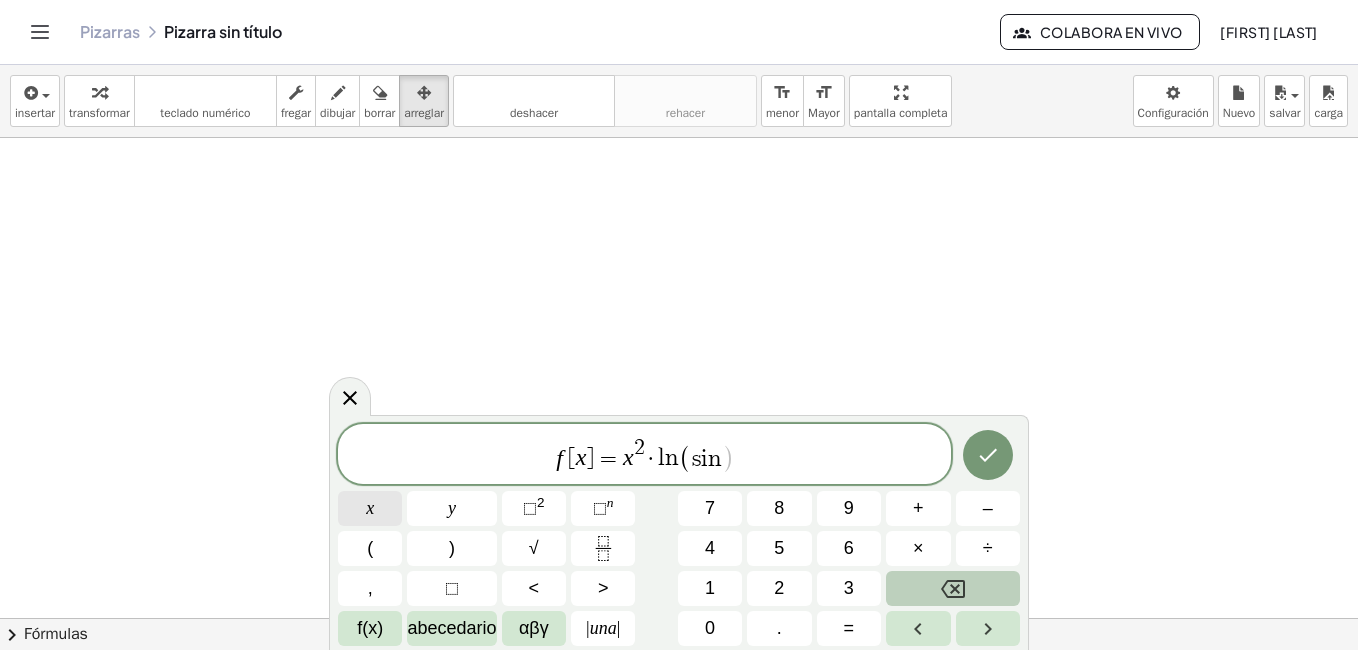 click on "x" at bounding box center [370, 508] 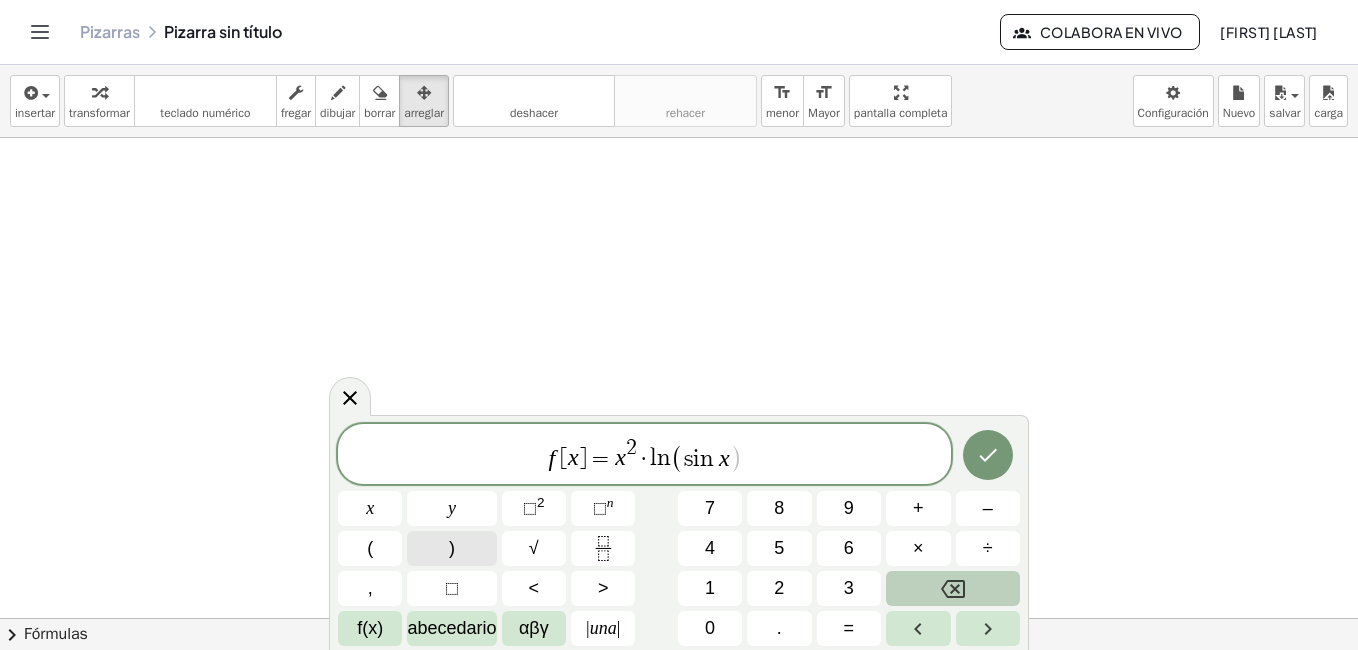 click on ")" at bounding box center [451, 548] 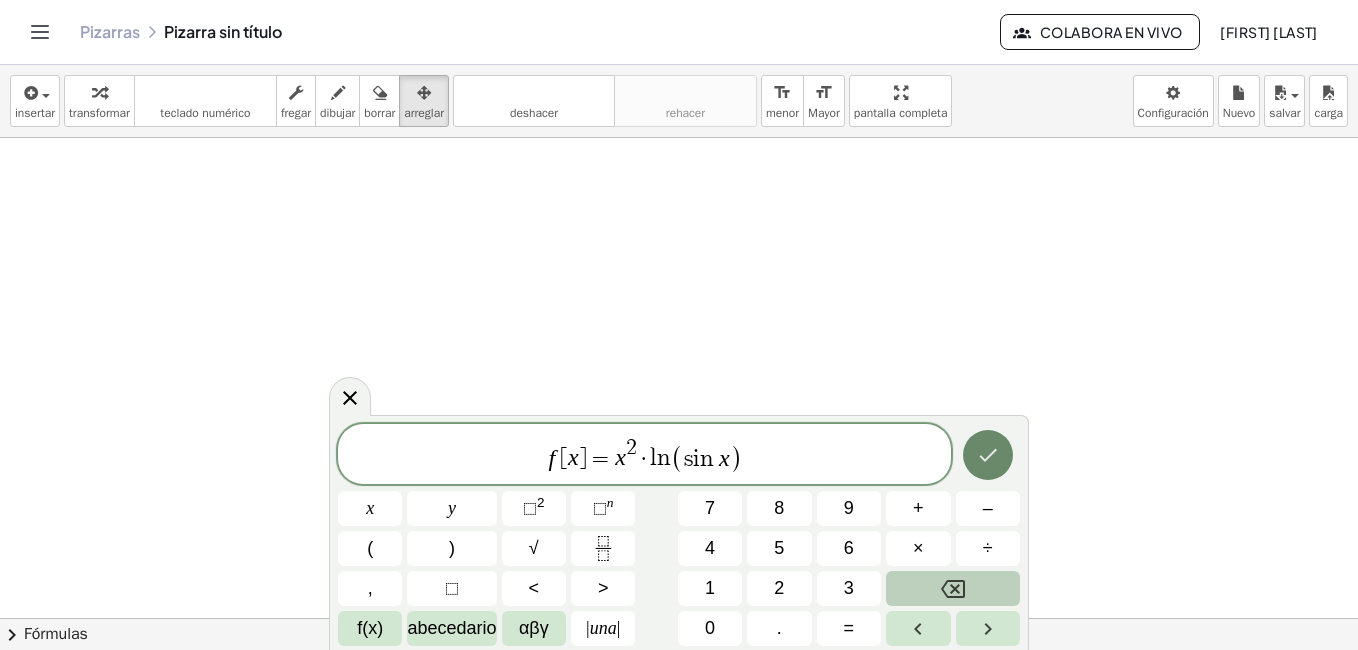 click 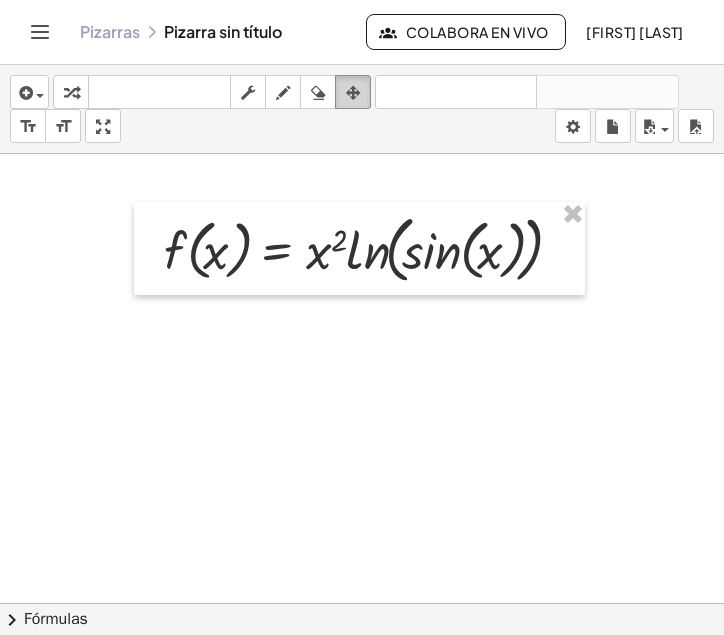 click at bounding box center [353, 93] 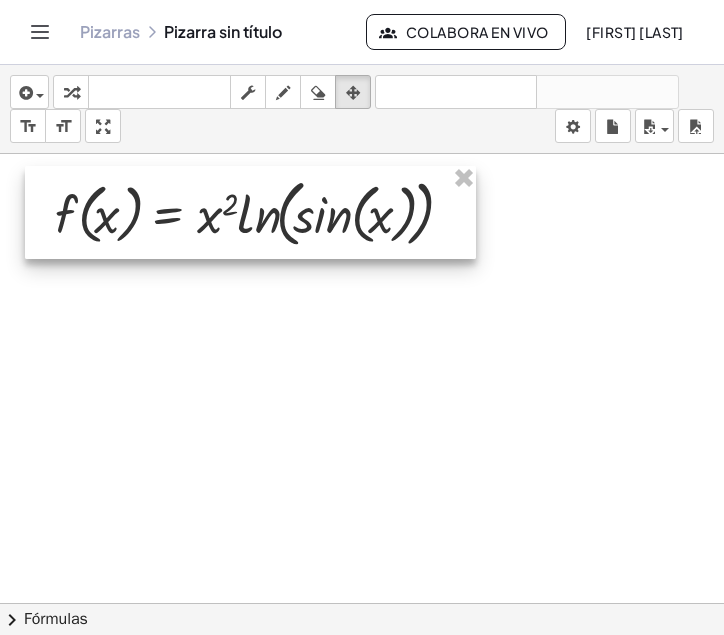 drag, startPoint x: 382, startPoint y: 228, endPoint x: 273, endPoint y: 192, distance: 114.791115 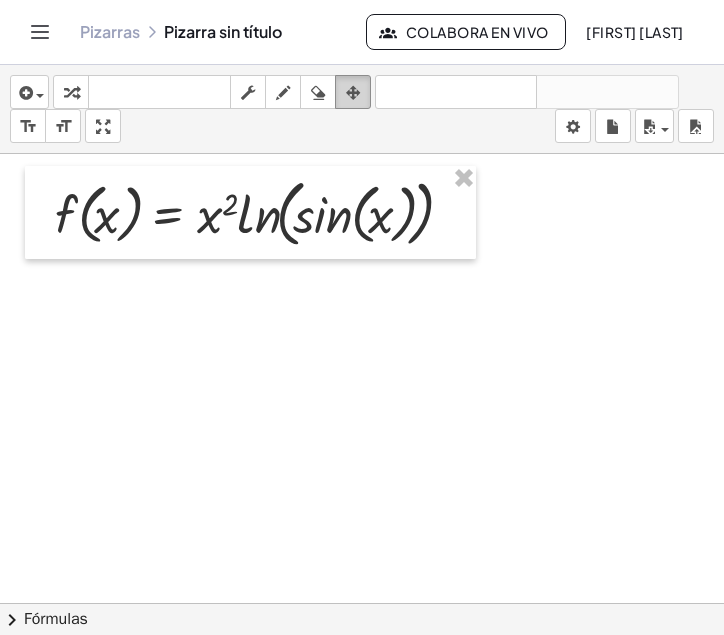 click at bounding box center (353, 92) 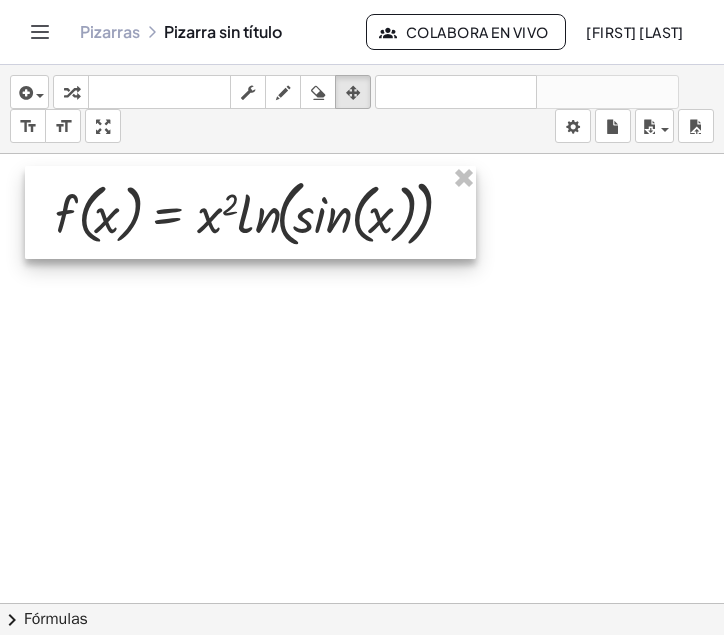 click at bounding box center (250, 212) 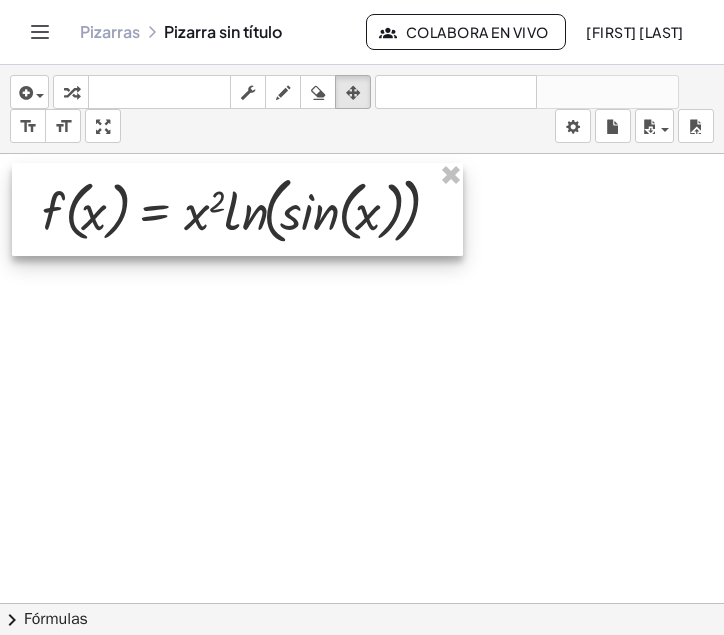 drag, startPoint x: 171, startPoint y: 216, endPoint x: 158, endPoint y: 213, distance: 13.341664 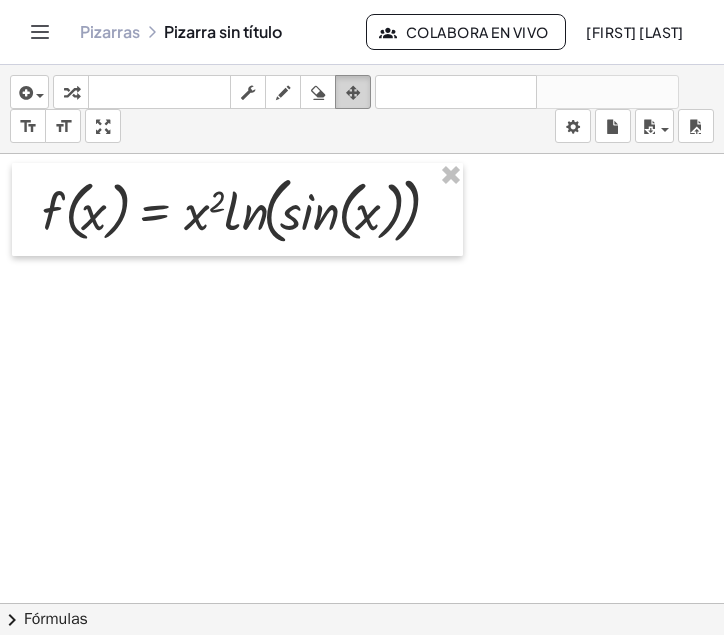click at bounding box center [353, 93] 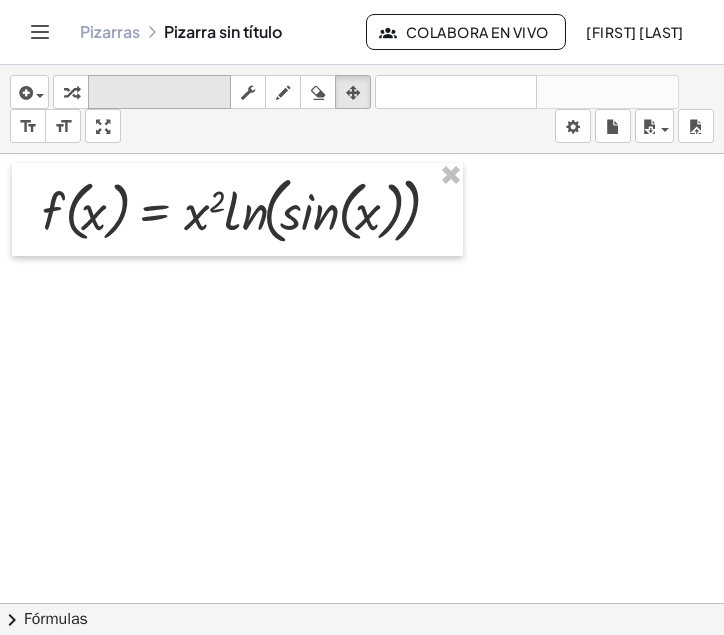 click on "teclado" at bounding box center (159, 93) 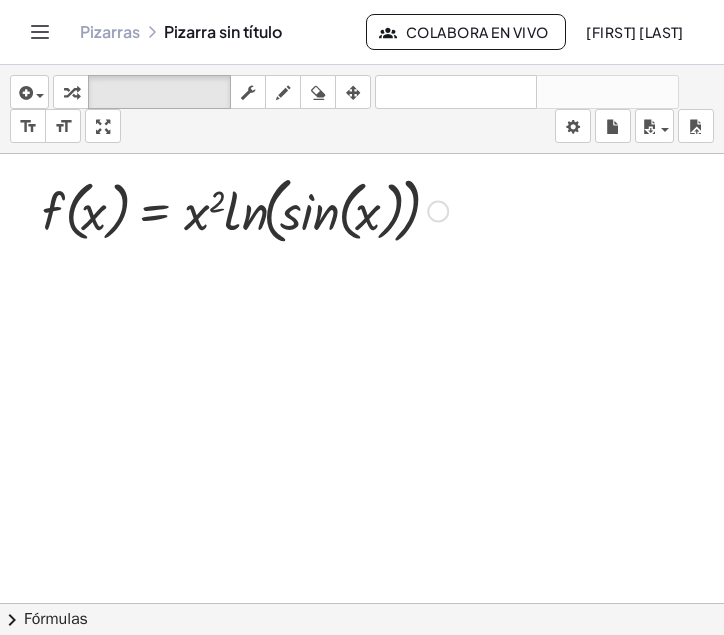 click at bounding box center [438, 212] 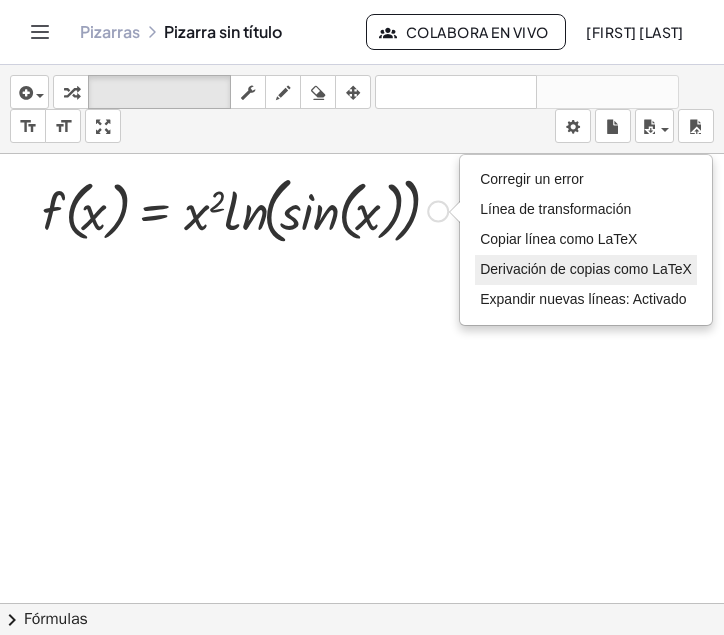 click on "Derivación de copias como LaTeX" at bounding box center (586, 269) 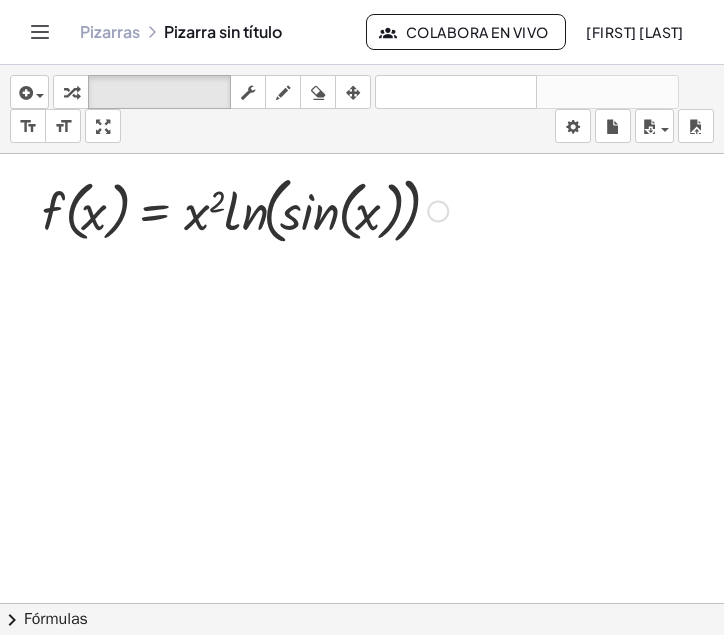 click at bounding box center [245, 209] 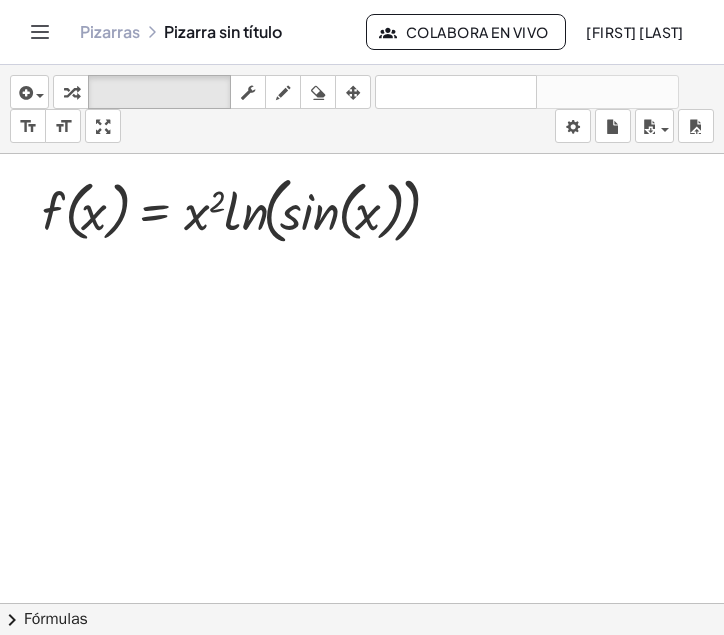 drag, startPoint x: 437, startPoint y: 217, endPoint x: 485, endPoint y: 243, distance: 54.589375 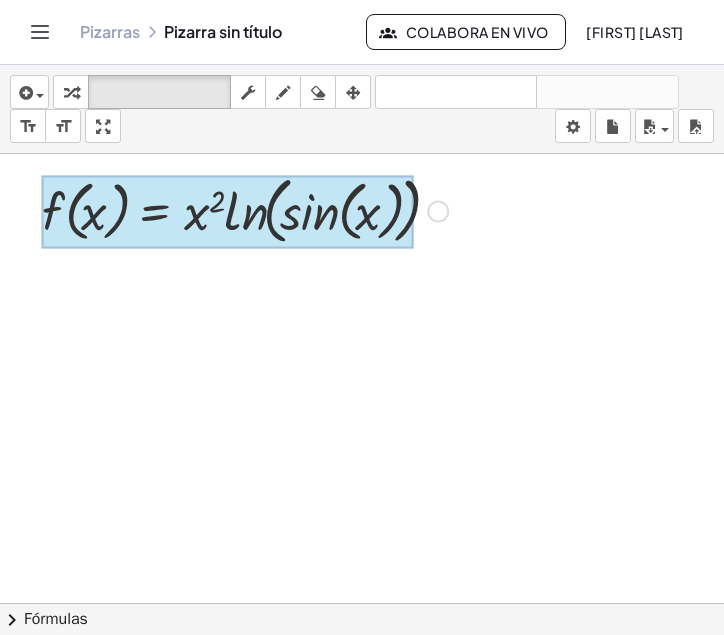 drag, startPoint x: 153, startPoint y: 216, endPoint x: 106, endPoint y: 306, distance: 101.53325 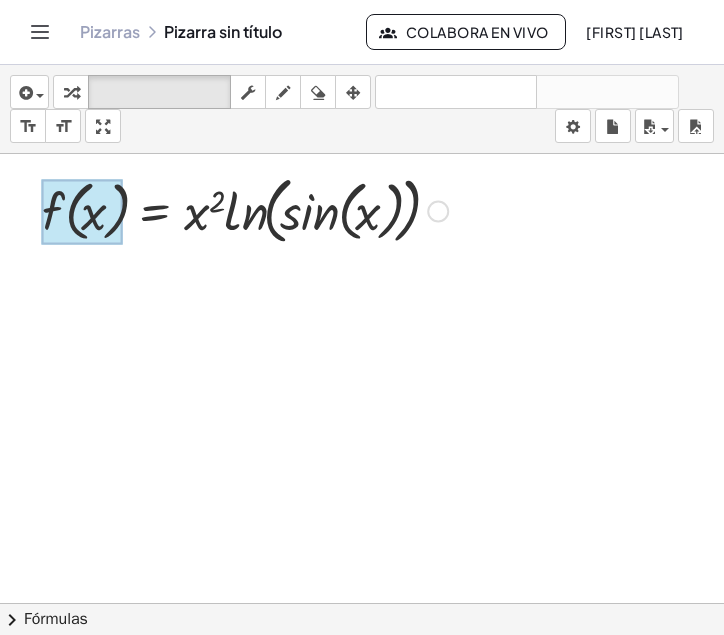 drag, startPoint x: 60, startPoint y: 208, endPoint x: 43, endPoint y: 317, distance: 110.317726 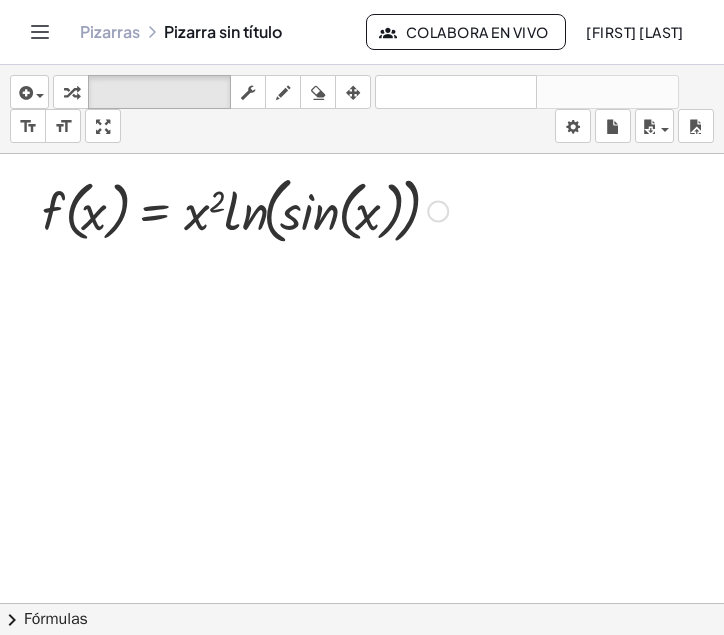 click at bounding box center [245, 209] 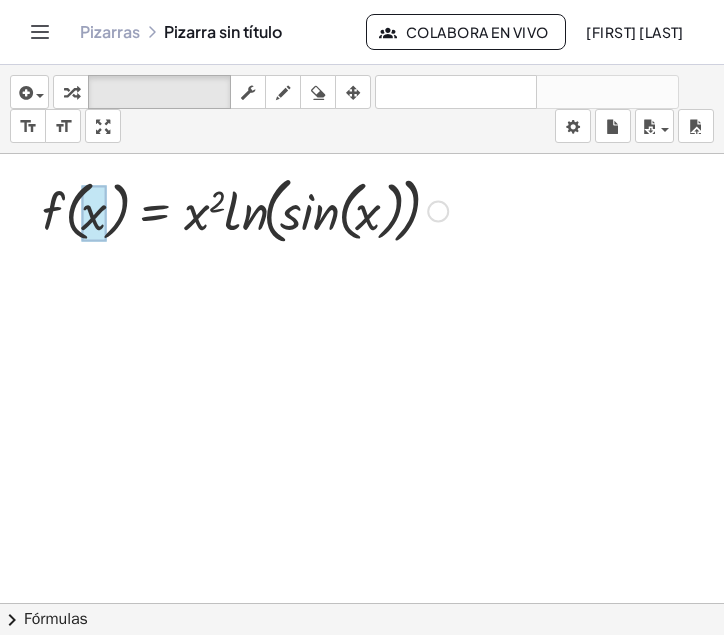 click at bounding box center [93, 214] 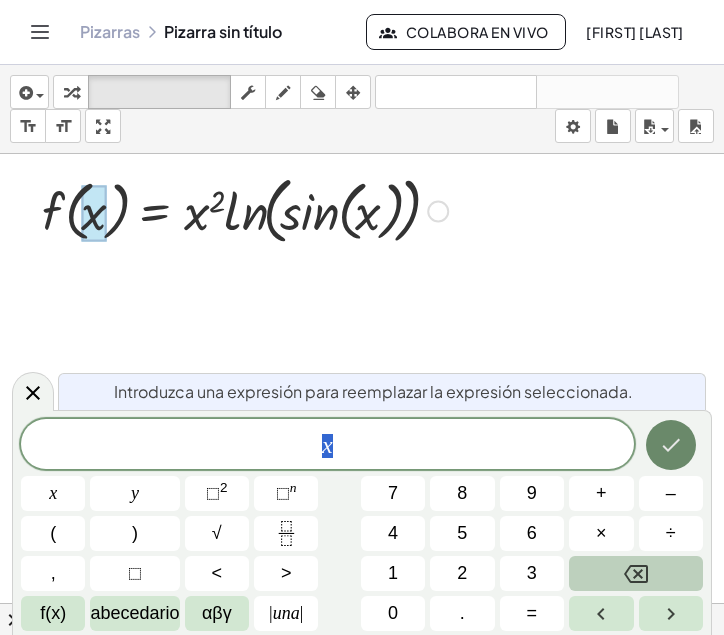 click 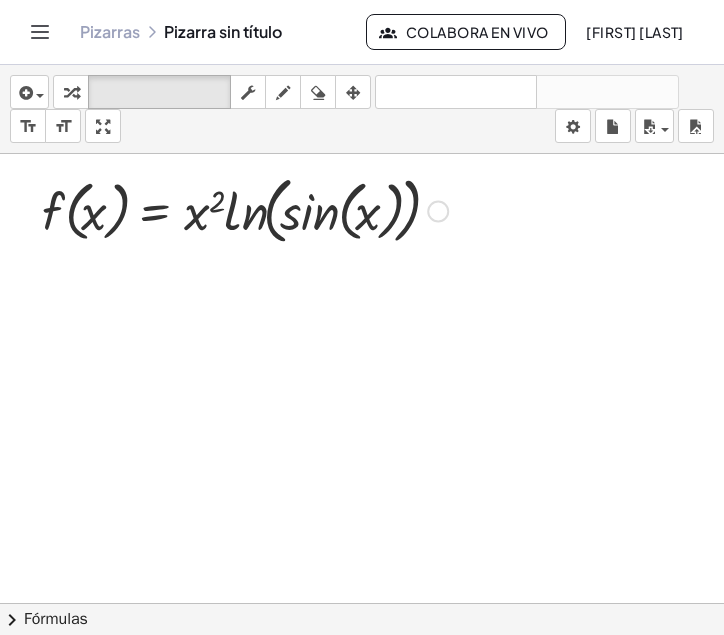 click at bounding box center [438, 212] 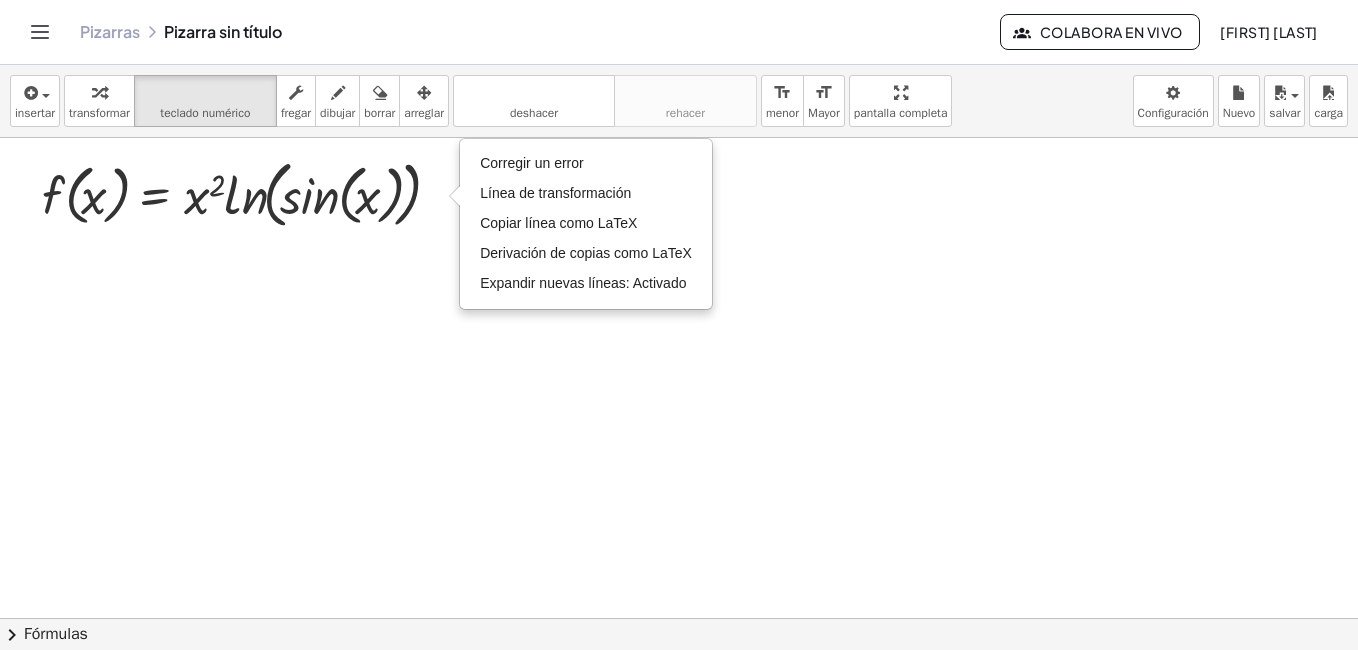 click at bounding box center (679, 681) 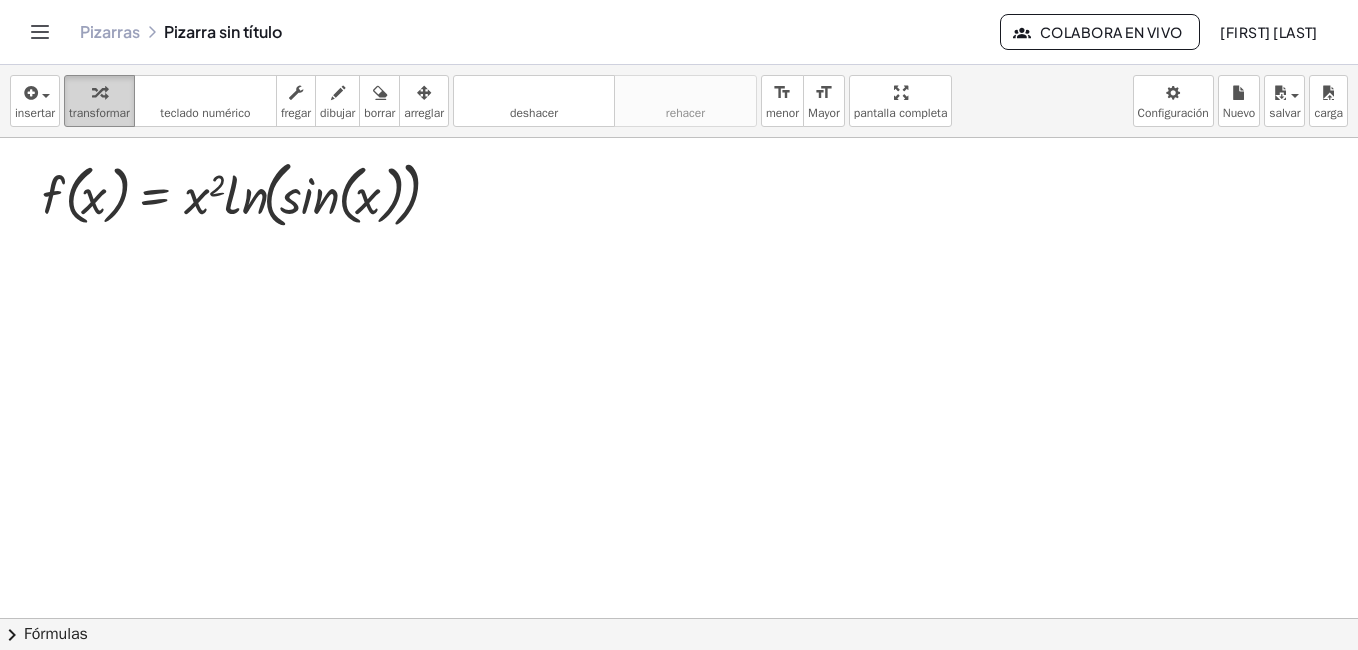 click at bounding box center [99, 93] 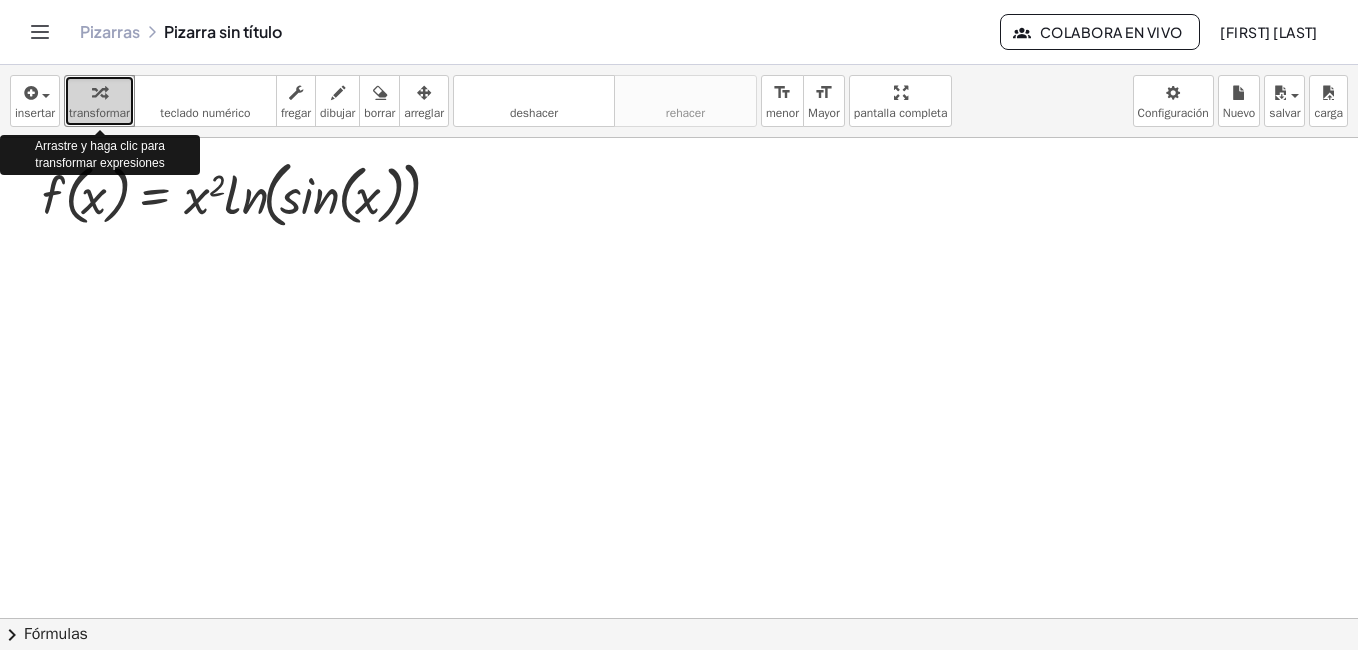 drag, startPoint x: 94, startPoint y: 100, endPoint x: 61, endPoint y: 201, distance: 106.25441 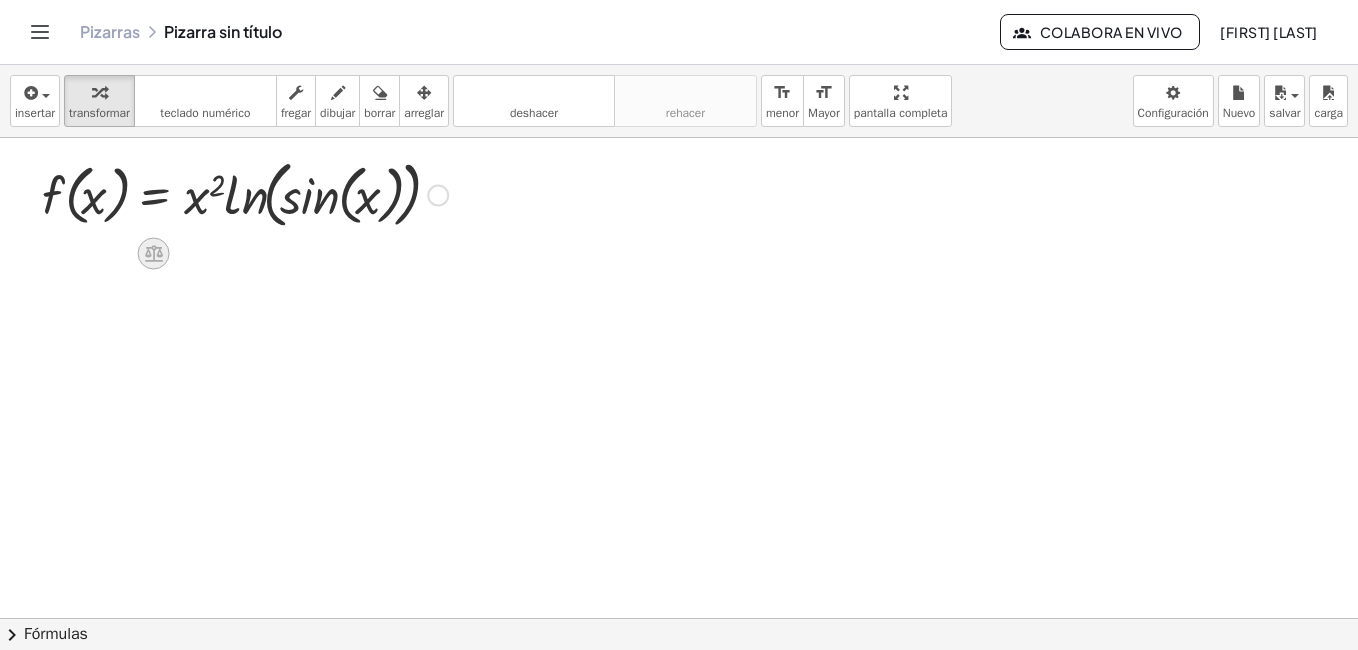 click 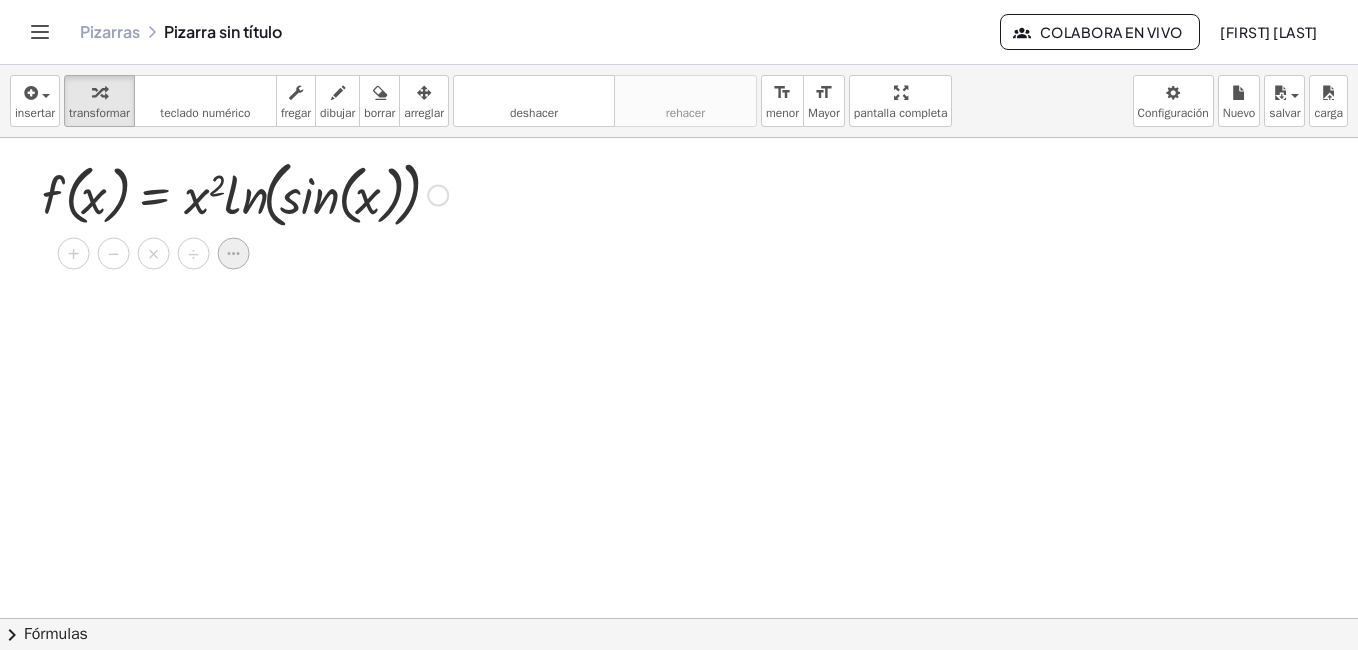 click at bounding box center (234, 253) 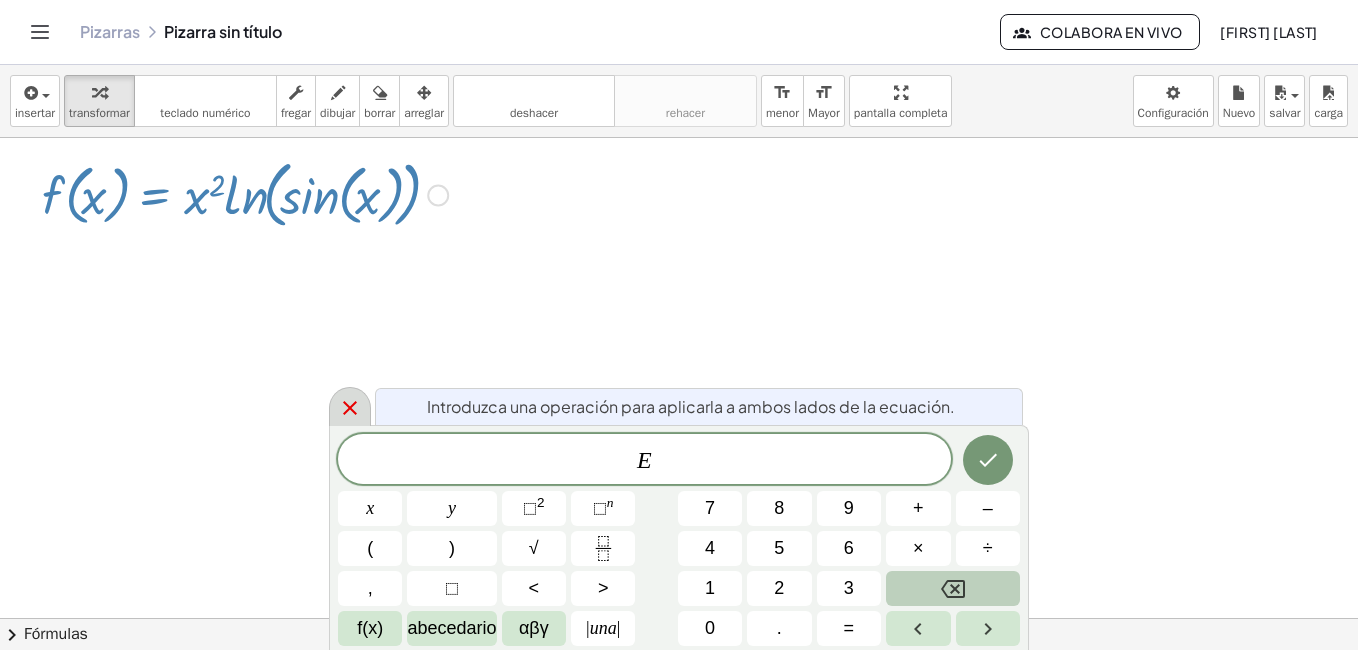 click 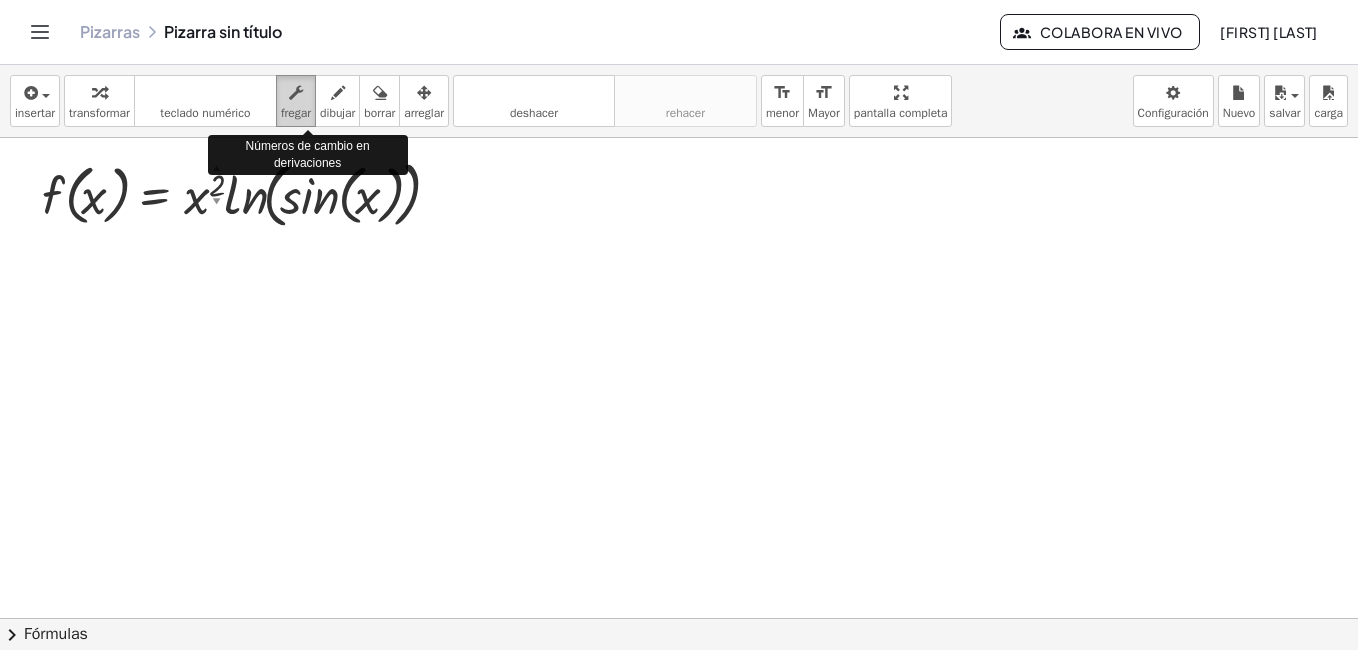 click on "fregar" at bounding box center (296, 113) 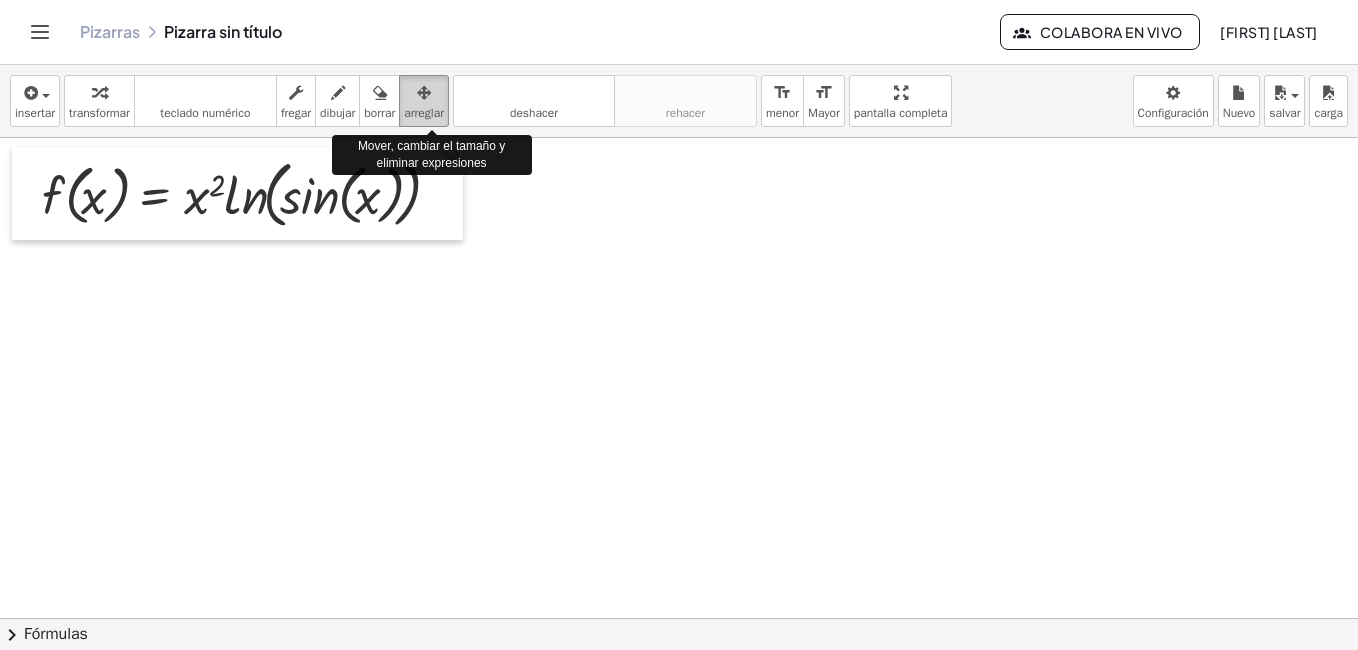 click on "arreglar" at bounding box center (424, 113) 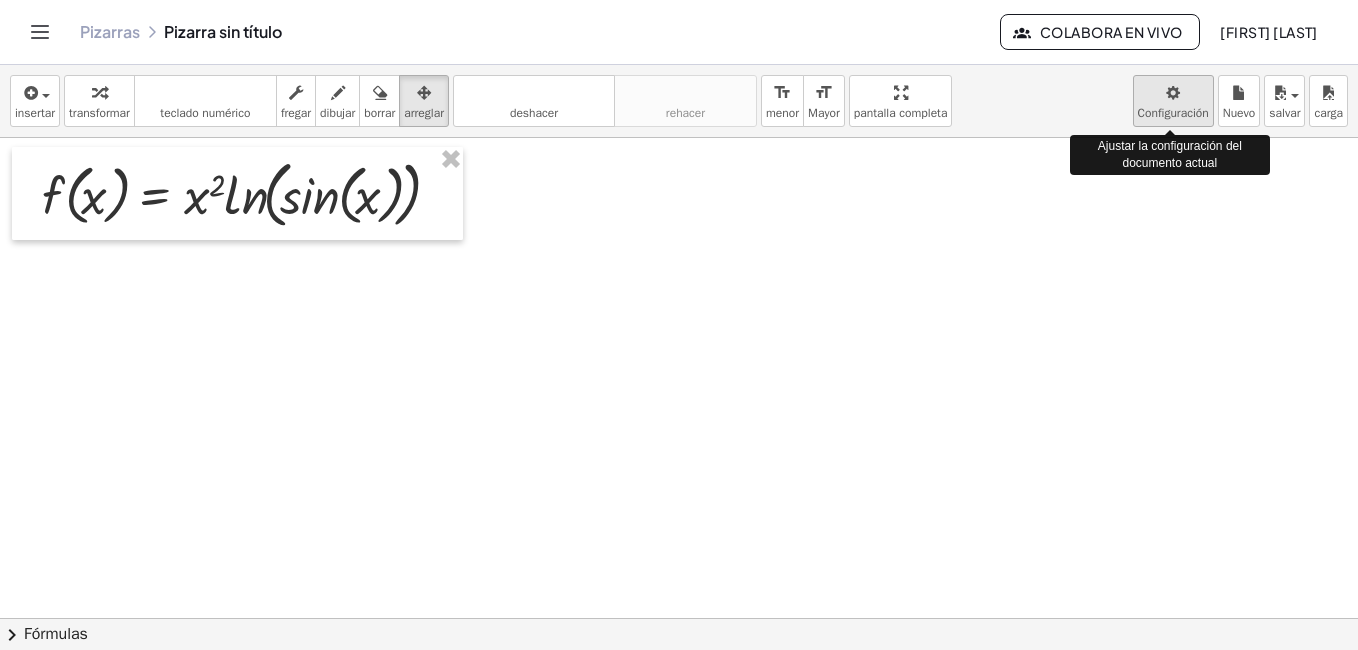 click on "Actividades matemáticas comprensibles Pizarras Clases Cuenta v1.28.3 | Política de privacidad © Año 2025 | Graspable, Inc. Pizarras Pizarra sin título Colabora en vivo  [FIRST] [LAST]   insertar select one: Math Expression Function Text Youtube Video Graphing Geometry Geometry 3D transformar teclado teclado numérico fregar dibujar borrar arreglar deshacer deshacer rehacer rehacer format_size menor format_size Mayor pantalla completa carga   salvar Nuevo Configuración Ajustar la configuración del documento actual f ( , x ) = · x 2 · ln ( , sin ( , x ) ) Fix a mistake Transform line Copy line as LaTeX Copy derivation as LaTeX Expand new lines: On × chevron_right  Fórmulas
Drag one side of a formula onto a highlighted expression on the canvas to apply it.
Quadratic Formula
+ · a · x 2 + · b · x + c = 0
⇔
x = · ( − b ± 2 √ (" at bounding box center (679, 325) 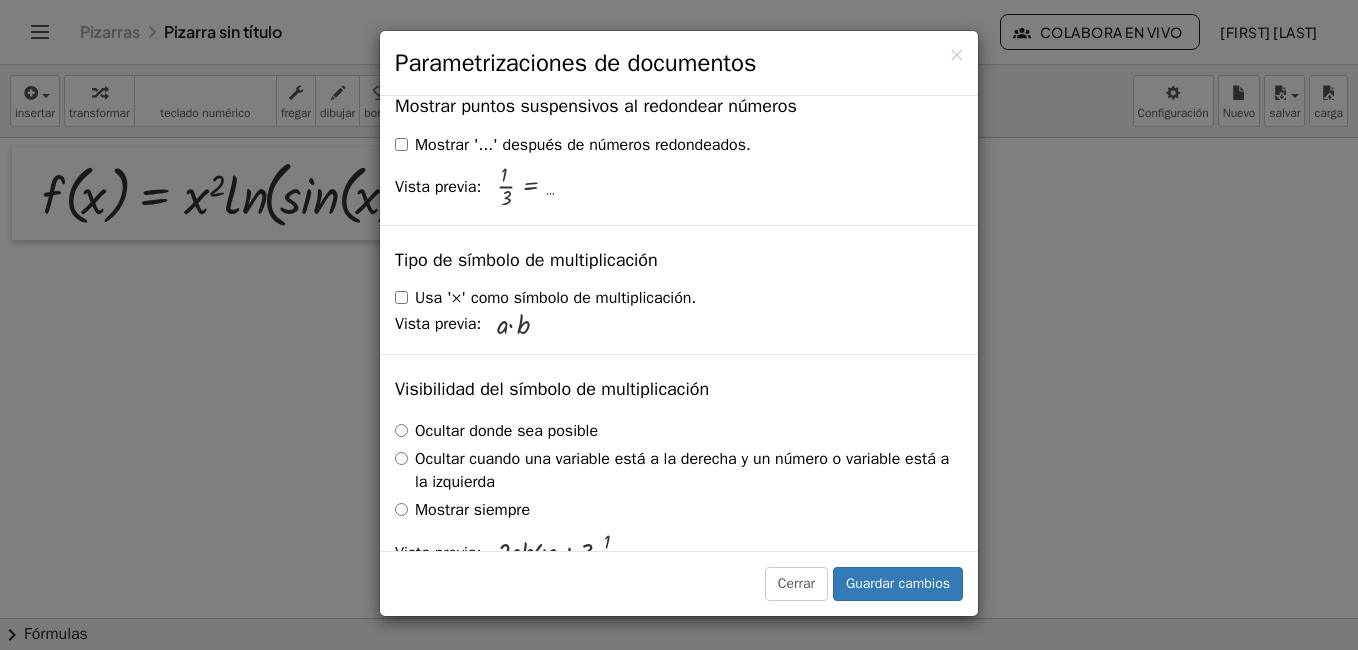 scroll, scrollTop: 4974, scrollLeft: 0, axis: vertical 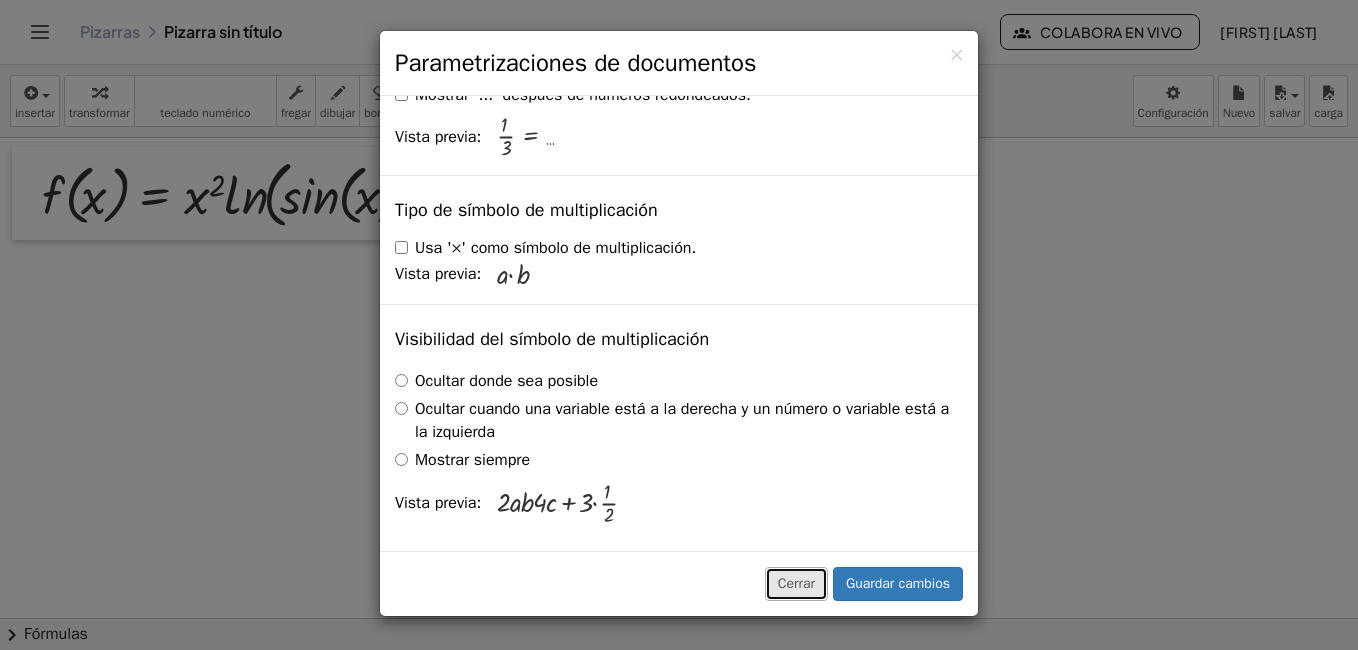 click on "Cerrar" at bounding box center [796, 584] 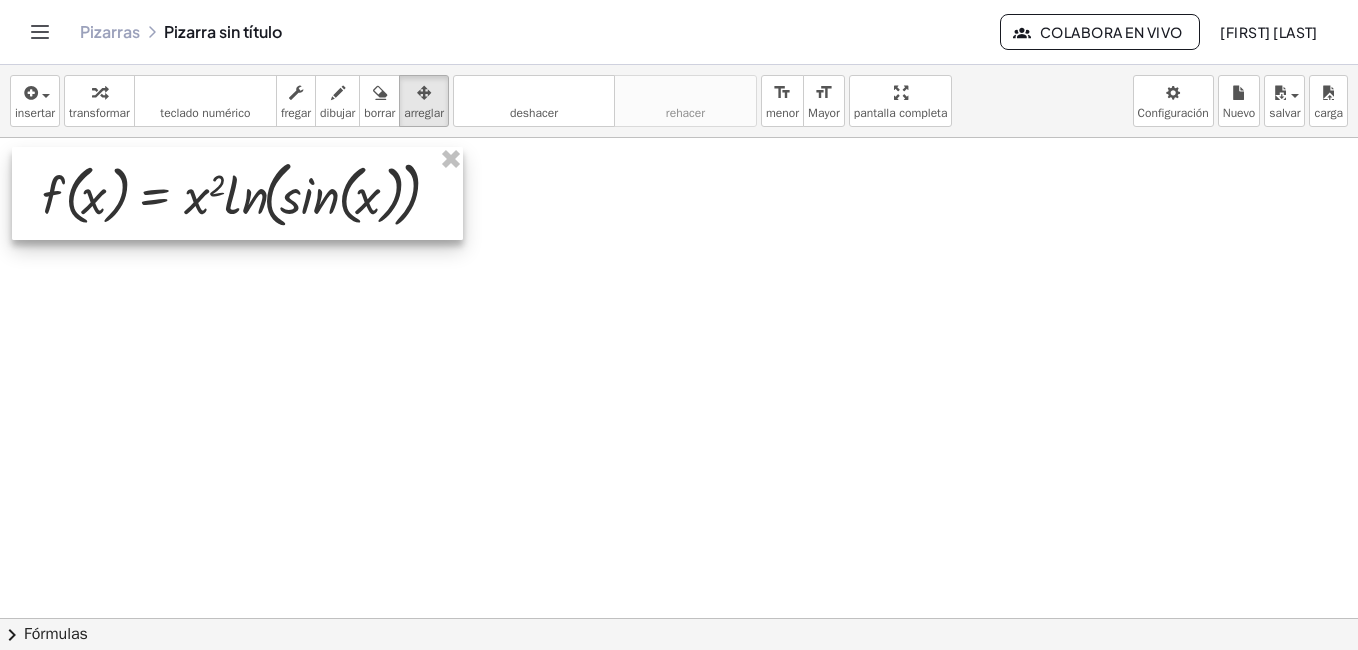 drag, startPoint x: 256, startPoint y: 220, endPoint x: 210, endPoint y: 198, distance: 50.990196 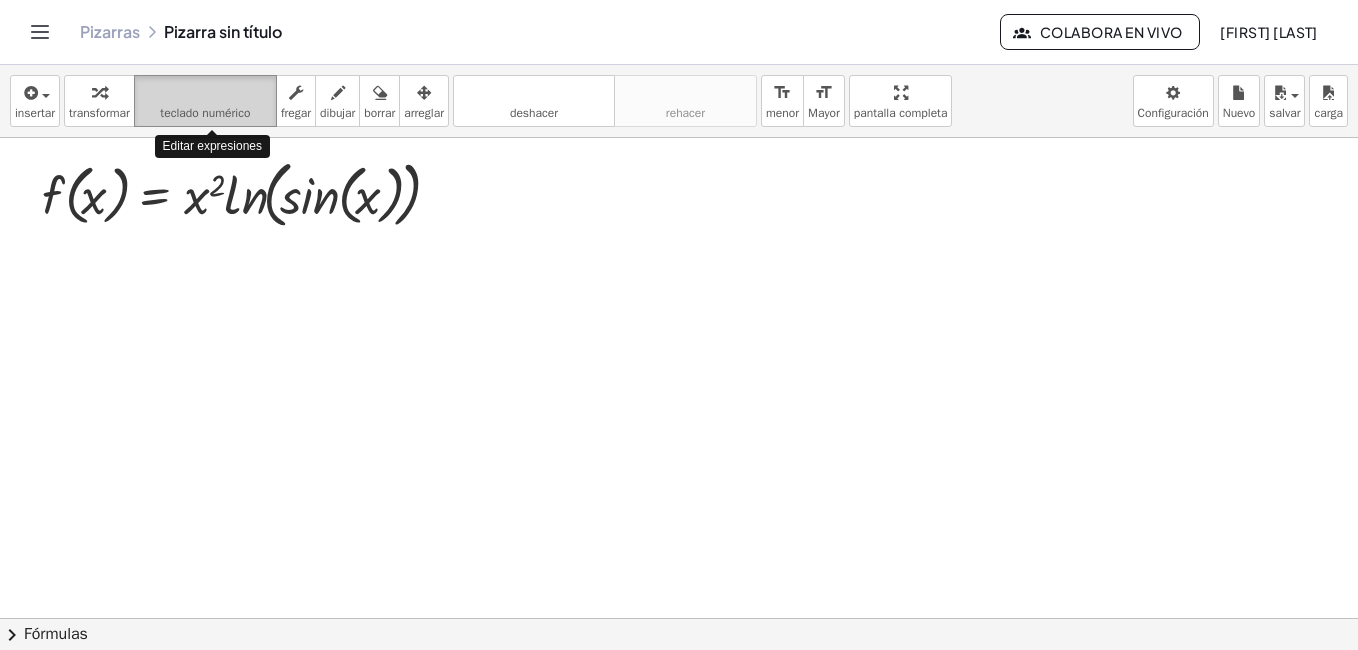 click on "teclado teclado numérico" at bounding box center [205, 101] 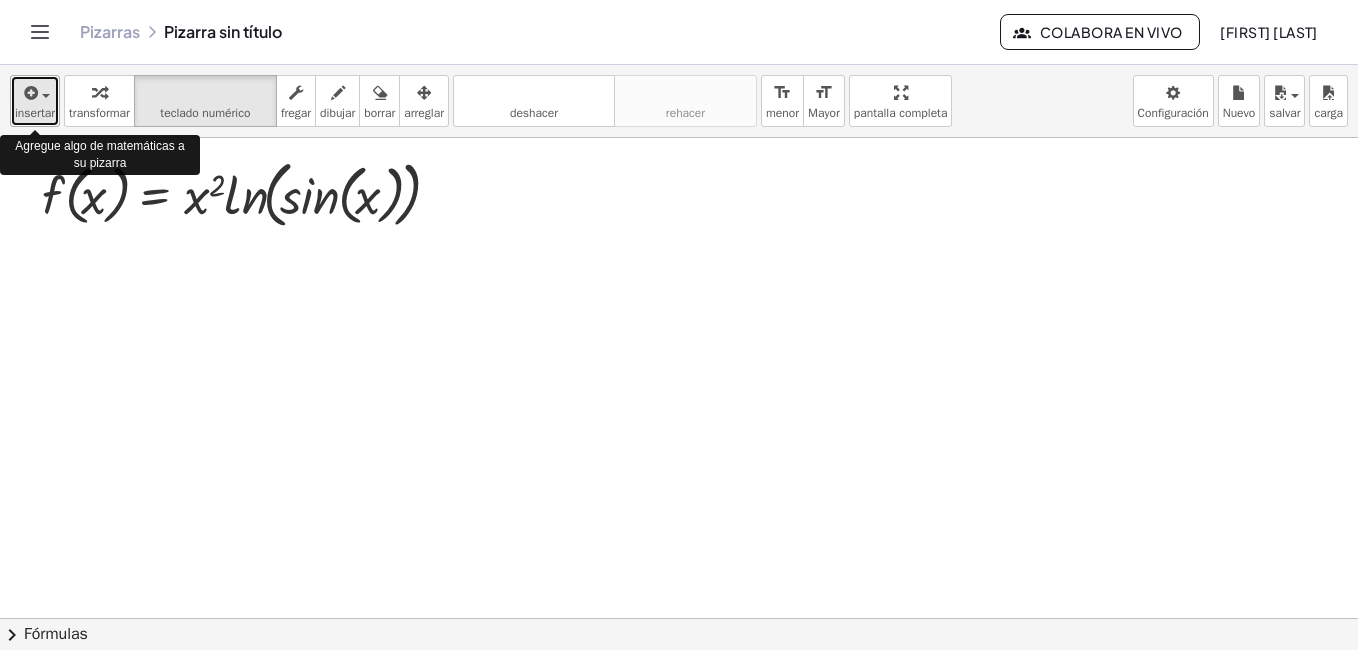 click on "insertar" at bounding box center [35, 101] 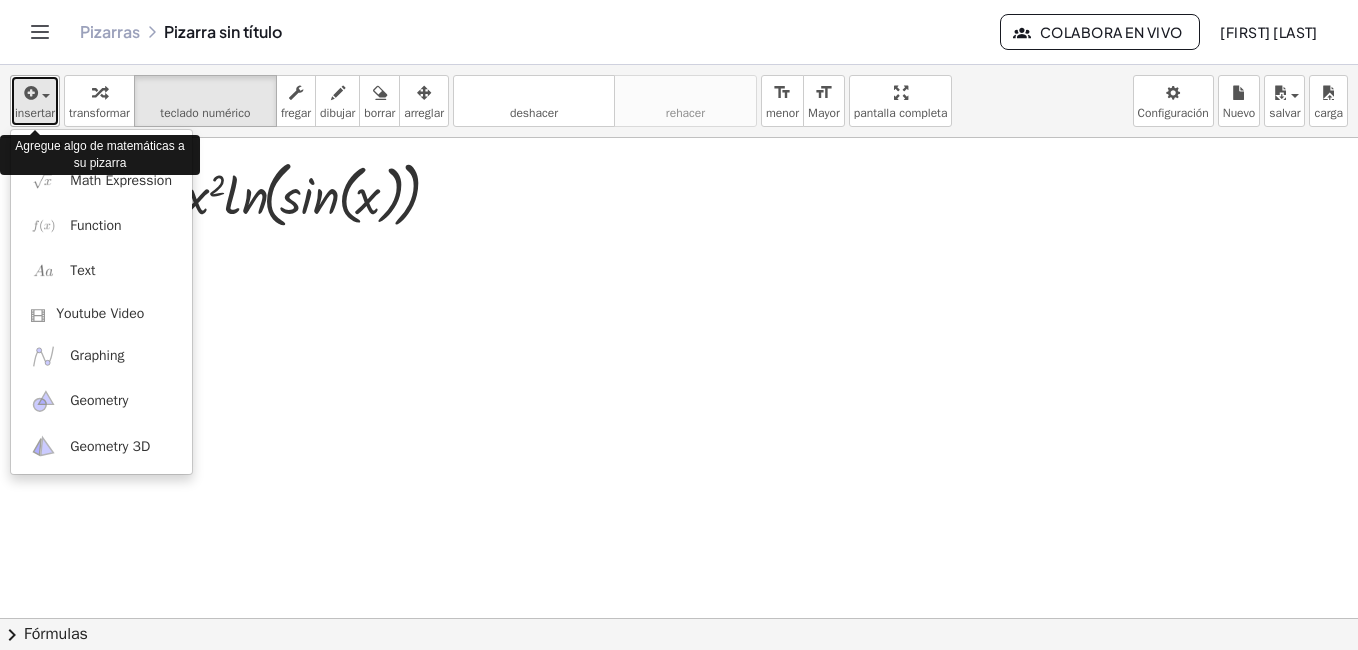 click on "insertar" at bounding box center [35, 101] 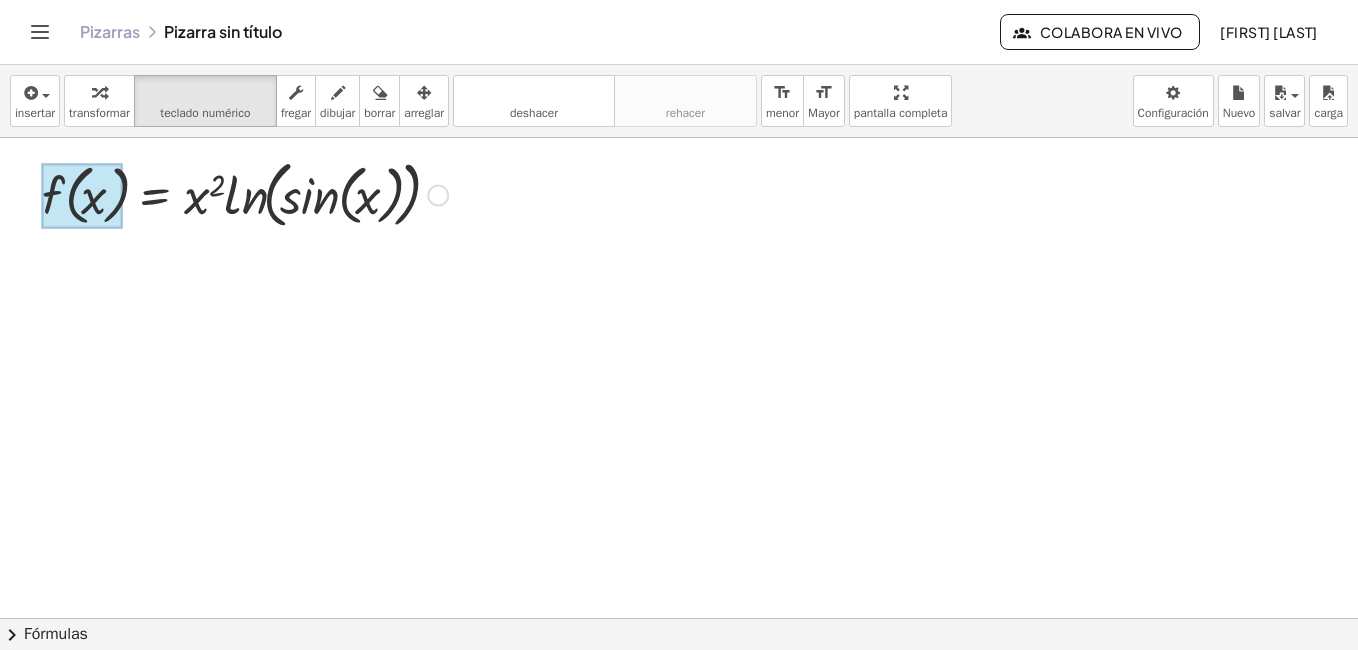 click at bounding box center [82, 196] 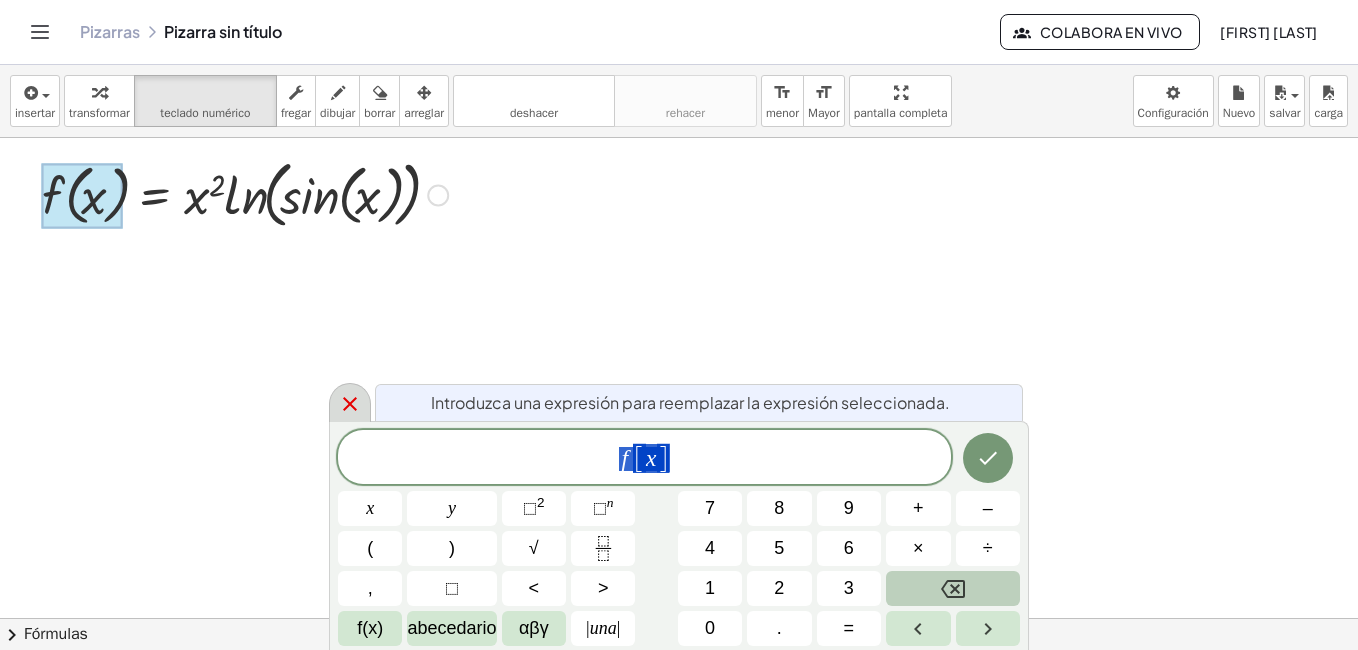 click 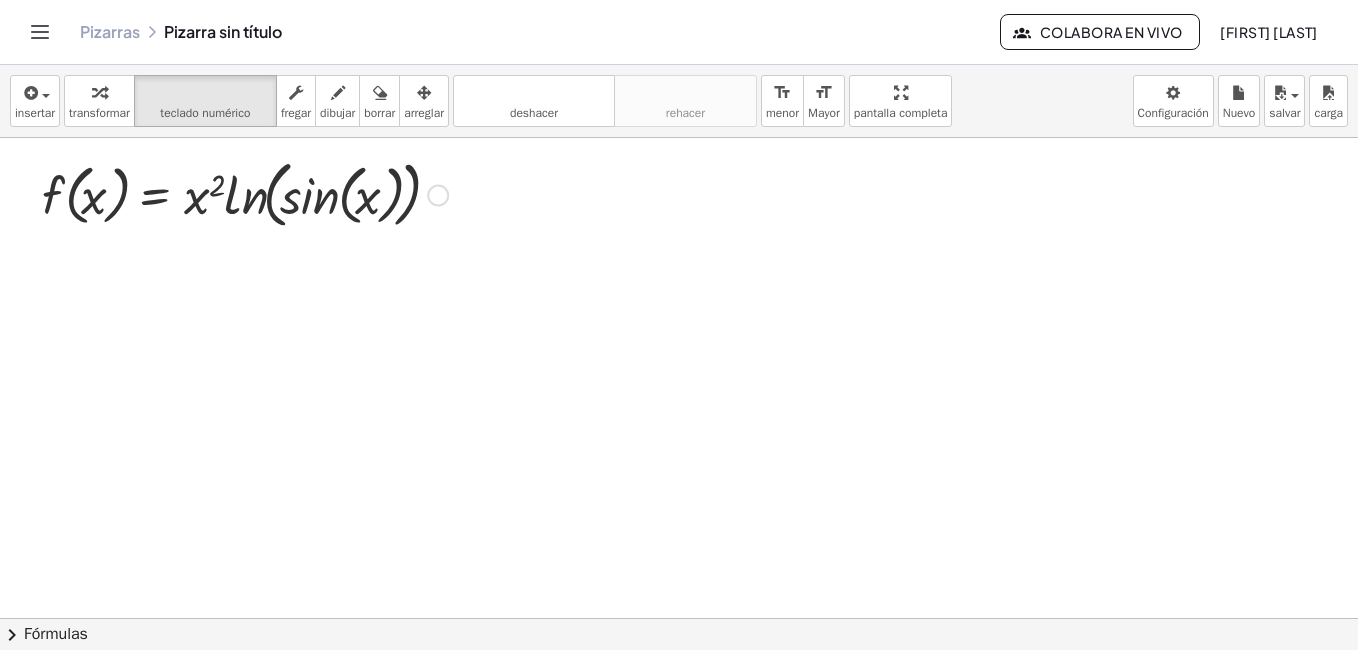 click on "Fix a mistake Transform line Copy line as LaTeX Copy derivation as LaTeX Expand new lines: On" at bounding box center [438, 196] 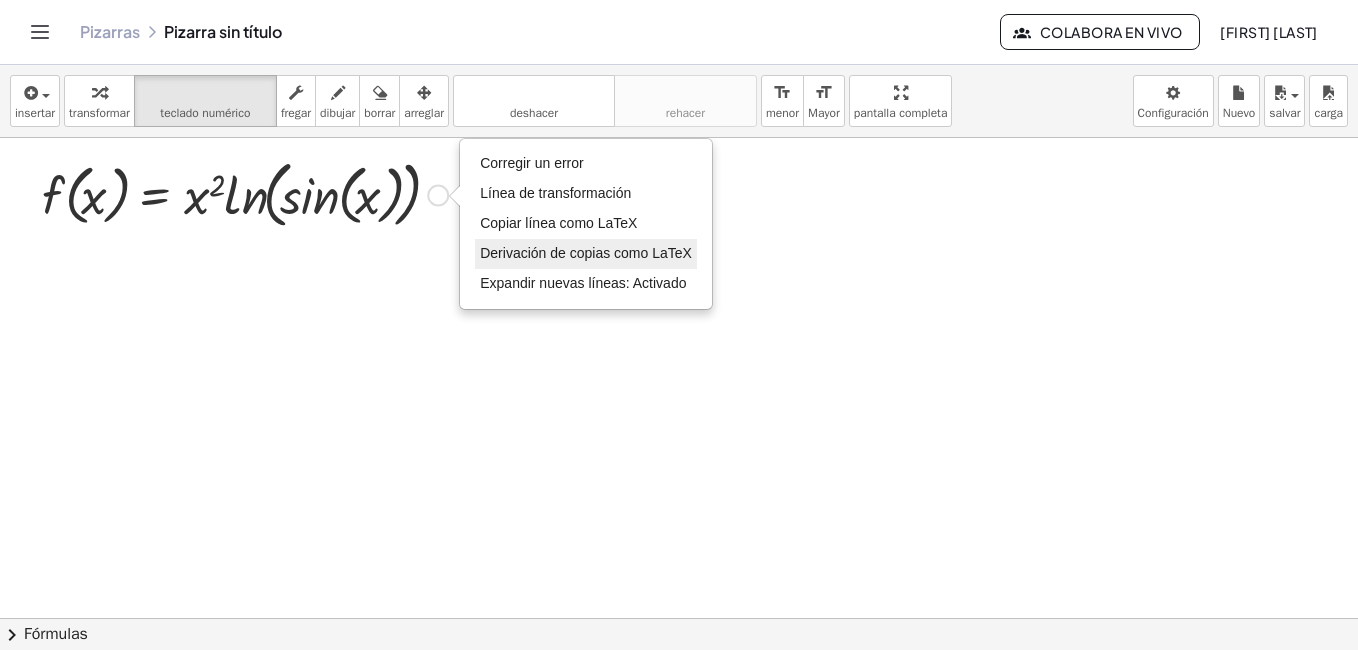 click on "Derivación de copias como LaTeX" at bounding box center (586, 253) 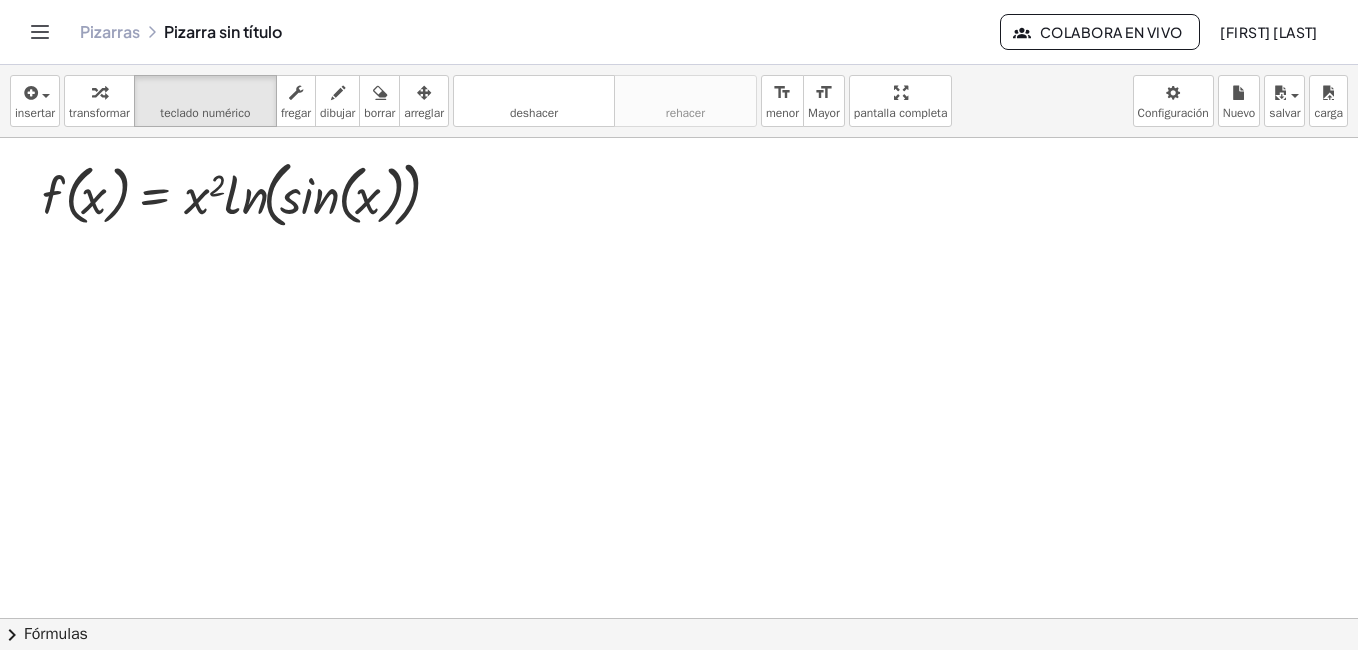 click at bounding box center [679, 681] 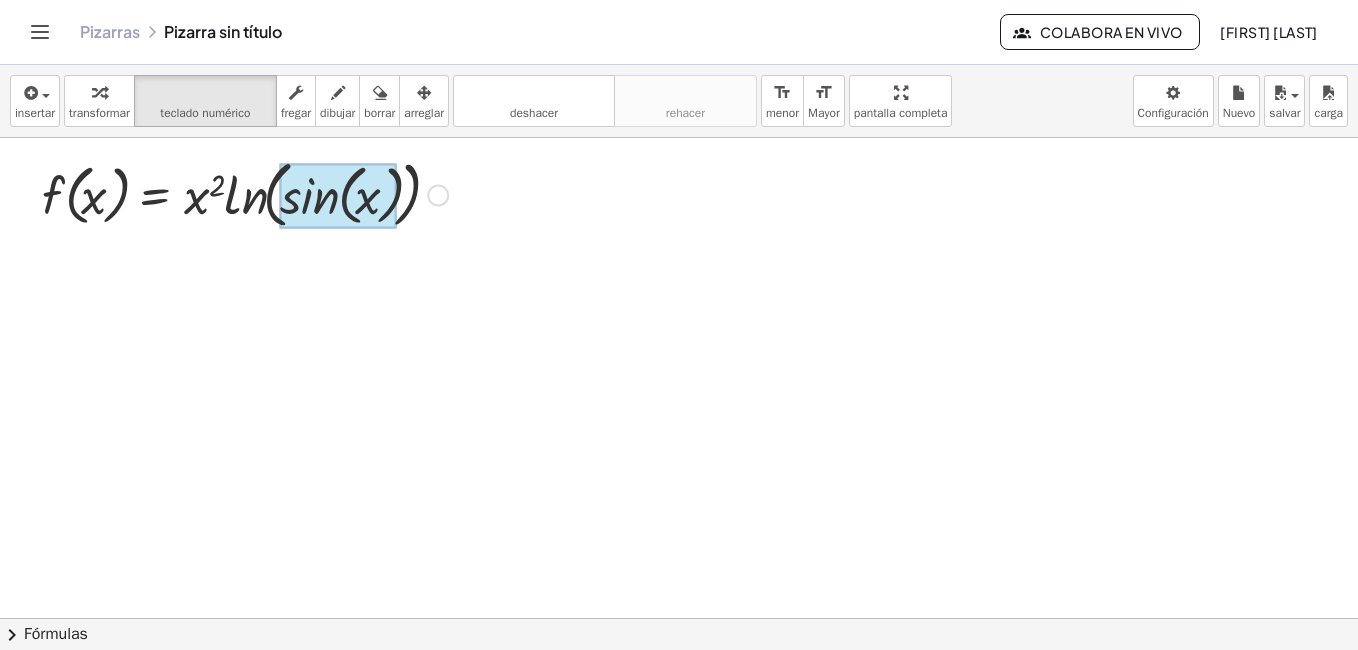 click at bounding box center [338, 196] 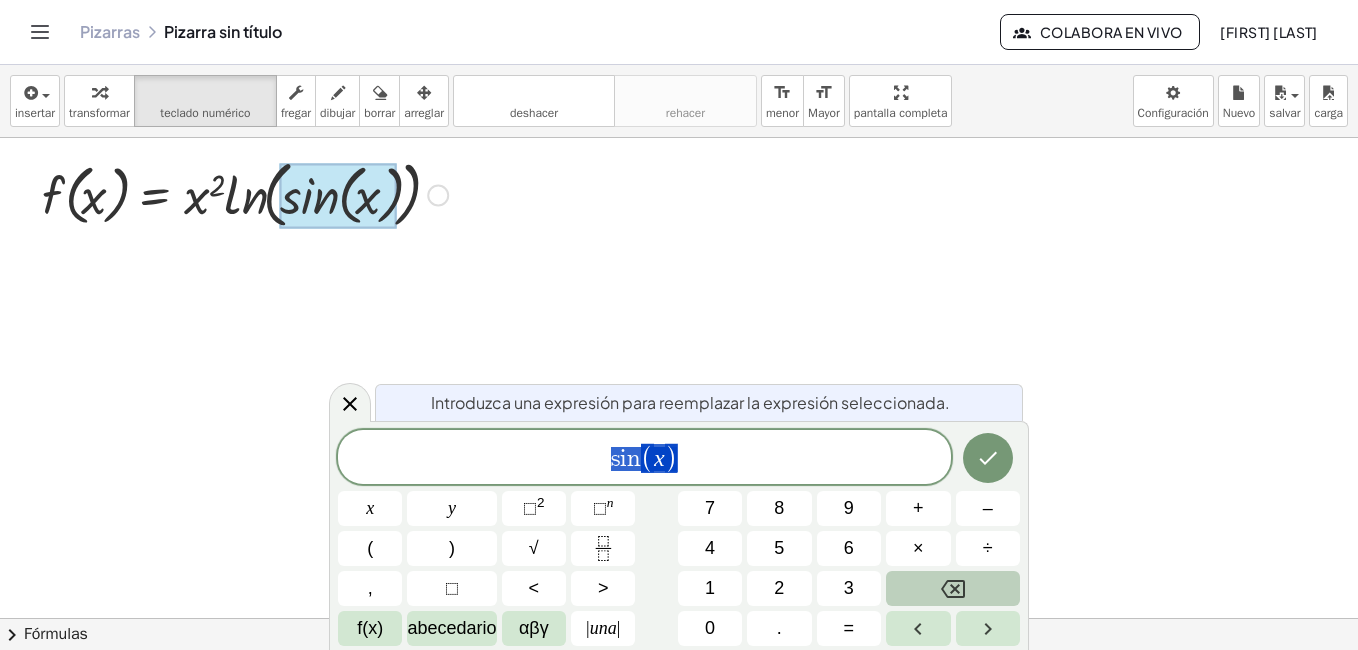 click 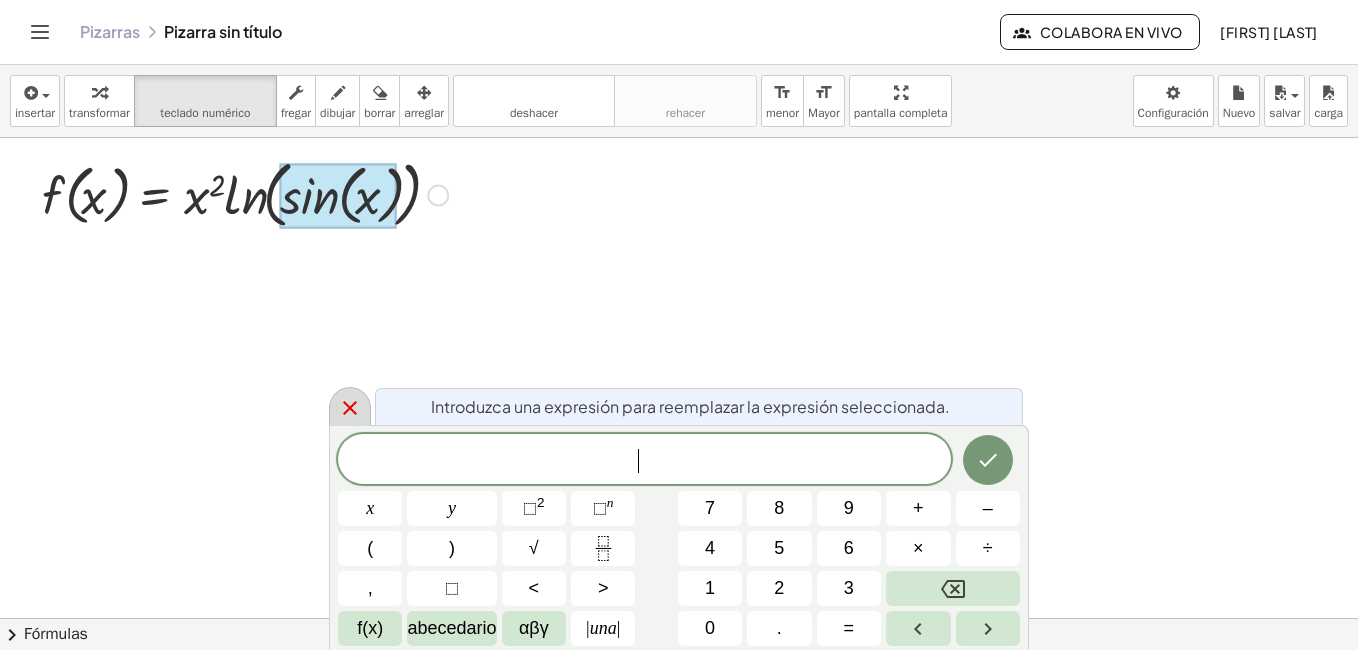 click 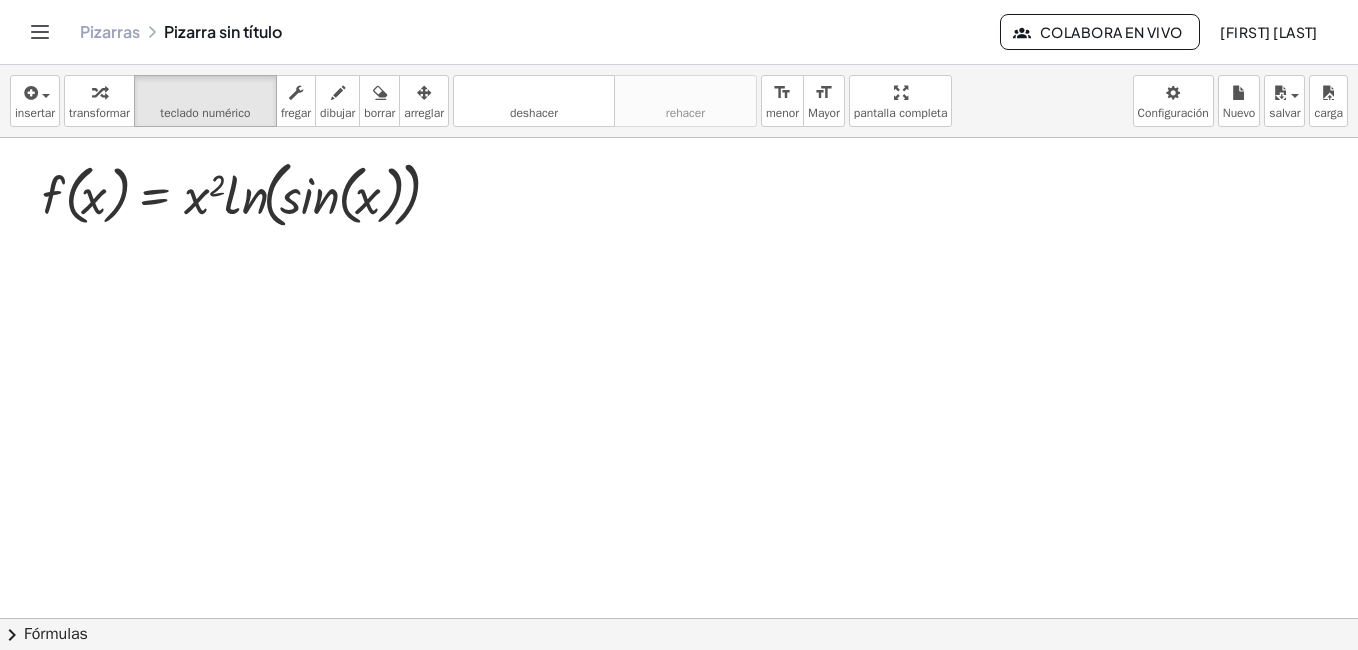 drag, startPoint x: 181, startPoint y: 214, endPoint x: 164, endPoint y: 282, distance: 70.0928 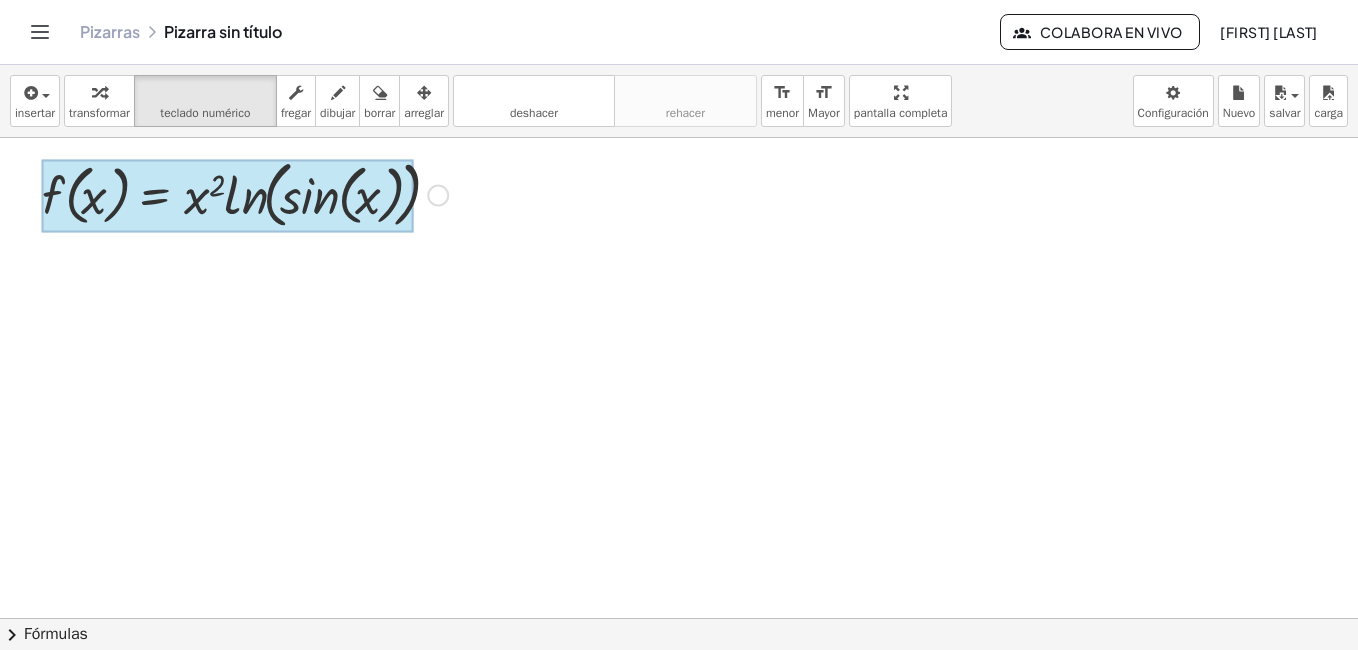 drag, startPoint x: 217, startPoint y: 184, endPoint x: 179, endPoint y: 205, distance: 43.416588 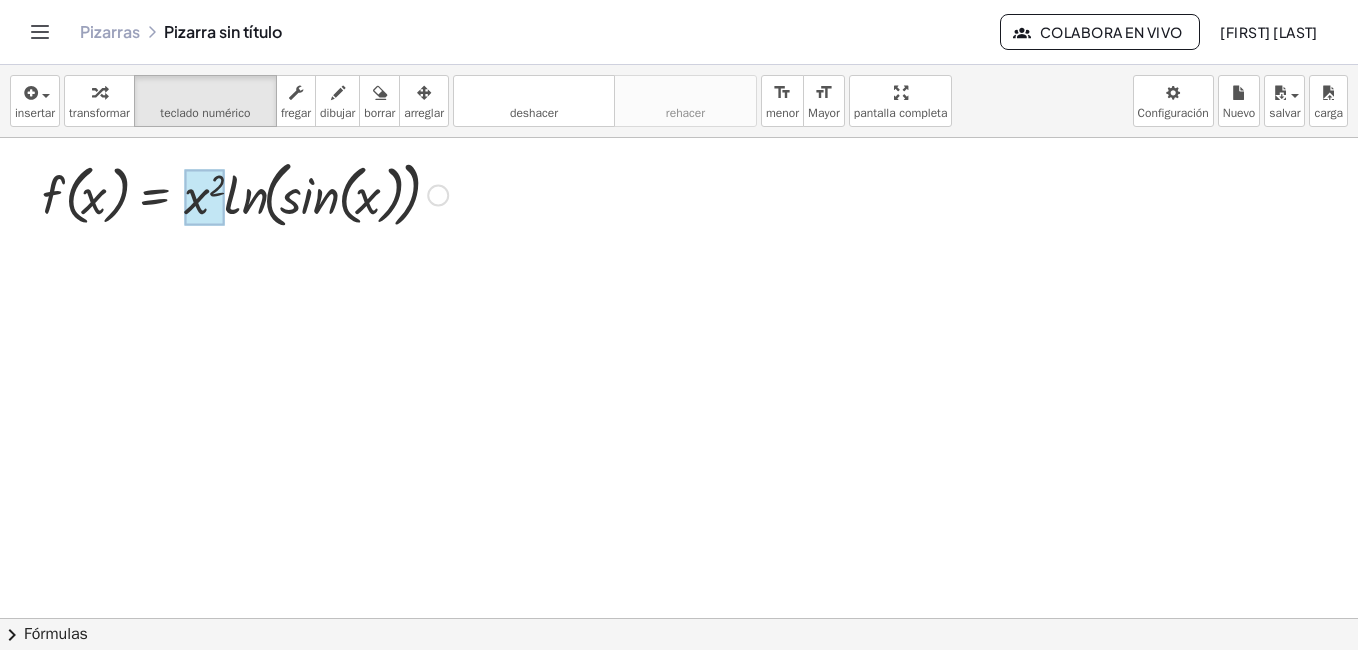 drag, startPoint x: 179, startPoint y: 205, endPoint x: 192, endPoint y: 208, distance: 13.341664 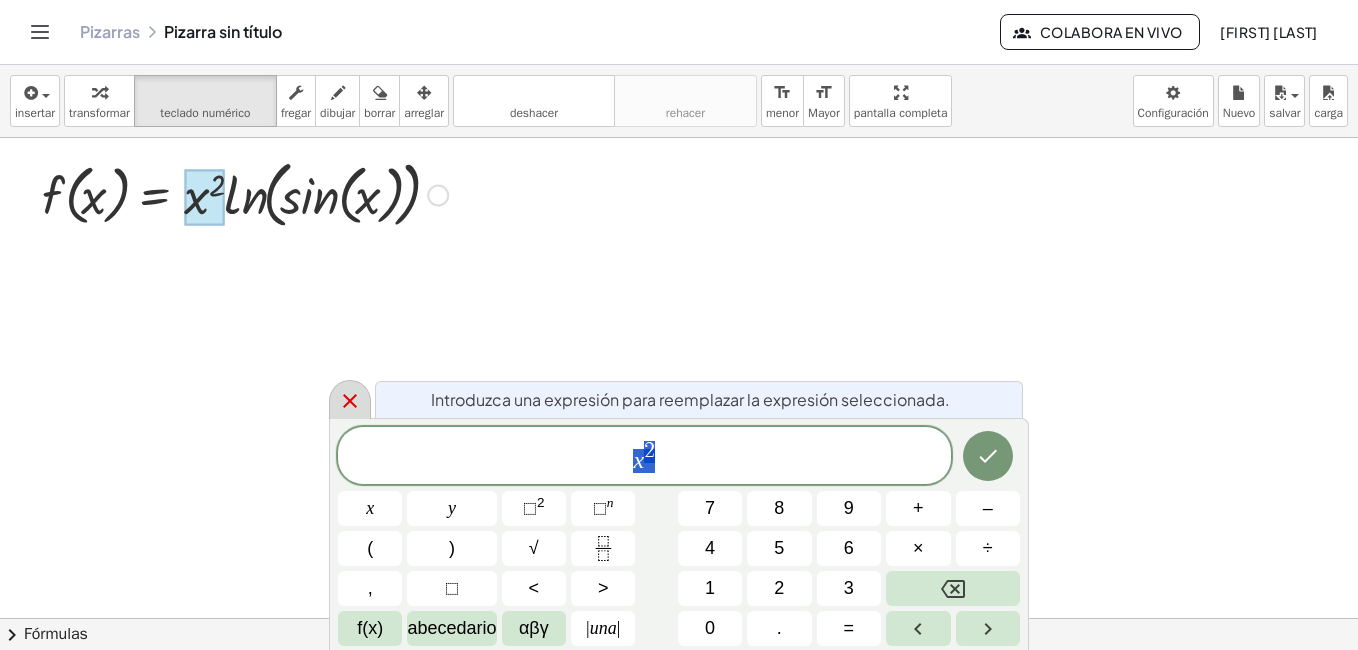 click 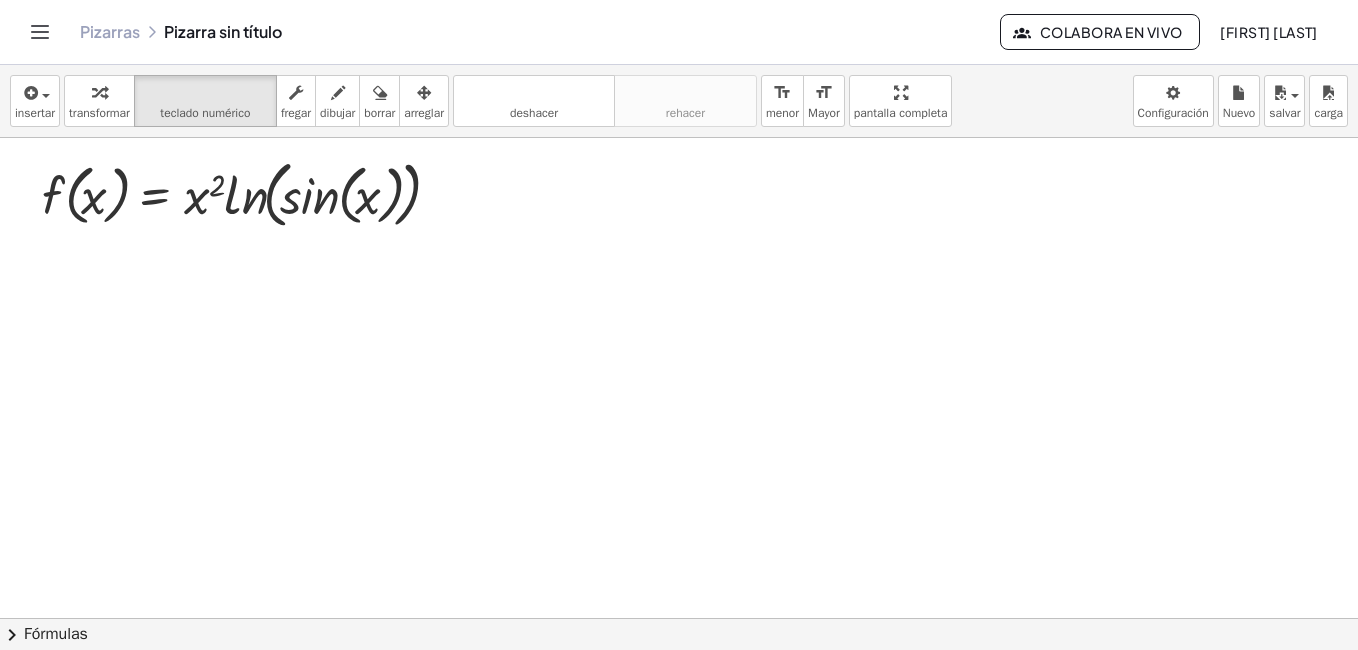 click at bounding box center (679, 681) 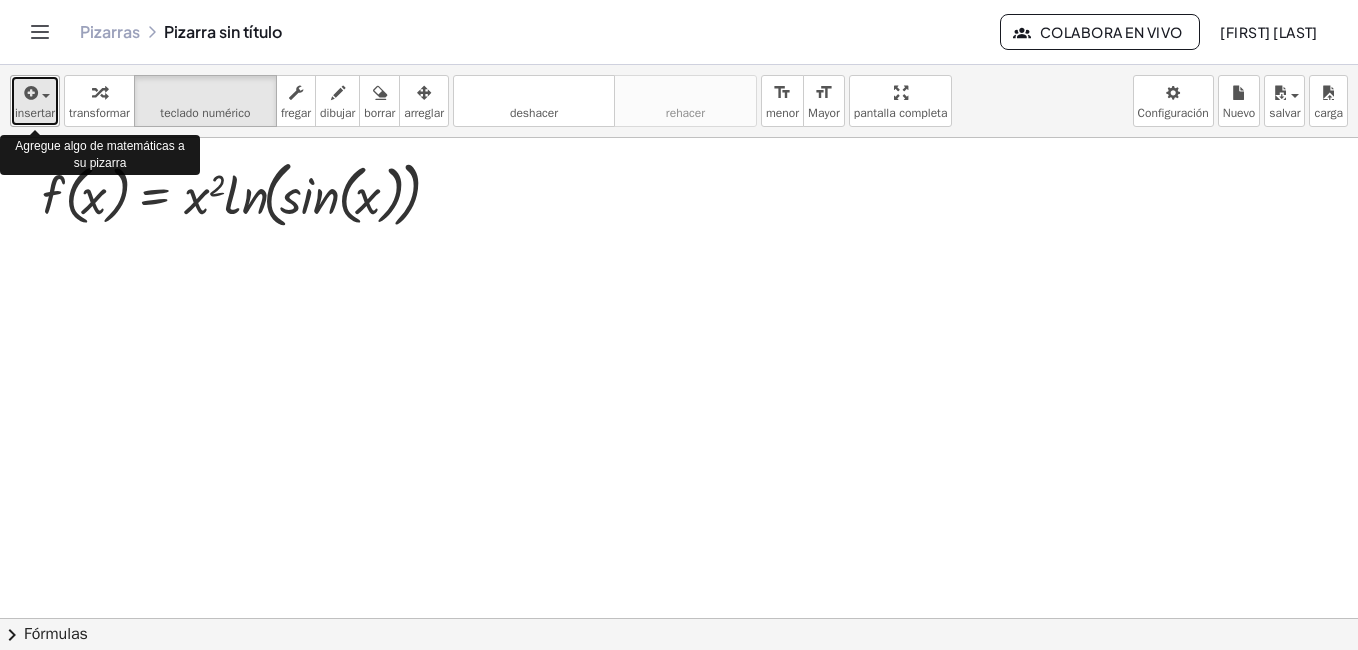 click on "insertar" at bounding box center [35, 113] 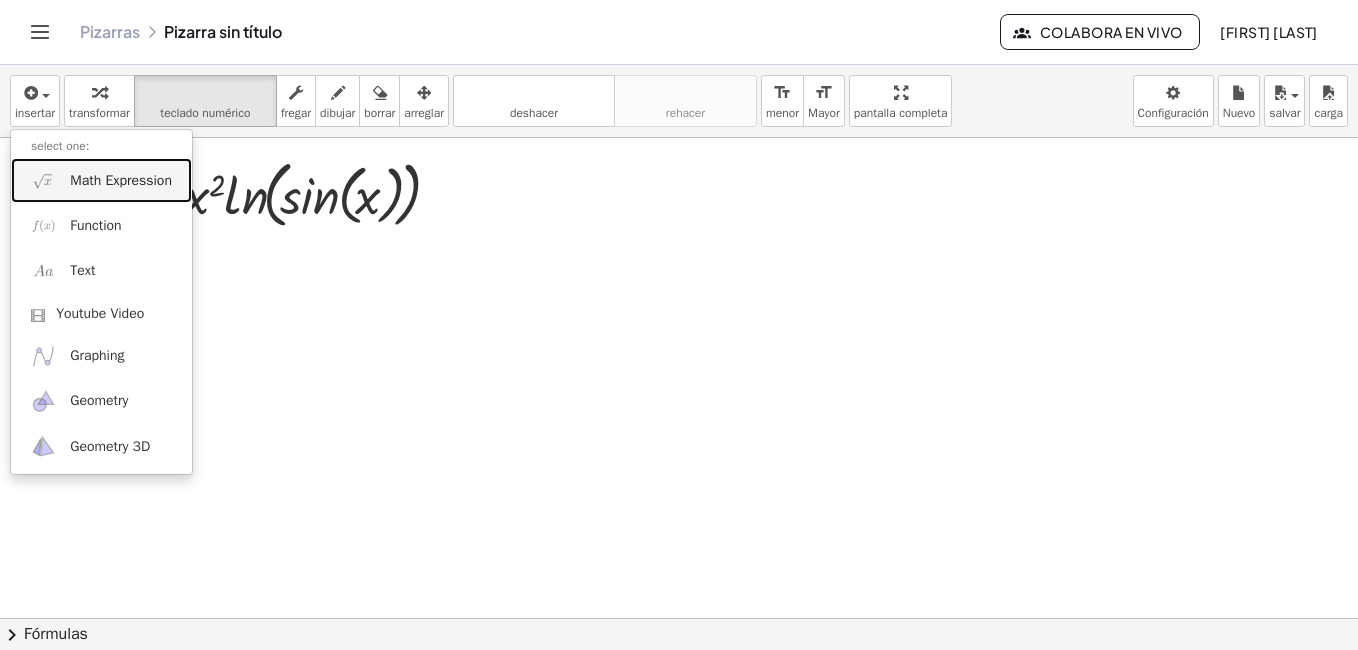click on "Math Expression" at bounding box center (121, 181) 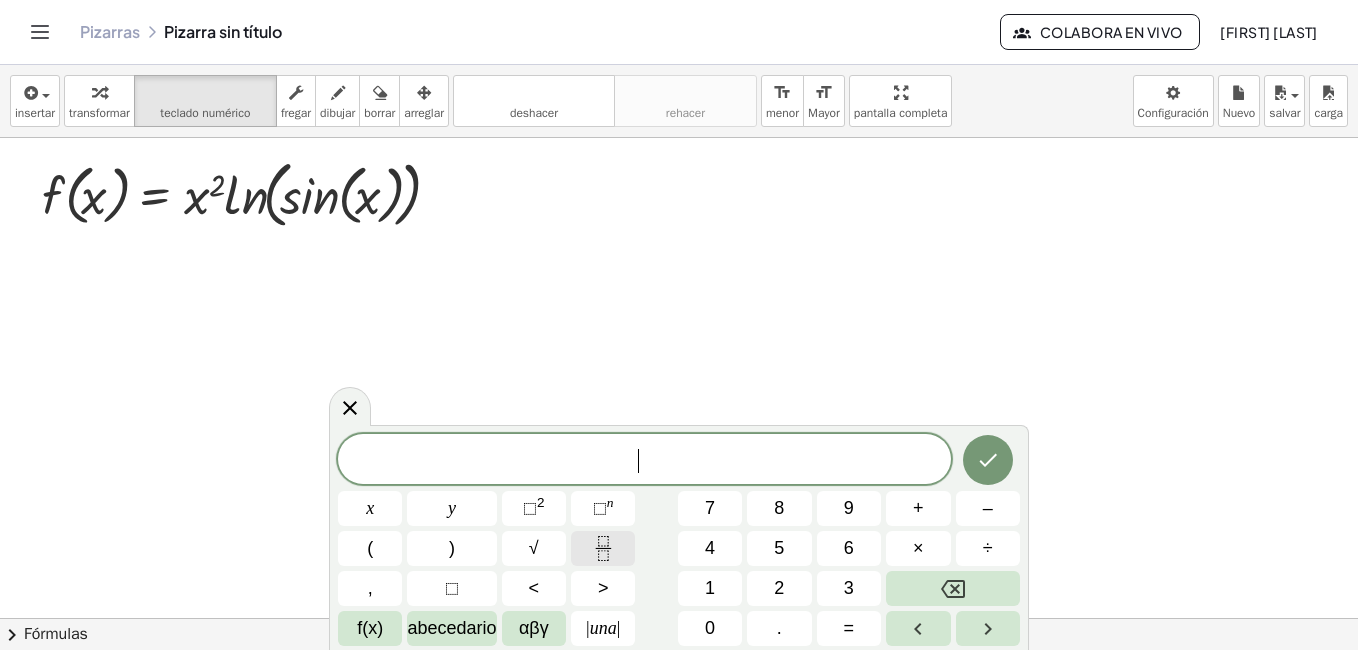 click 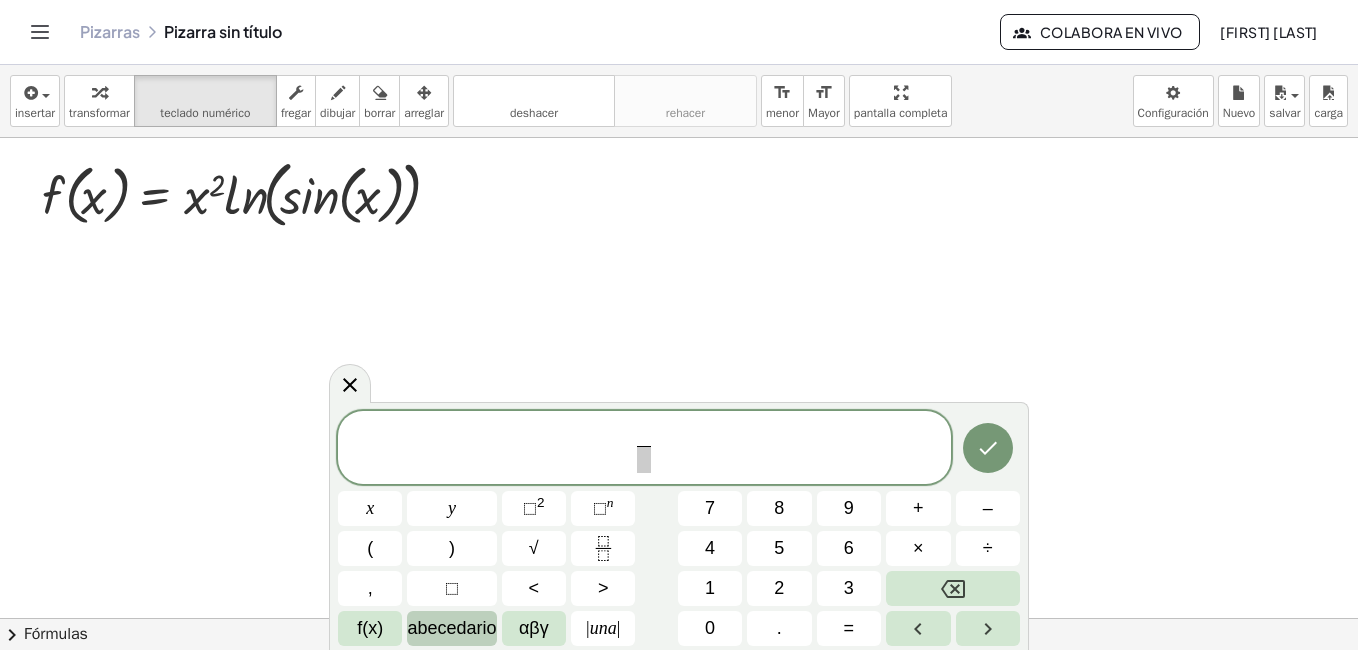 click on "abecedario" at bounding box center (451, 628) 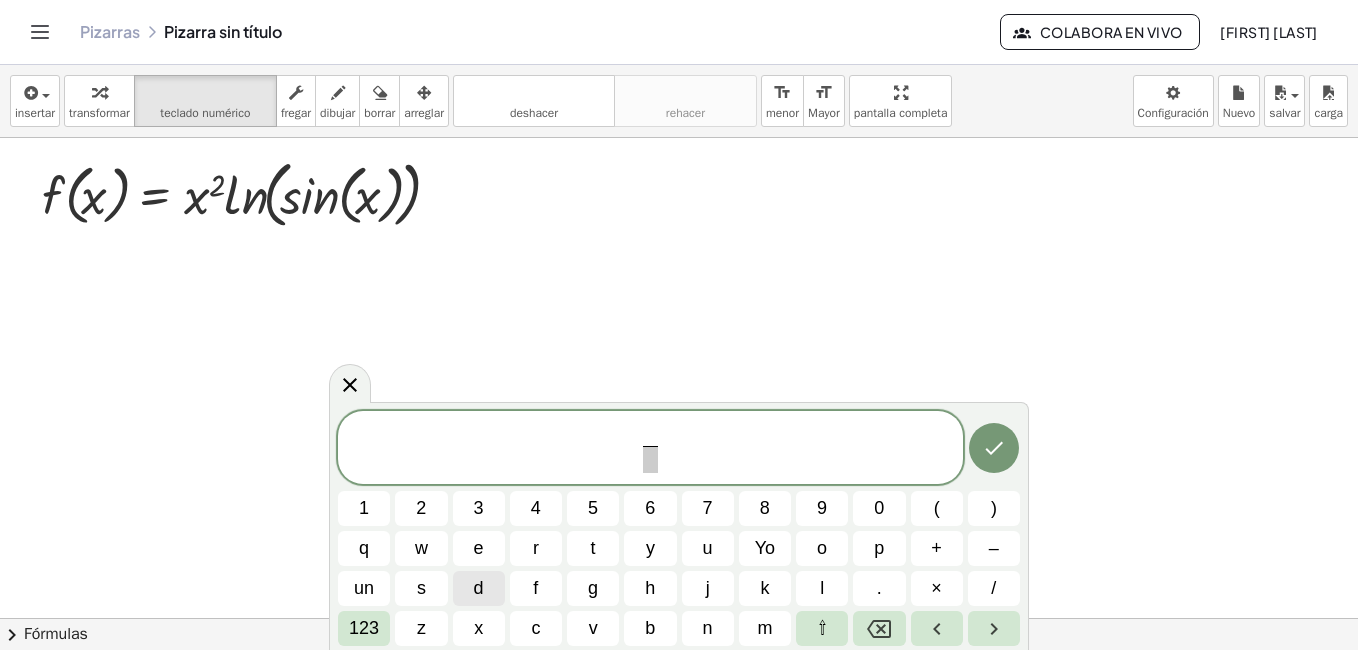 click on "d" at bounding box center (479, 588) 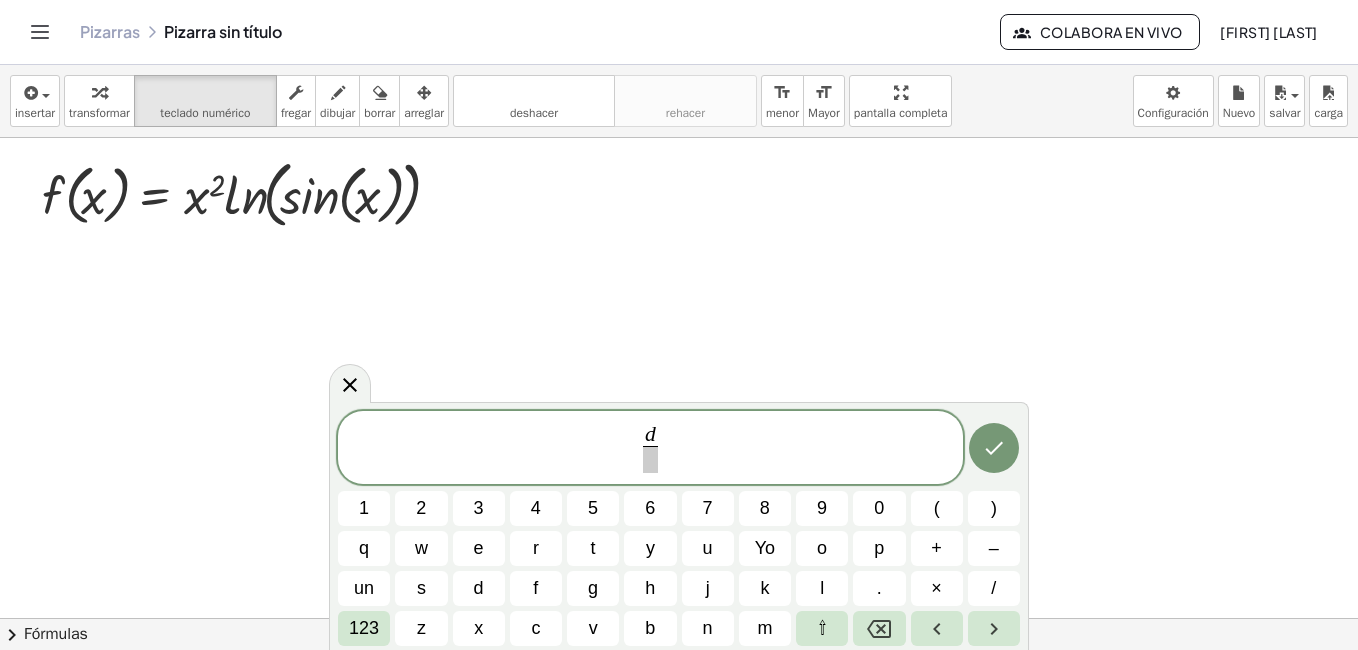 click at bounding box center (650, 459) 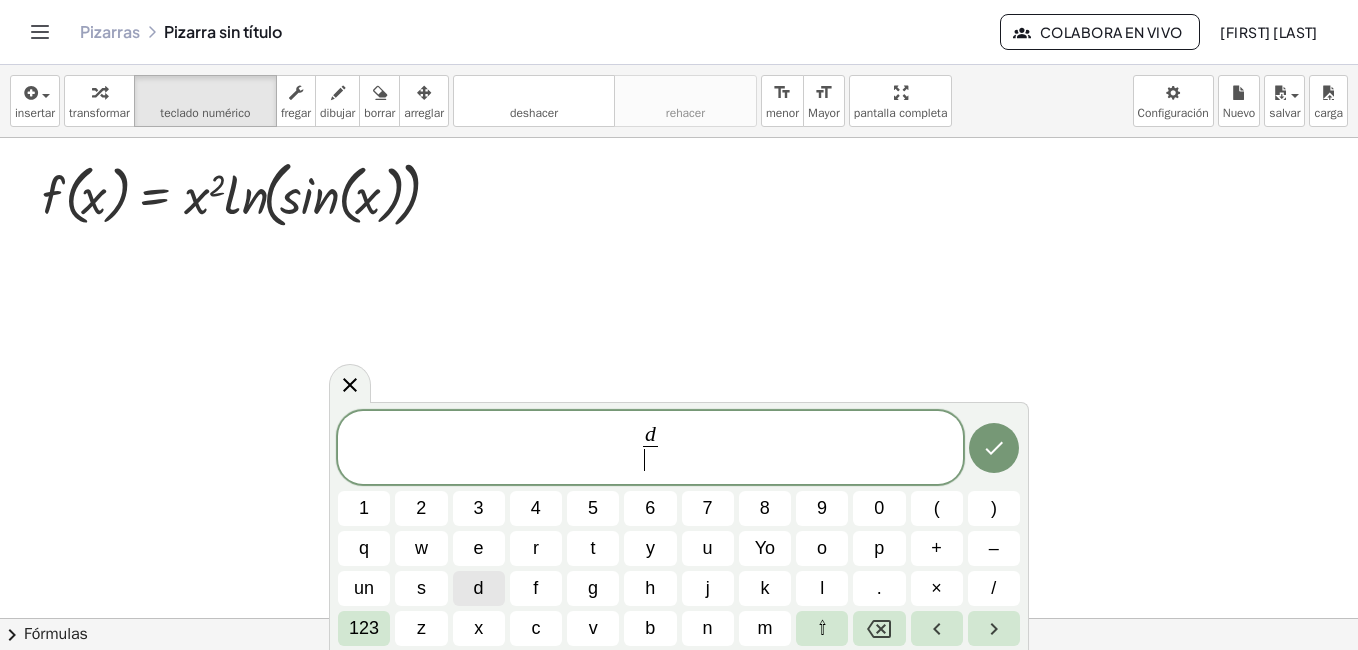 click on "d" at bounding box center [479, 588] 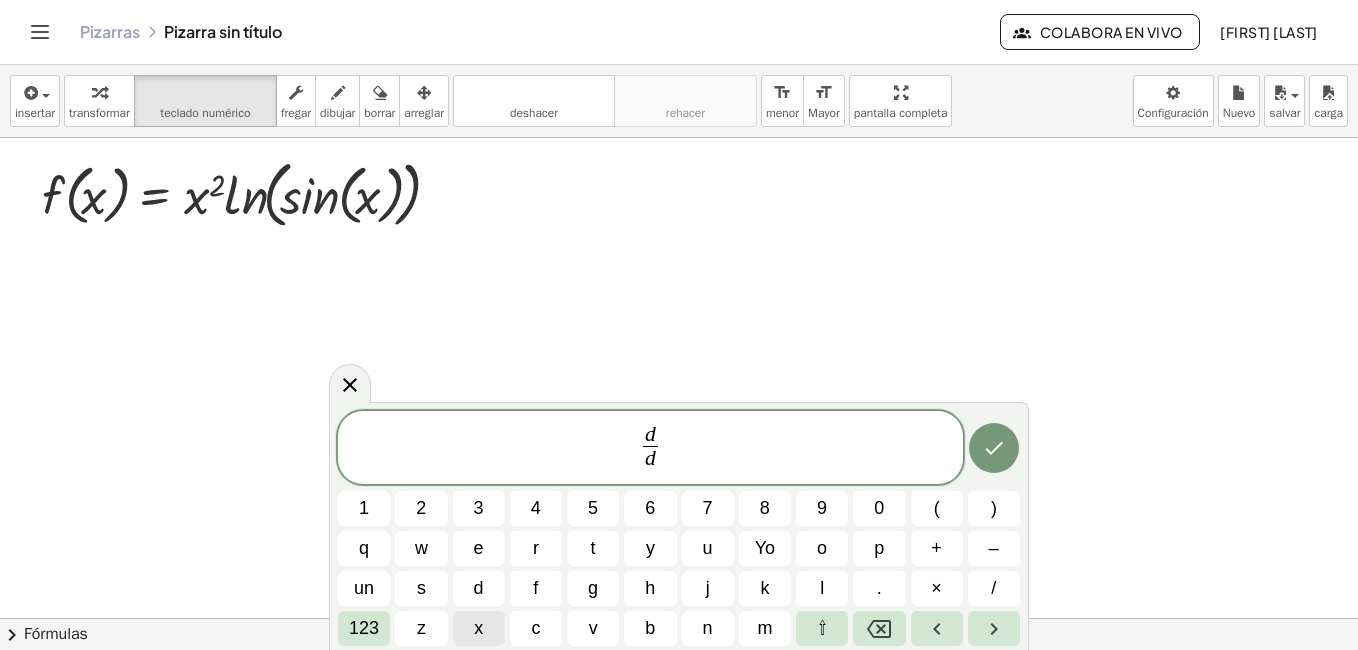 click on "x" at bounding box center [479, 628] 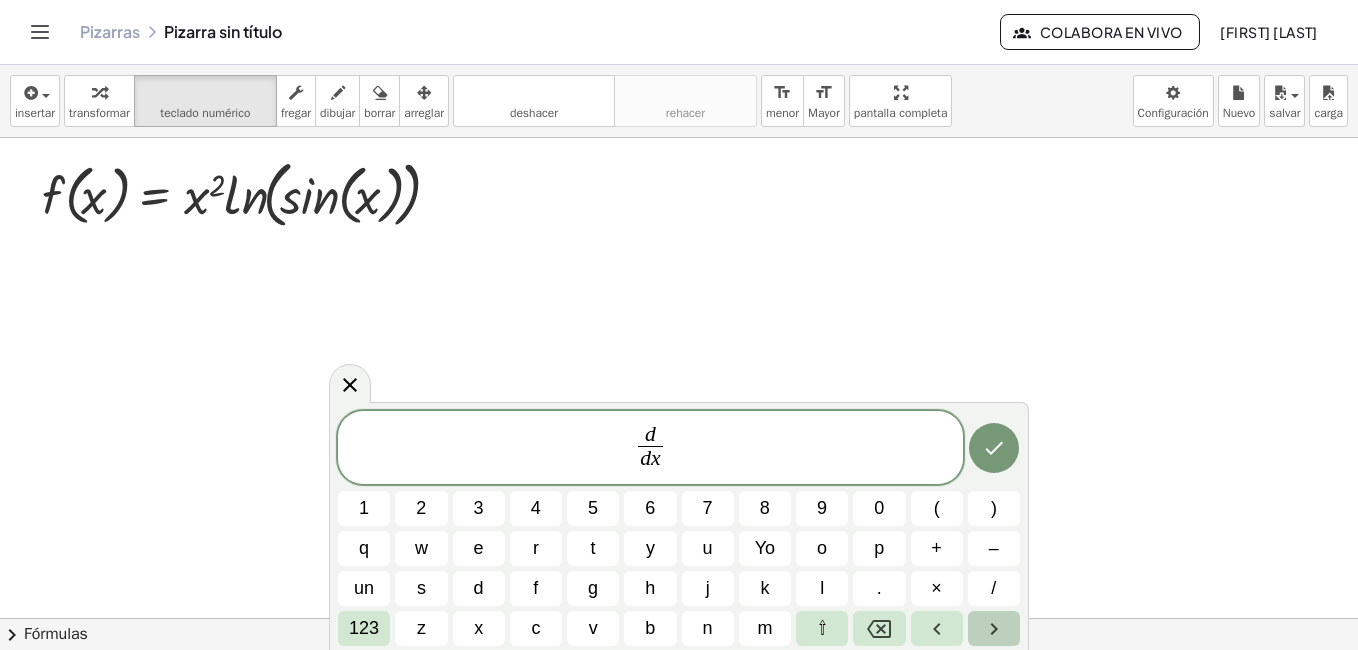click 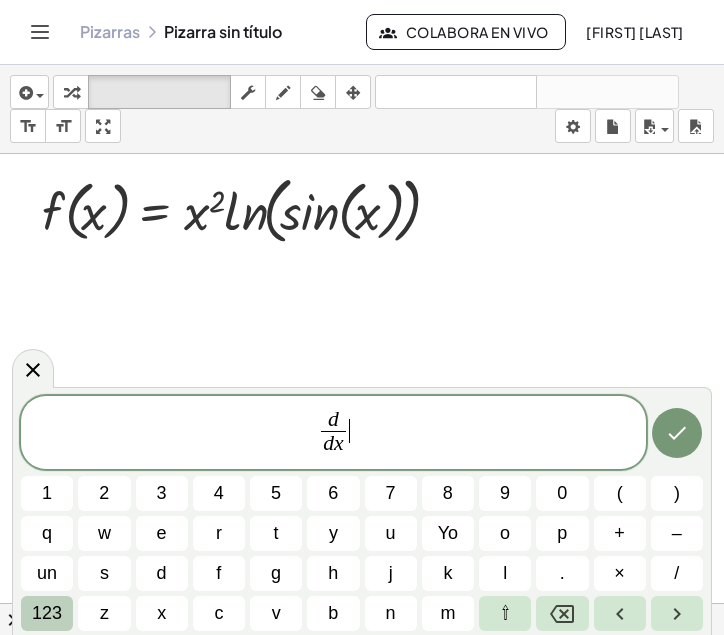 click on "123" at bounding box center [47, 613] 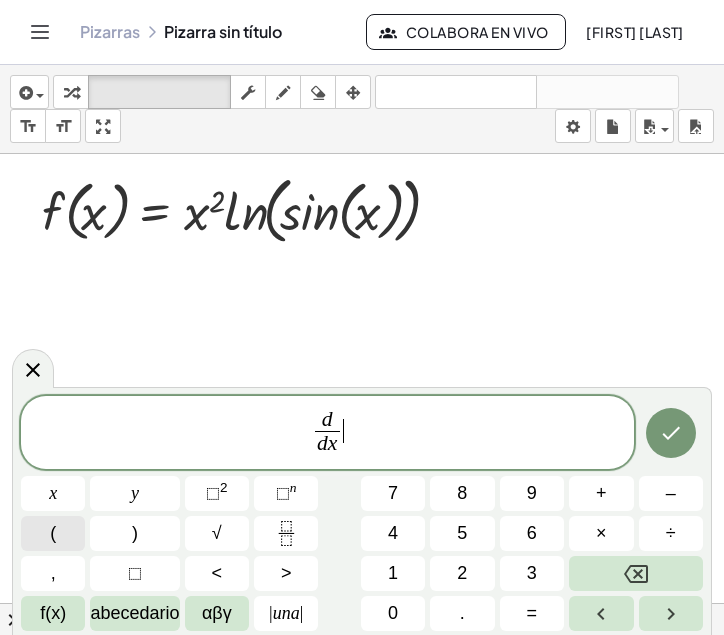 click on "(" at bounding box center (53, 533) 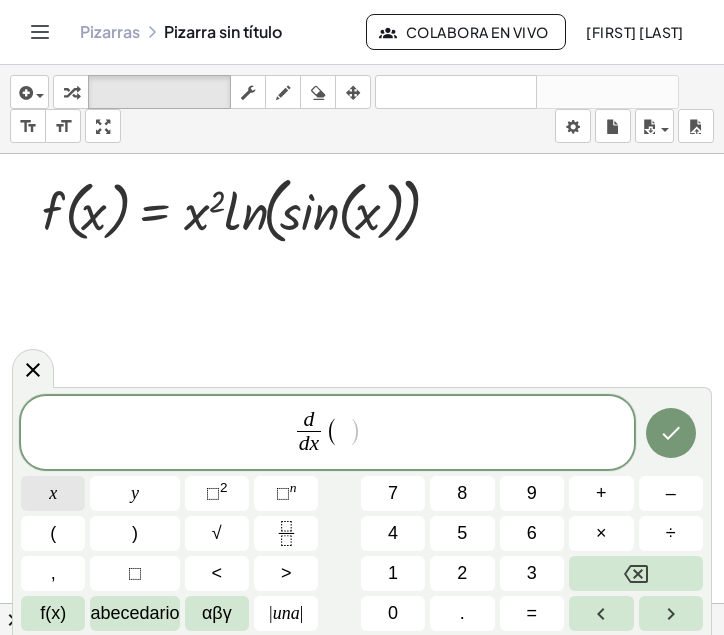 click on "x" at bounding box center (53, 493) 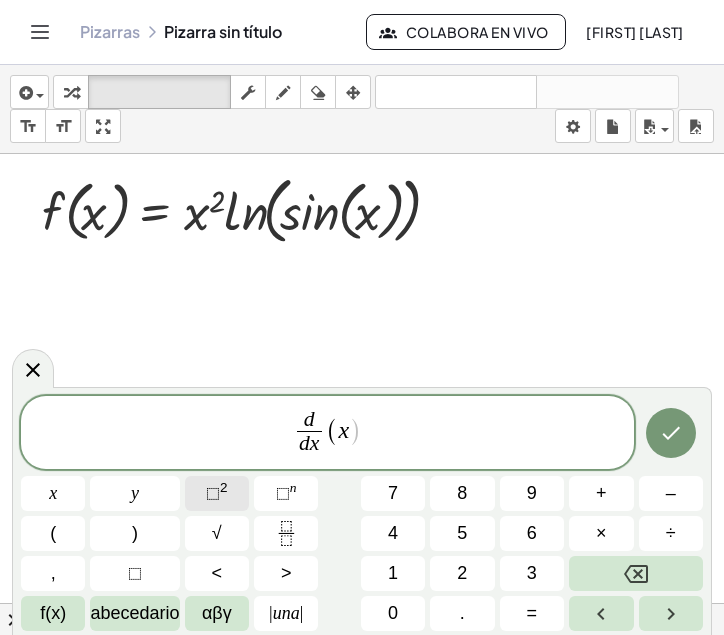 click on "⬚" at bounding box center [213, 493] 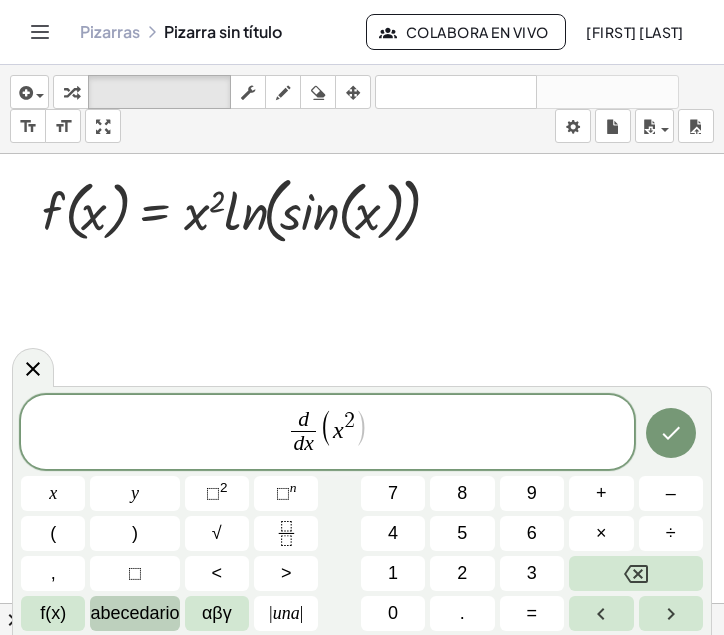 click on "abecedario" at bounding box center [134, 613] 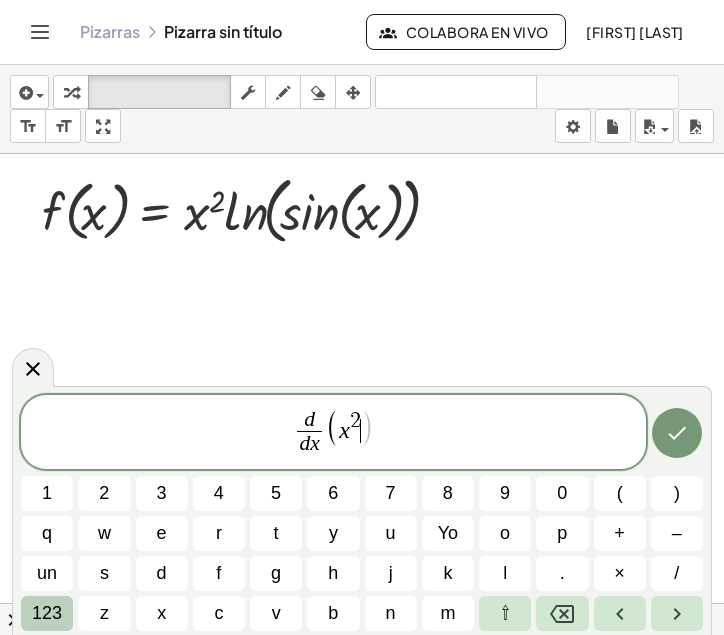 click on "123" at bounding box center (47, 613) 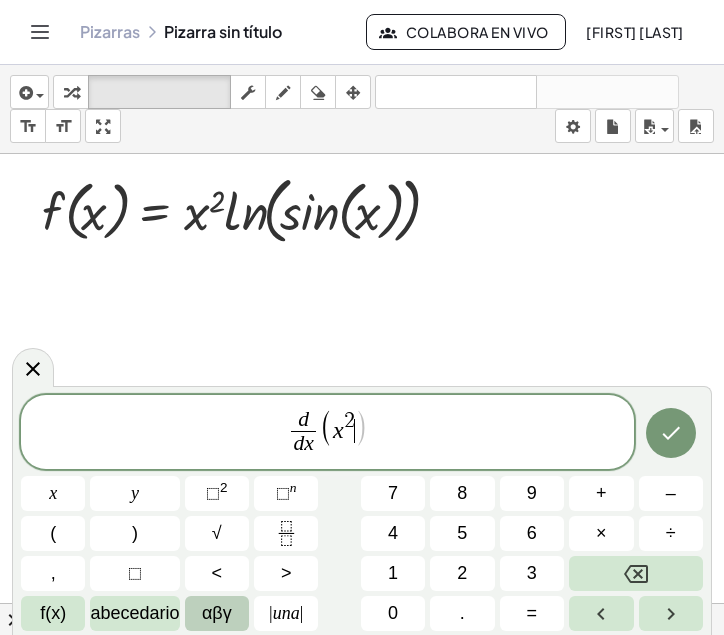 click on "αβγ" at bounding box center (217, 613) 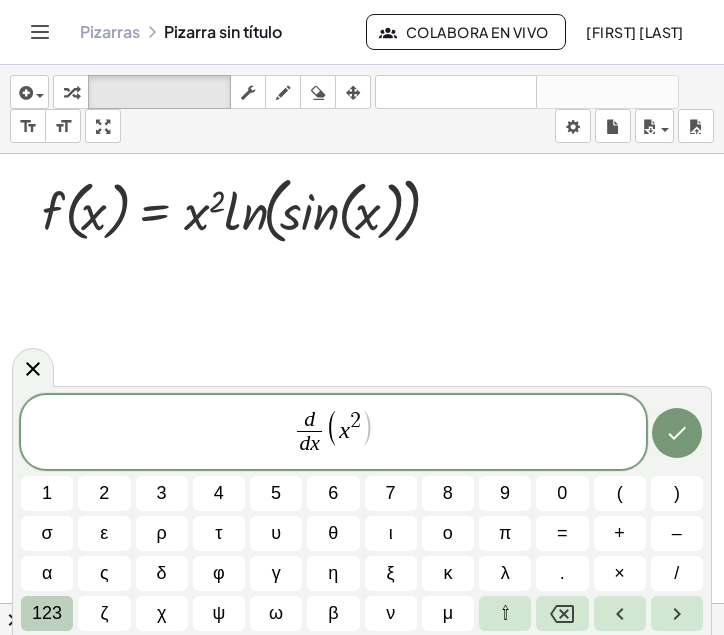 click on "123" at bounding box center [47, 613] 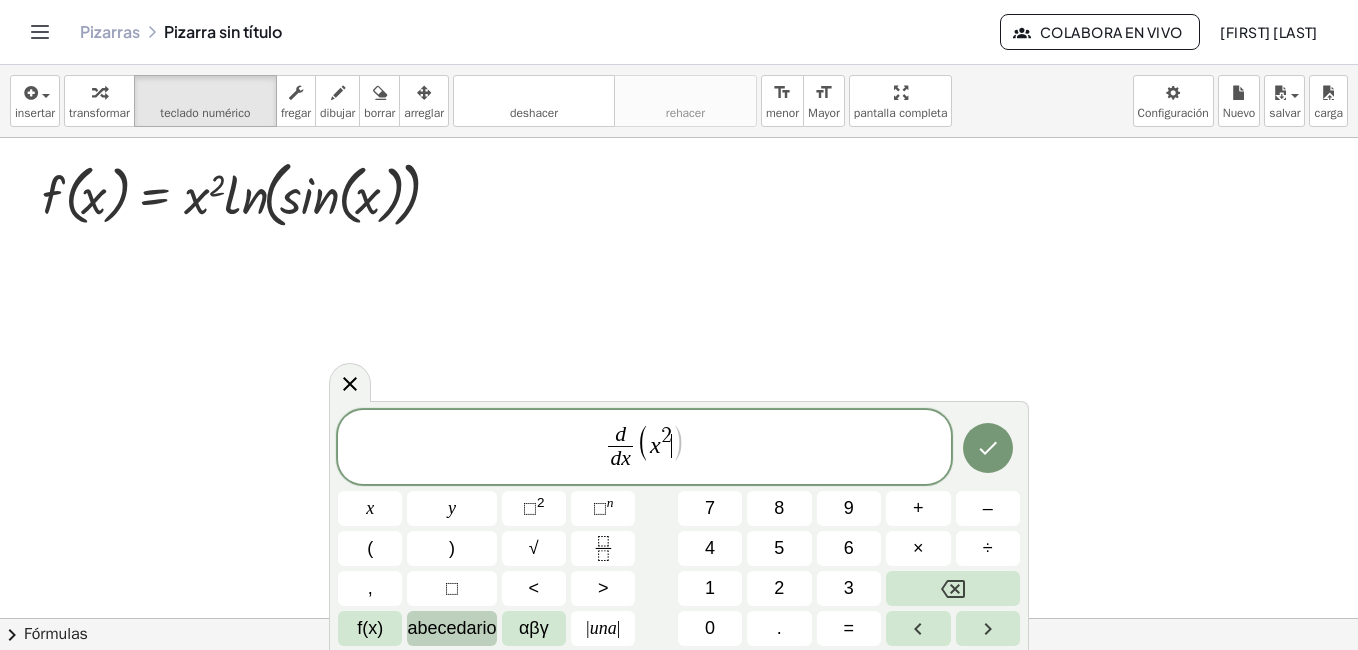 click on "abecedario" at bounding box center (451, 628) 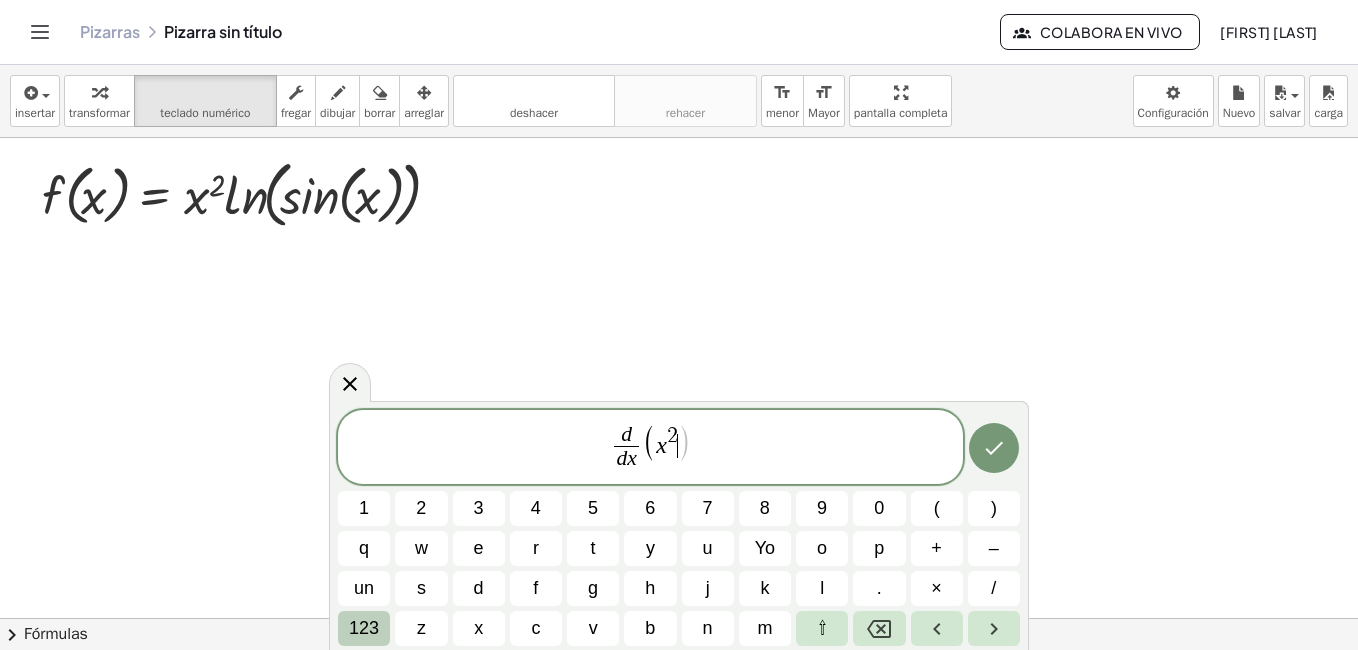 click on "123" at bounding box center [364, 628] 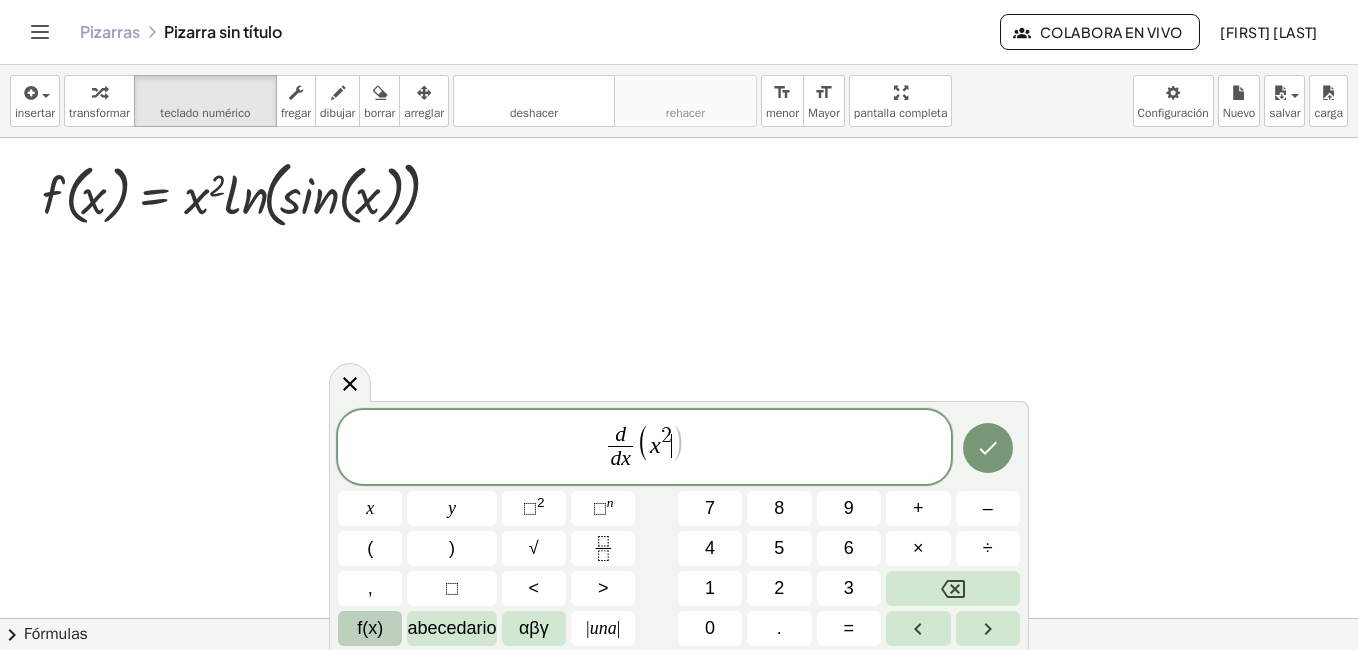 click on "f(x)" at bounding box center (370, 628) 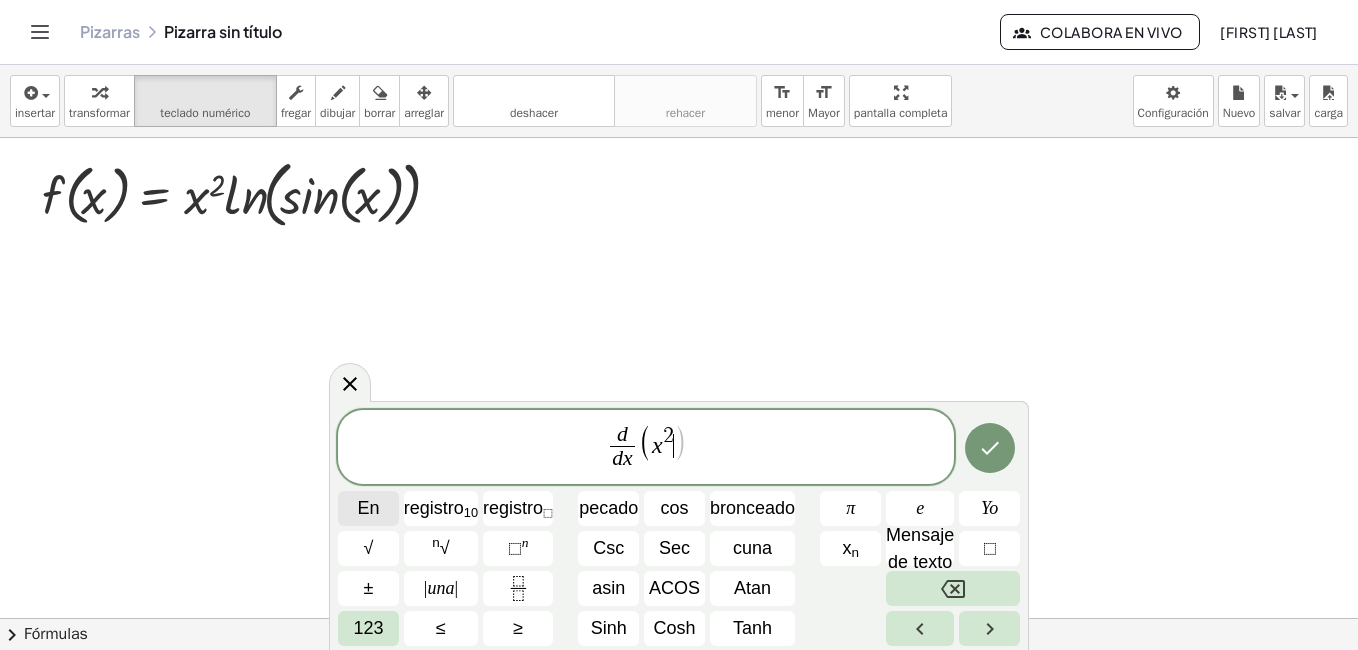 click on "En" at bounding box center [368, 508] 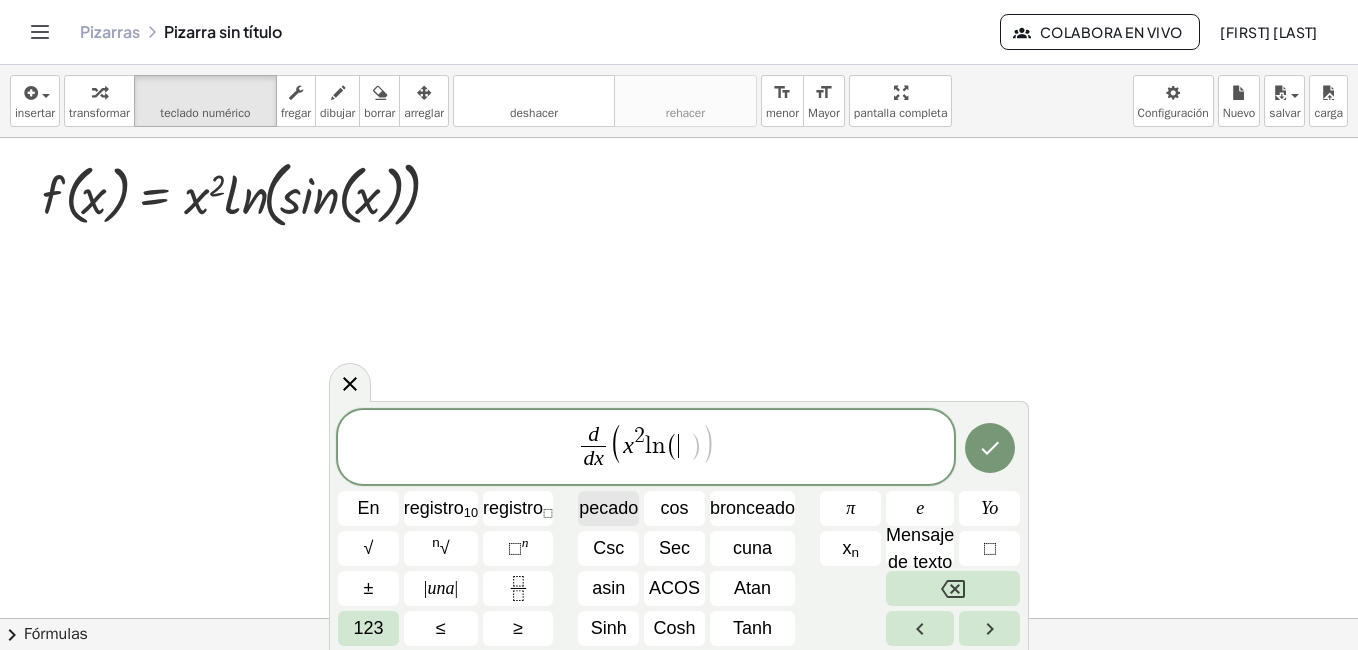 click on "pecado" at bounding box center (608, 508) 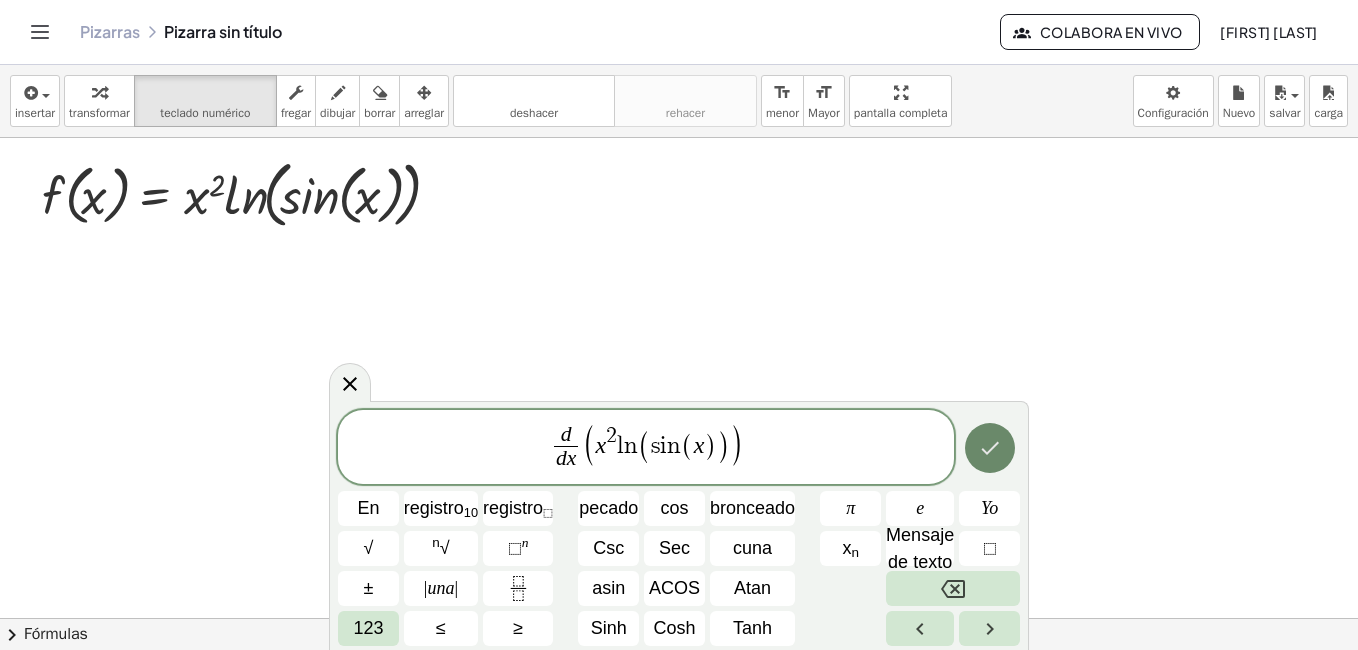 click 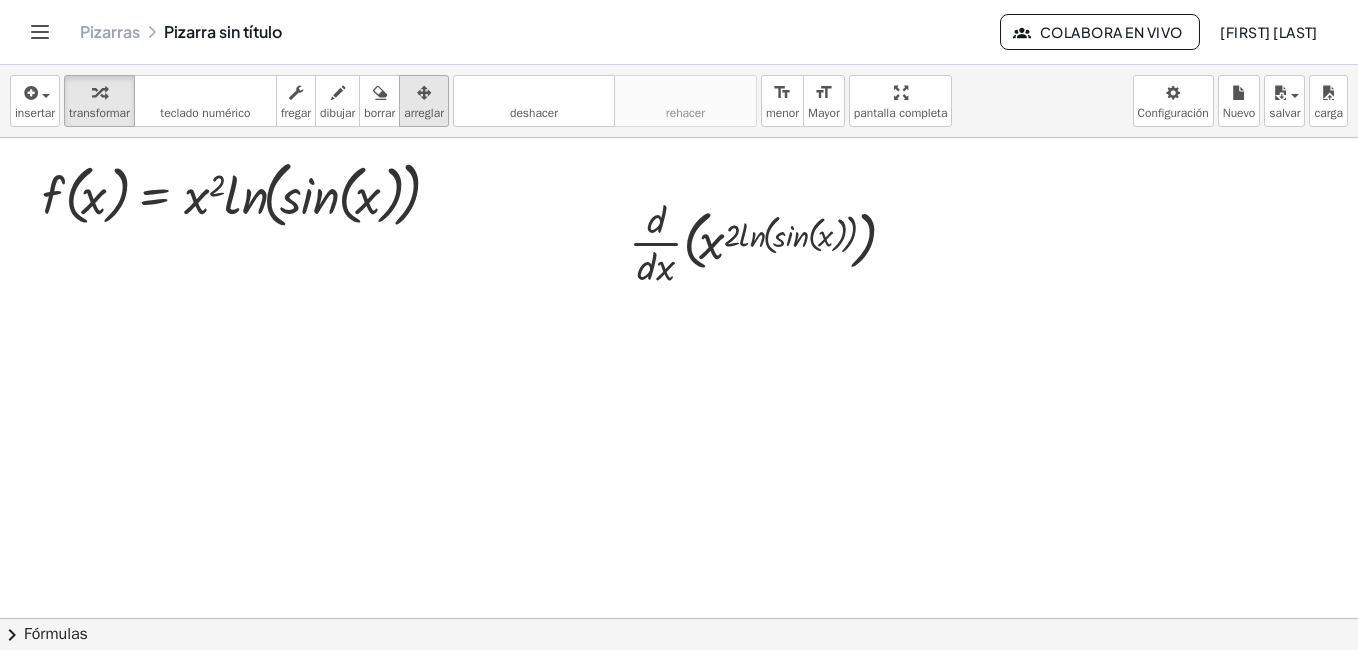 click at bounding box center (424, 93) 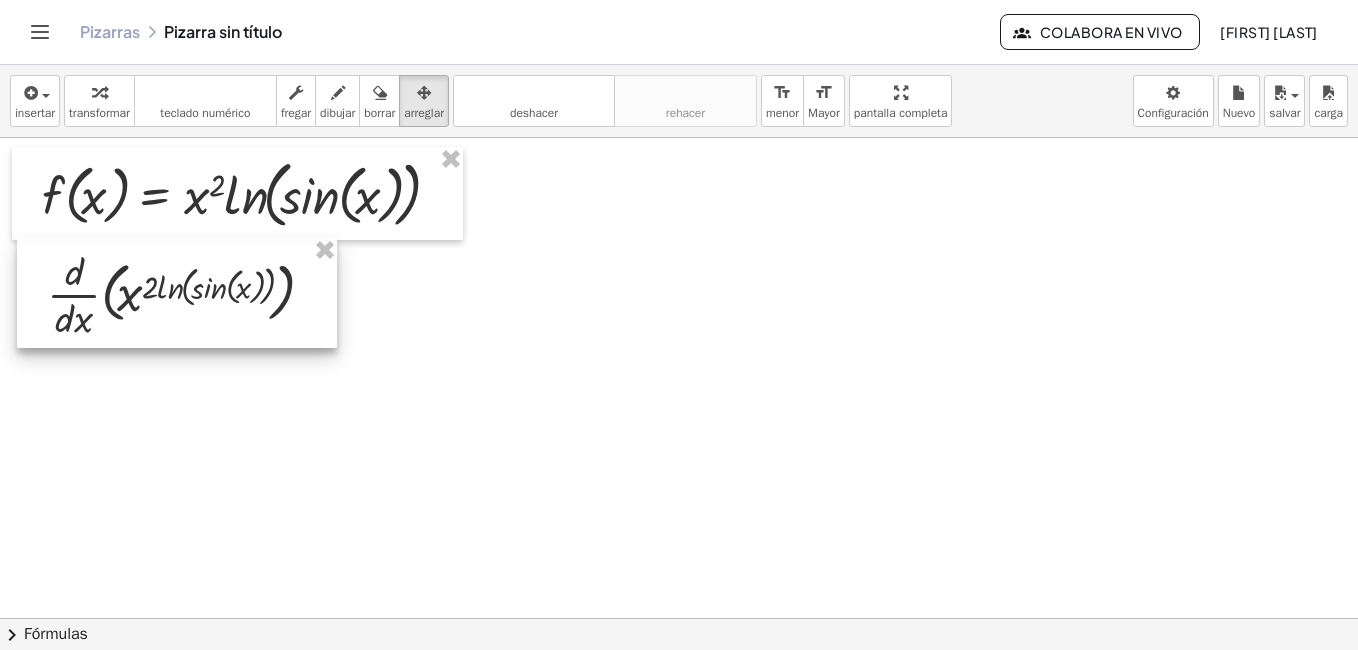 drag, startPoint x: 747, startPoint y: 254, endPoint x: 164, endPoint y: 306, distance: 585.31445 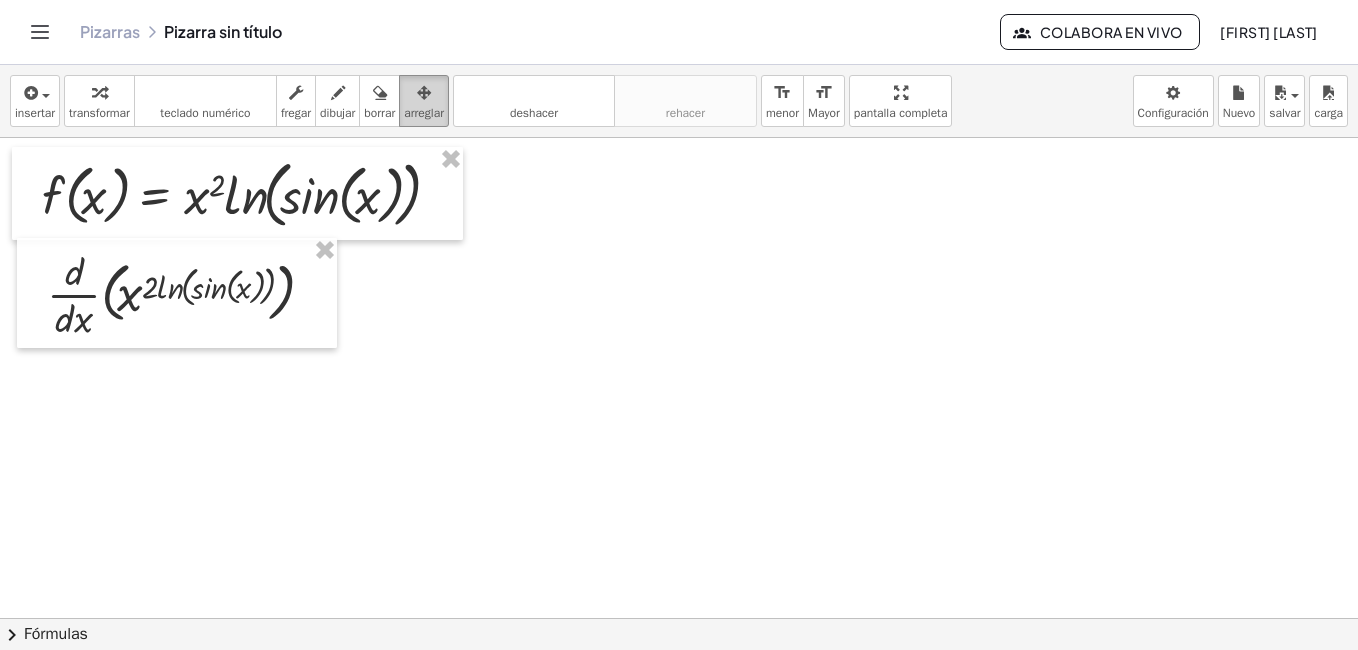 click on "arreglar" at bounding box center [424, 113] 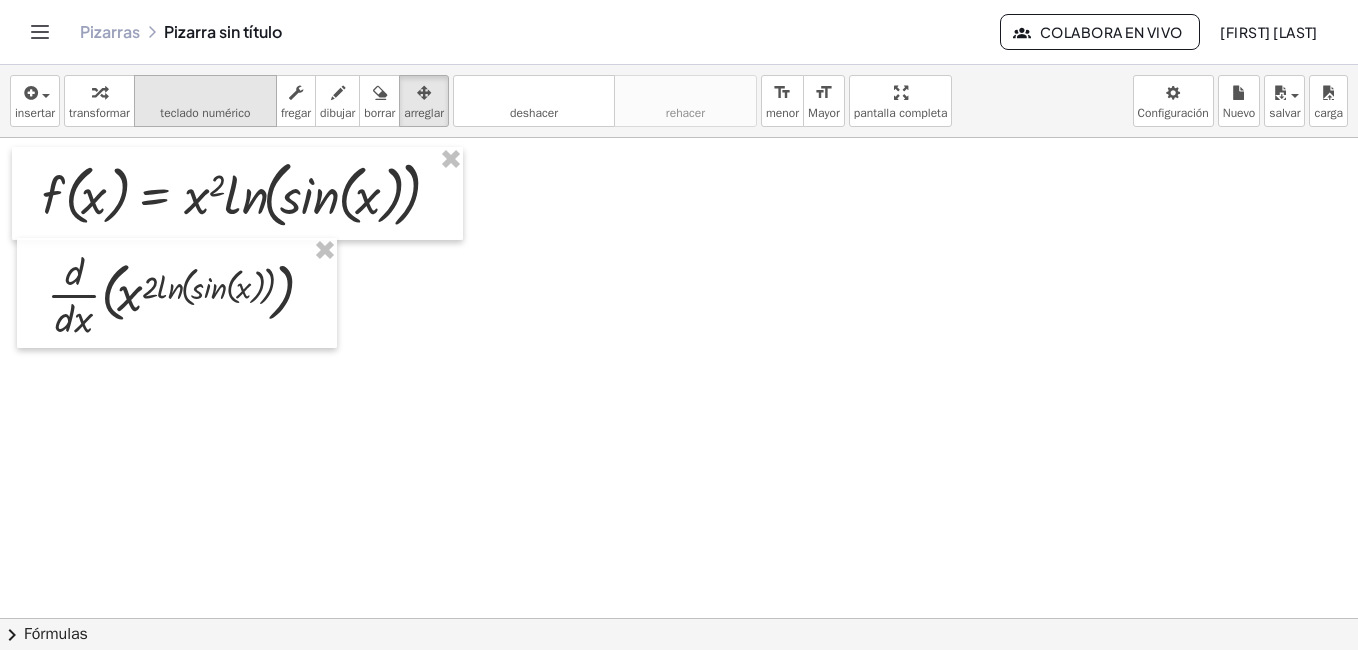 click on "teclado numérico" at bounding box center [205, 113] 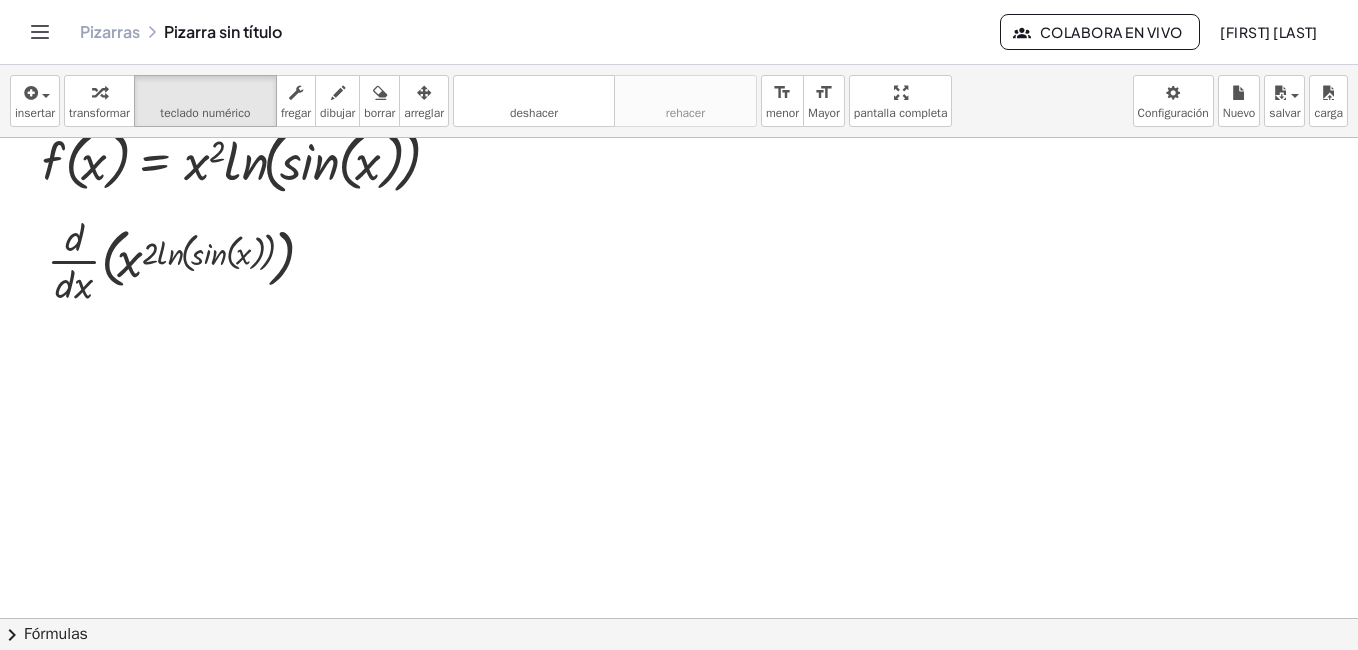 scroll, scrollTop: 0, scrollLeft: 0, axis: both 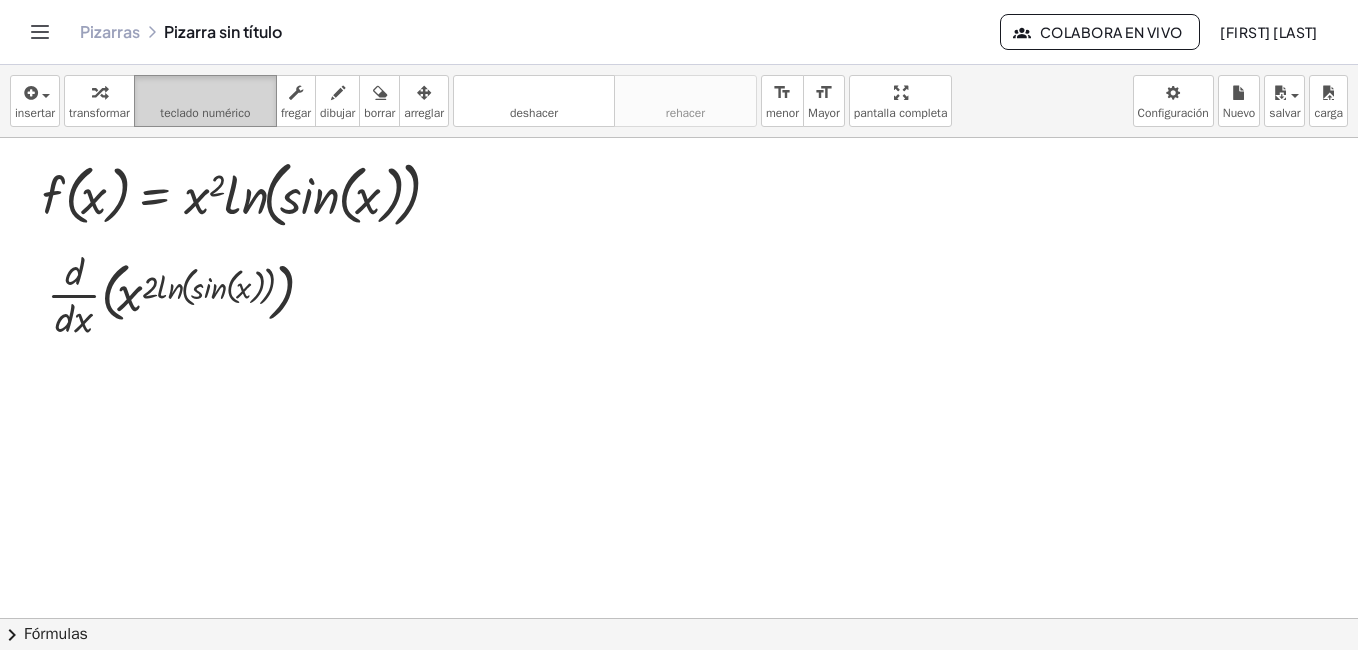click on "teclado numérico" at bounding box center (205, 113) 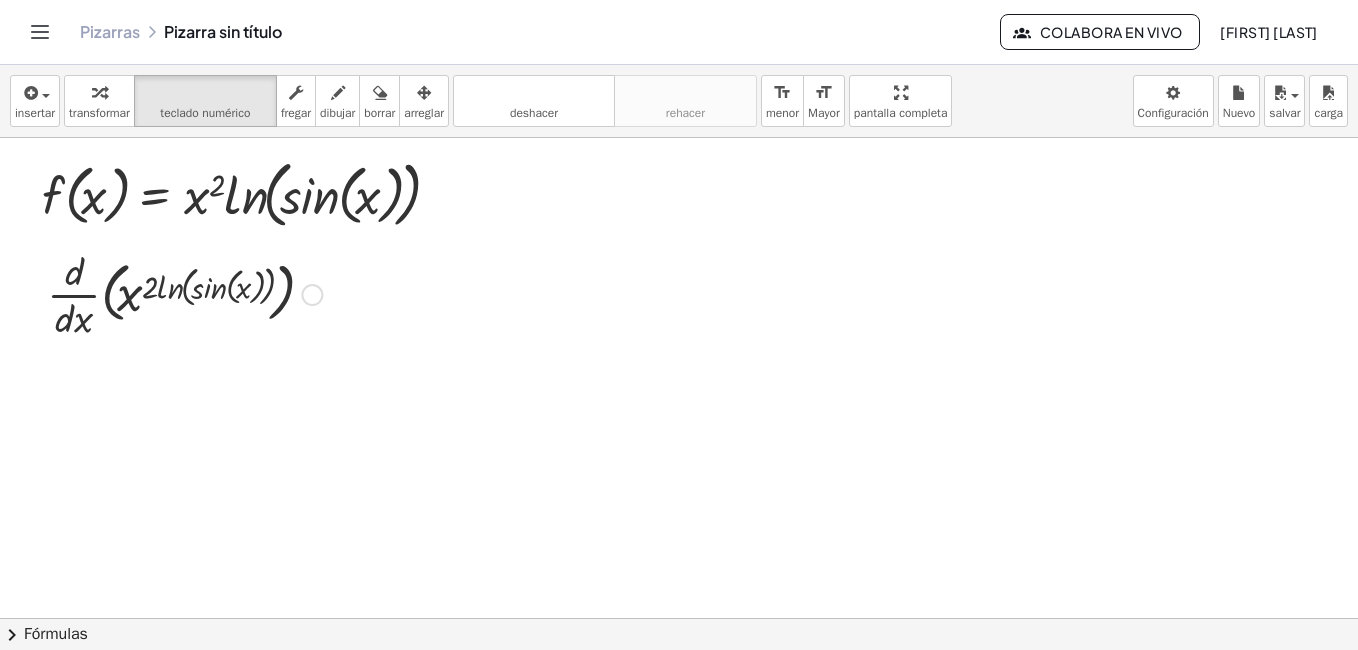click at bounding box center [184, 293] 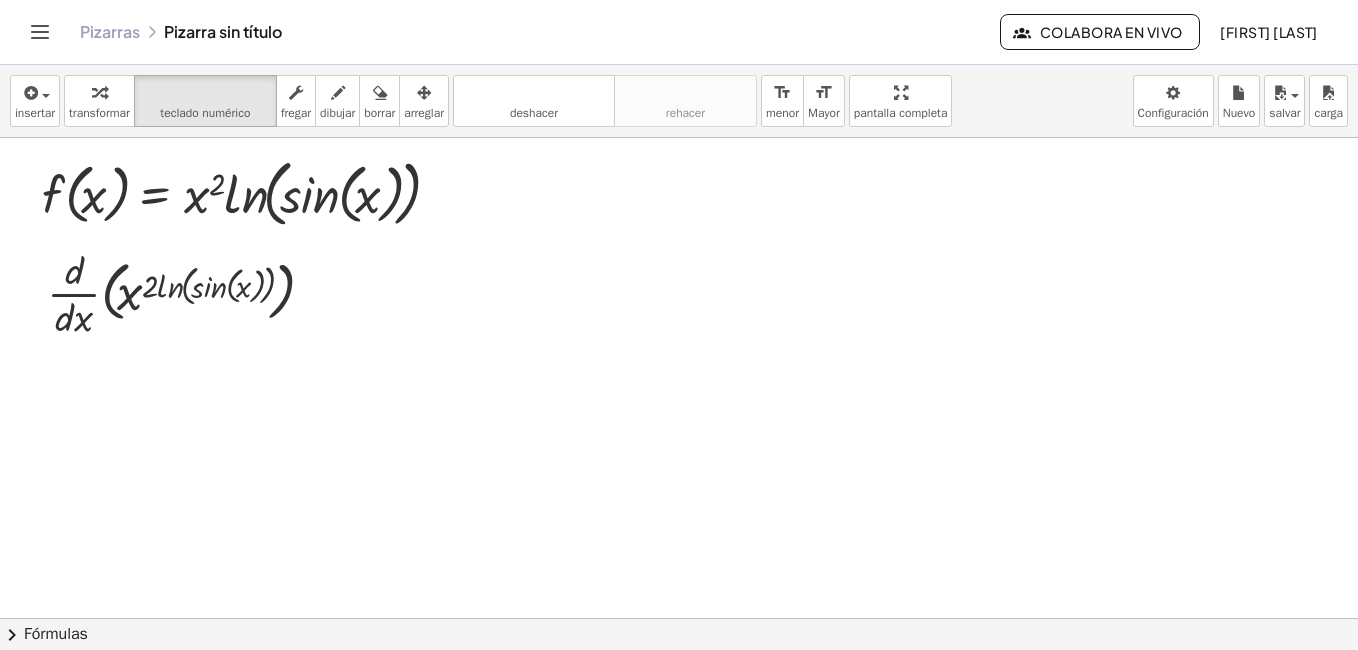 scroll, scrollTop: 0, scrollLeft: 0, axis: both 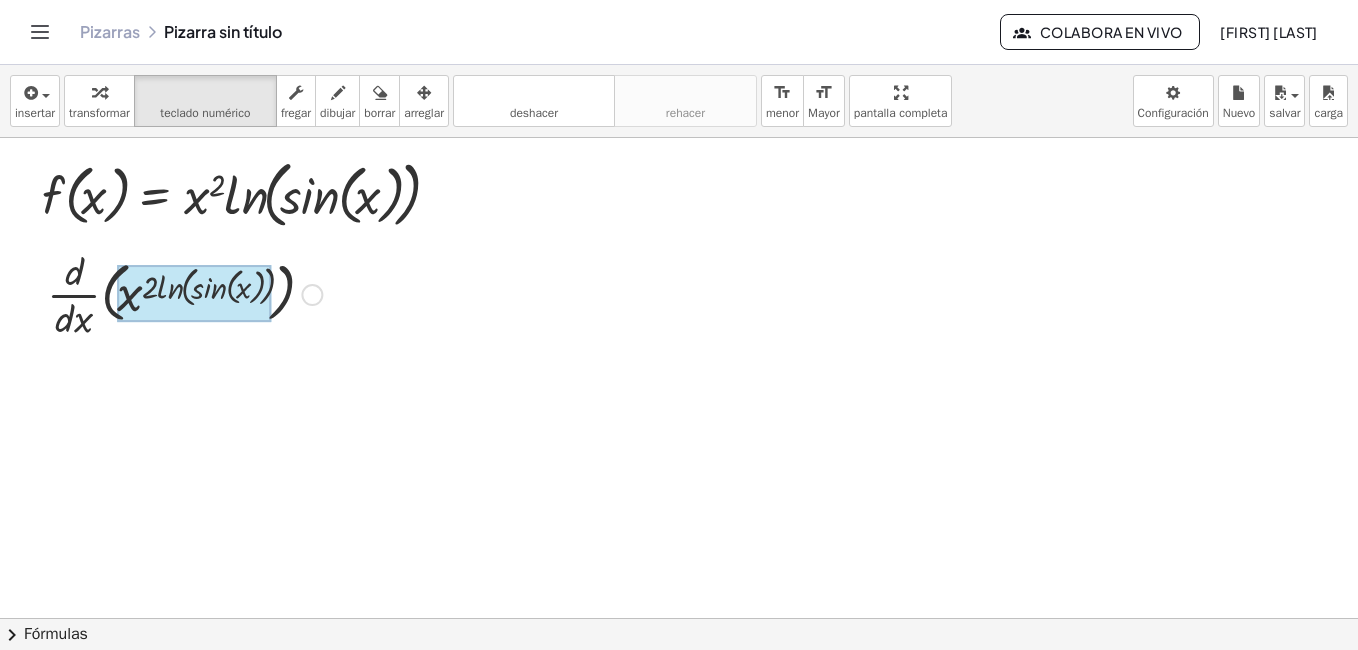 click at bounding box center (193, 293) 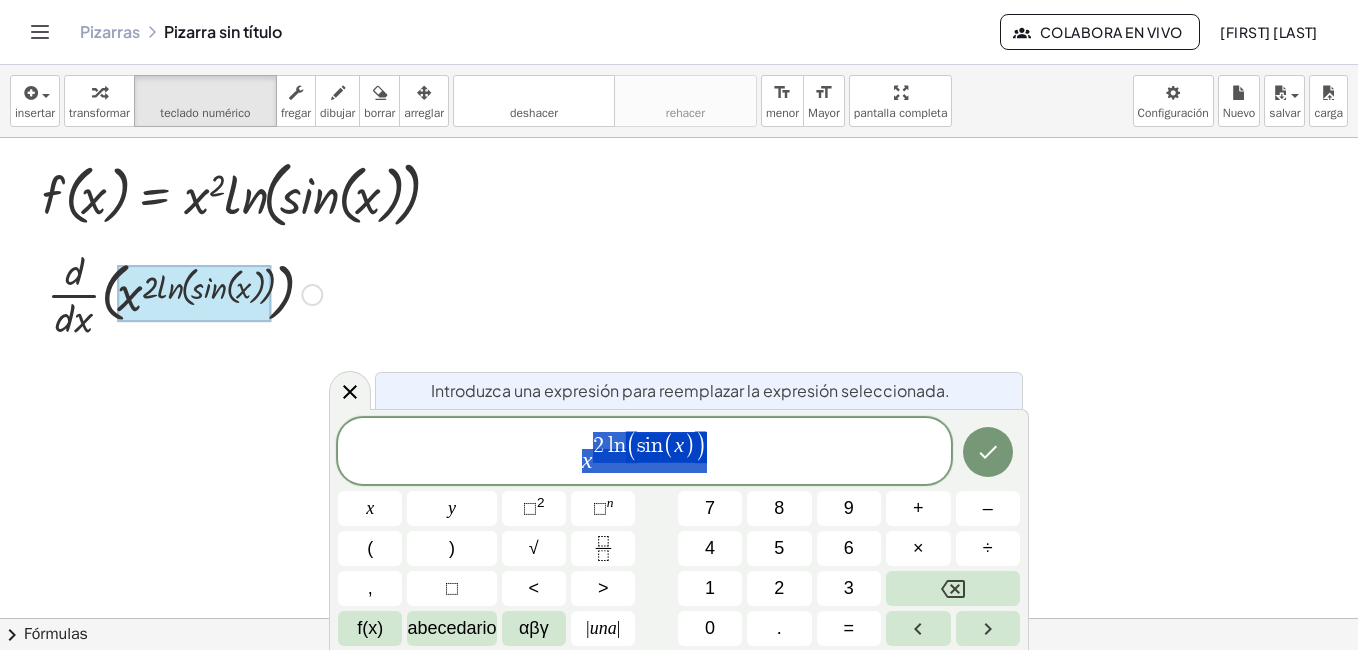 click at bounding box center (184, 293) 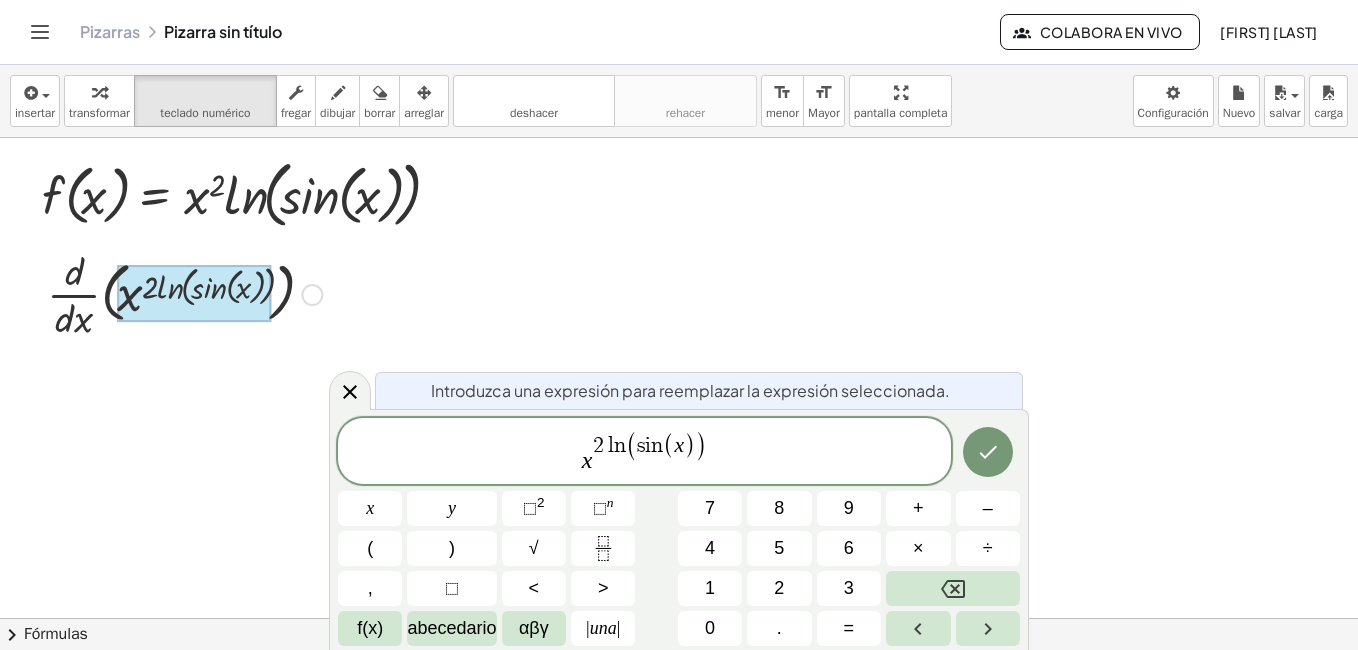 click at bounding box center (679, 618) 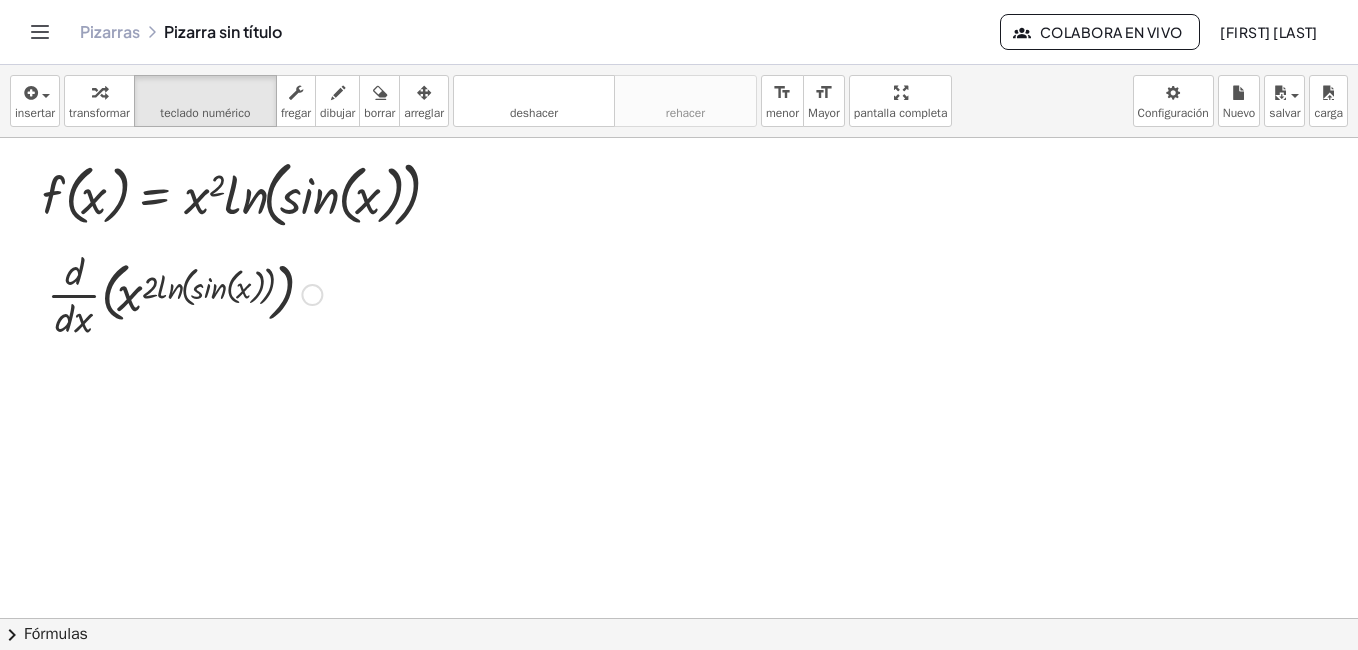 click at bounding box center (184, 293) 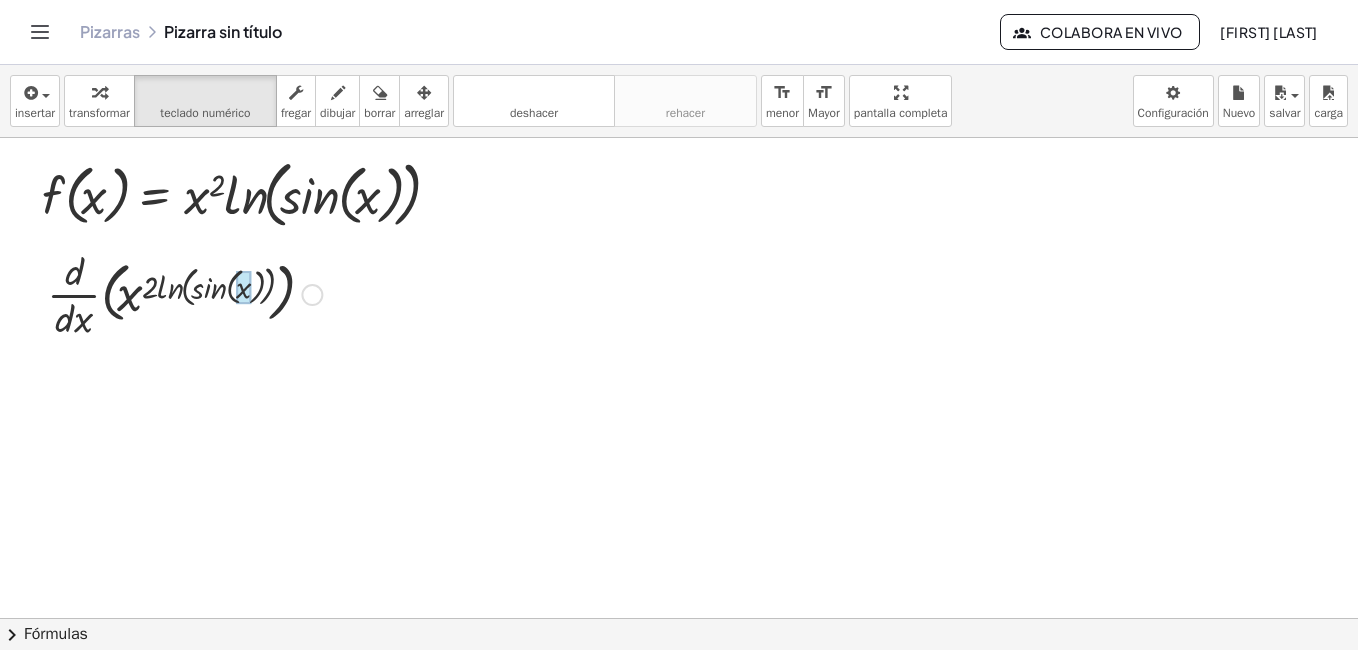 drag, startPoint x: 180, startPoint y: 285, endPoint x: 237, endPoint y: 292, distance: 57.428215 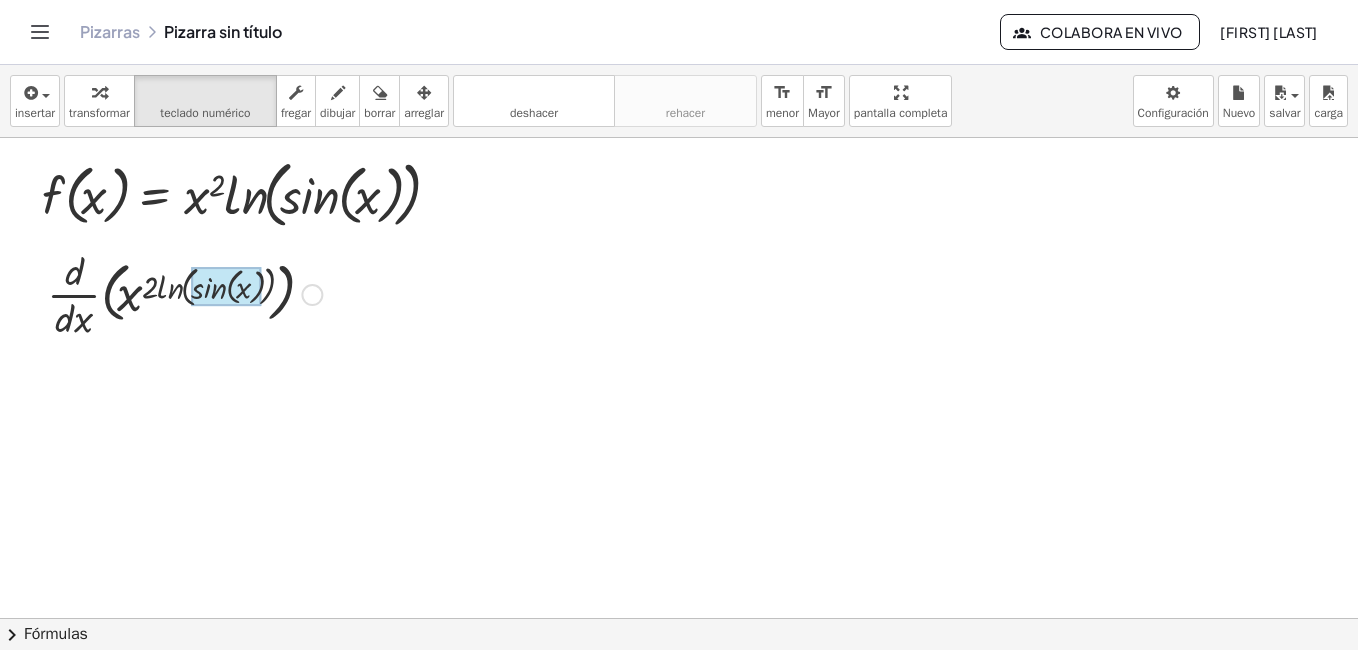 drag, startPoint x: 246, startPoint y: 290, endPoint x: 214, endPoint y: 291, distance: 32.01562 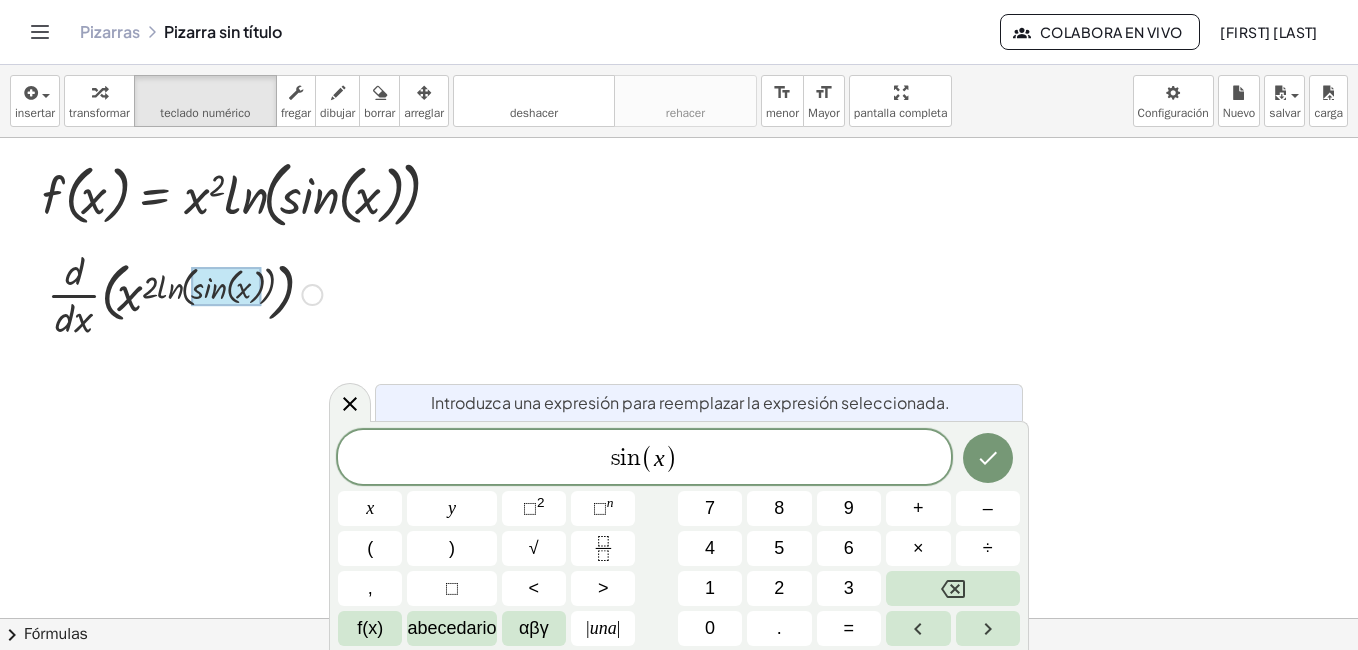 click at bounding box center [184, 293] 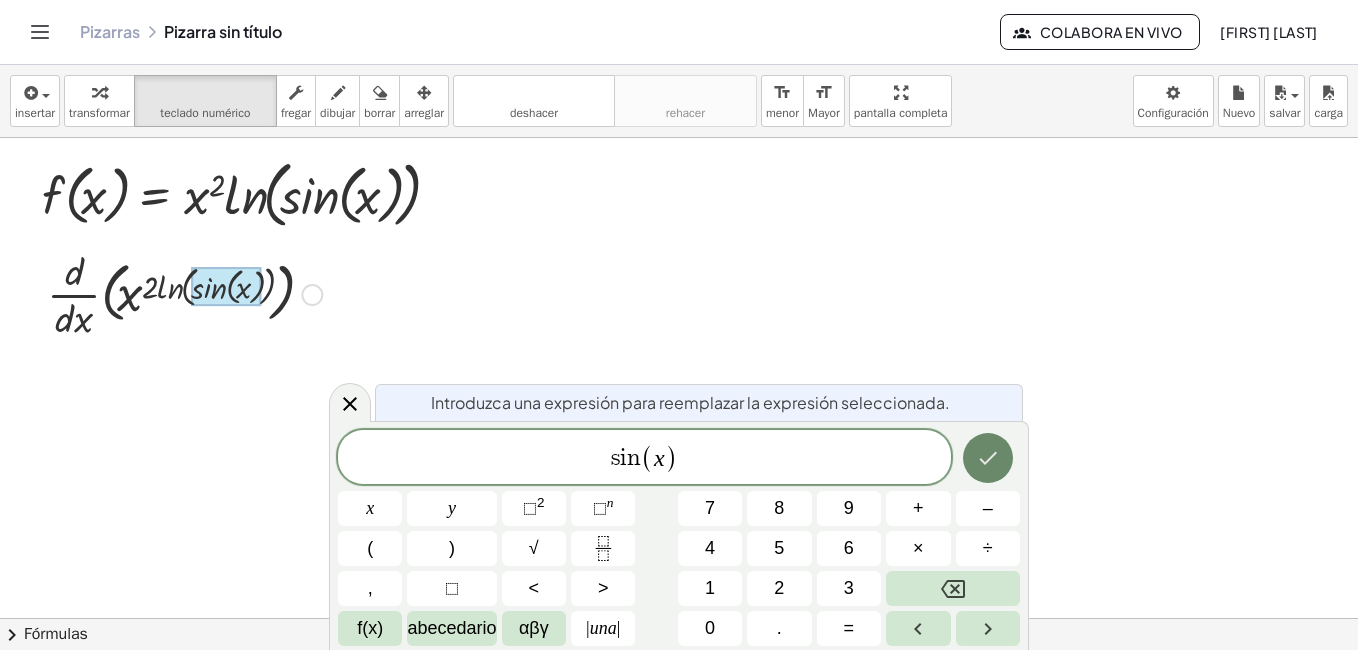 click at bounding box center [988, 458] 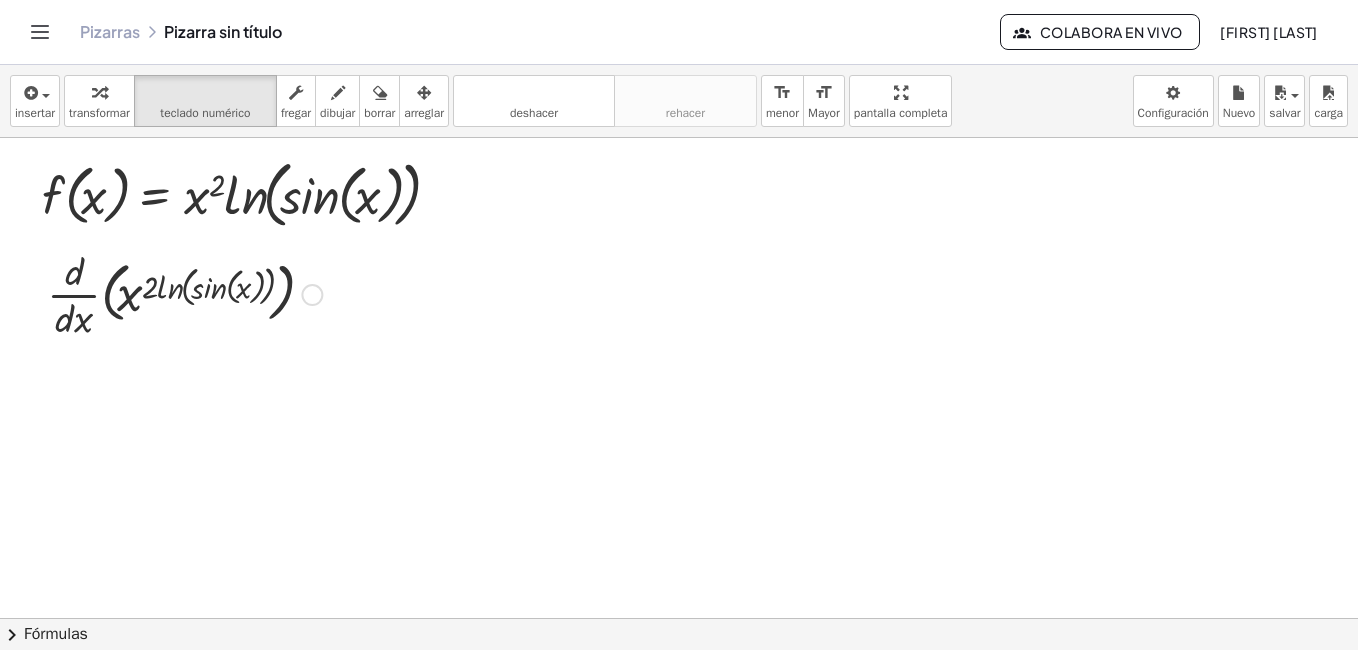 click at bounding box center [184, 293] 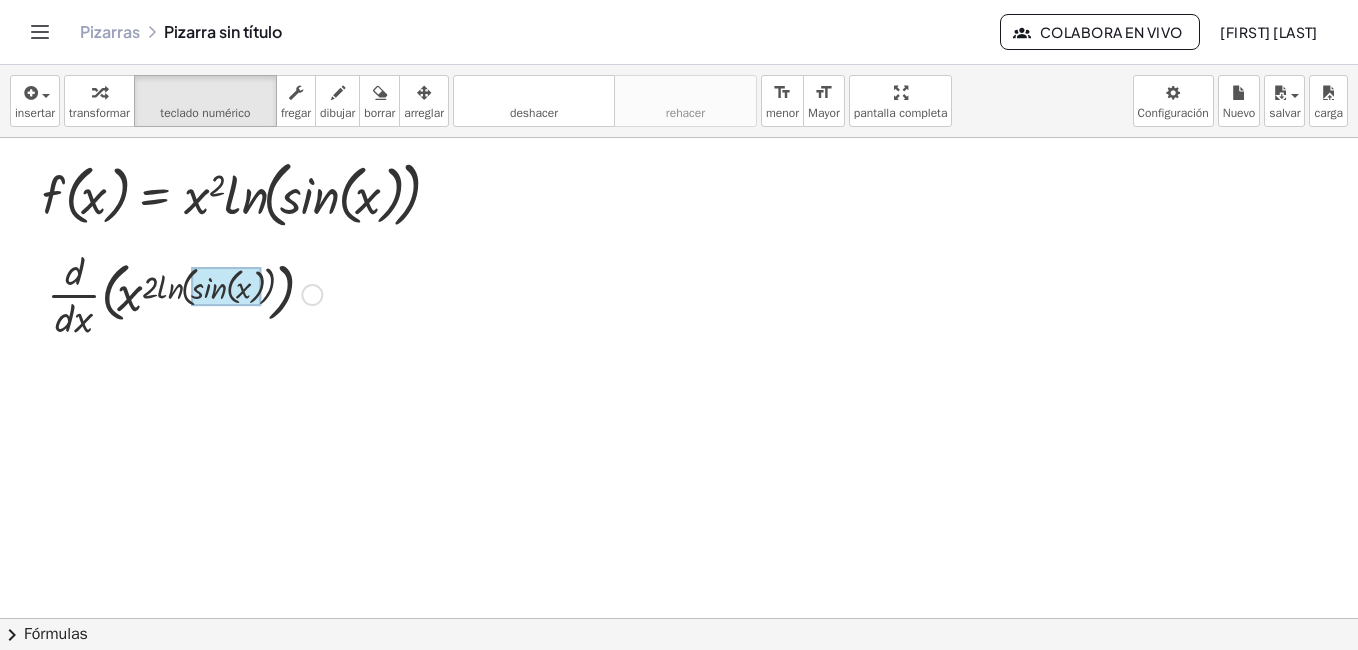 click at bounding box center (226, 286) 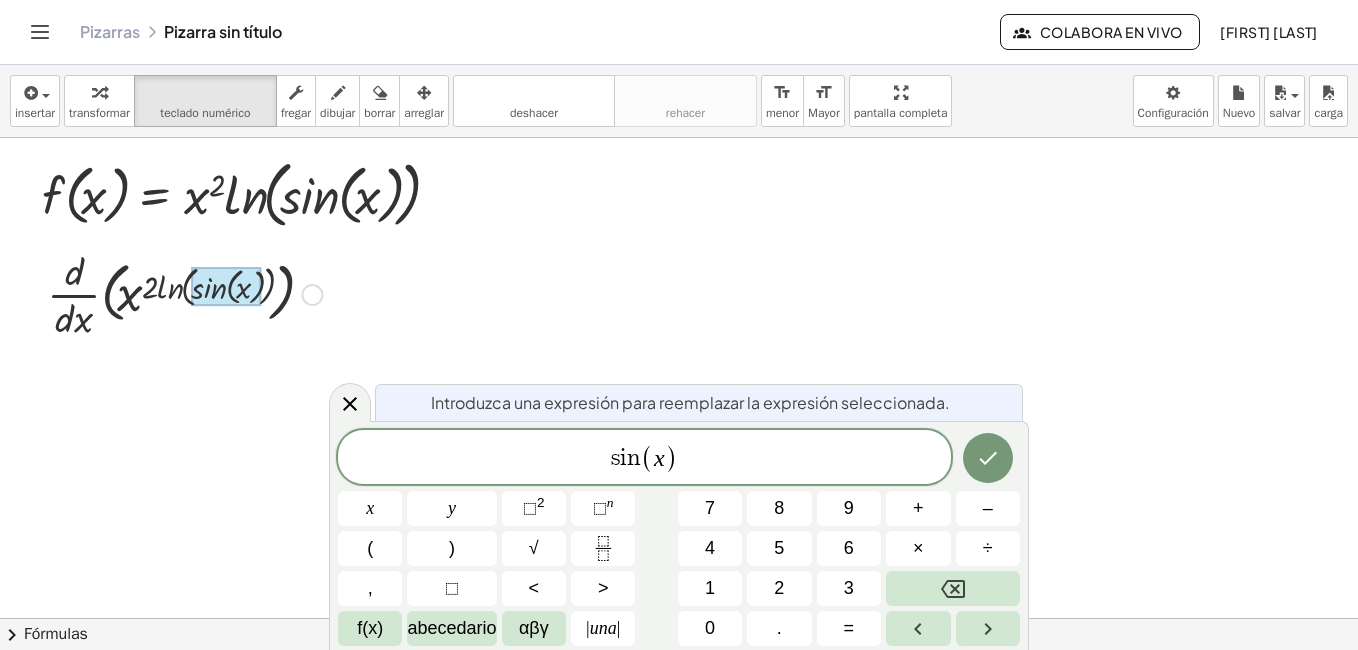 click at bounding box center (184, 293) 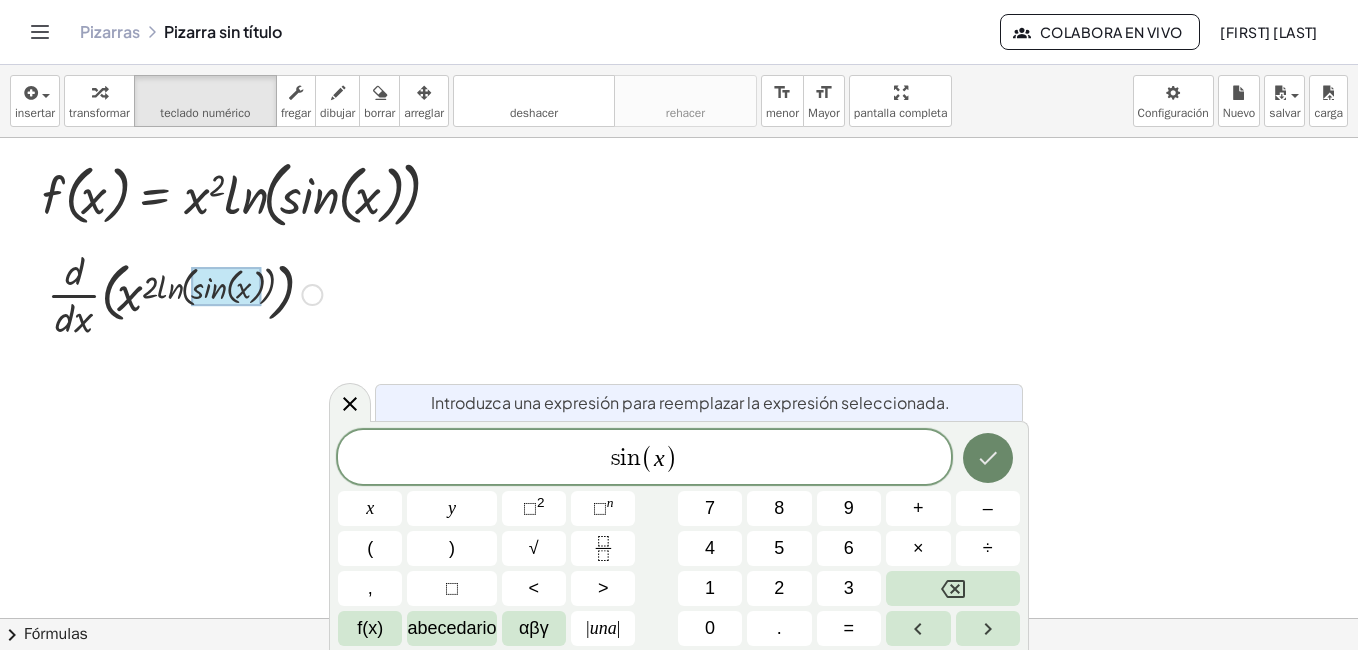 click 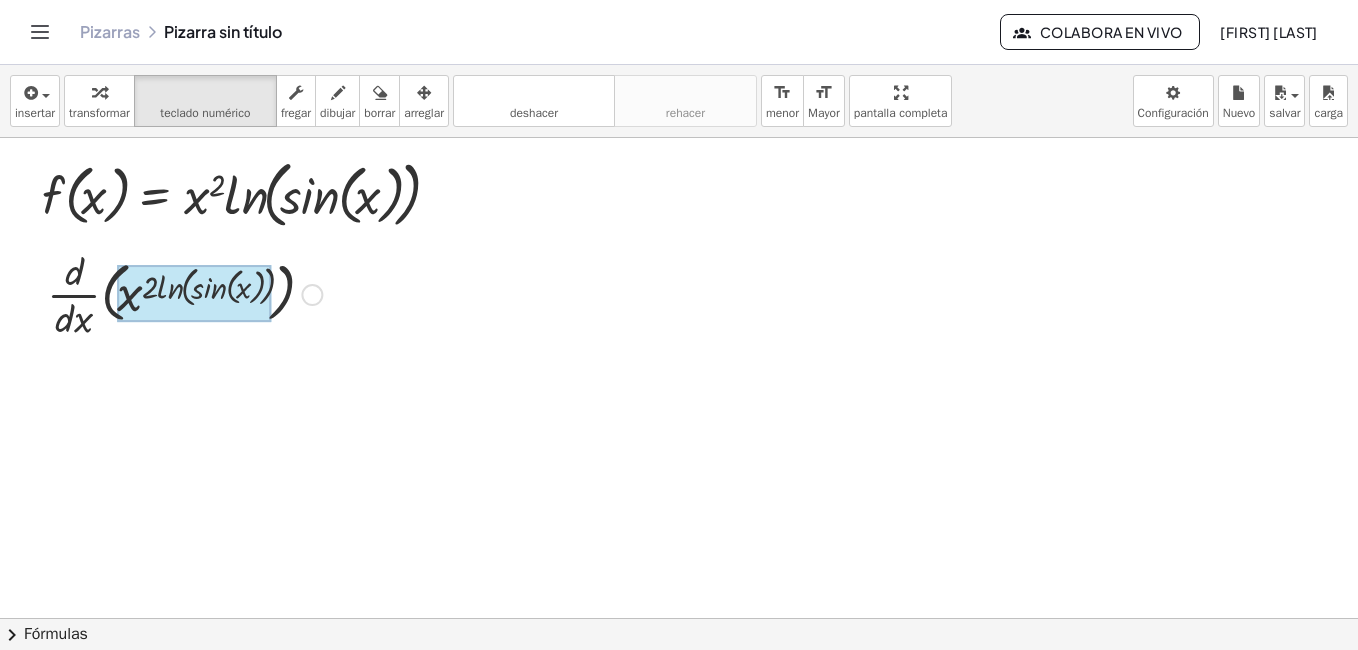 click at bounding box center [193, 293] 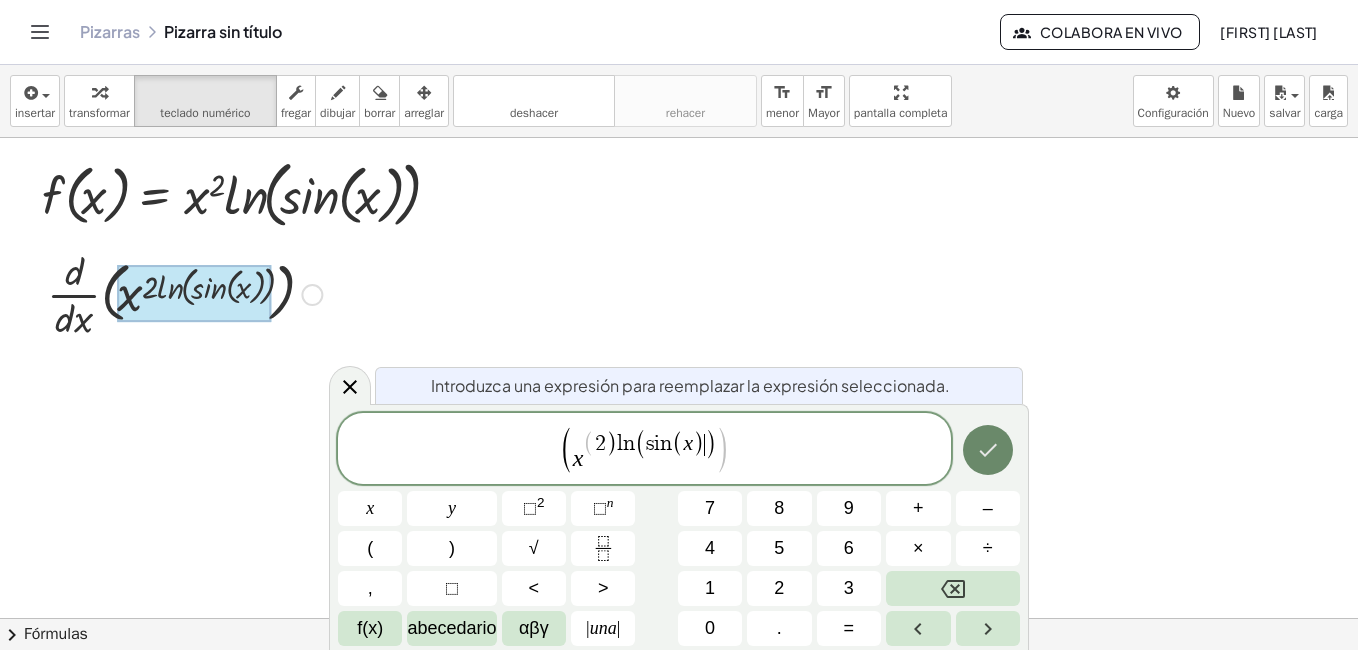 click 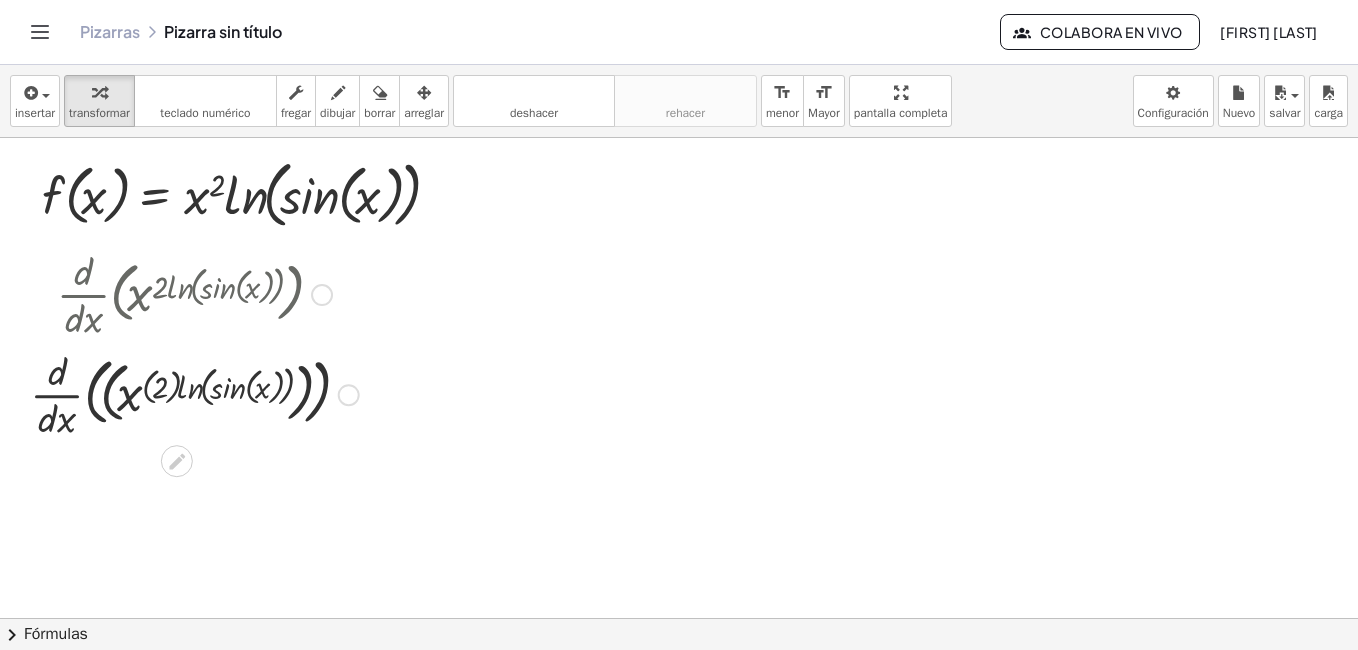 click at bounding box center [194, 393] 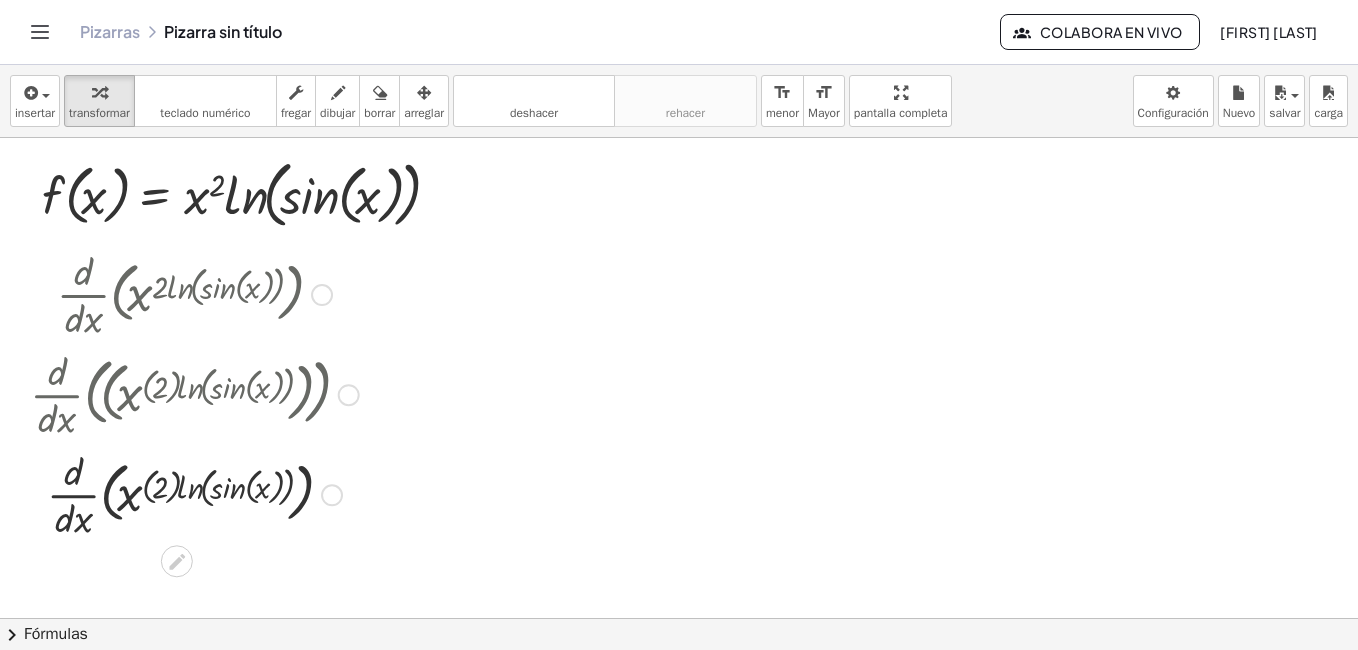 click at bounding box center (194, 393) 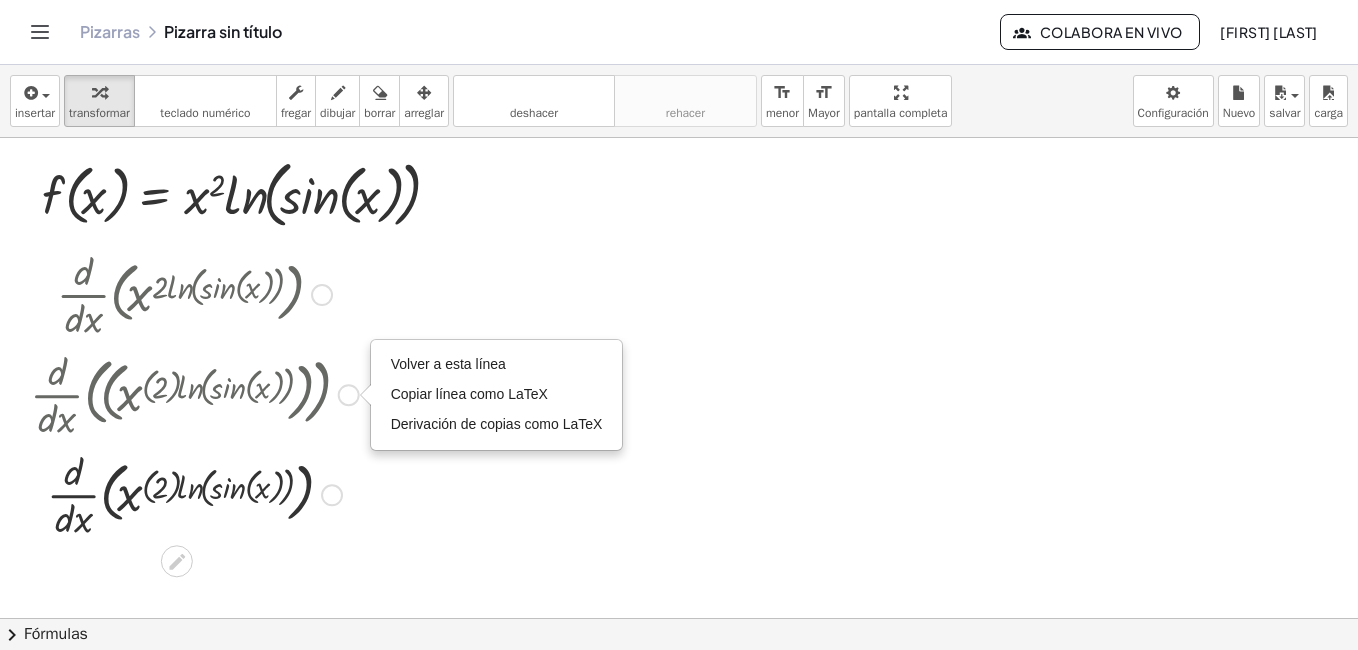 click on "Go back to this line Copy line as LaTeX Copy derivation as LaTeX" at bounding box center [349, 395] 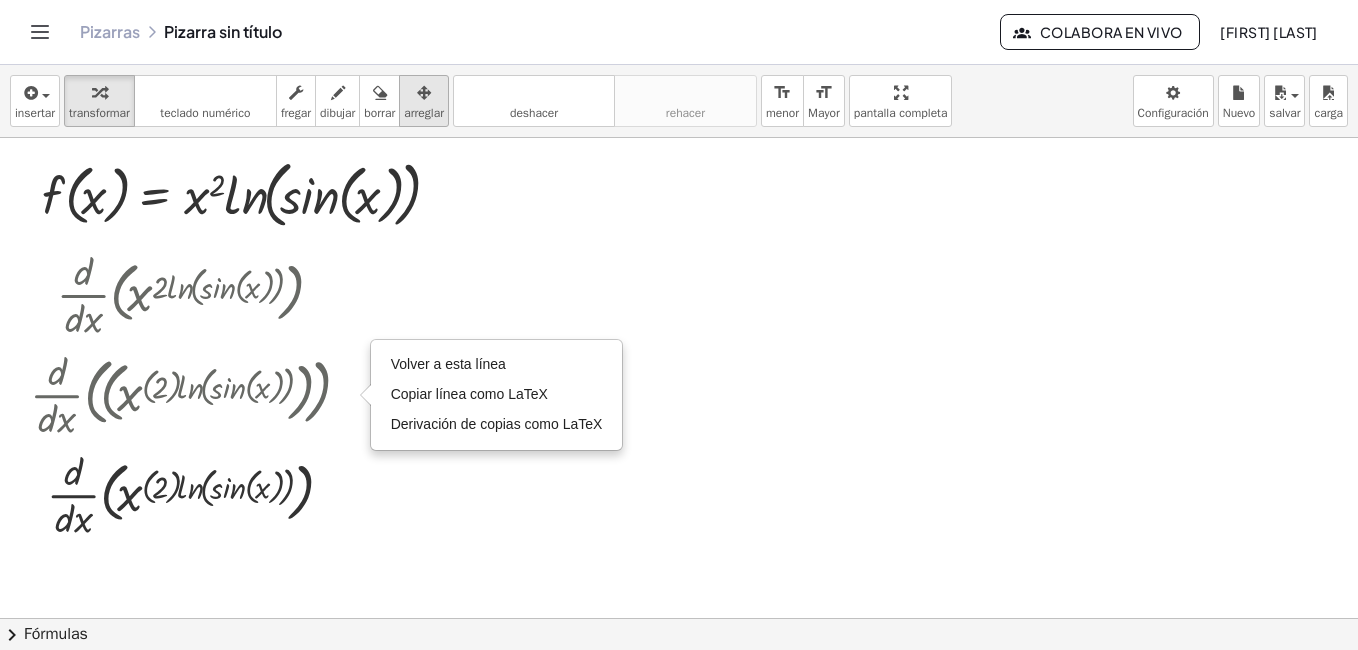 click on "arreglar" at bounding box center (424, 101) 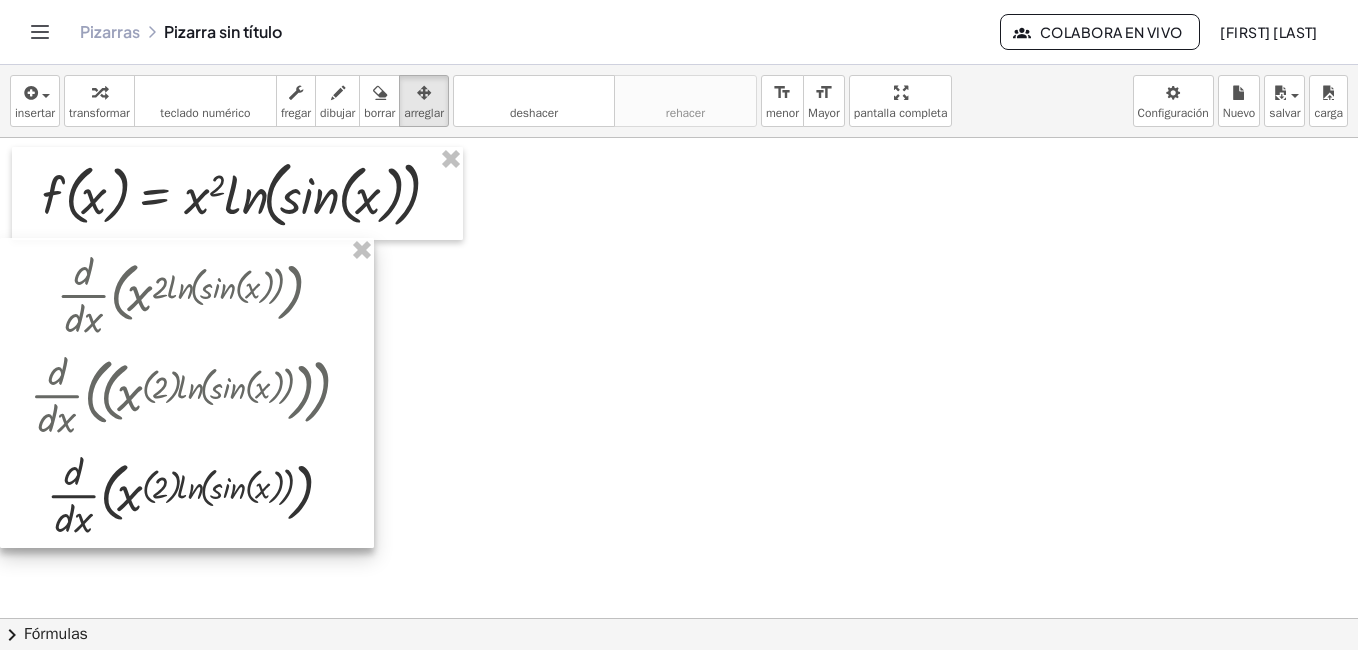 click at bounding box center [187, 393] 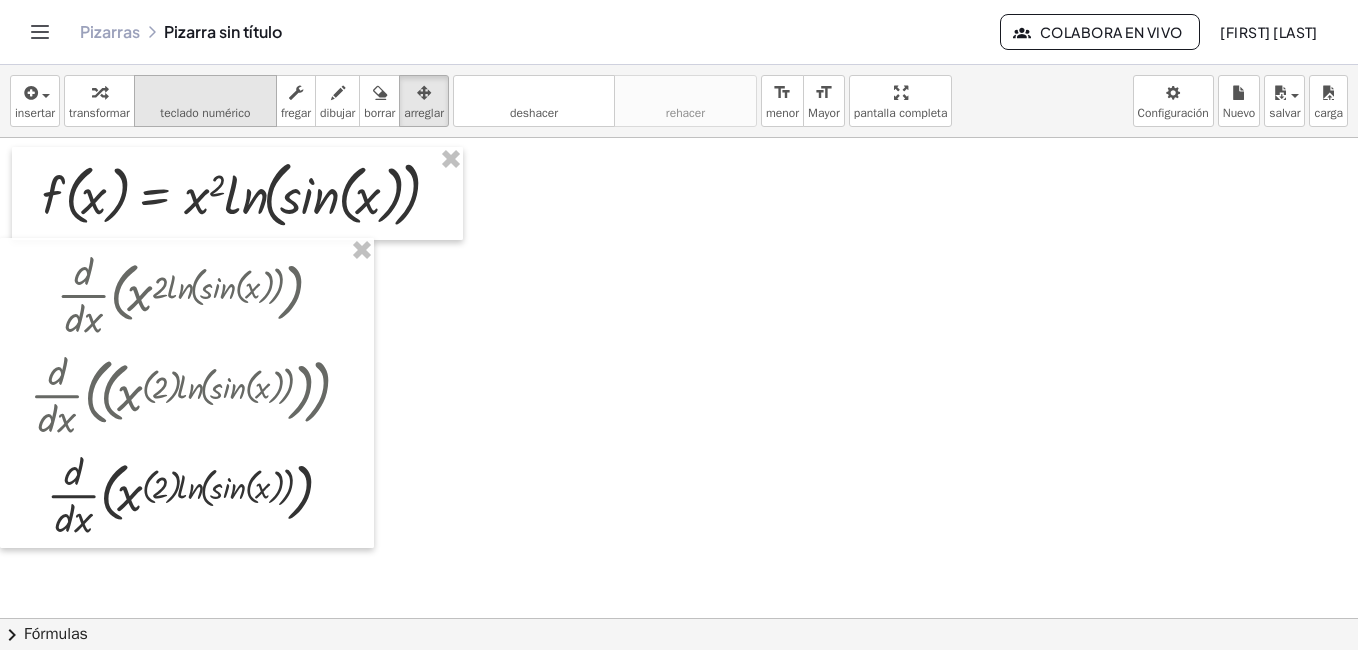 click on "teclado numérico" at bounding box center [205, 113] 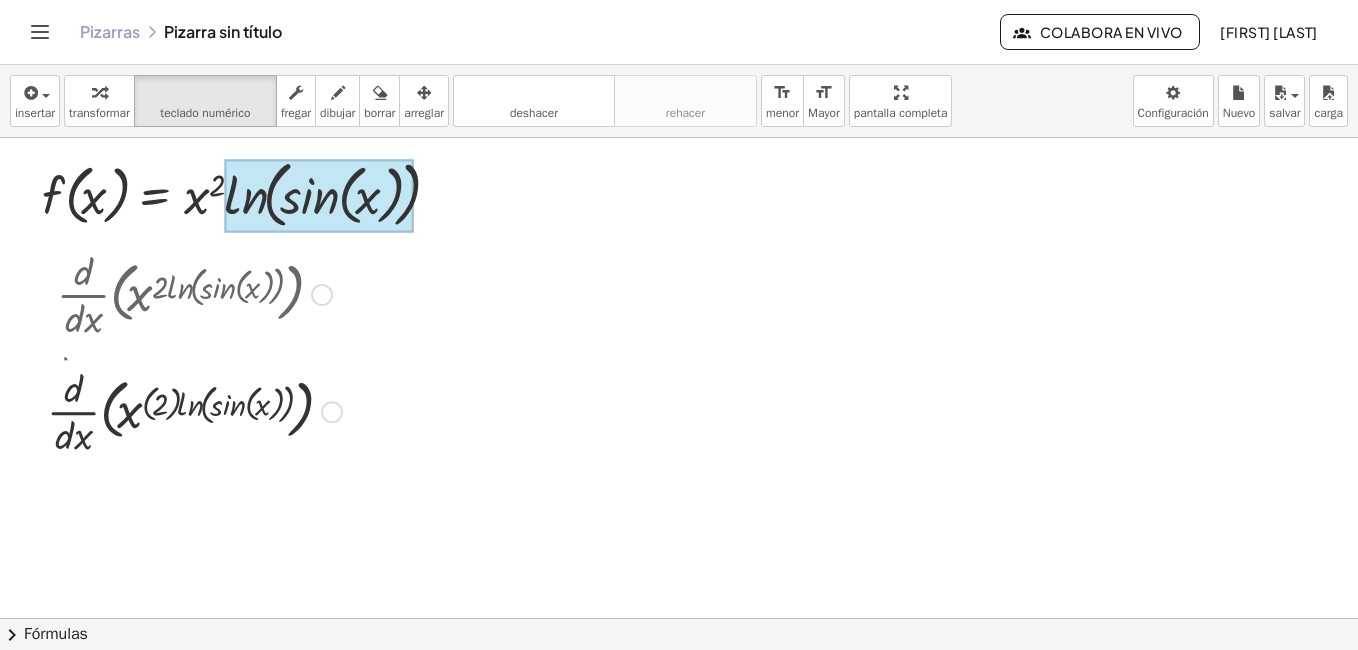 drag, startPoint x: 332, startPoint y: 496, endPoint x: 346, endPoint y: 404, distance: 93.05912 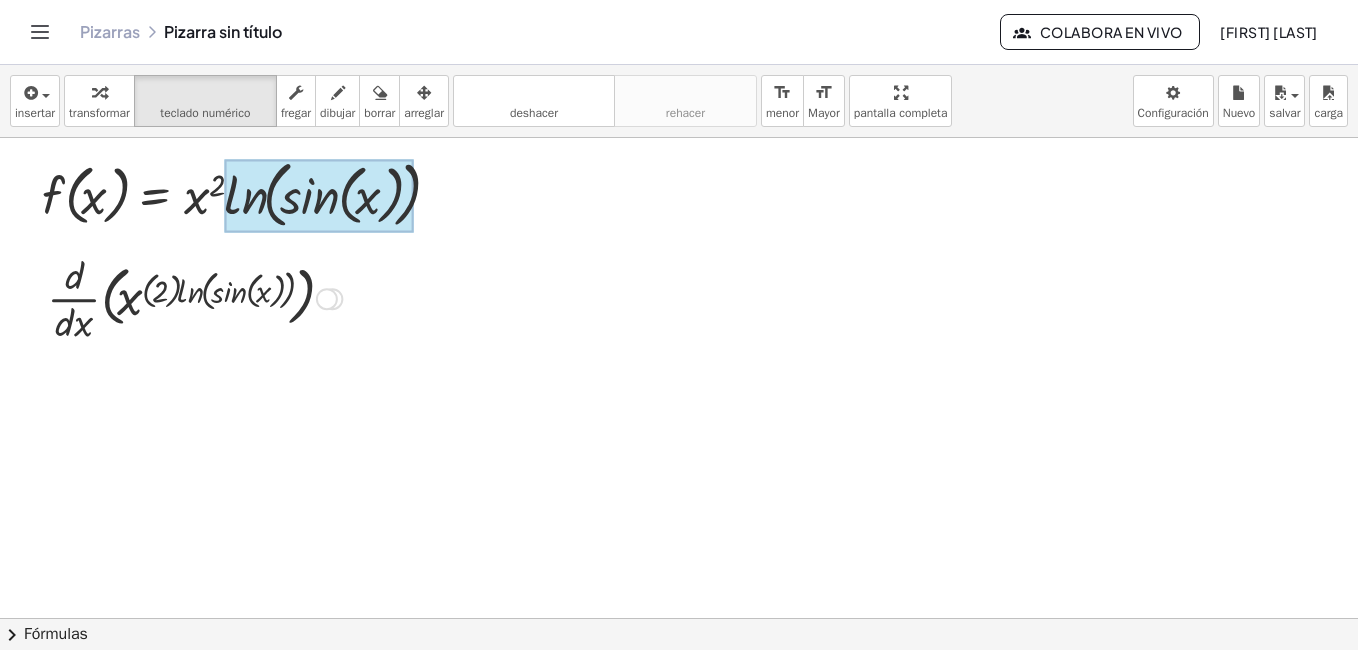 drag, startPoint x: 331, startPoint y: 393, endPoint x: 331, endPoint y: 287, distance: 106 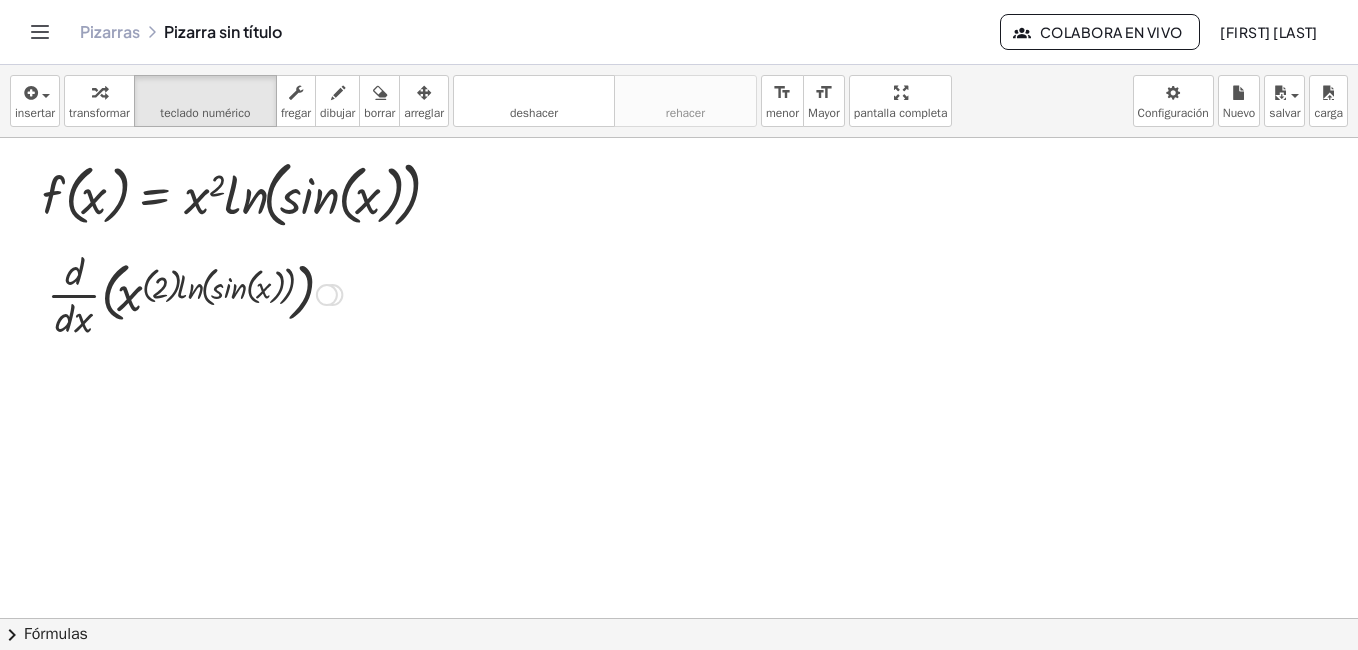 click at bounding box center [194, 293] 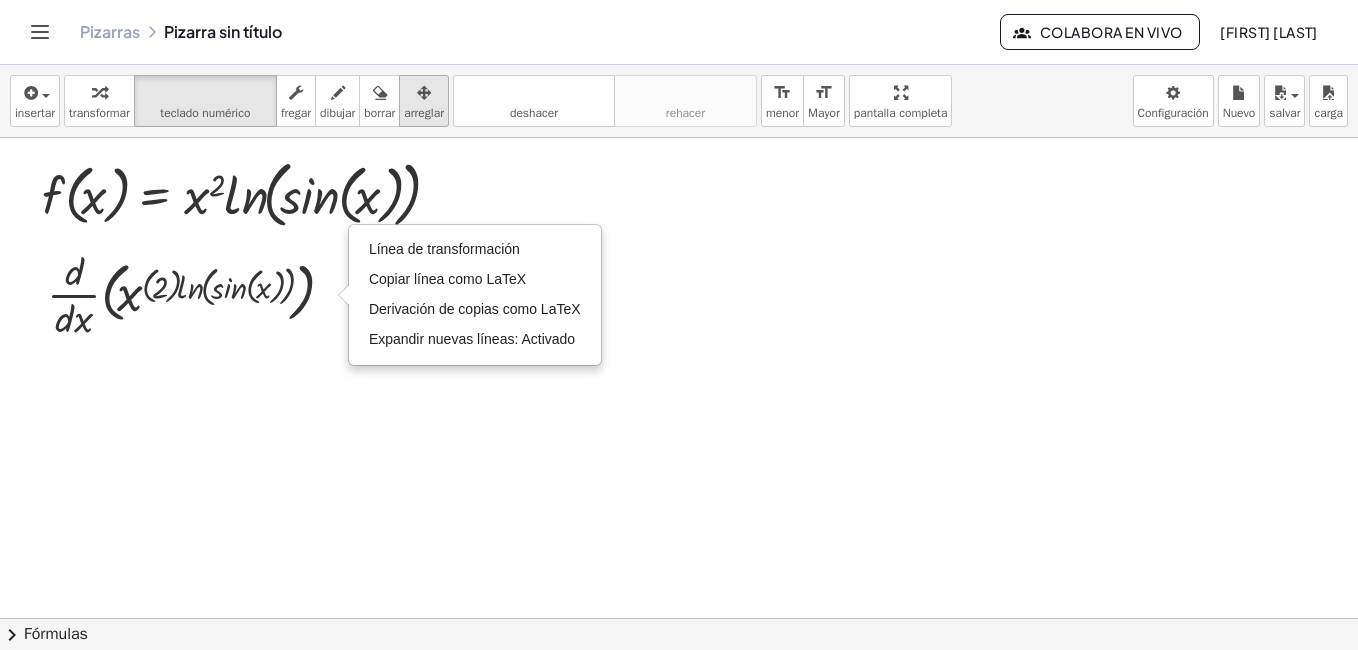 click at bounding box center [424, 93] 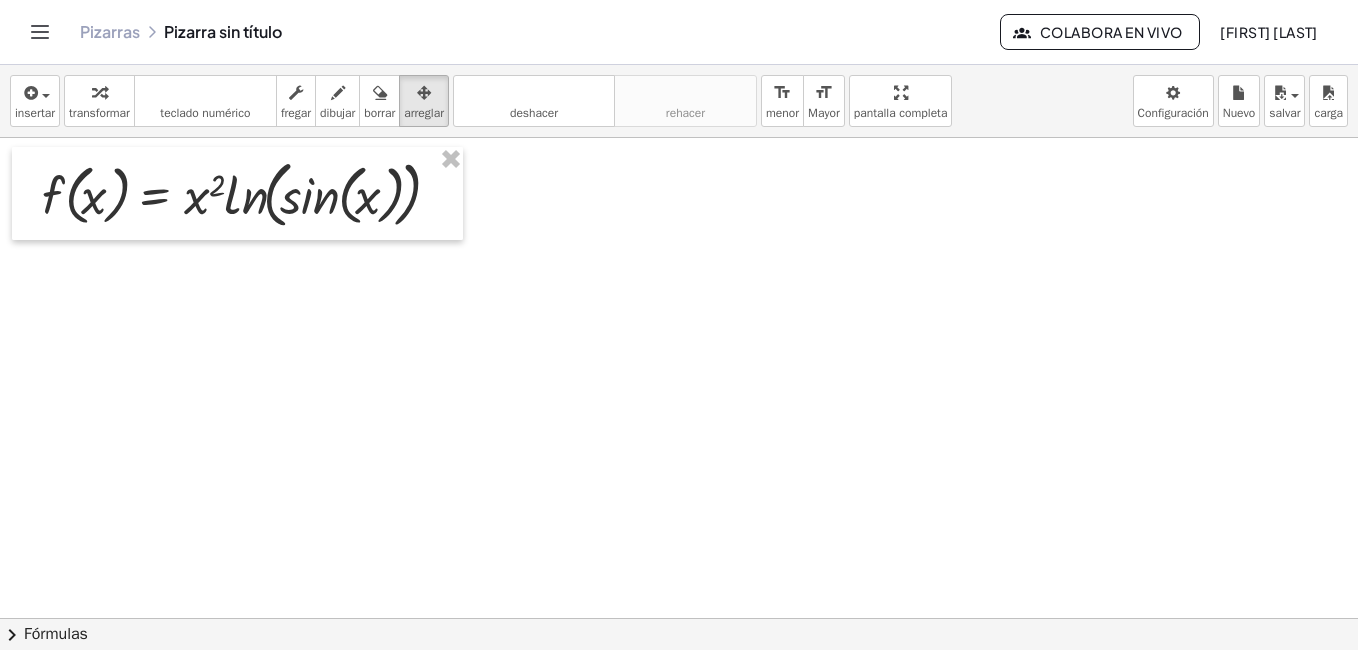 click at bounding box center [679, 618] 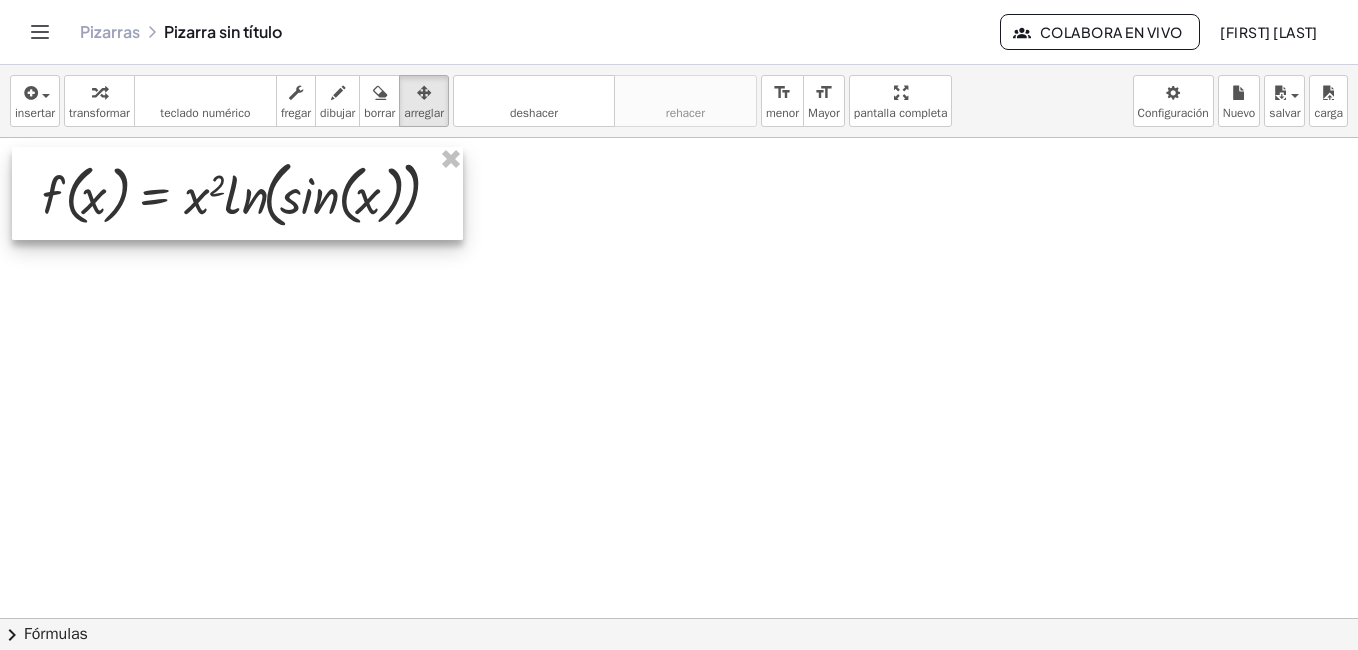 click at bounding box center [237, 193] 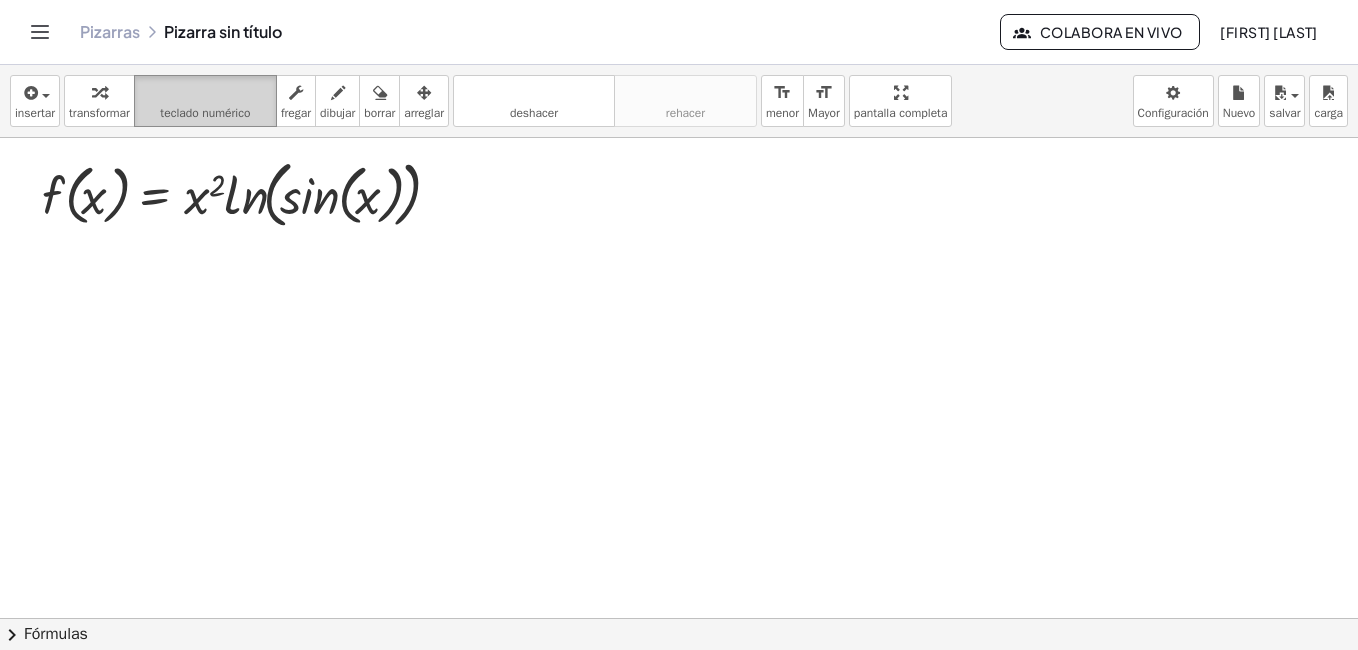 click on "teclado" at bounding box center (205, 93) 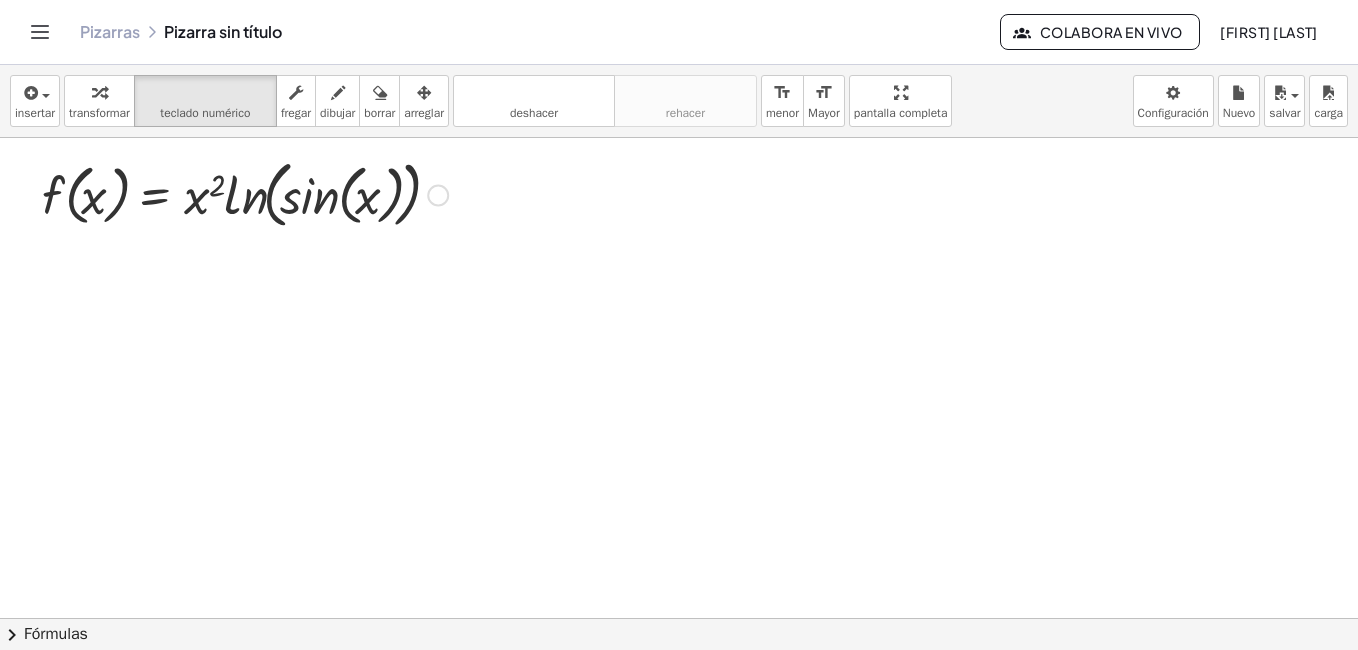 click at bounding box center (245, 193) 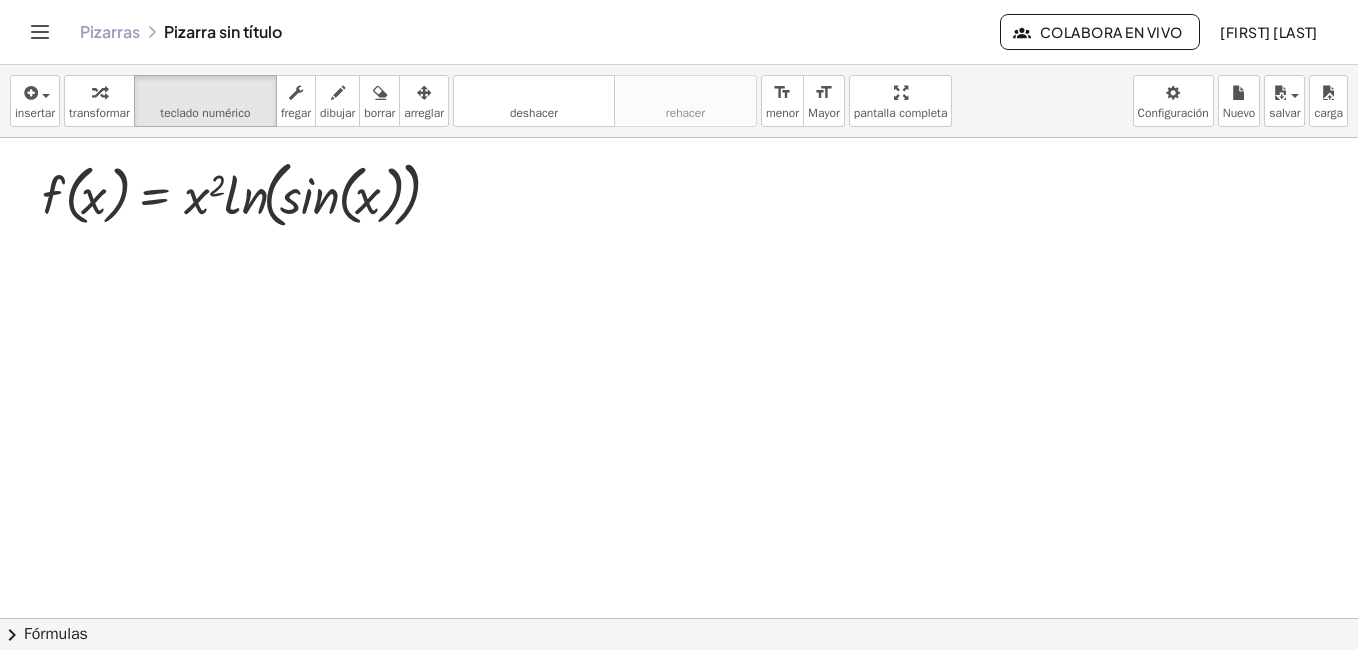 drag, startPoint x: 207, startPoint y: 194, endPoint x: 193, endPoint y: 258, distance: 65.51336 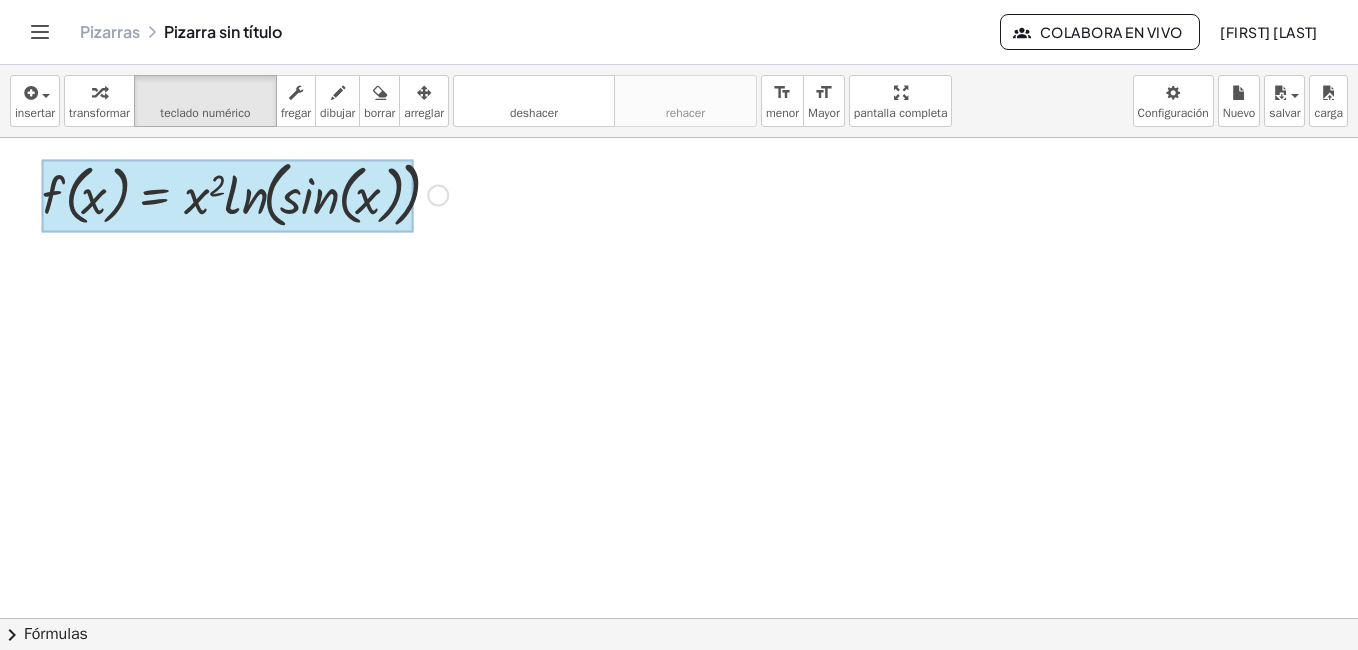 drag, startPoint x: 193, startPoint y: 258, endPoint x: 180, endPoint y: 201, distance: 58.463665 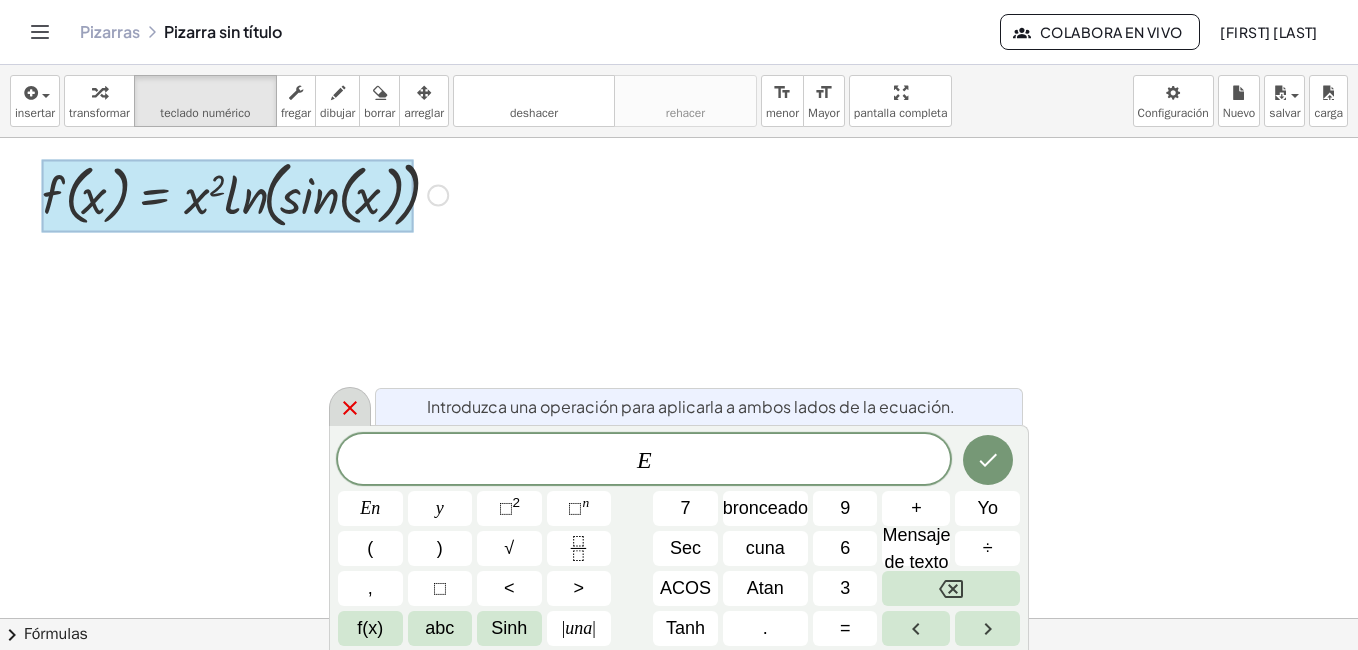 click 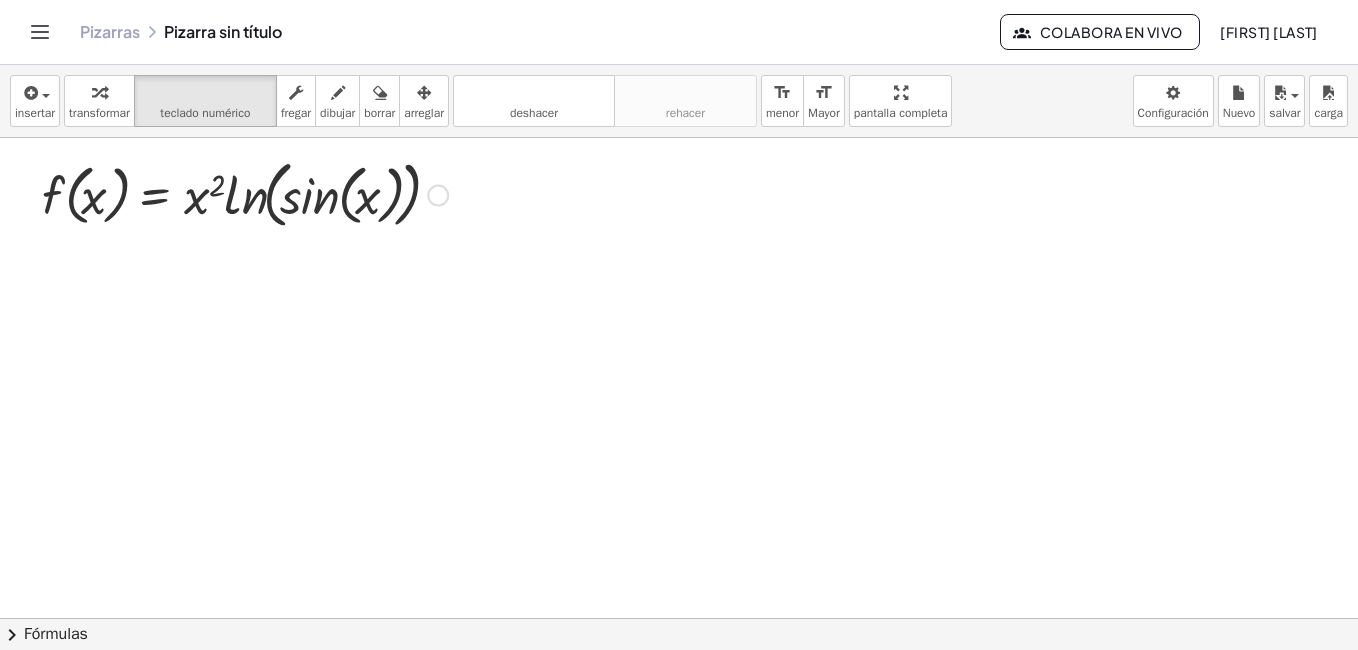 click on "Copied done" at bounding box center [438, 196] 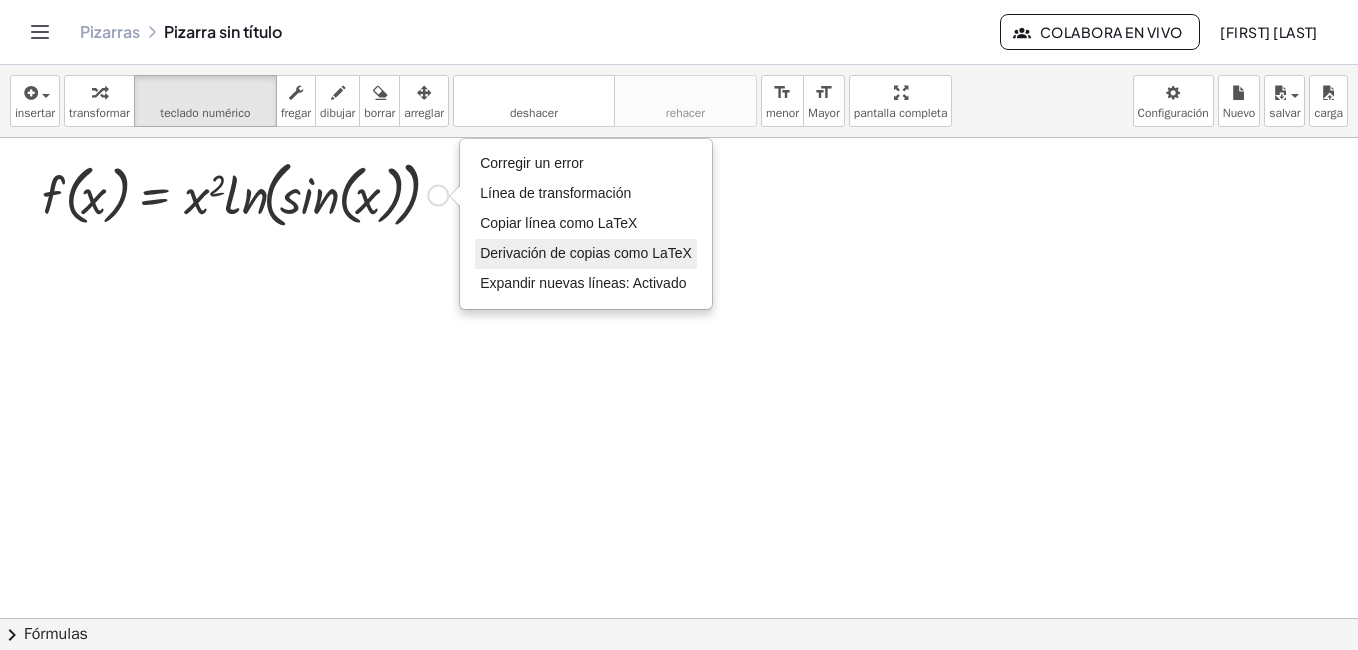 click on "Derivación de copias como LaTeX" at bounding box center [586, 254] 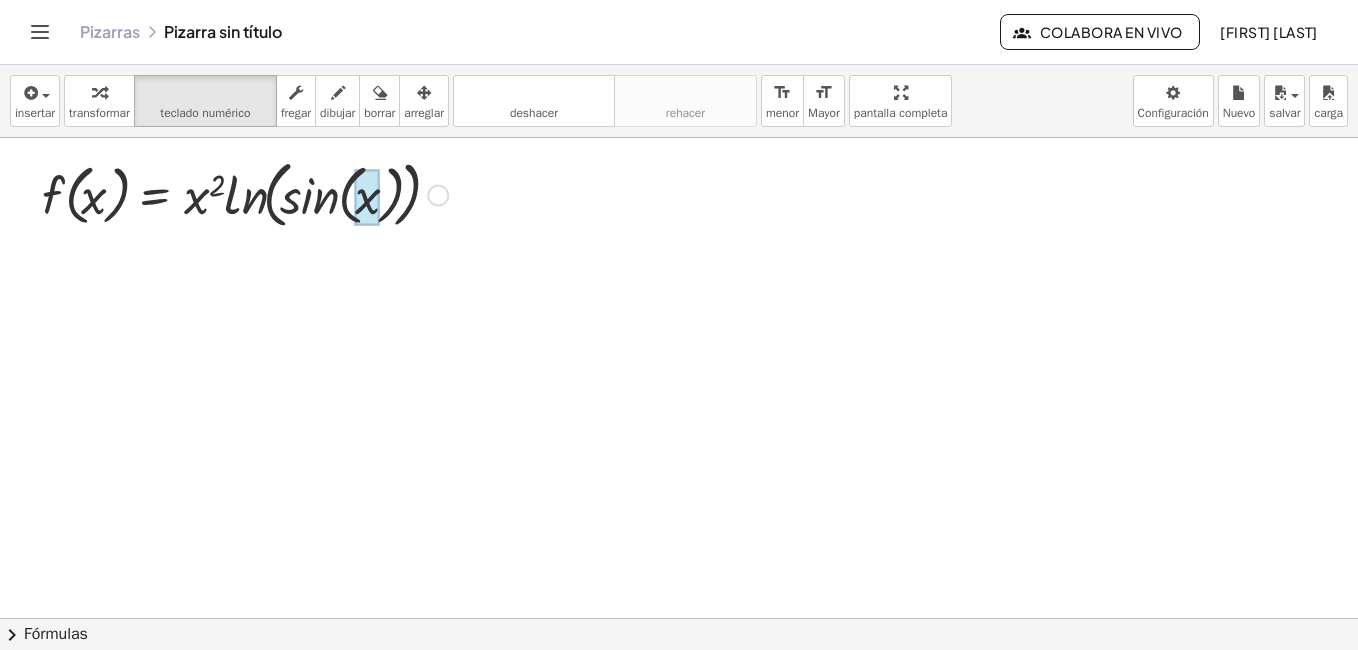 click at bounding box center (367, 198) 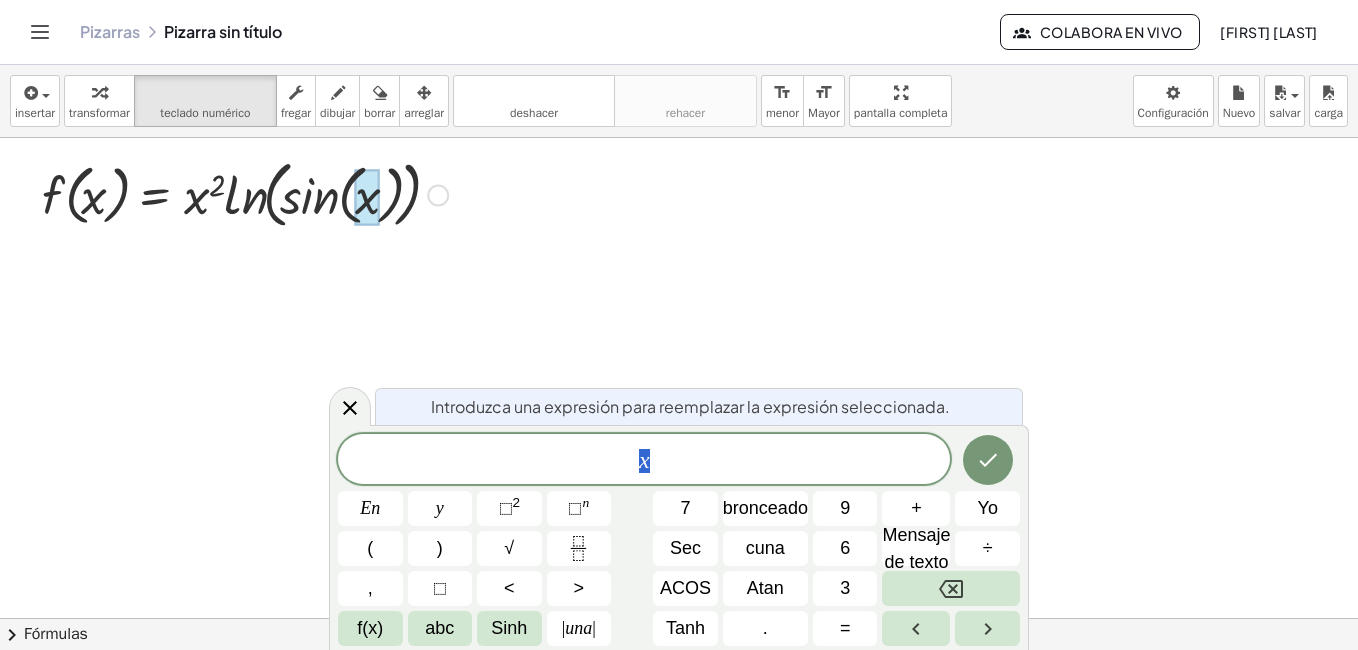 click at bounding box center (245, 193) 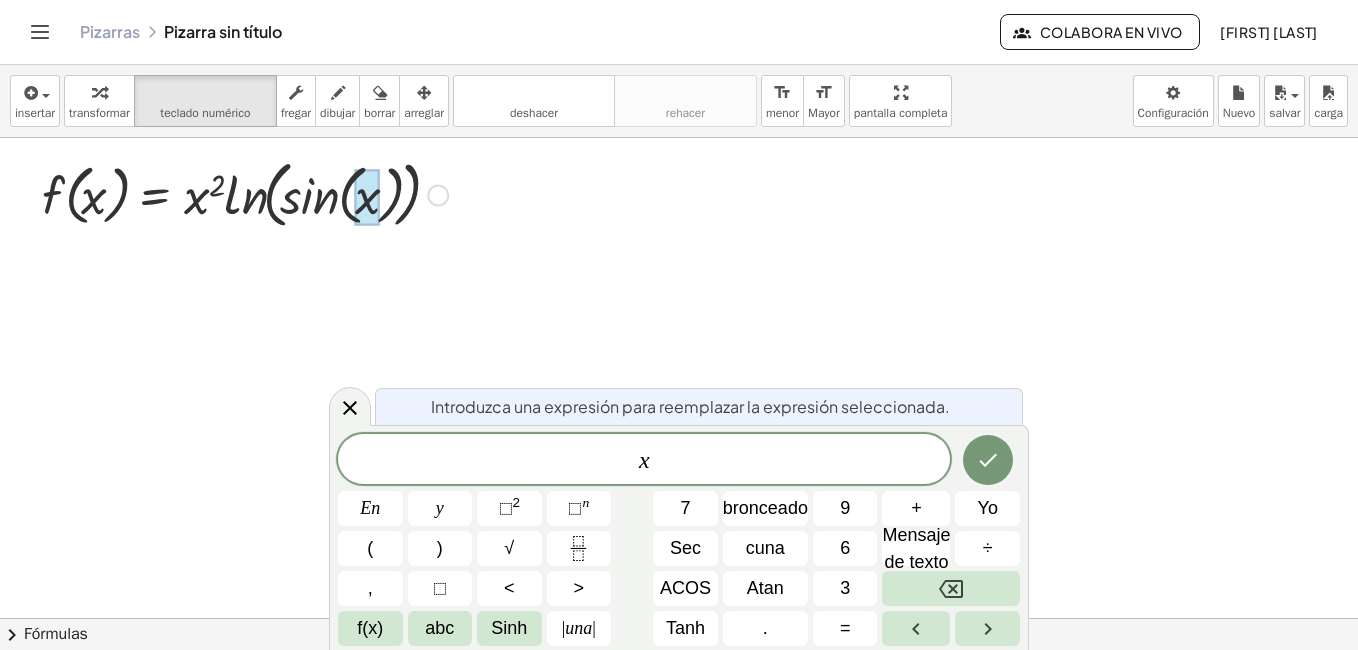 click at bounding box center [245, 193] 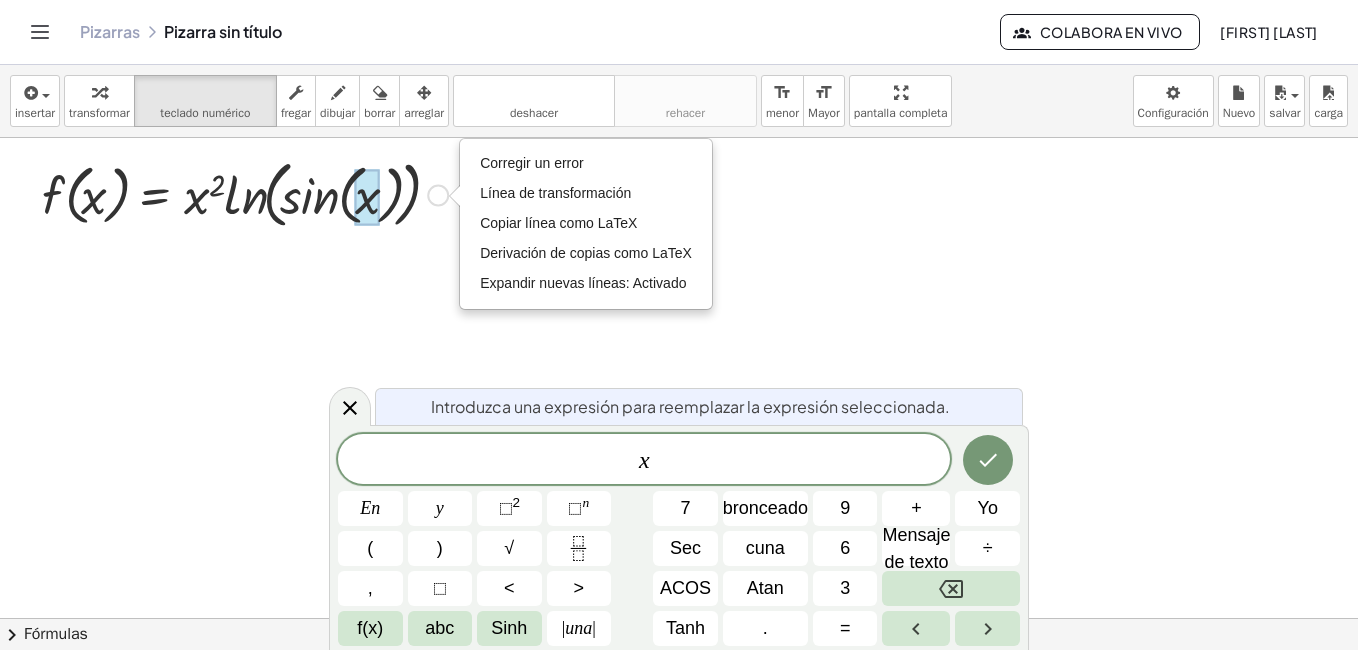 click at bounding box center (245, 193) 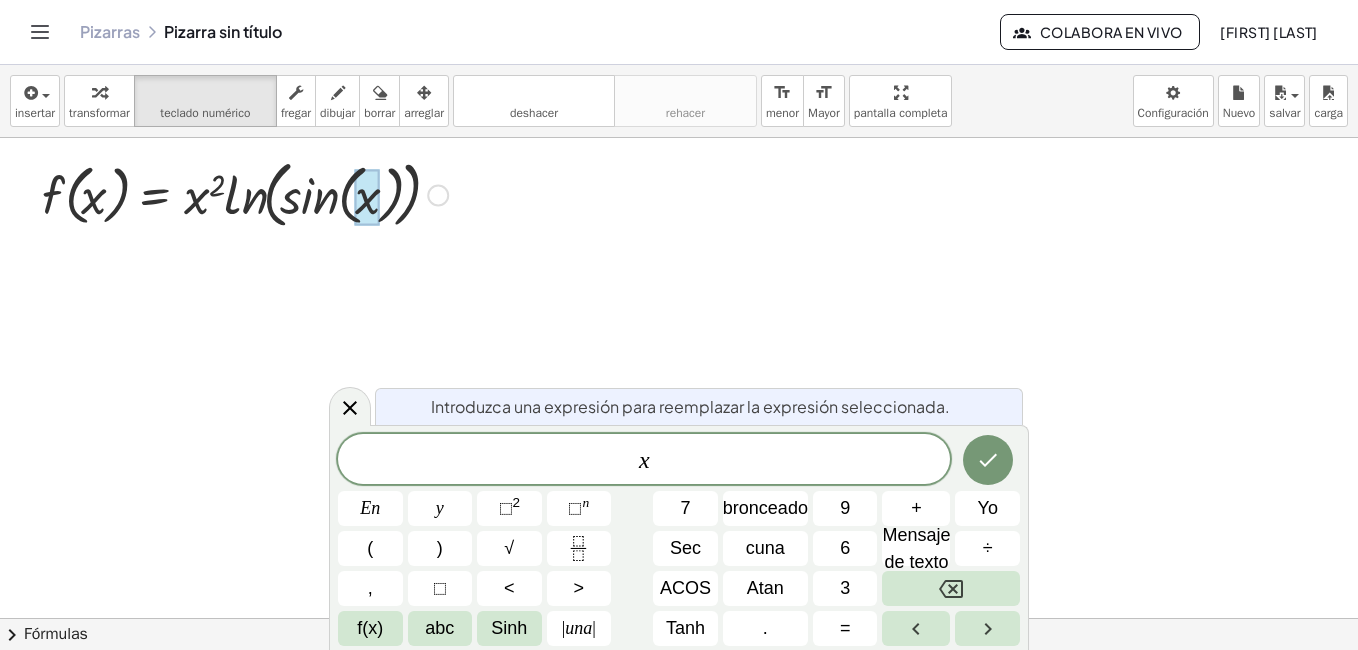 click on "Fix a mistake Transform line Copy line as LaTeX Copy derivation as LaTeX Expand new lines: On" at bounding box center [438, 196] 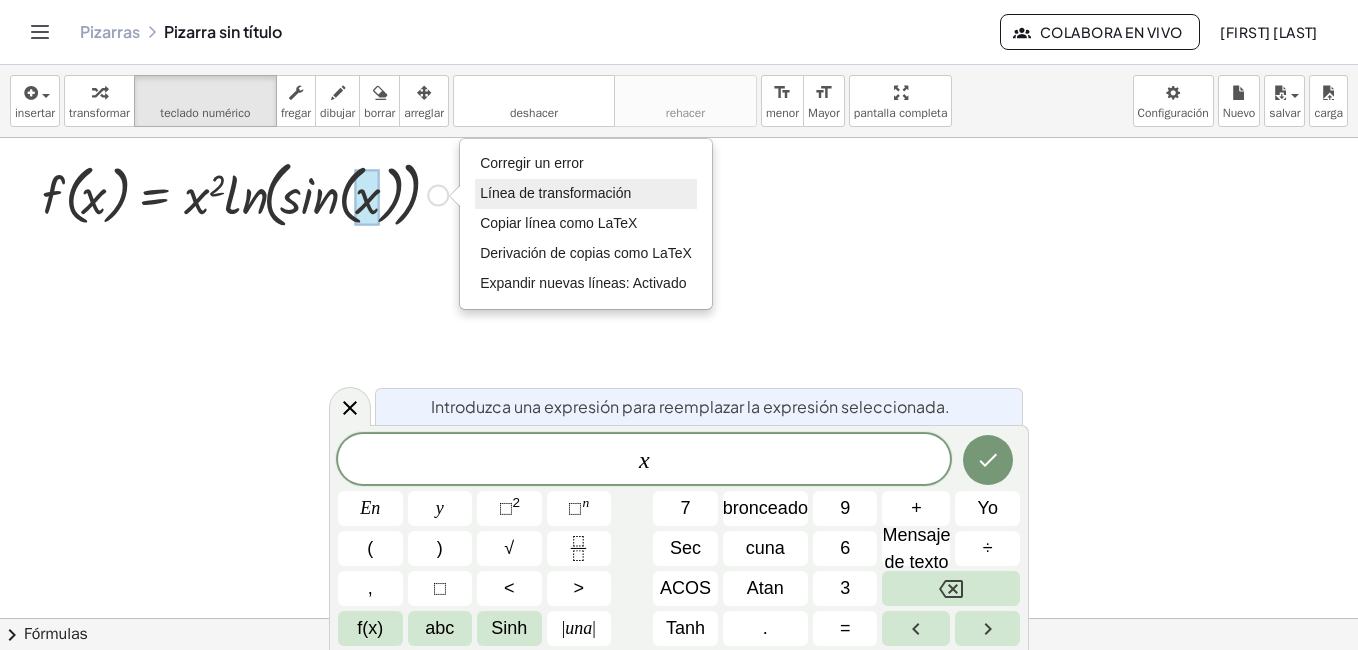click on "Línea de transformación" at bounding box center (586, 194) 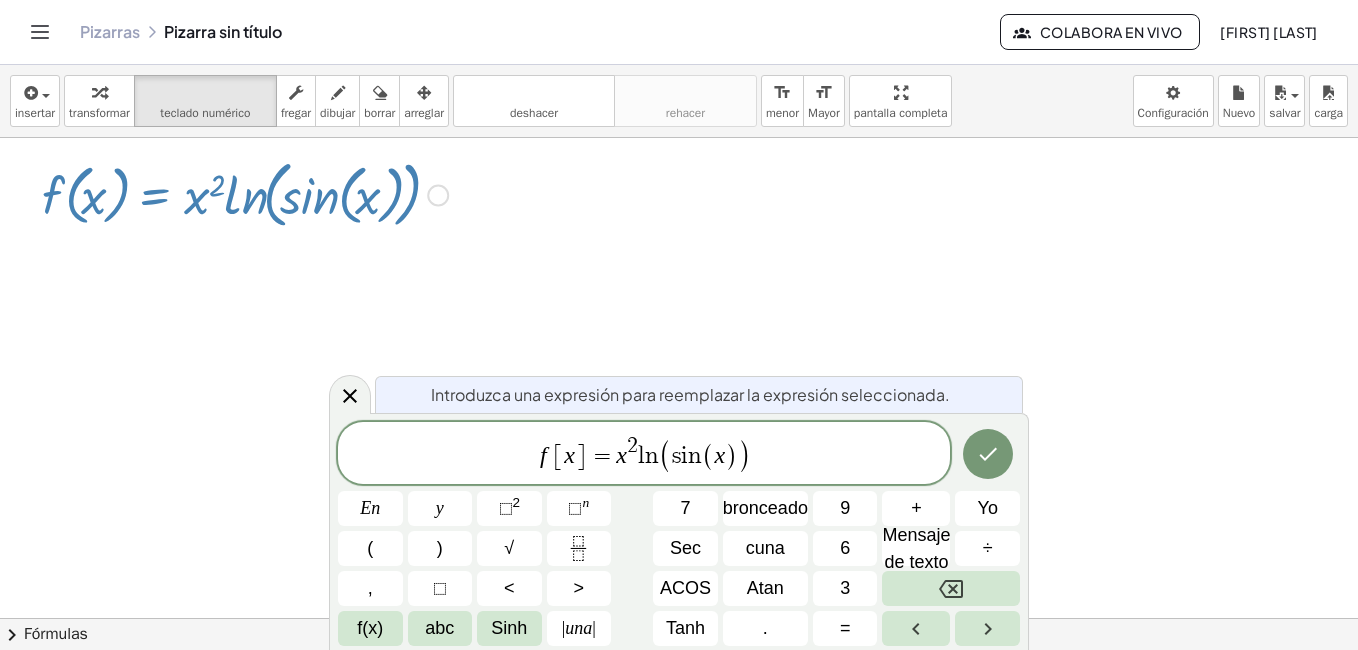 click at bounding box center [245, 193] 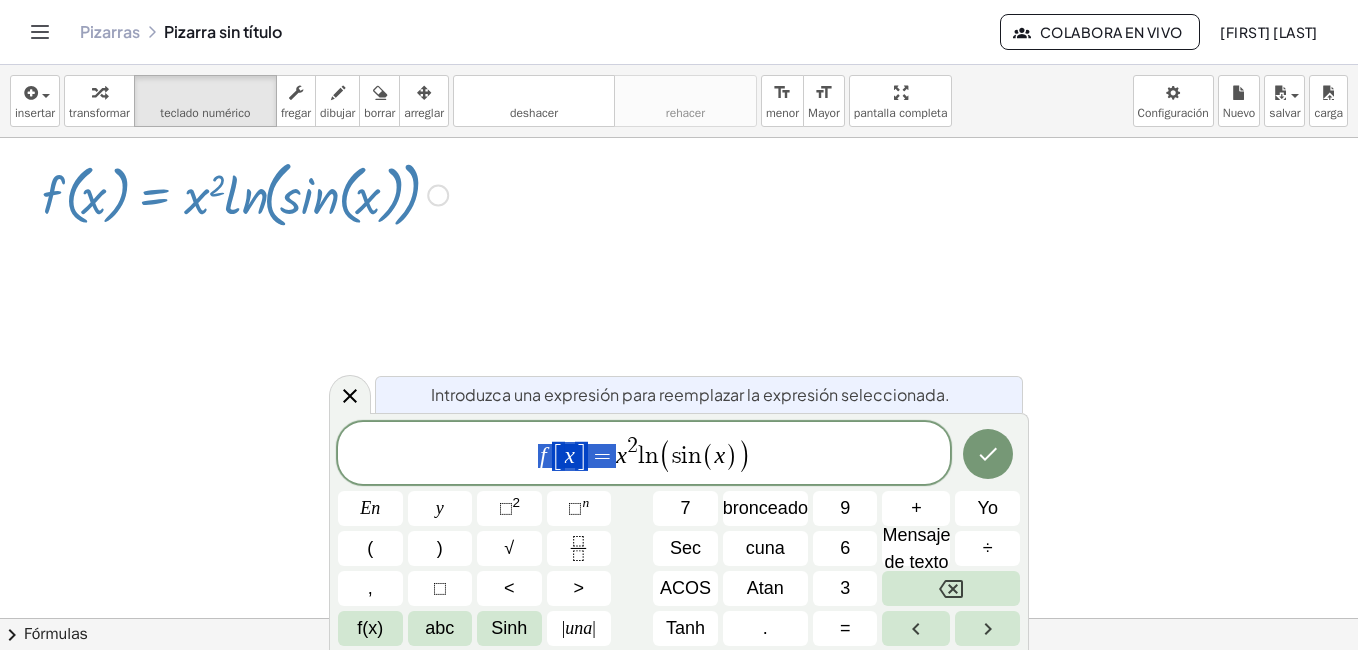 drag, startPoint x: 612, startPoint y: 452, endPoint x: 539, endPoint y: 457, distance: 73.171036 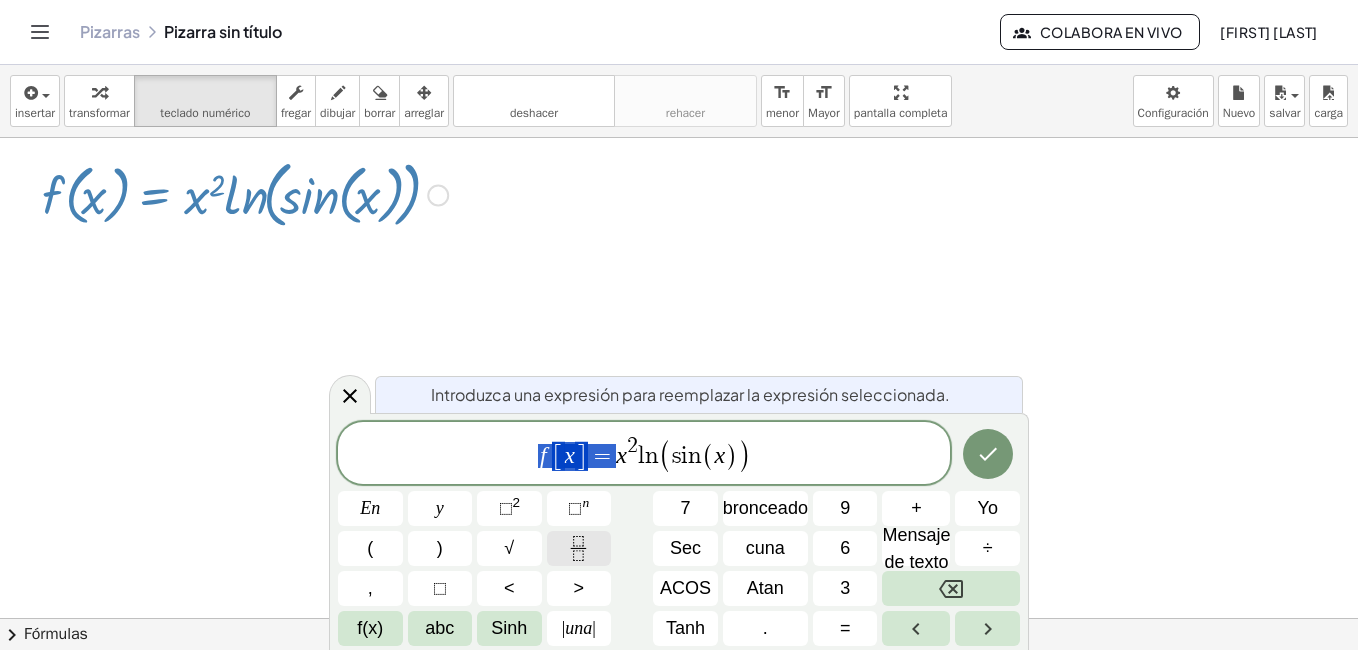 click 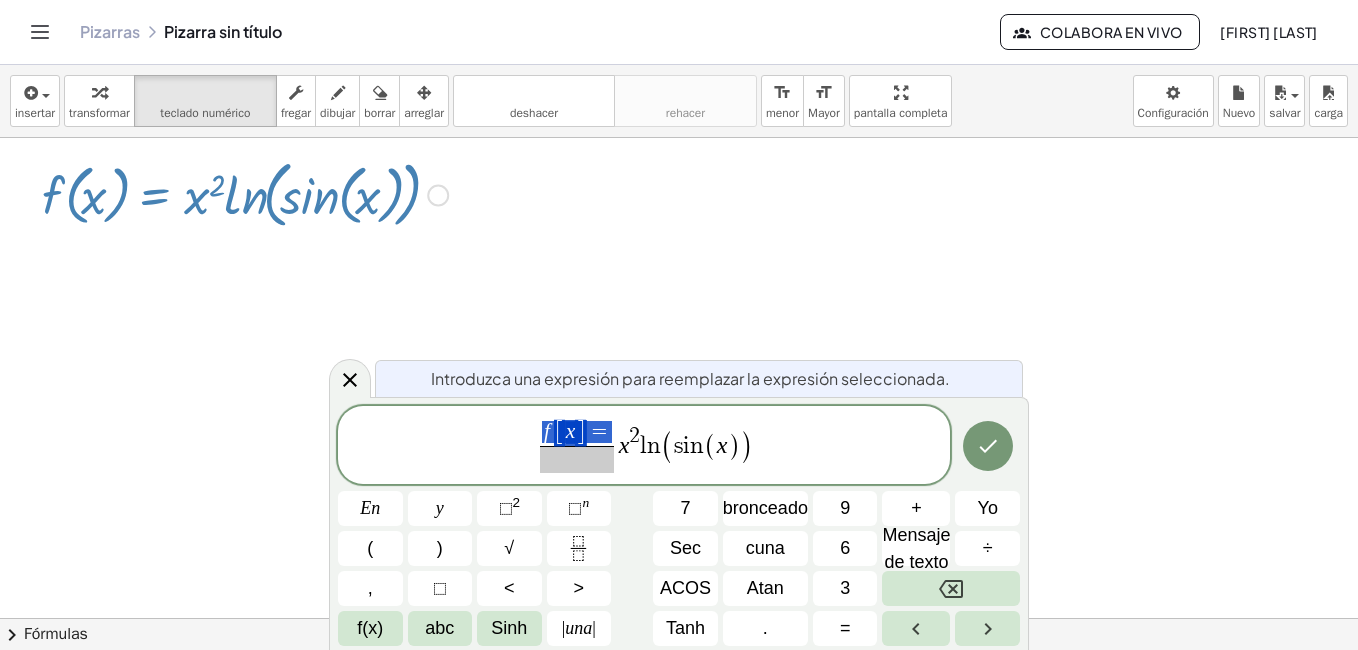 drag, startPoint x: 605, startPoint y: 433, endPoint x: 544, endPoint y: 432, distance: 61.008198 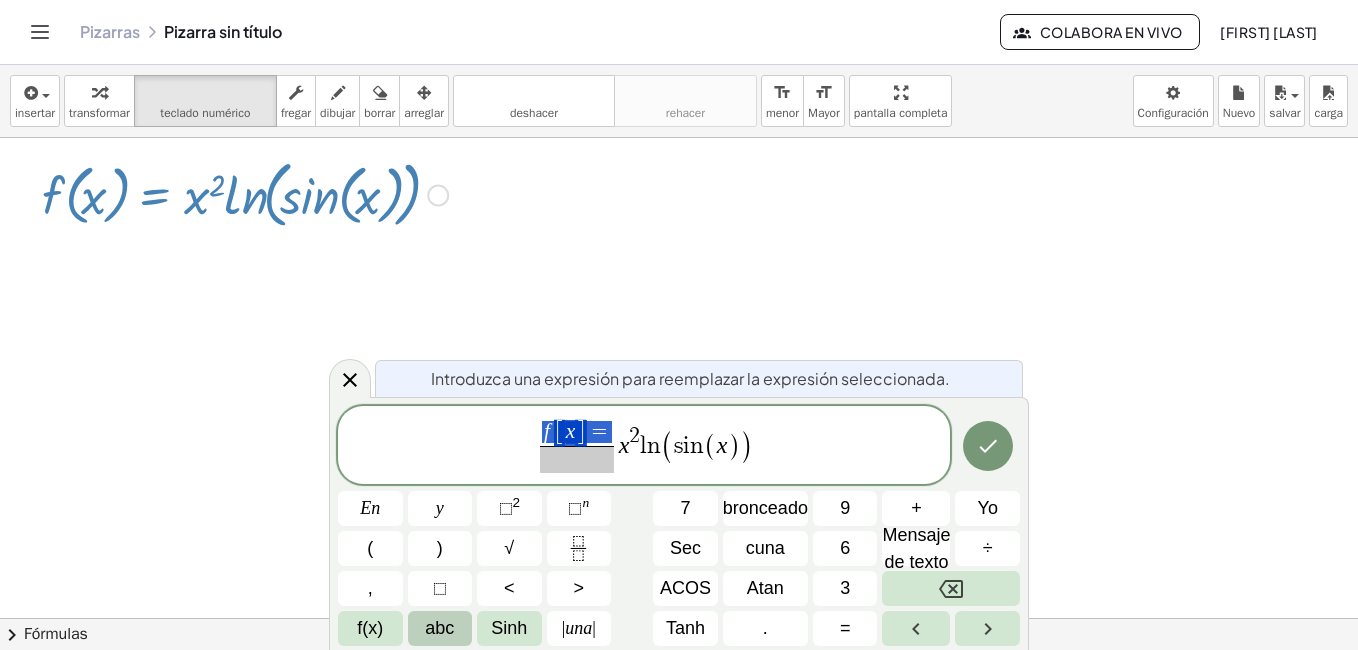 click on "abc" at bounding box center [440, 628] 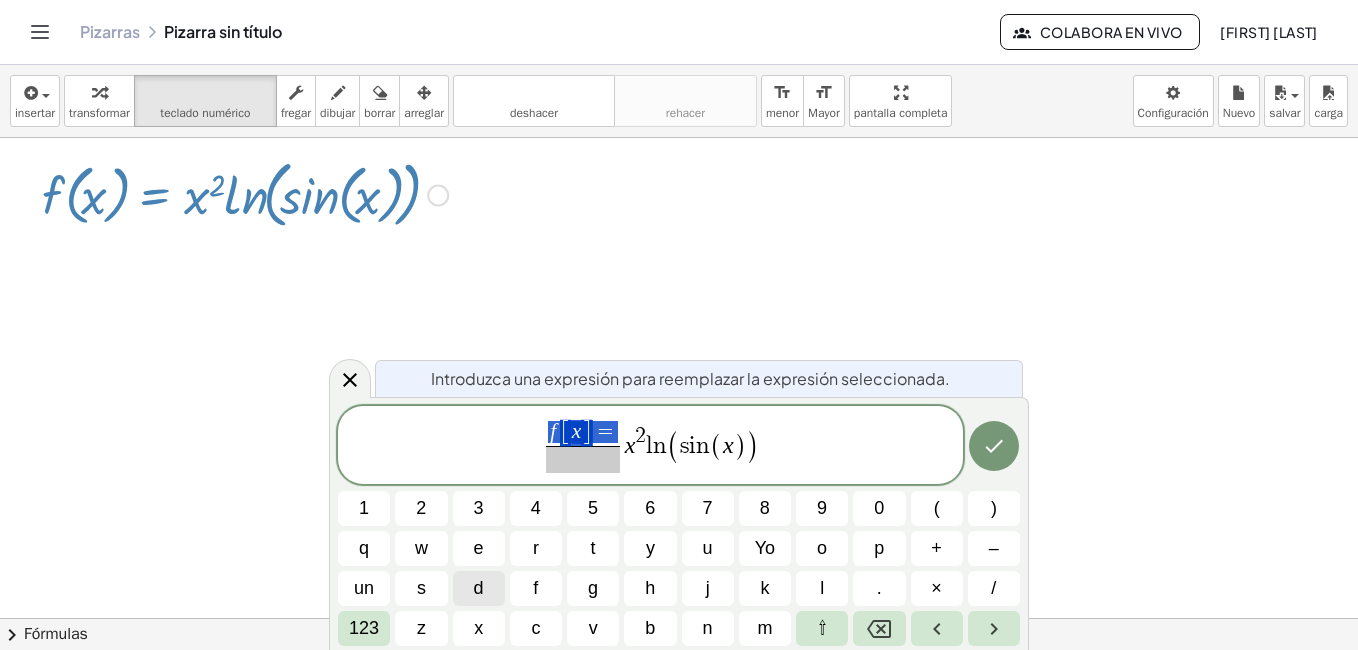 click on "d" at bounding box center [479, 588] 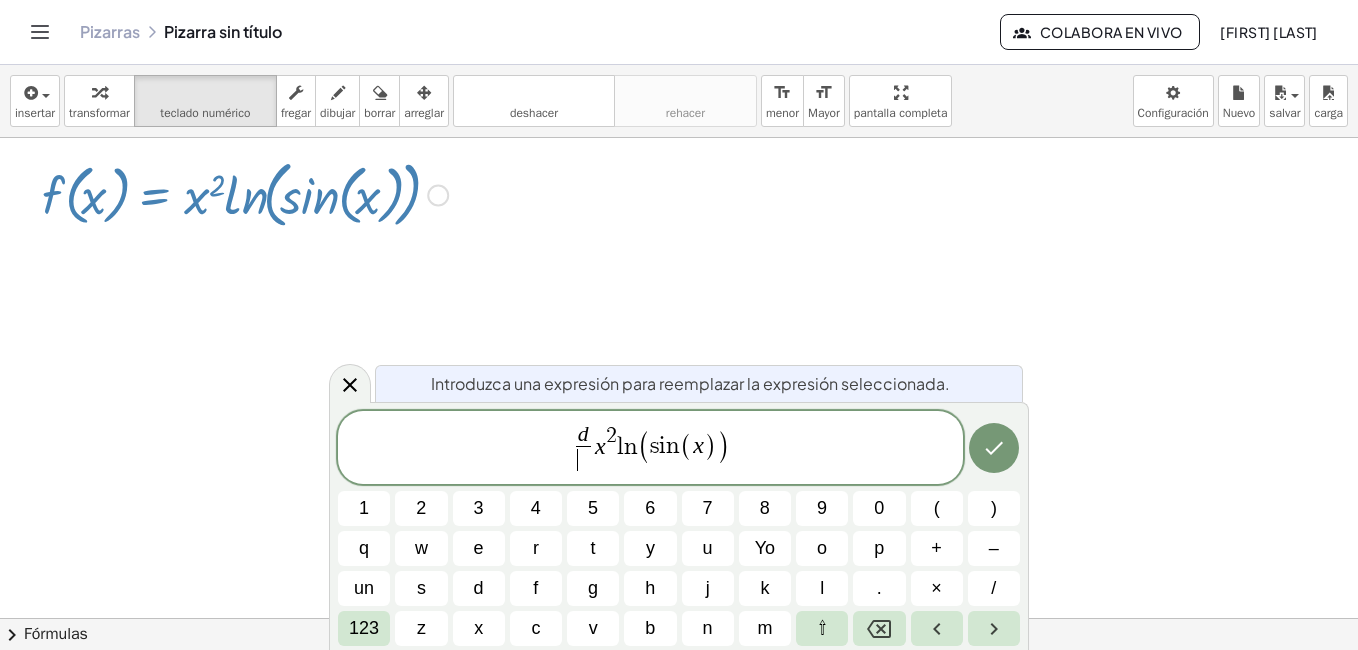 click on "​" at bounding box center [583, 459] 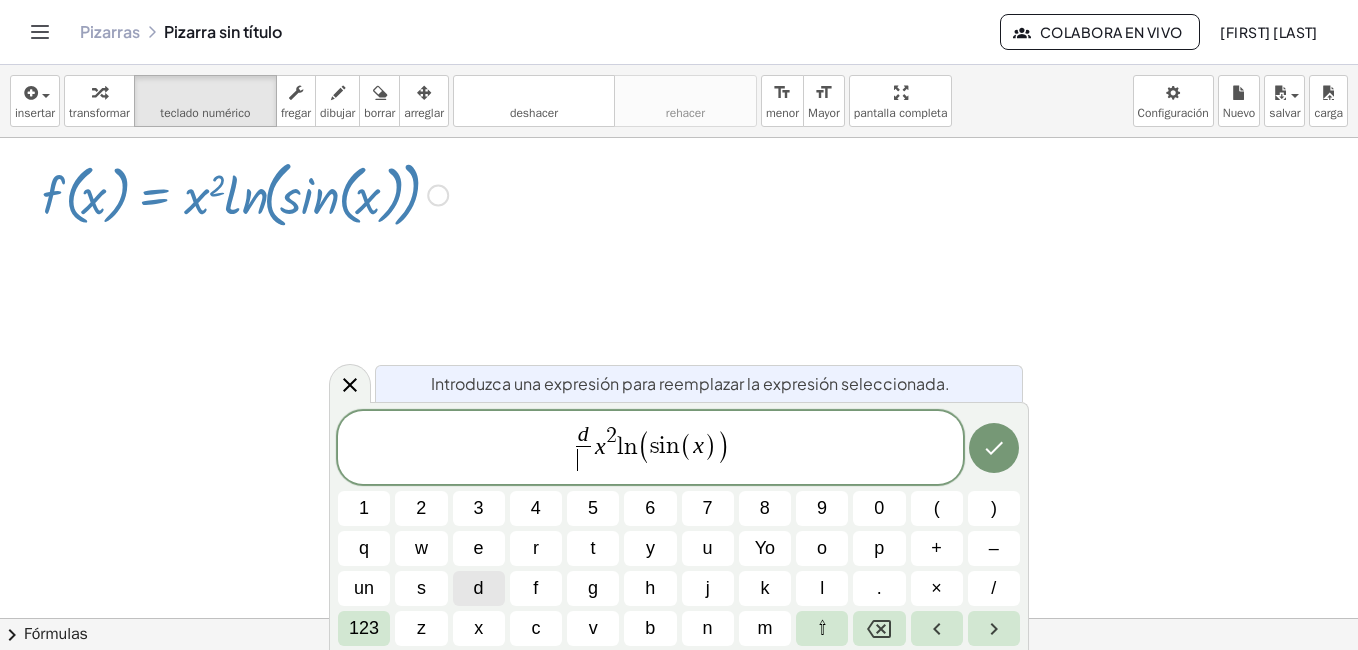 click on "d" at bounding box center [479, 588] 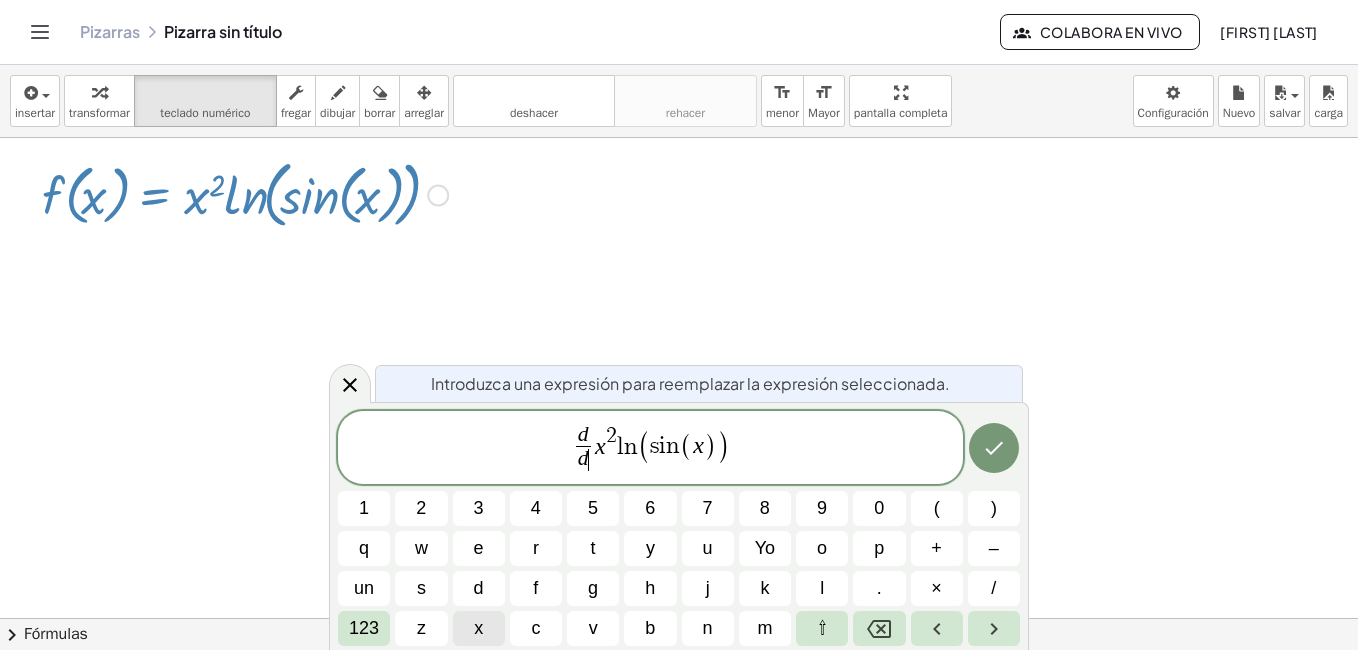 click on "x" at bounding box center [479, 628] 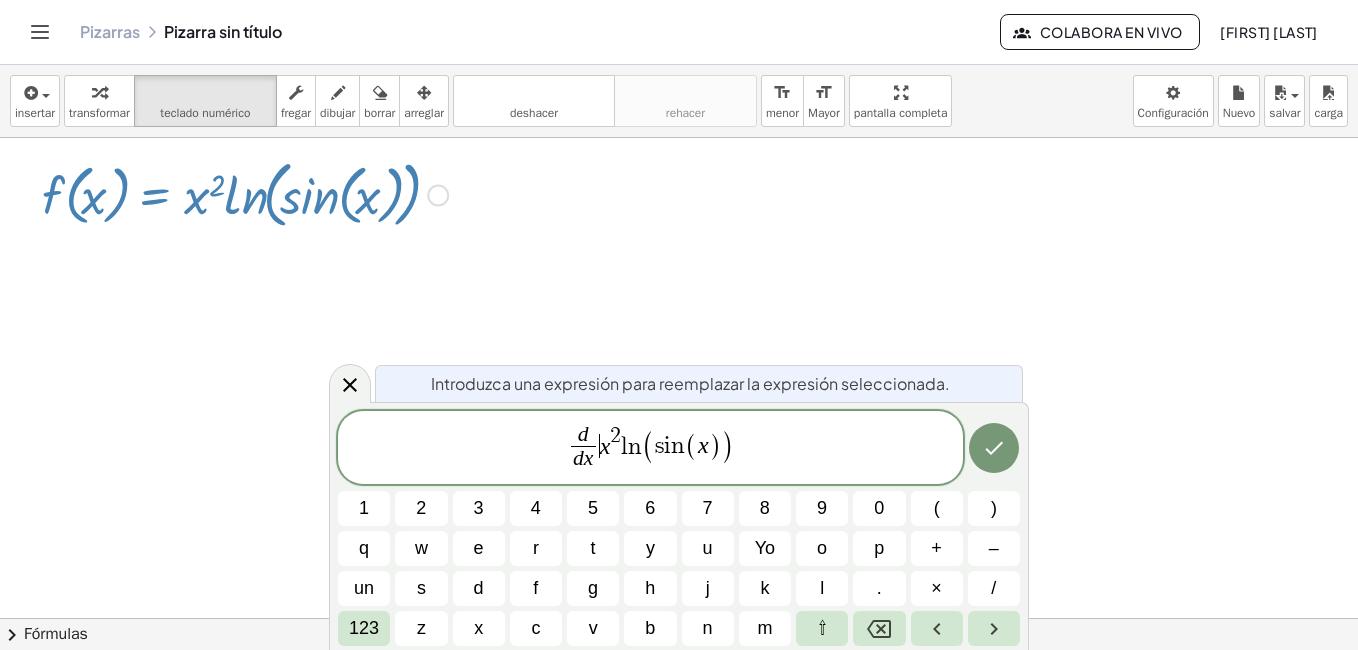 click on "x" at bounding box center (605, 445) 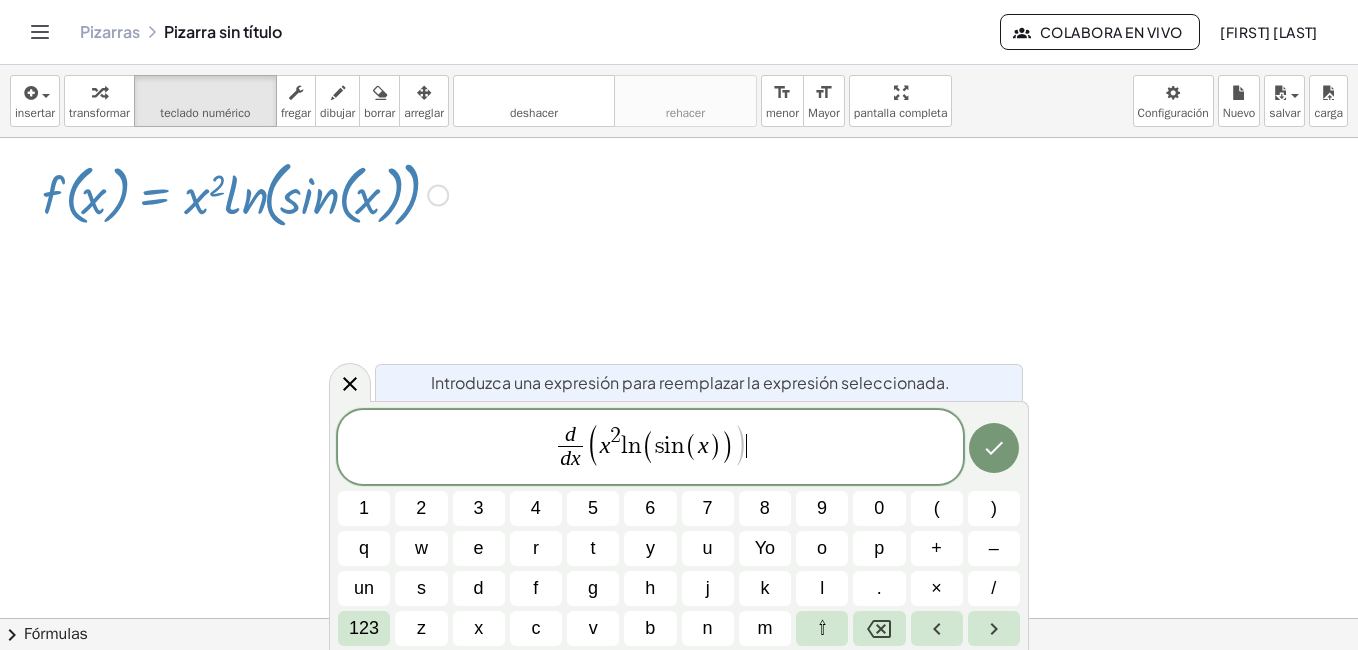 click on ")" at bounding box center [741, 444] 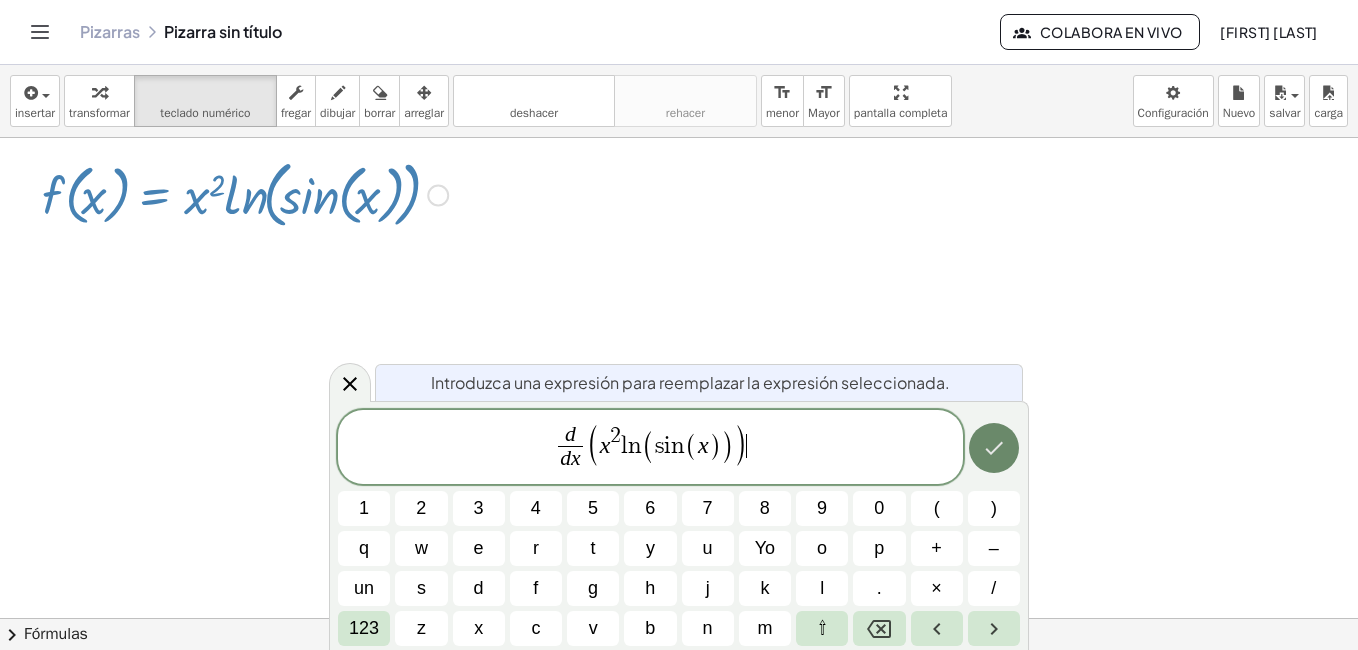 click at bounding box center [994, 448] 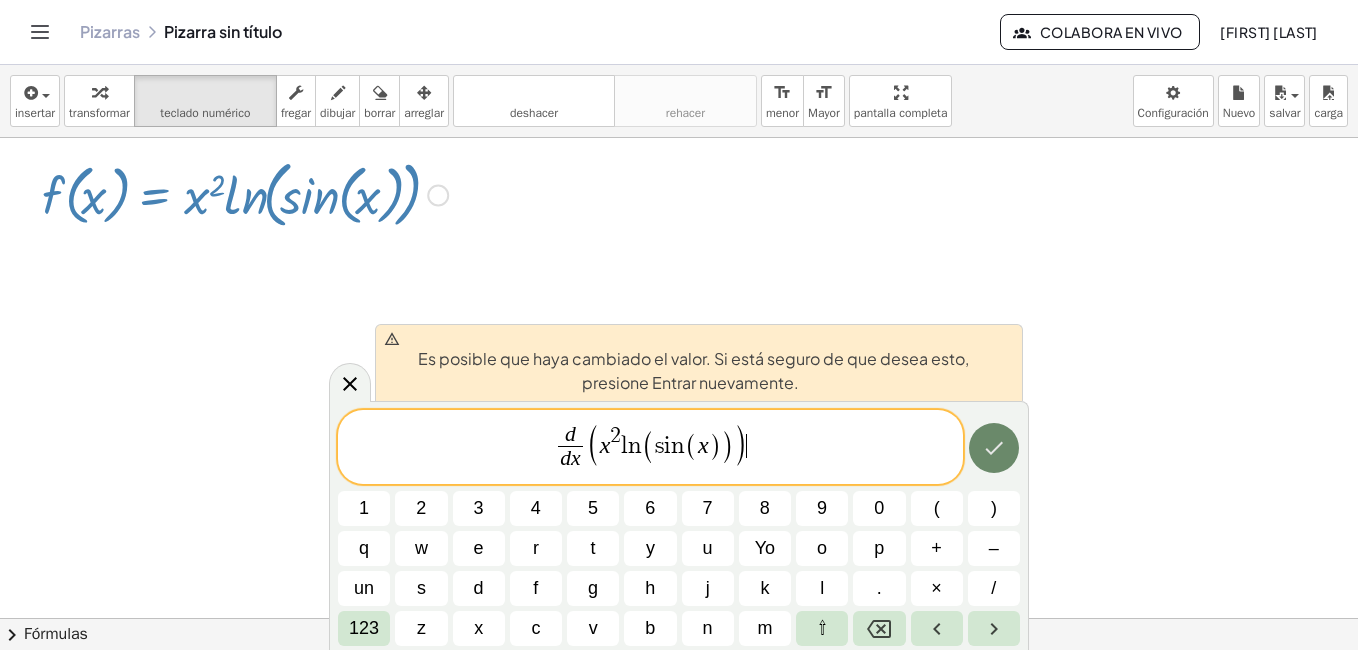click 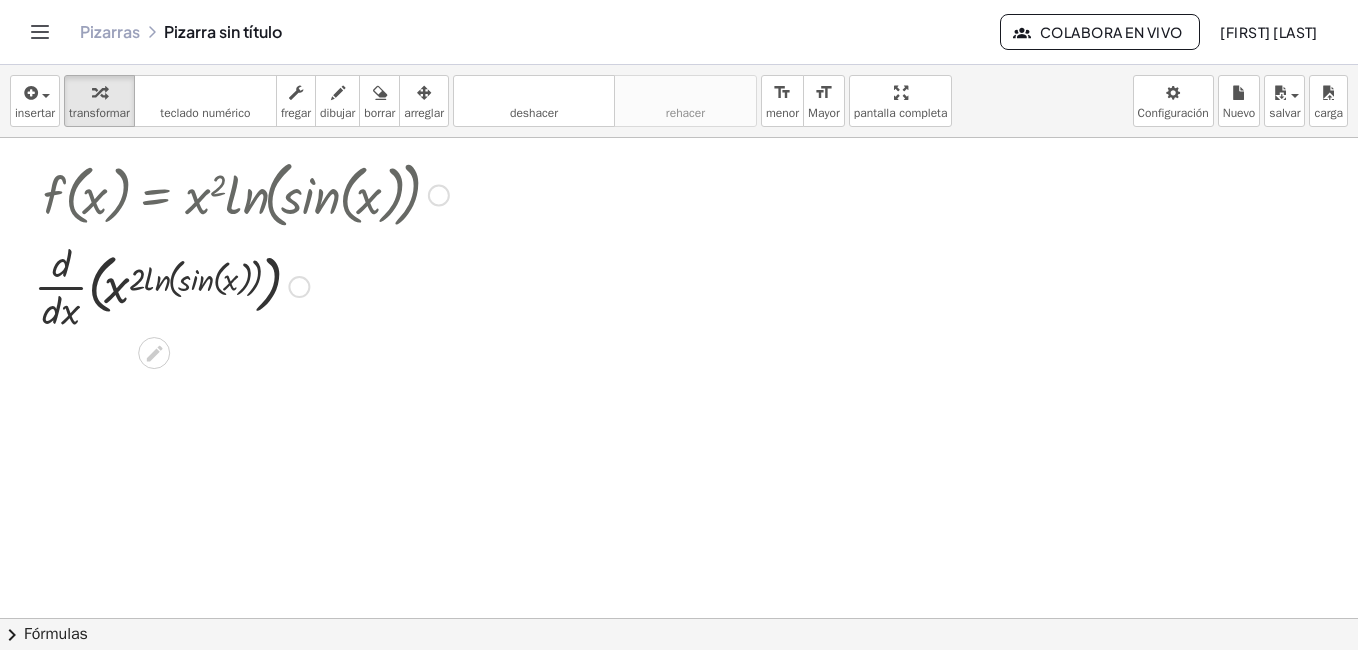 click at bounding box center [241, 285] 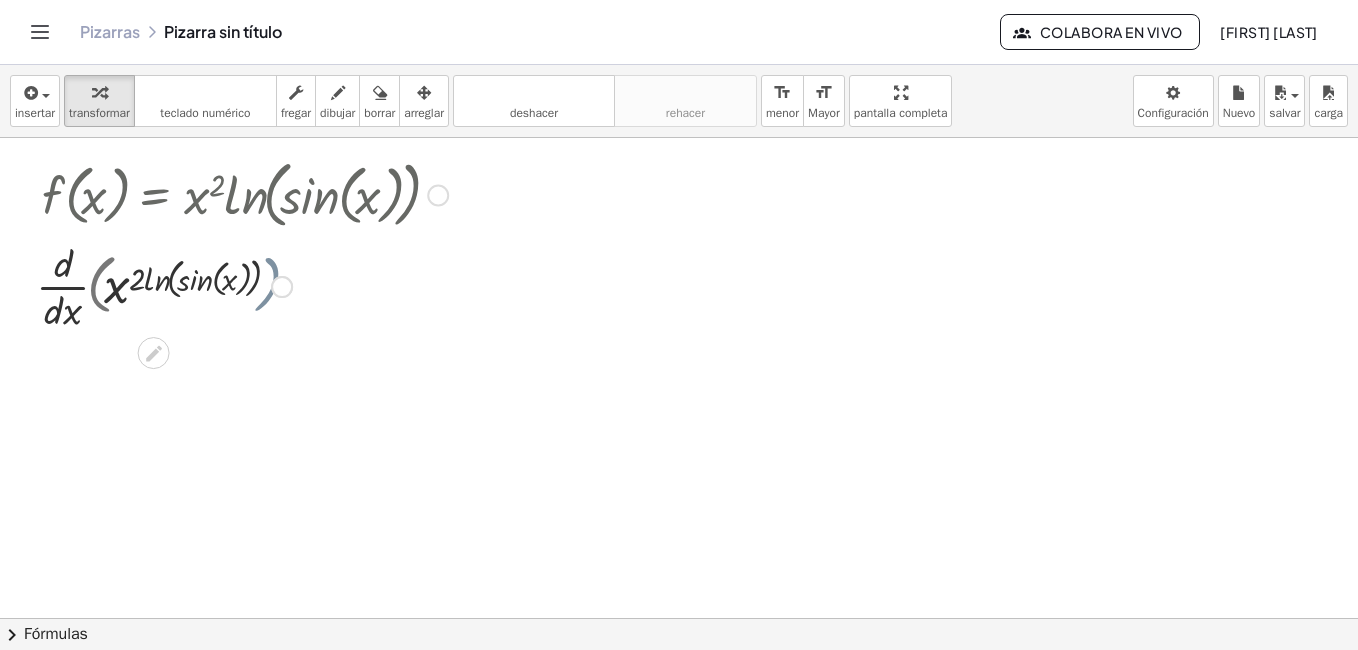 click at bounding box center [245, 193] 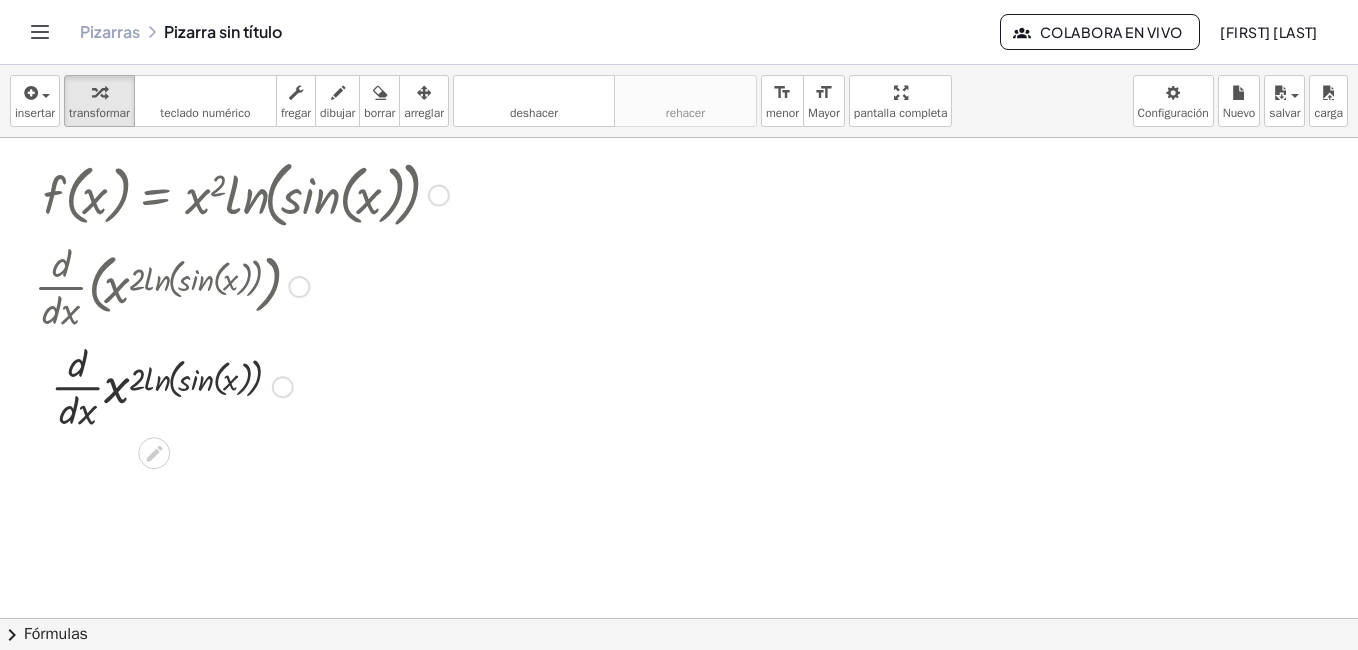 click on "Fix a mistake Transform line Copy line as LaTeX Copy derivation as LaTeX Expand new lines: On" at bounding box center [283, 387] 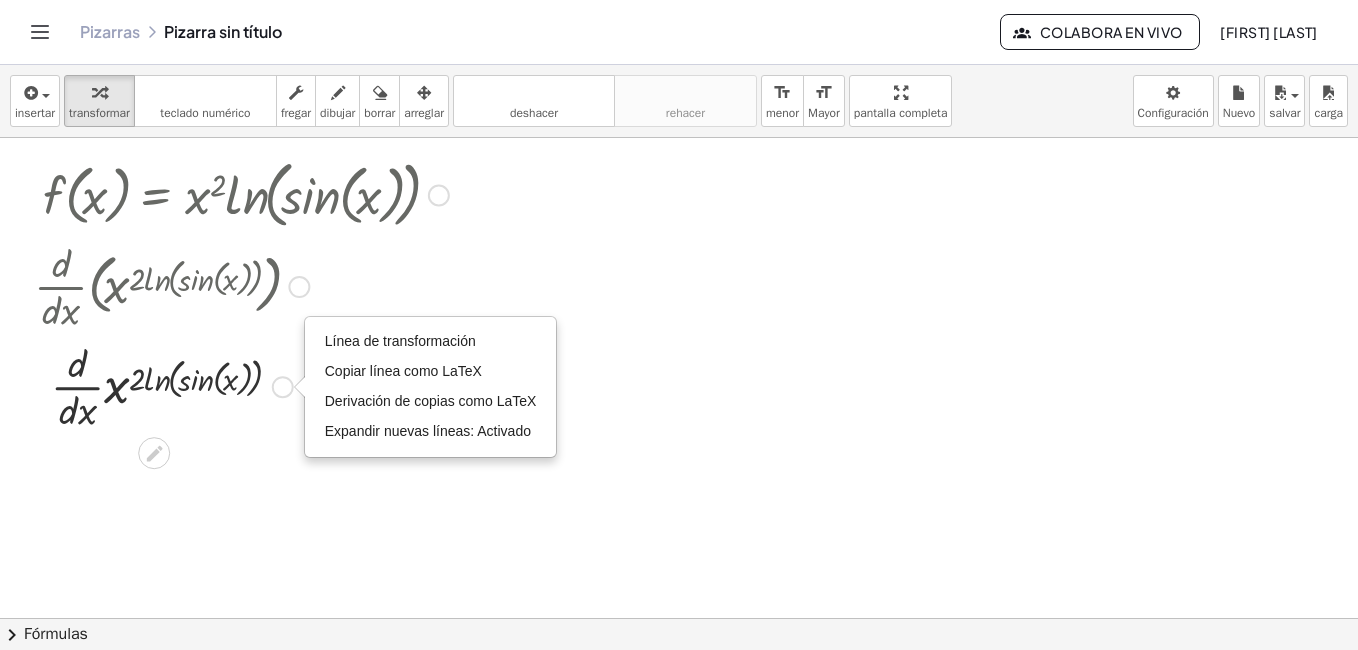 click at bounding box center (241, 385) 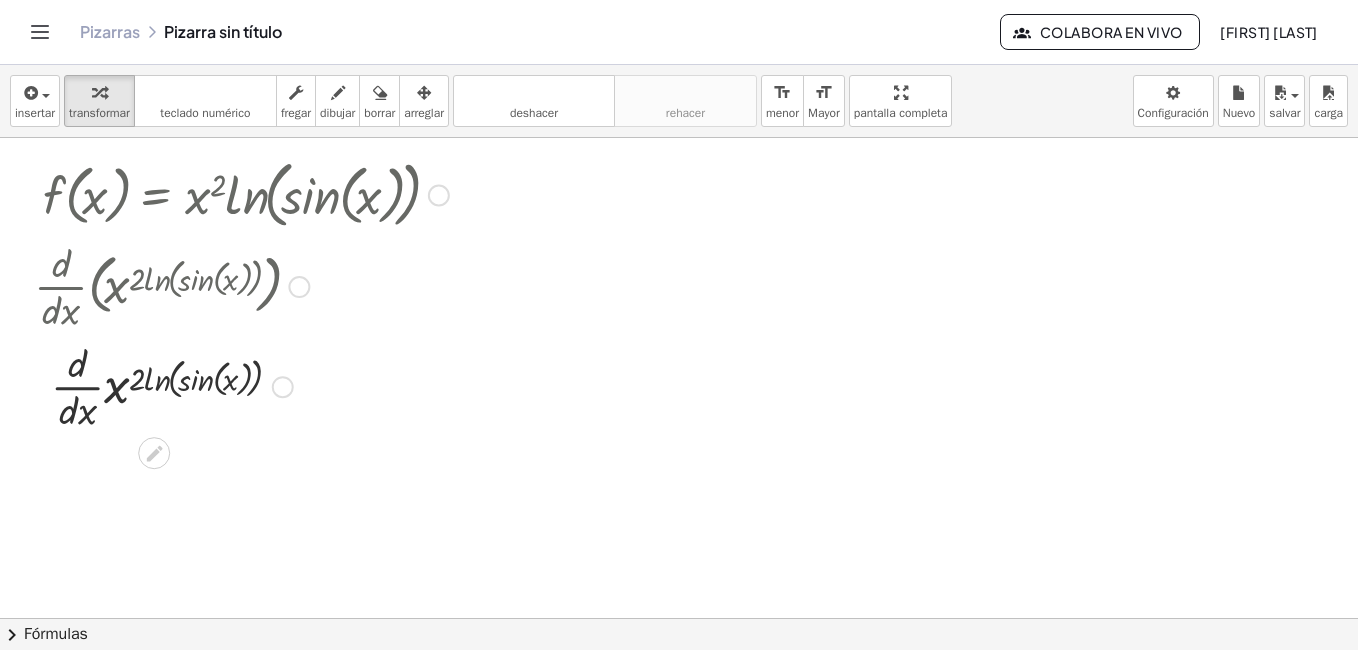 click at bounding box center [241, 385] 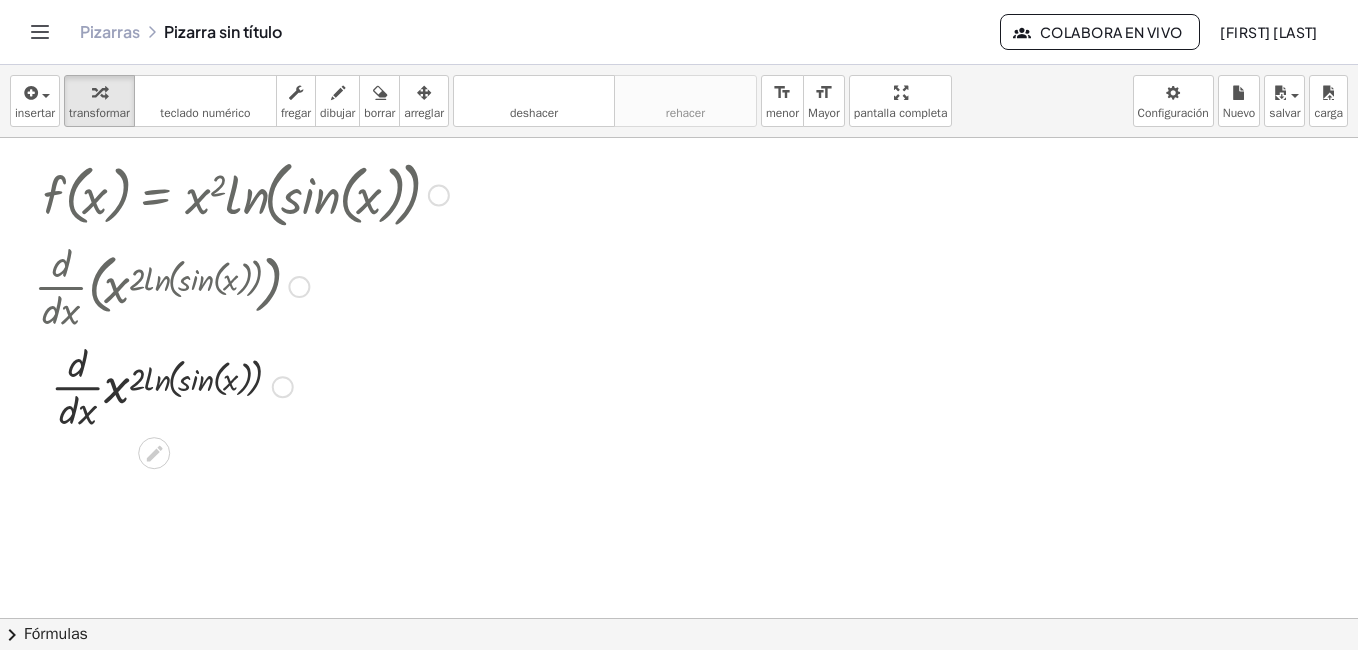 click at bounding box center (241, 385) 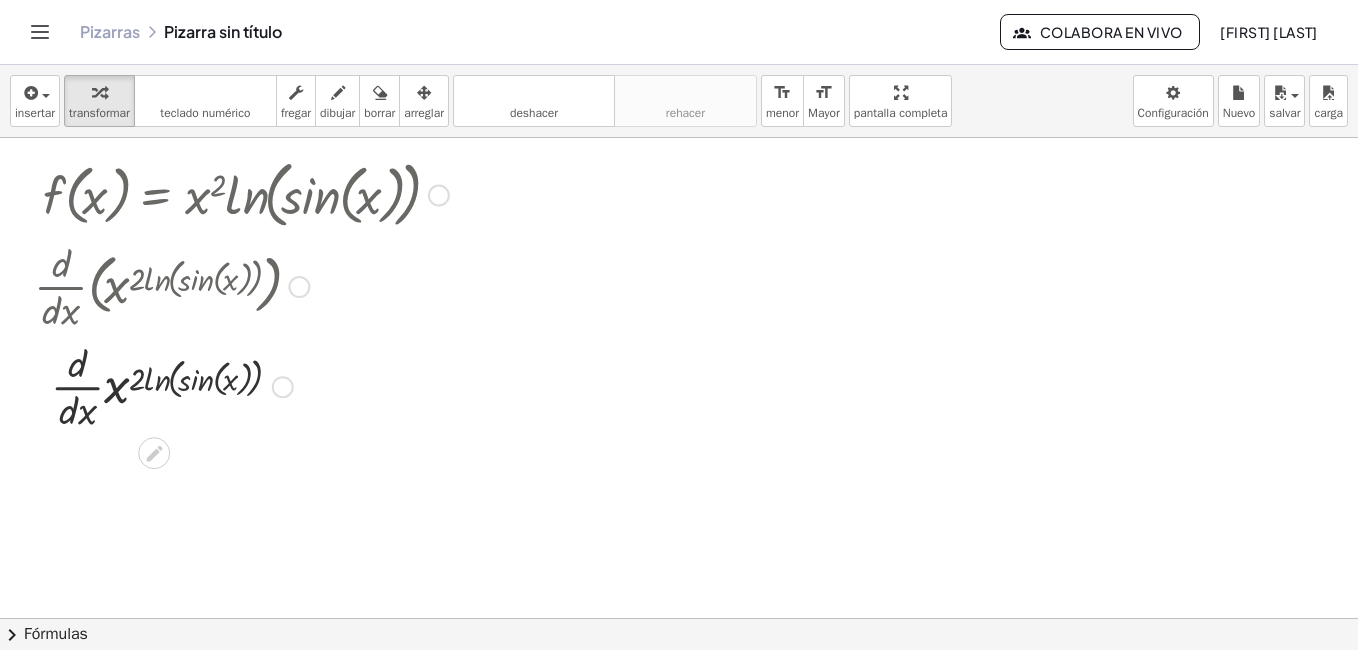 click at bounding box center [241, 385] 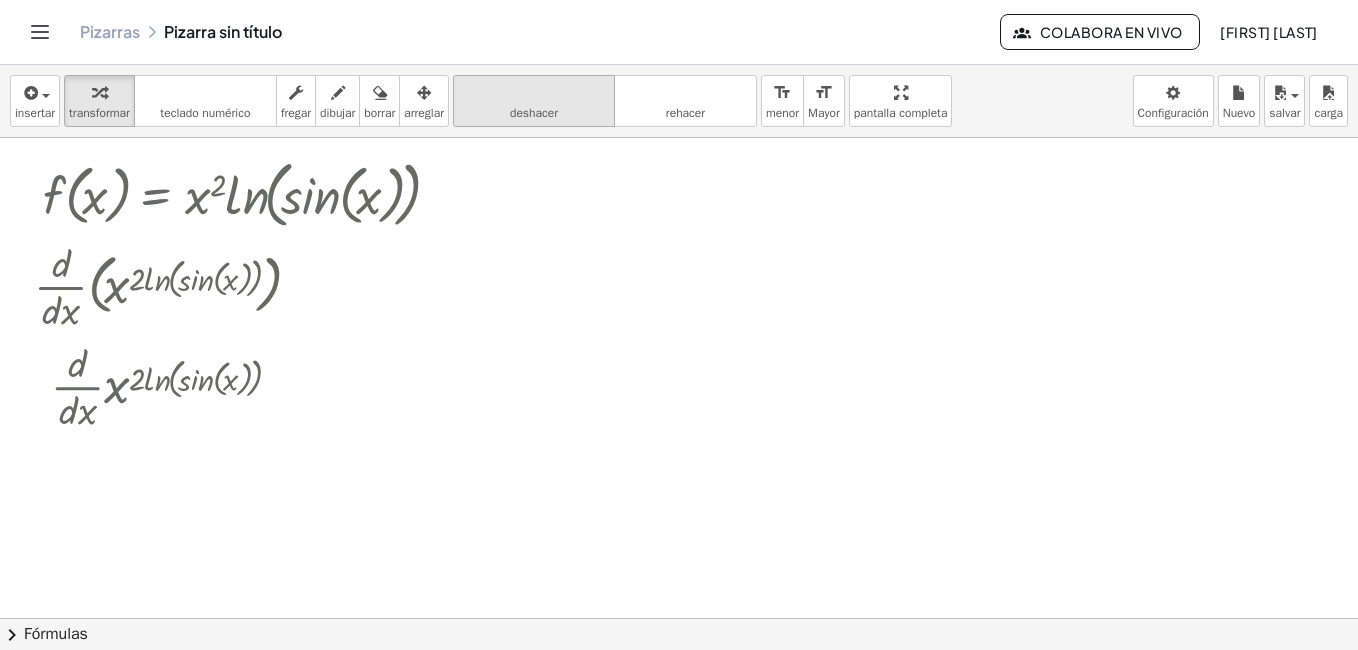 click on "deshacer" at bounding box center [534, 93] 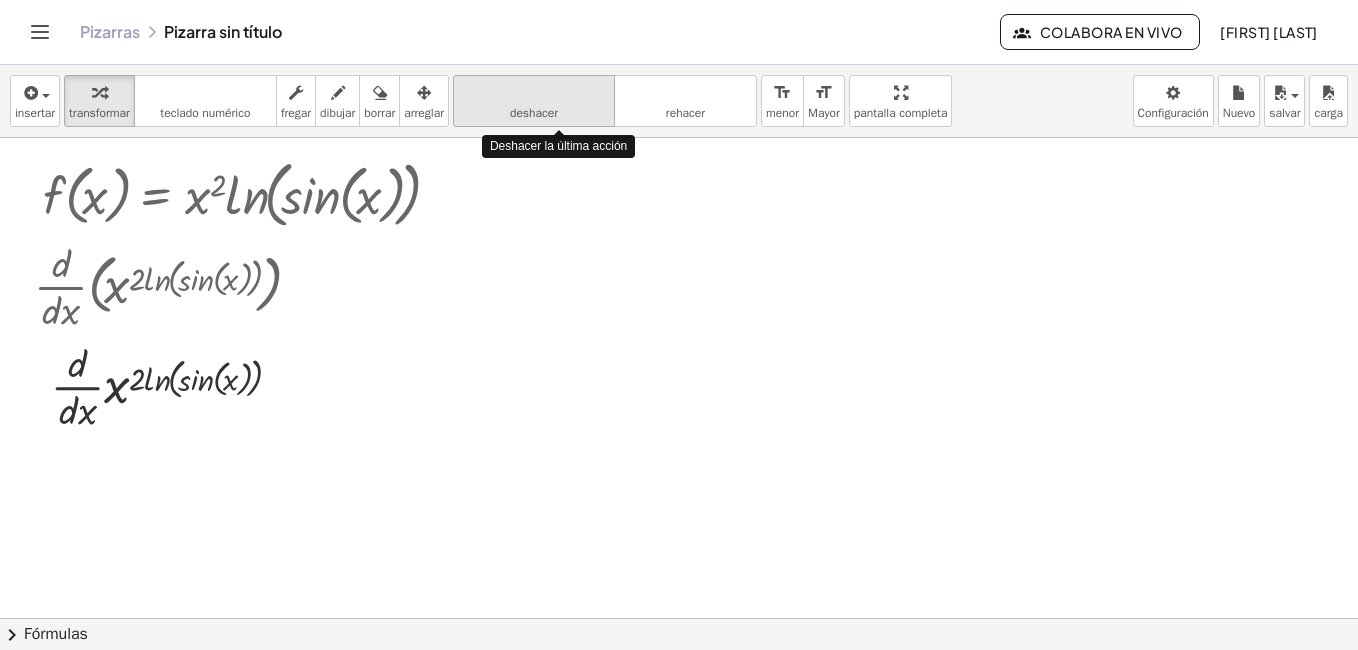 click on "deshacer" at bounding box center [534, 93] 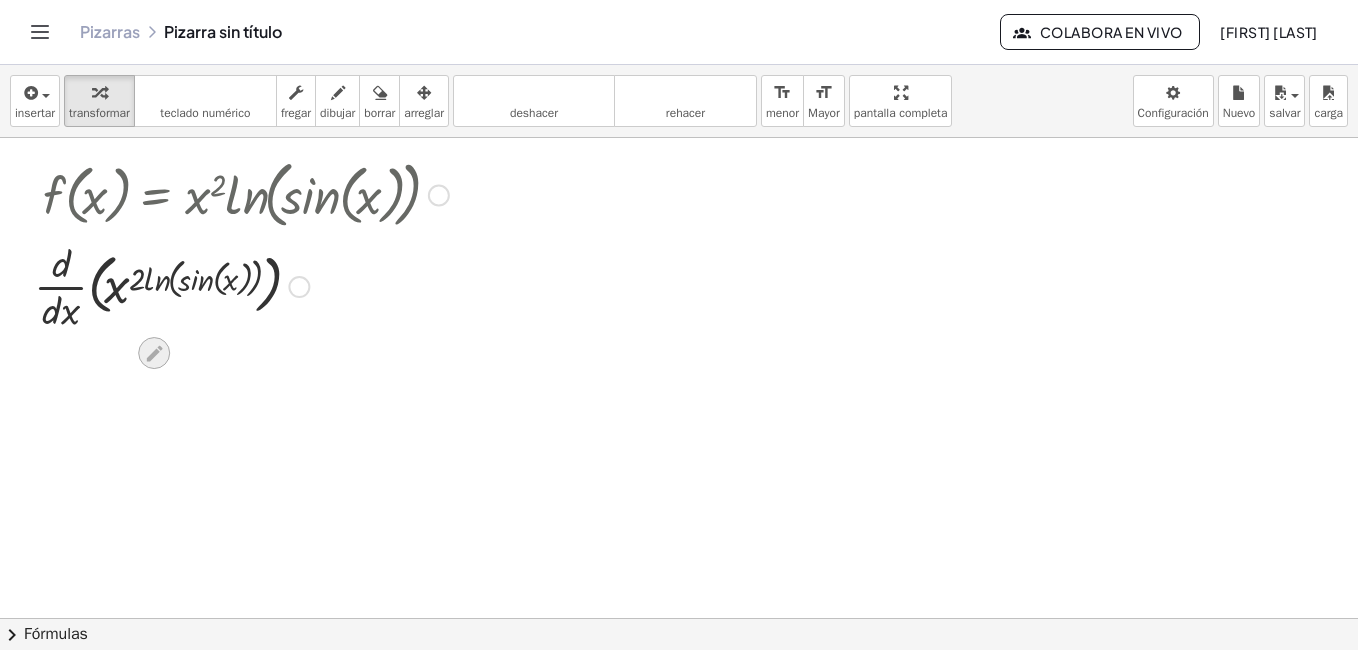 click 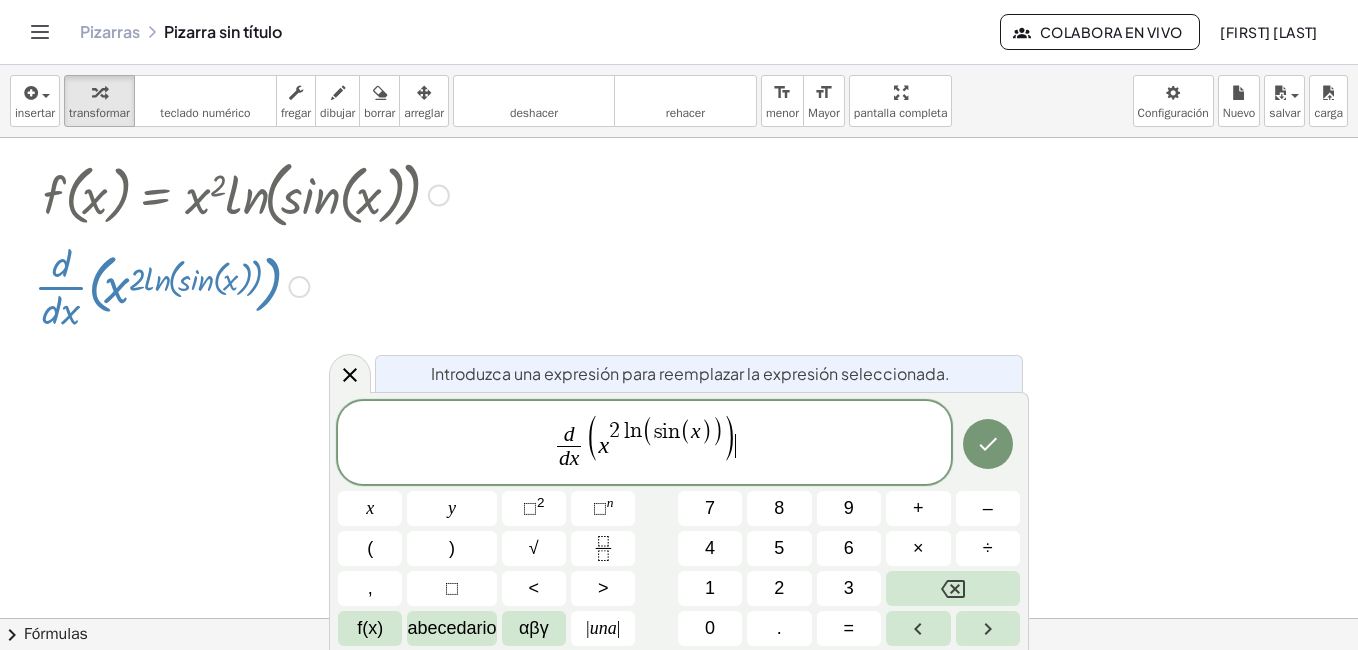 click on "d d x ​ ( x 2 l n ( s i n ( x ) ) ) ​" at bounding box center [644, 444] 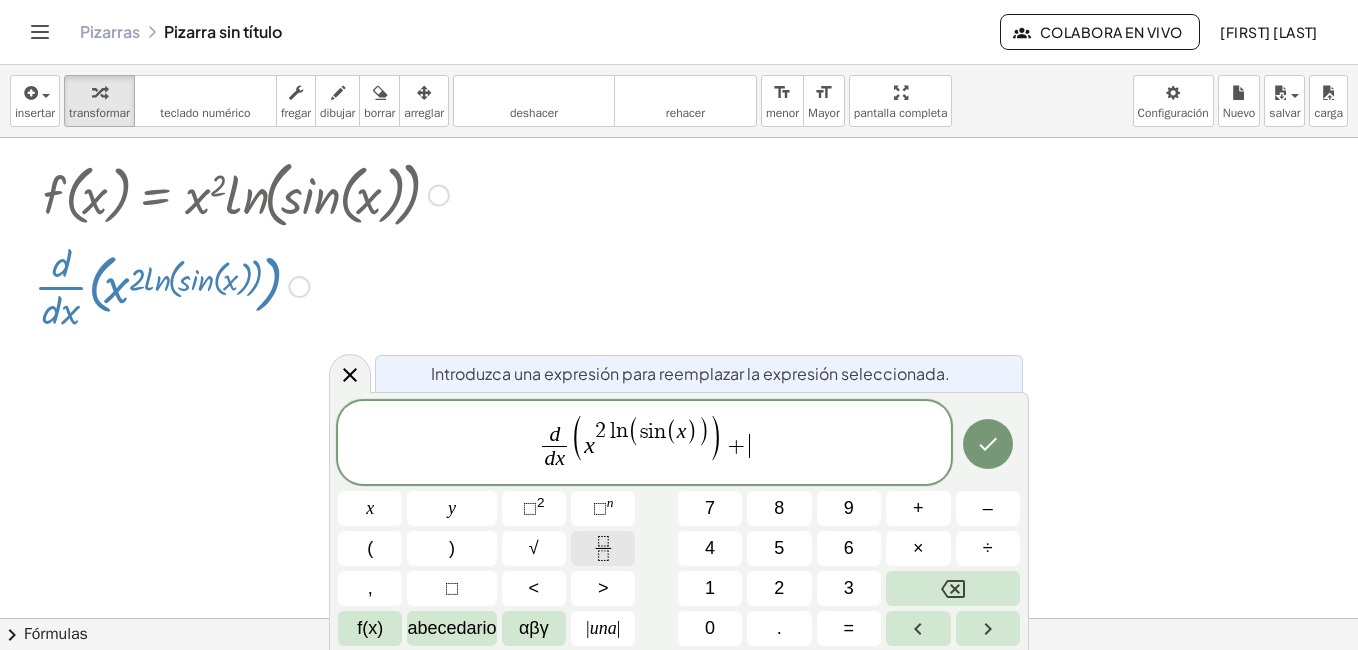 click 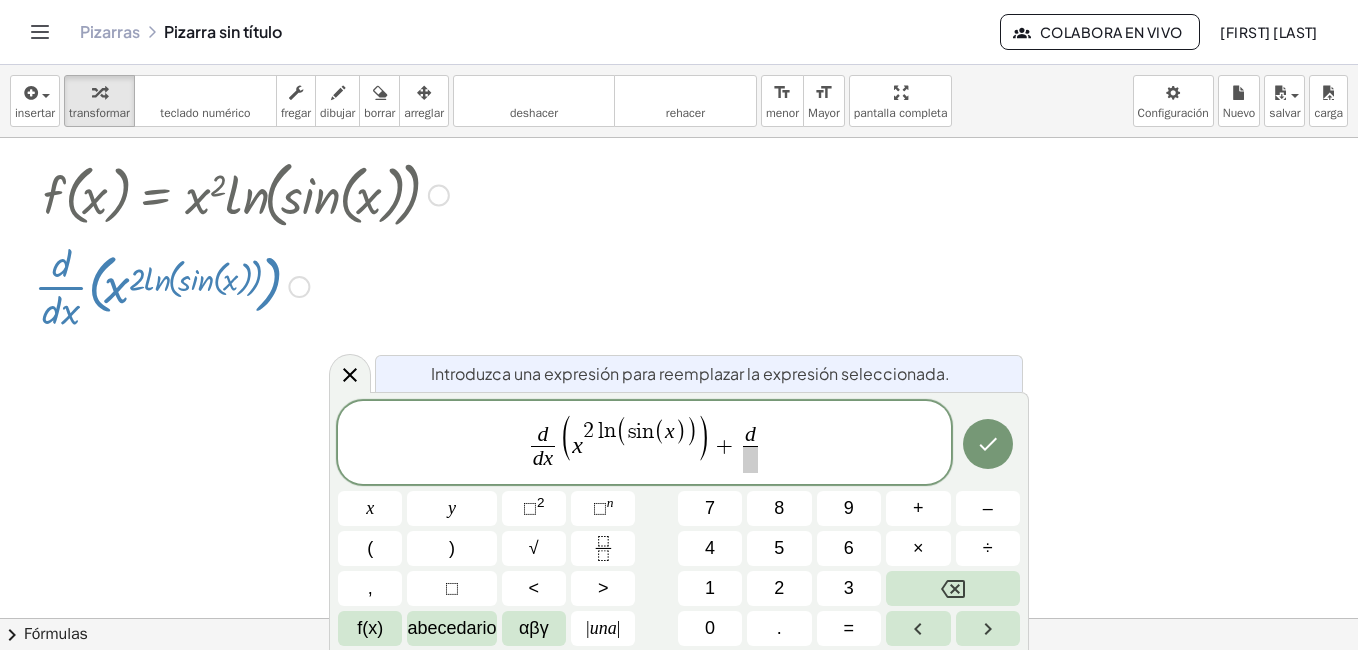 click at bounding box center [750, 459] 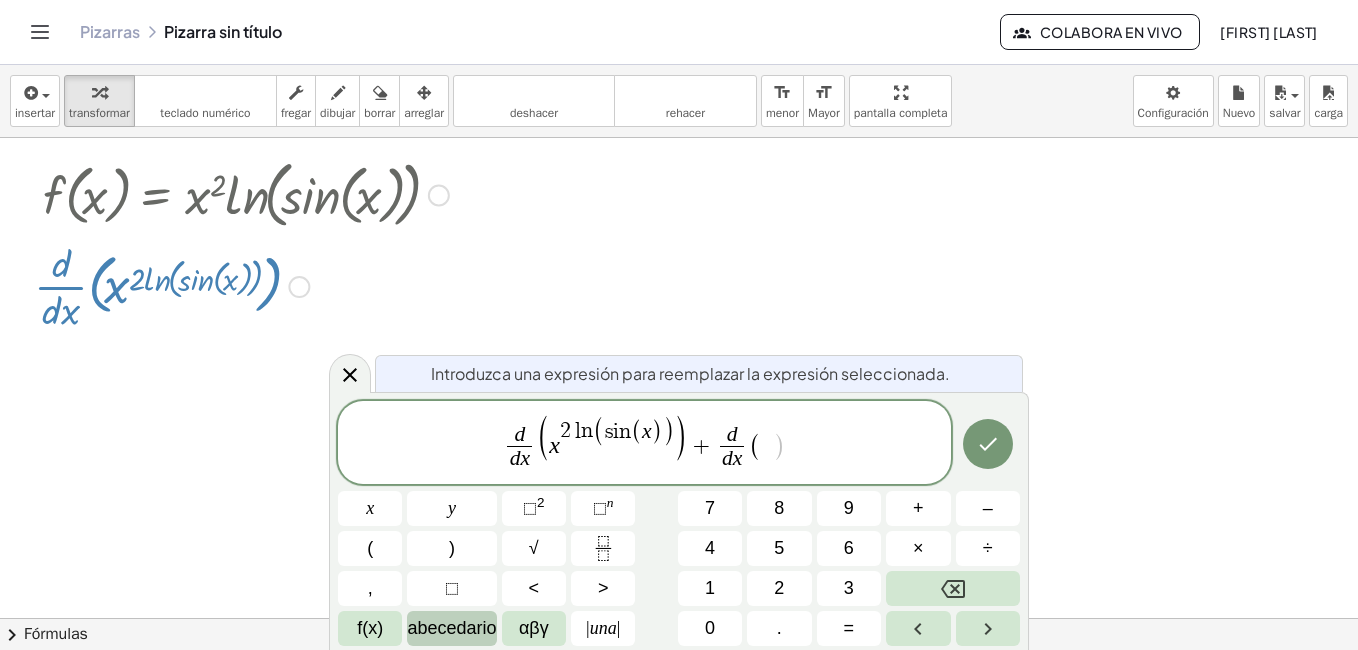 click on "abecedario" at bounding box center [451, 628] 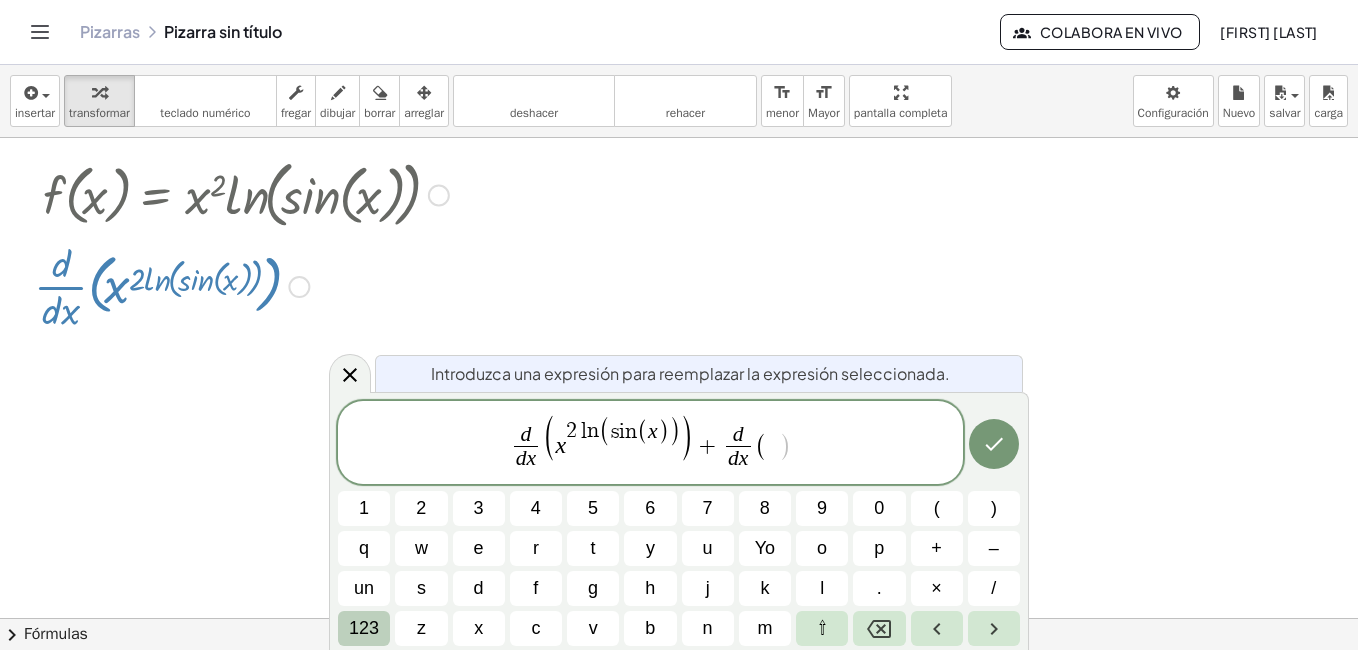 click on "123" at bounding box center (364, 628) 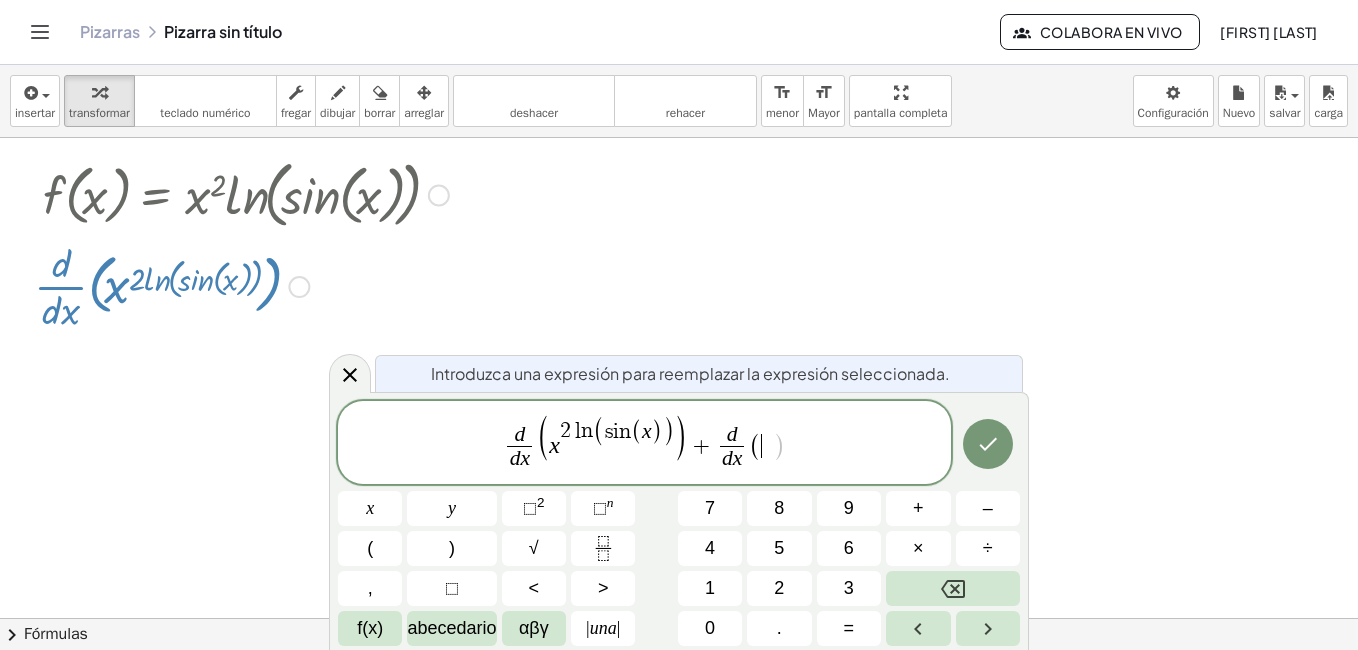 click on "f(x)" at bounding box center [370, 628] 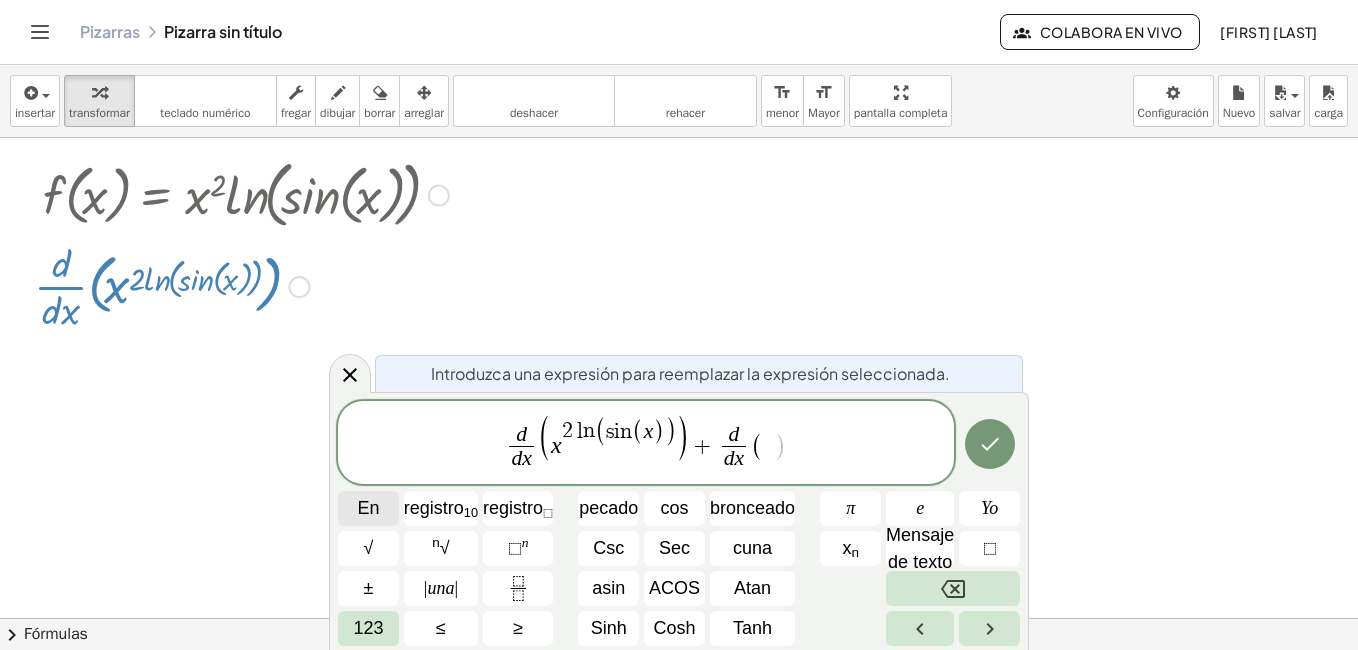 click on "En" at bounding box center (368, 508) 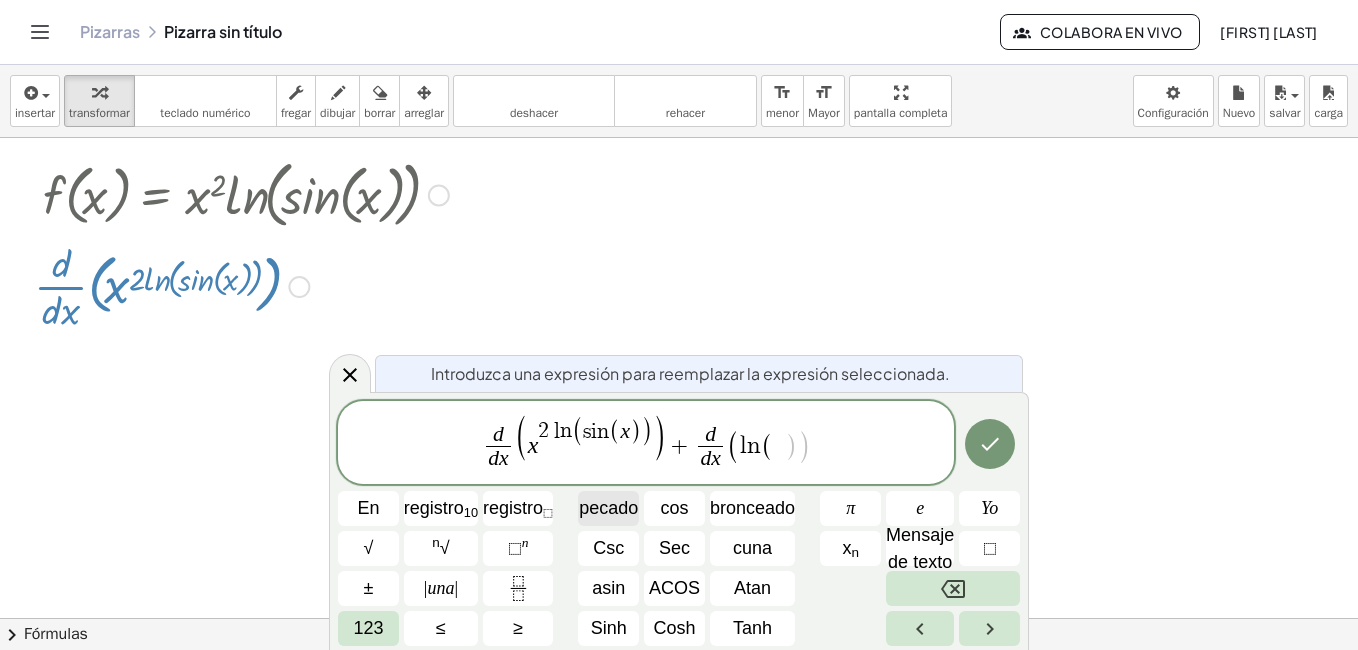click on "pecado" at bounding box center (608, 508) 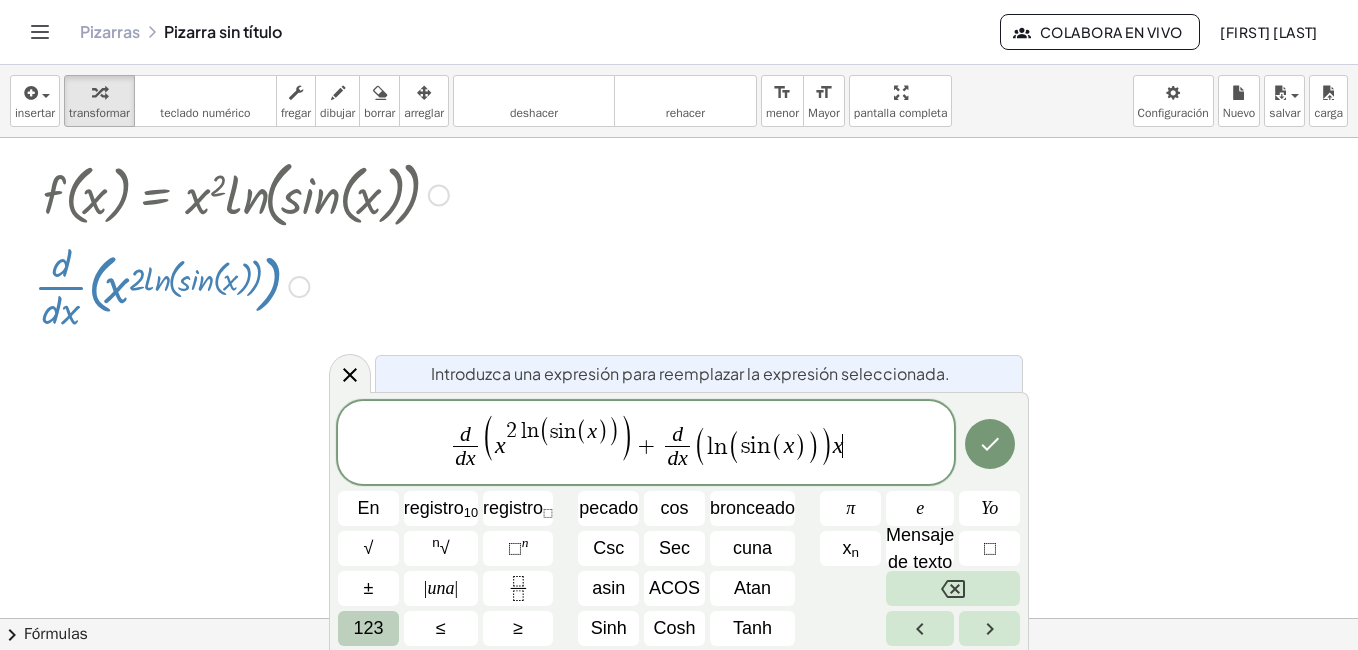 click on "123" at bounding box center (368, 628) 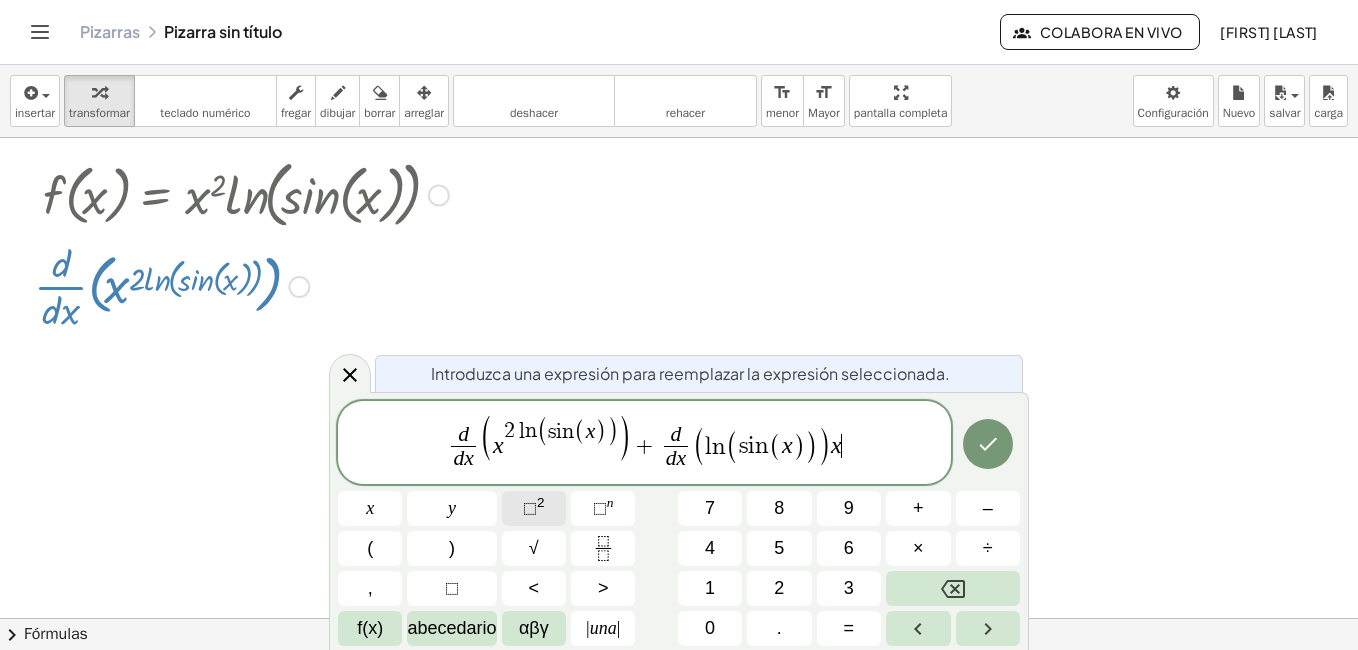 click on "⬚ 2" at bounding box center [534, 508] 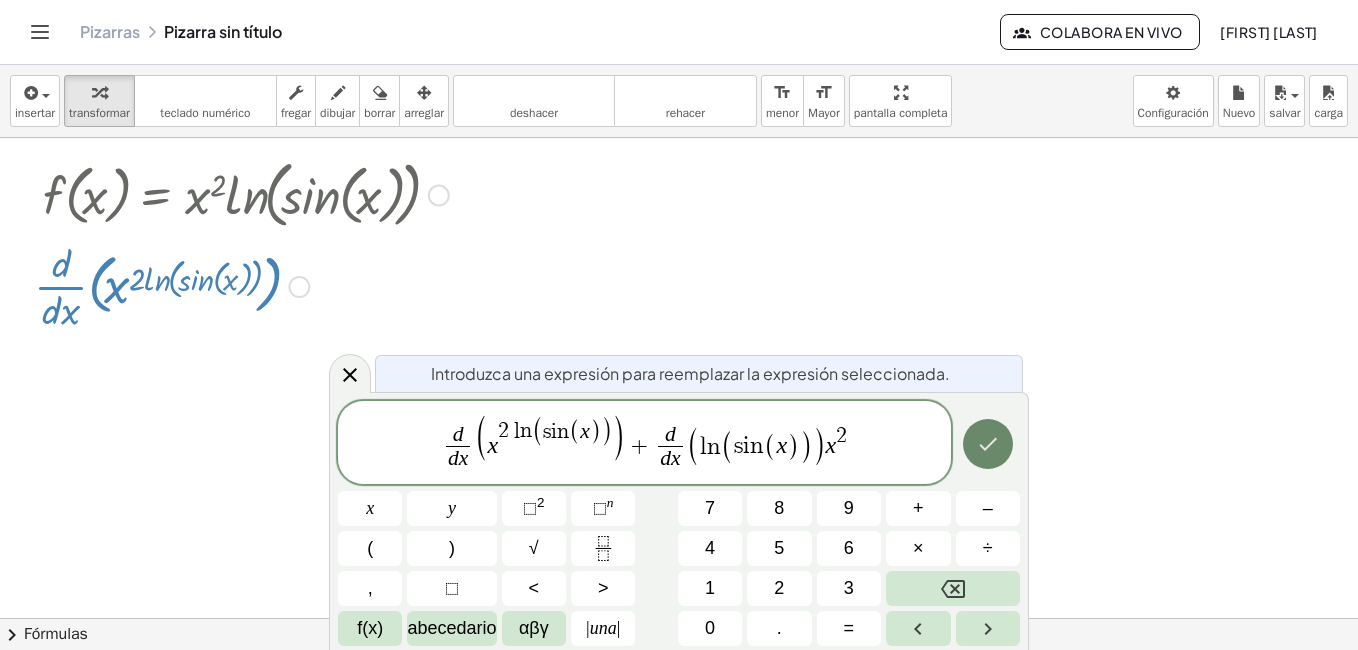 click 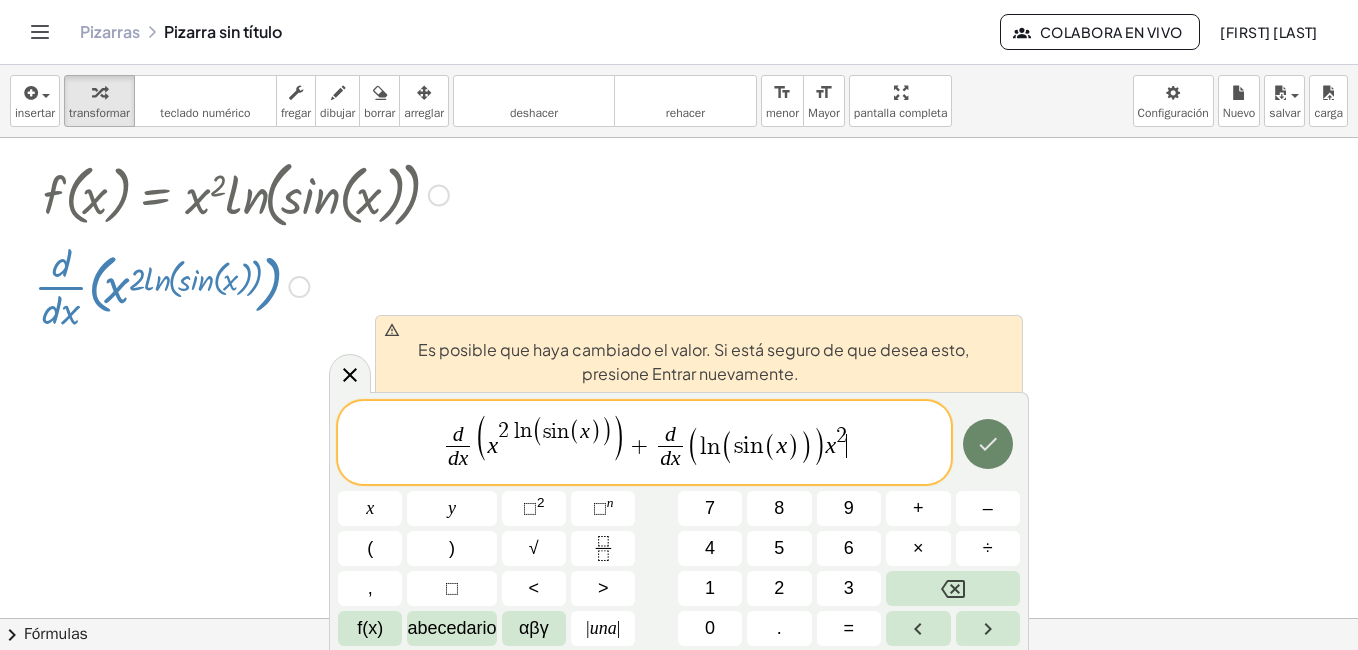 click 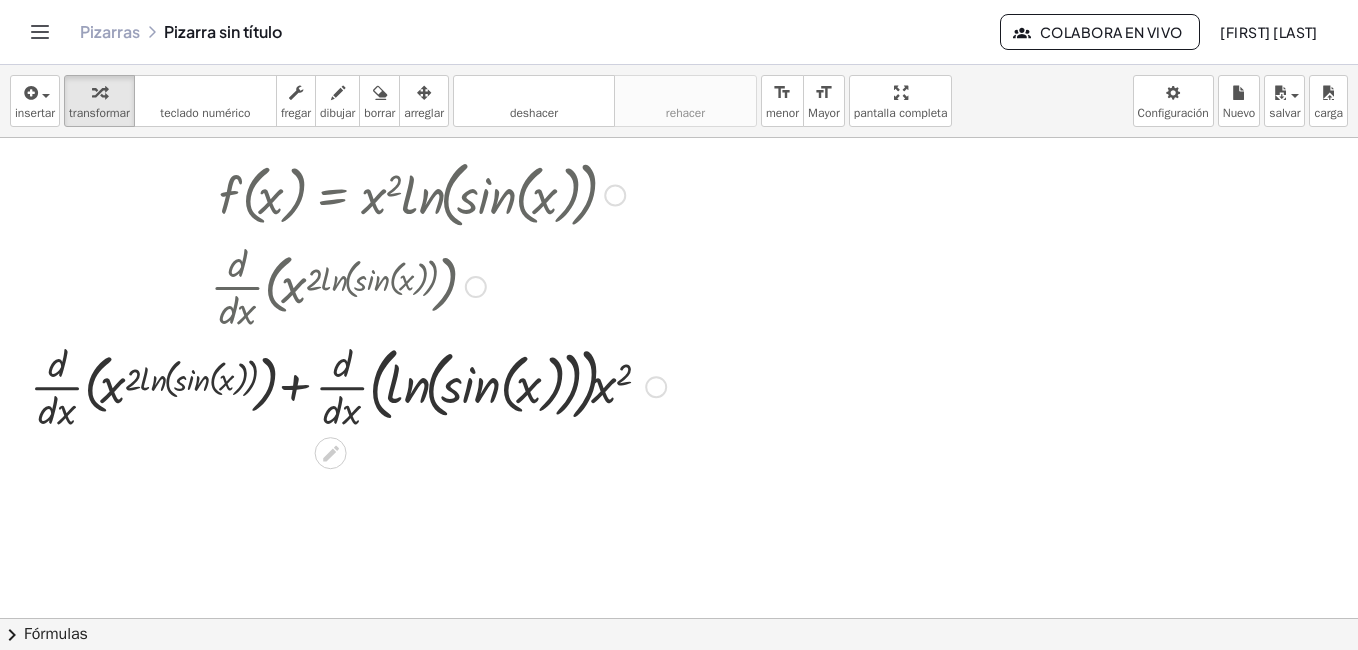 click at bounding box center [476, 287] 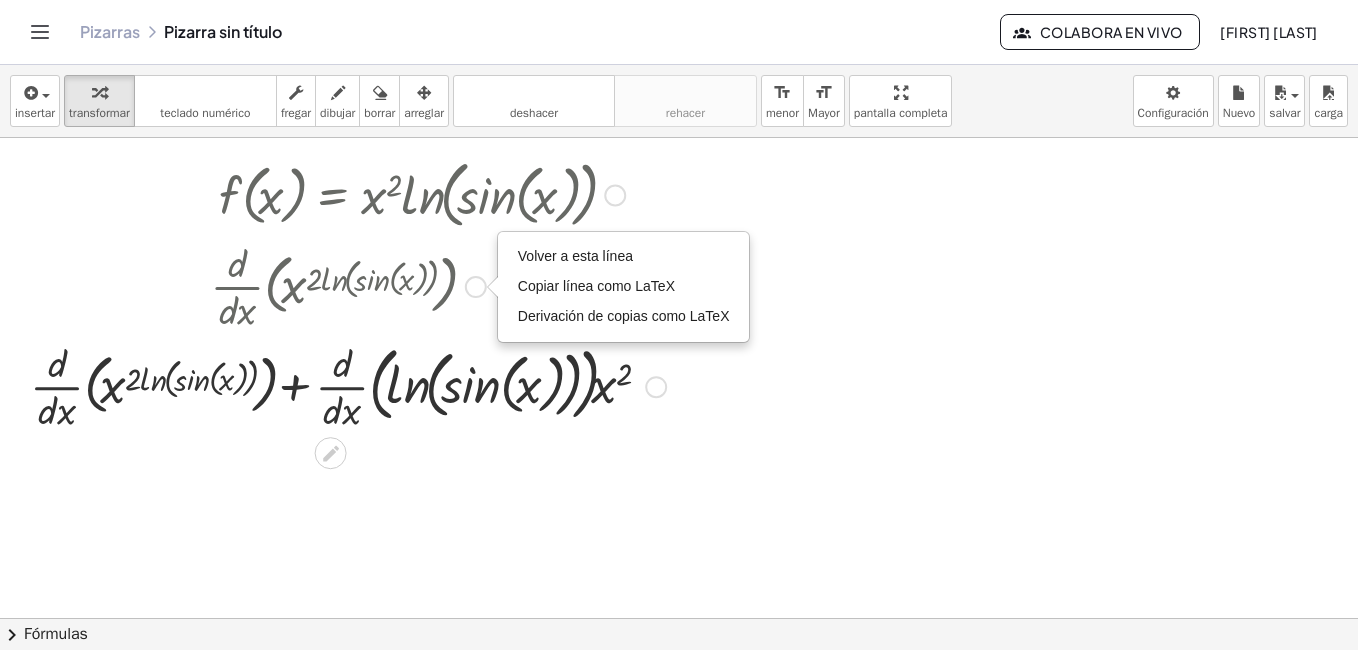 click at bounding box center [348, 385] 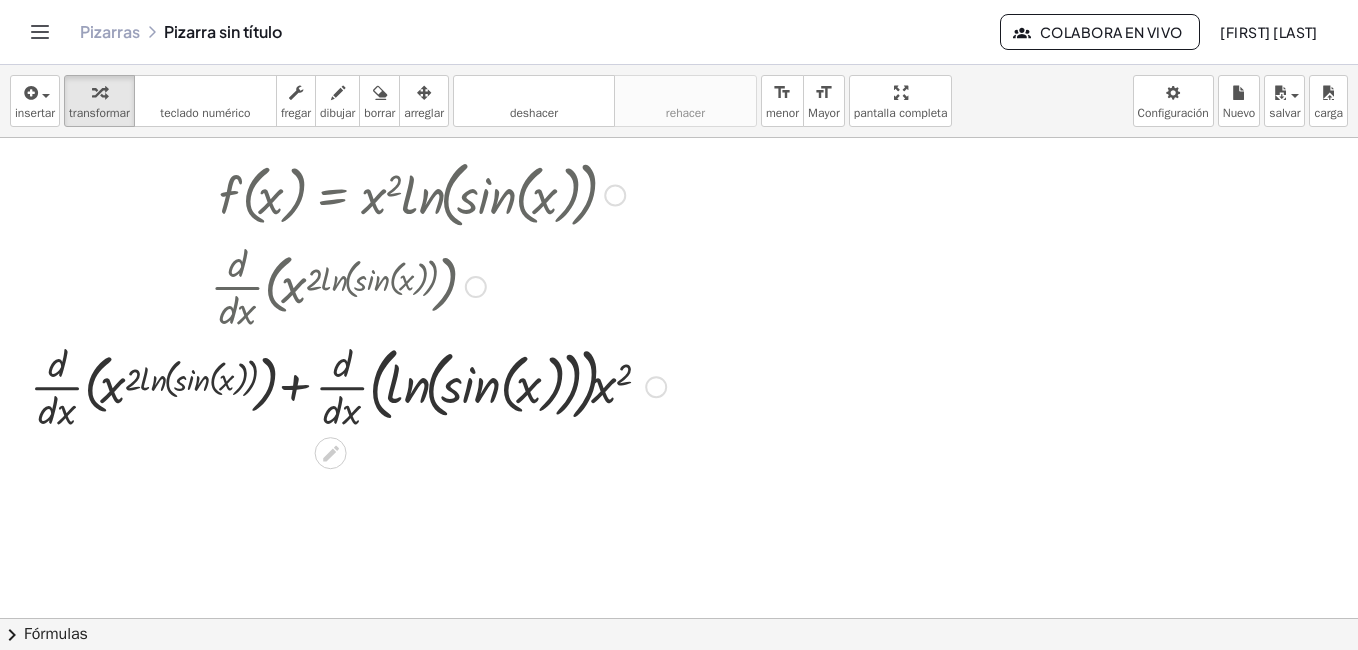 click at bounding box center [656, 387] 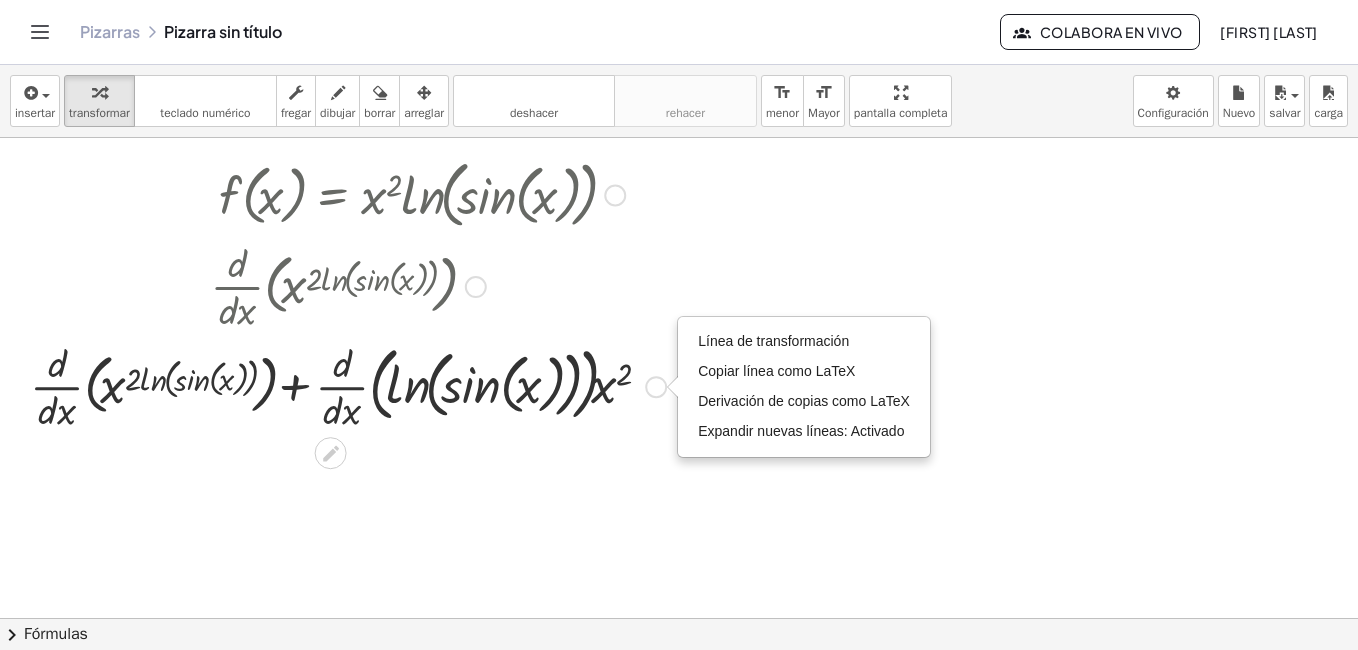 drag, startPoint x: 461, startPoint y: 290, endPoint x: 416, endPoint y: 320, distance: 54.08327 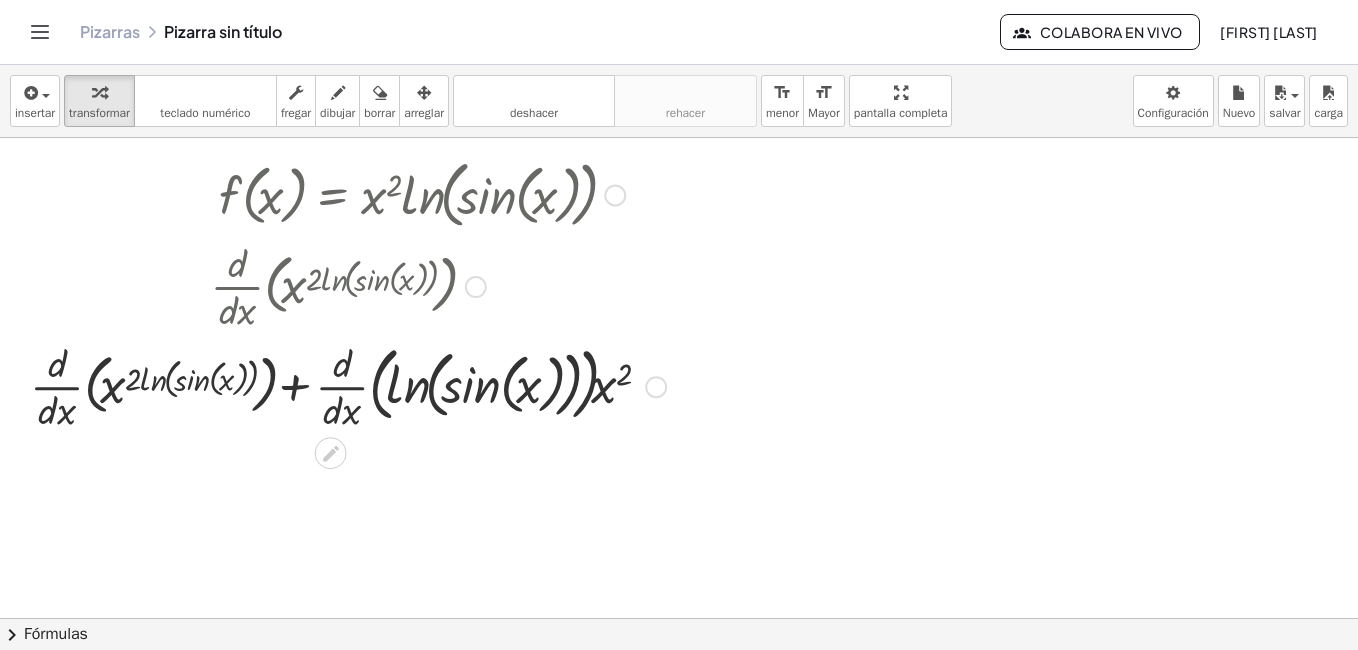 drag, startPoint x: 375, startPoint y: 283, endPoint x: 336, endPoint y: 292, distance: 40.024994 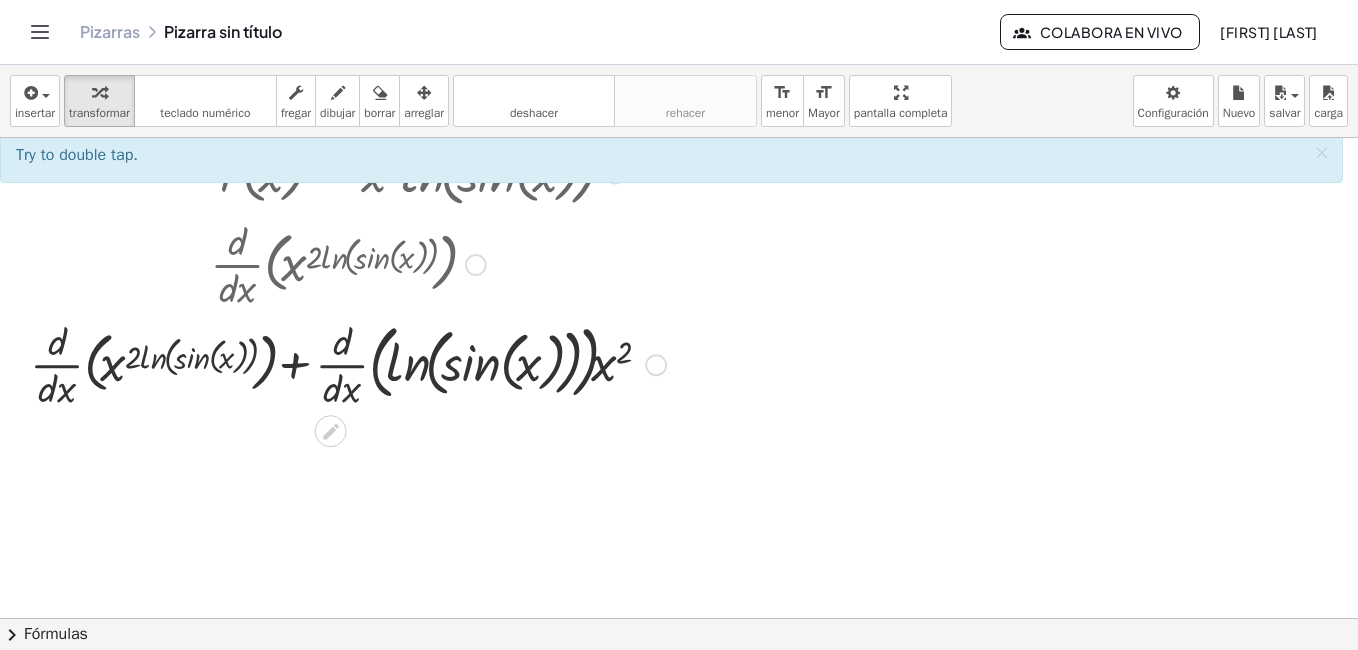 scroll, scrollTop: 0, scrollLeft: 0, axis: both 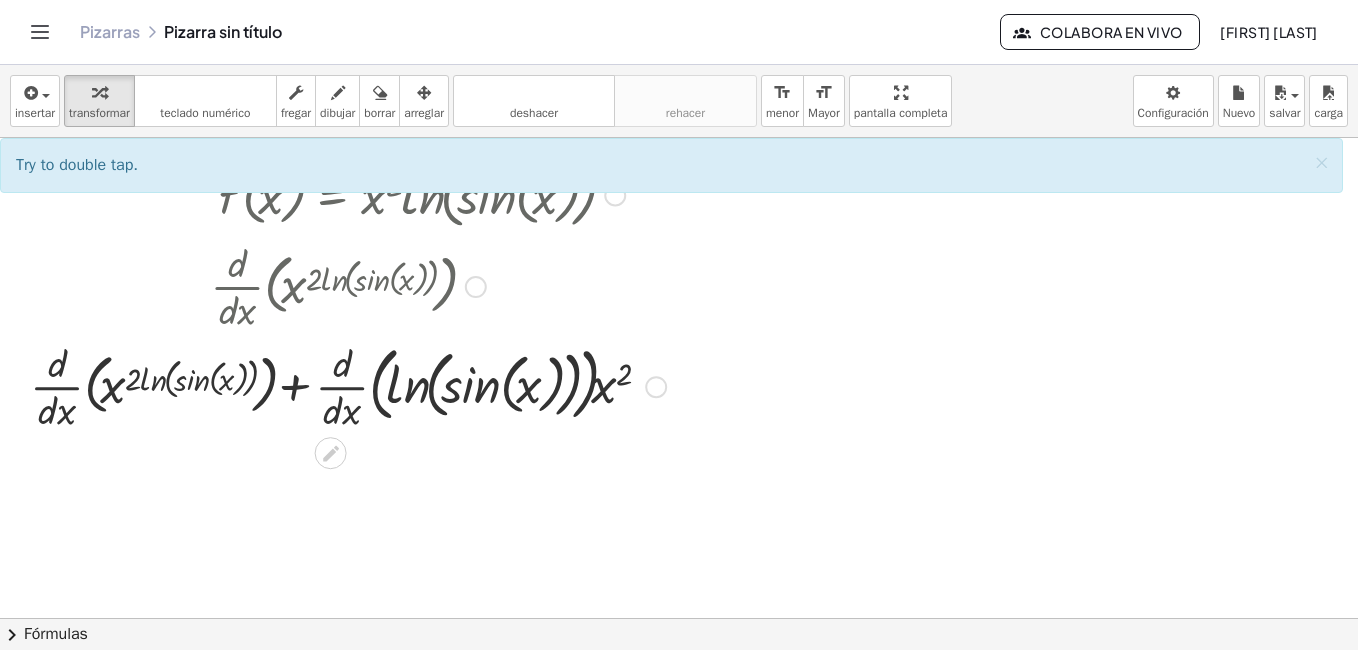 click at bounding box center [348, 385] 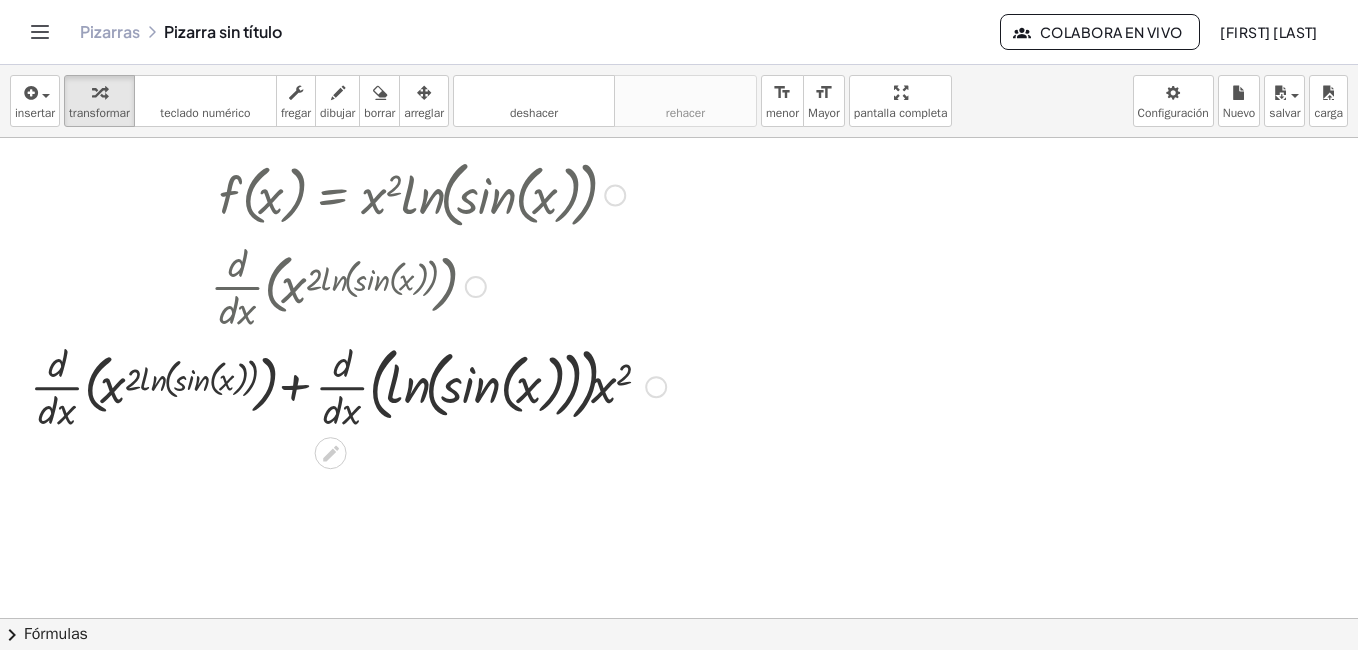 click at bounding box center [348, 385] 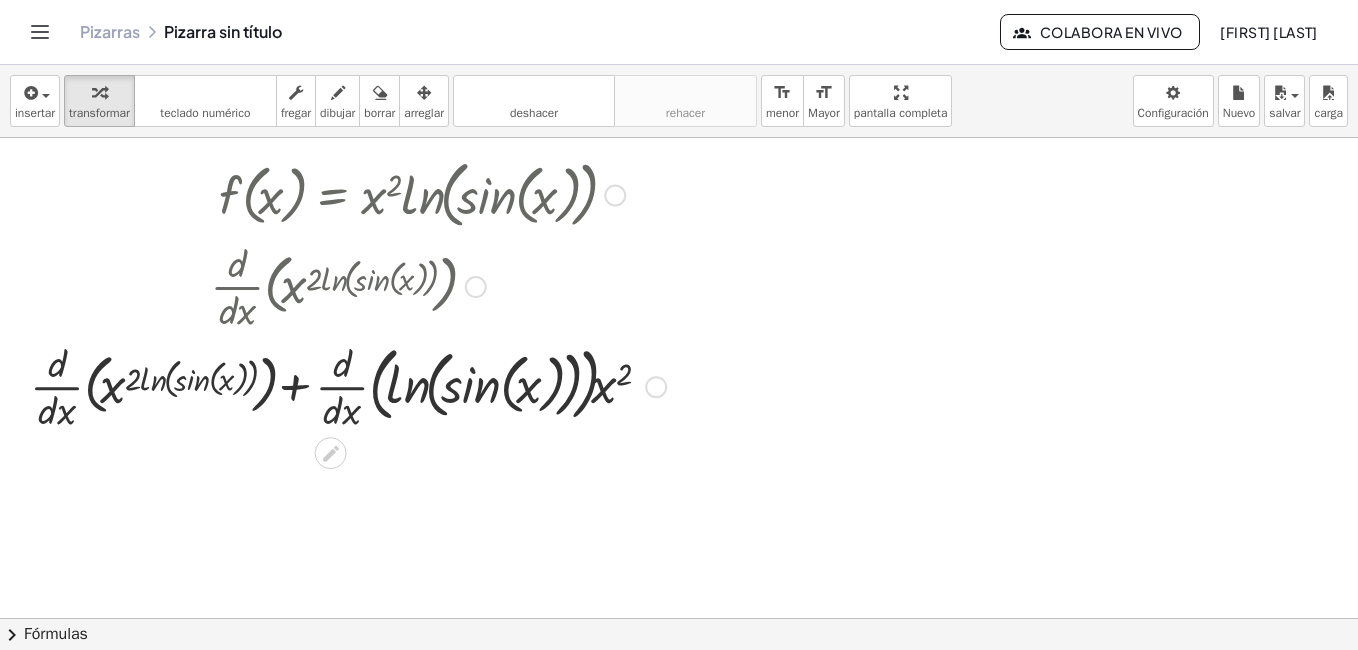 click at bounding box center [348, 385] 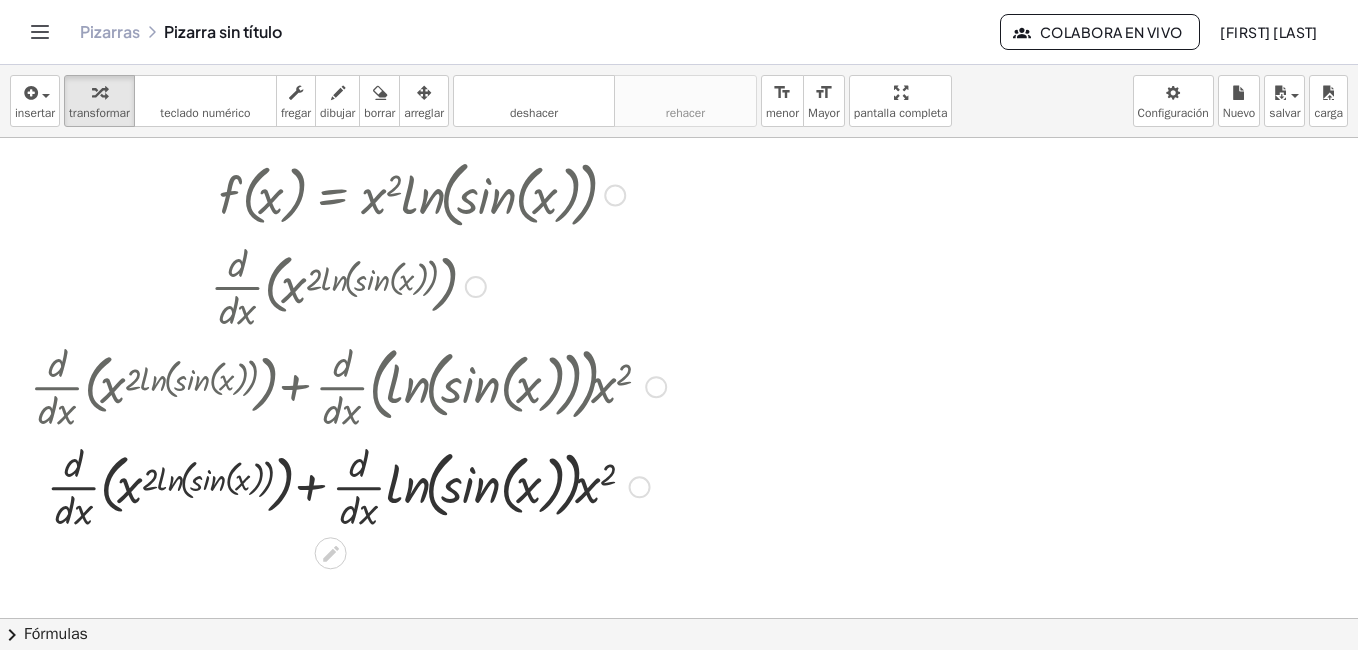 click at bounding box center (348, 485) 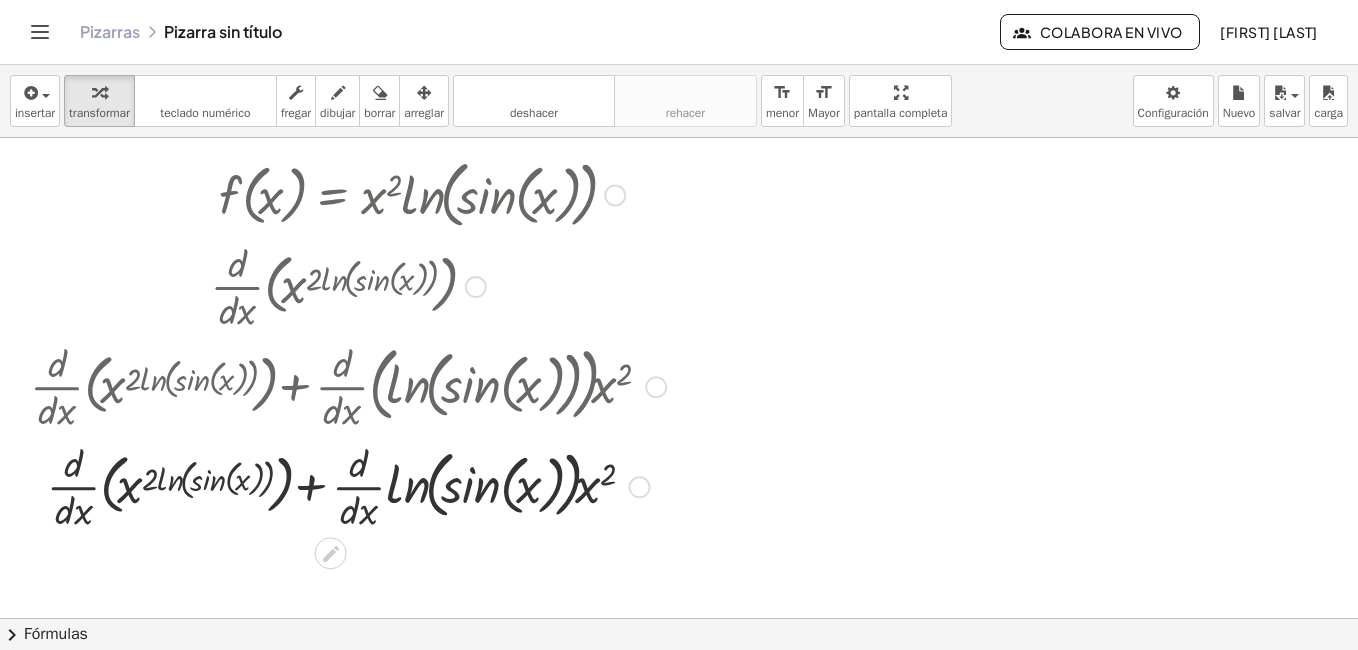 click at bounding box center [348, 485] 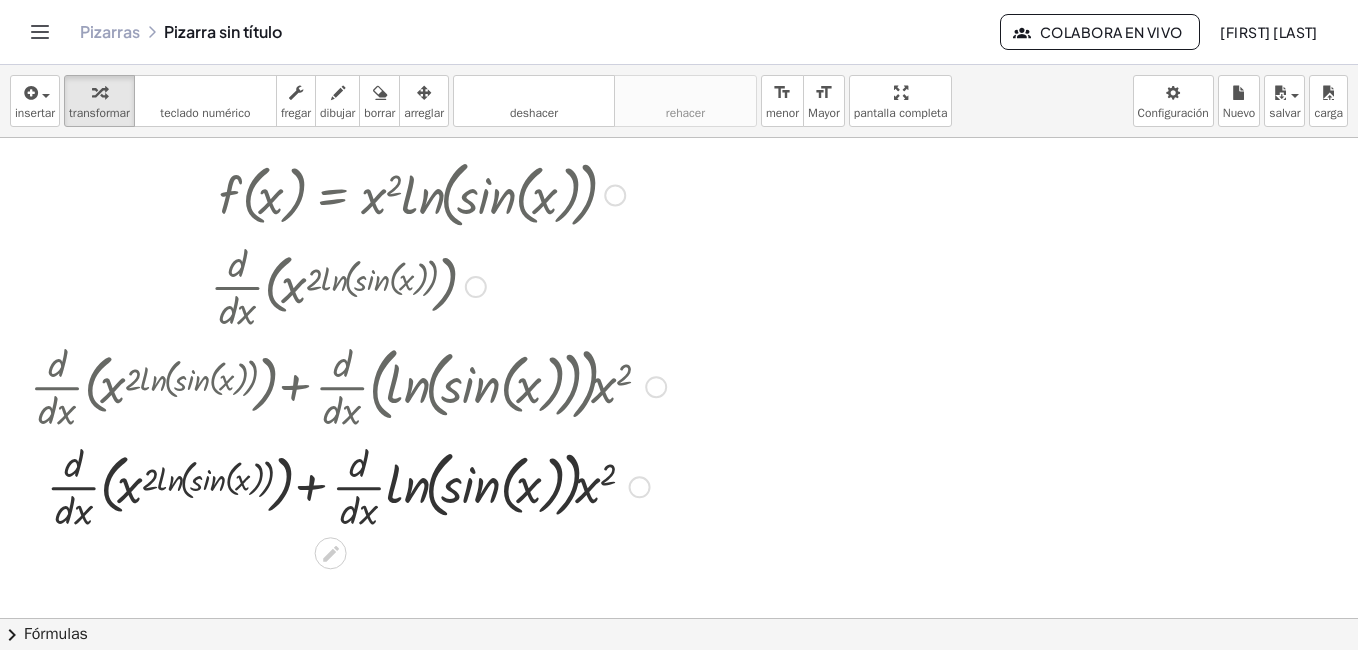 click at bounding box center (348, 485) 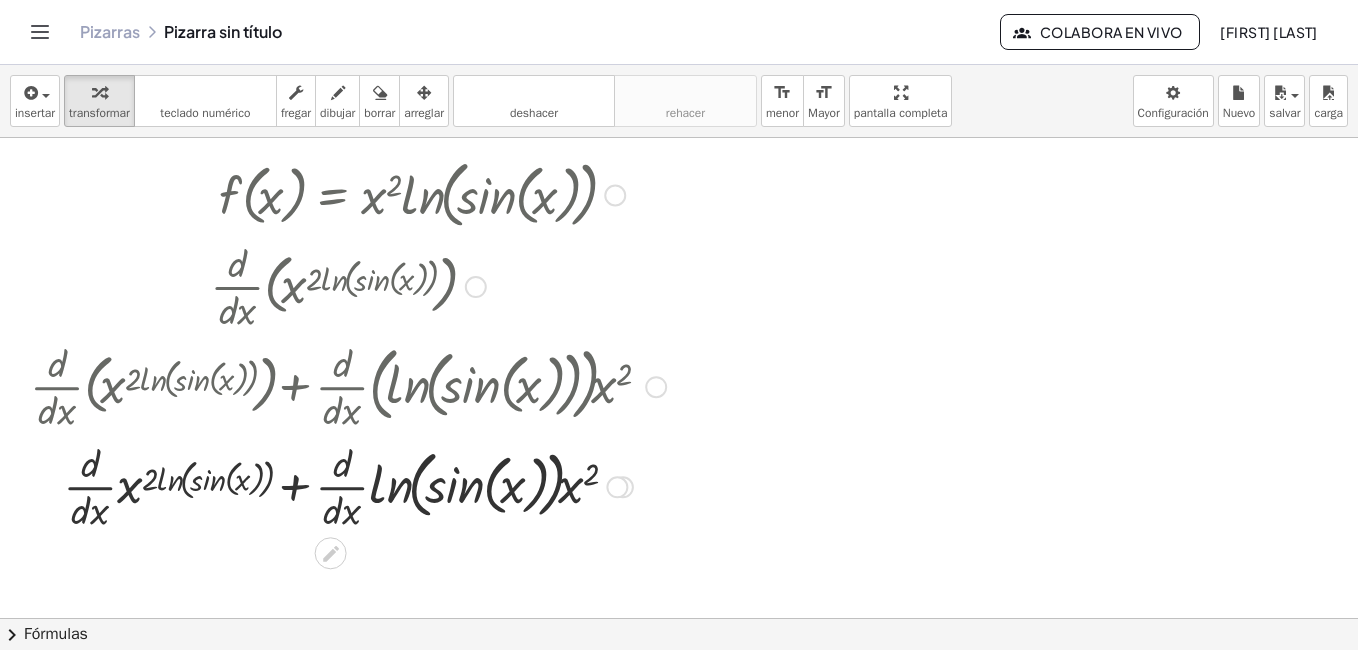click at bounding box center [348, 485] 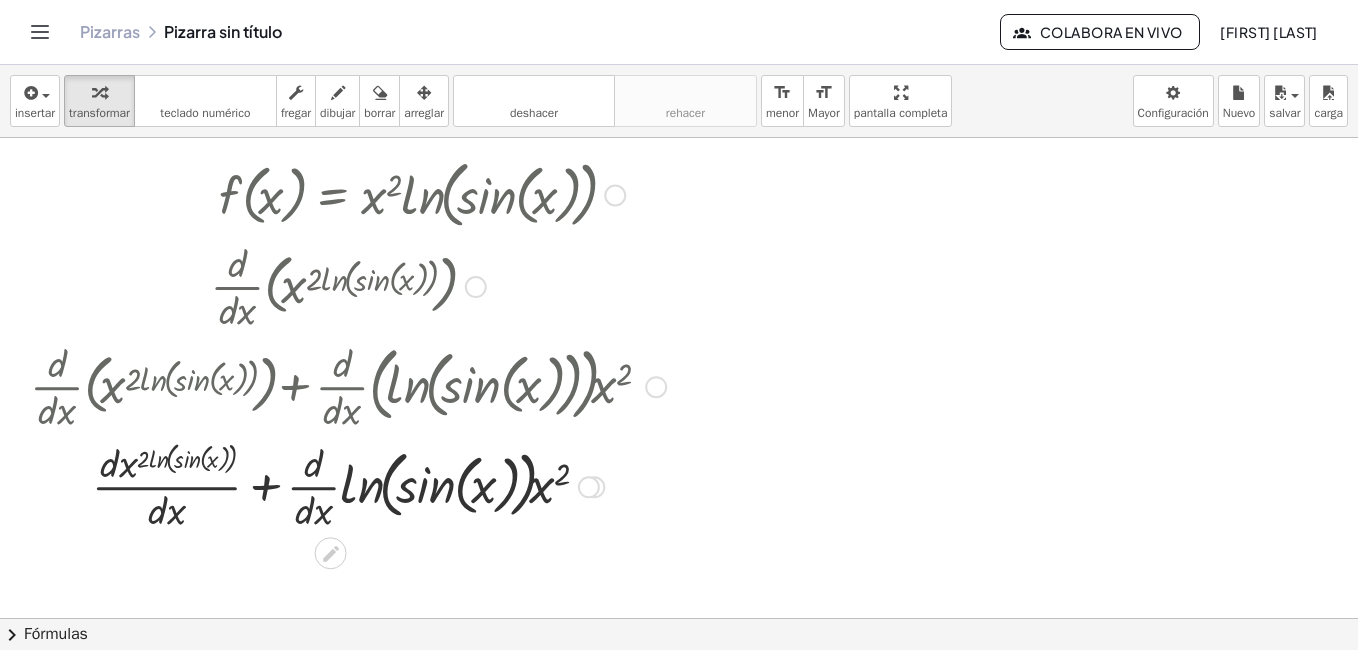click at bounding box center [348, 485] 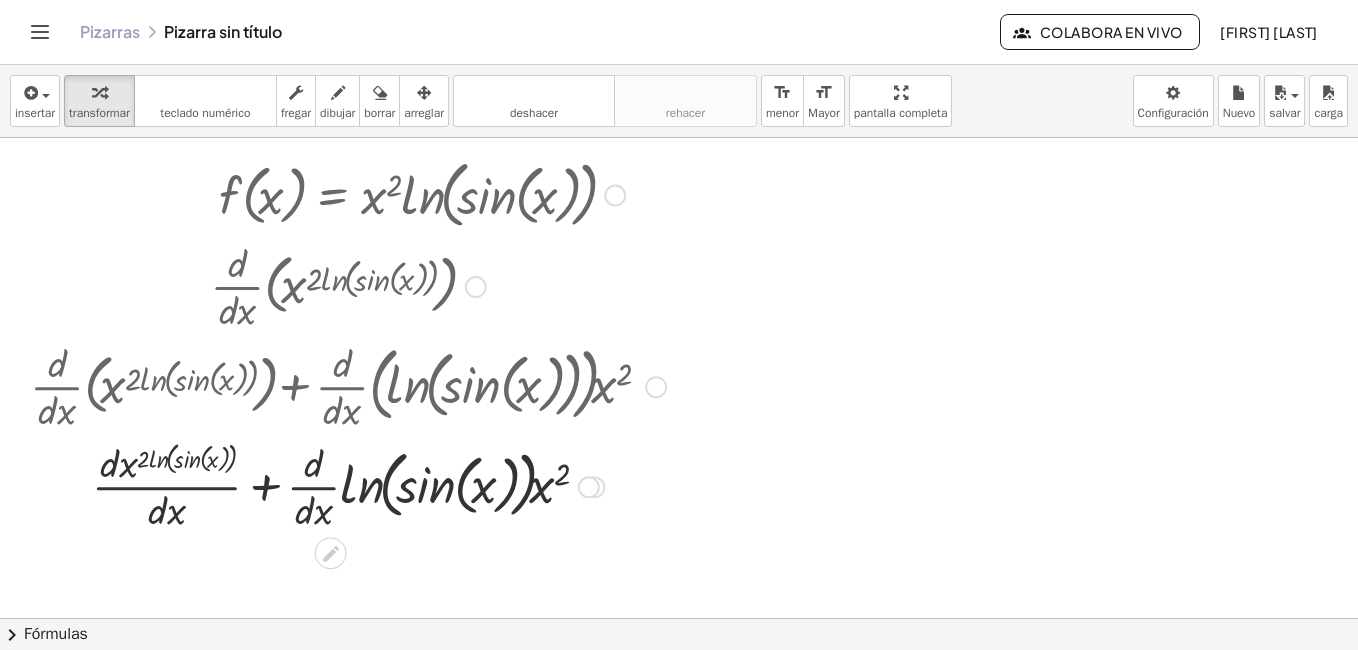 click at bounding box center [348, 485] 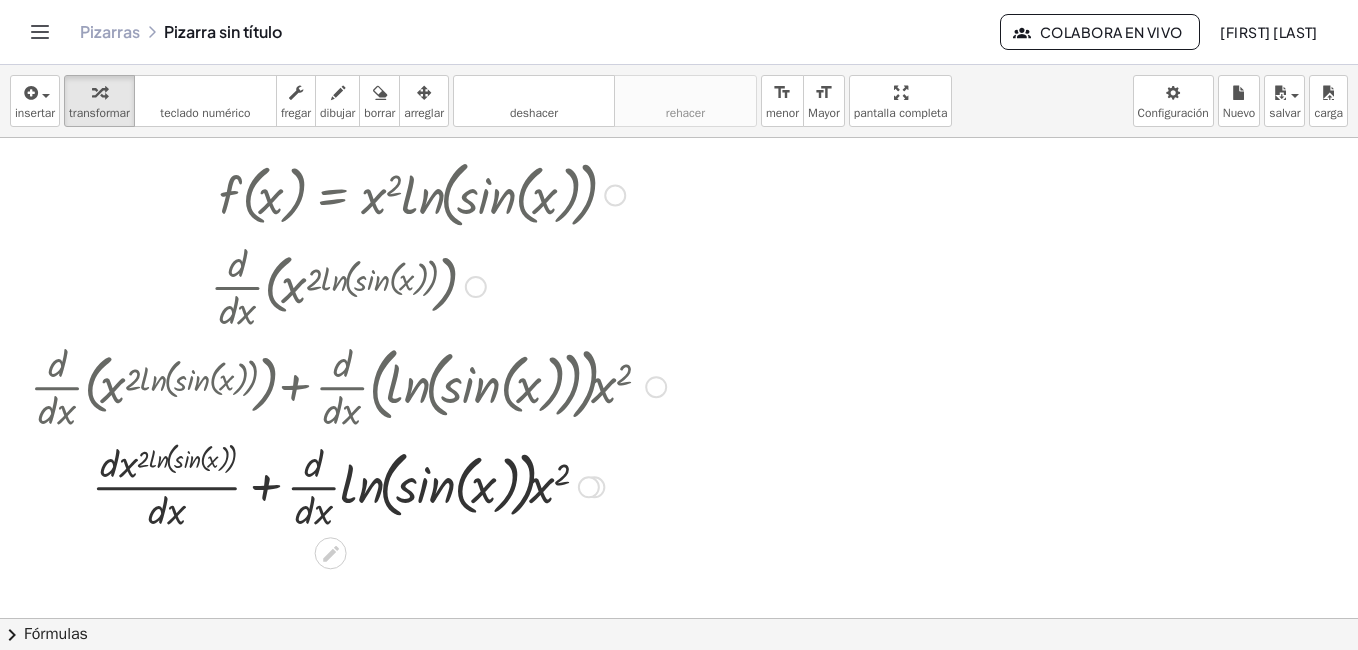 click at bounding box center (348, 485) 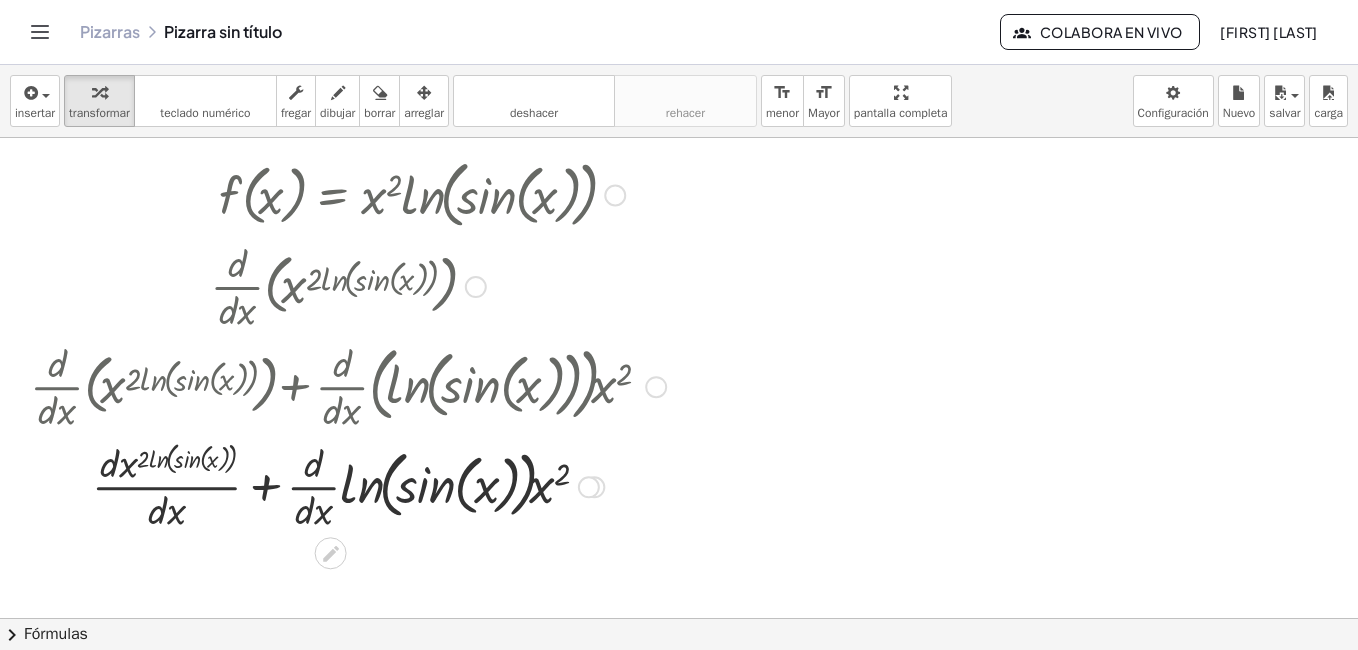 click at bounding box center [348, 485] 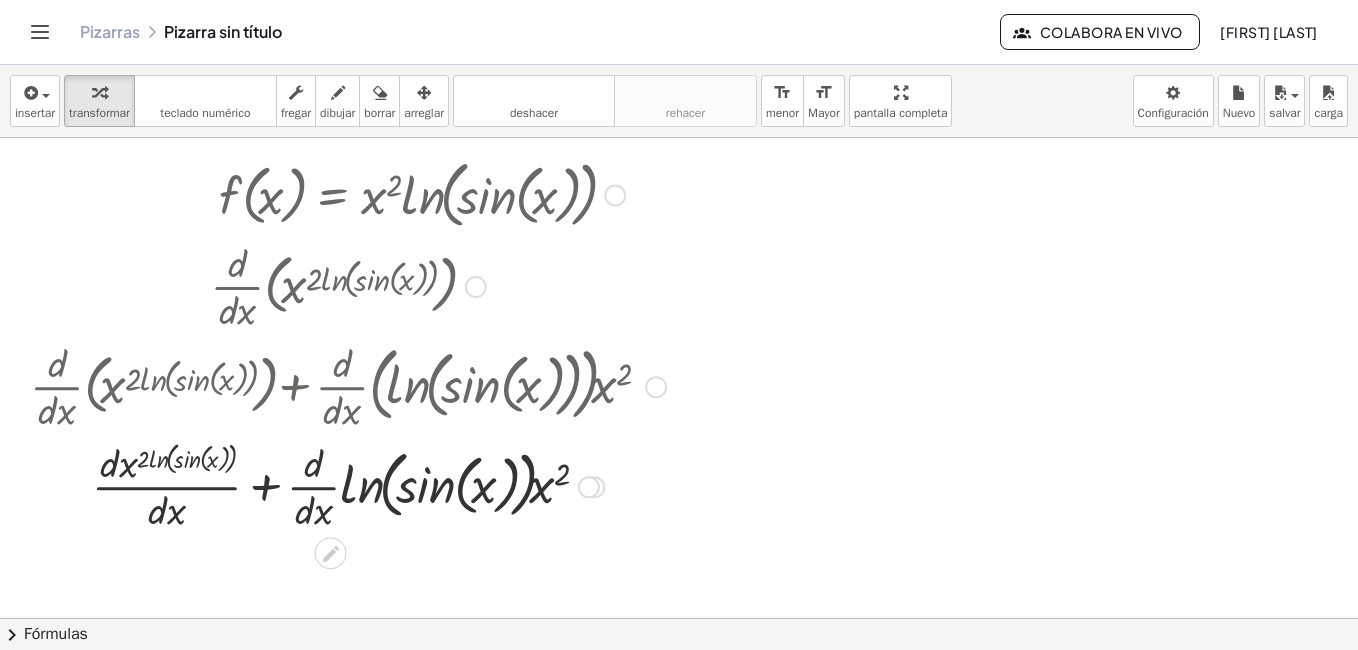 click at bounding box center (348, 485) 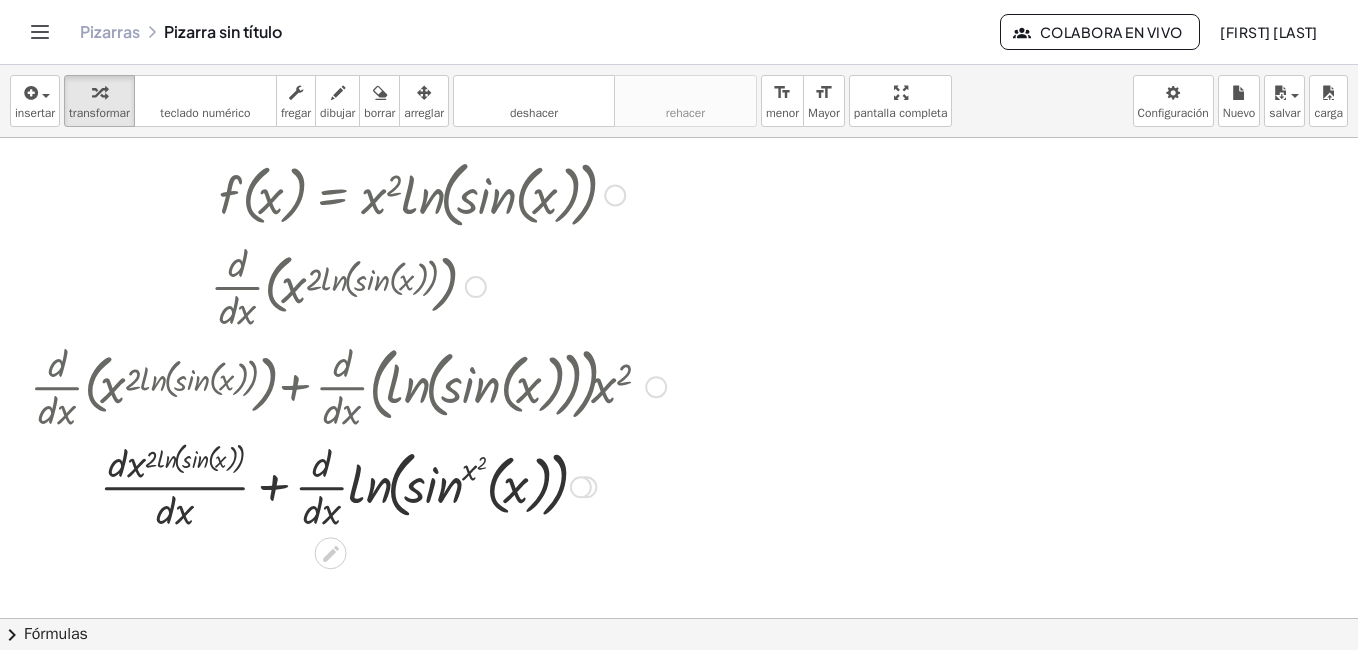 click at bounding box center [348, 485] 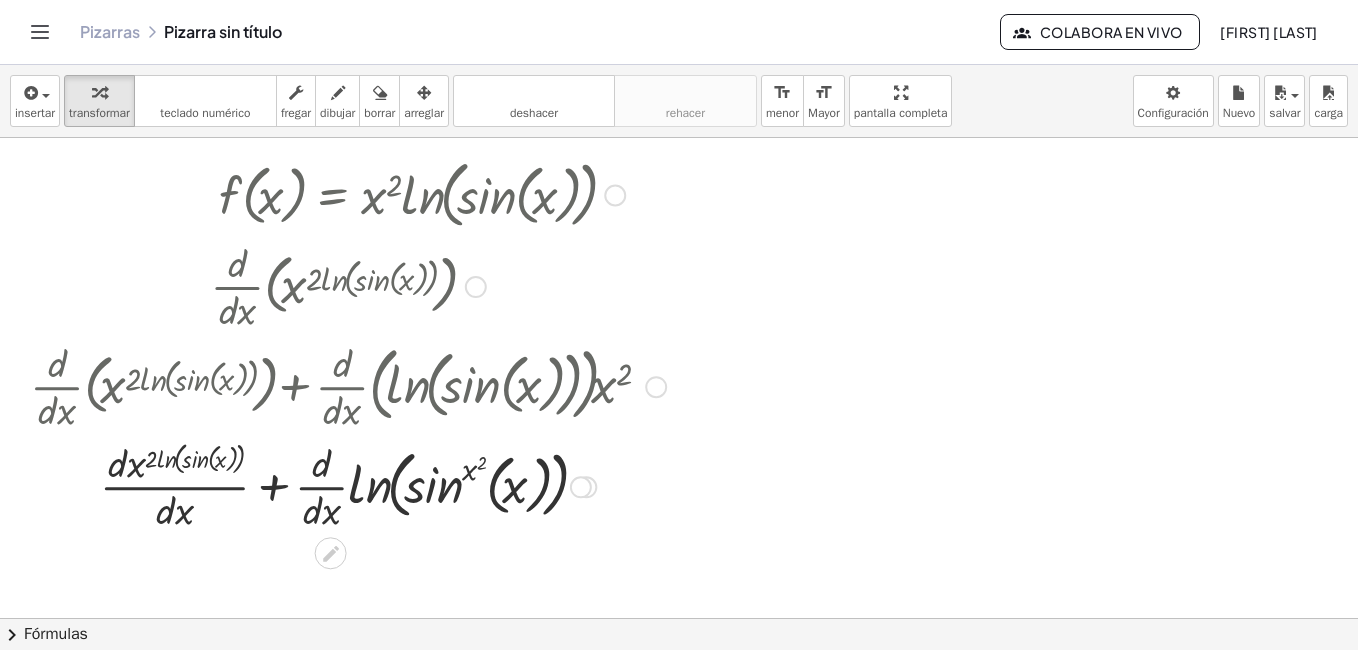 click at bounding box center (348, 485) 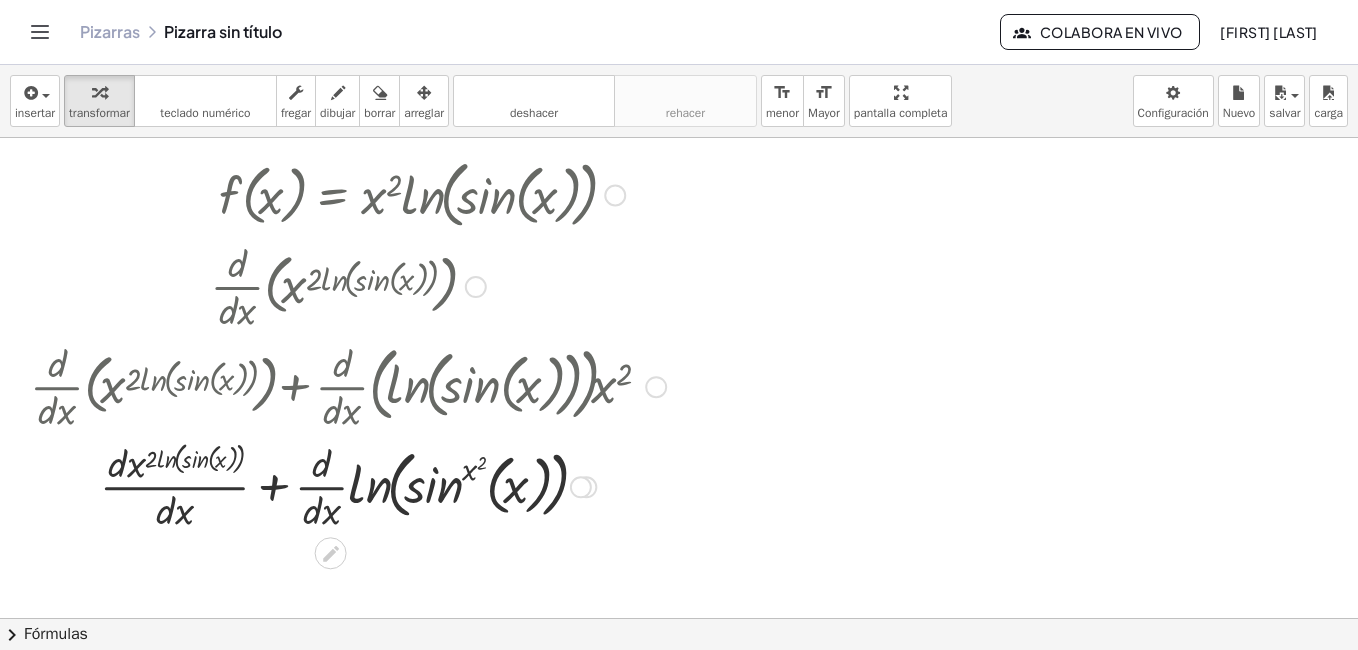 click at bounding box center [348, 485] 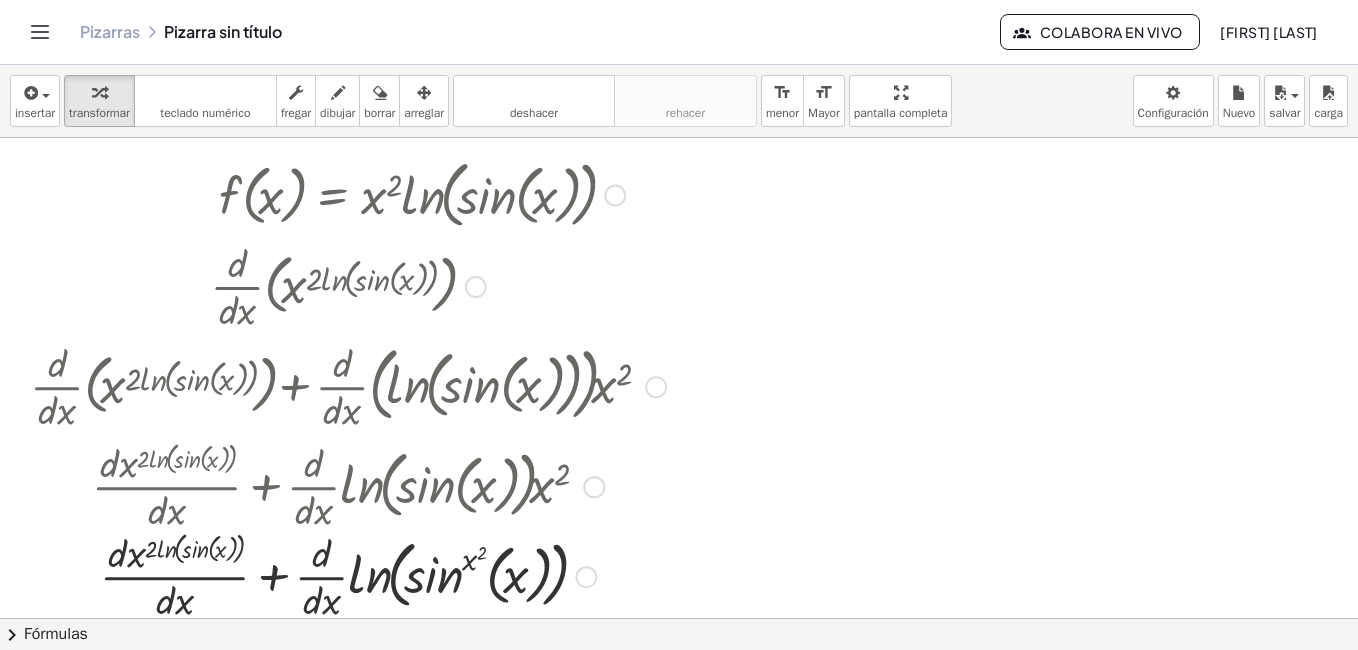 drag, startPoint x: 585, startPoint y: 484, endPoint x: 562, endPoint y: 596, distance: 114.33722 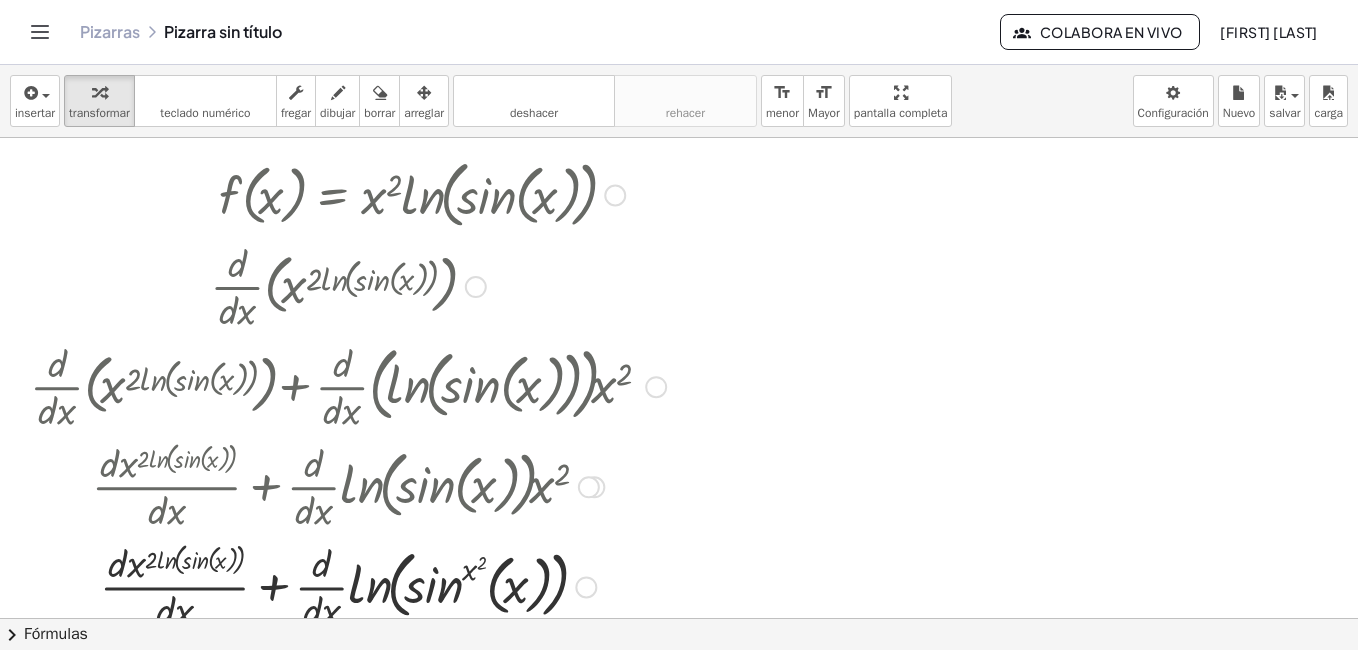 click at bounding box center (348, 485) 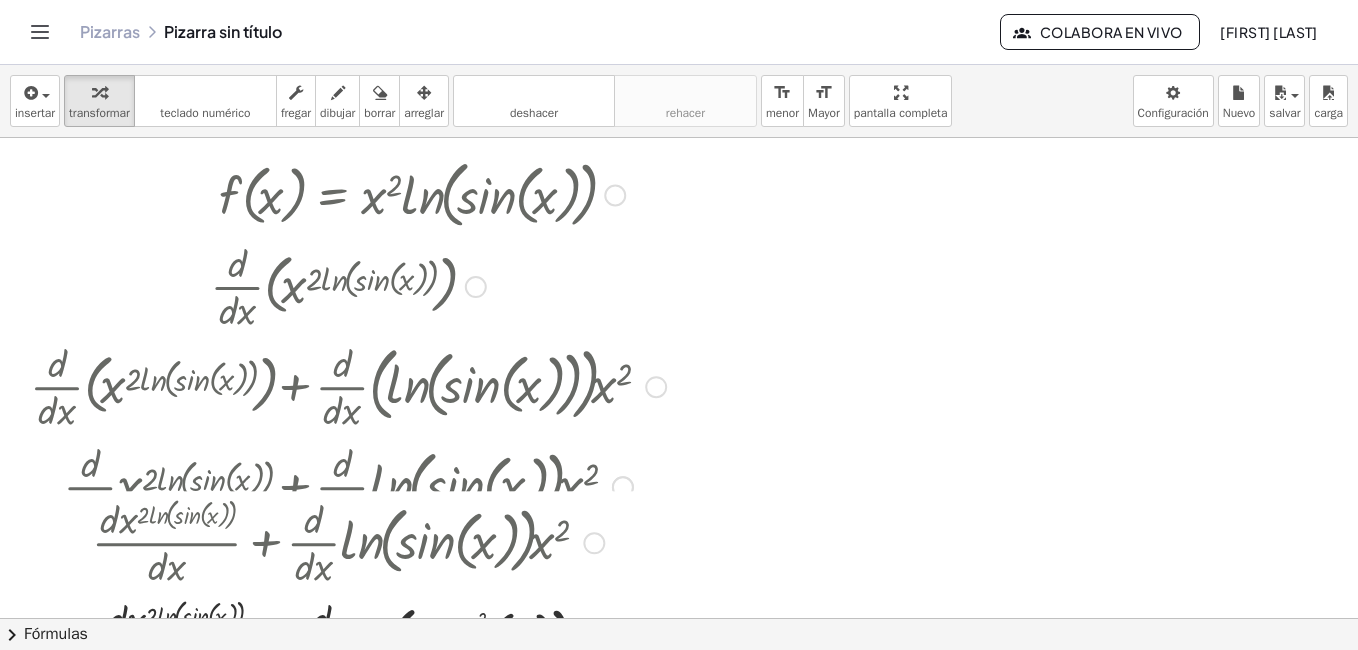 drag, startPoint x: 592, startPoint y: 488, endPoint x: 577, endPoint y: 566, distance: 79.429214 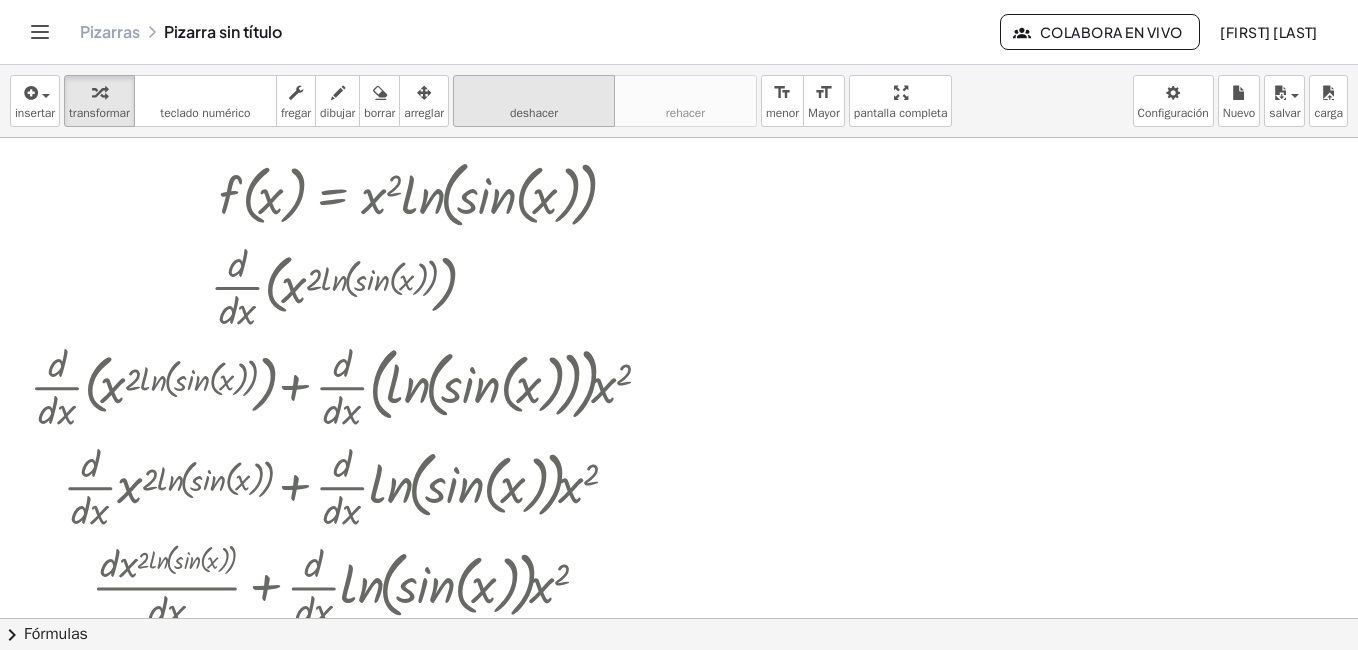 click on "deshacer" at bounding box center (534, 113) 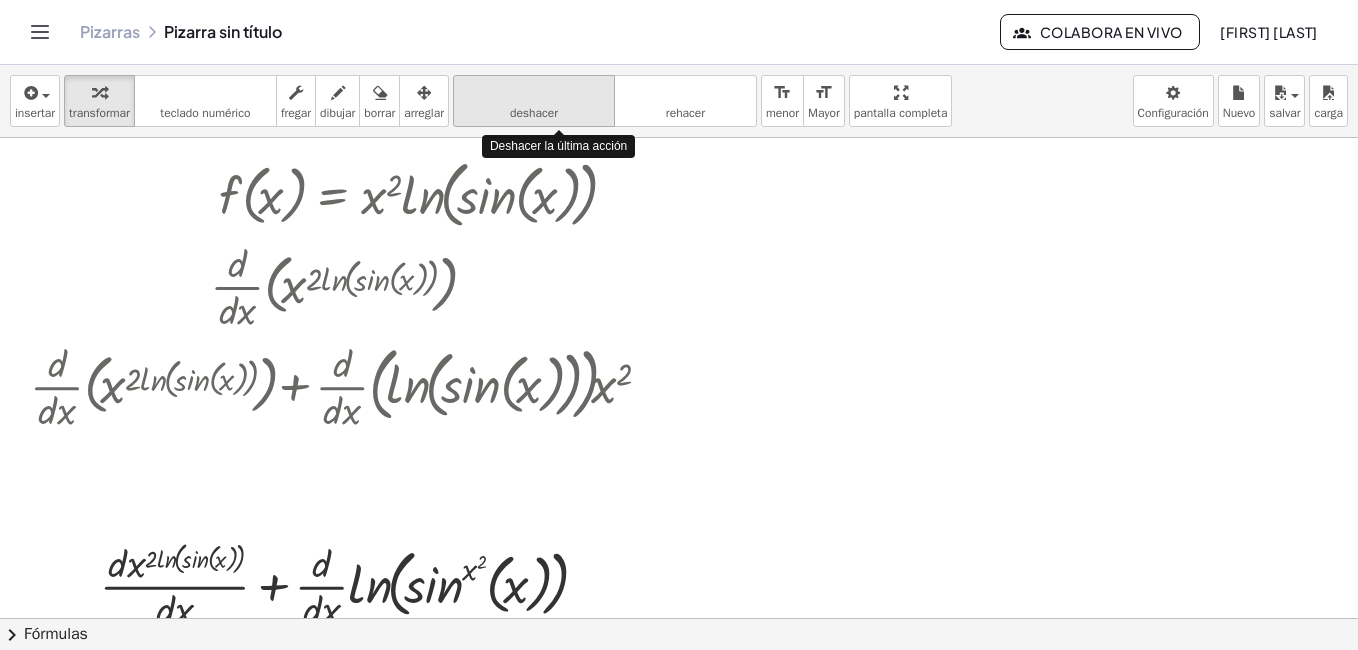 click on "deshacer" at bounding box center [534, 113] 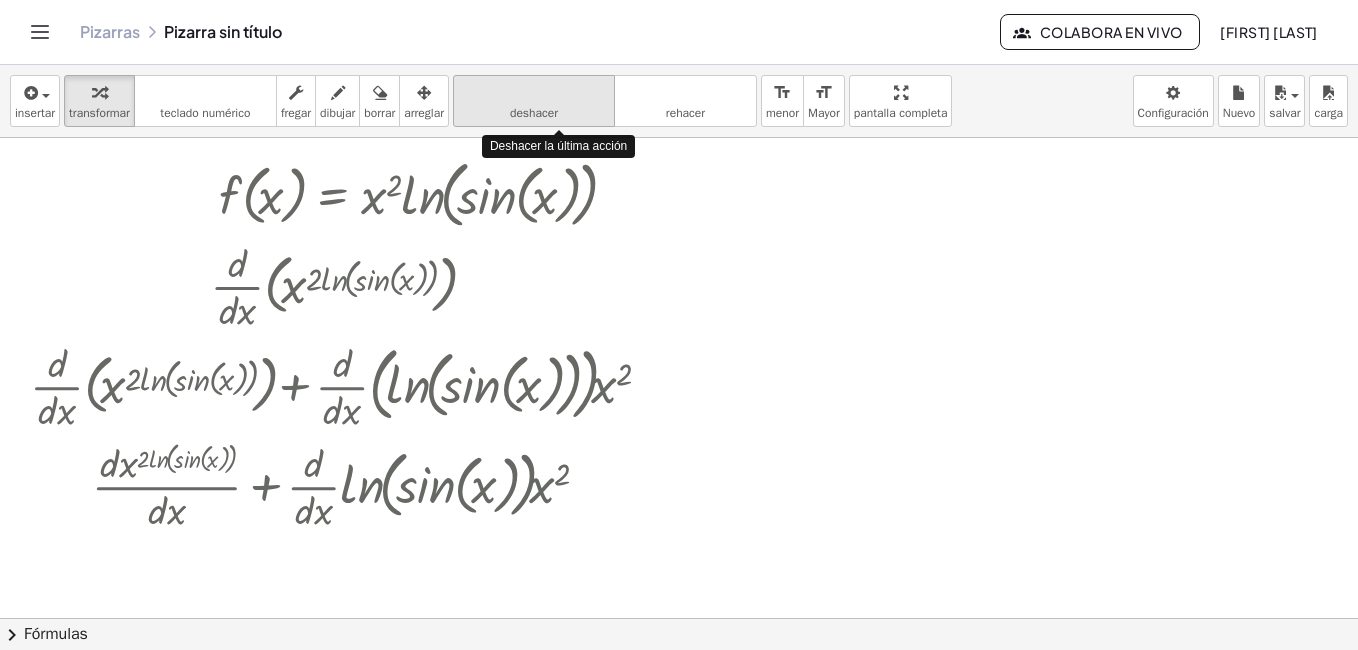 click on "deshacer" at bounding box center [534, 113] 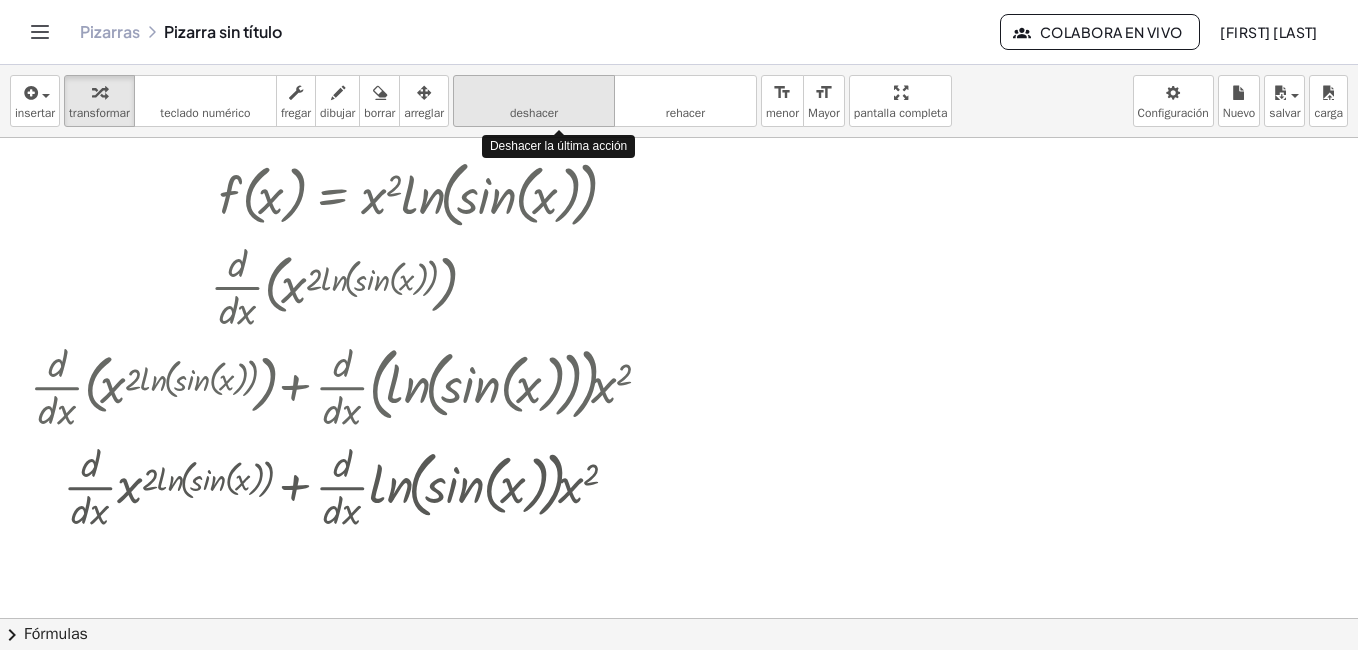 click on "deshacer" at bounding box center (534, 113) 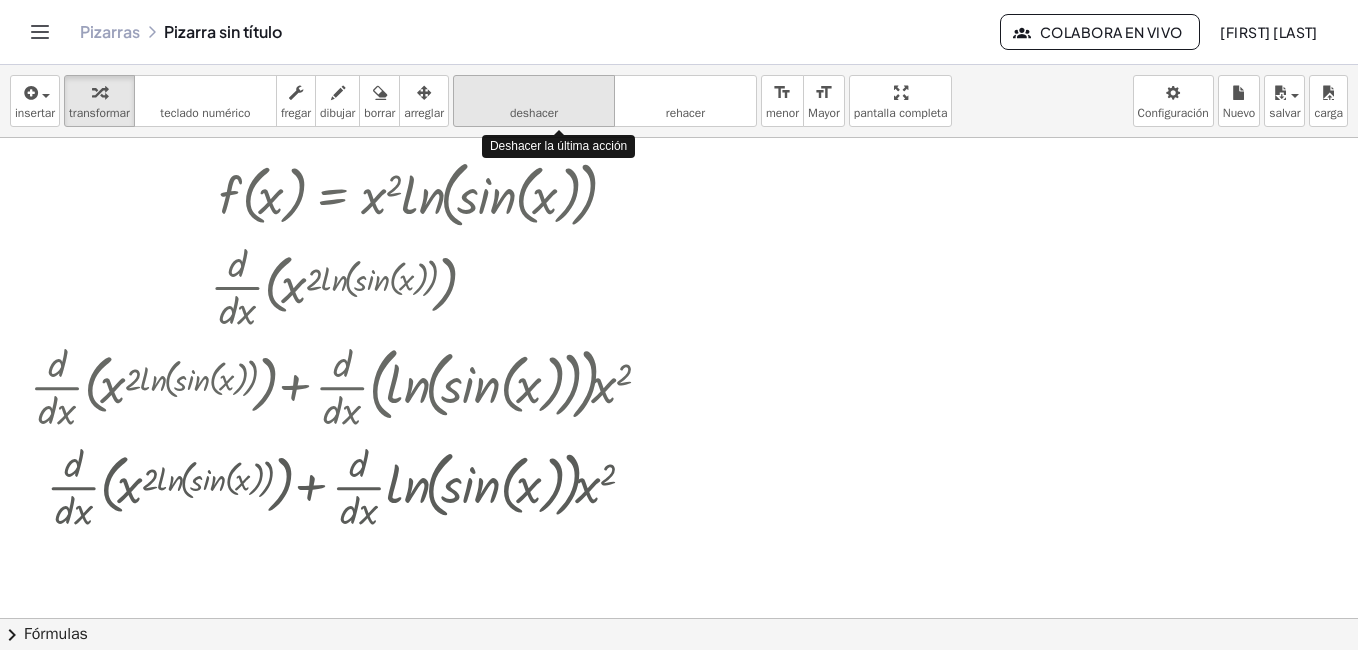 click on "deshacer" at bounding box center [534, 113] 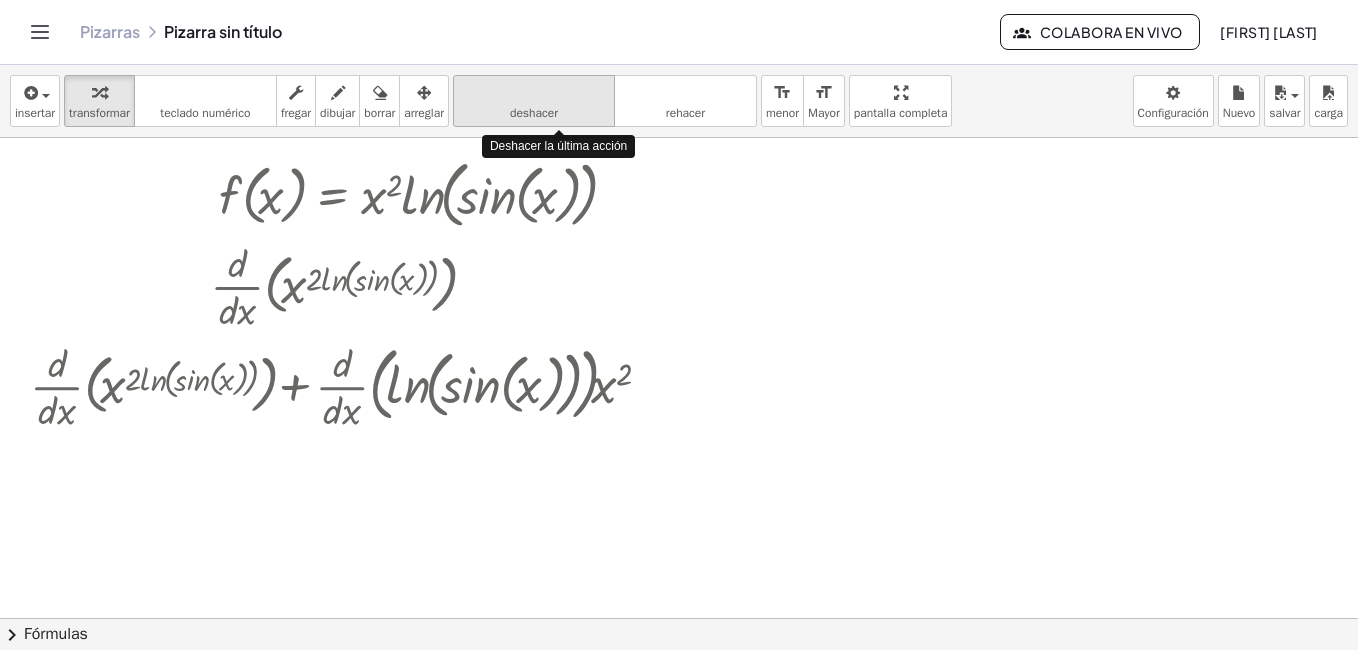 click on "deshacer" at bounding box center [534, 113] 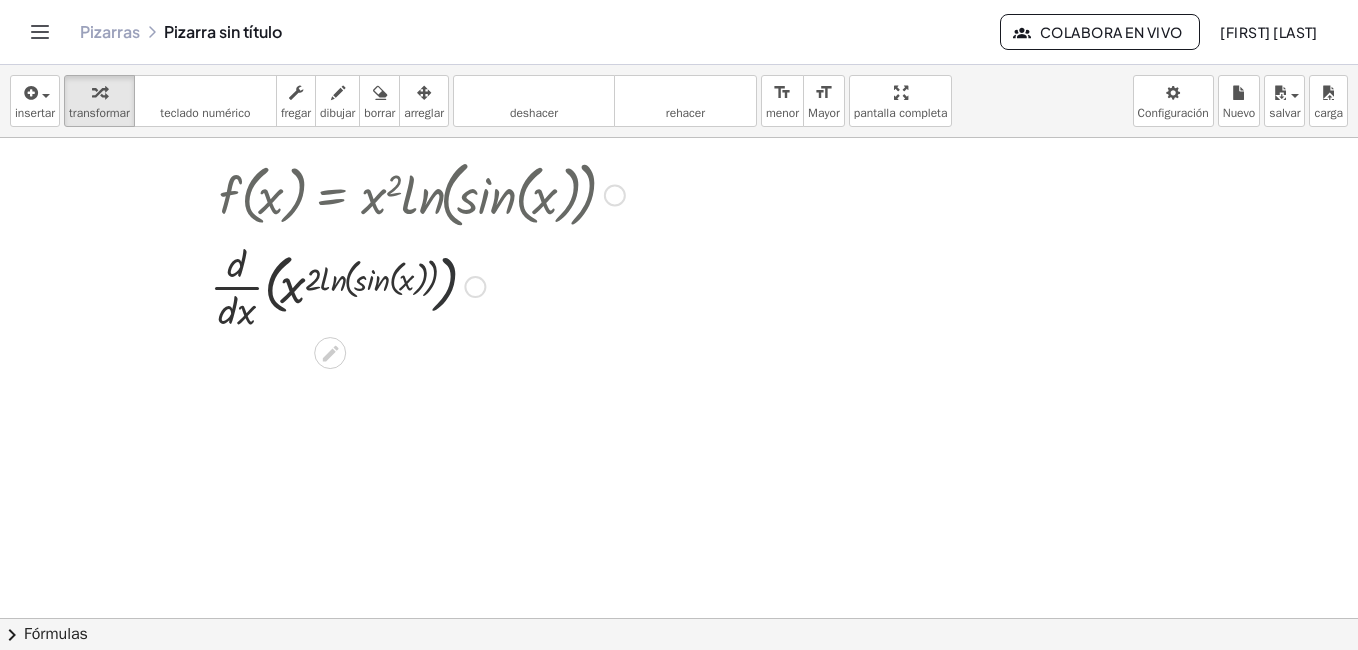 click at bounding box center [417, 285] 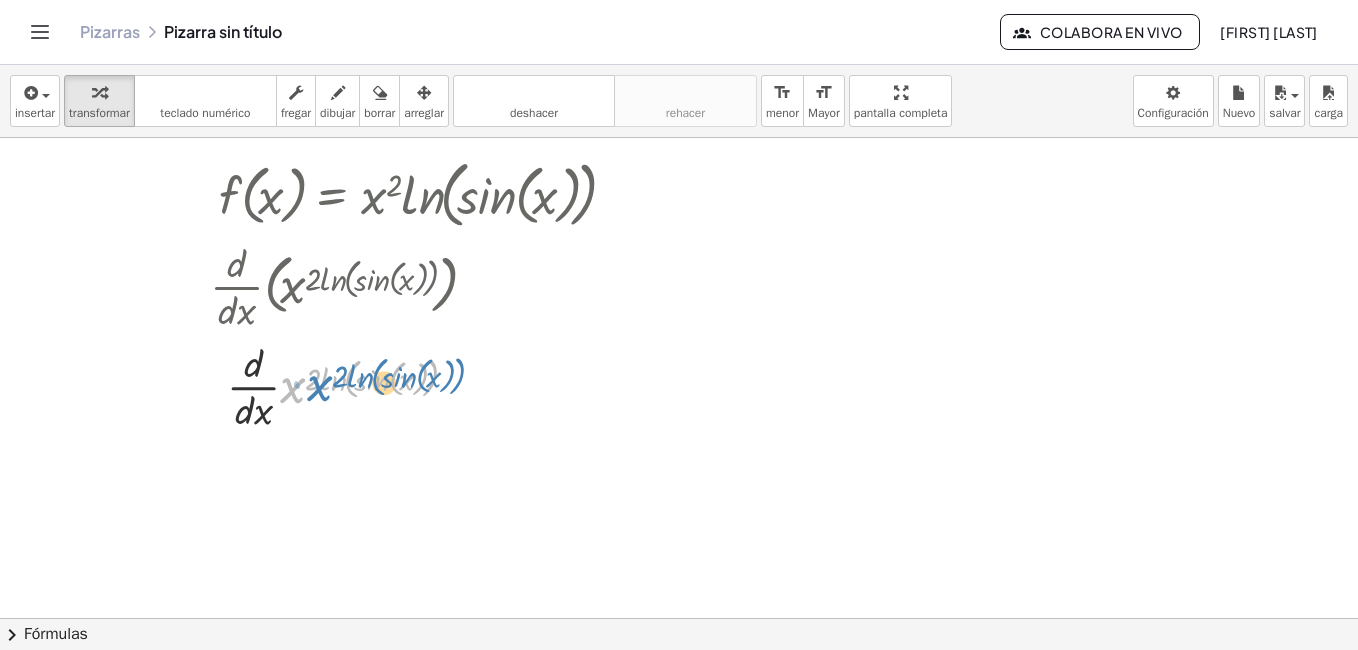 drag, startPoint x: 297, startPoint y: 384, endPoint x: 324, endPoint y: 381, distance: 27.166155 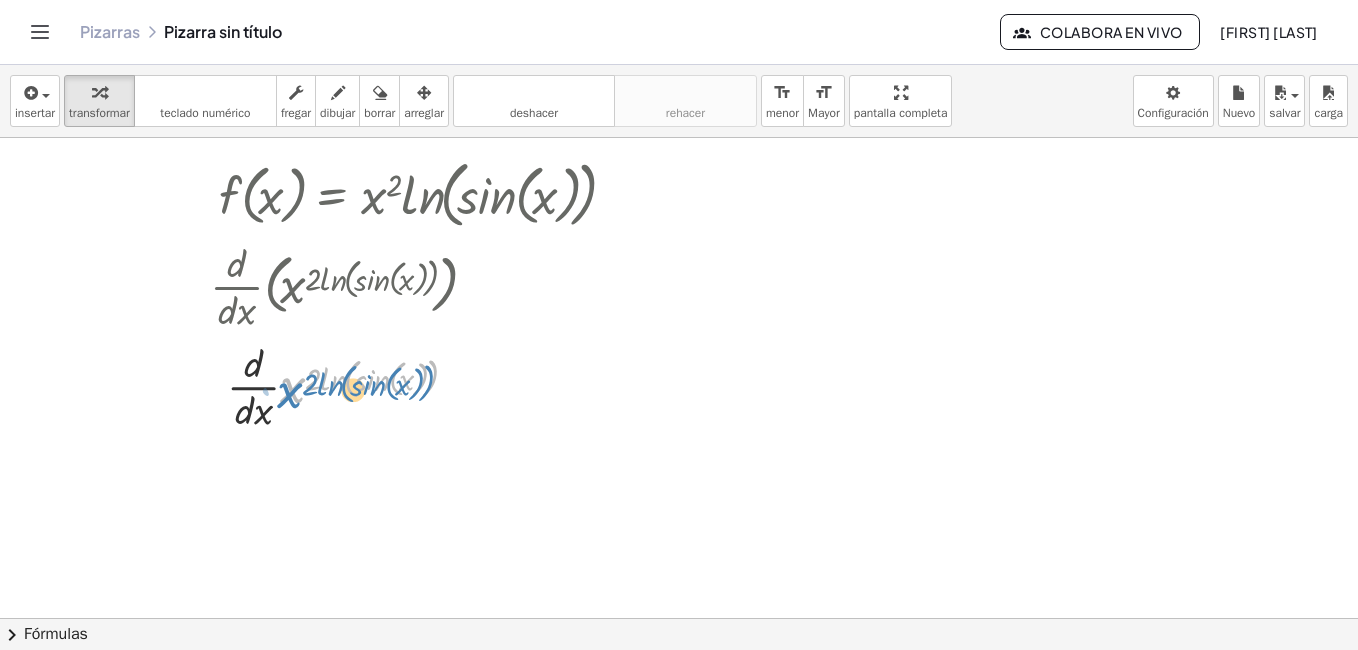 click at bounding box center (417, 385) 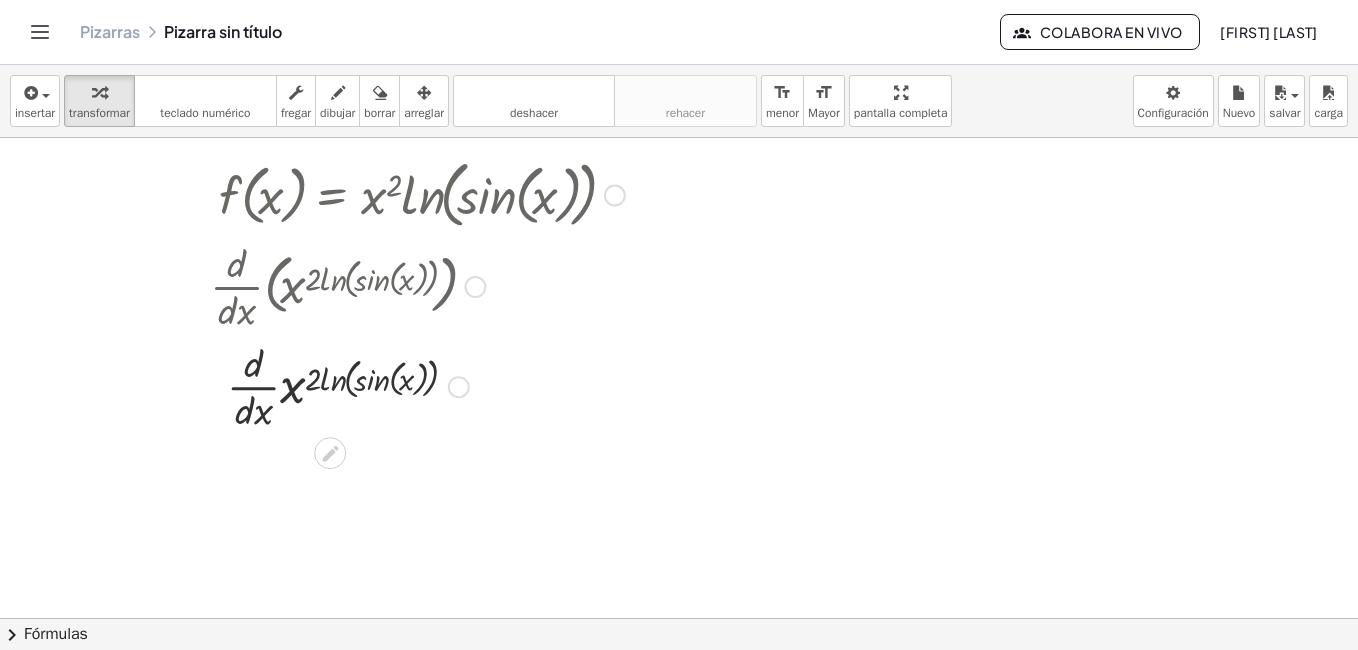 click at bounding box center [417, 385] 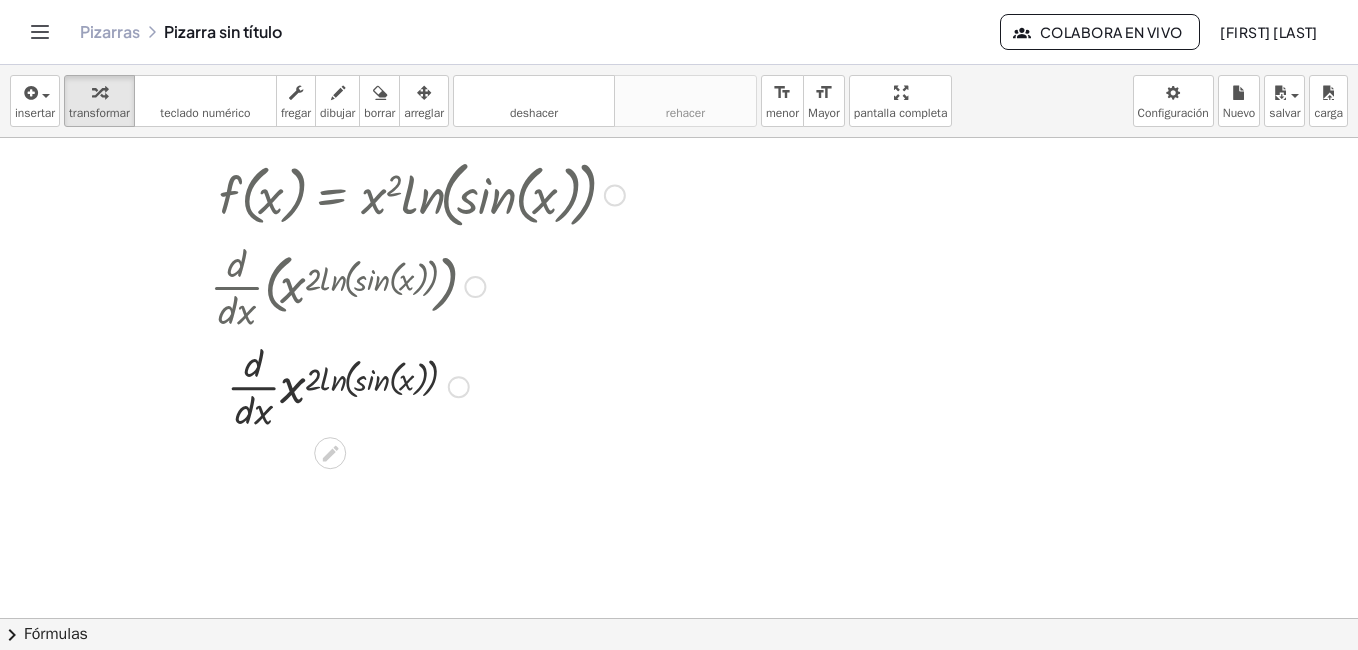 click at bounding box center (417, 385) 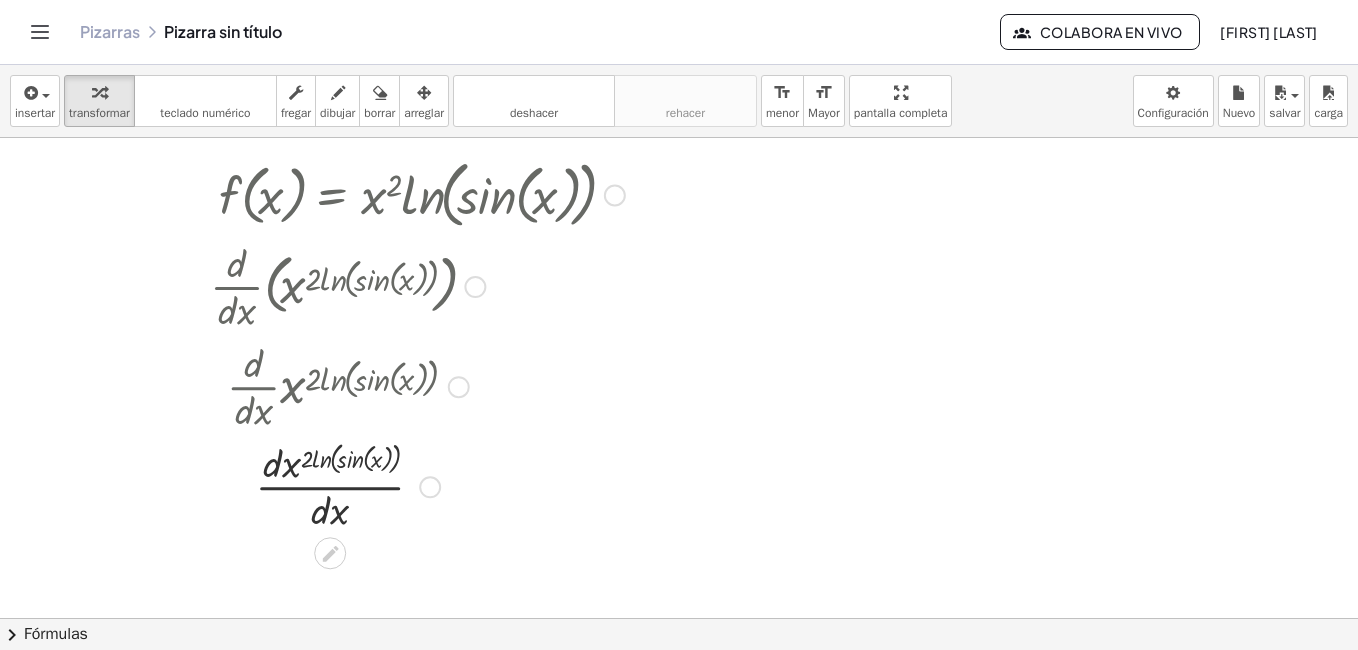 drag, startPoint x: 296, startPoint y: 382, endPoint x: 214, endPoint y: 458, distance: 111.8034 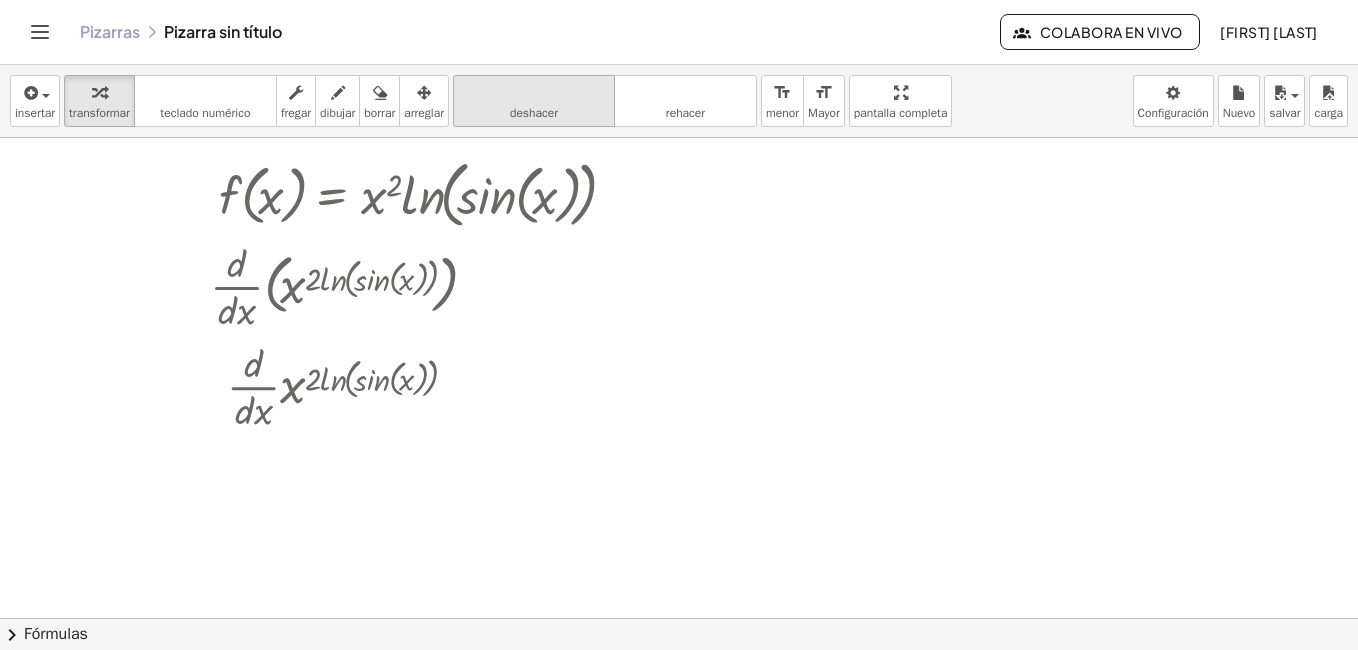 click on "deshacer" at bounding box center (534, 113) 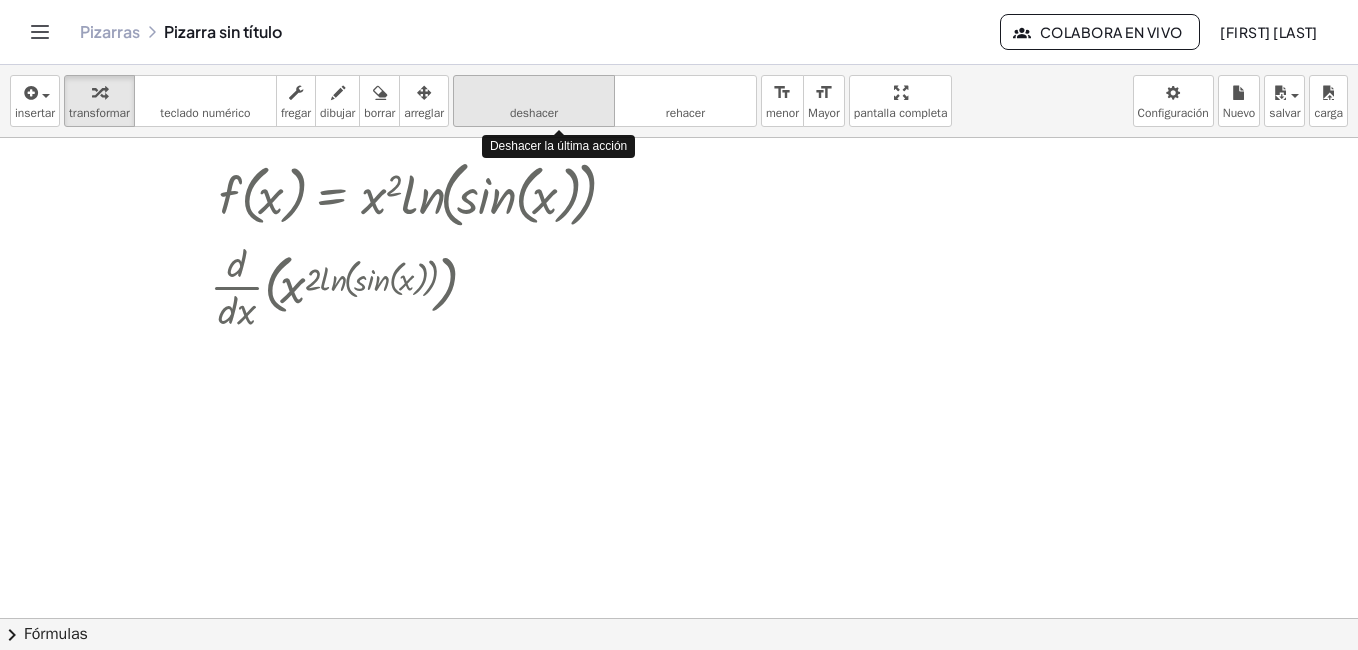 click on "deshacer" at bounding box center (534, 113) 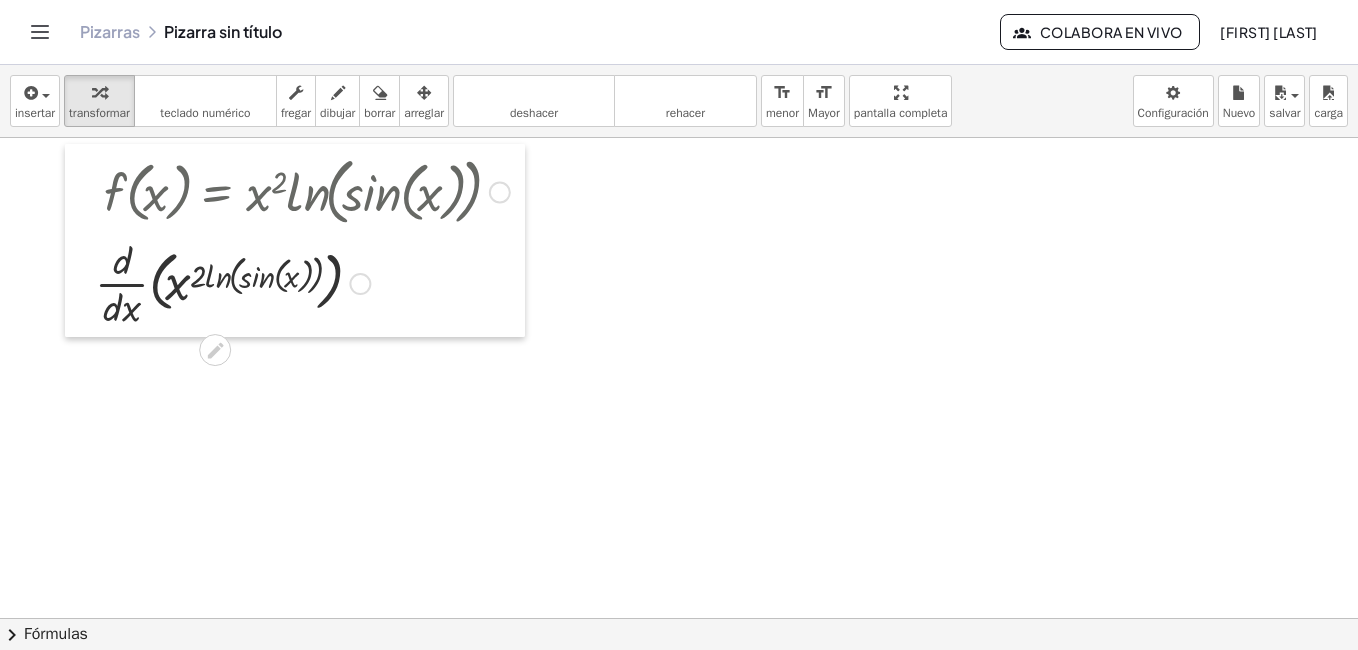 drag, startPoint x: 204, startPoint y: 264, endPoint x: 89, endPoint y: 261, distance: 115.03912 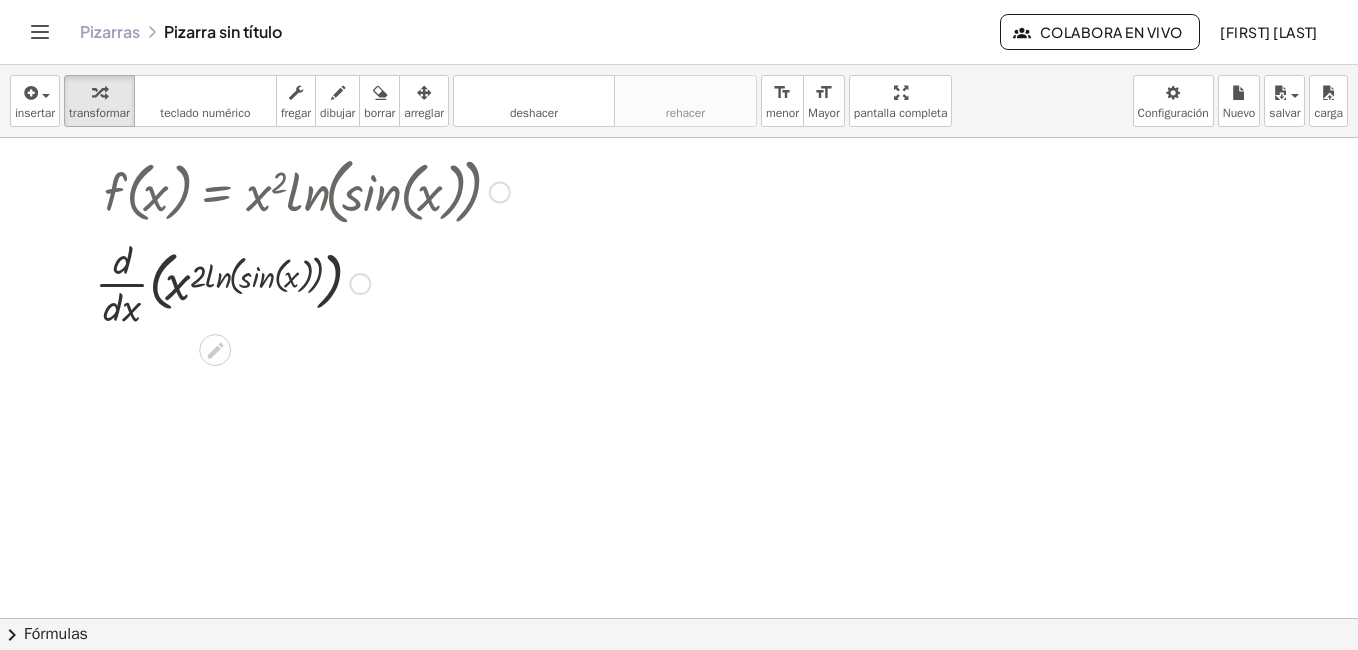 click at bounding box center (302, 190) 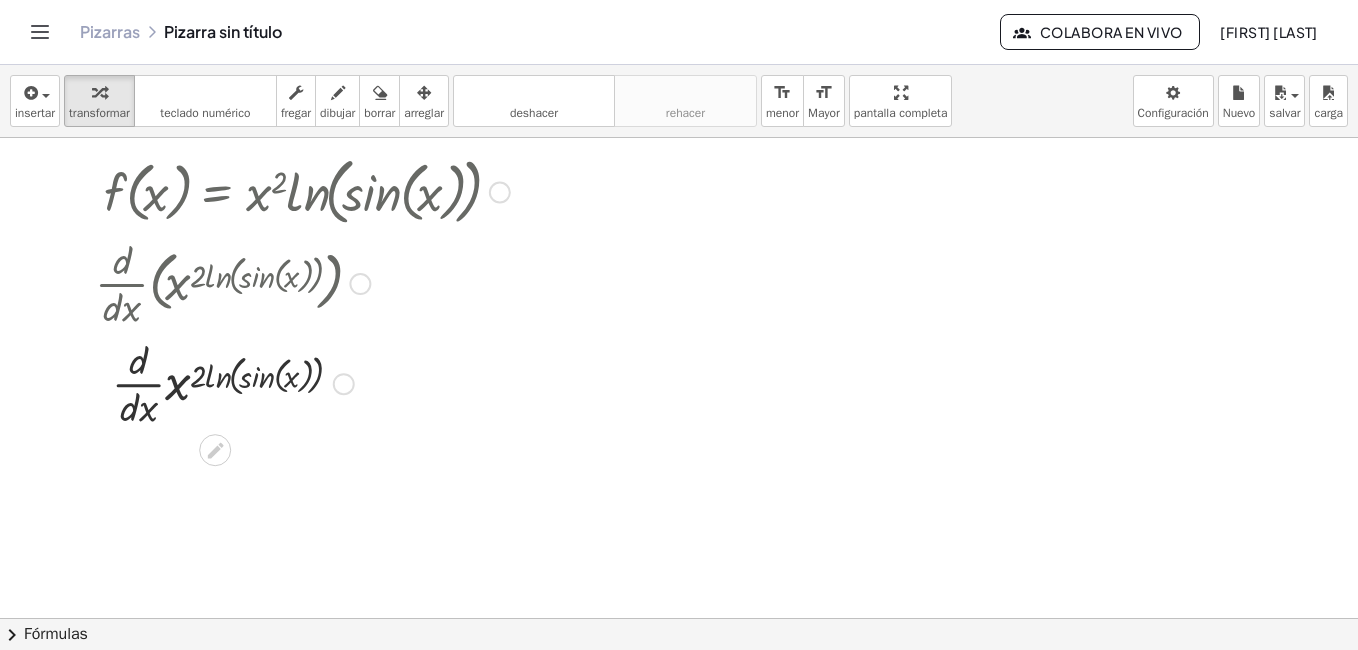 click at bounding box center (302, 382) 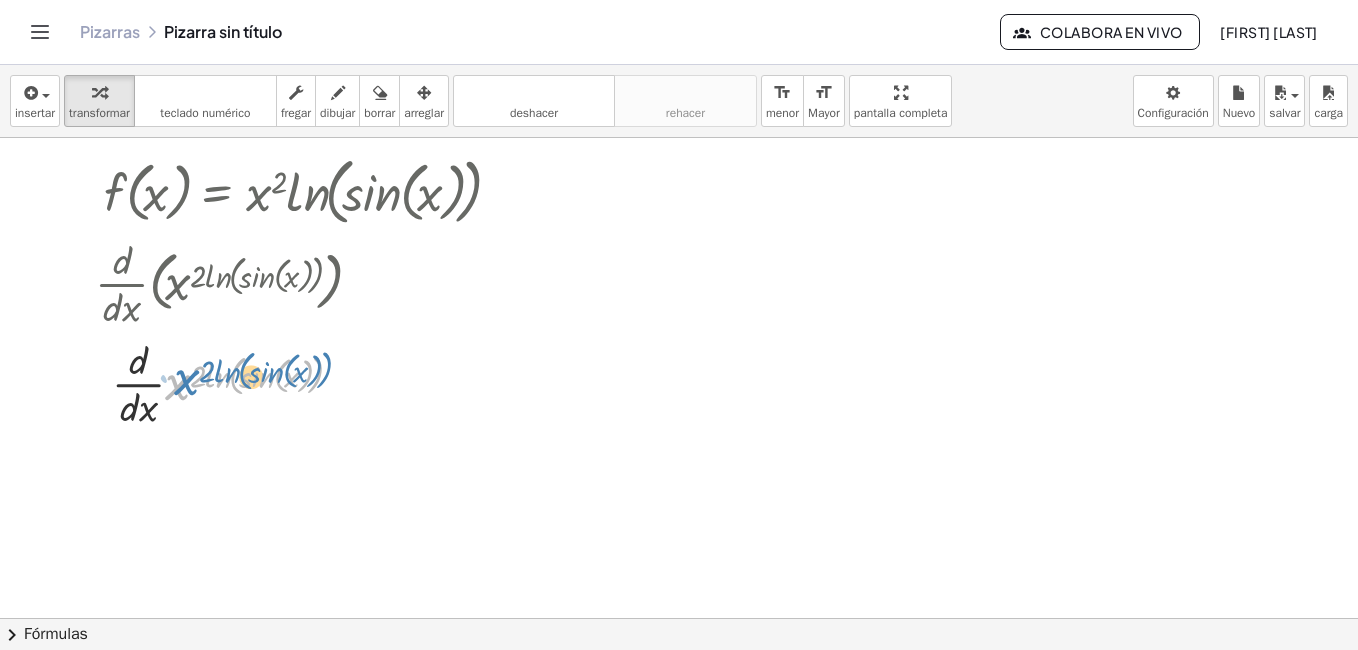 drag, startPoint x: 179, startPoint y: 389, endPoint x: 188, endPoint y: 384, distance: 10.29563 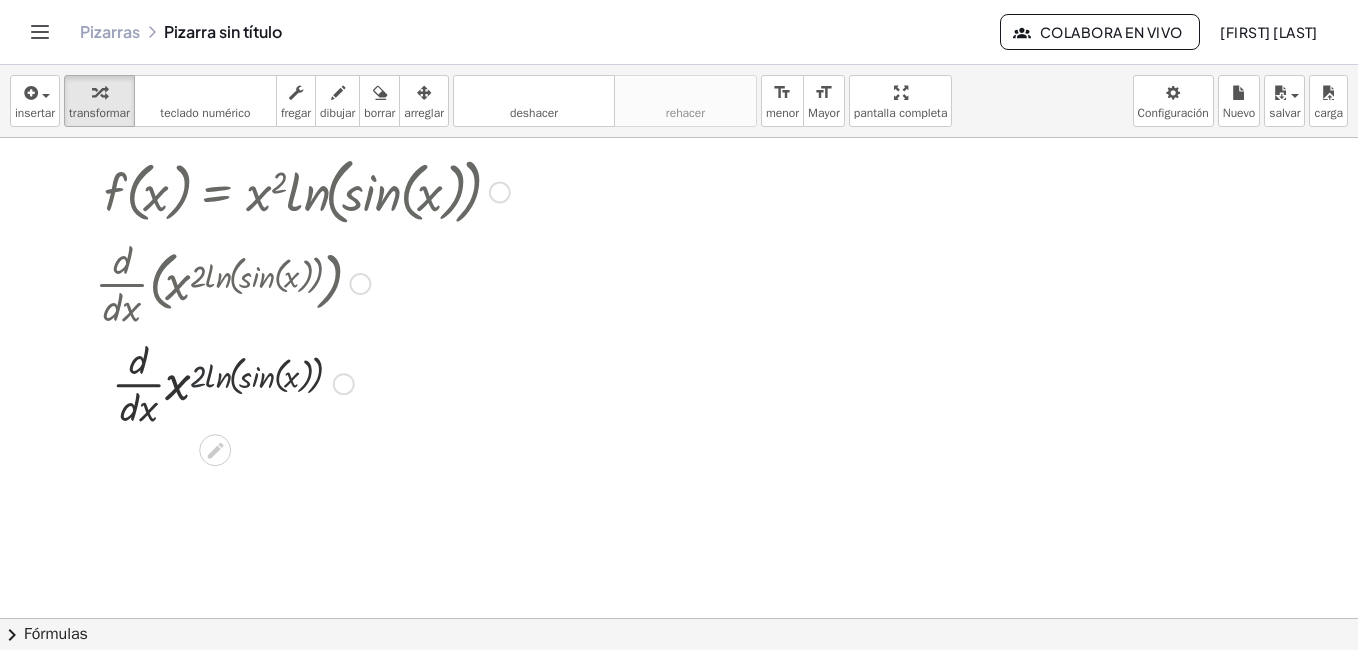 click at bounding box center (302, 382) 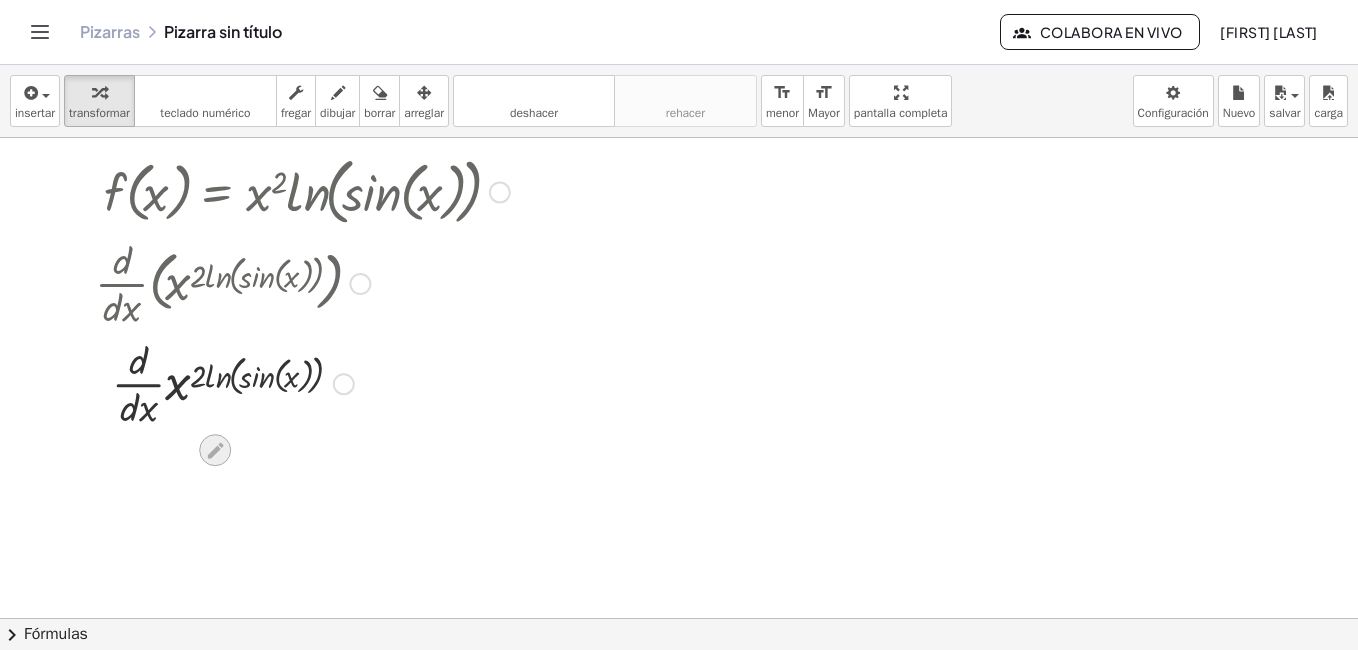 click 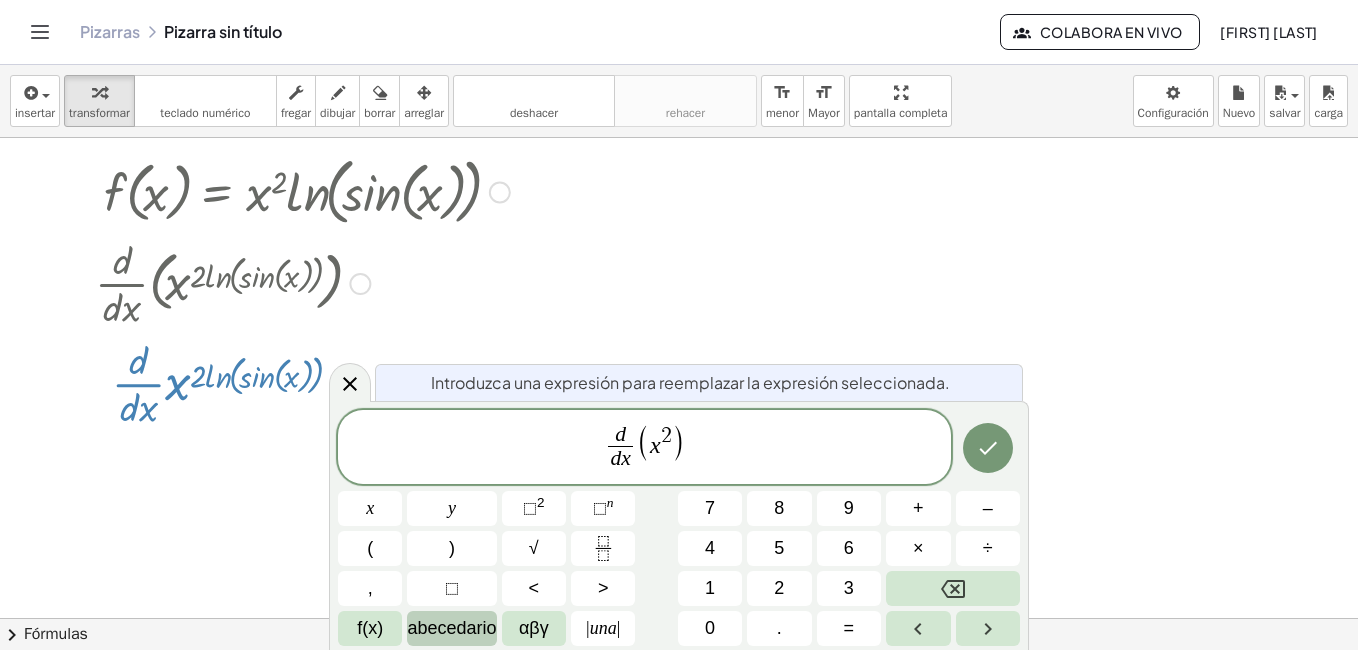 click on "abecedario" at bounding box center (451, 628) 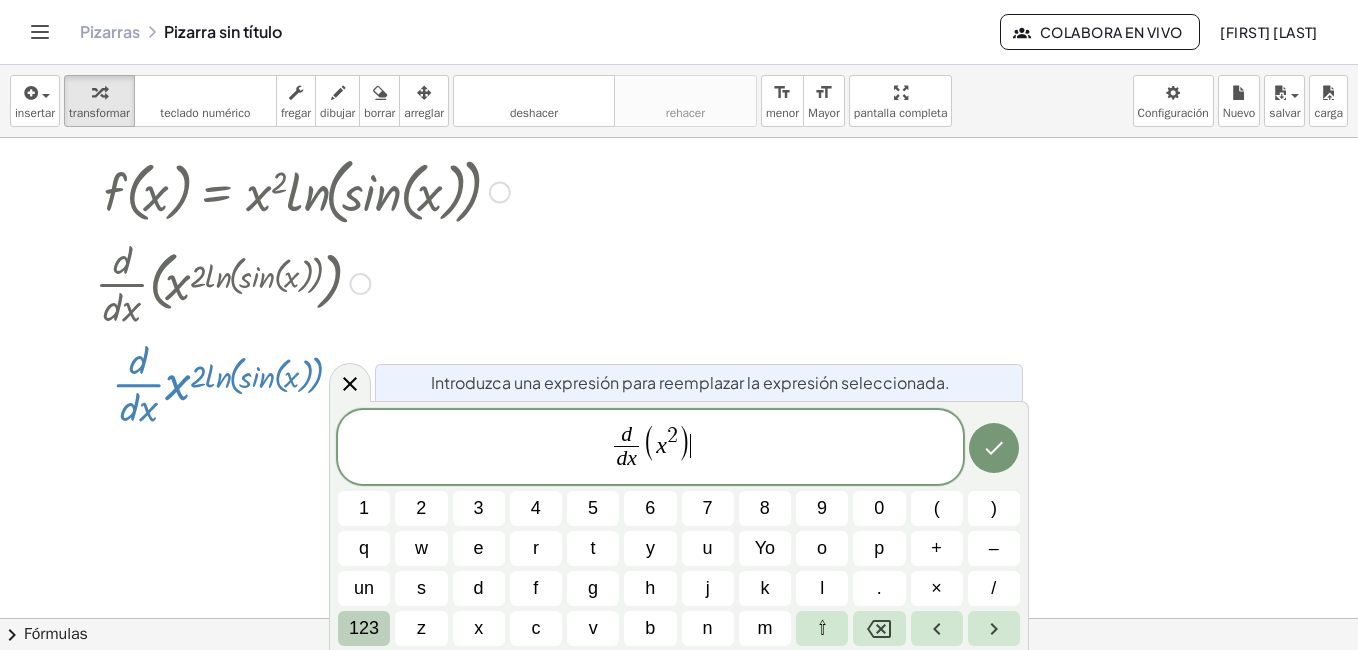 click on "123" at bounding box center [364, 628] 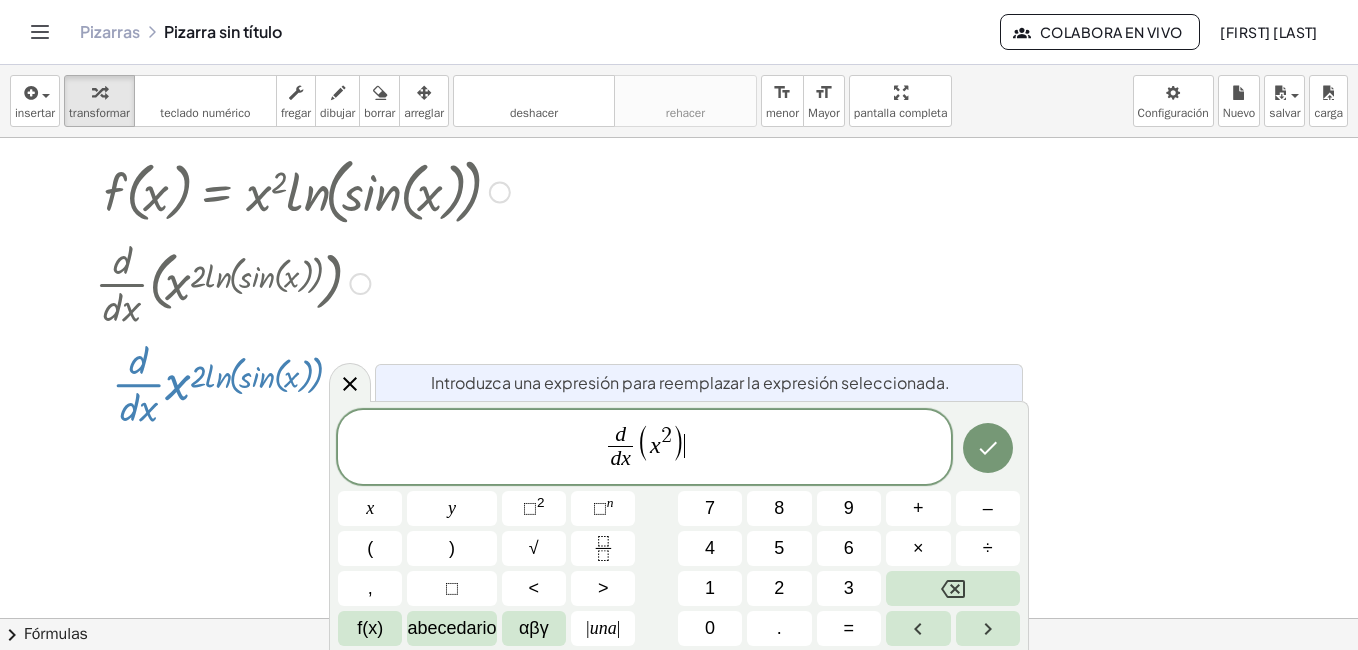 click on "f(x)" at bounding box center [370, 628] 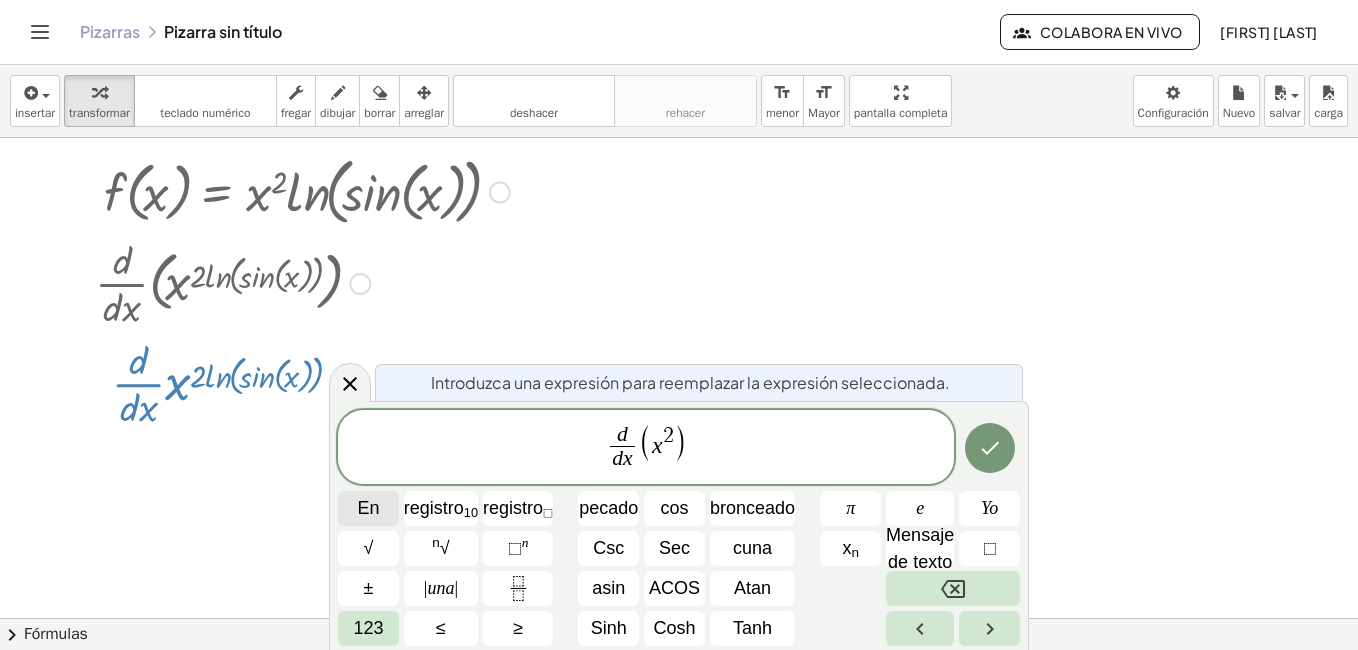 click on "En" at bounding box center (368, 508) 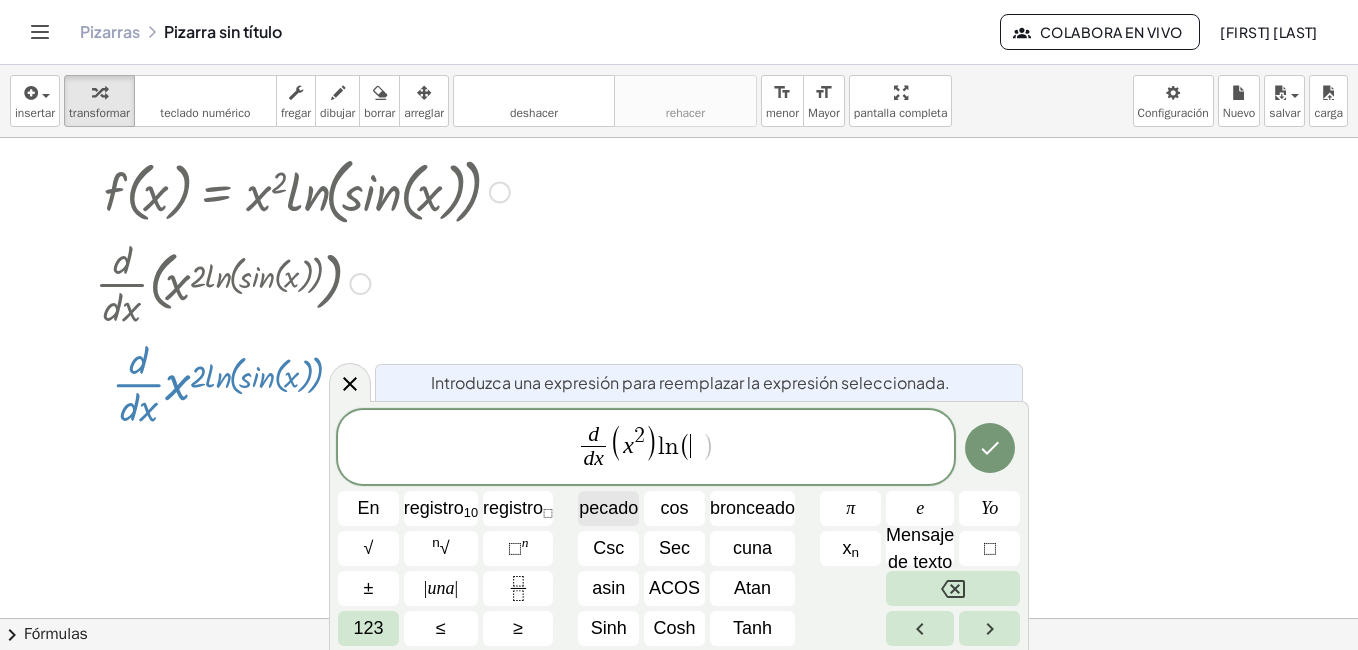 click on "pecado" at bounding box center [608, 508] 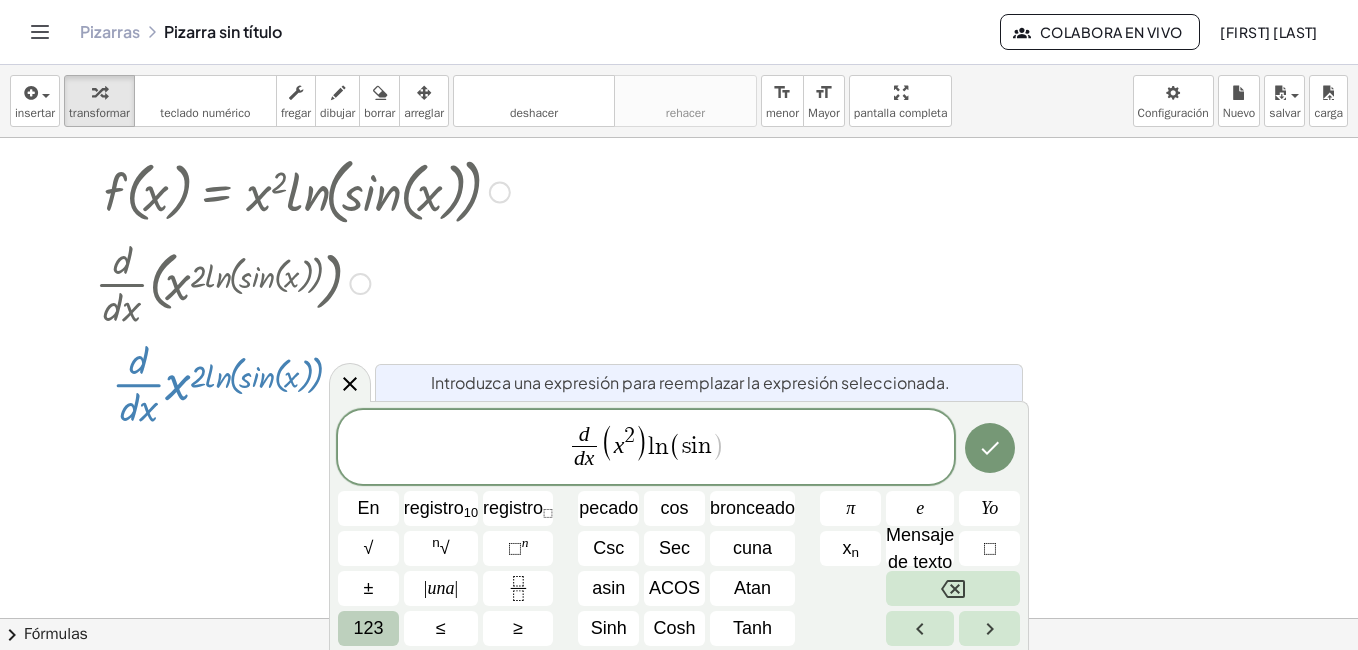click on "123" at bounding box center (368, 628) 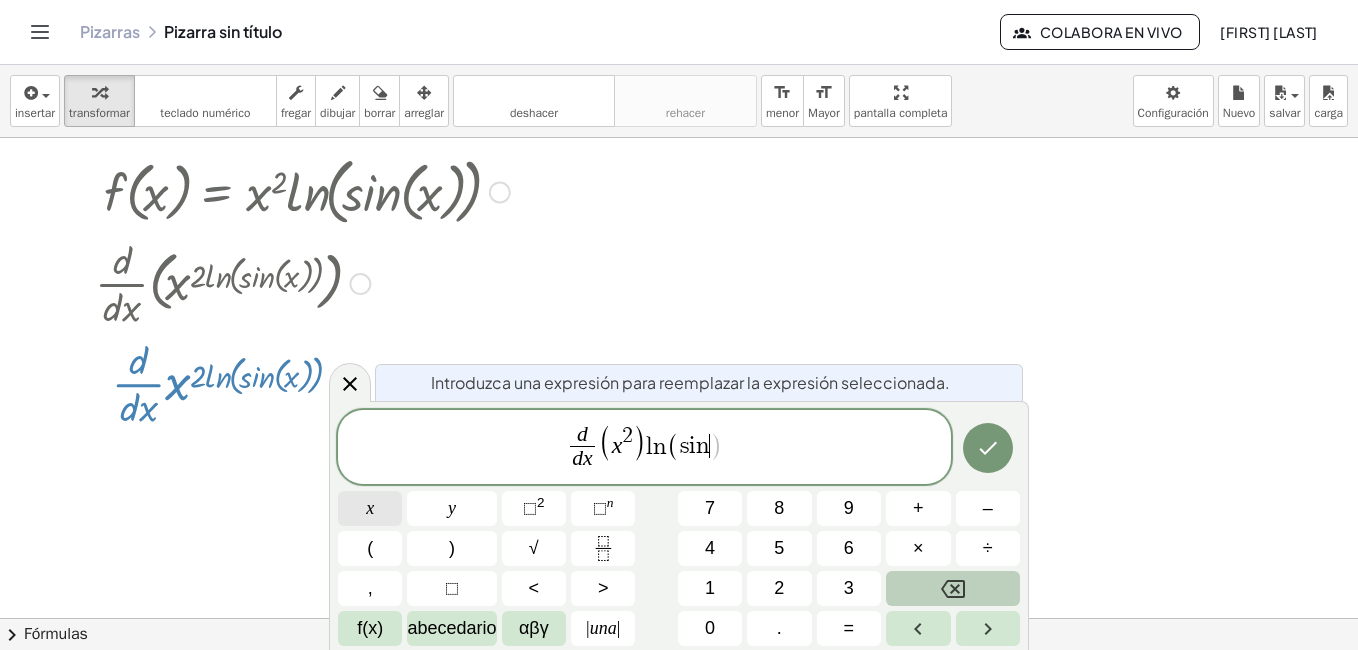 click on "x" at bounding box center (370, 508) 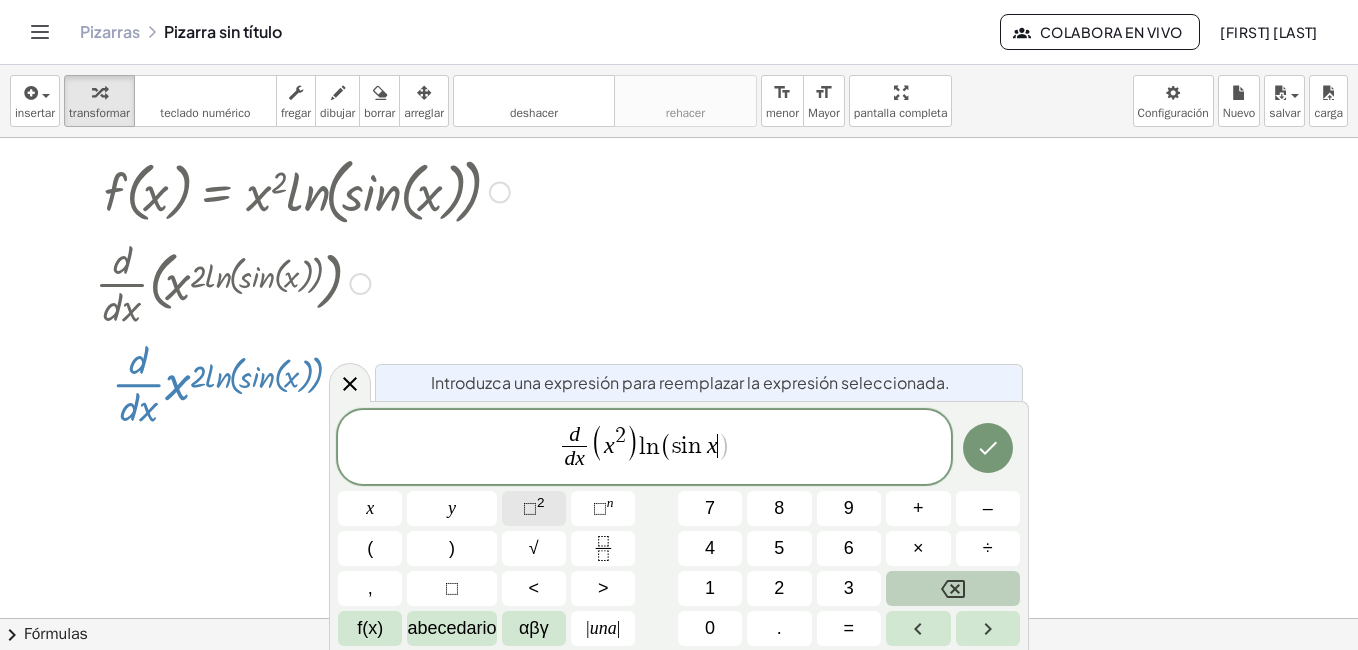 click on "⬚ 2" 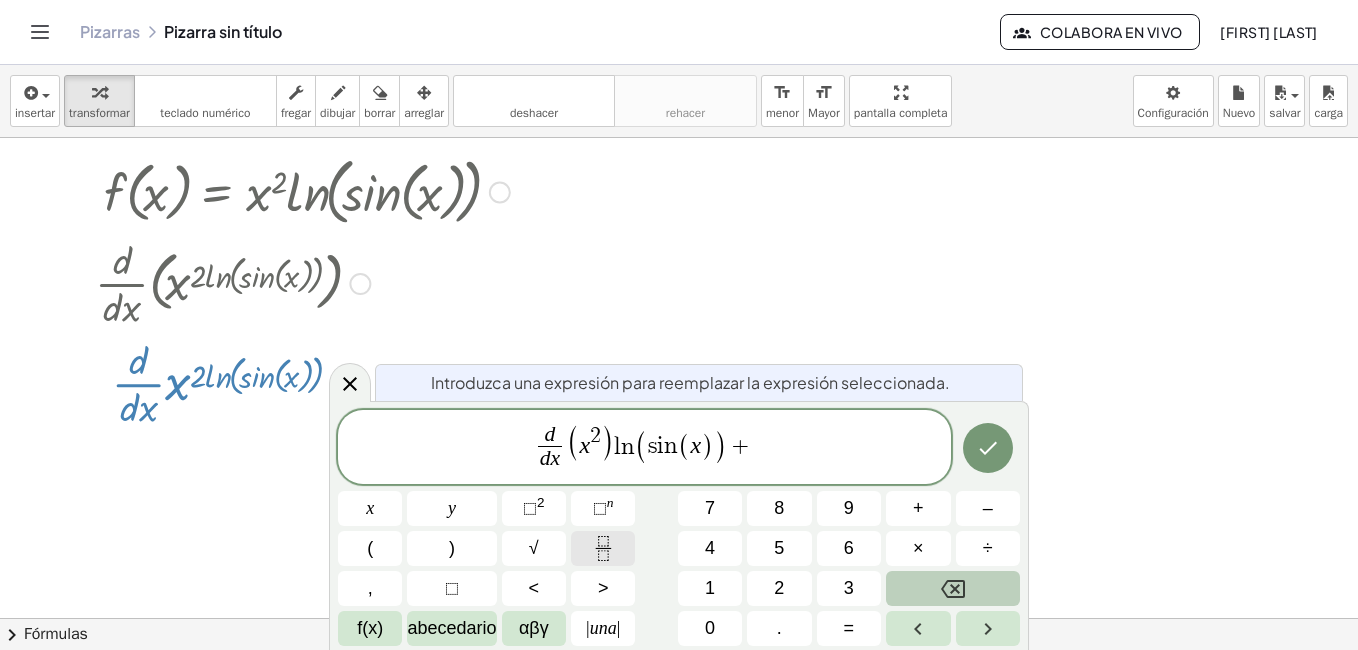 click 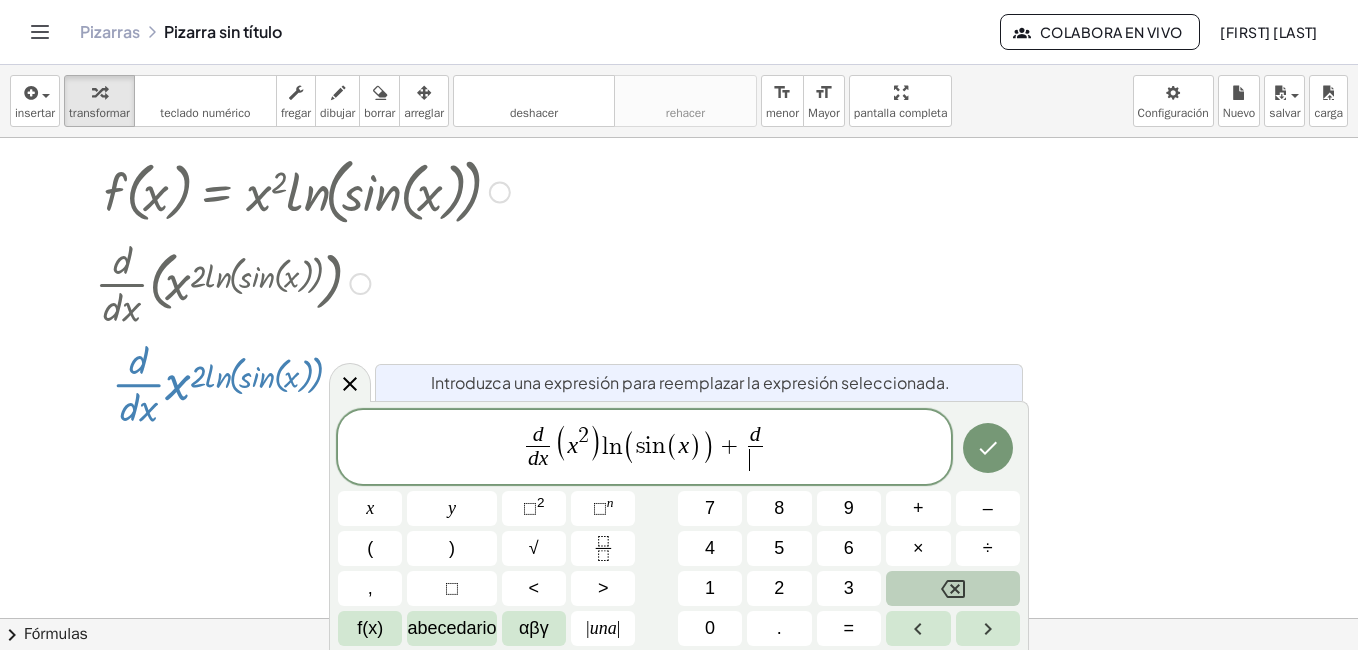 click on "​" at bounding box center [755, 459] 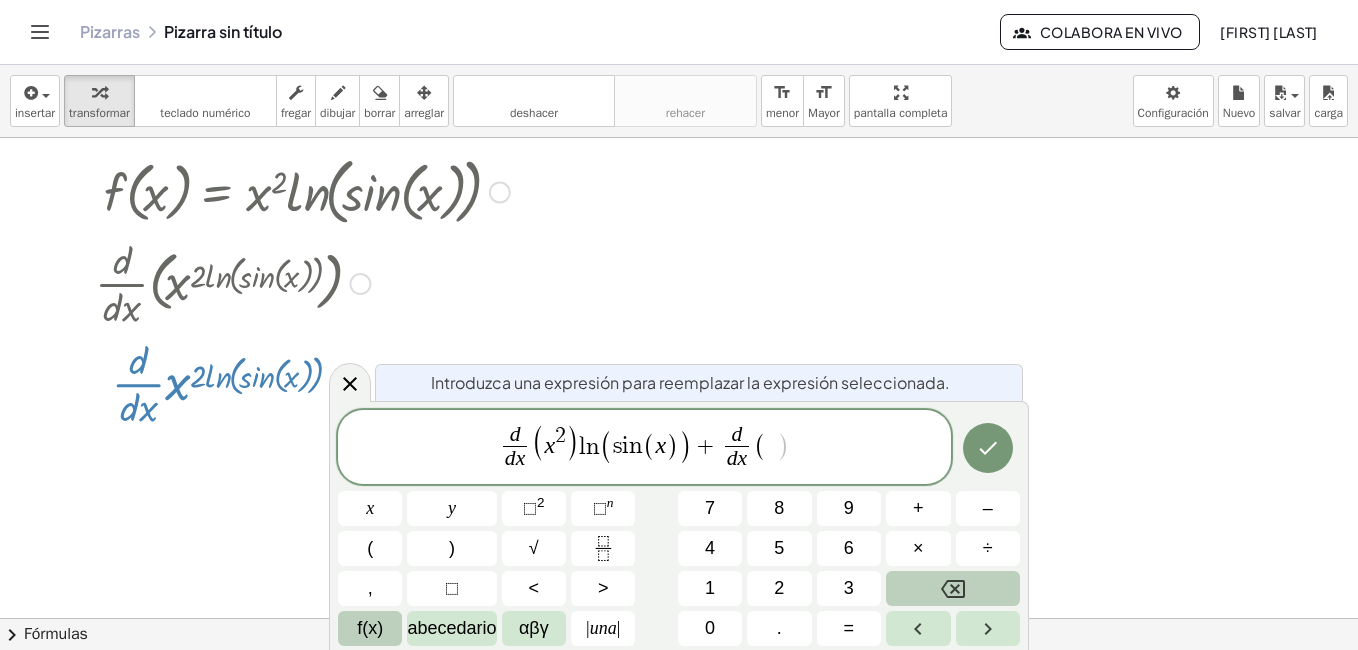 click on "f(x)" at bounding box center (370, 628) 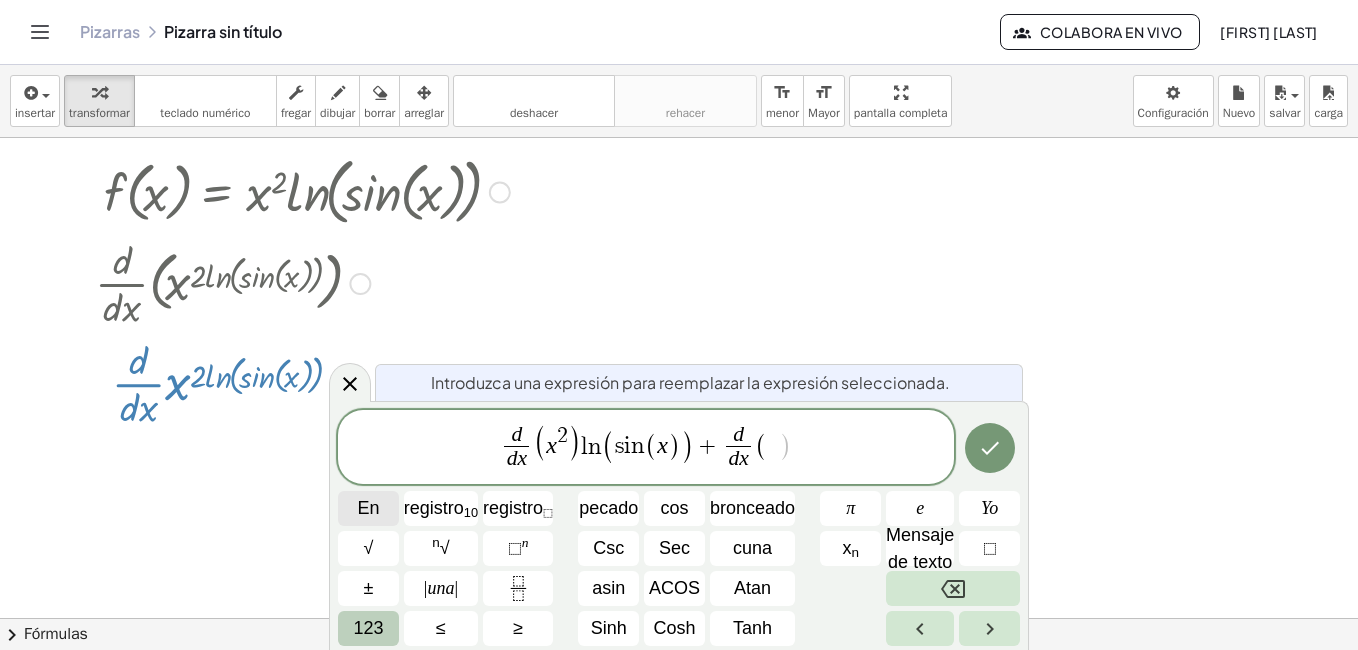 click on "En" at bounding box center (368, 508) 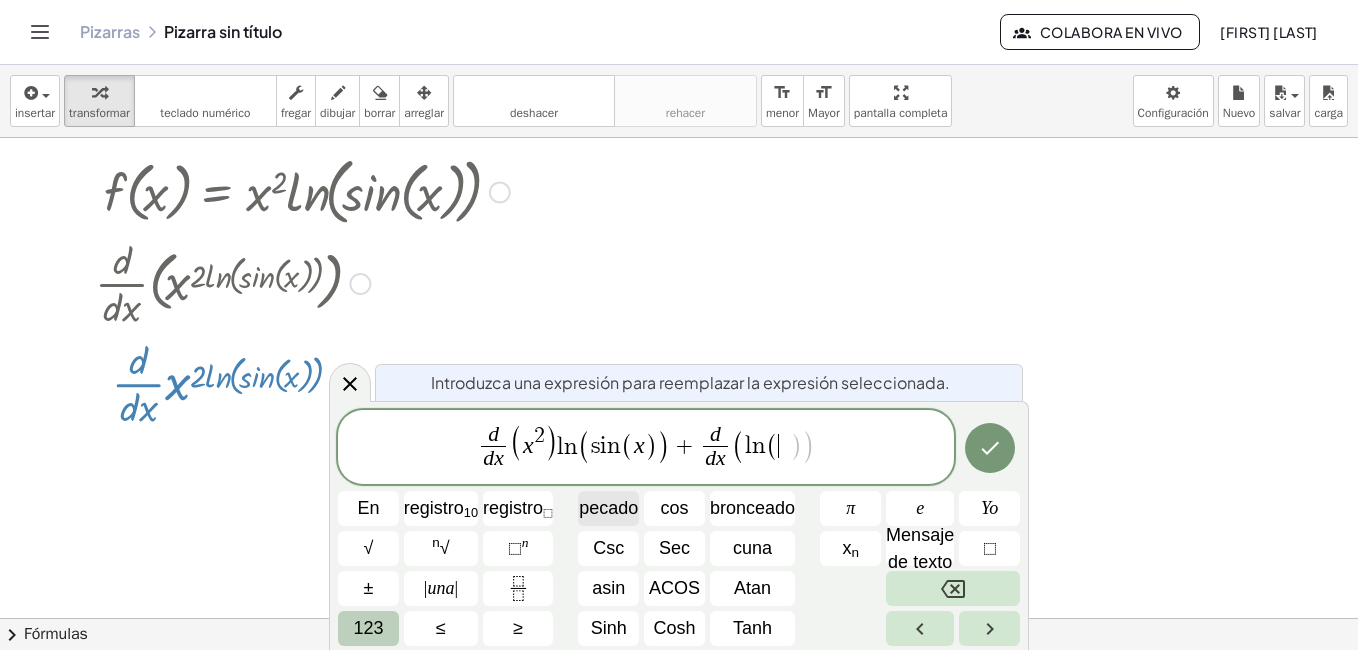 click on "pecado" at bounding box center (608, 508) 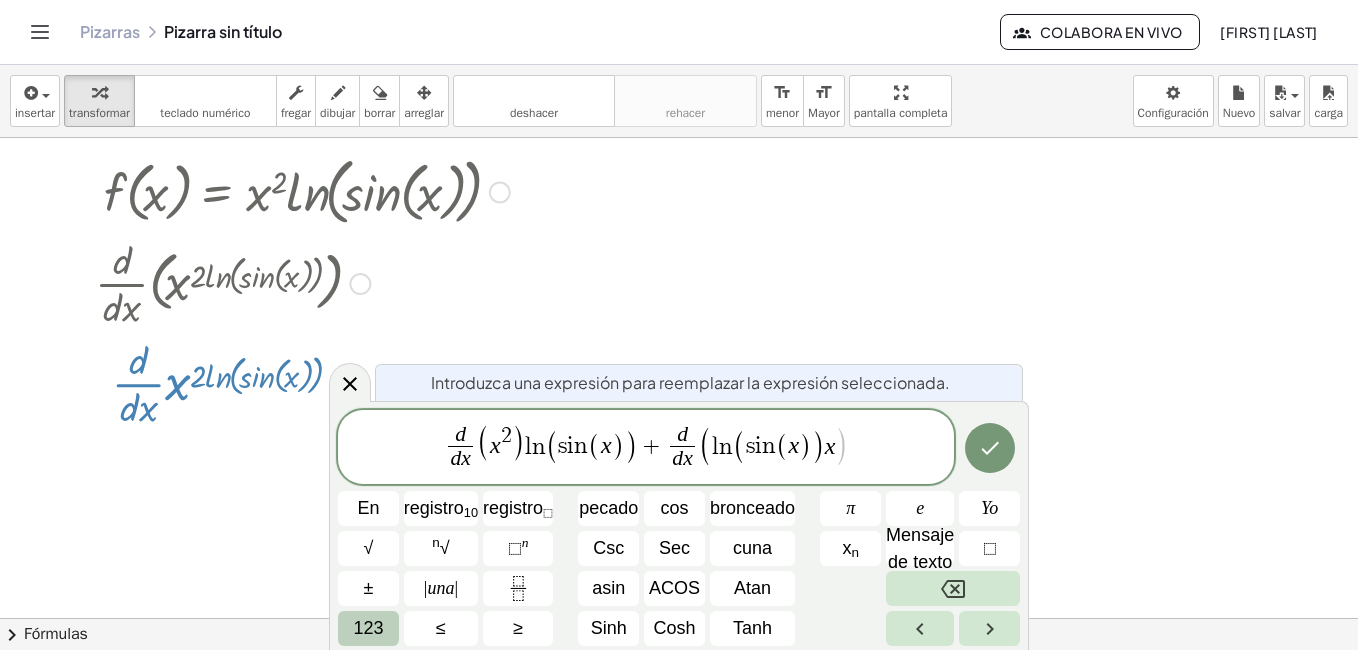 click on "123" at bounding box center [368, 628] 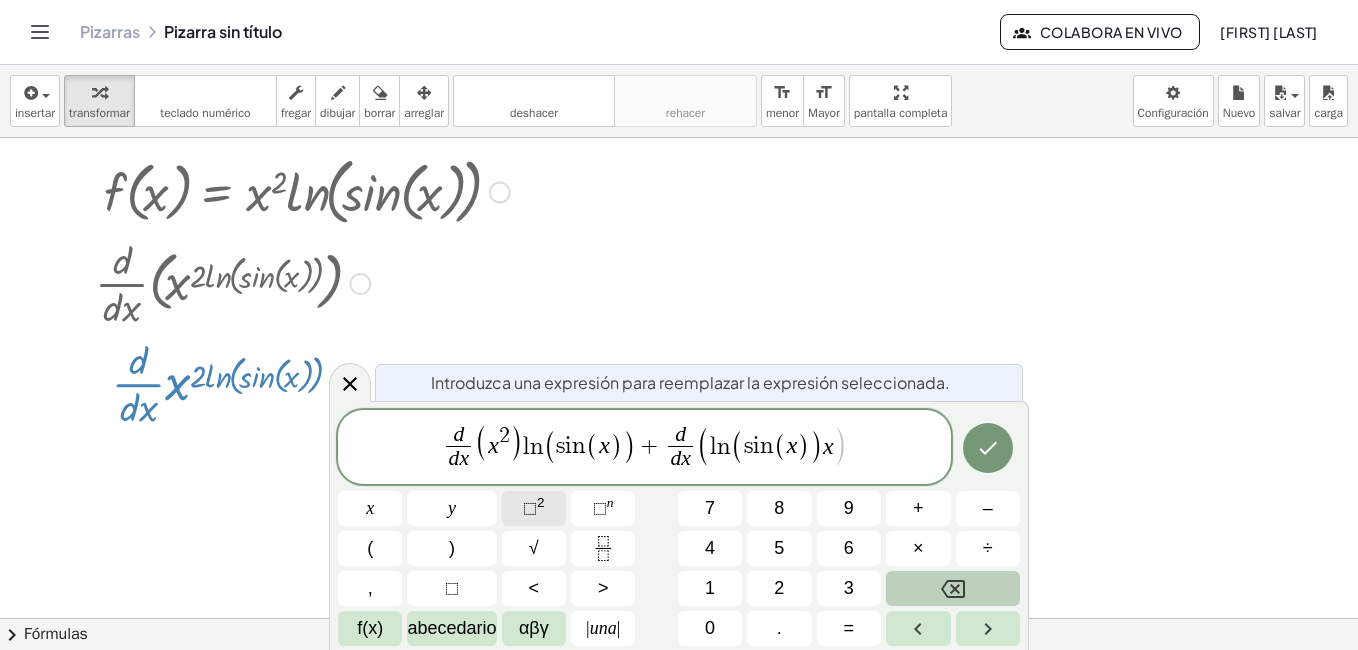 click on "⬚" at bounding box center [530, 508] 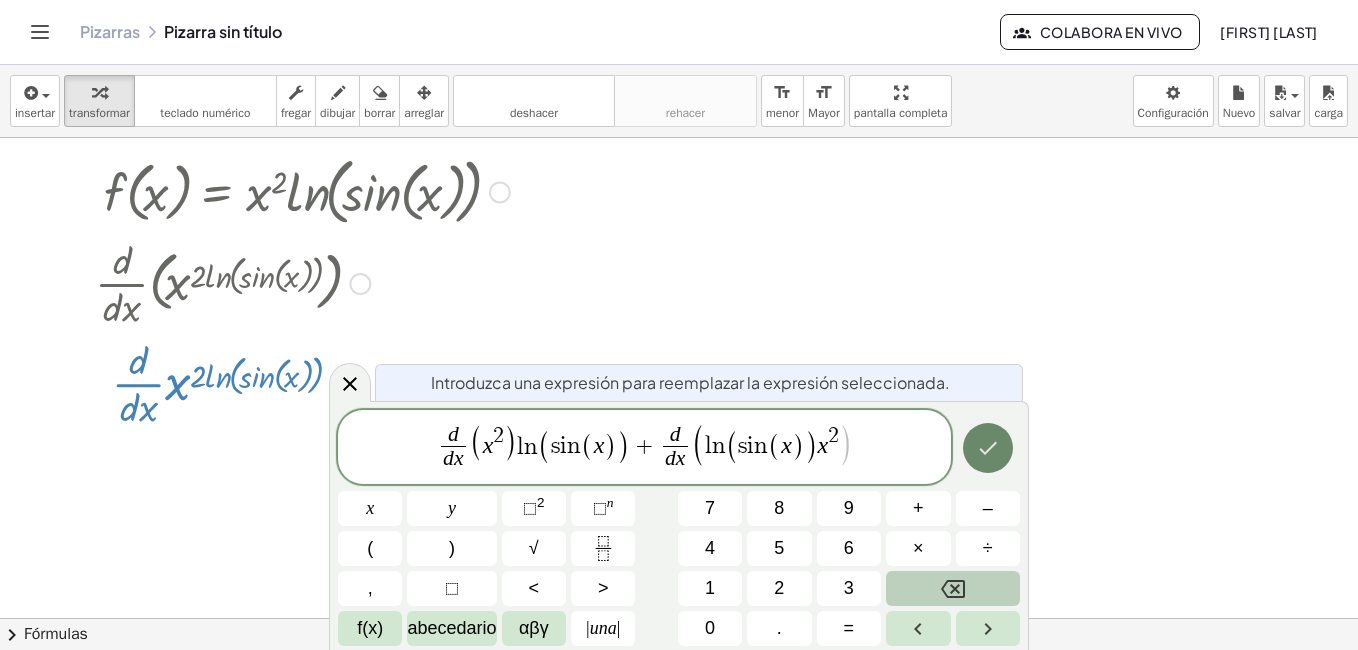 click 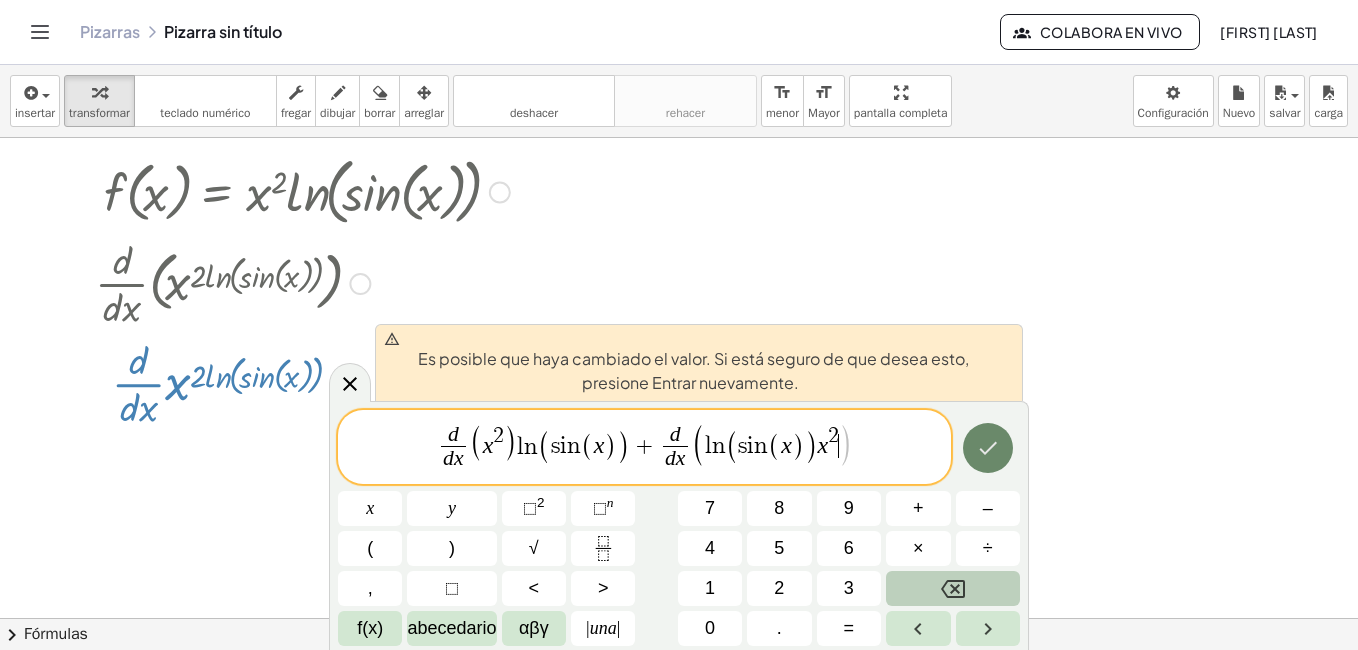 click 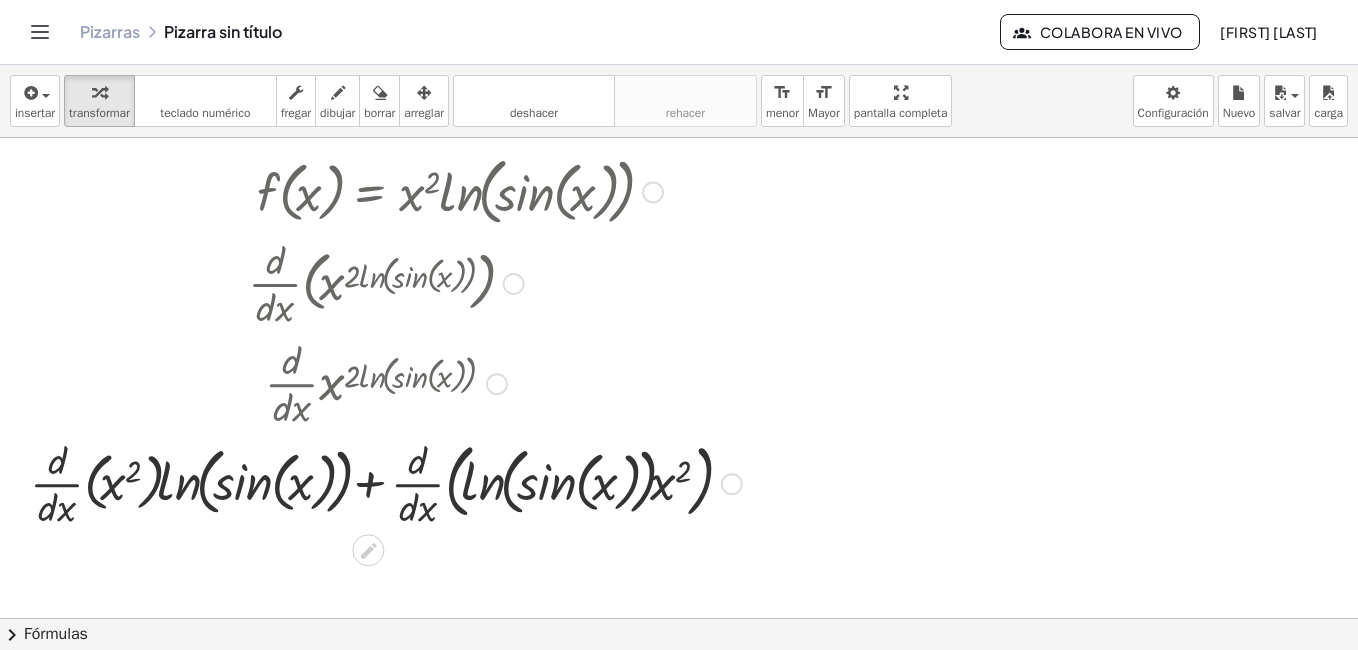 click at bounding box center [386, 482] 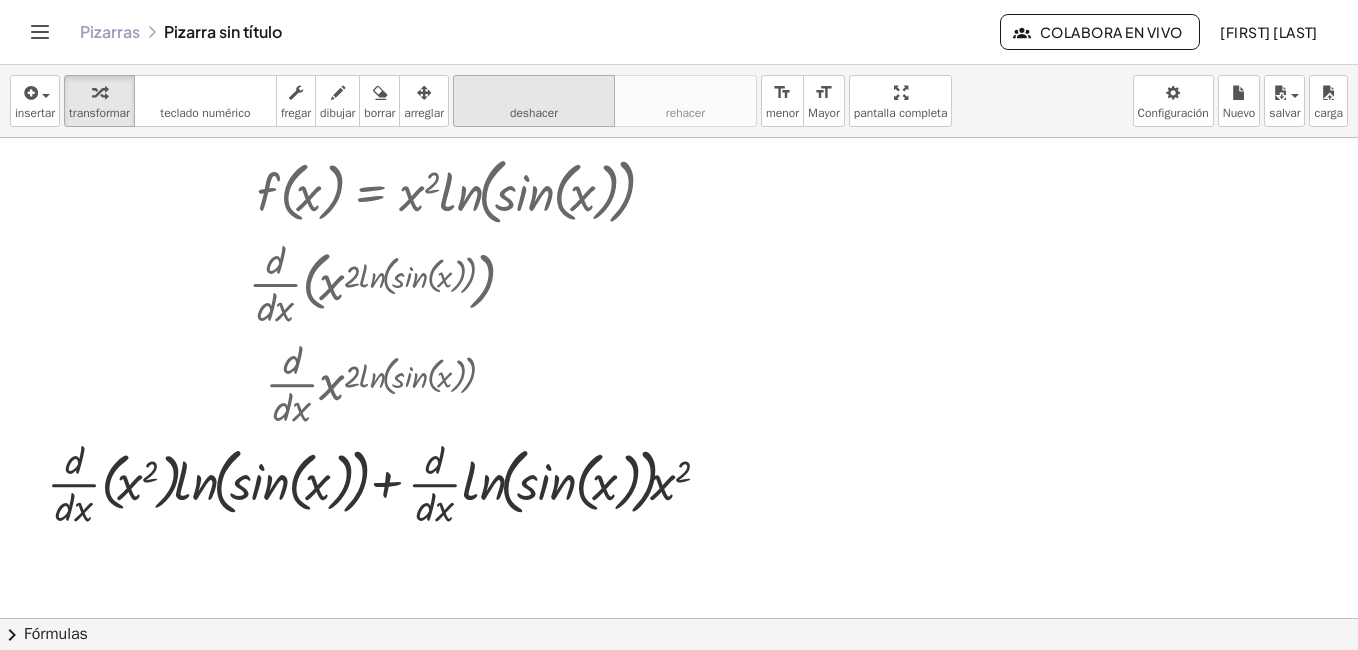 click on "deshacer deshacer" at bounding box center [534, 101] 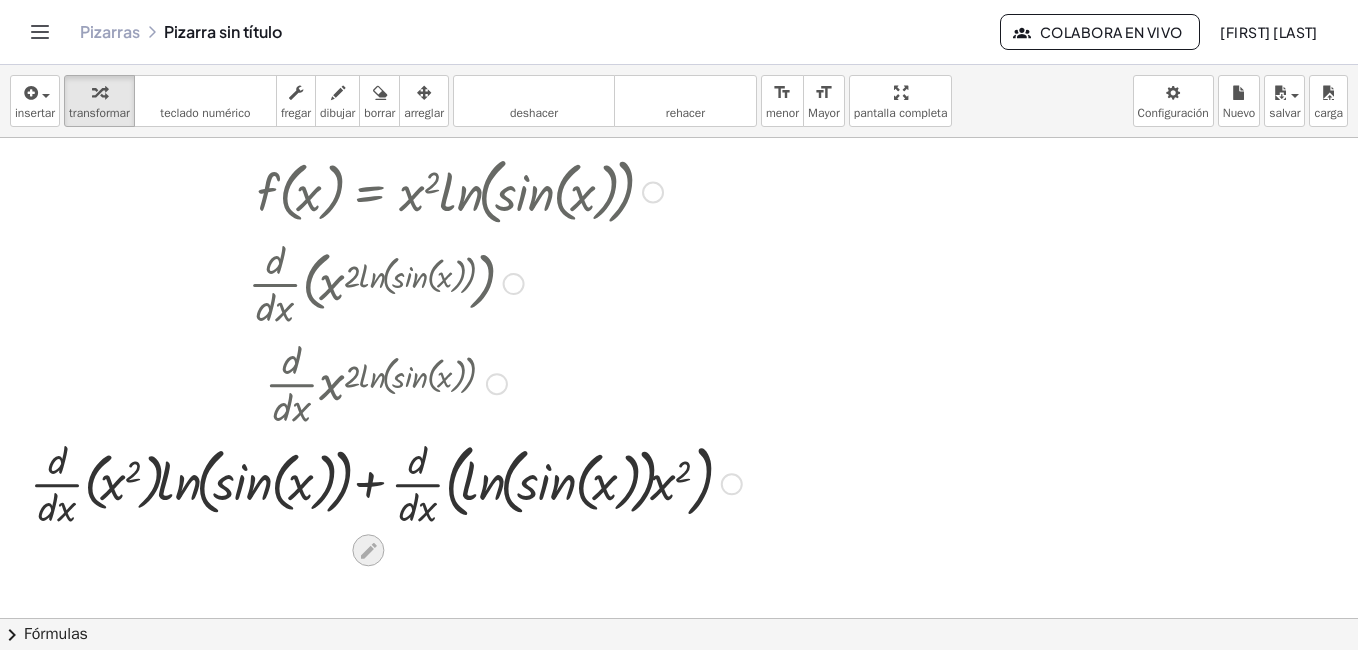 click 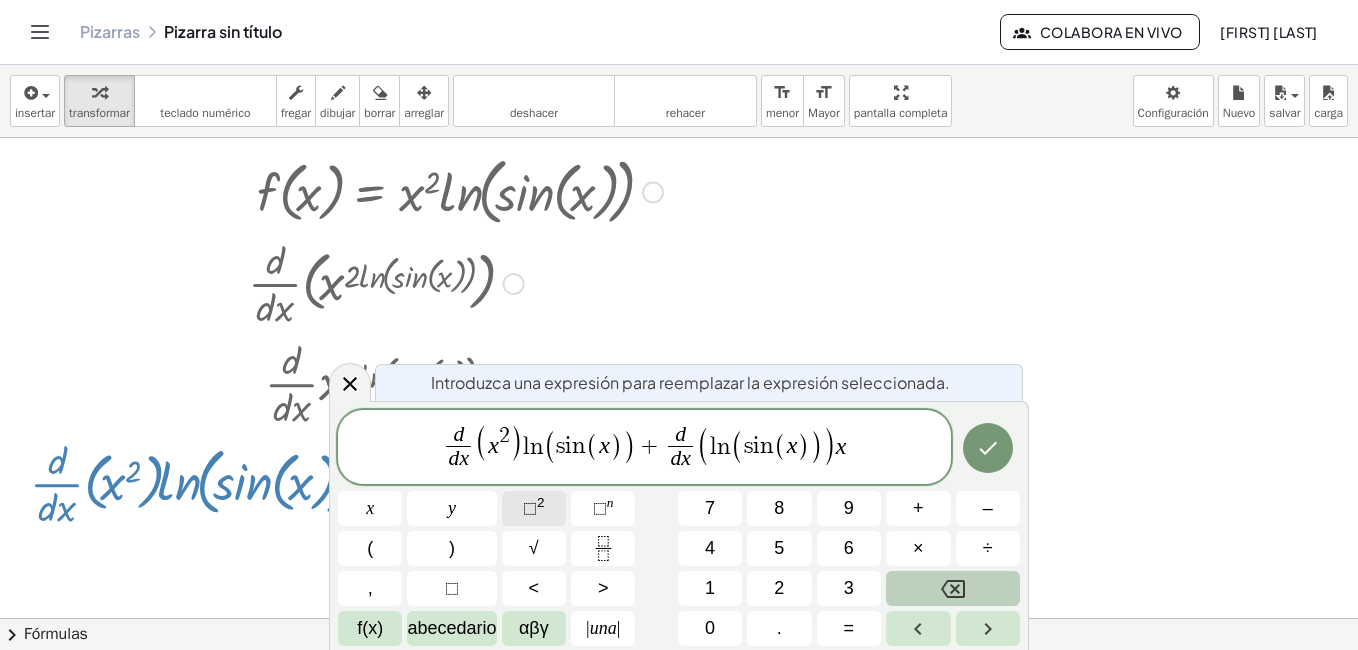 click on "2" at bounding box center [541, 502] 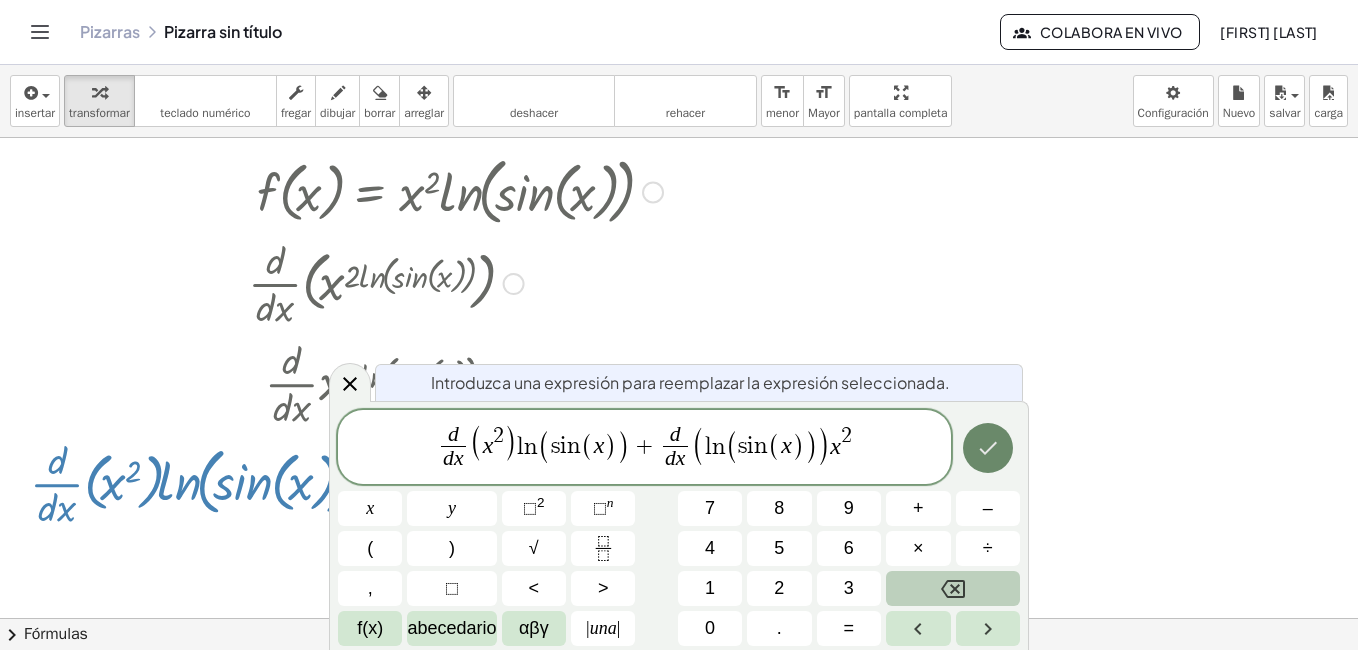 click at bounding box center [988, 448] 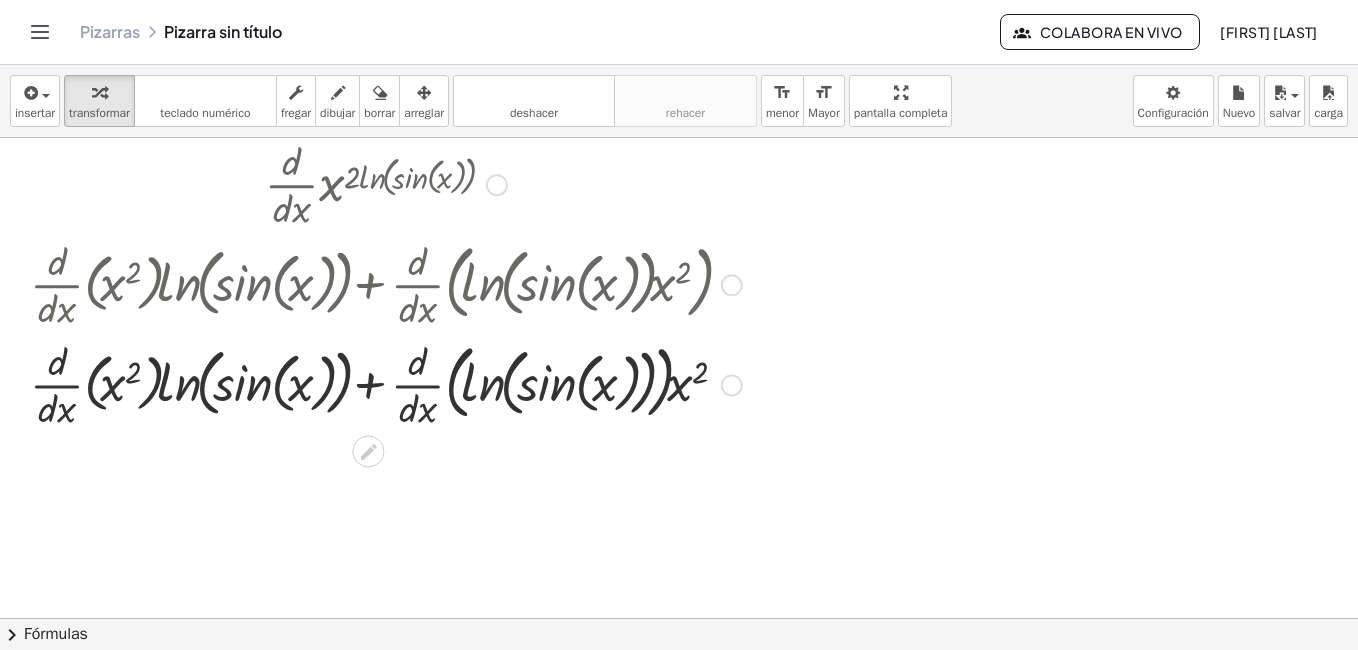 scroll, scrollTop: 200, scrollLeft: 0, axis: vertical 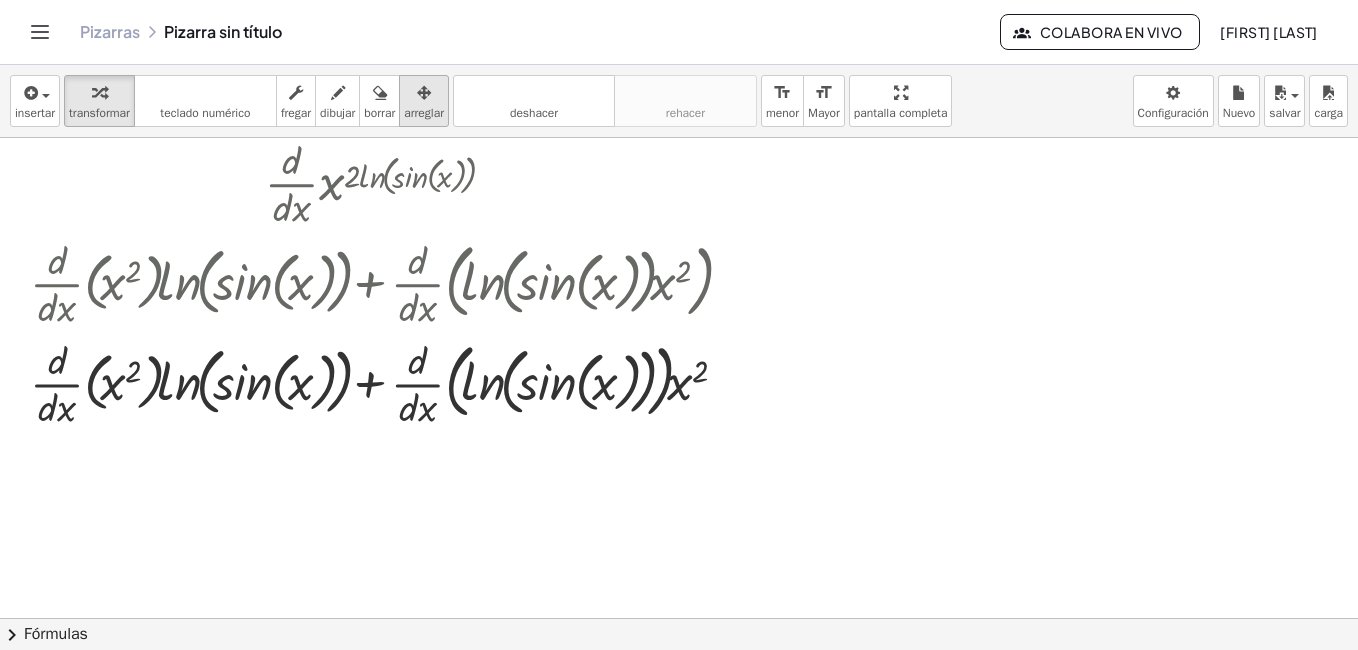 drag, startPoint x: 415, startPoint y: 105, endPoint x: 443, endPoint y: 118, distance: 30.870699 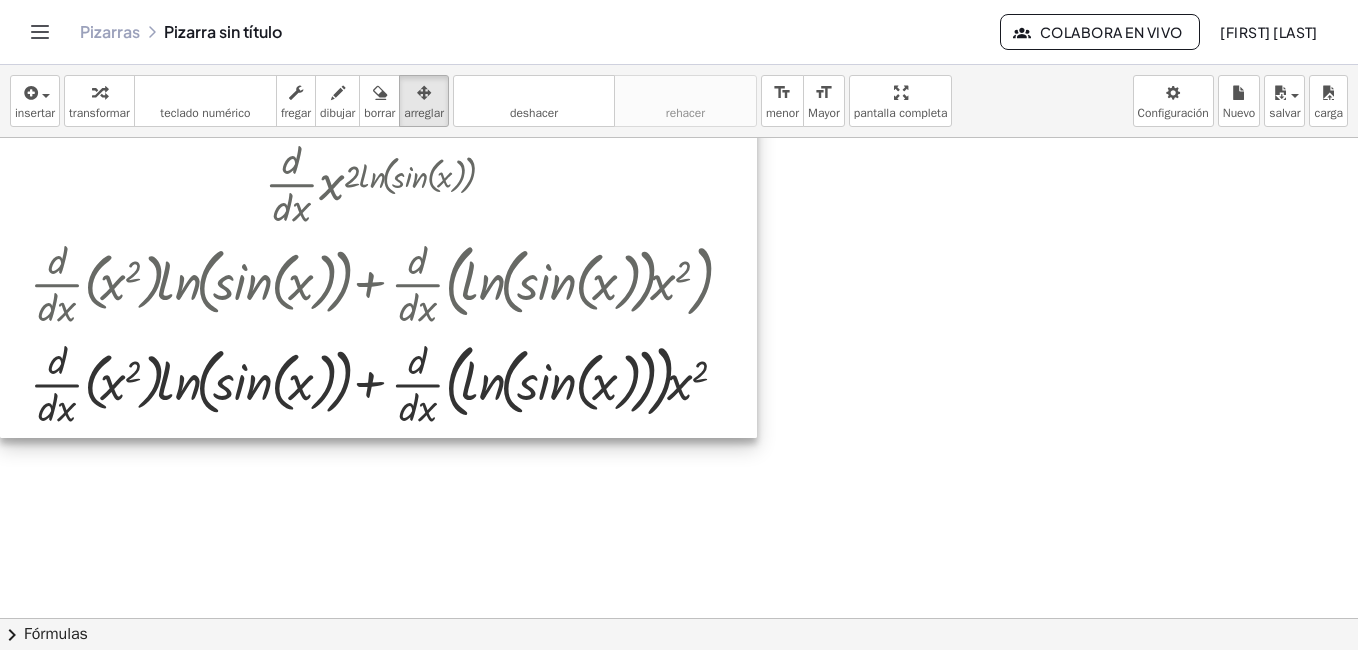 click at bounding box center (378, 191) 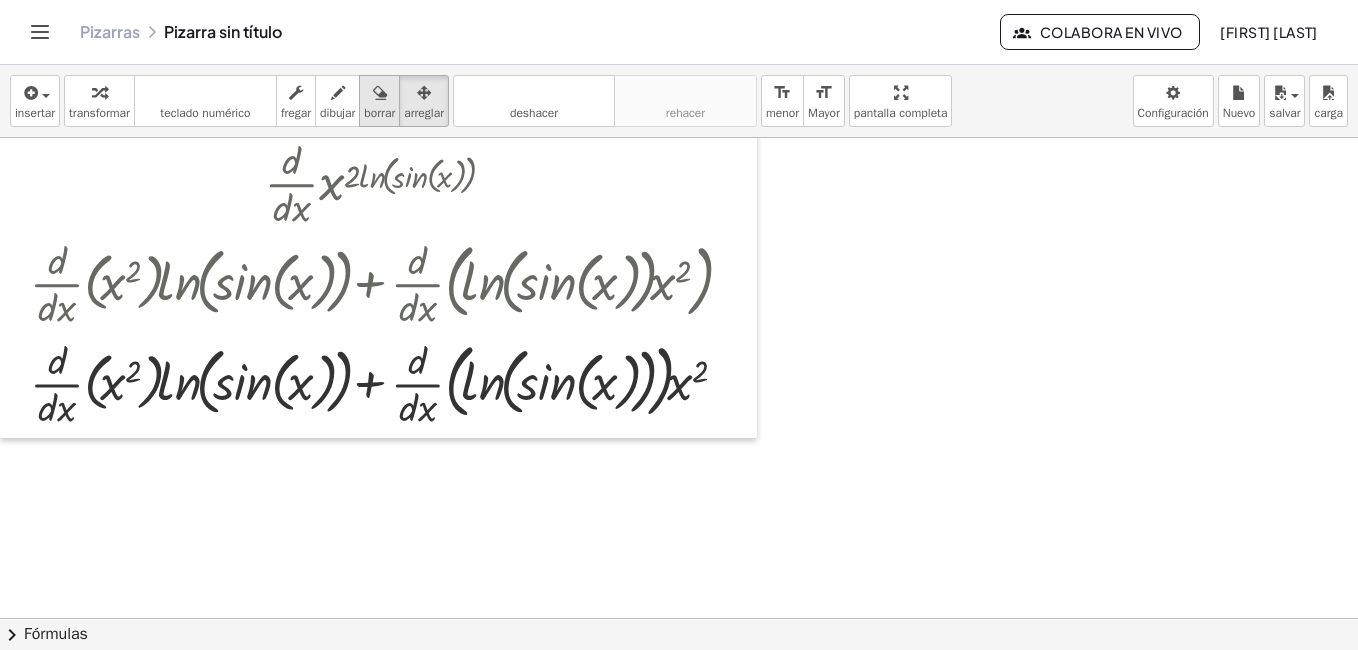 click at bounding box center (380, 93) 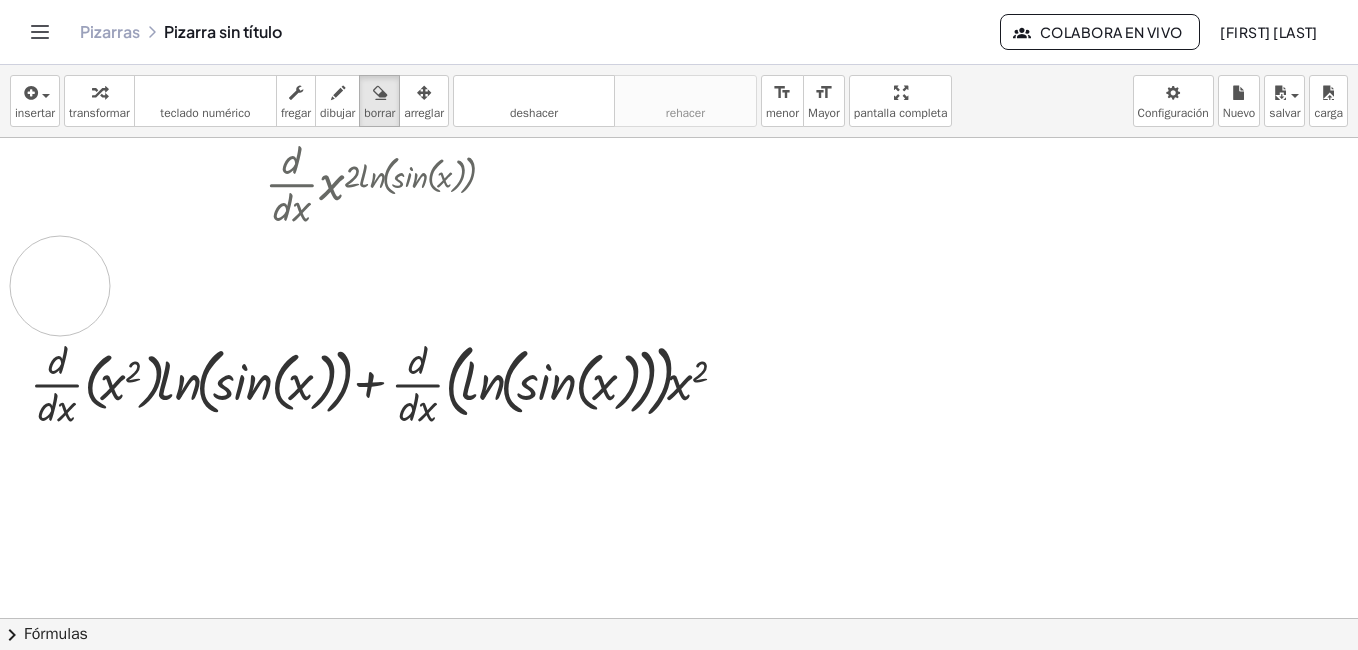 drag, startPoint x: 699, startPoint y: 267, endPoint x: 60, endPoint y: 286, distance: 639.2824 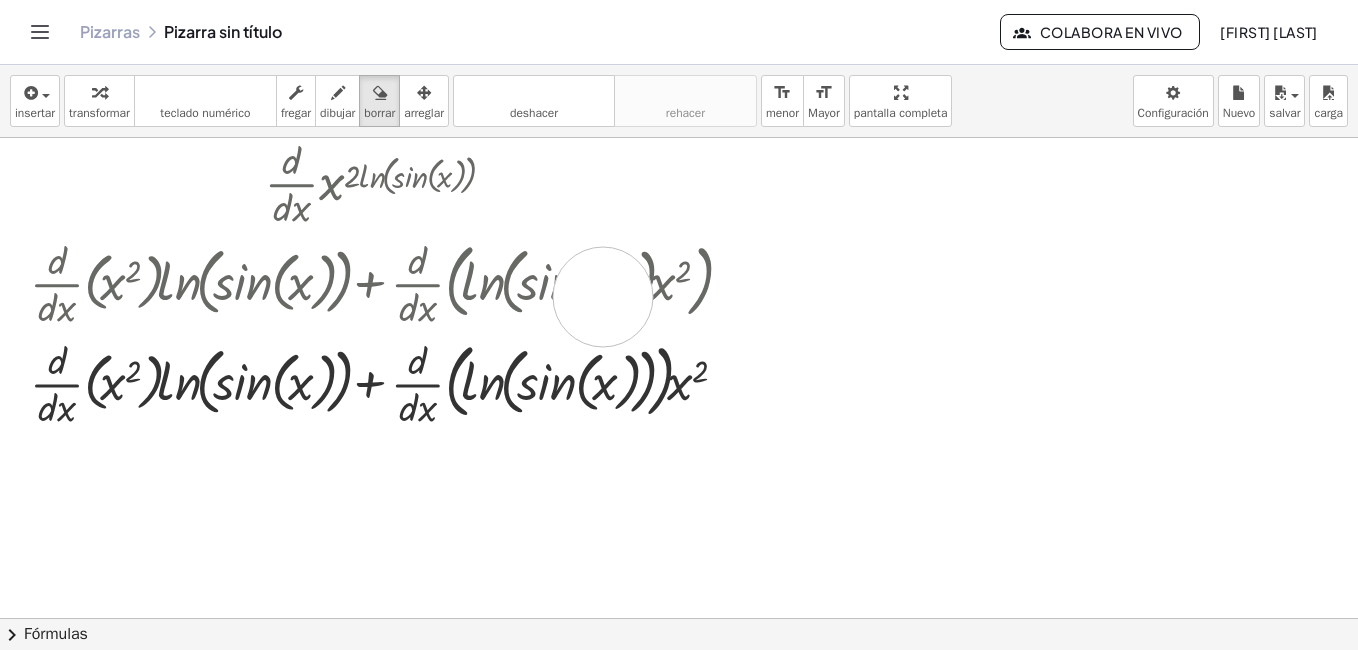 click at bounding box center [679, 418] 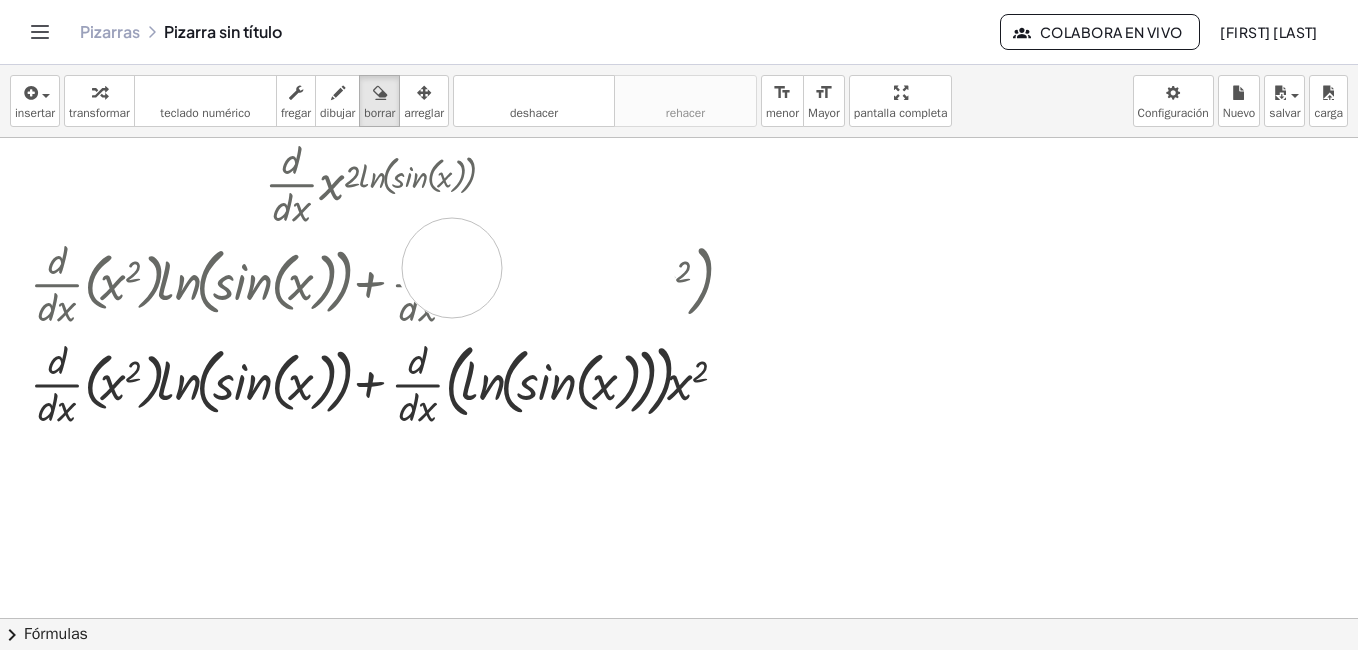 drag, startPoint x: 603, startPoint y: 297, endPoint x: 452, endPoint y: 268, distance: 153.75955 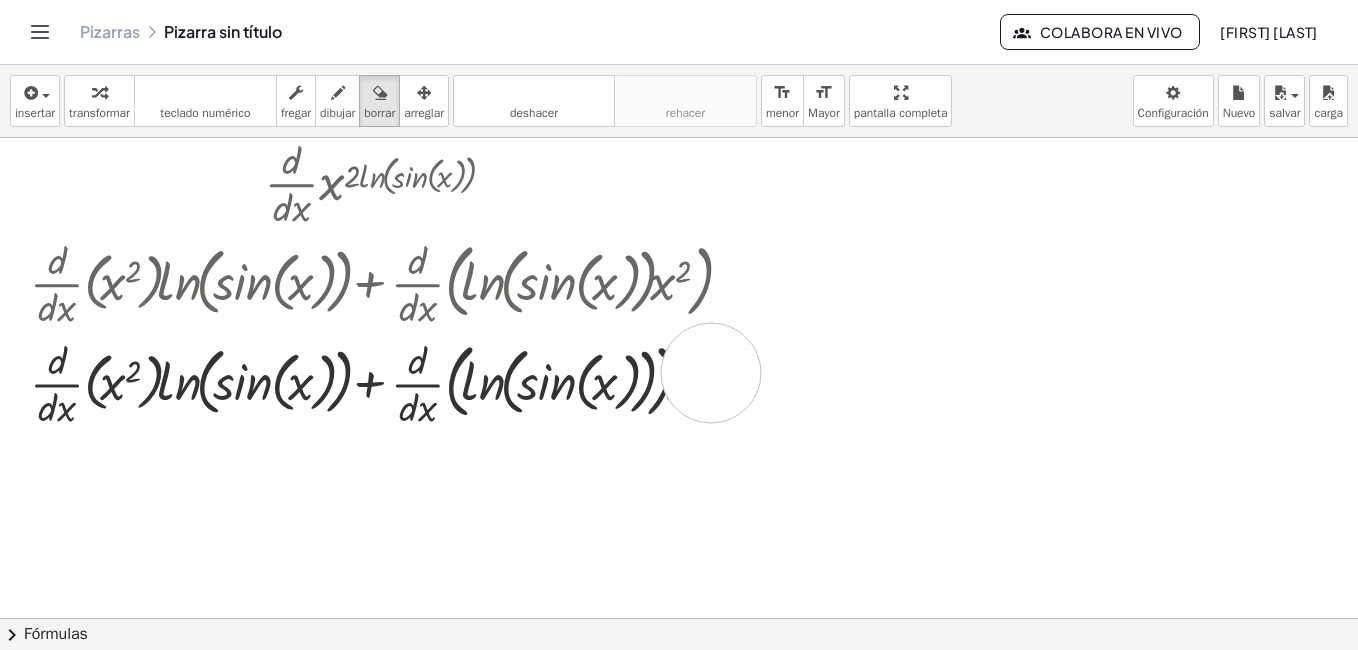 click at bounding box center (679, 418) 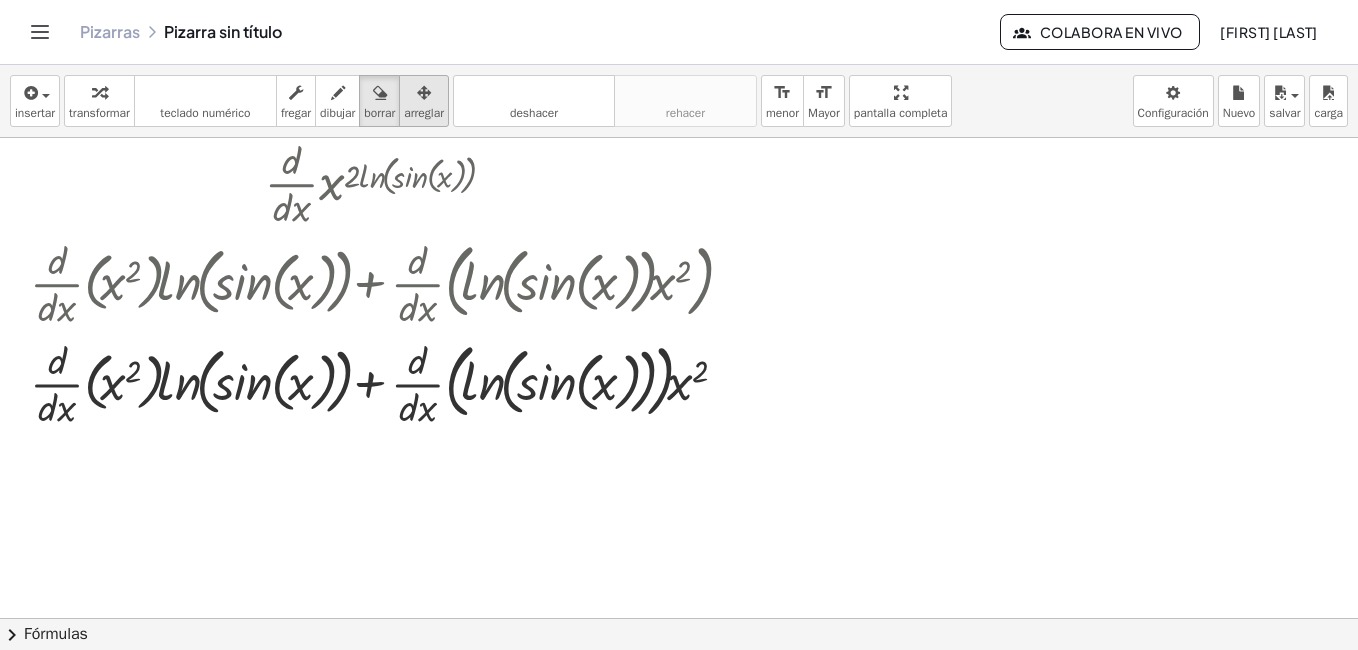 click on "arreglar" at bounding box center (424, 113) 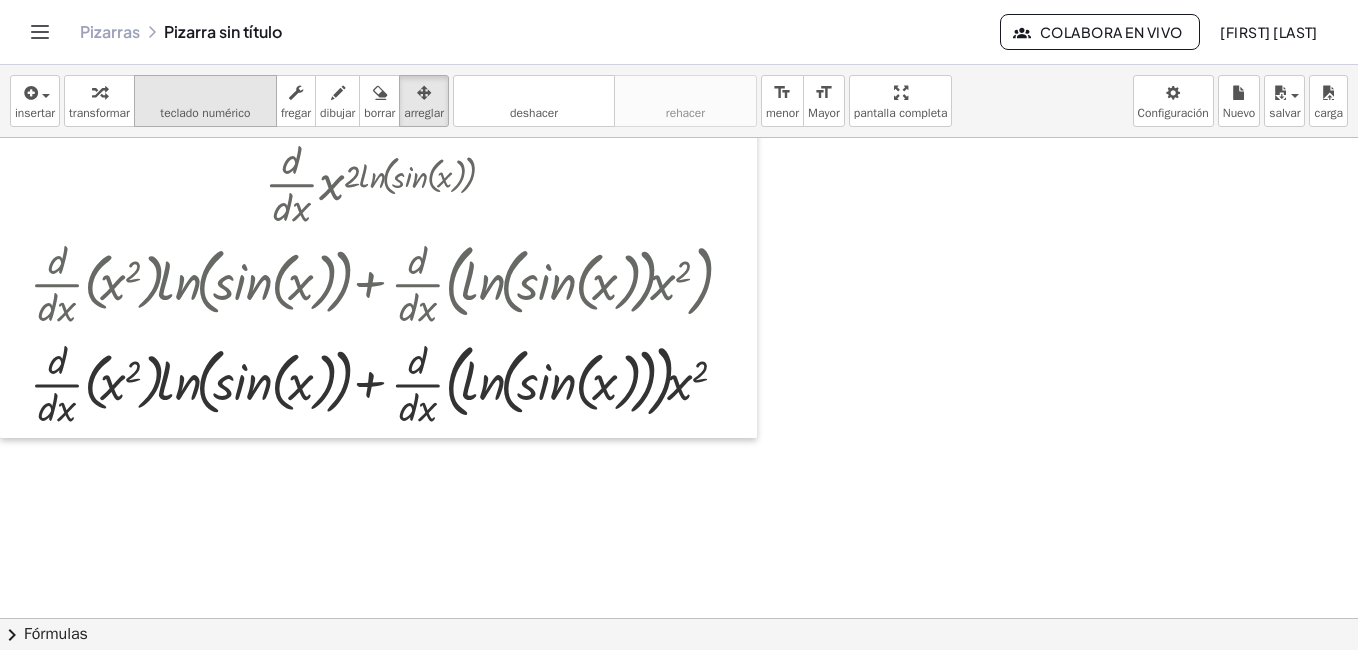 click on "teclado" at bounding box center (205, 93) 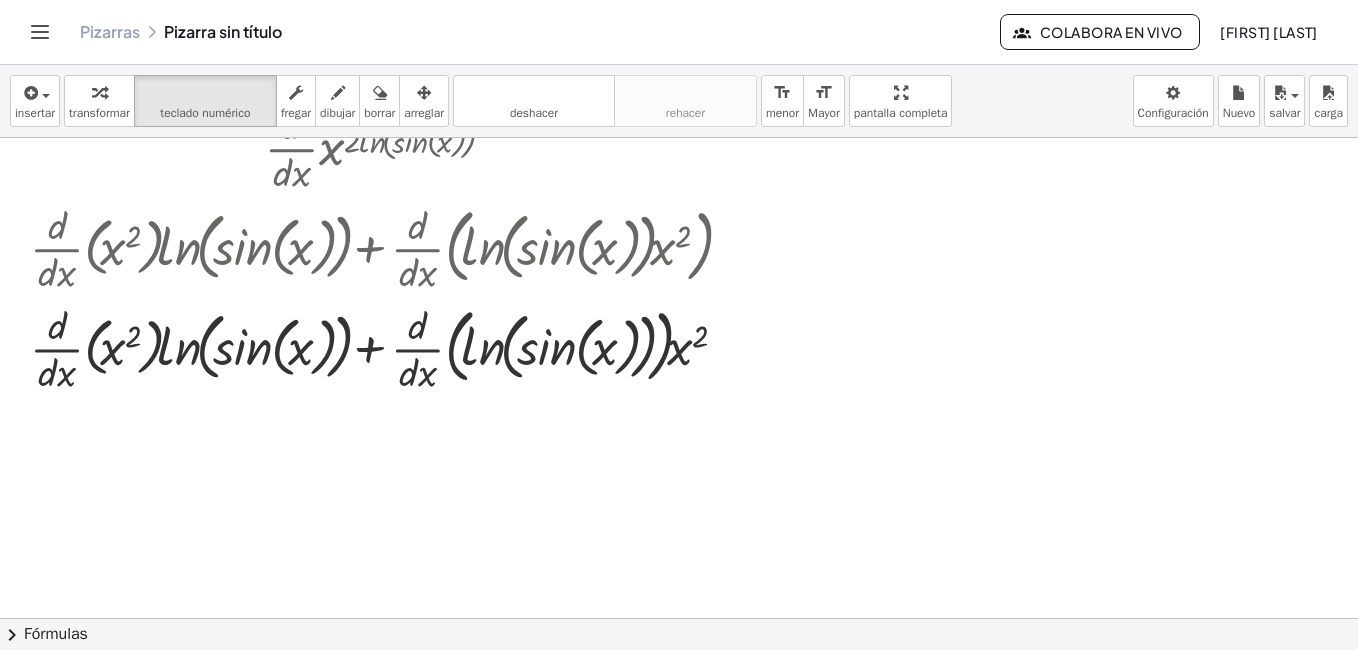 scroll, scrollTop: 200, scrollLeft: 0, axis: vertical 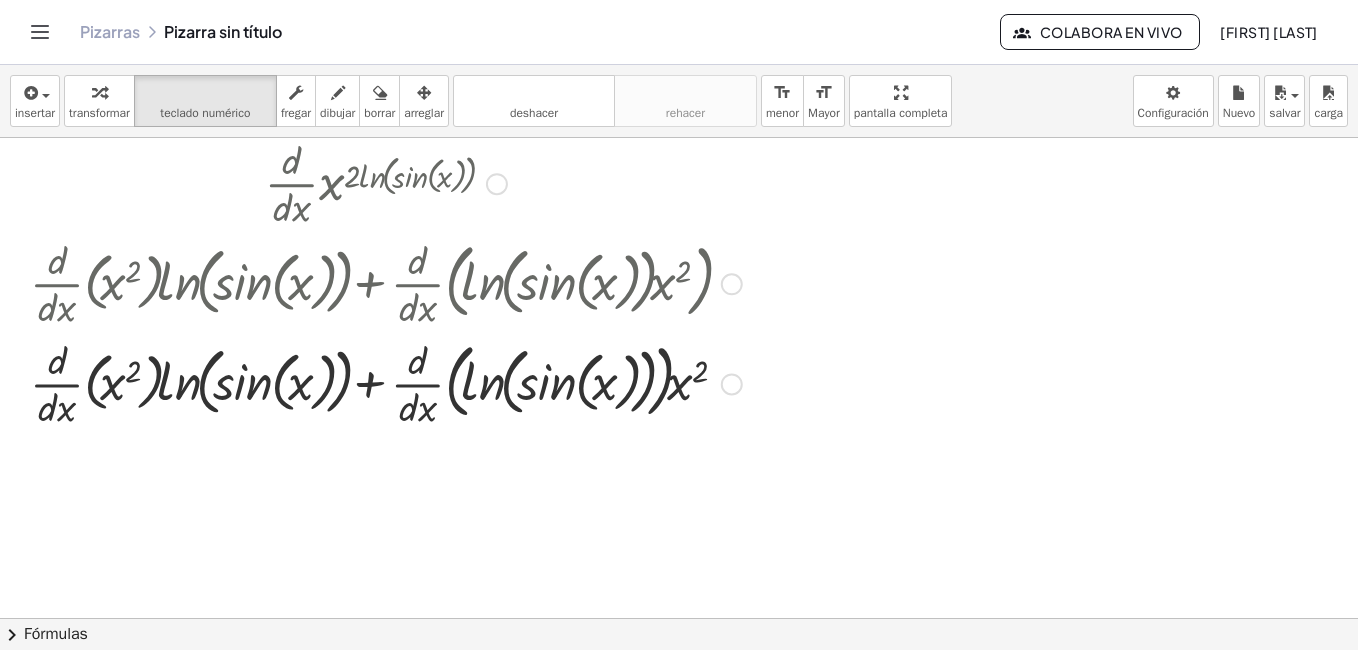 click at bounding box center [732, 284] 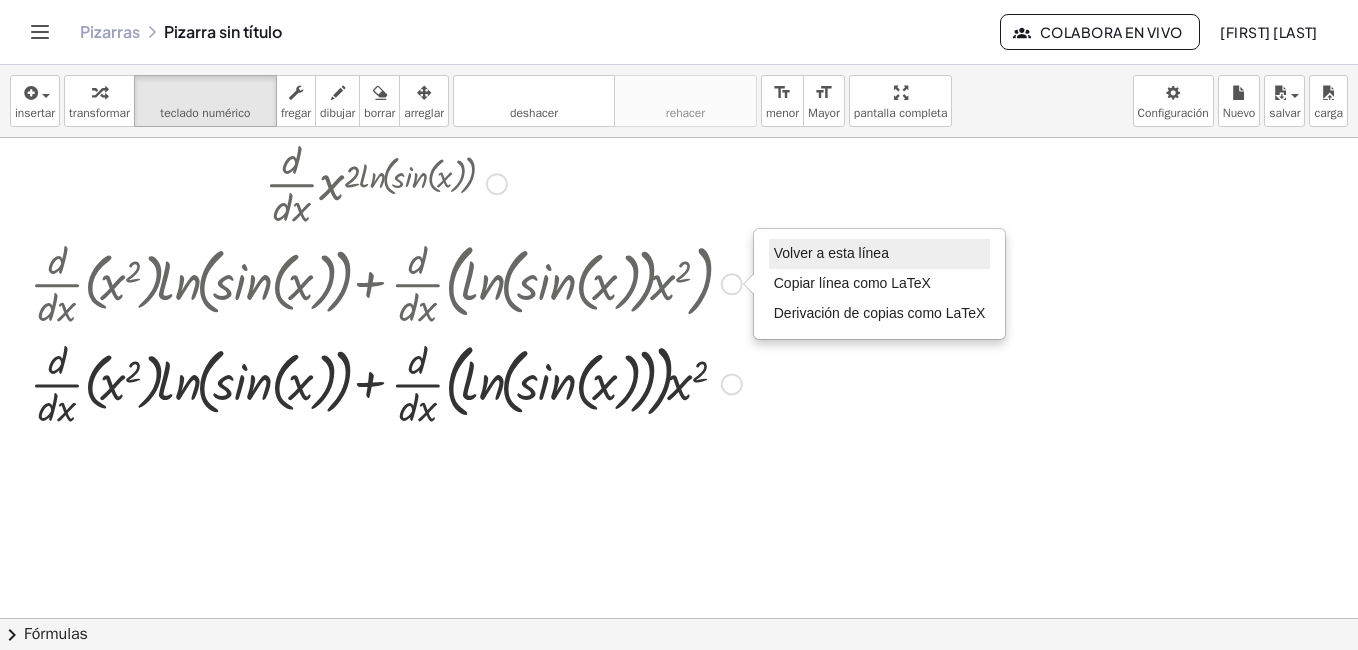 click on "Volver a esta línea" at bounding box center (831, 253) 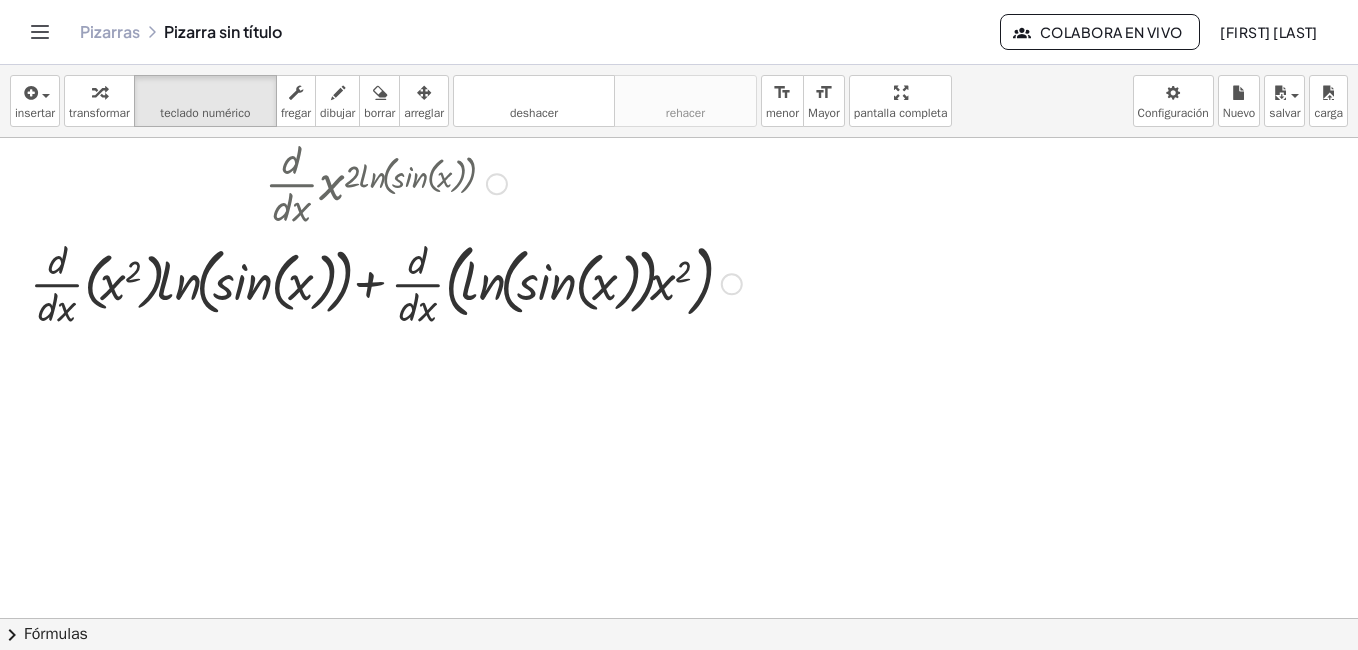 click at bounding box center [497, 184] 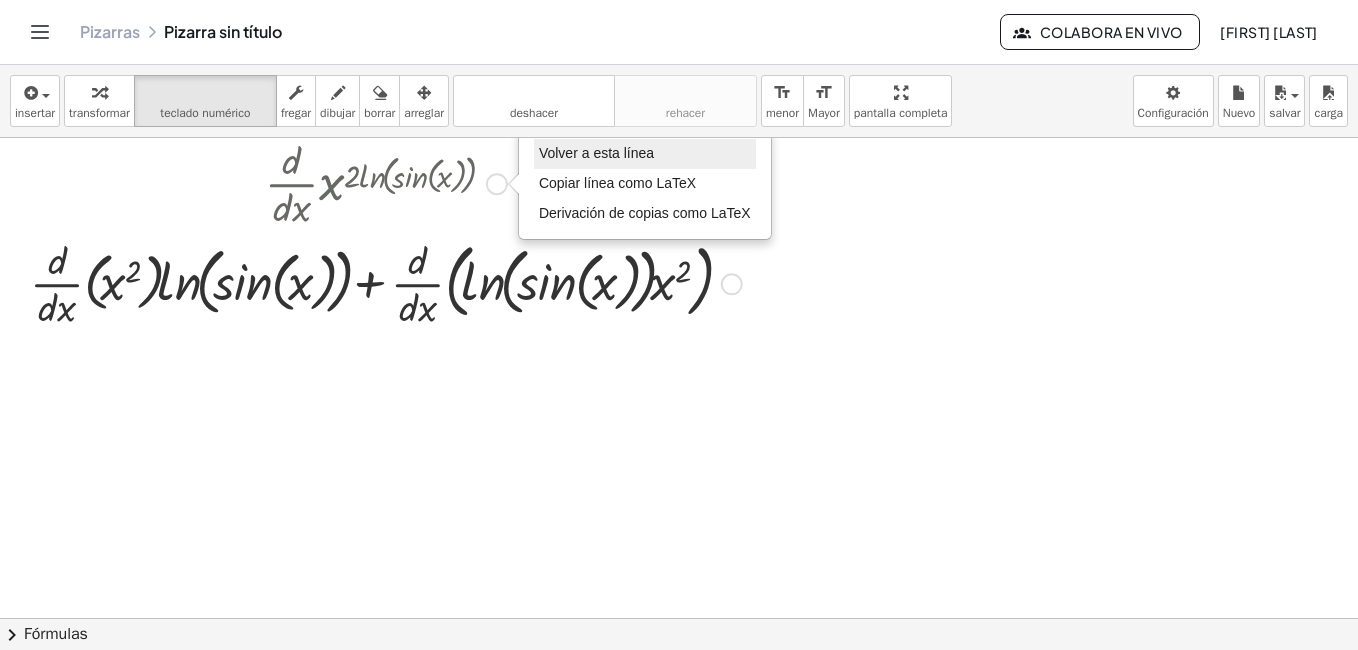 click on "Volver a esta línea" at bounding box center (596, 153) 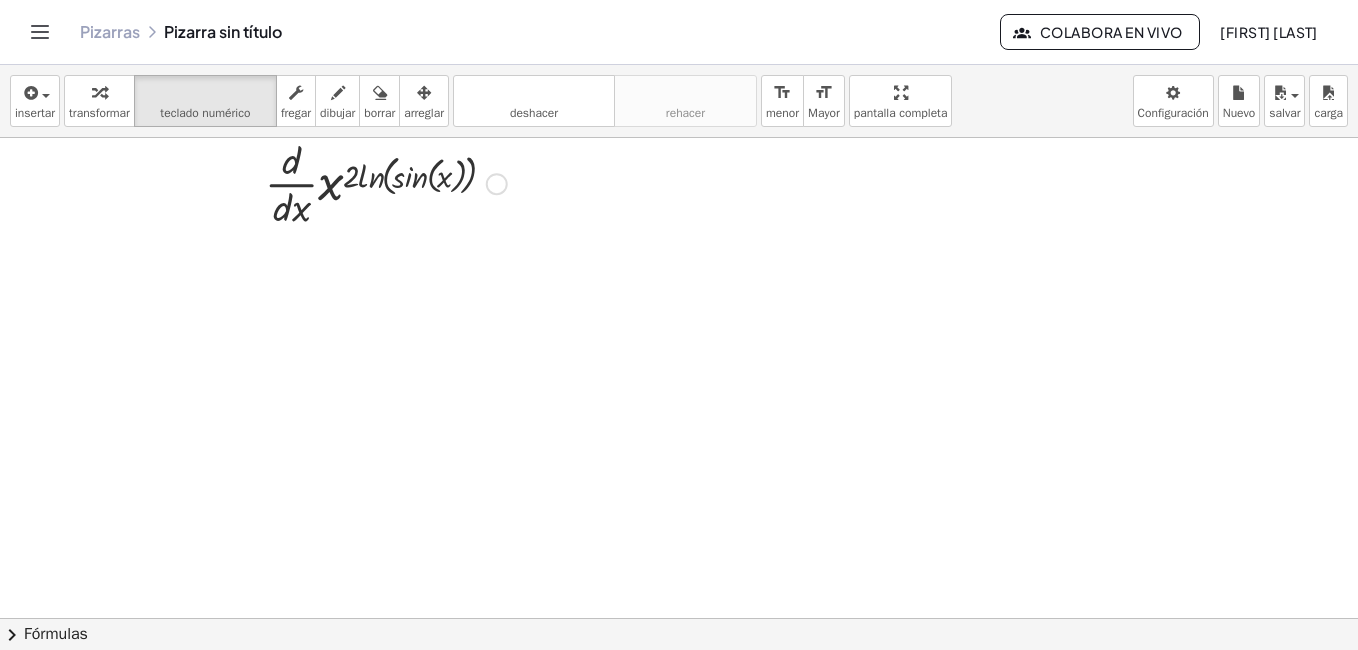 click at bounding box center [455, 182] 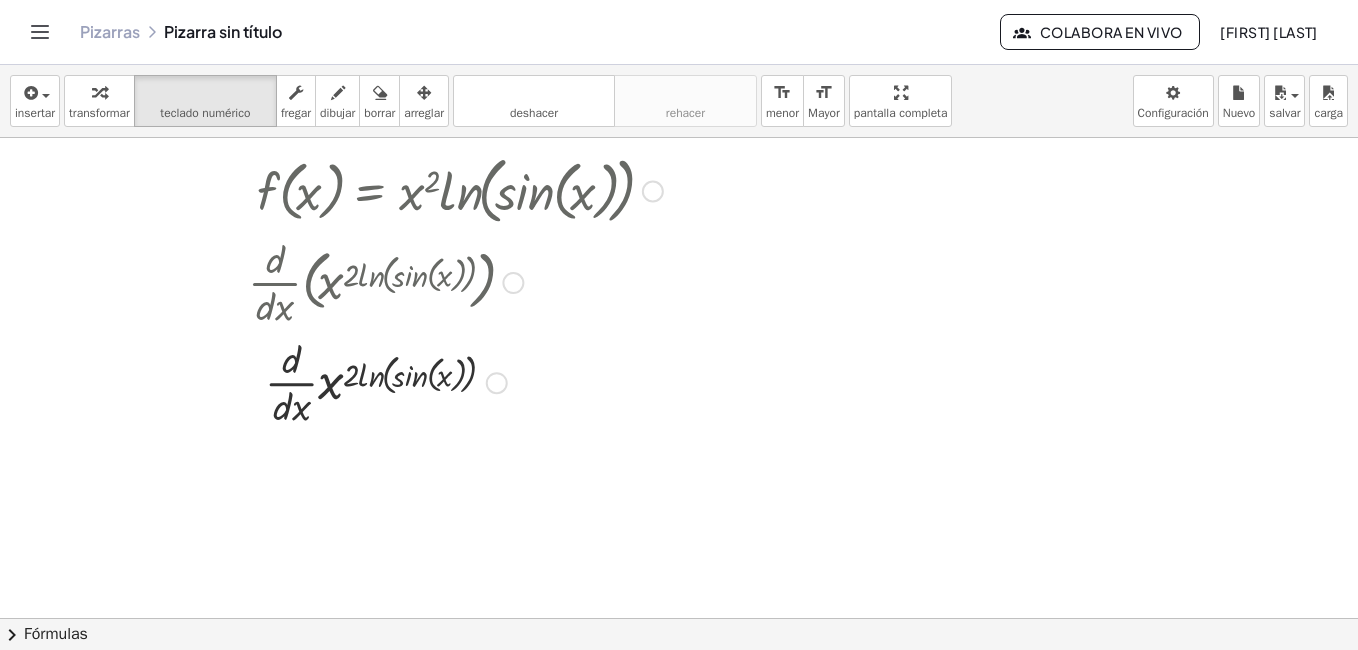 scroll, scrollTop: 0, scrollLeft: 0, axis: both 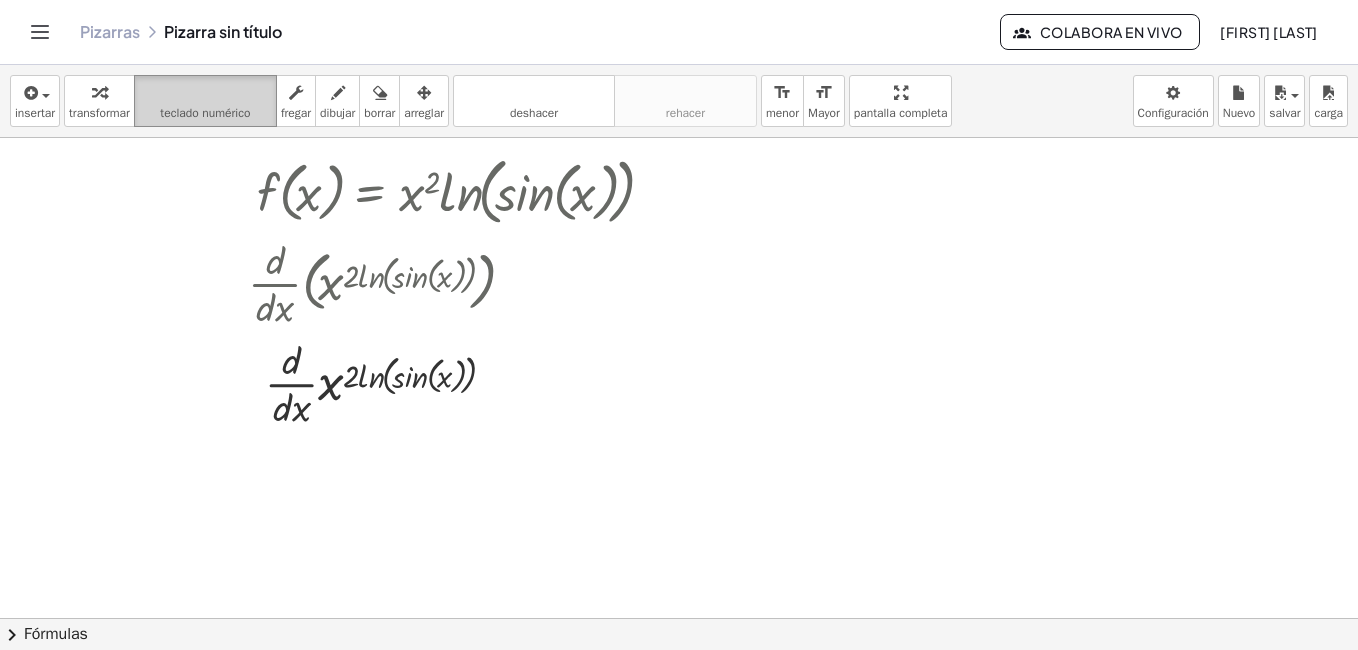 click on "teclado numérico" at bounding box center (205, 113) 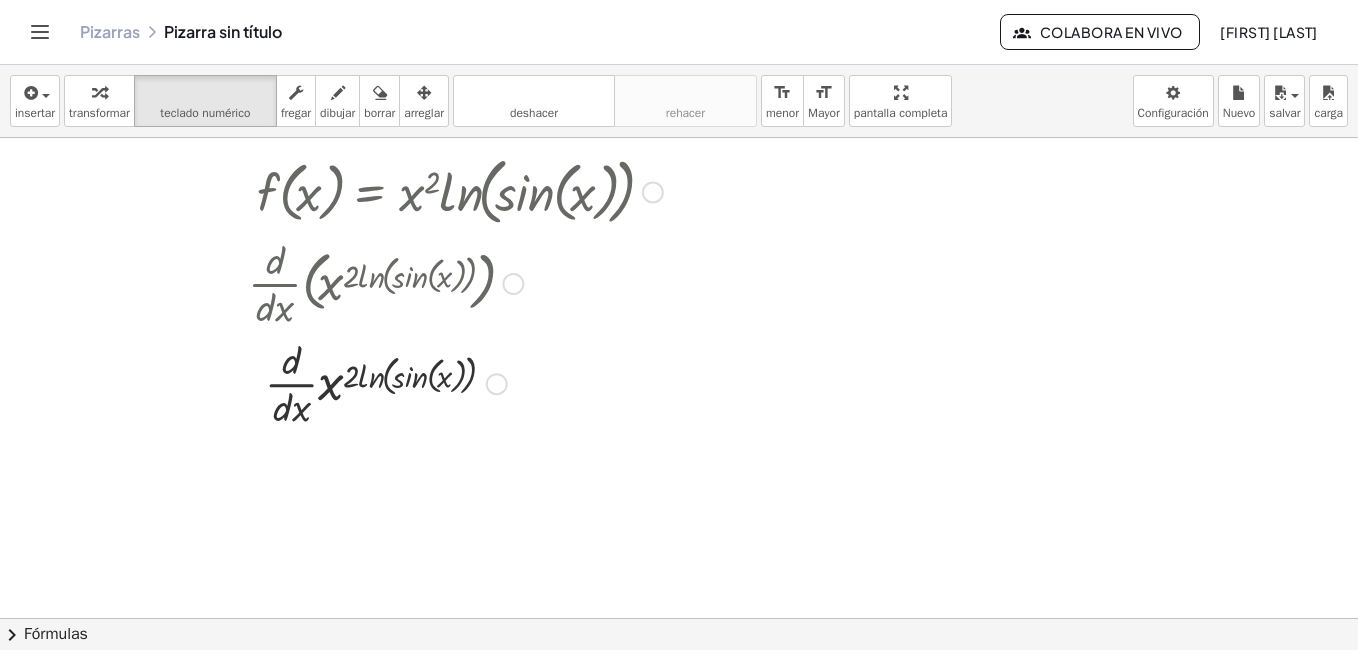 click at bounding box center [455, 282] 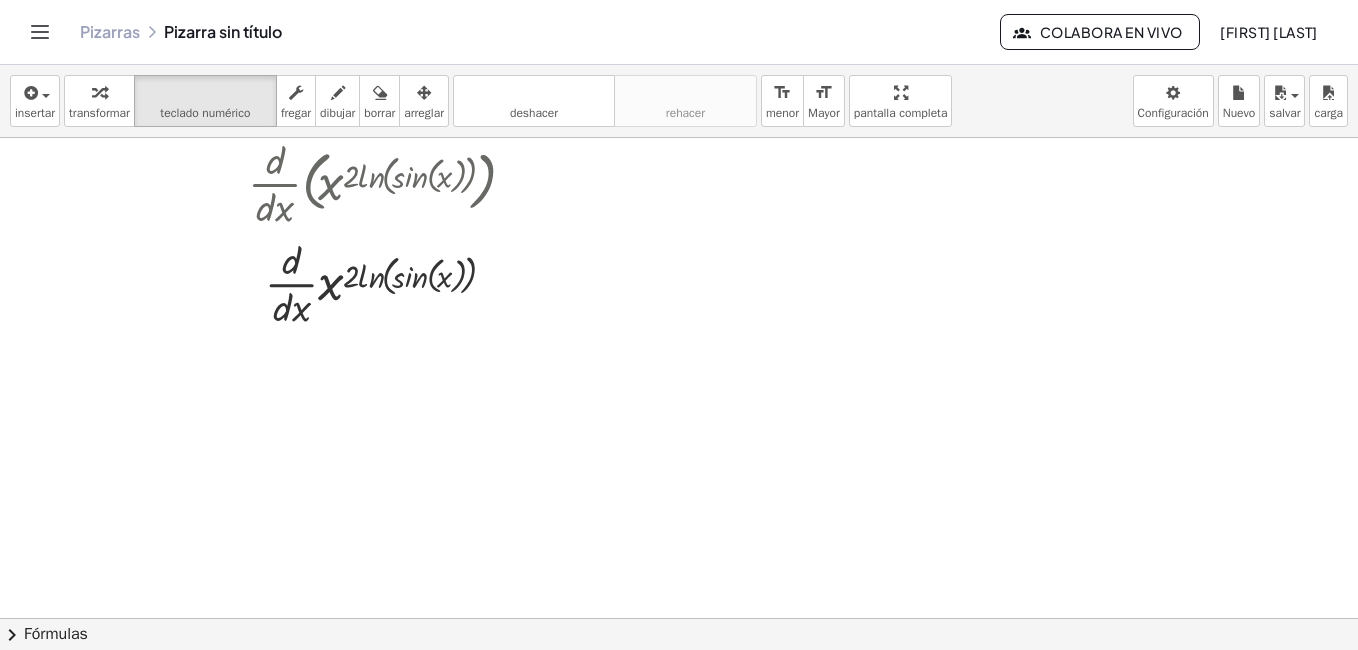 scroll, scrollTop: 0, scrollLeft: 0, axis: both 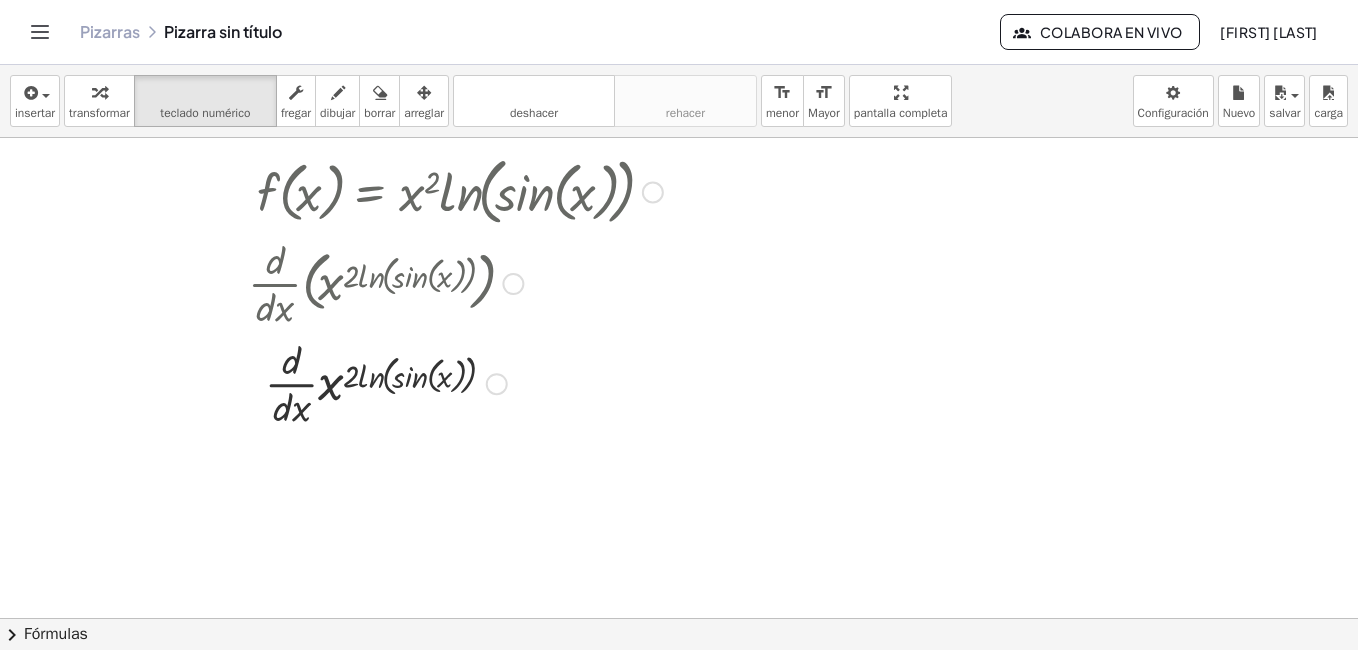 drag, startPoint x: 384, startPoint y: 398, endPoint x: 314, endPoint y: 374, distance: 74 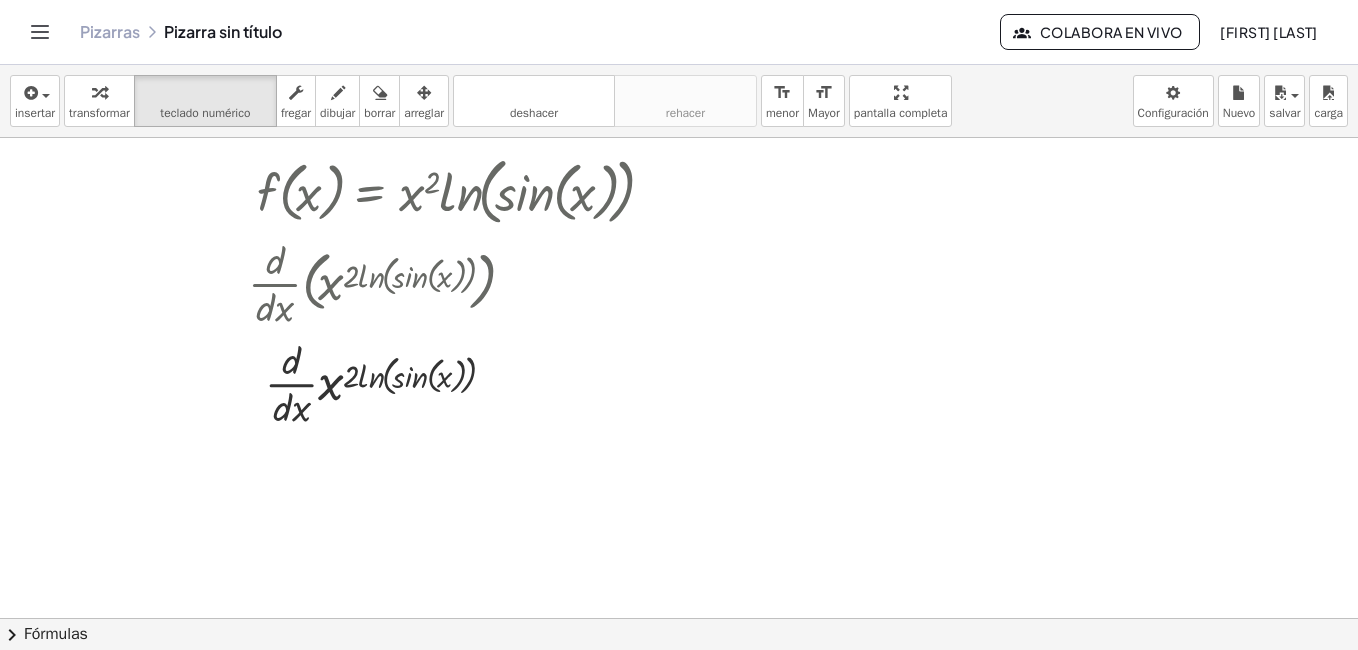 click at bounding box center (679, 618) 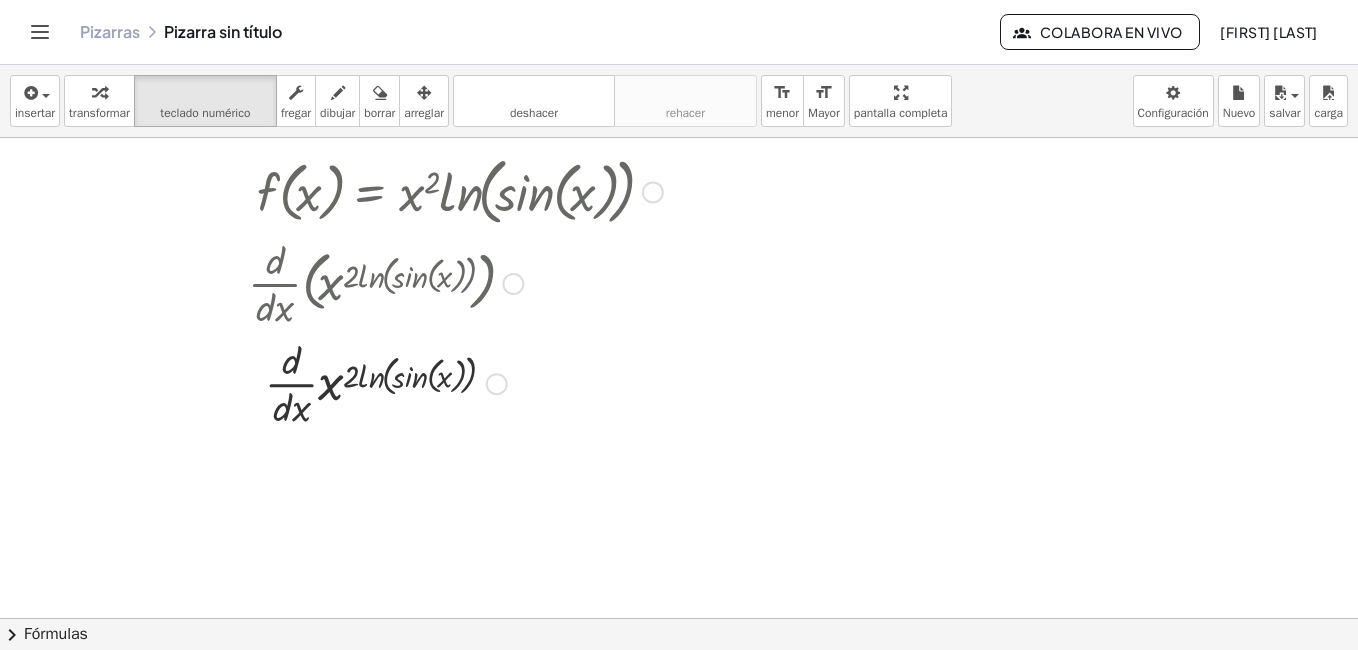 click at bounding box center [455, 382] 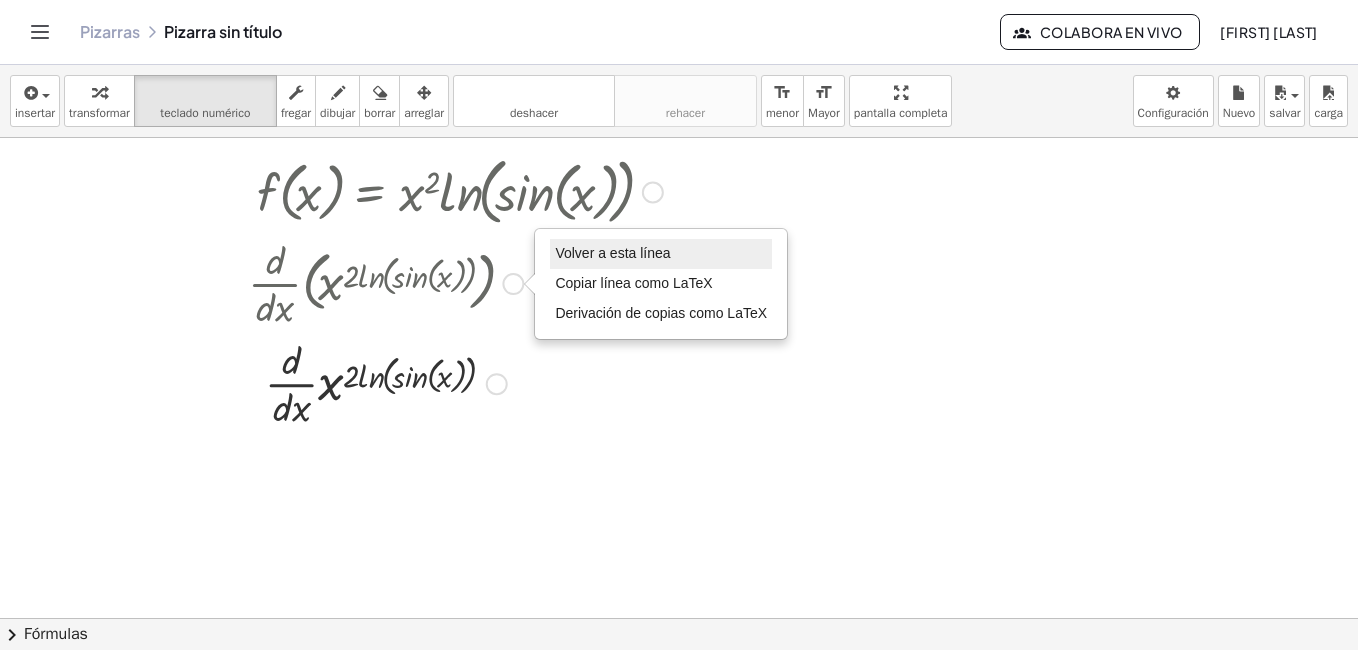 click on "Volver a esta línea" at bounding box center (612, 253) 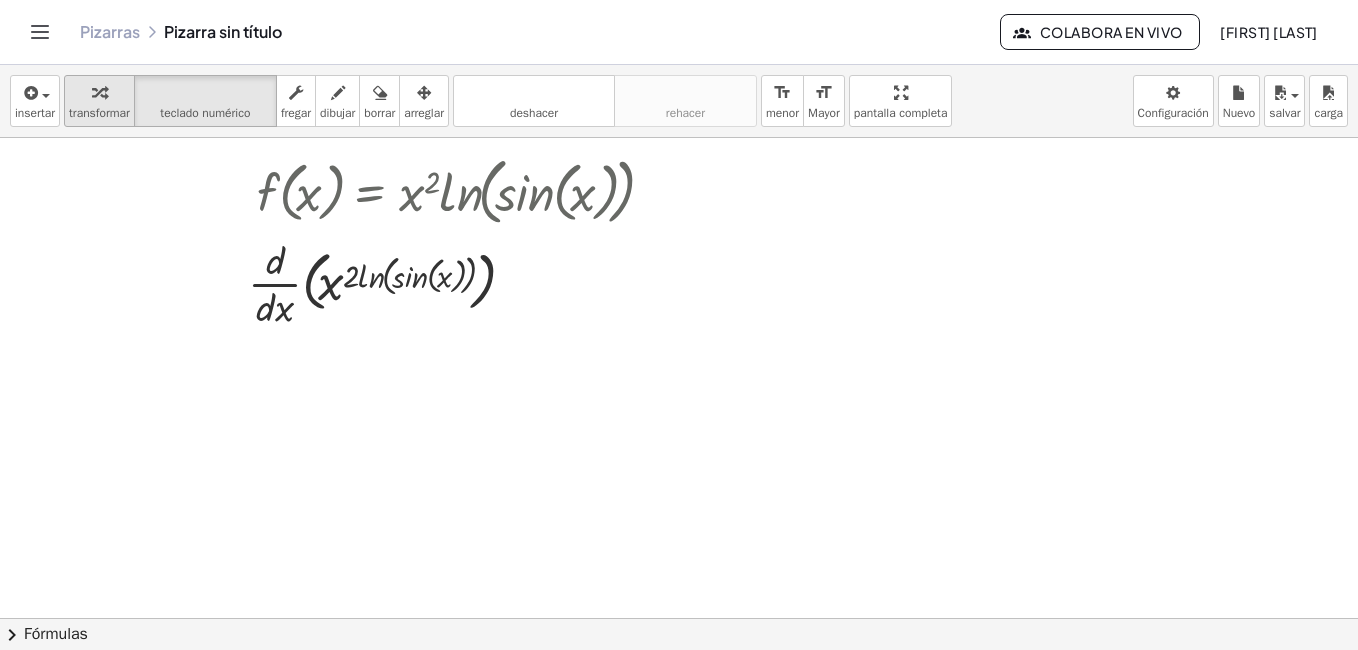 click on "transformar" at bounding box center [99, 113] 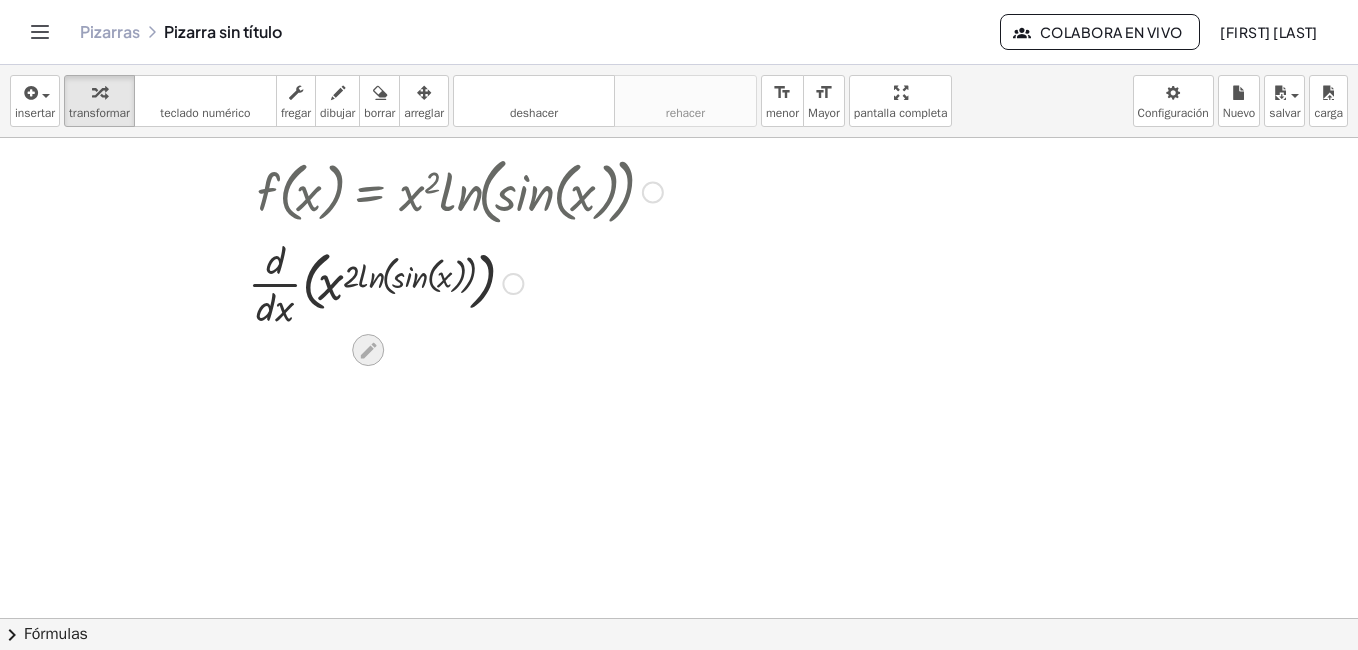 click 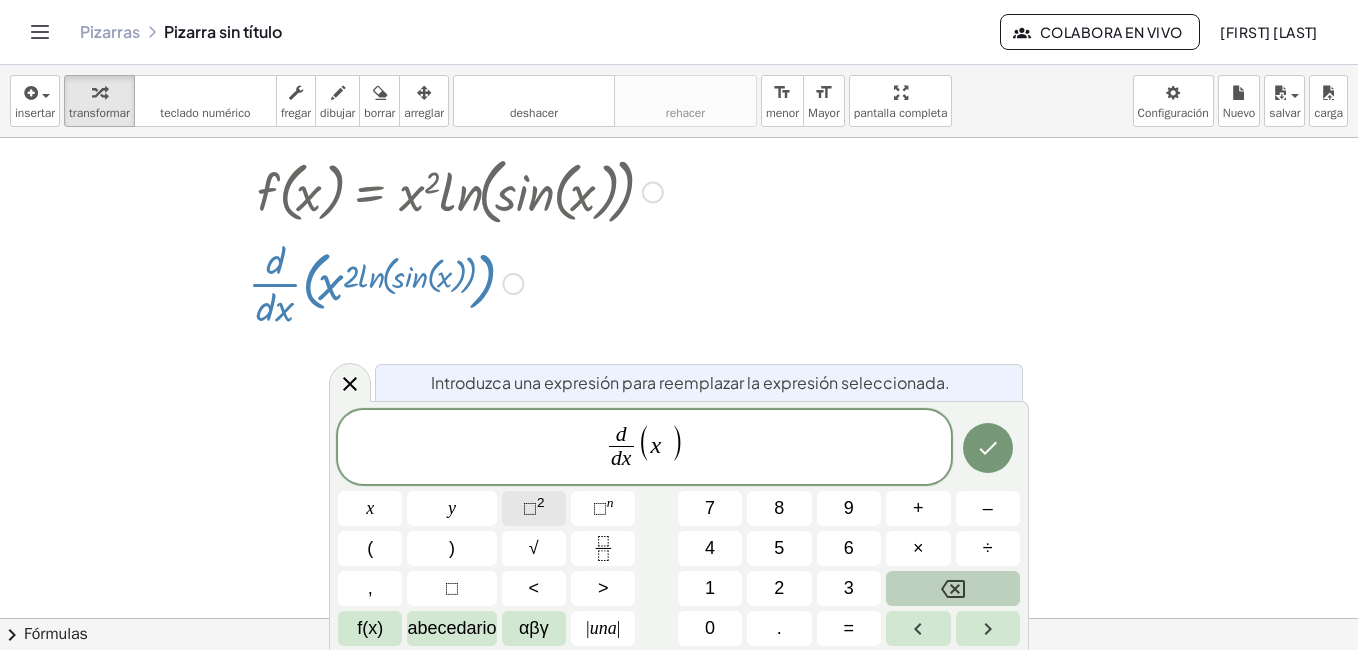 click on "⬚" at bounding box center [530, 508] 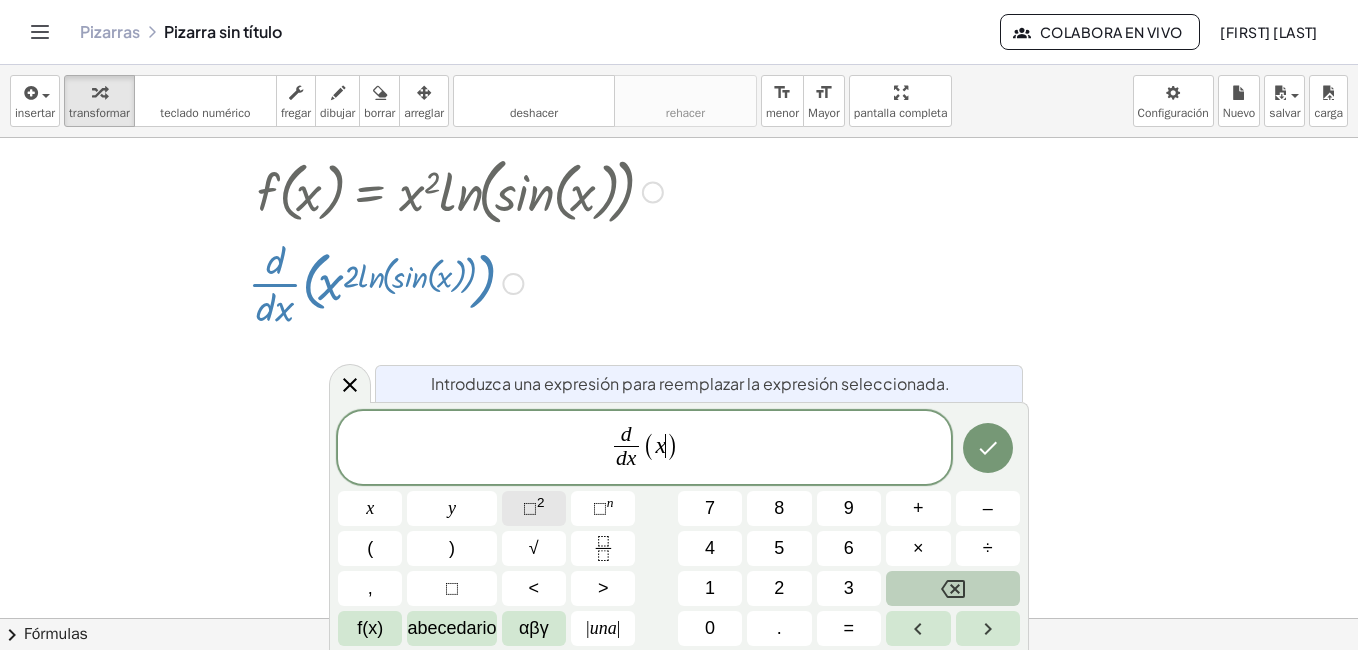 click on "⬚ 2" at bounding box center [534, 508] 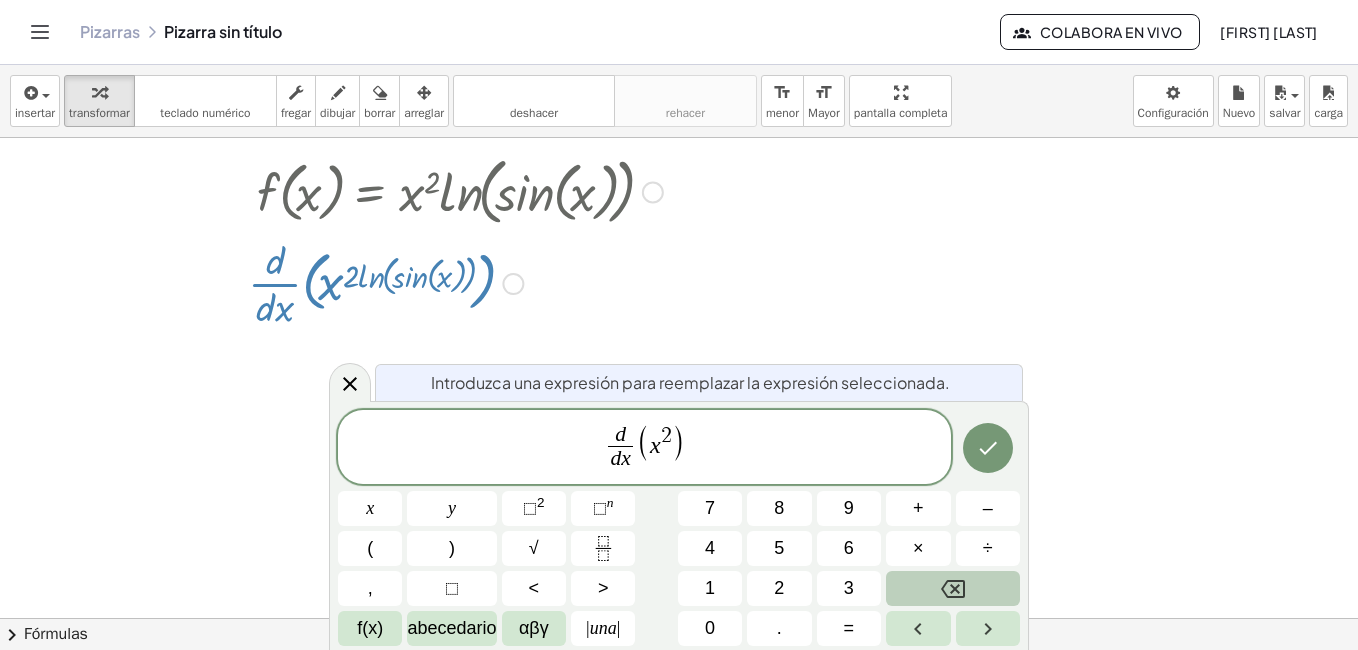 click on ")" at bounding box center (678, 442) 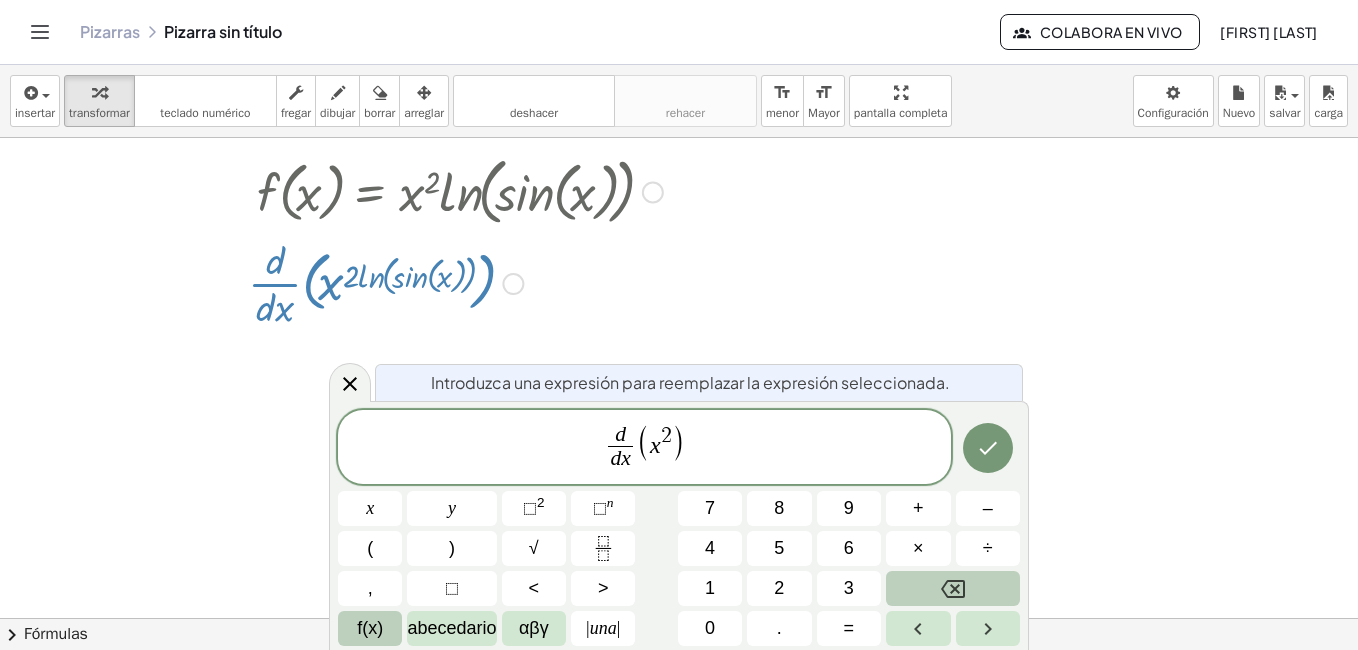 click on "f(x)" at bounding box center (370, 628) 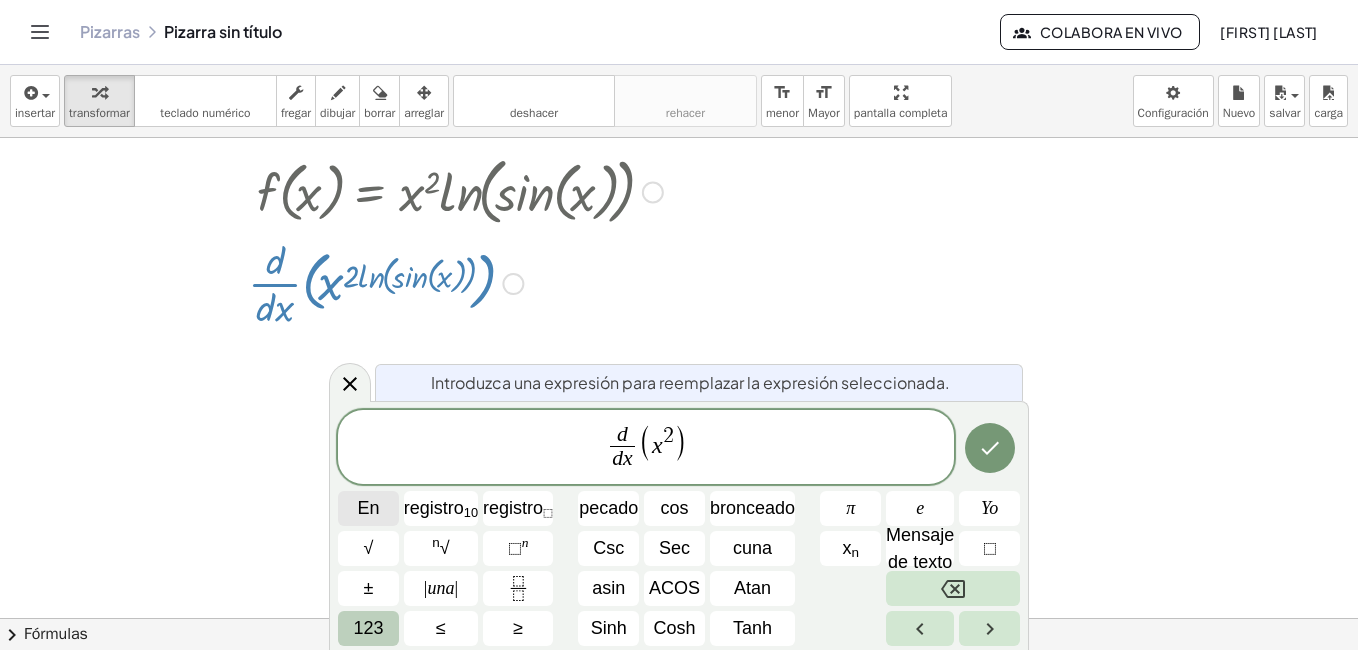 click on "En" at bounding box center (368, 508) 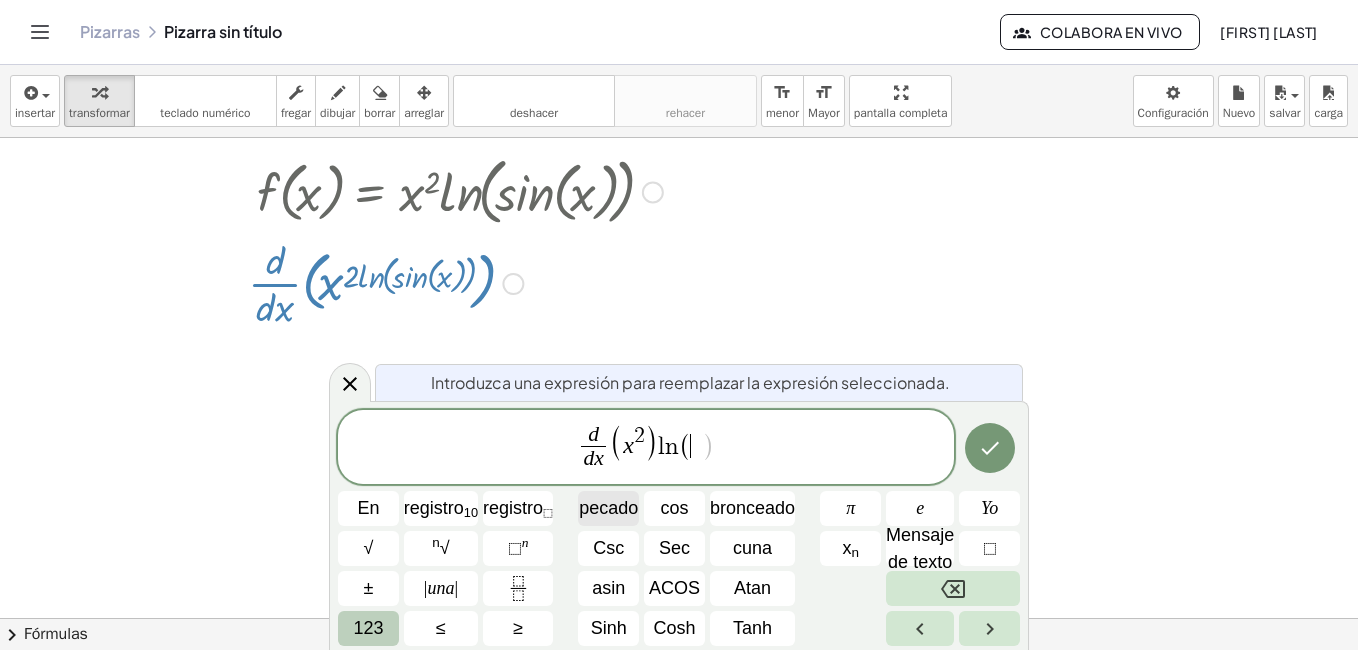 click on "pecado" at bounding box center (608, 508) 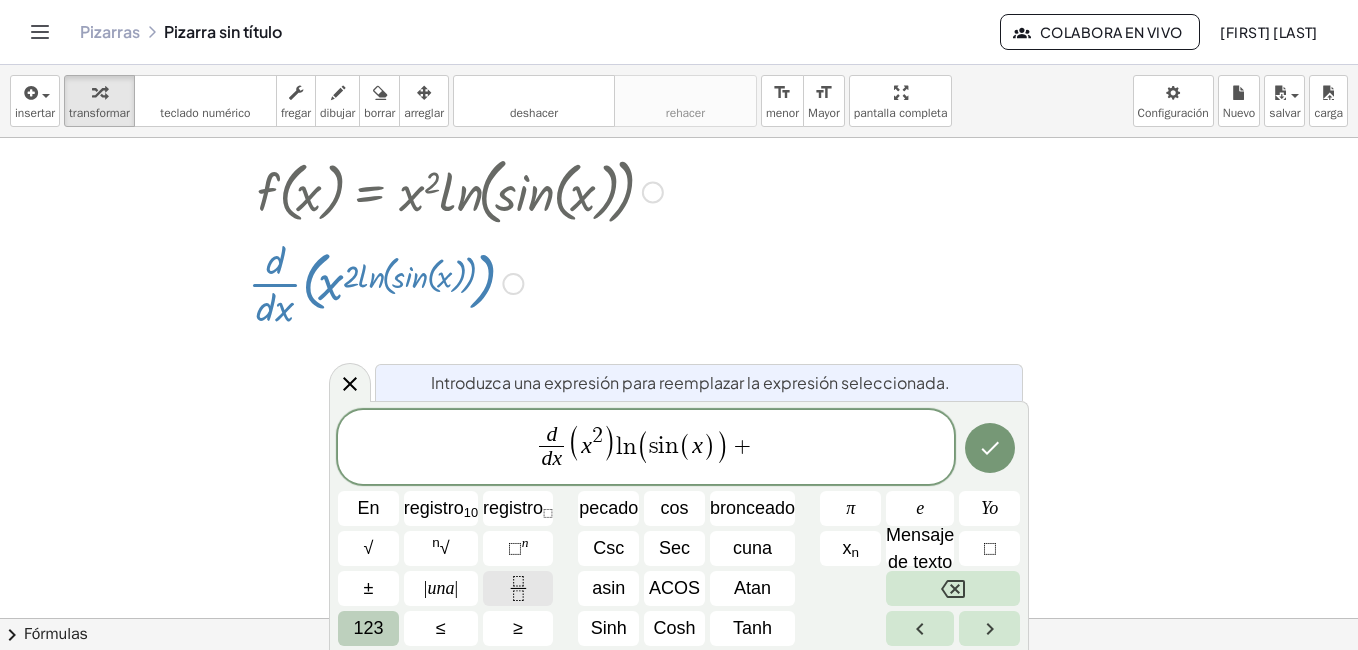click 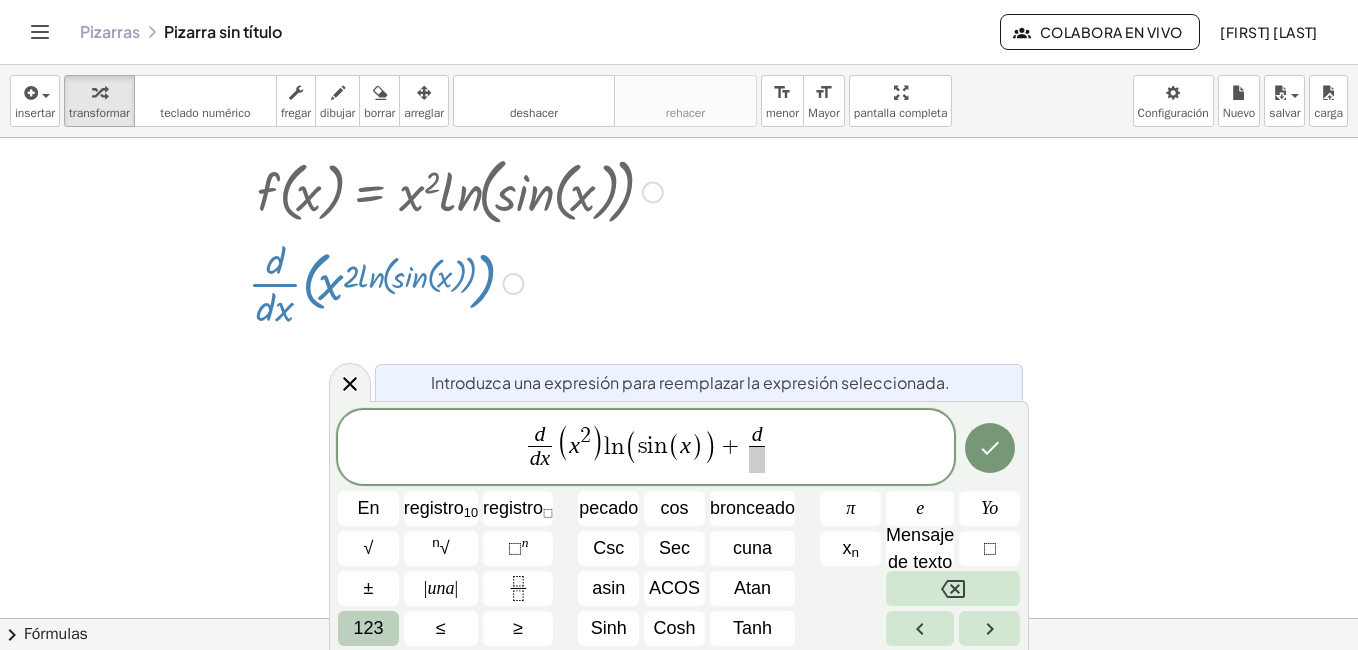 click at bounding box center (756, 459) 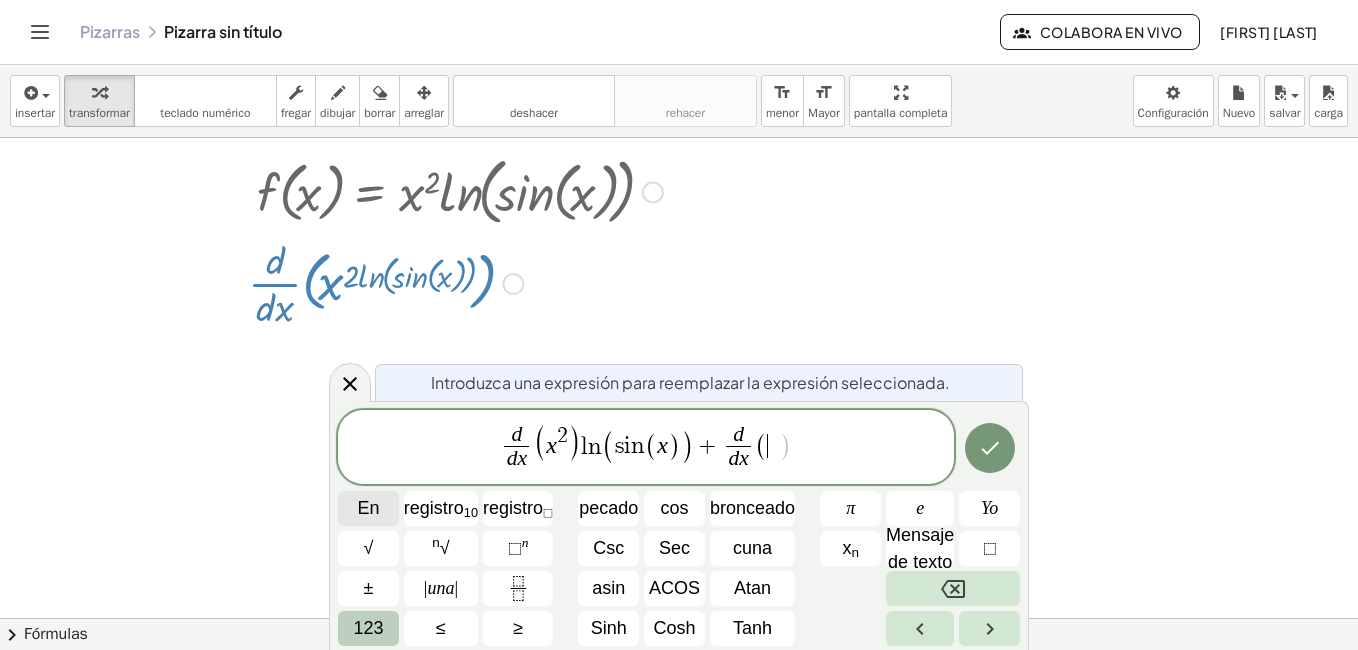 click on "En" at bounding box center [368, 508] 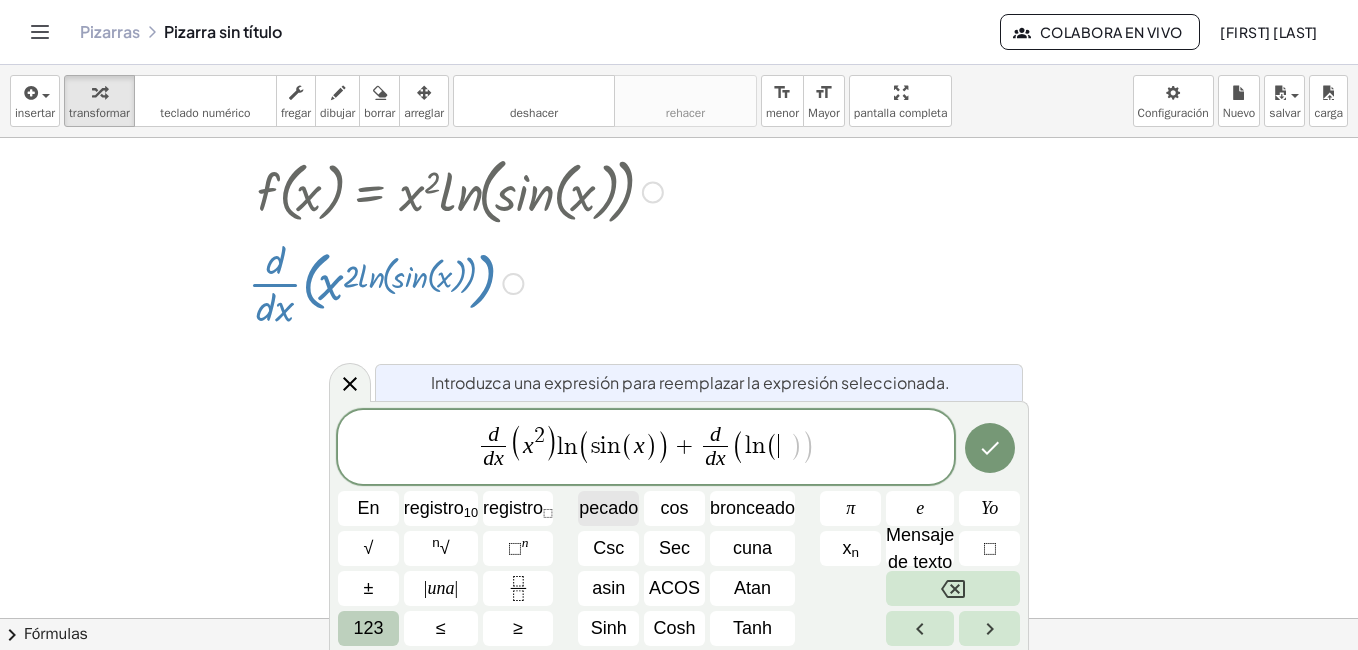 click on "pecado" at bounding box center (608, 508) 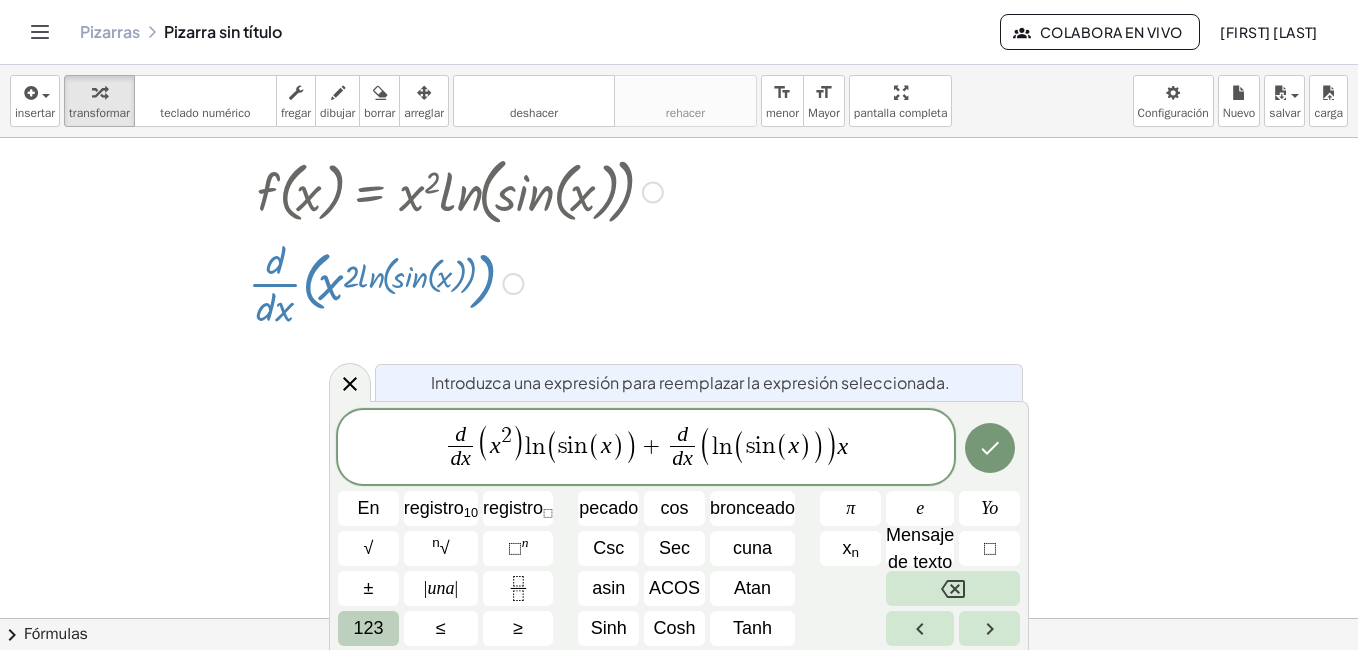 click on "123" at bounding box center (368, 628) 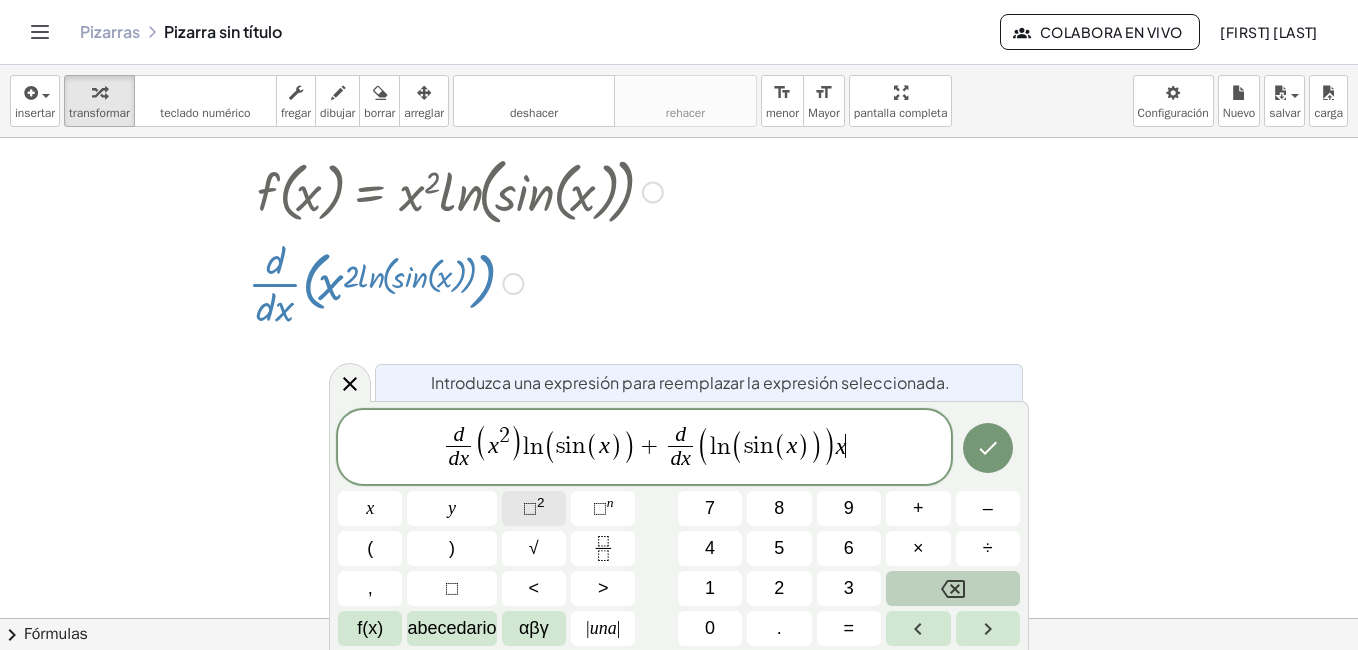 click on "⬚" at bounding box center [530, 508] 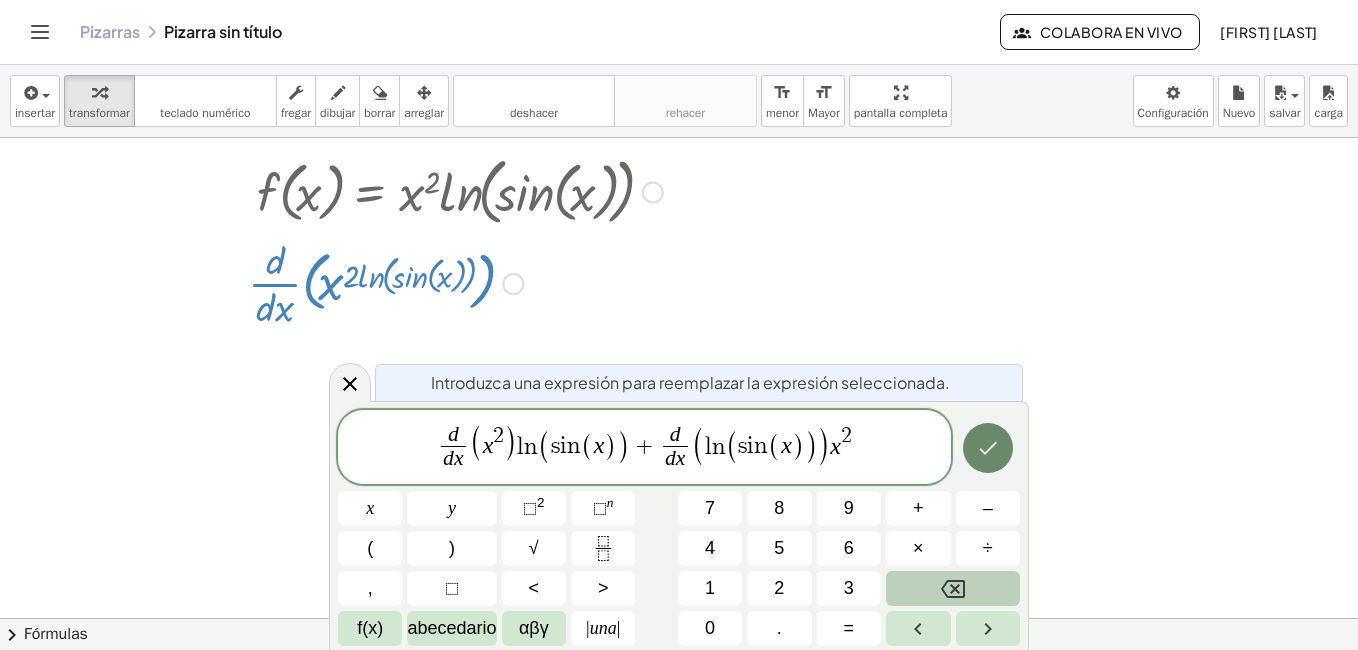 click 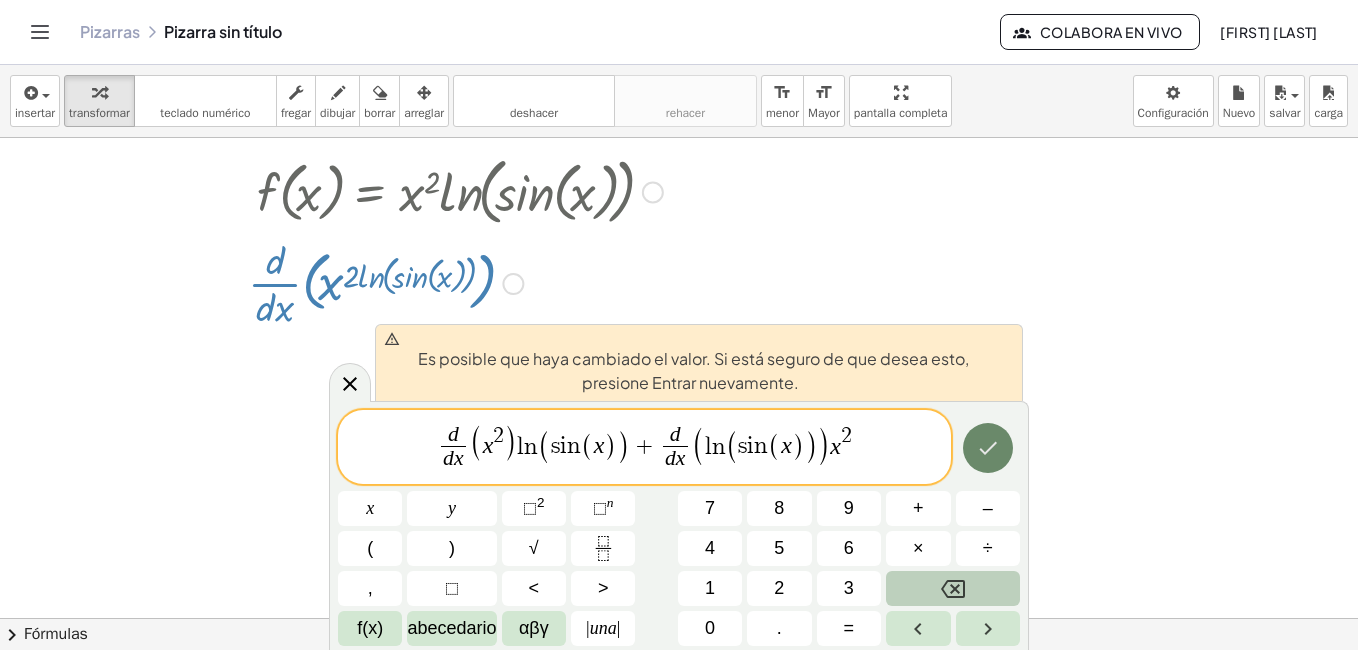 click 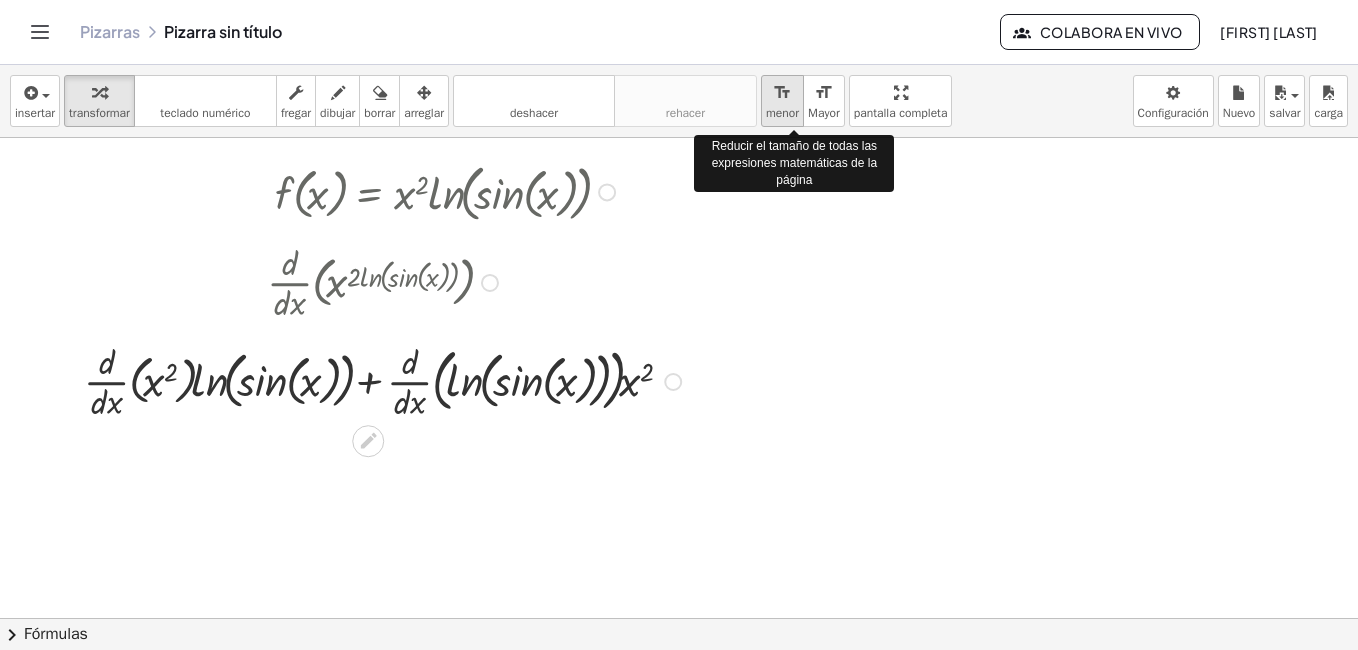 click on "menor" at bounding box center [782, 113] 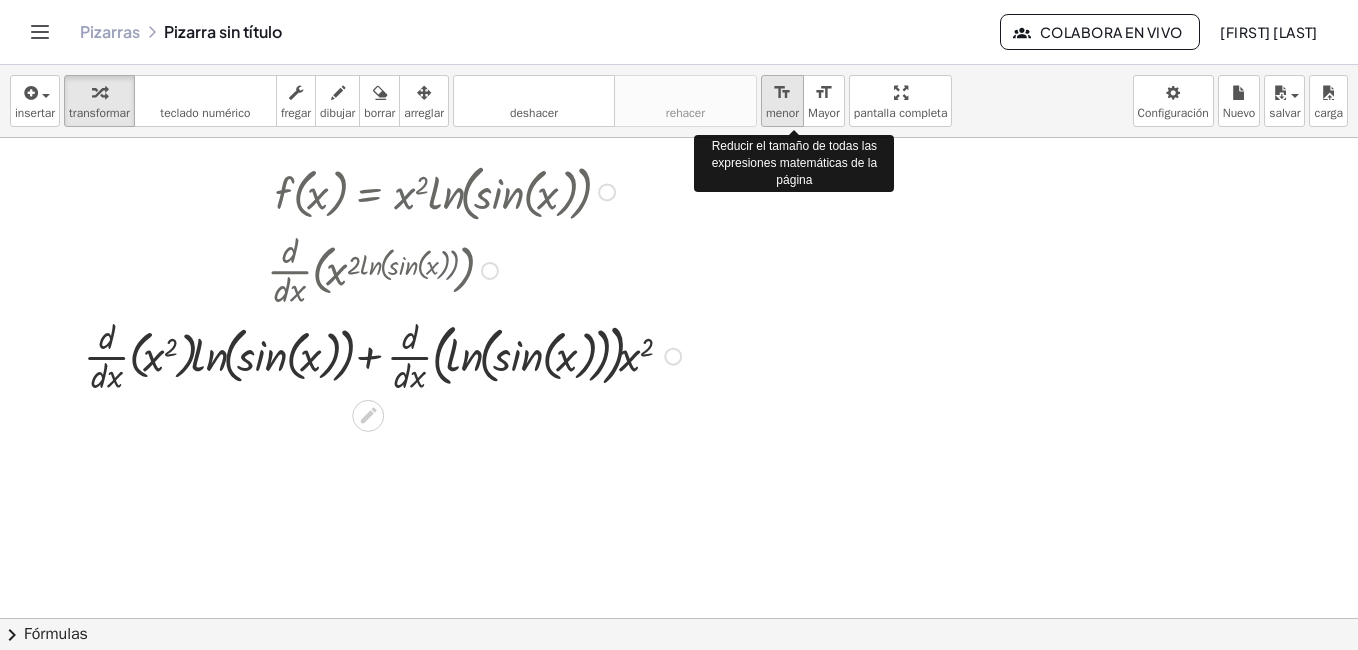 click on "menor" at bounding box center (782, 113) 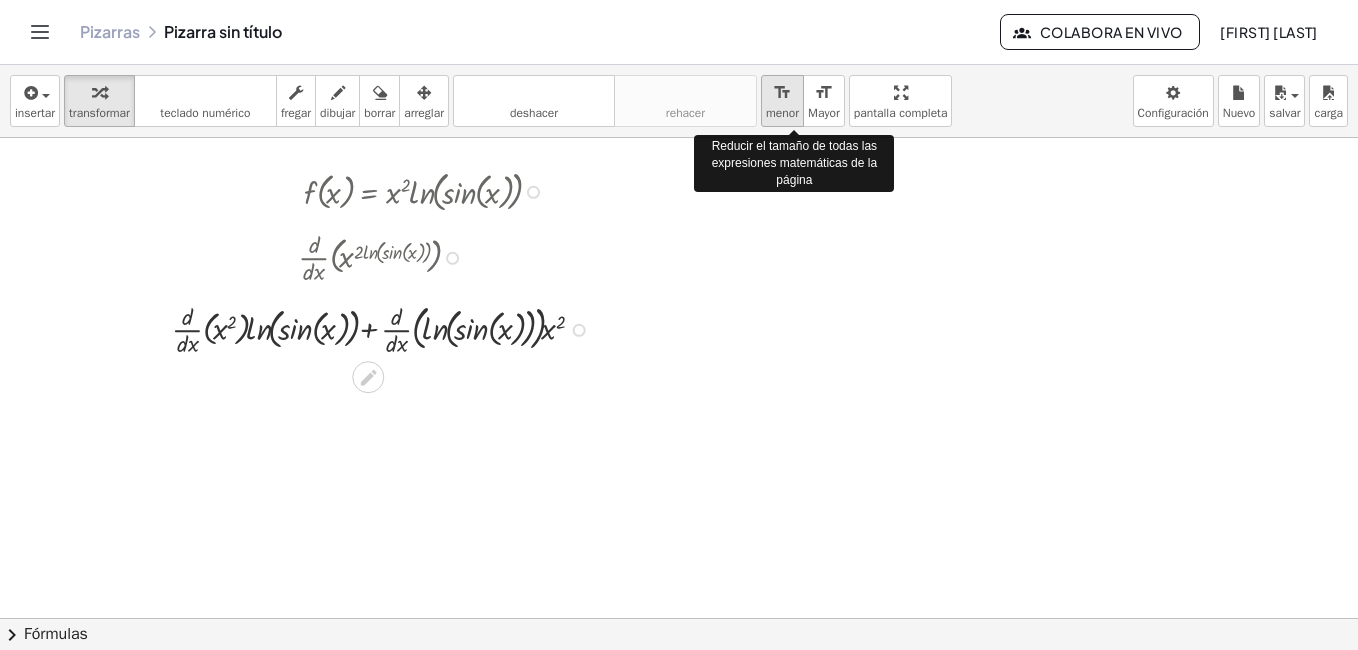 click on "menor" at bounding box center (782, 113) 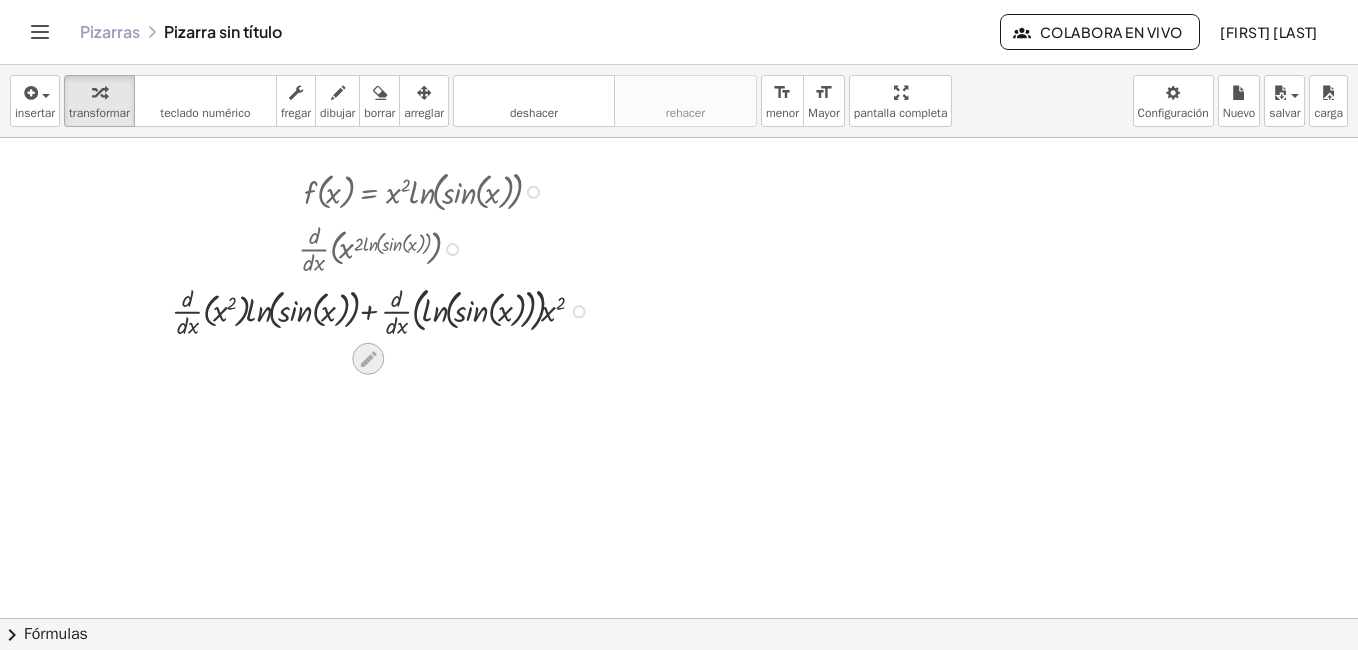 drag, startPoint x: 352, startPoint y: 364, endPoint x: 366, endPoint y: 353, distance: 17.804493 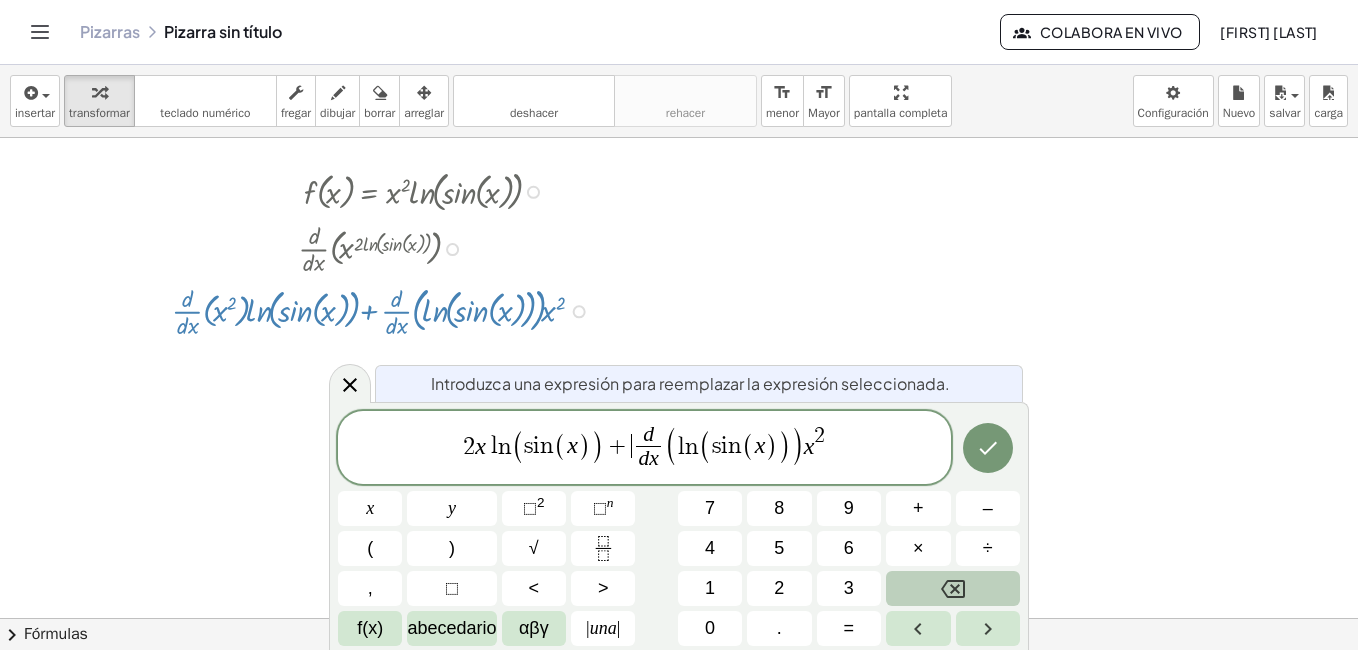click on "+" at bounding box center [617, 446] 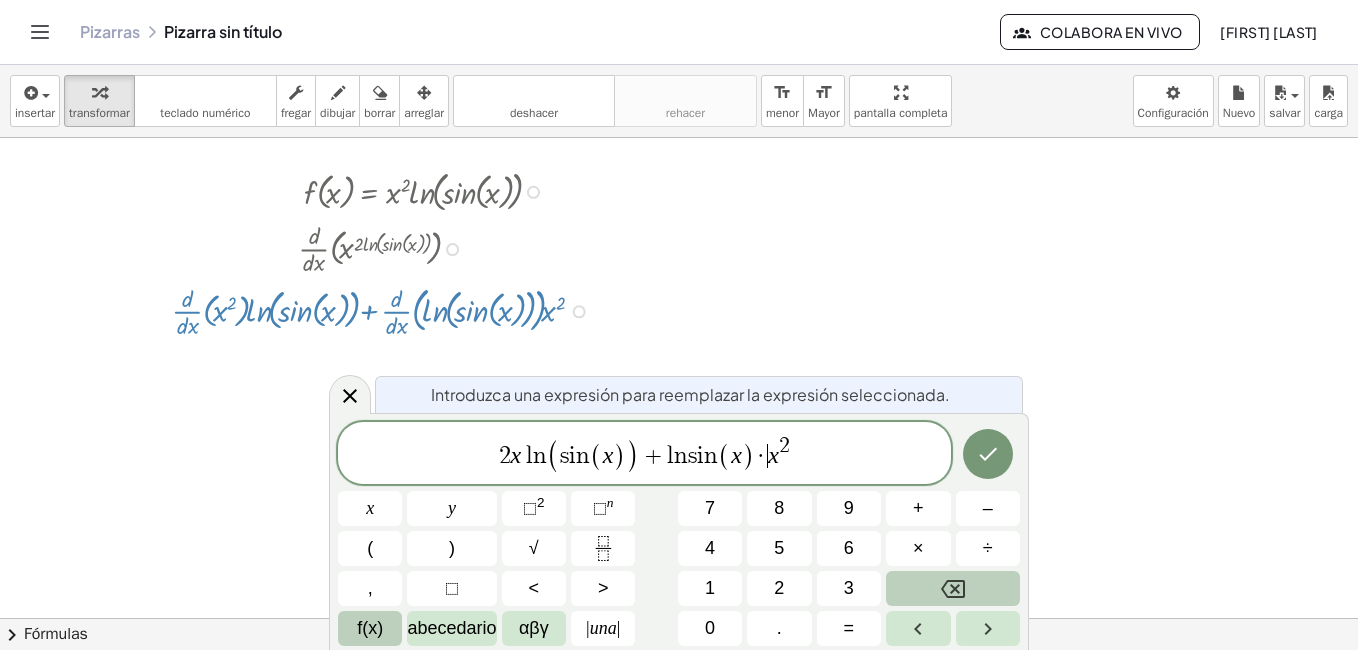click on "f(x)" at bounding box center (370, 628) 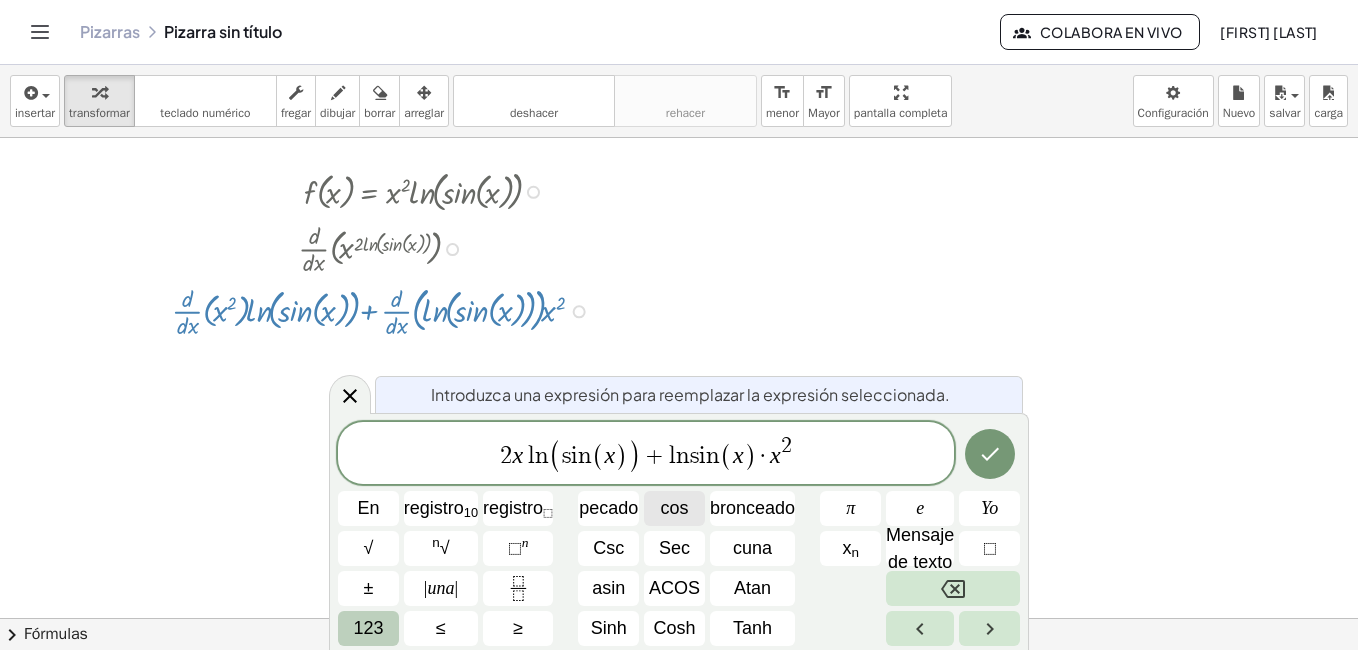 click on "cos" at bounding box center [674, 508] 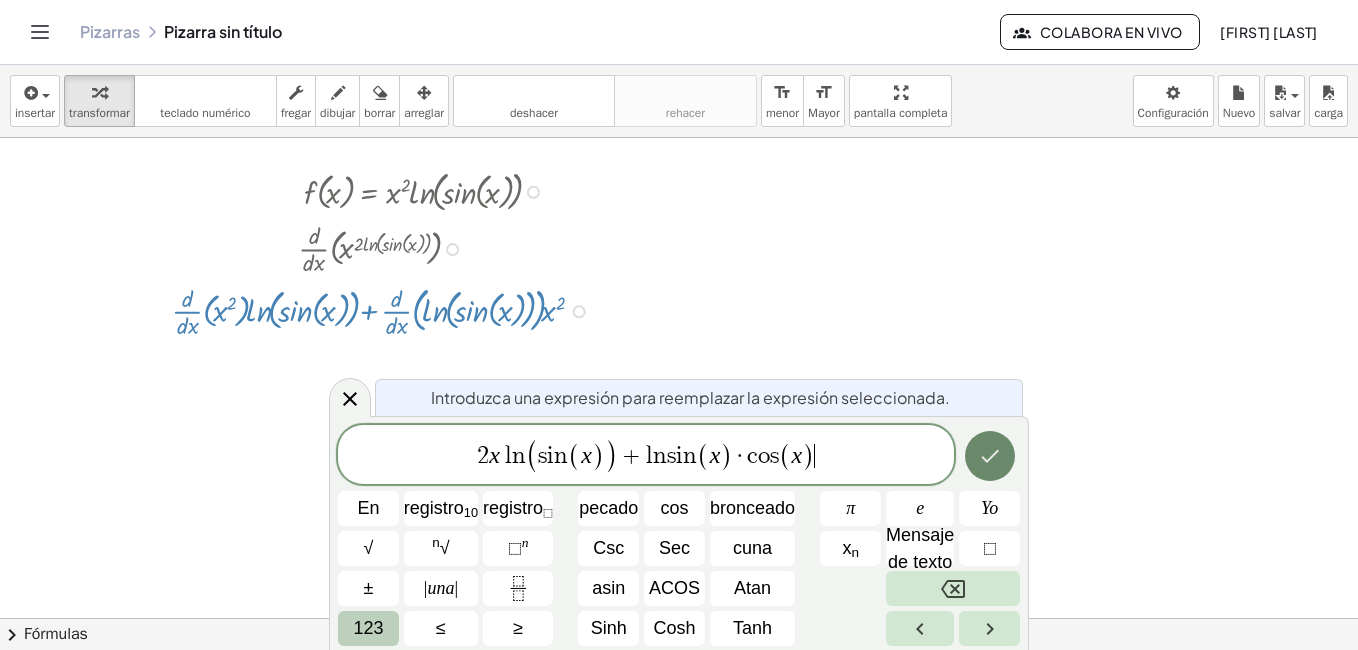 click 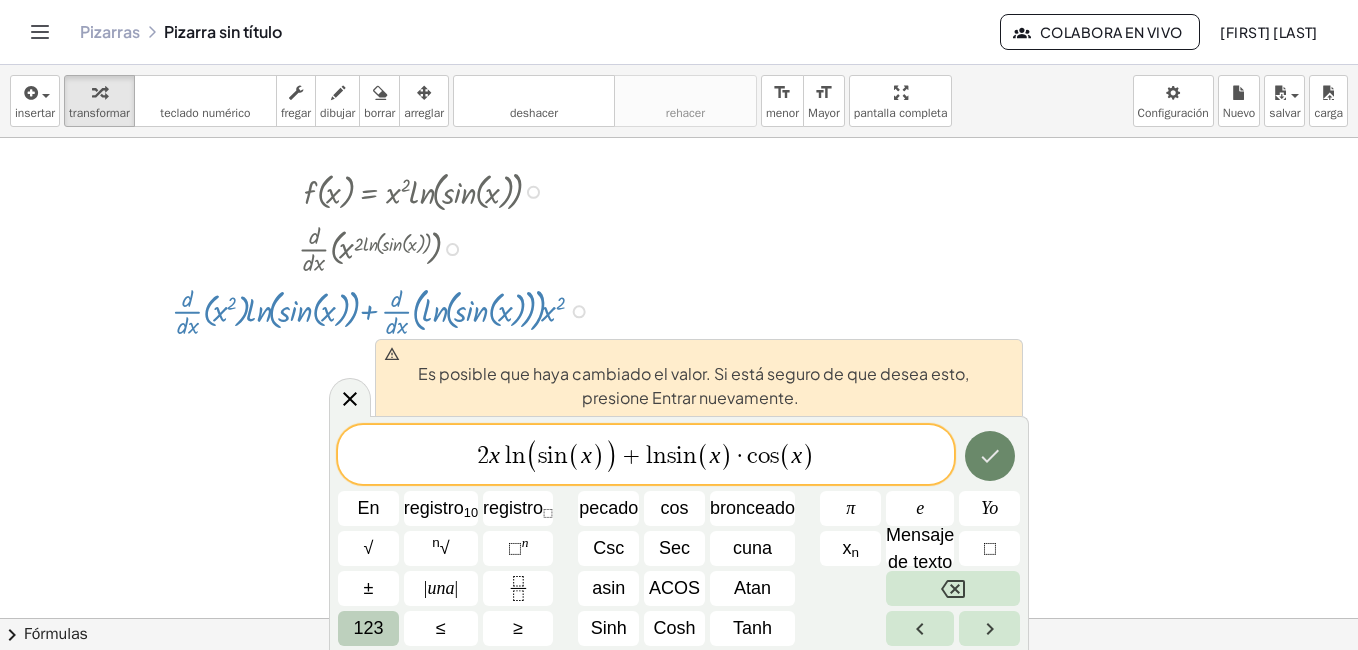 click 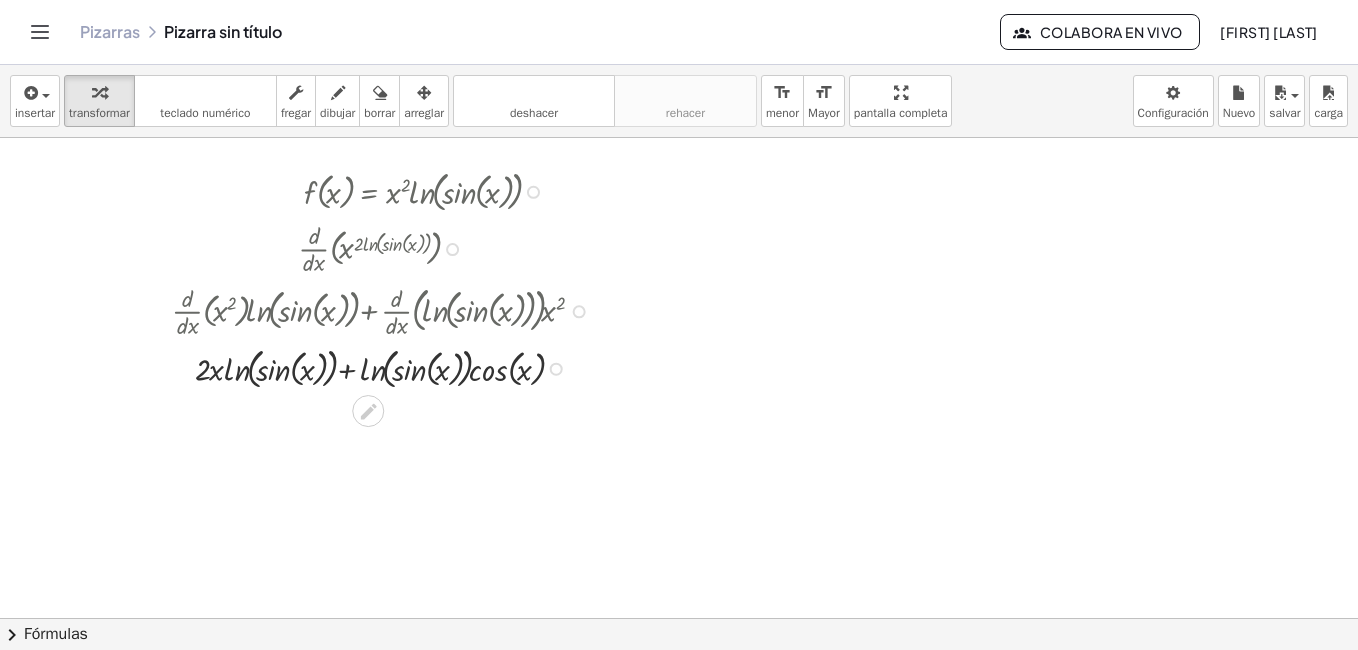 click at bounding box center [679, 618] 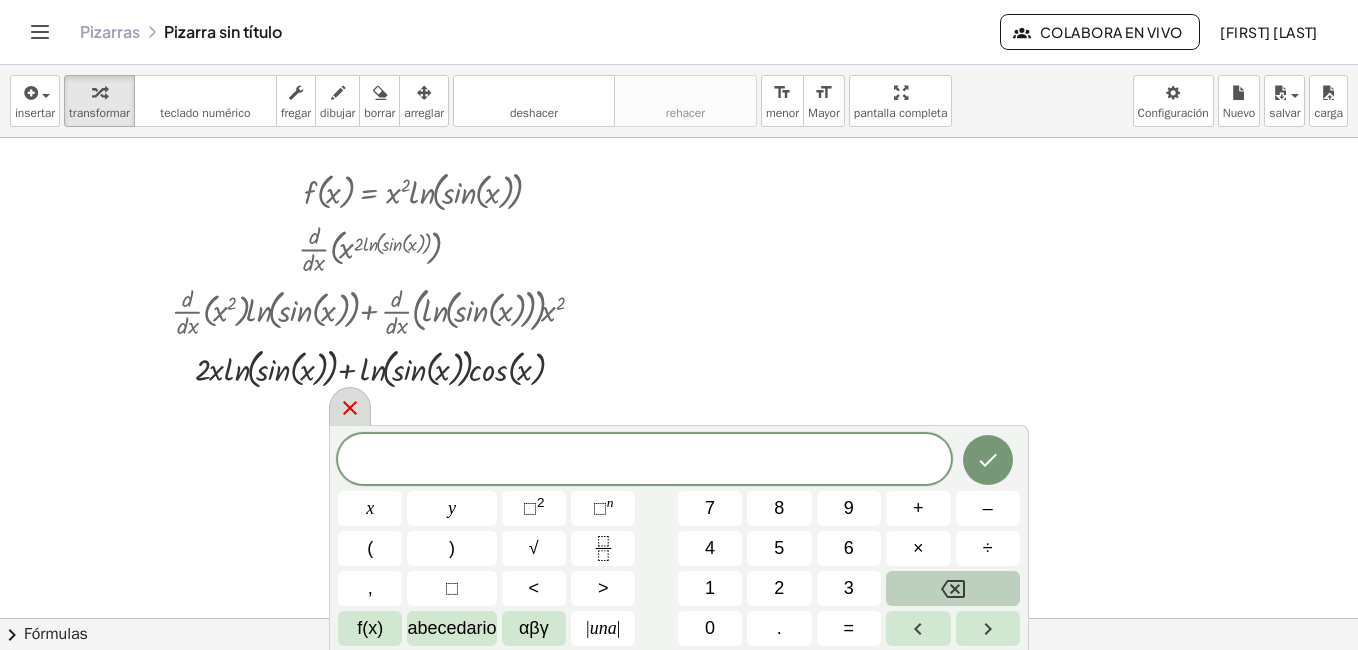 click 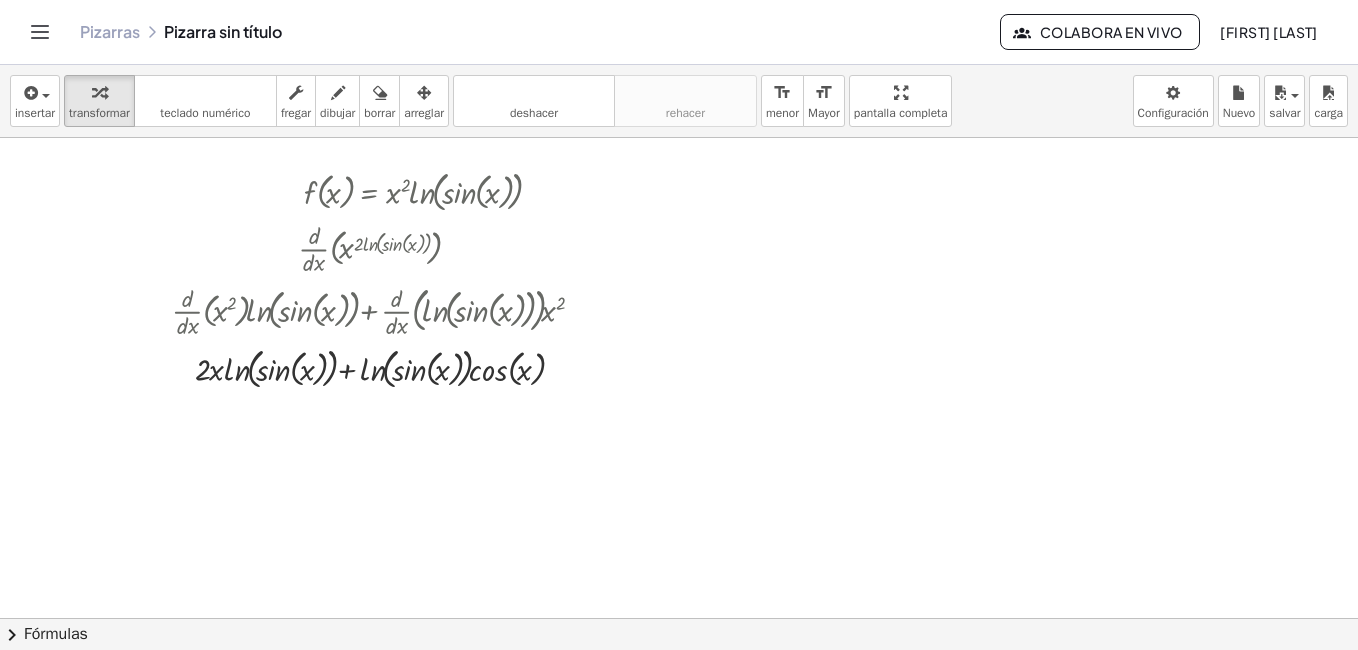 click at bounding box center (679, 618) 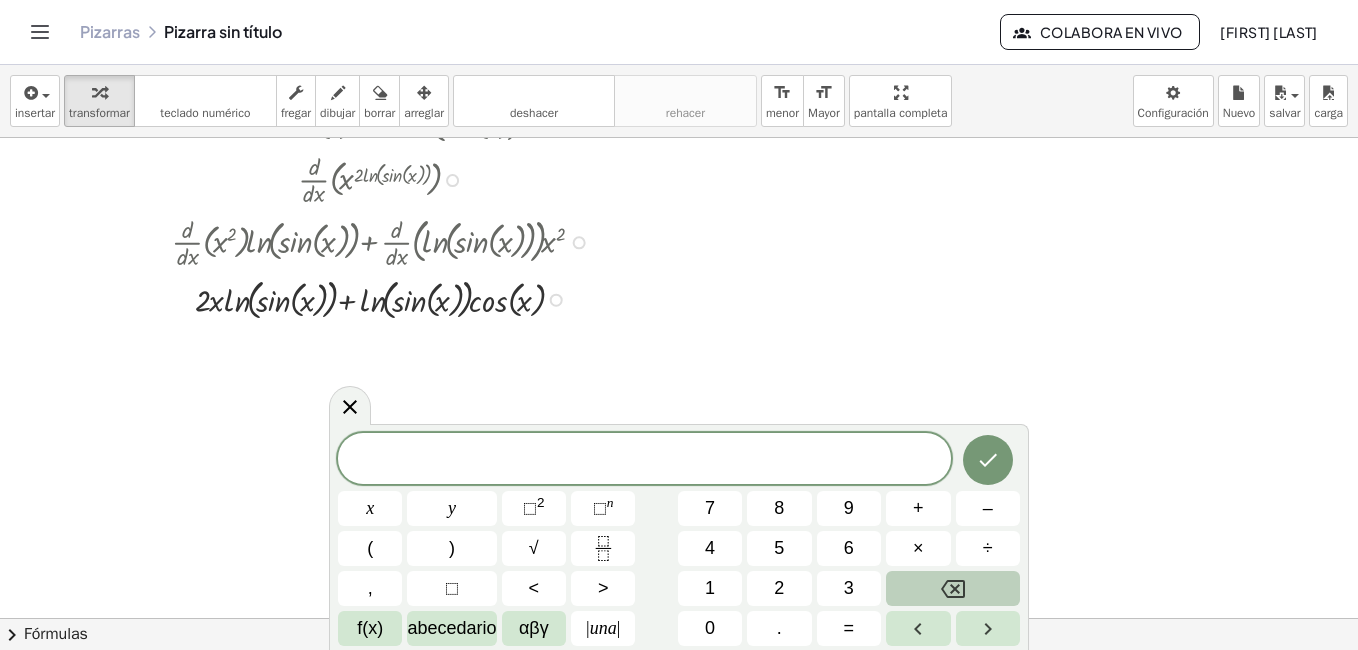 scroll, scrollTop: 100, scrollLeft: 0, axis: vertical 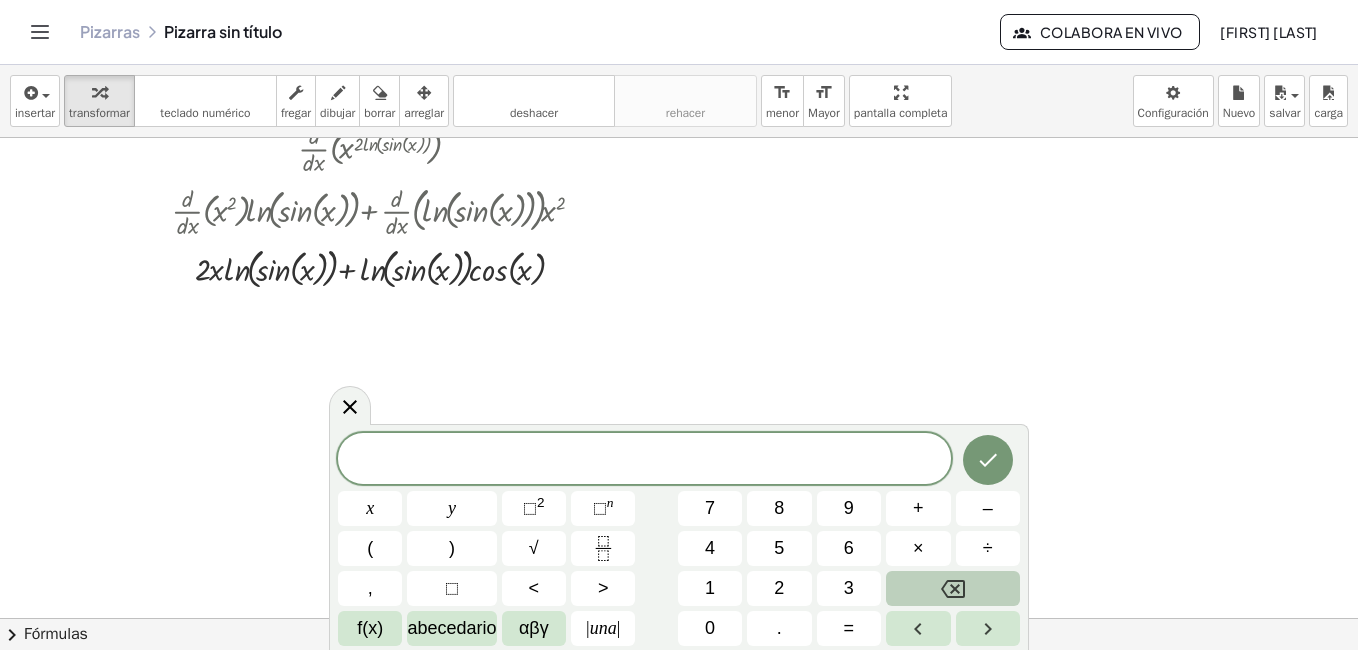 click 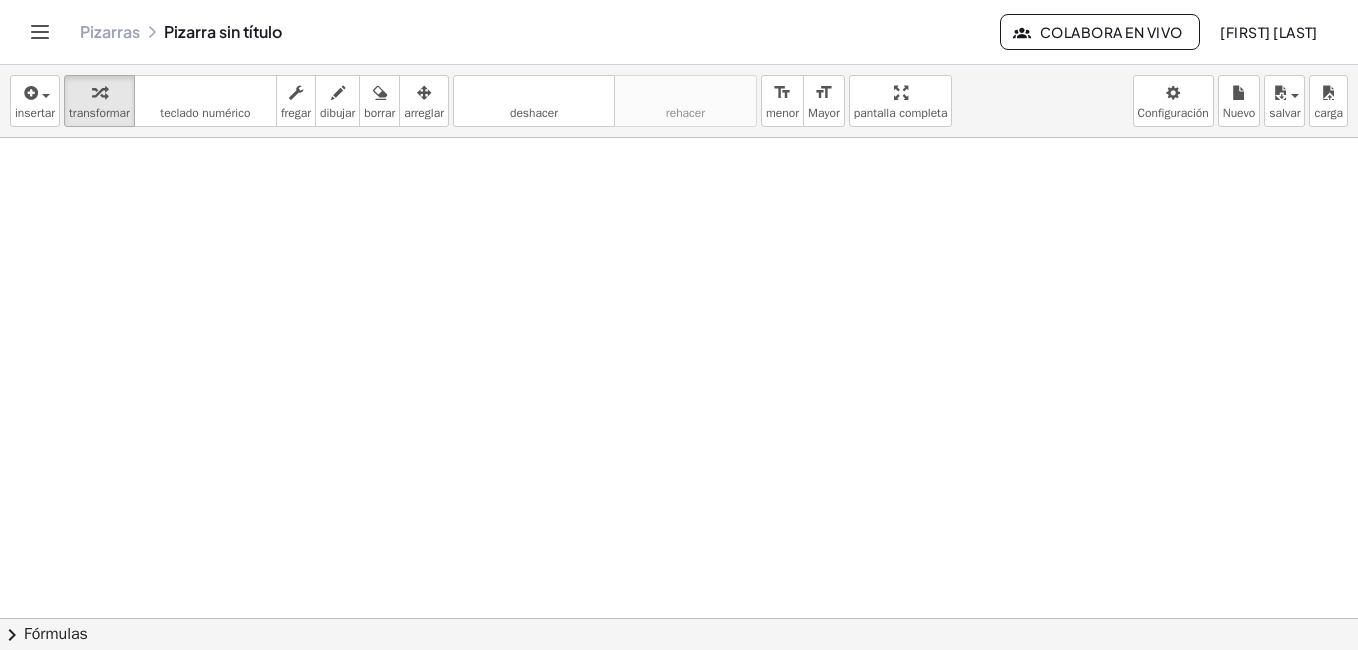 scroll, scrollTop: 300, scrollLeft: 0, axis: vertical 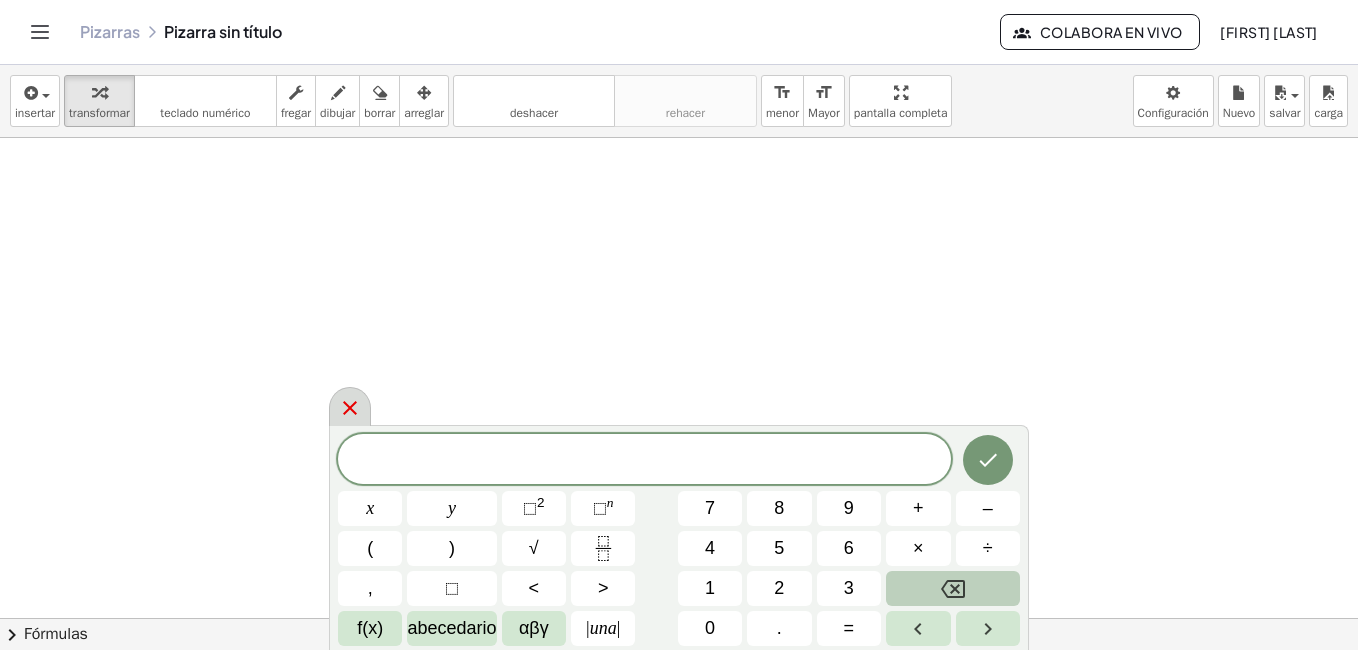 click 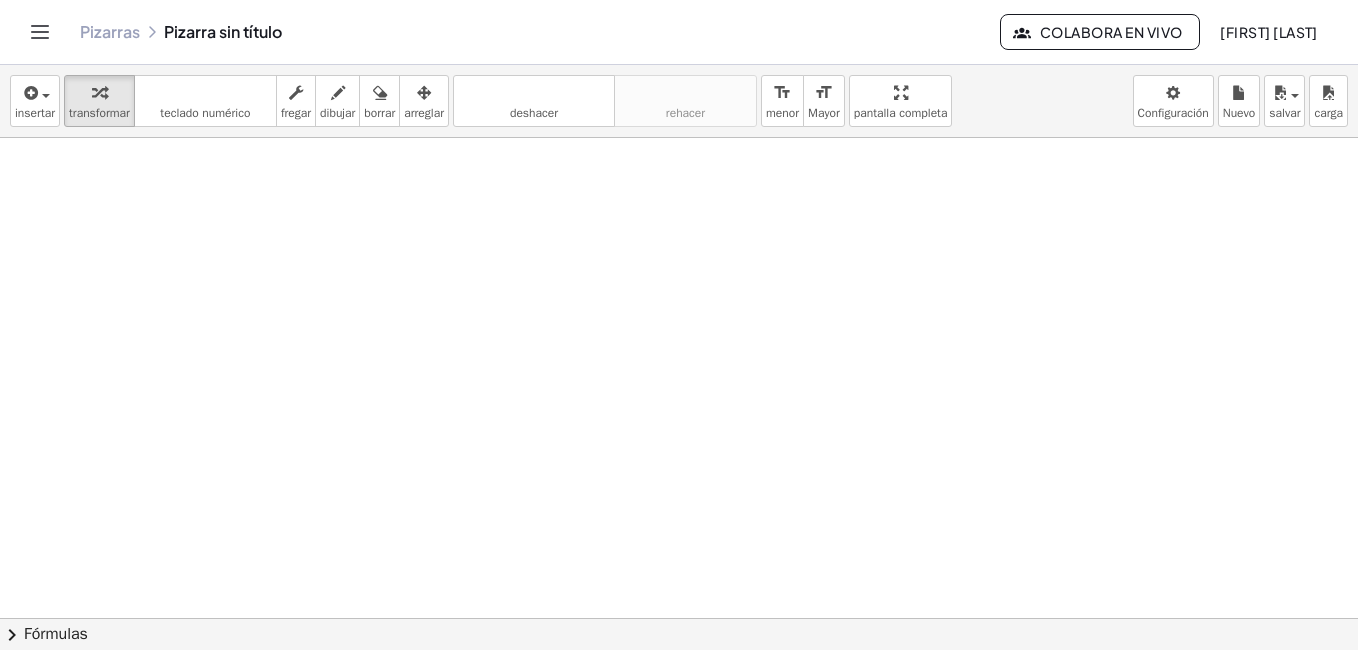 scroll, scrollTop: 300, scrollLeft: 0, axis: vertical 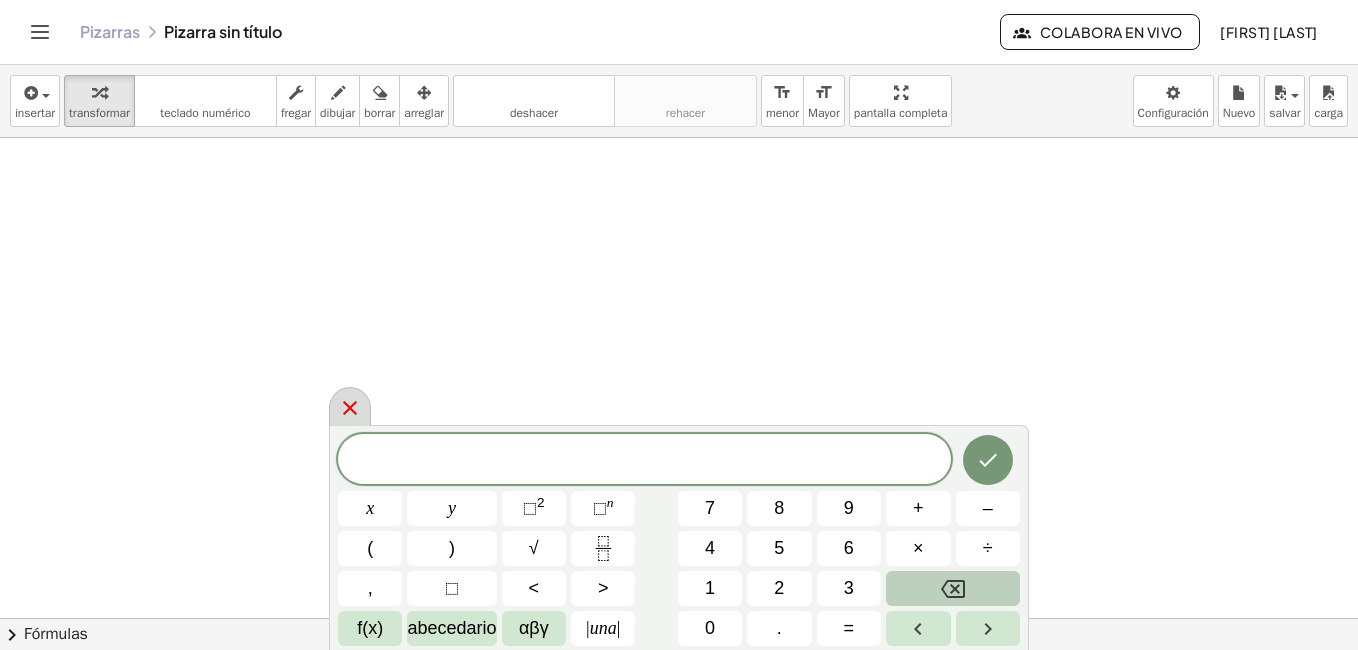 click 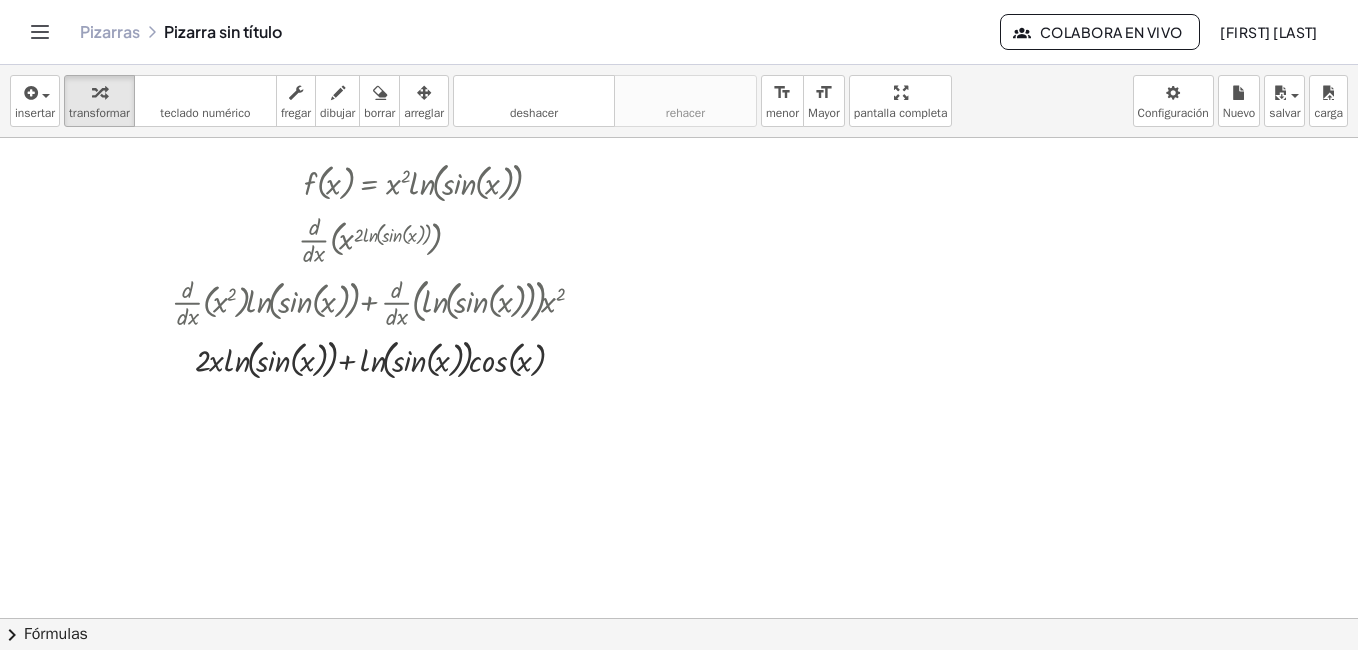 scroll, scrollTop: 0, scrollLeft: 0, axis: both 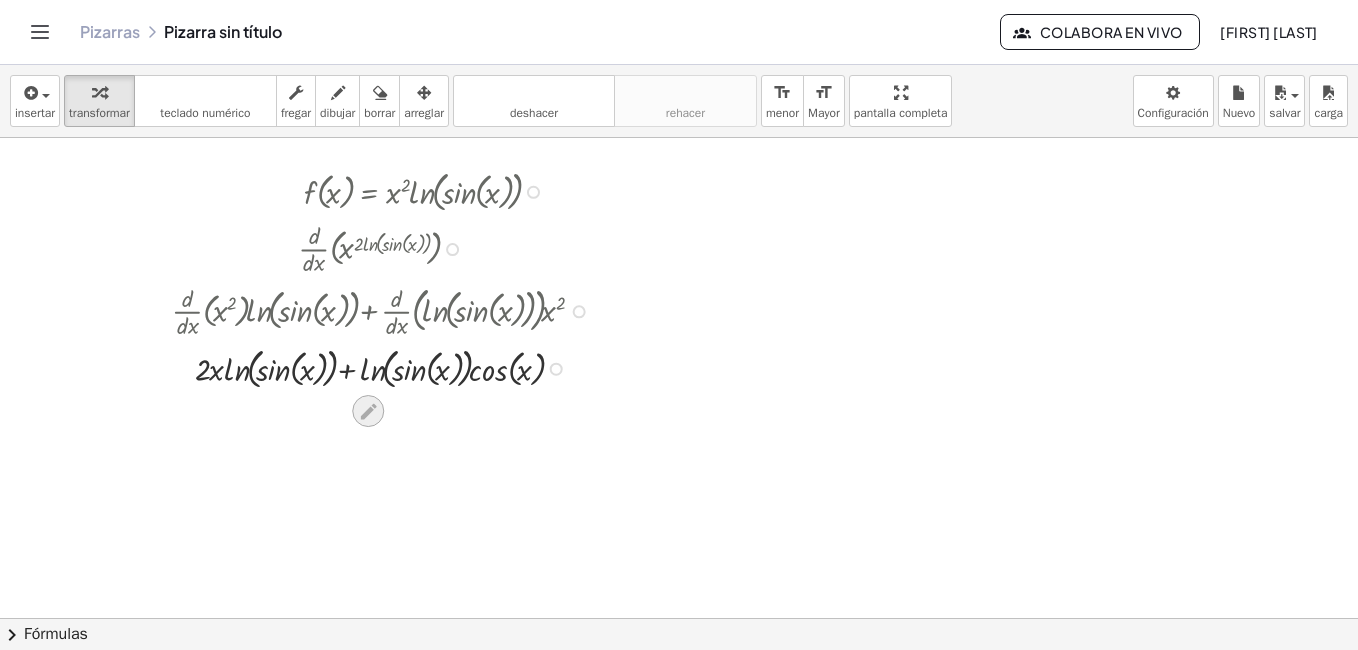 click 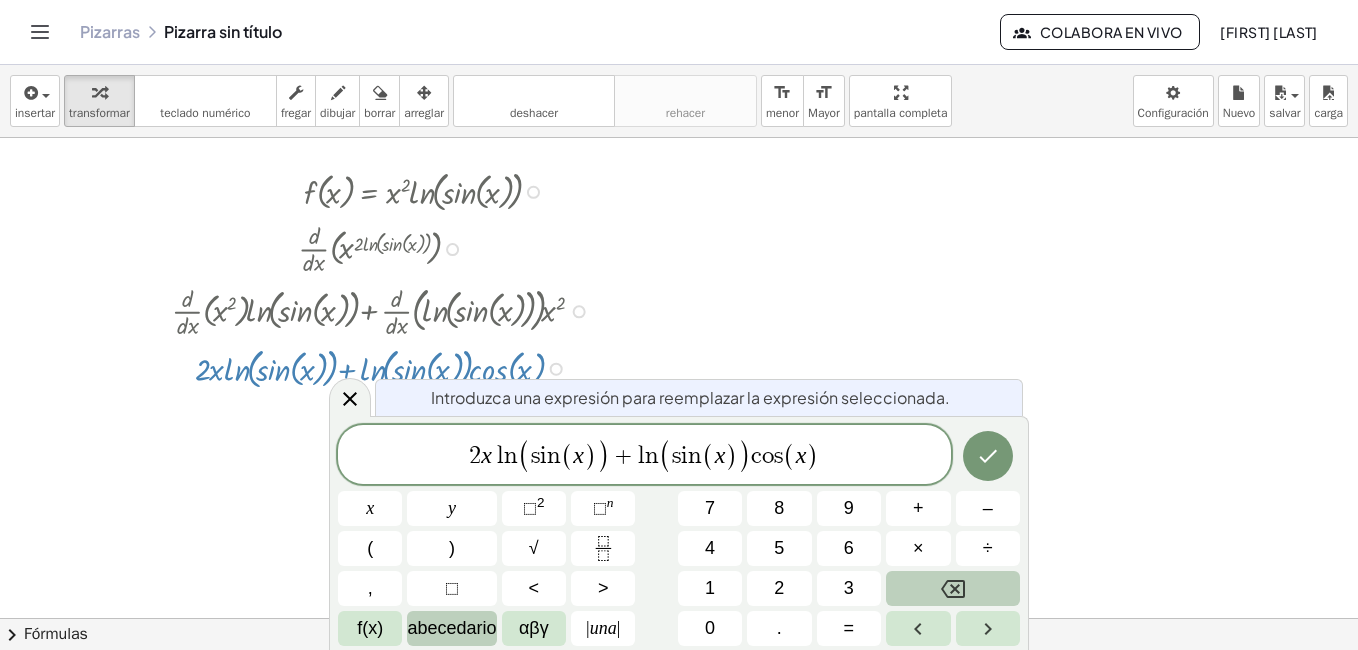 click on "abecedario" at bounding box center [451, 628] 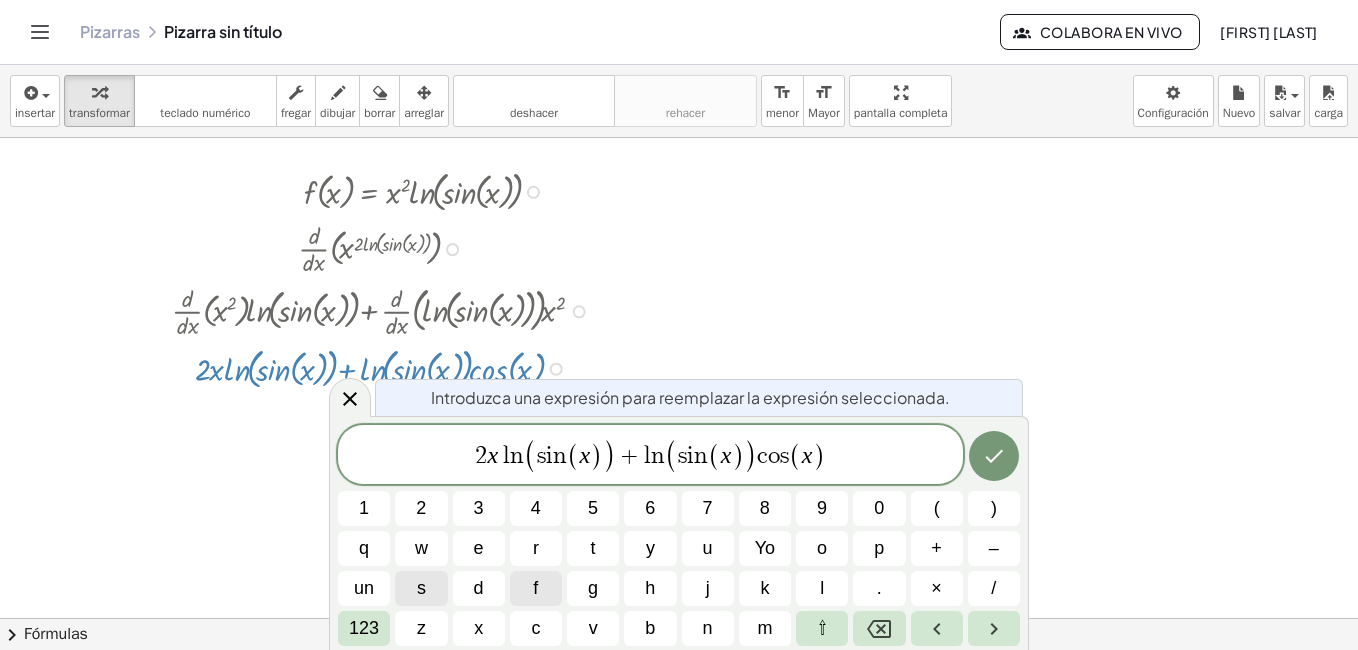 click on "f" at bounding box center (536, 588) 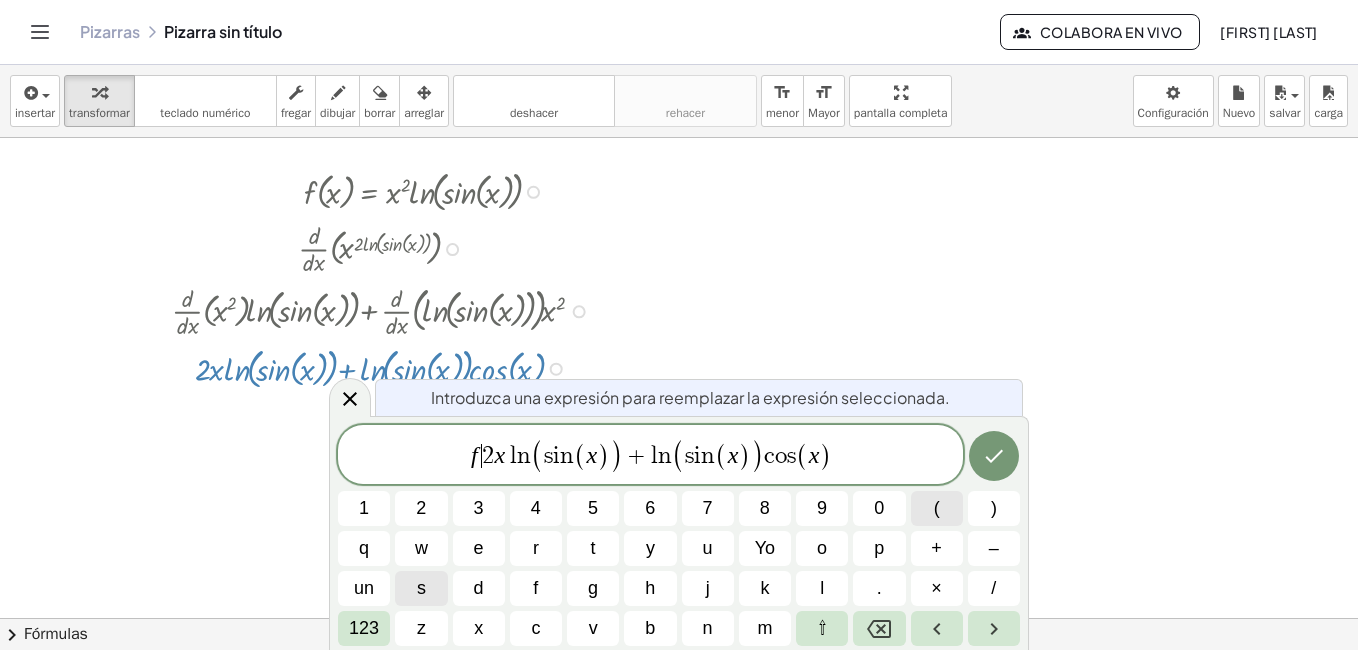 click on "(" at bounding box center (937, 508) 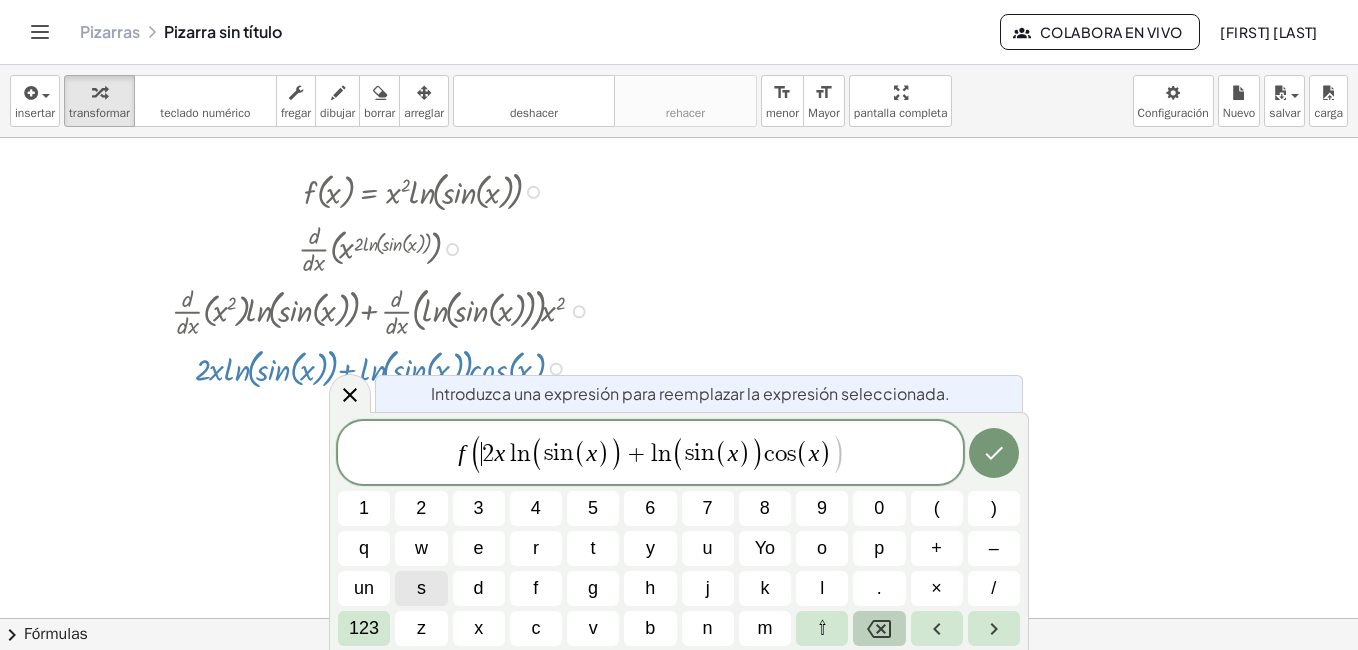 click 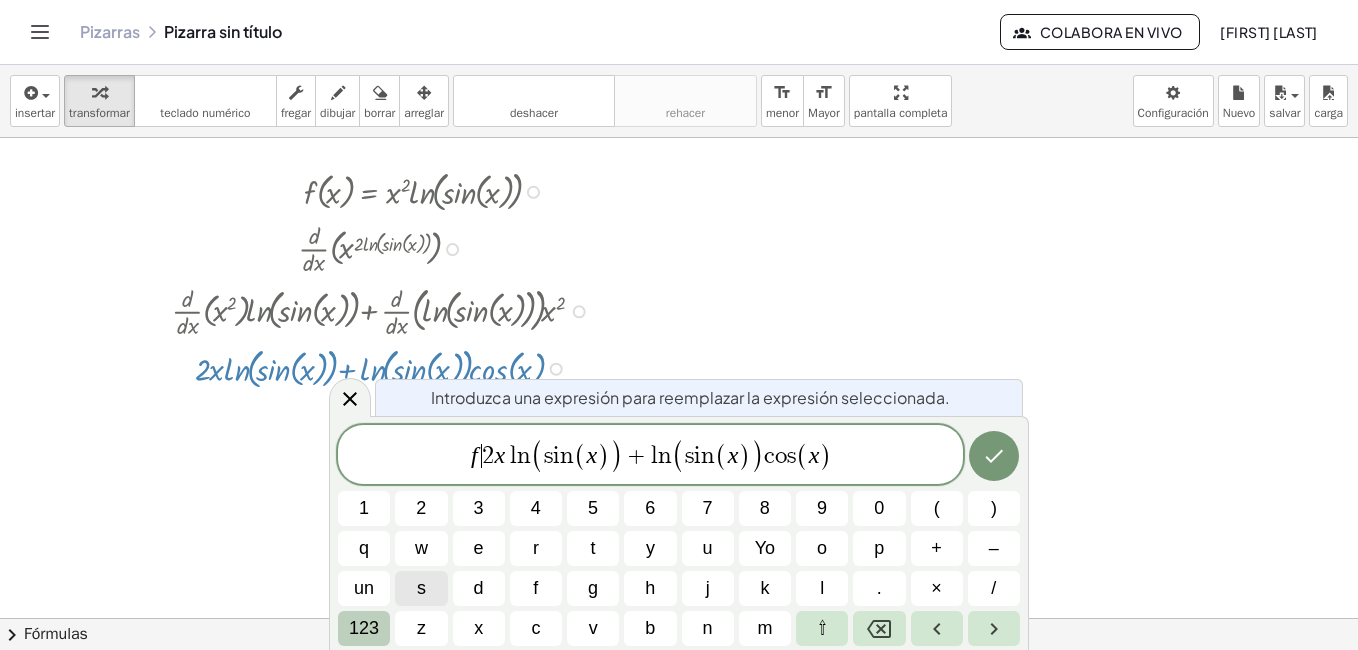 click on "123" at bounding box center (364, 628) 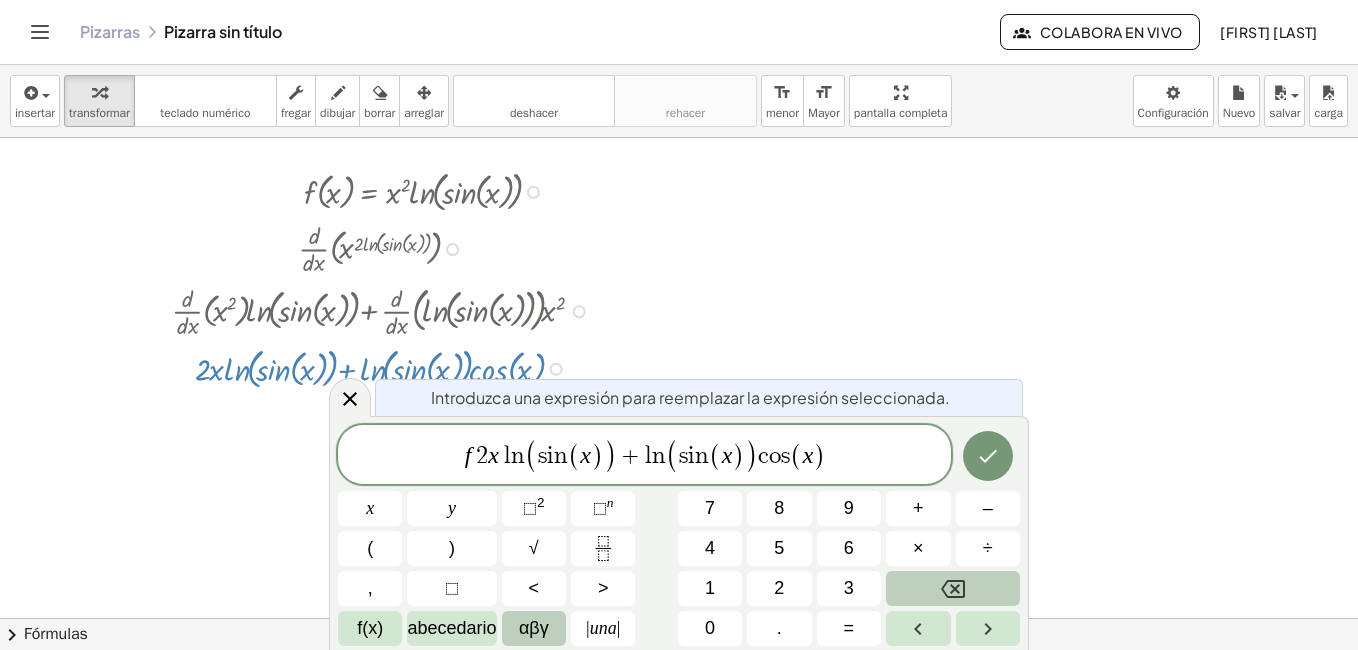 click on "αβγ" at bounding box center [534, 628] 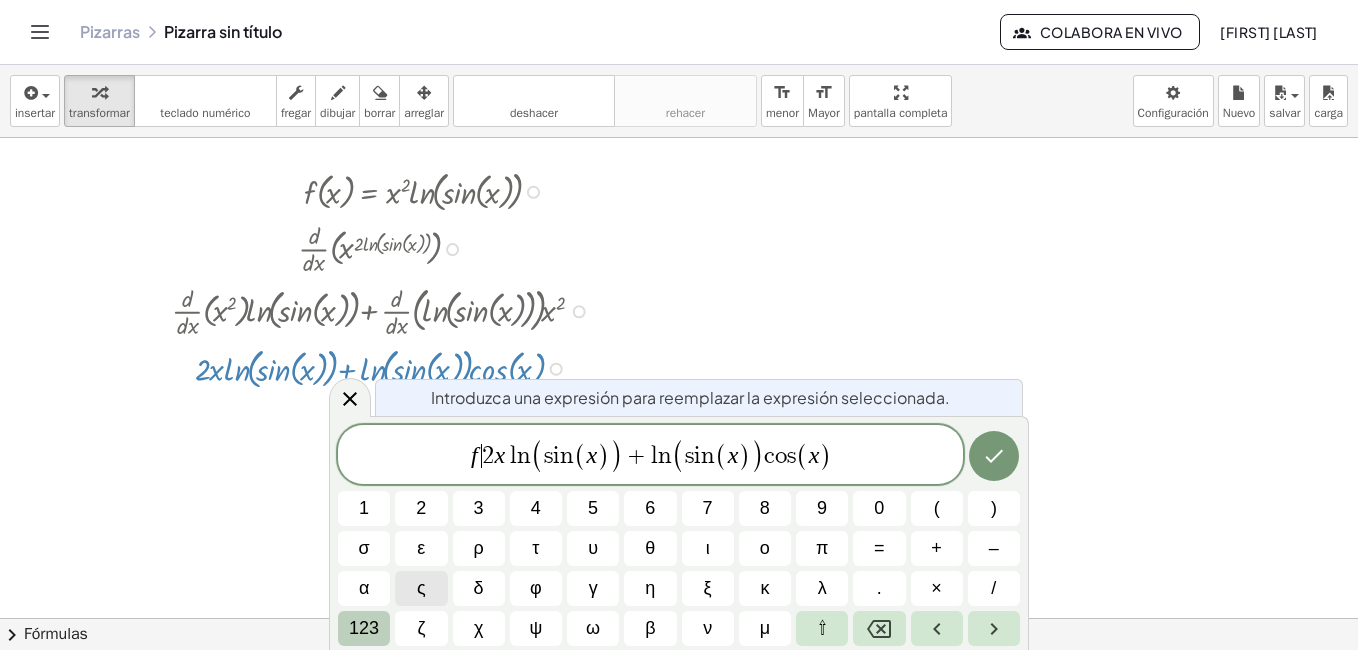 click on "123" at bounding box center (364, 628) 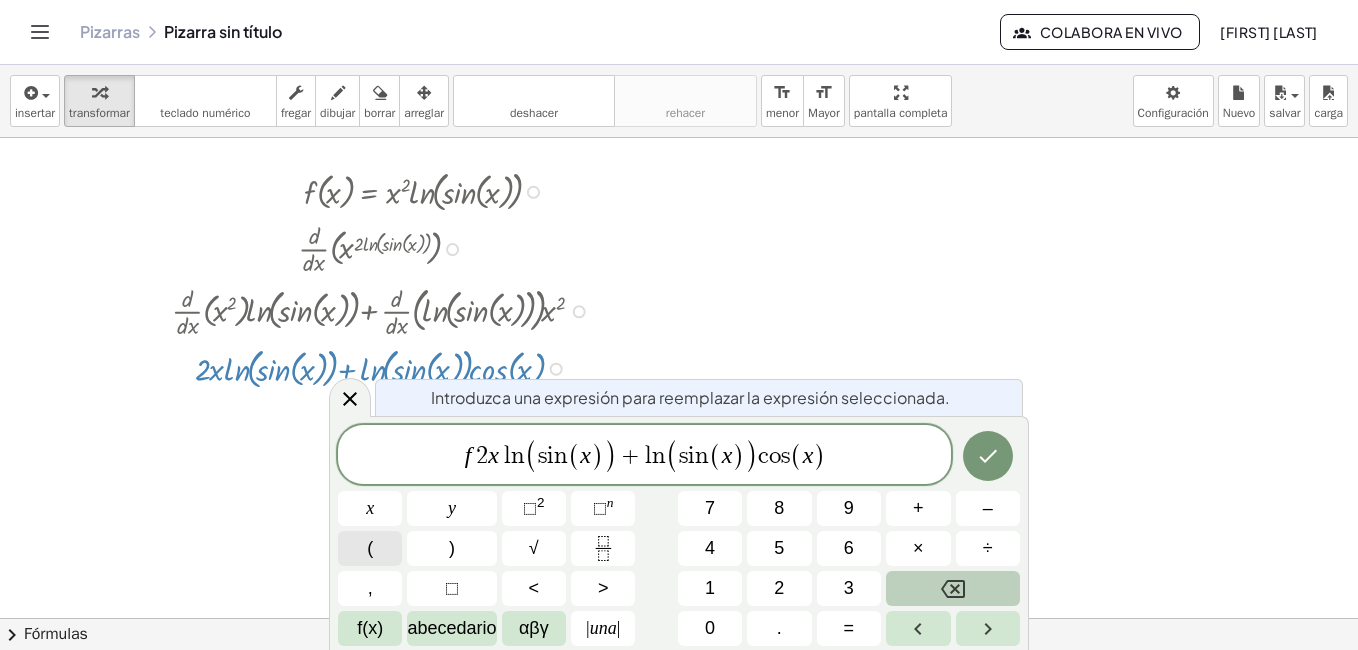 click on "(" at bounding box center [370, 548] 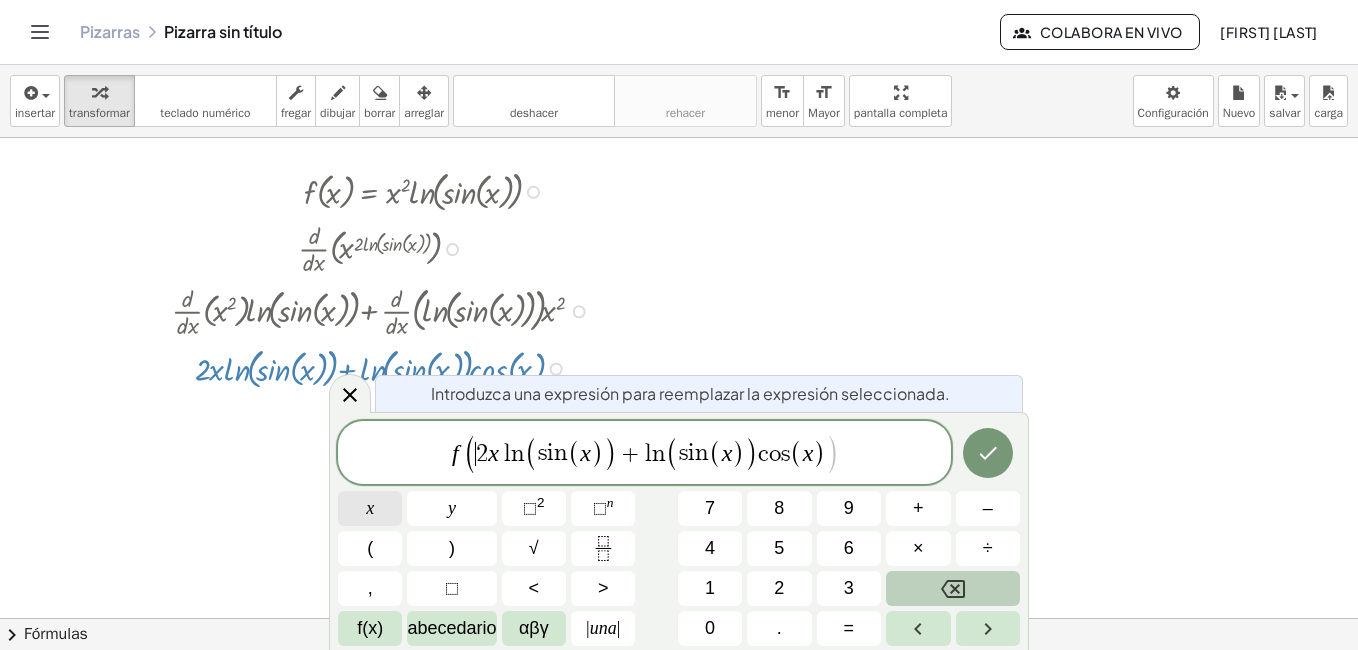 click on "x" at bounding box center (370, 508) 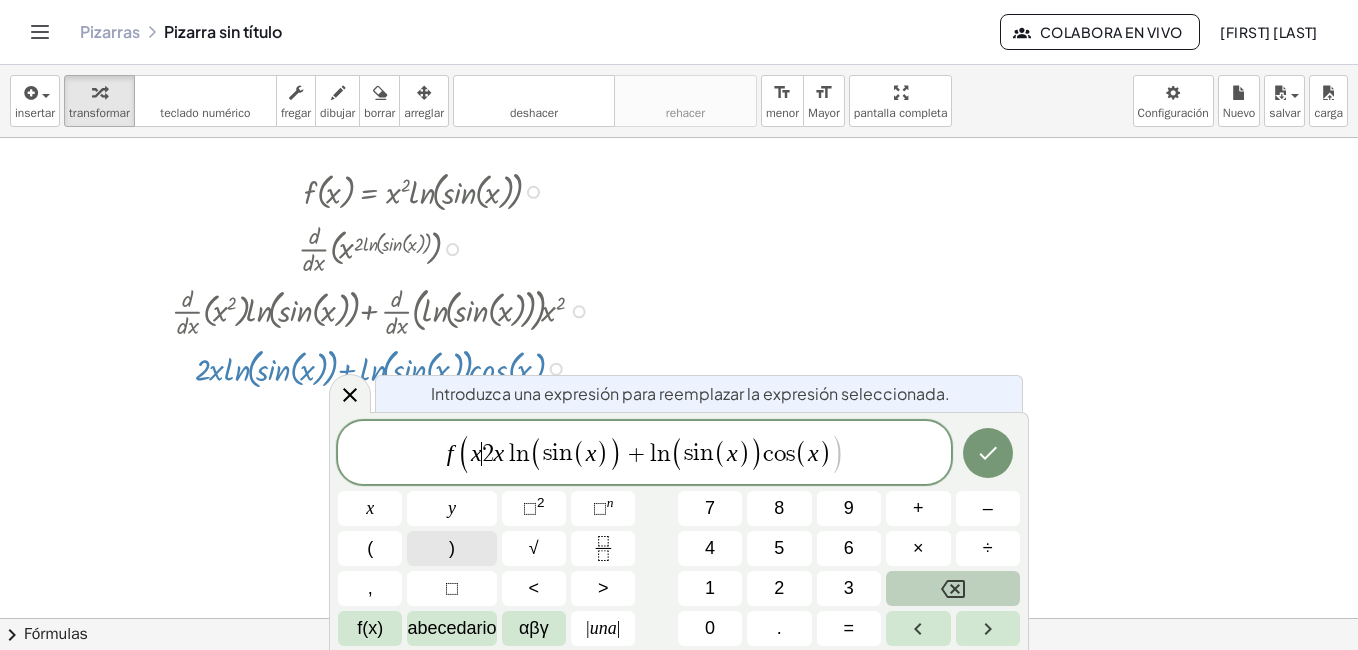 click on ")" at bounding box center (452, 548) 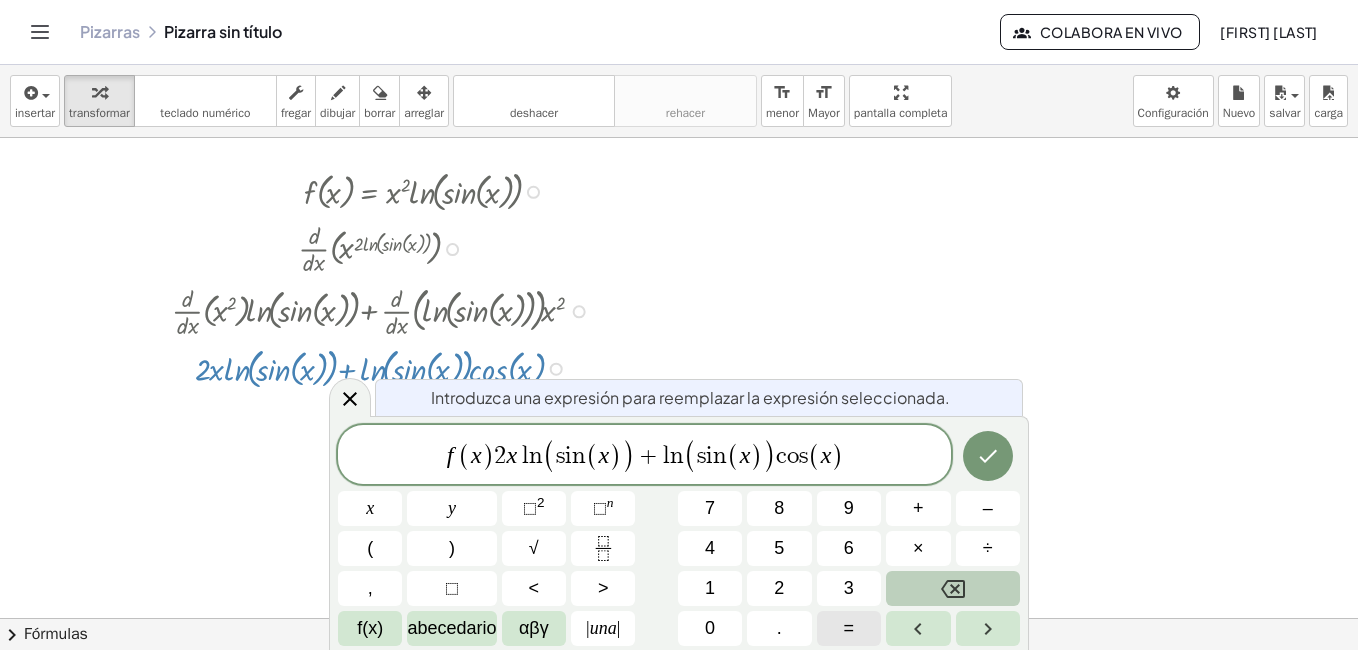 click on "=" at bounding box center [849, 628] 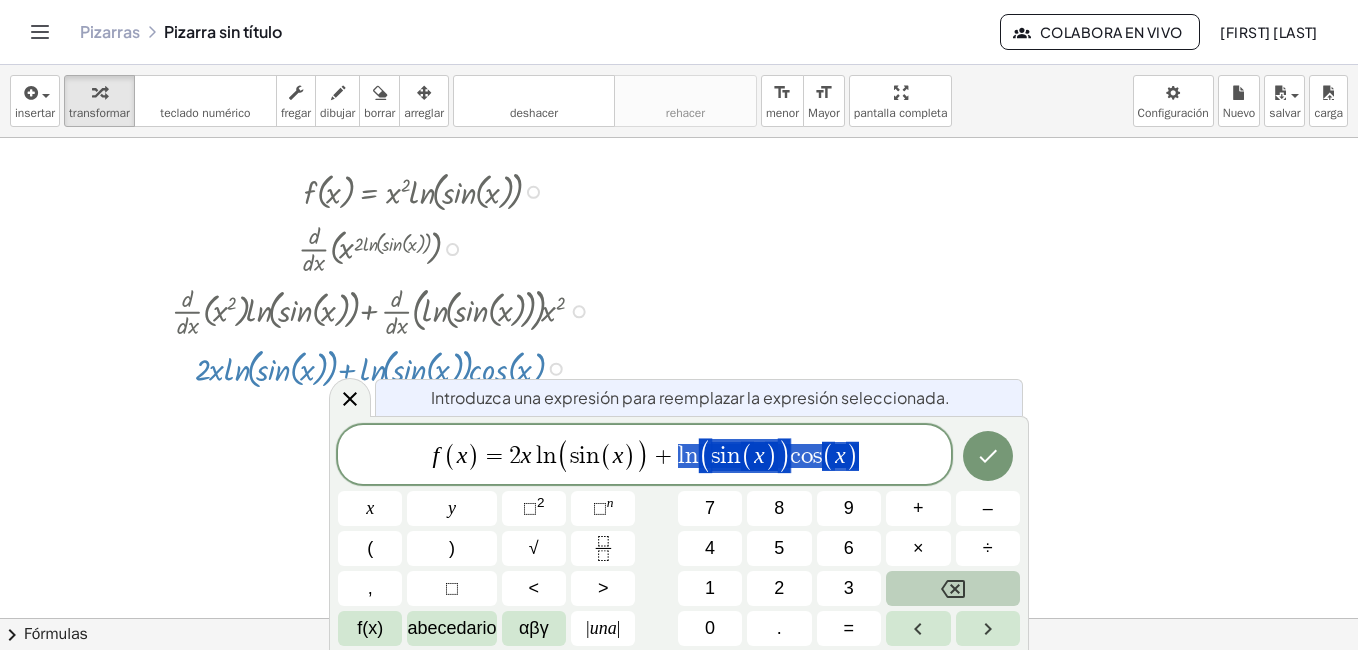 drag, startPoint x: 676, startPoint y: 456, endPoint x: 846, endPoint y: 455, distance: 170.00294 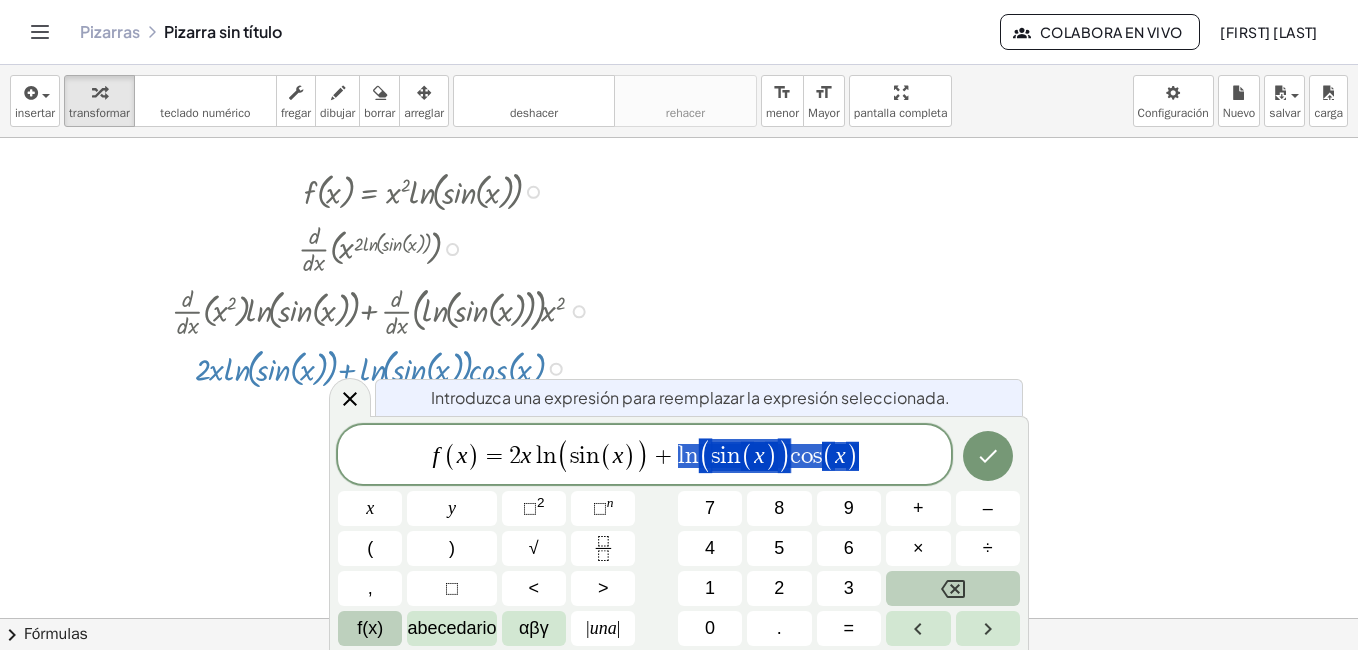 click on "f(x)" at bounding box center (370, 628) 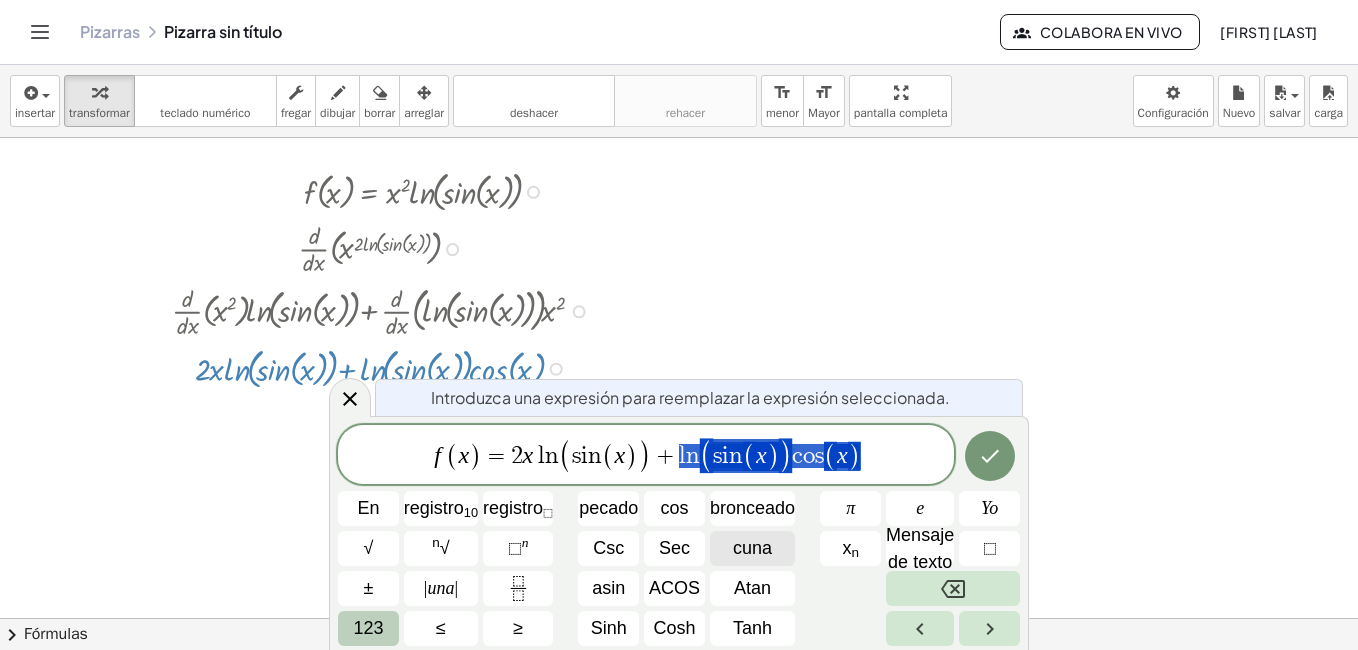 click on "cuna" at bounding box center [752, 548] 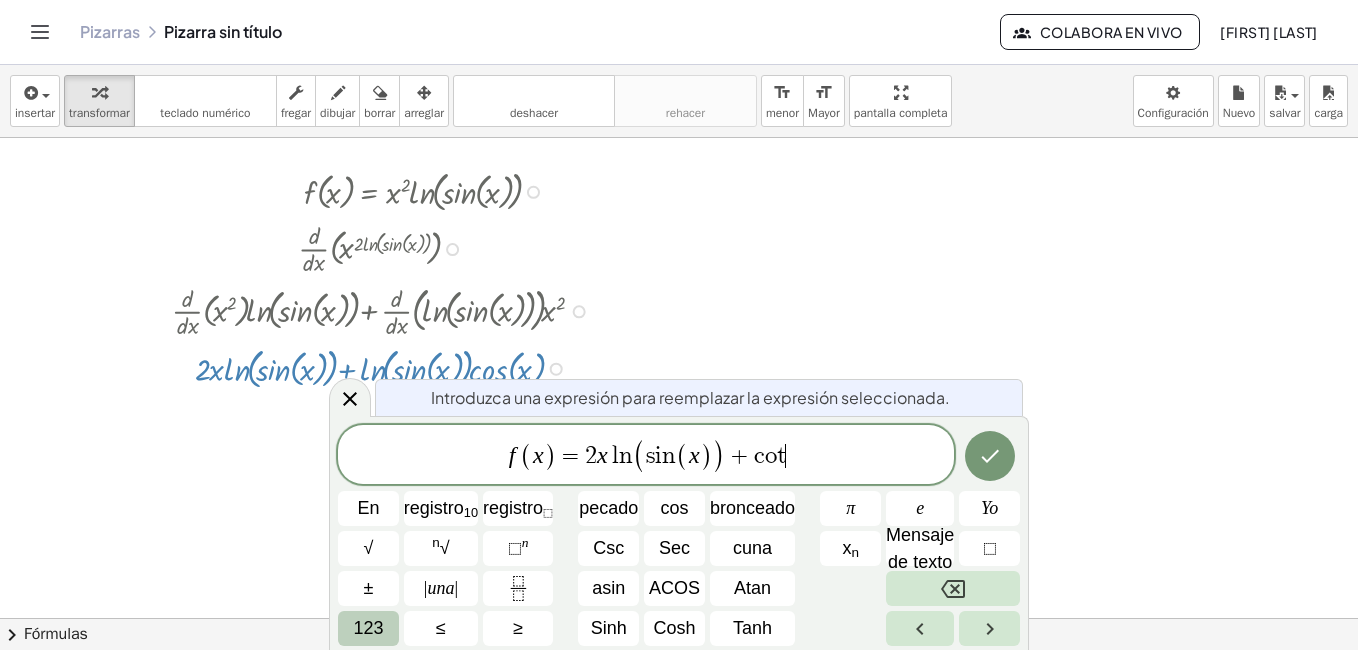 click on "123" at bounding box center [368, 628] 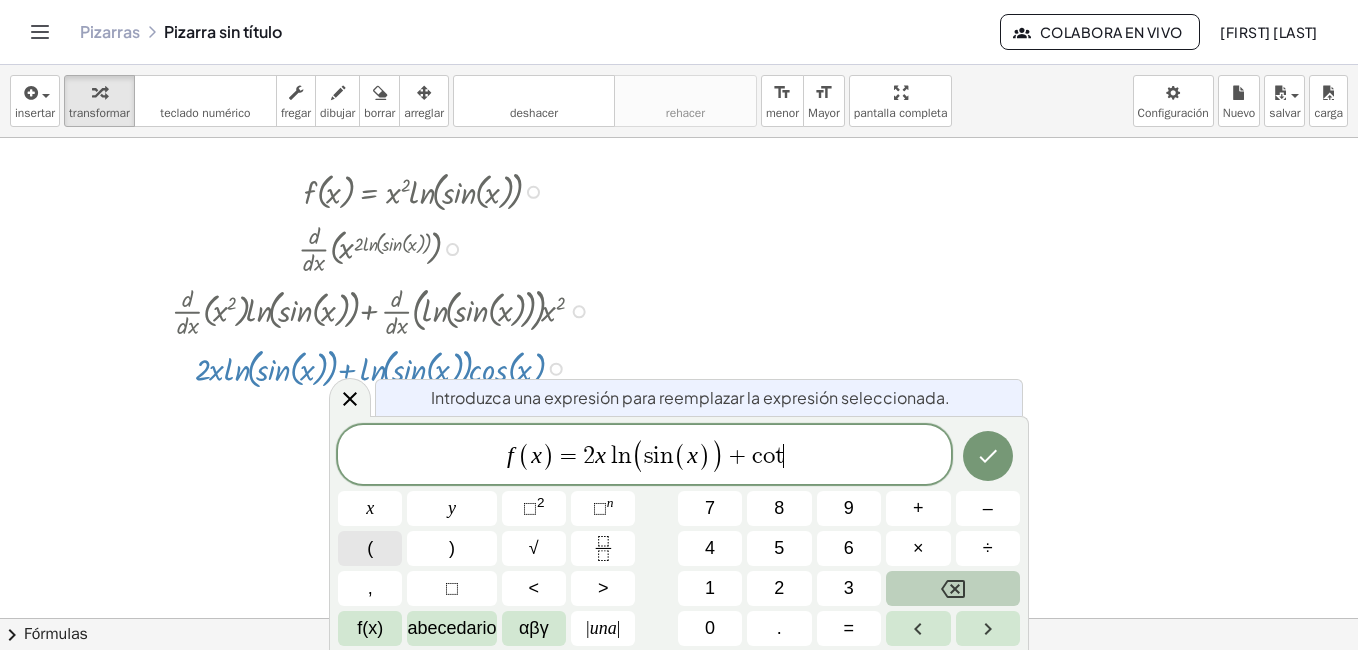 click on "(" at bounding box center [370, 548] 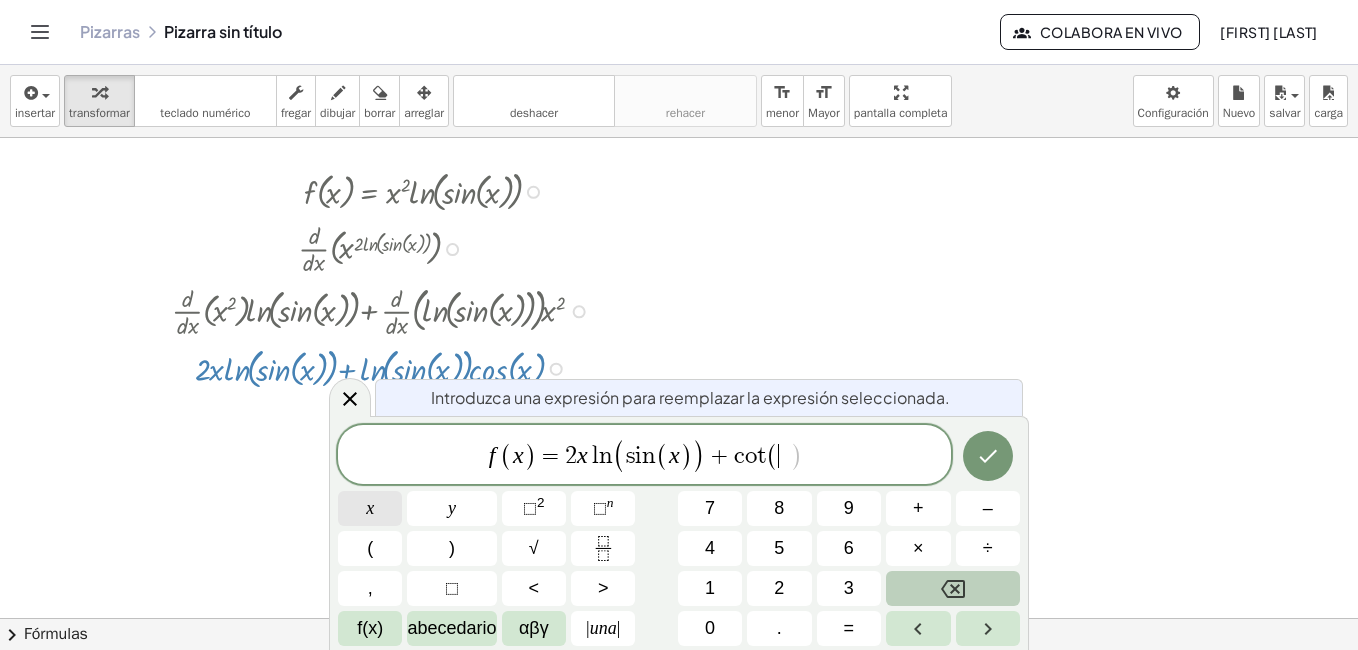click on "x" at bounding box center (370, 508) 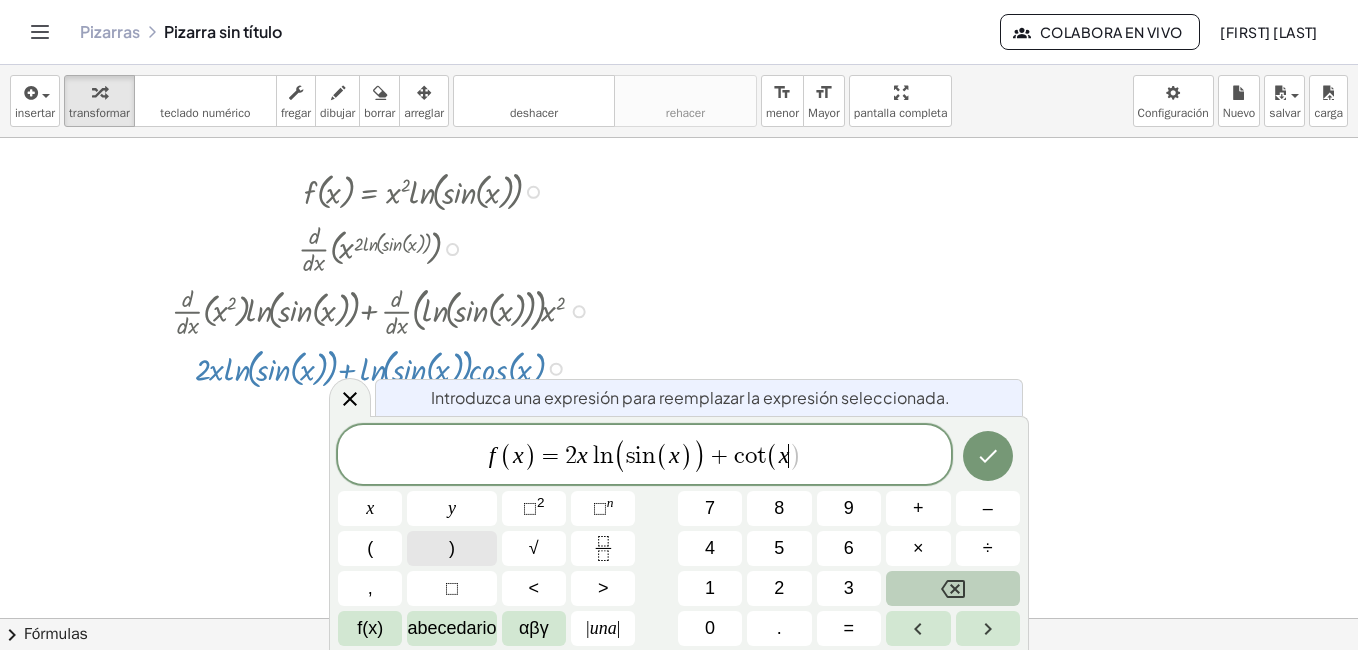 click on ")" at bounding box center (451, 548) 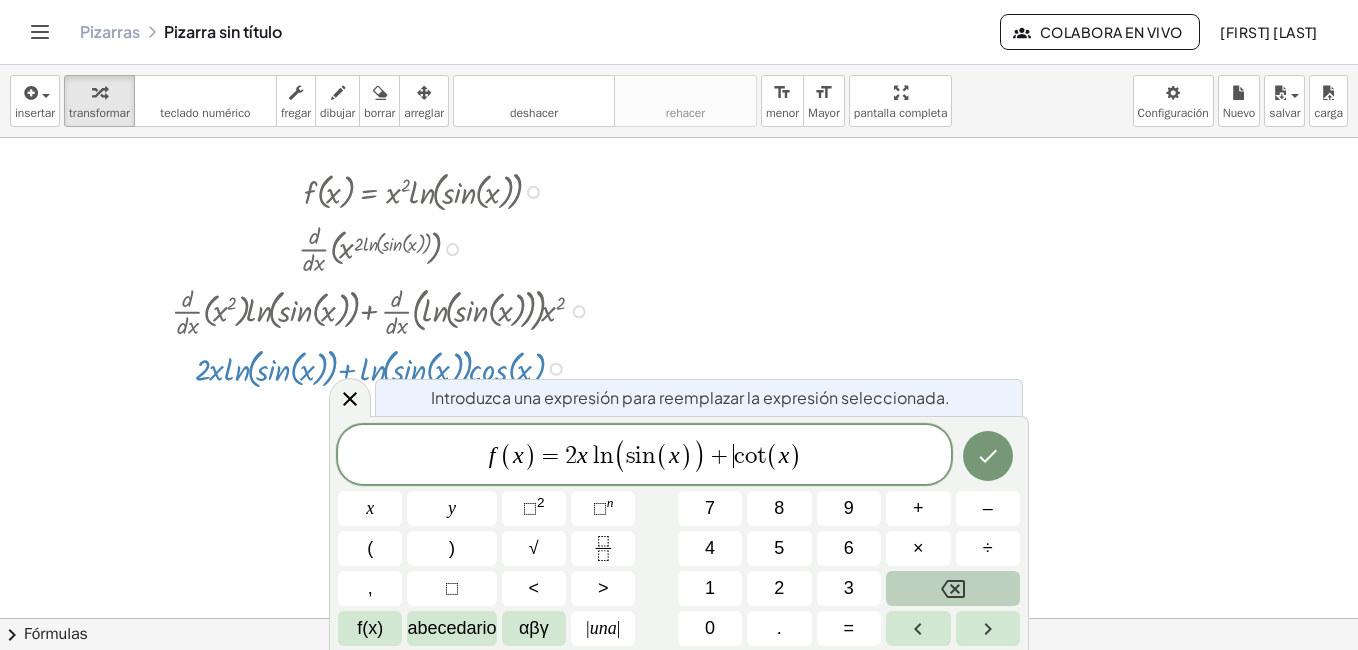 click on "+" at bounding box center (719, 456) 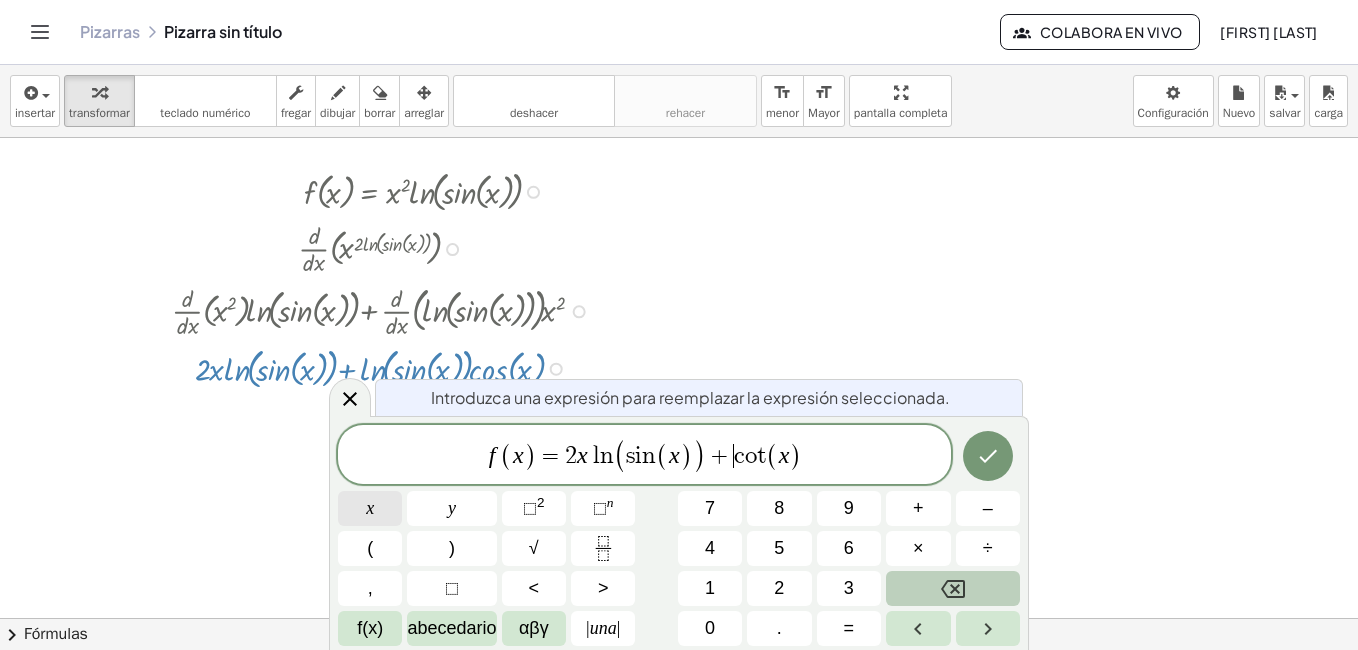 click on "x" at bounding box center (370, 508) 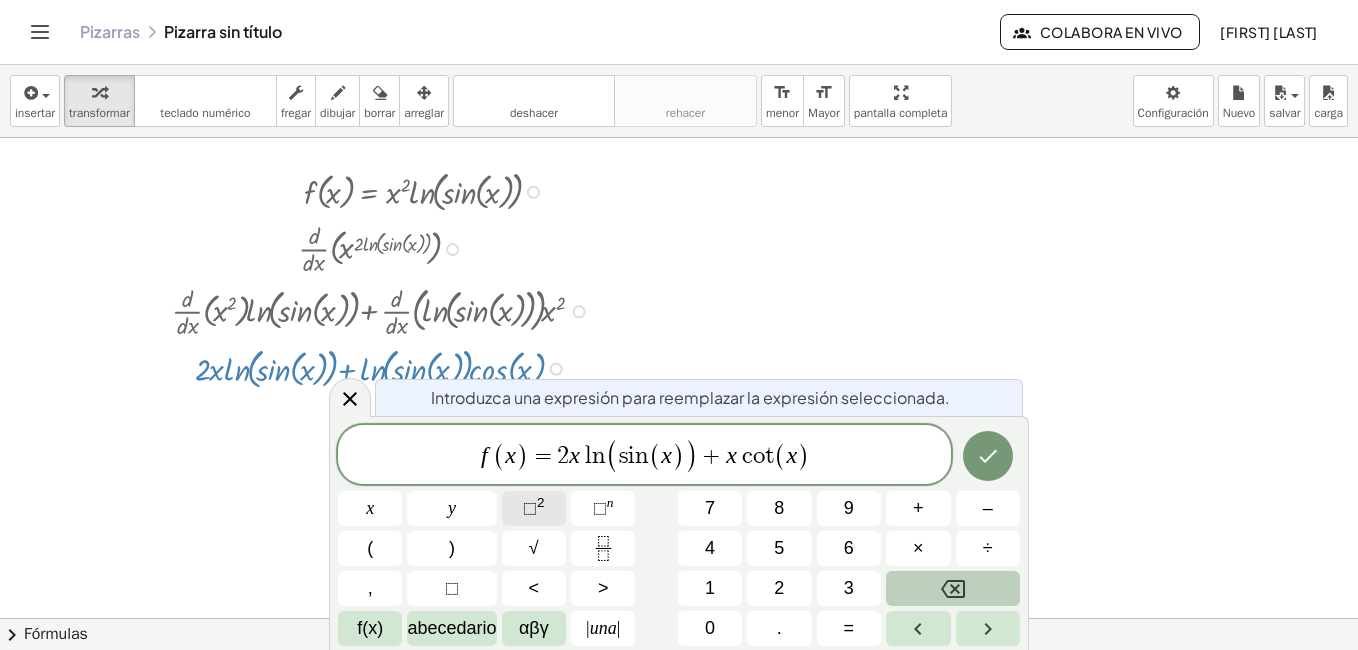click on "⬚" at bounding box center (530, 508) 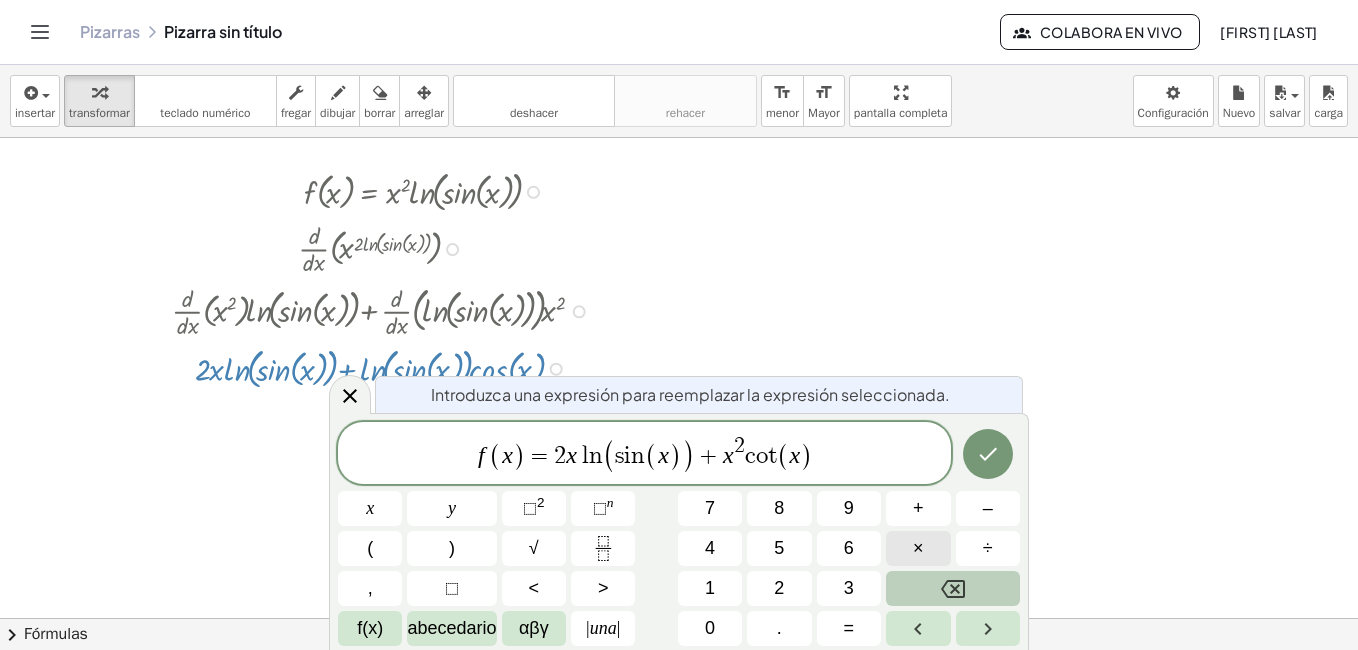 click on "×" at bounding box center (918, 548) 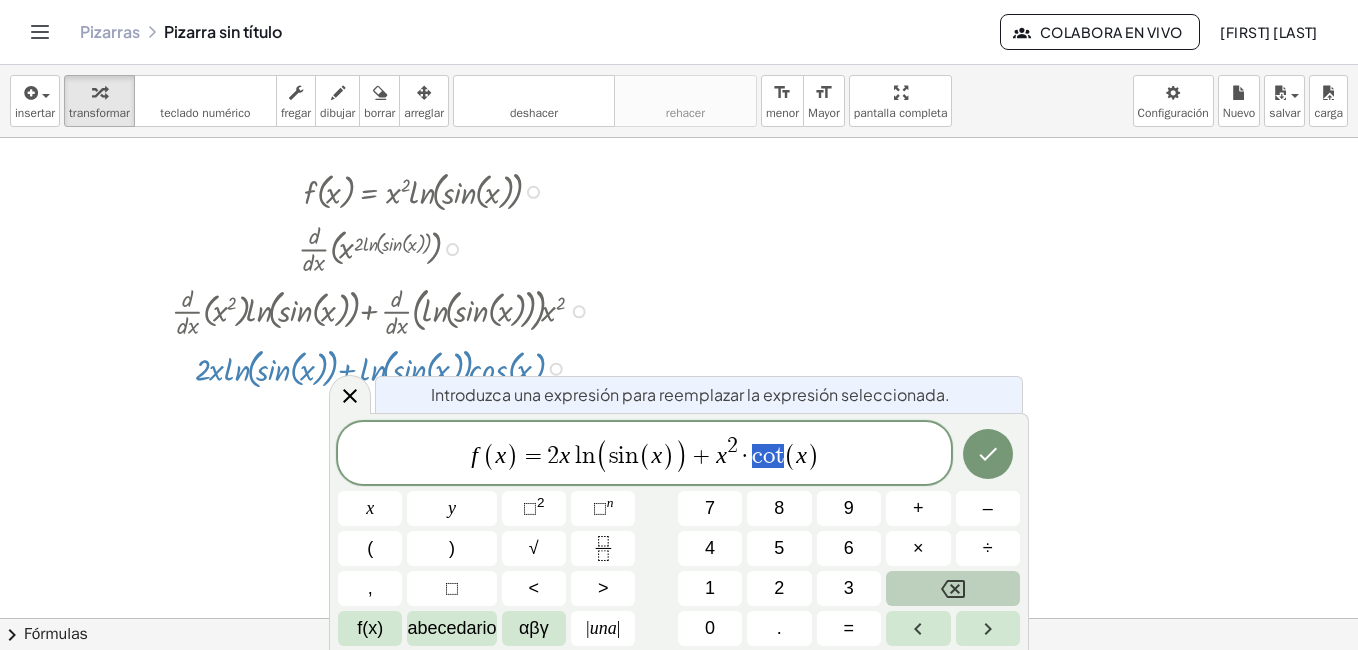 drag, startPoint x: 781, startPoint y: 456, endPoint x: 755, endPoint y: 463, distance: 26.925823 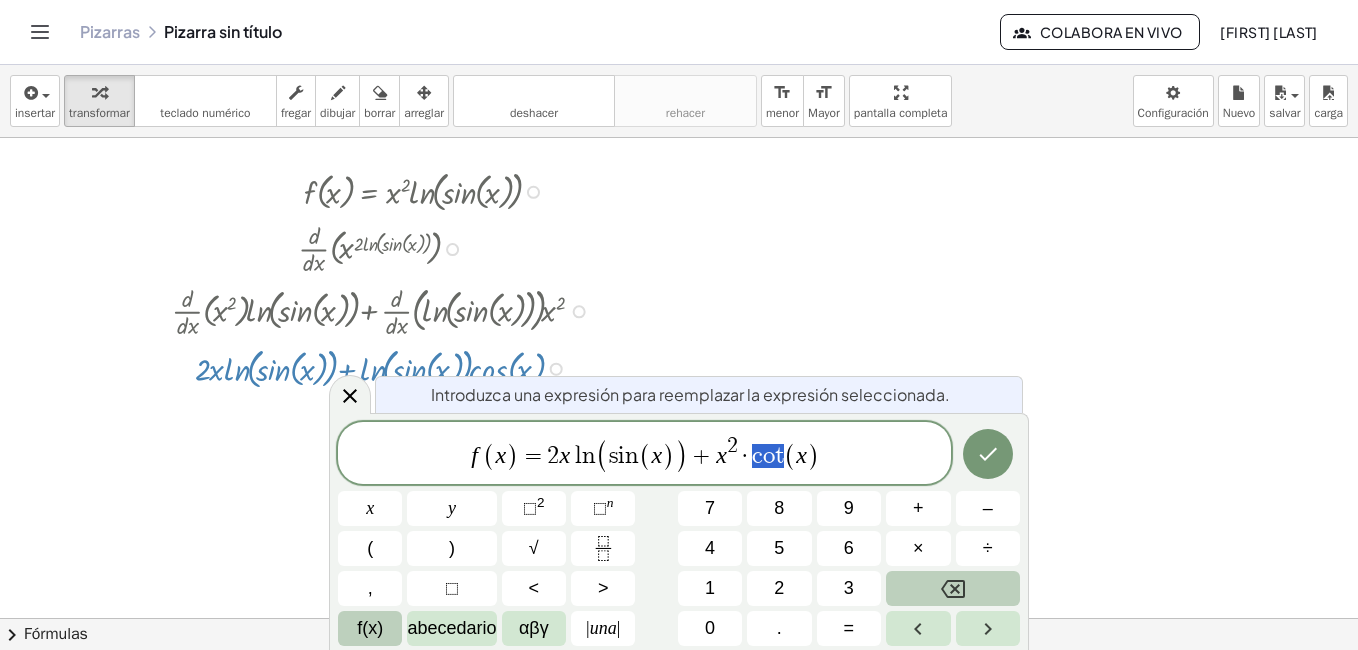 click on "f(x)" at bounding box center (370, 628) 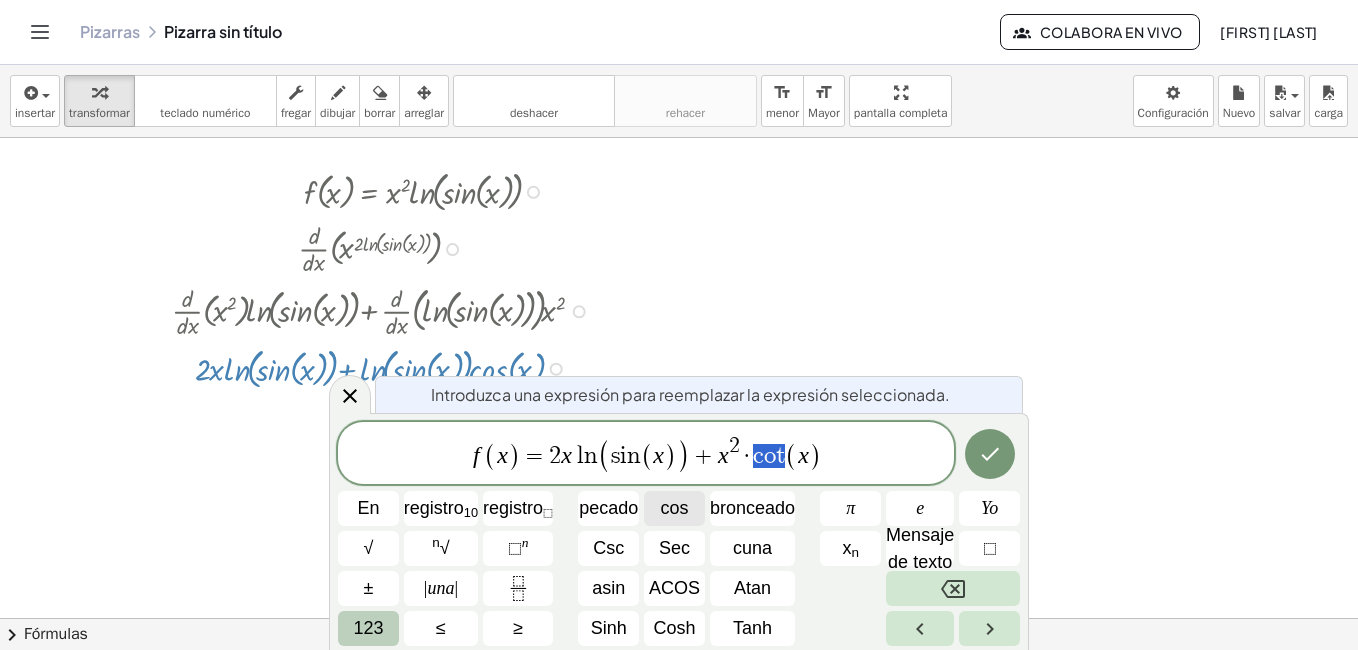 click on "cos" at bounding box center [675, 508] 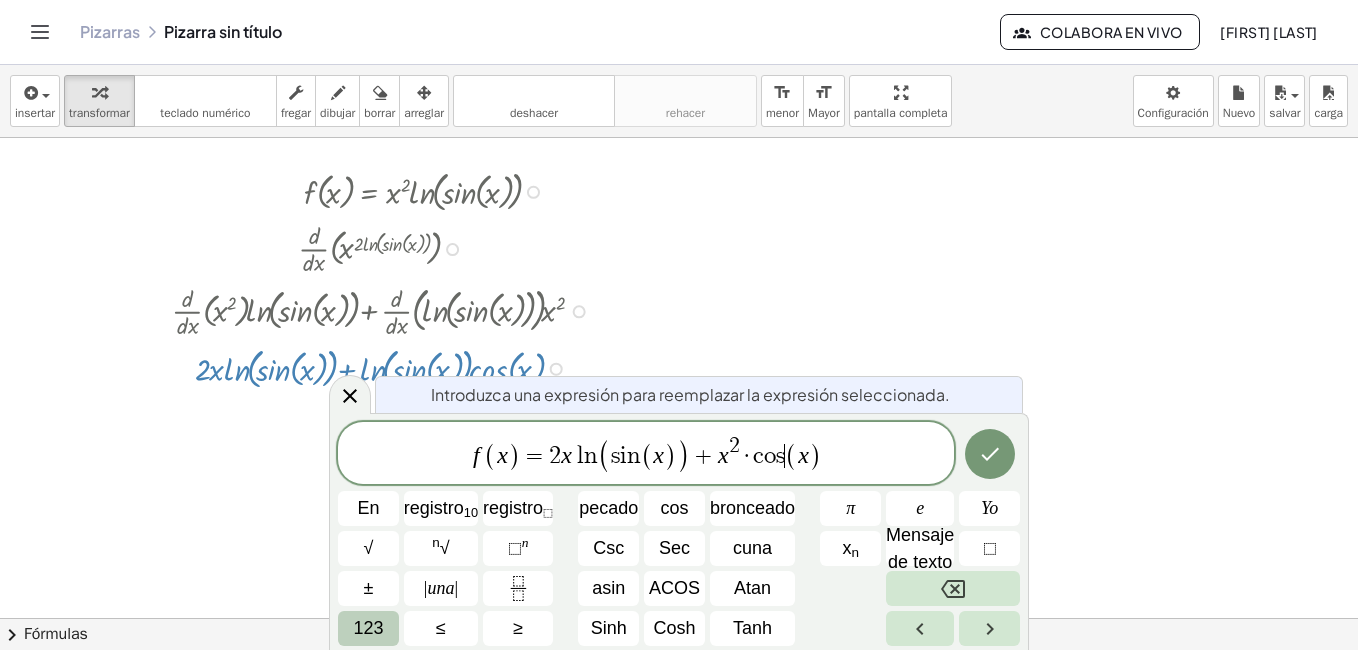 click on "f ( x ) = 2 x l n ( s i n ( x ) ) + x 2 · c o s ​ ( x )" at bounding box center (646, 454) 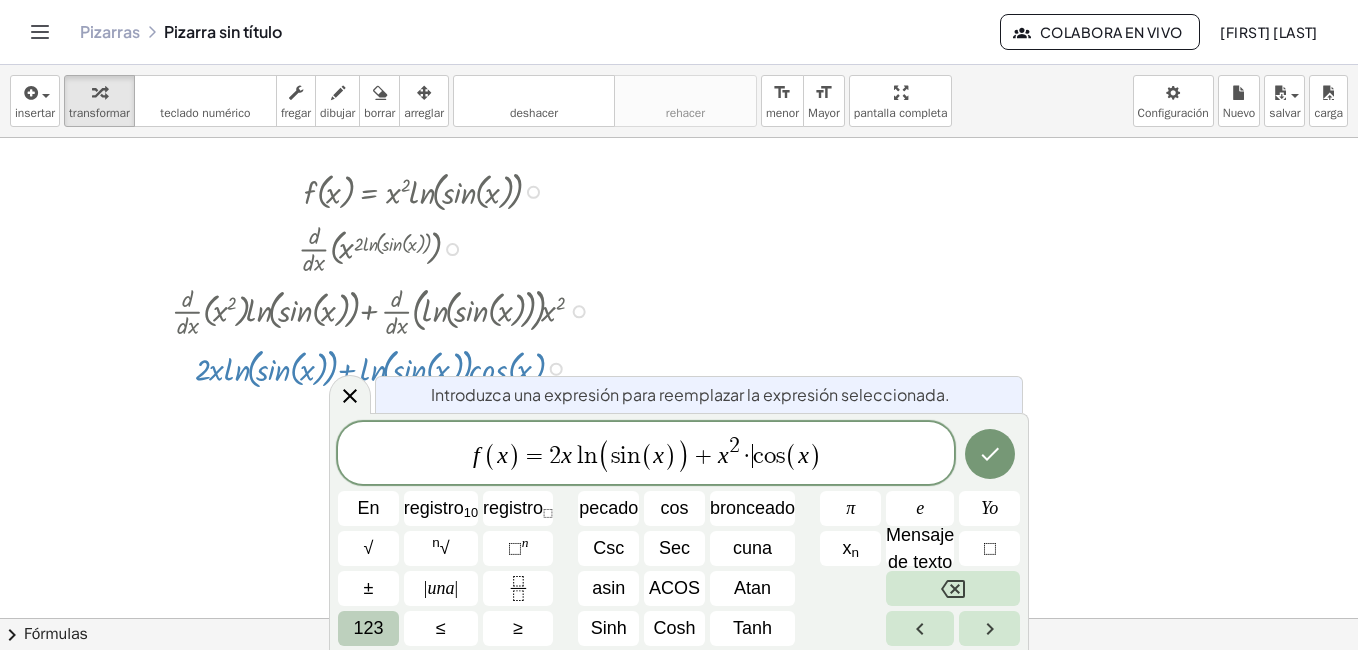 click on "123" at bounding box center (368, 628) 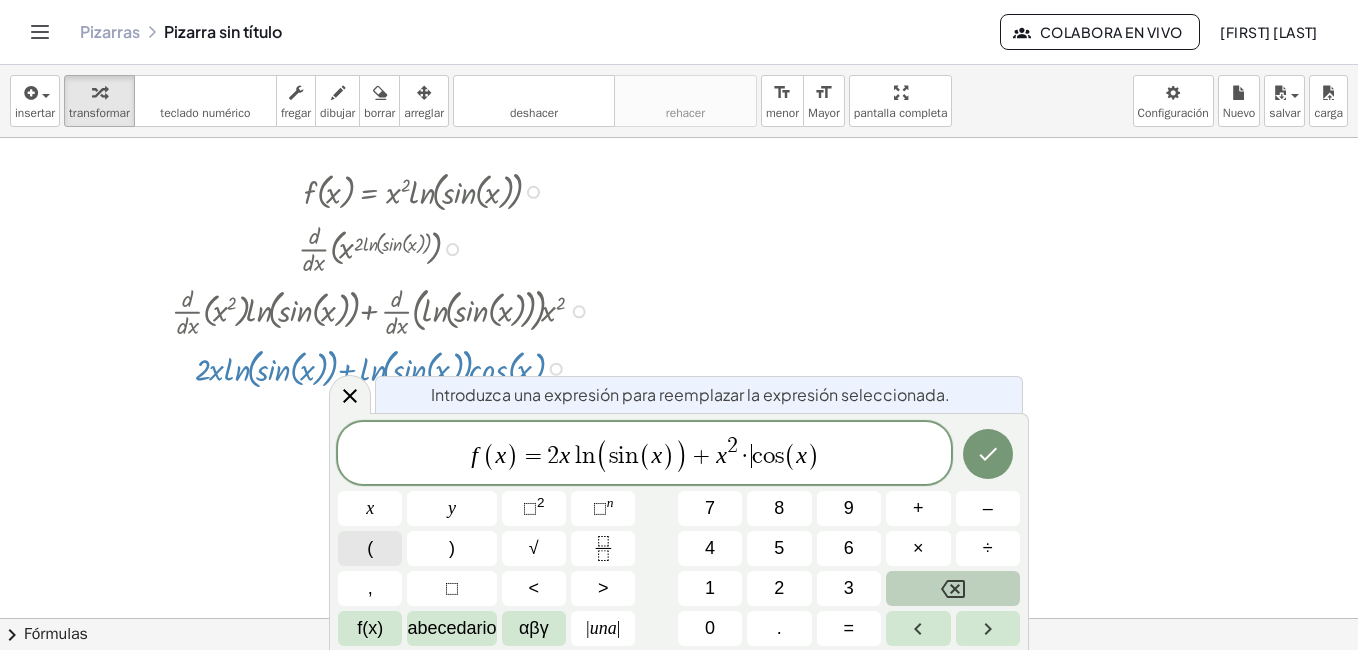 click on "(" at bounding box center [370, 548] 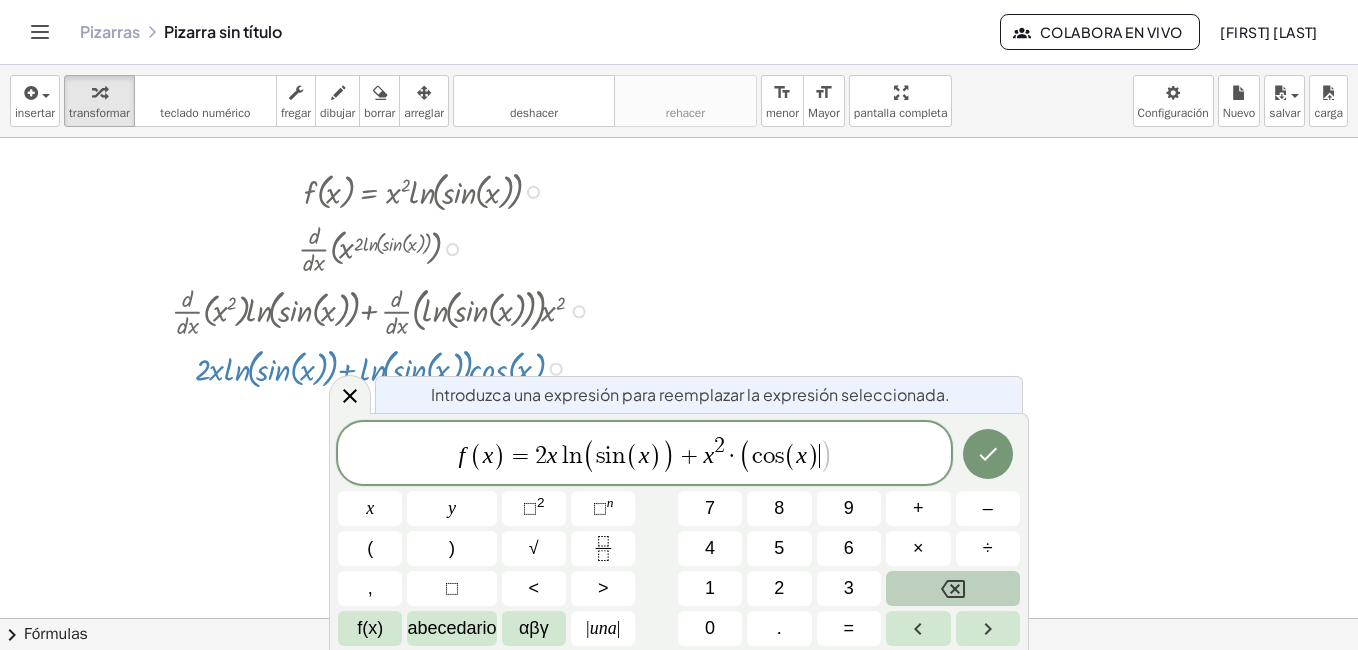 click on ")" at bounding box center [813, 456] 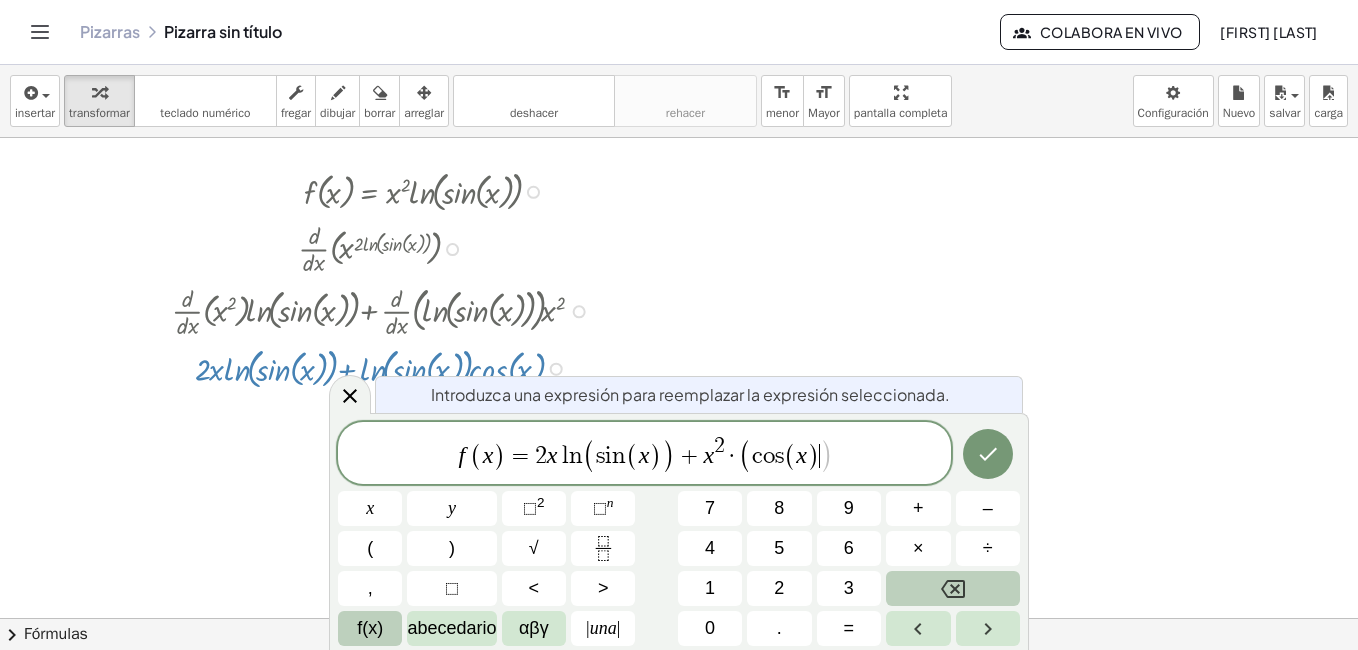 click on "f(x)" at bounding box center [370, 628] 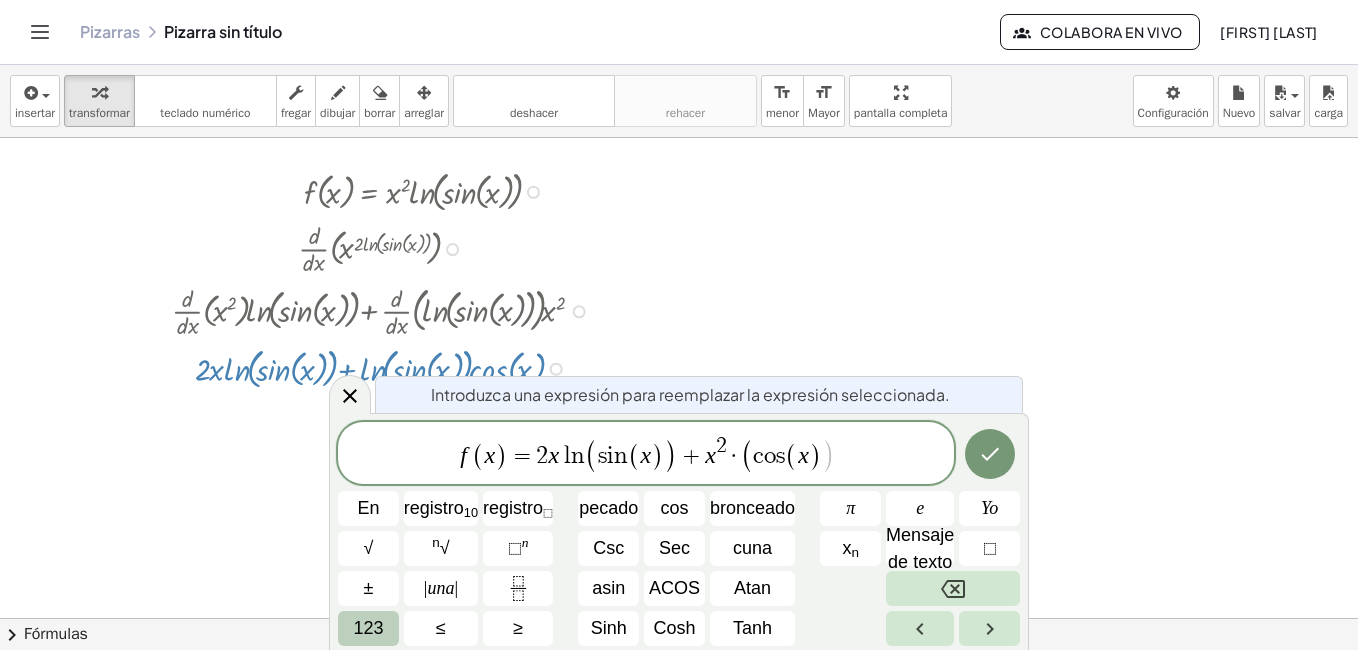 click on "123" at bounding box center (368, 628) 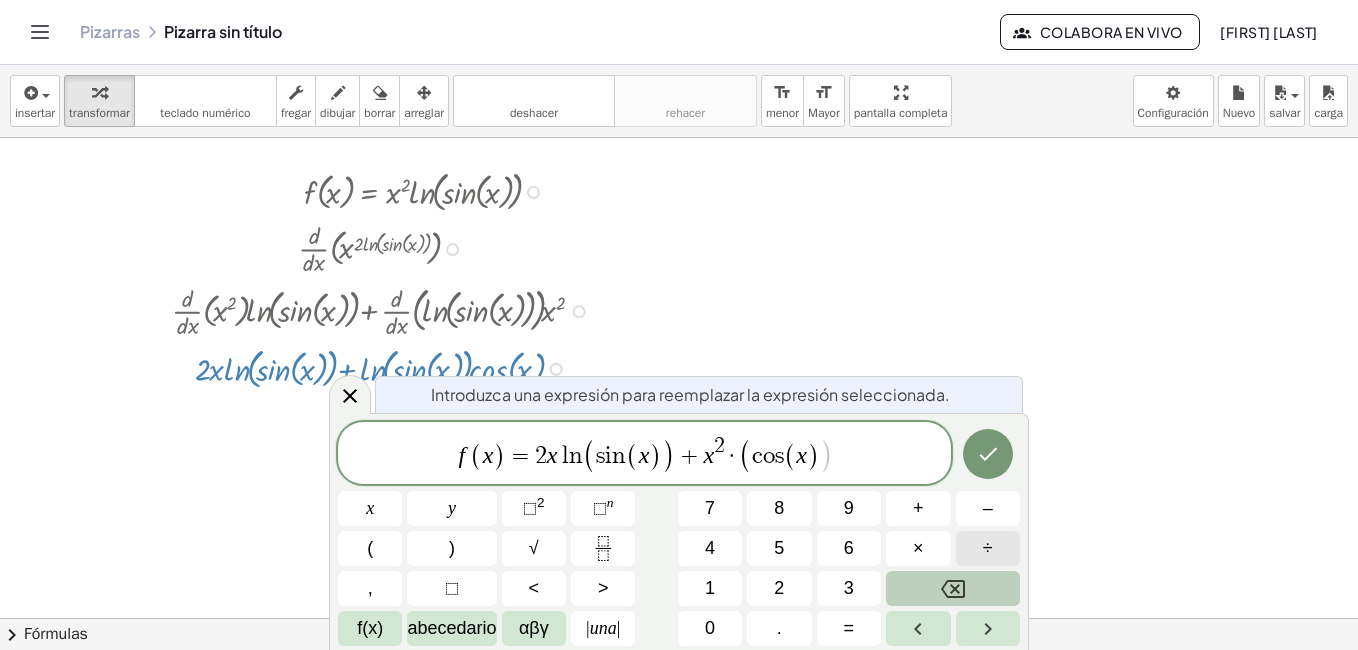 click on "÷" at bounding box center [988, 548] 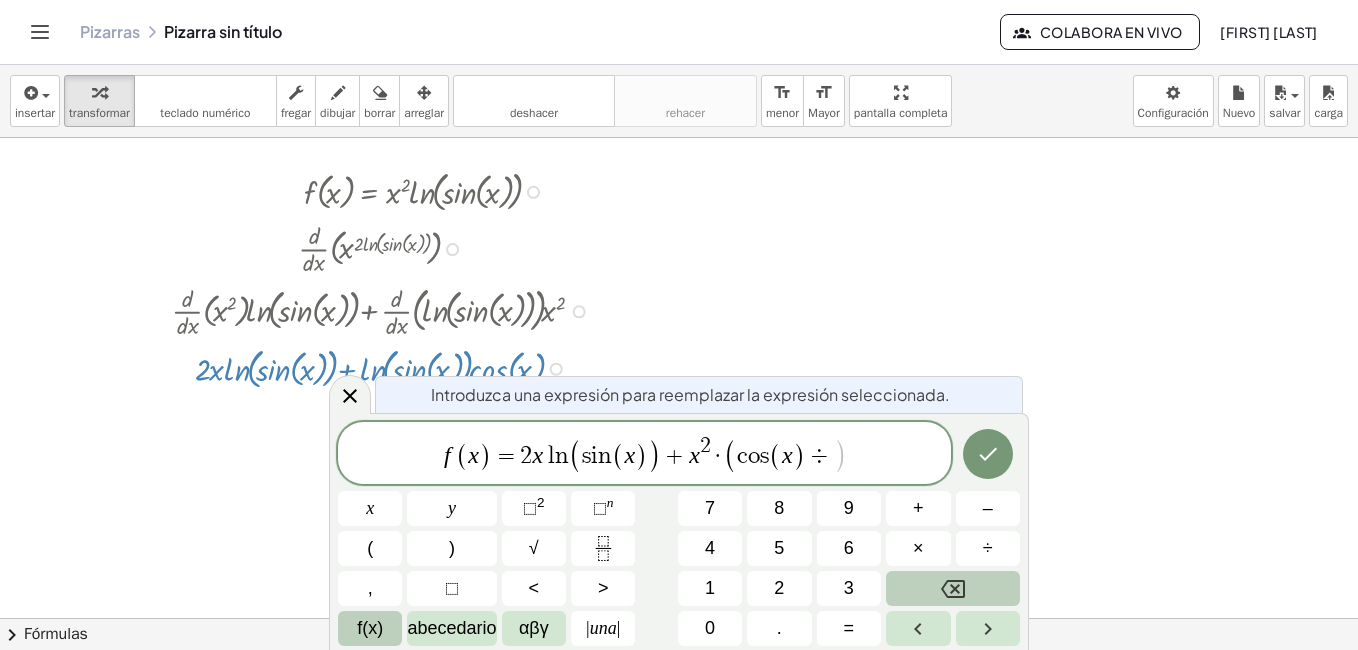 click on "f(x)" at bounding box center [370, 628] 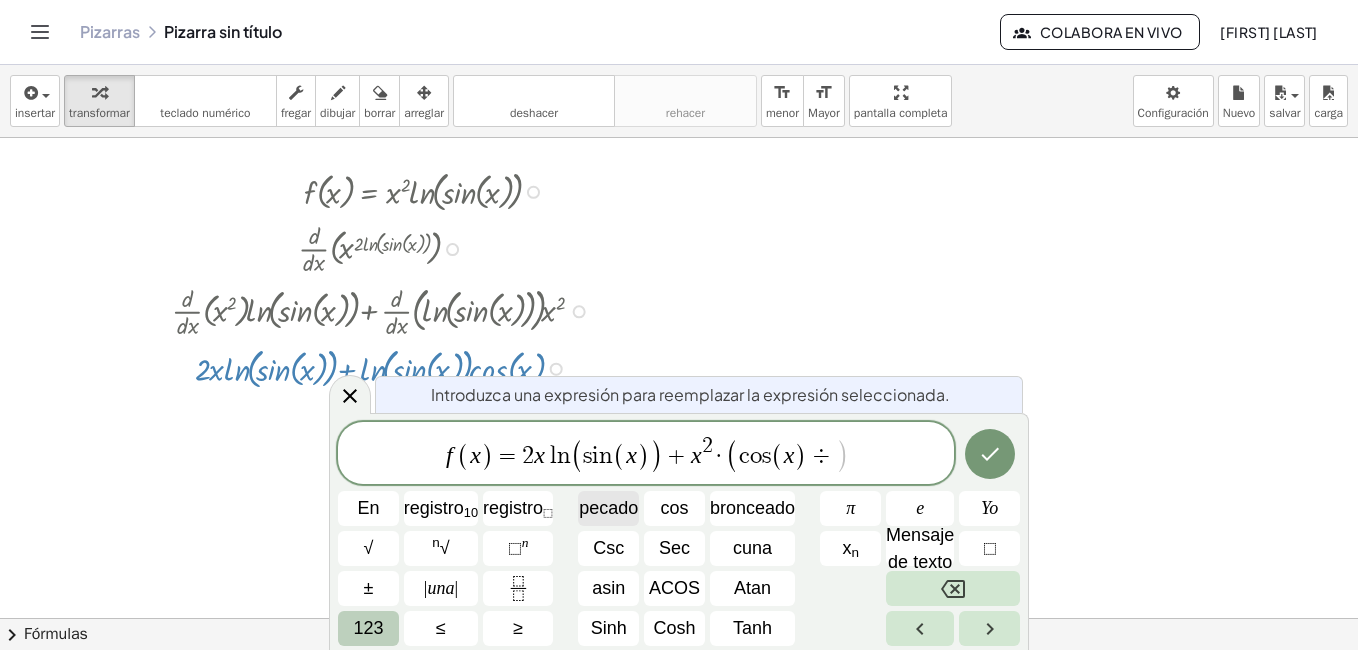 click on "pecado" at bounding box center (608, 508) 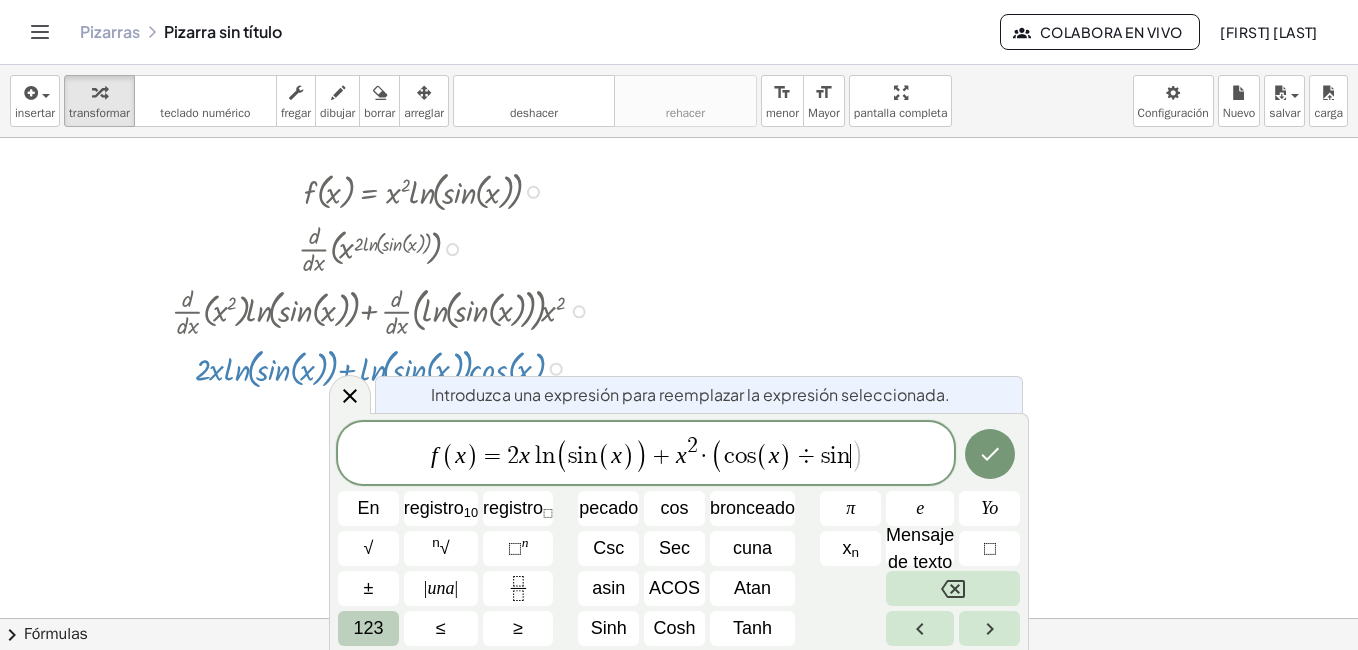 click on "123" at bounding box center [368, 628] 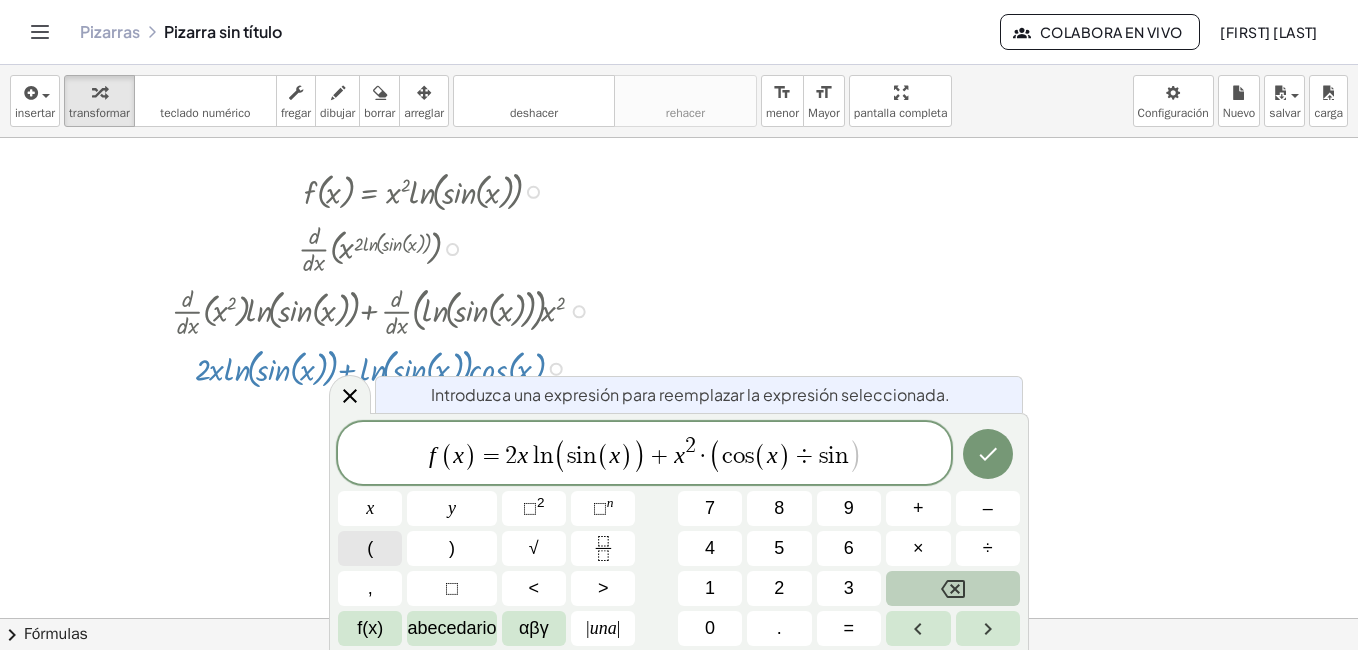 click on "(" at bounding box center (370, 548) 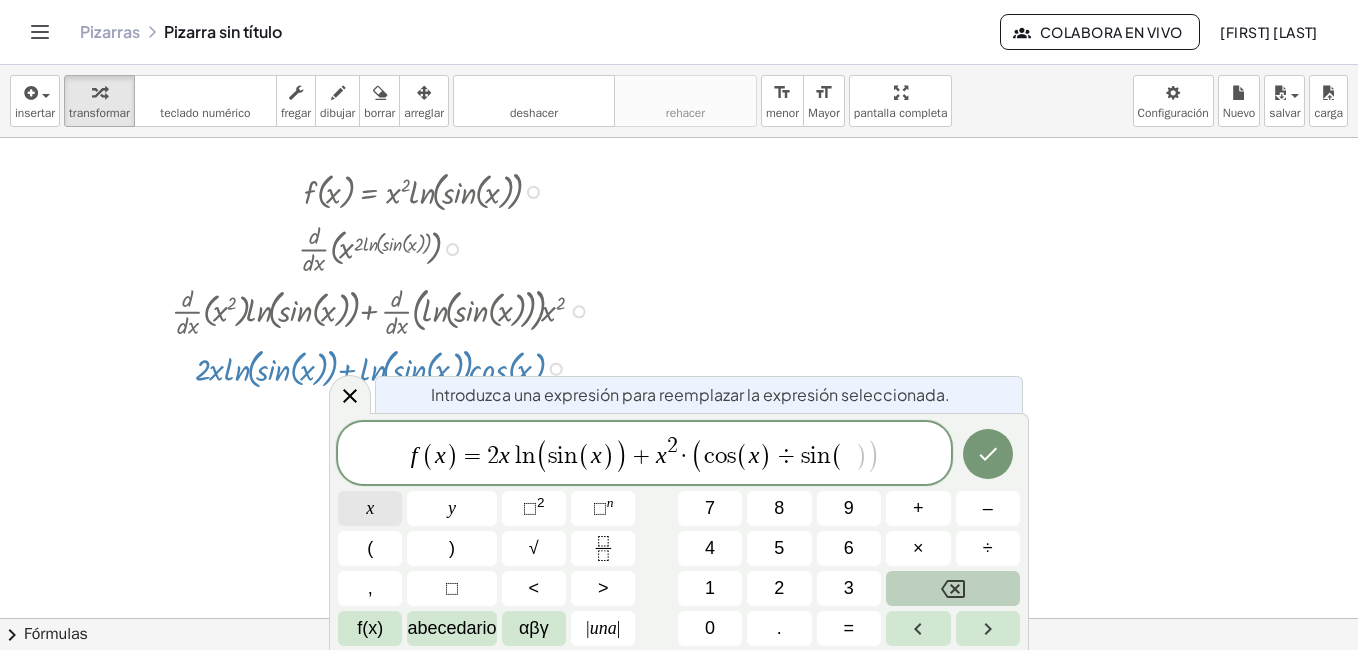 click on "x" at bounding box center (370, 508) 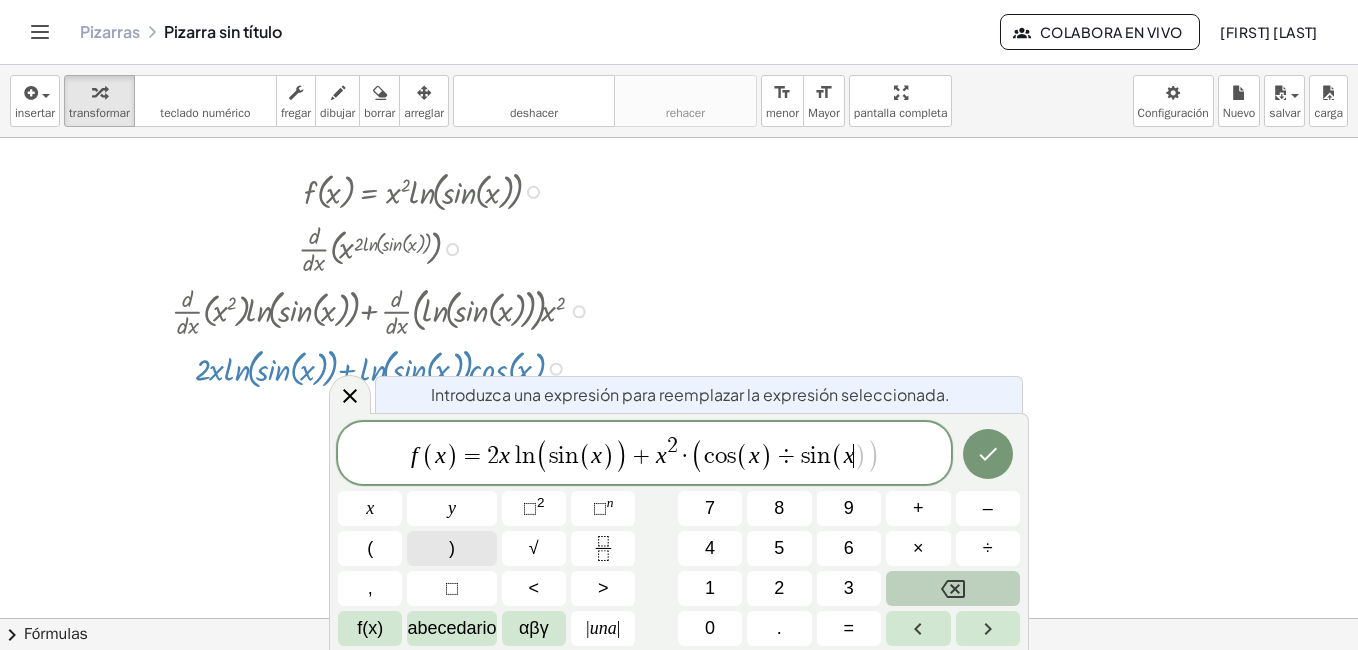 click on ")" at bounding box center [451, 548] 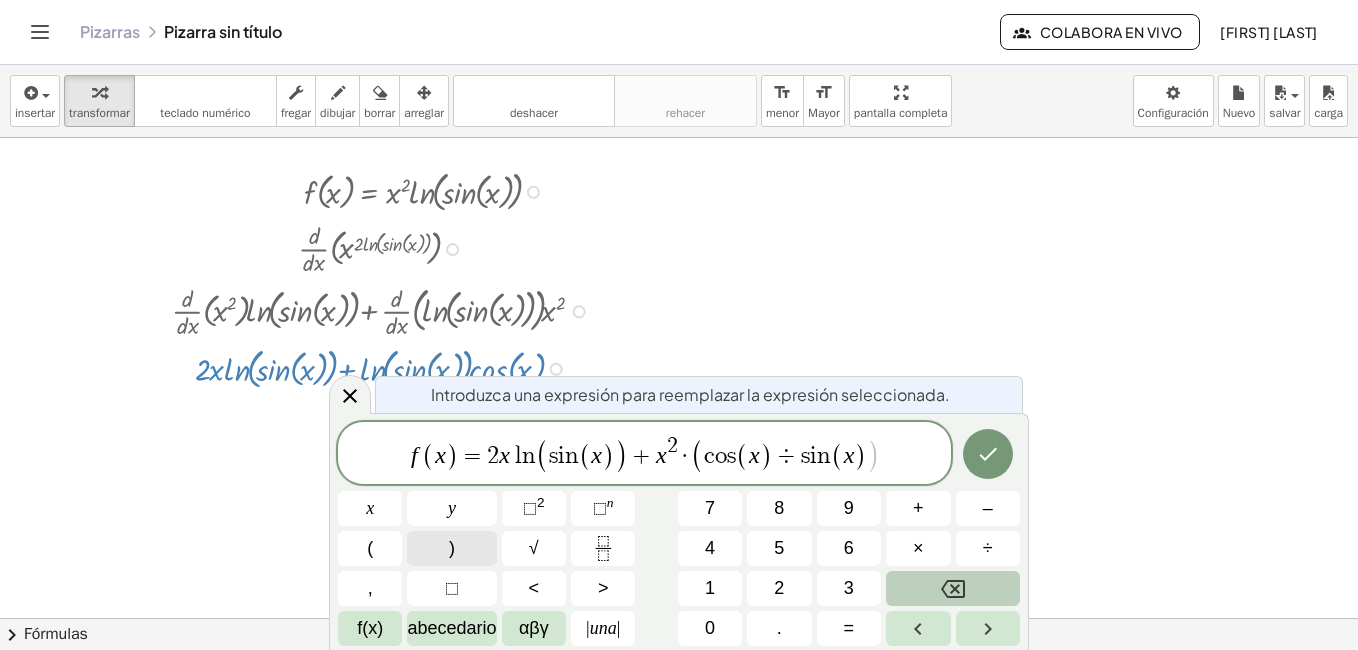 click on ")" at bounding box center (451, 548) 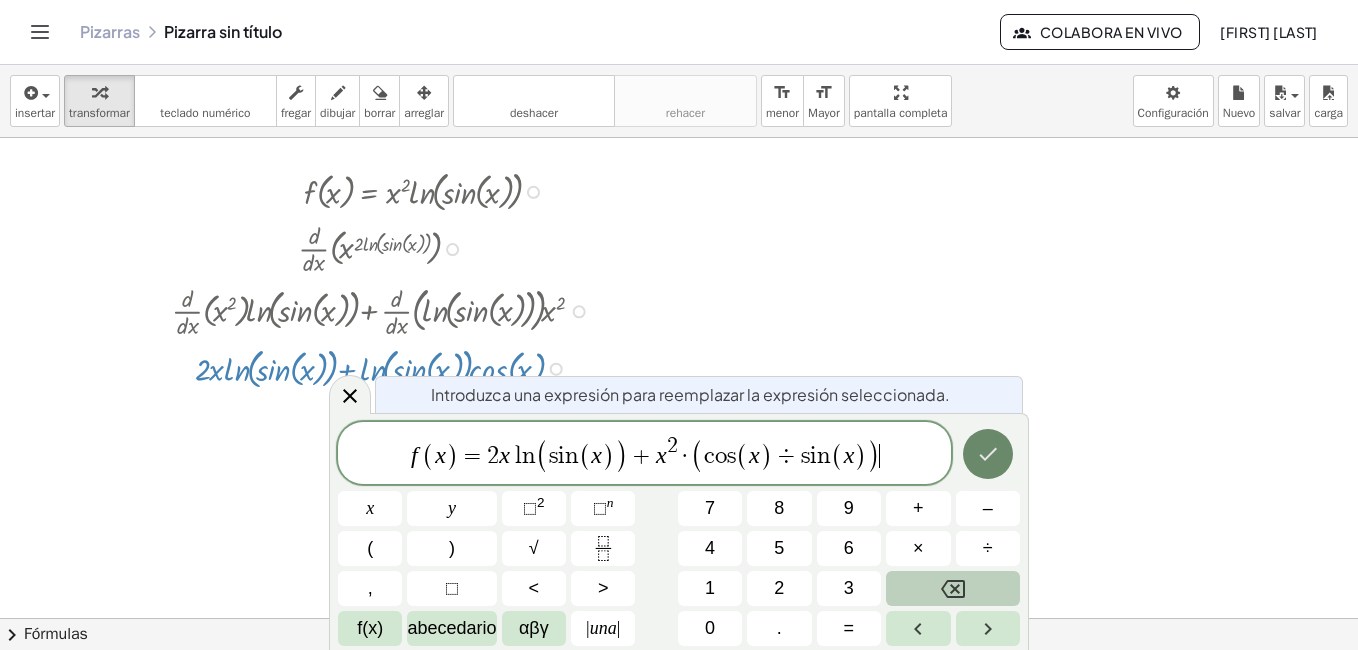 click 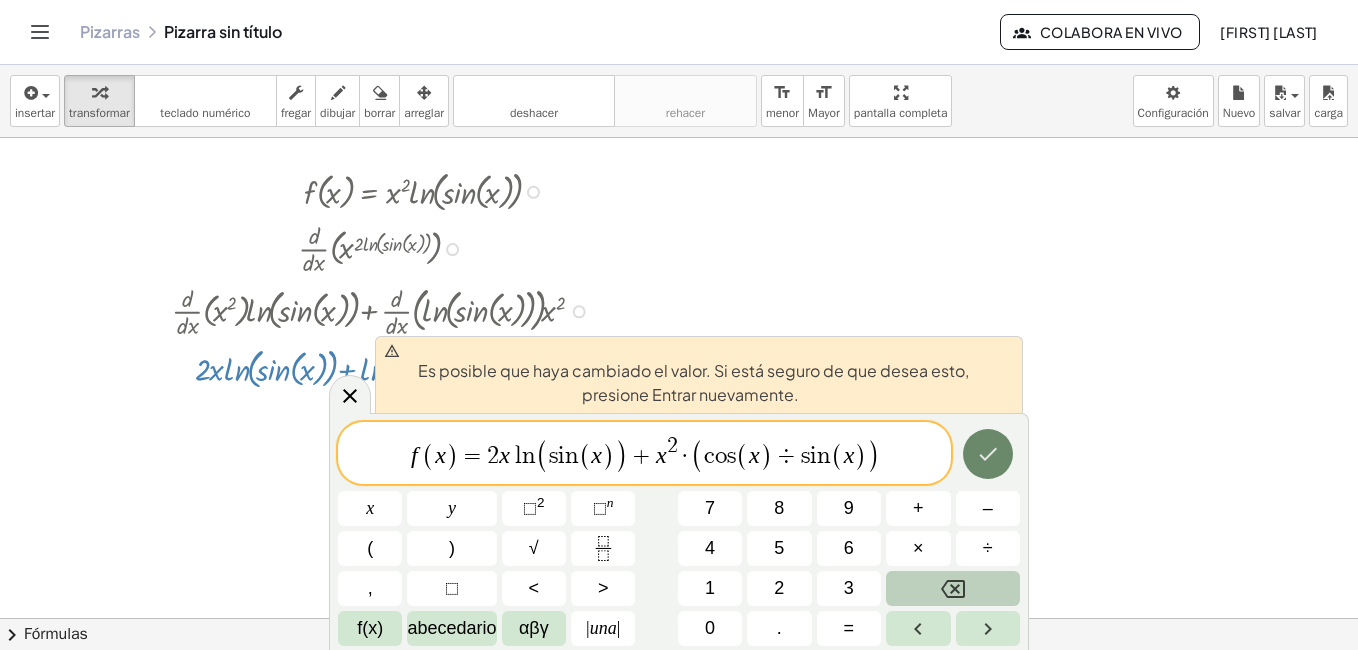 click 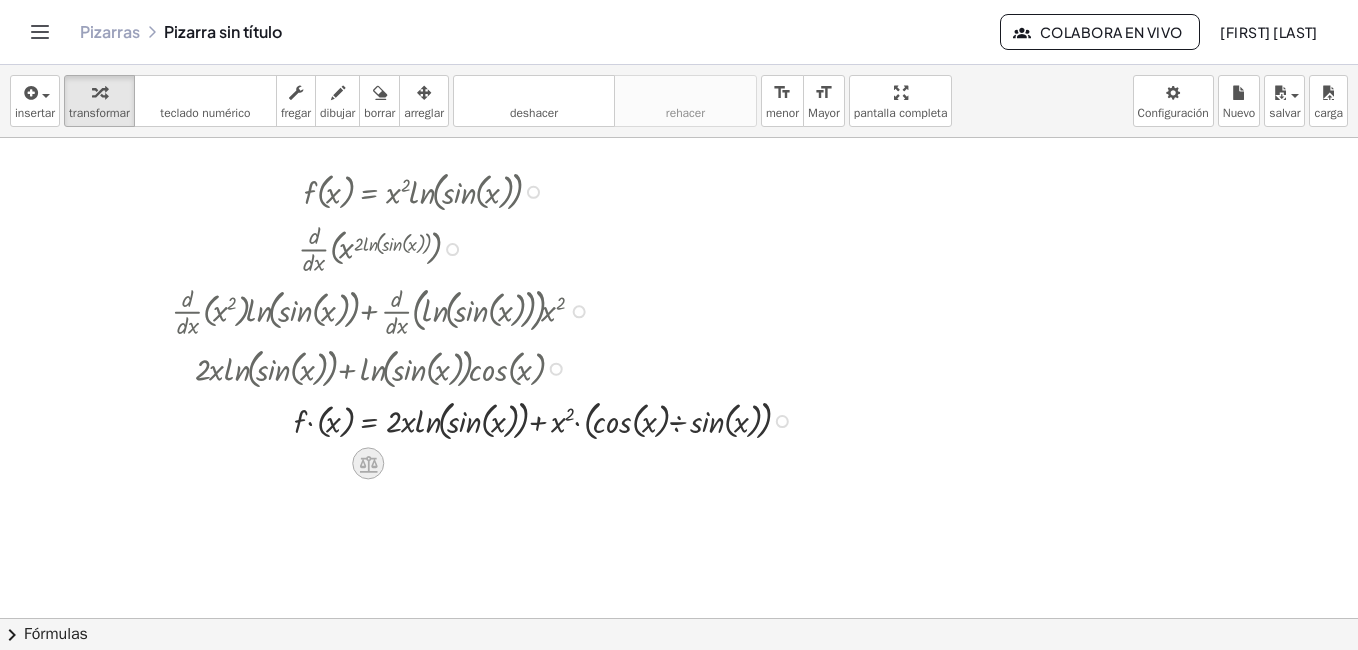 click 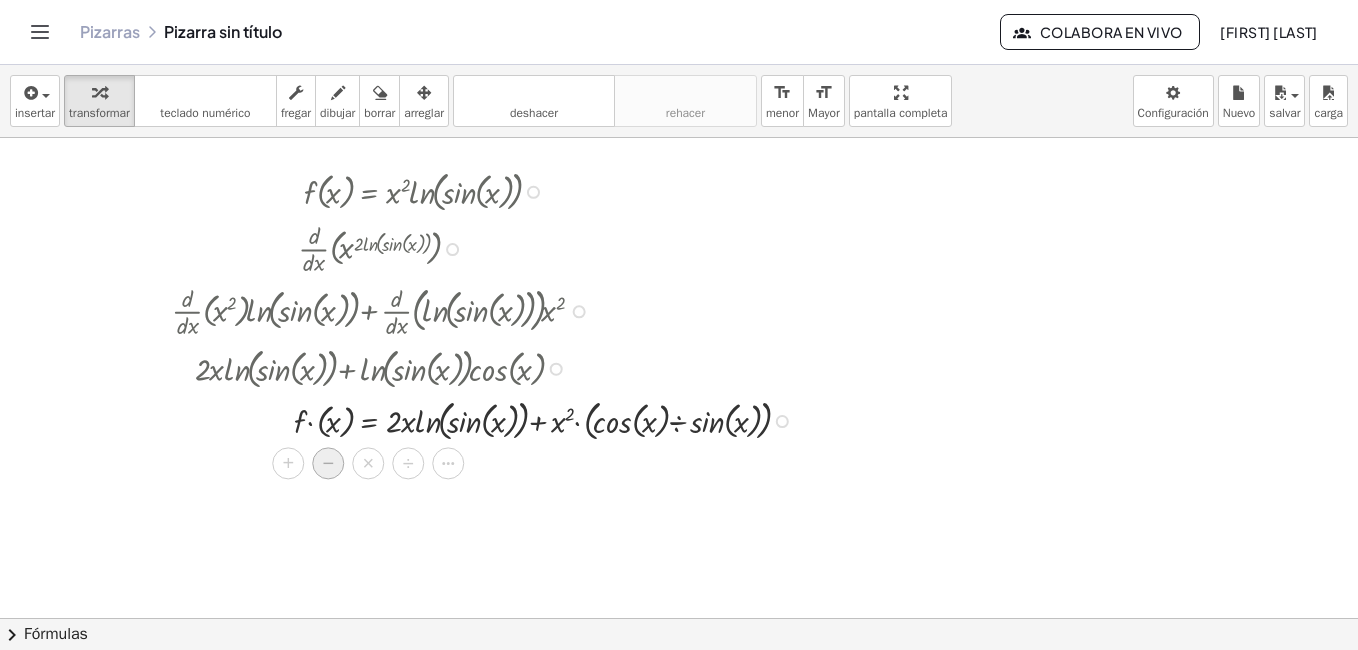 click on "−" at bounding box center [328, 464] 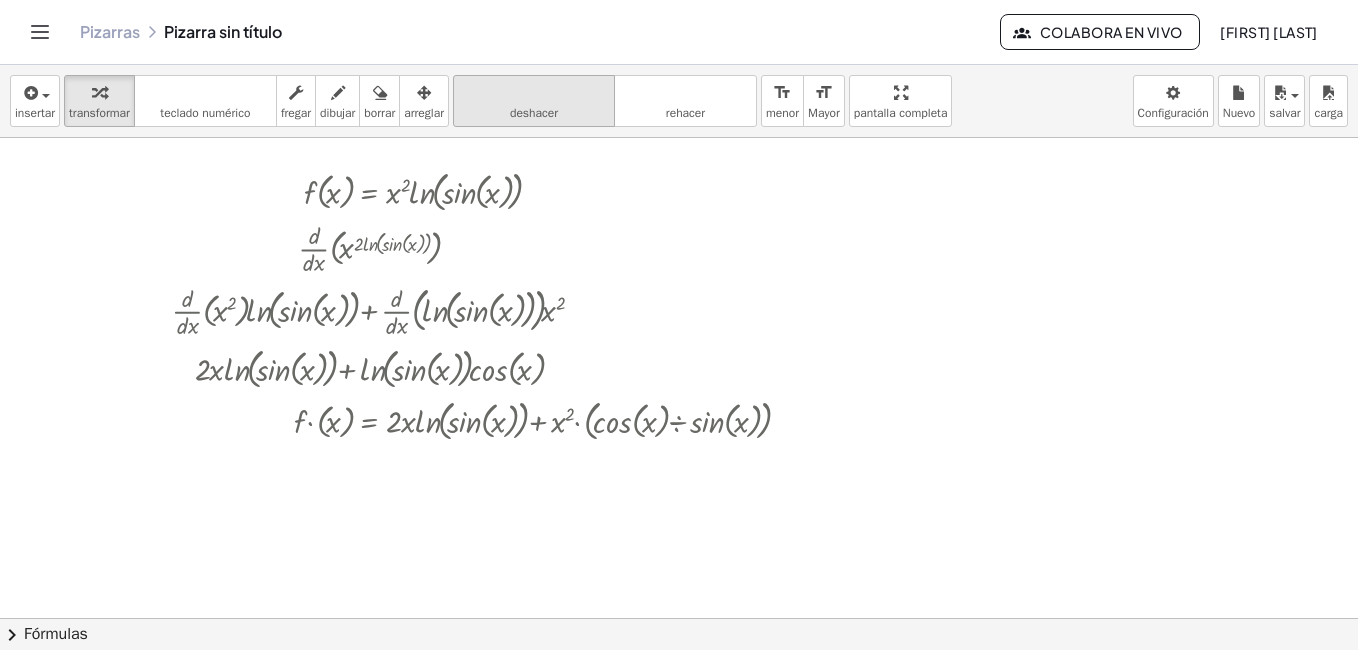 click on "deshacer deshacer" at bounding box center (534, 101) 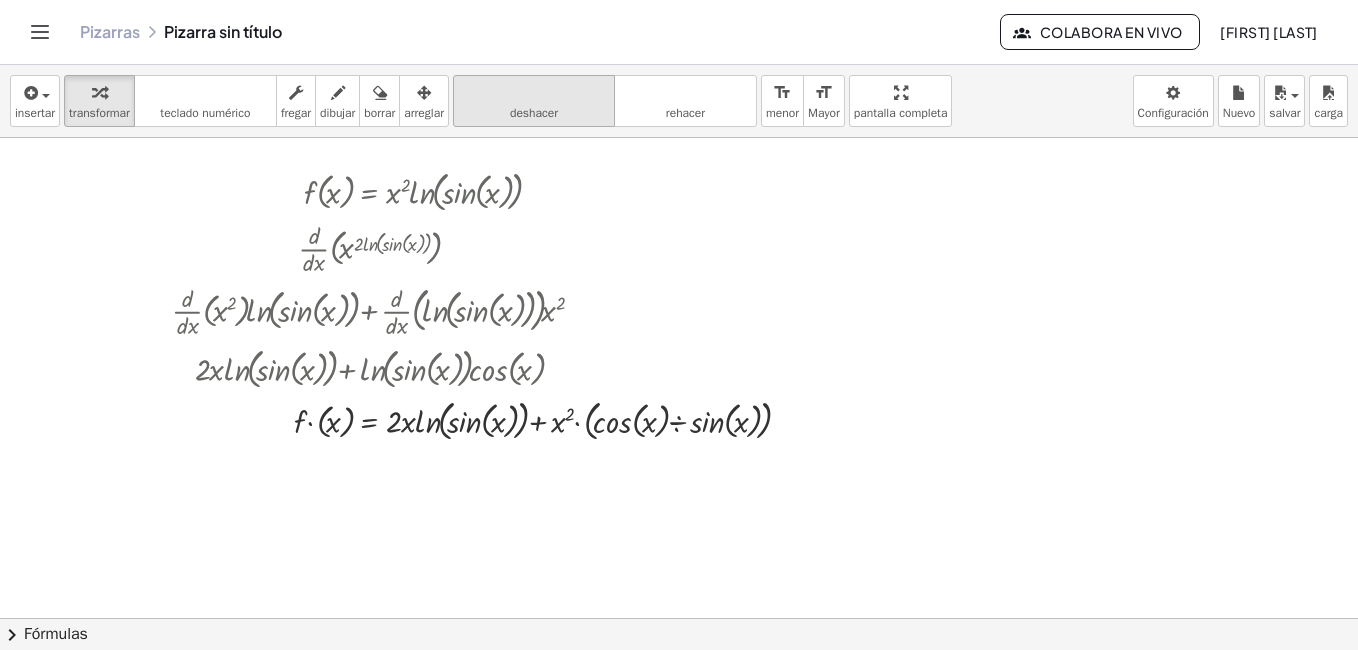 click on "deshacer" at bounding box center [534, 93] 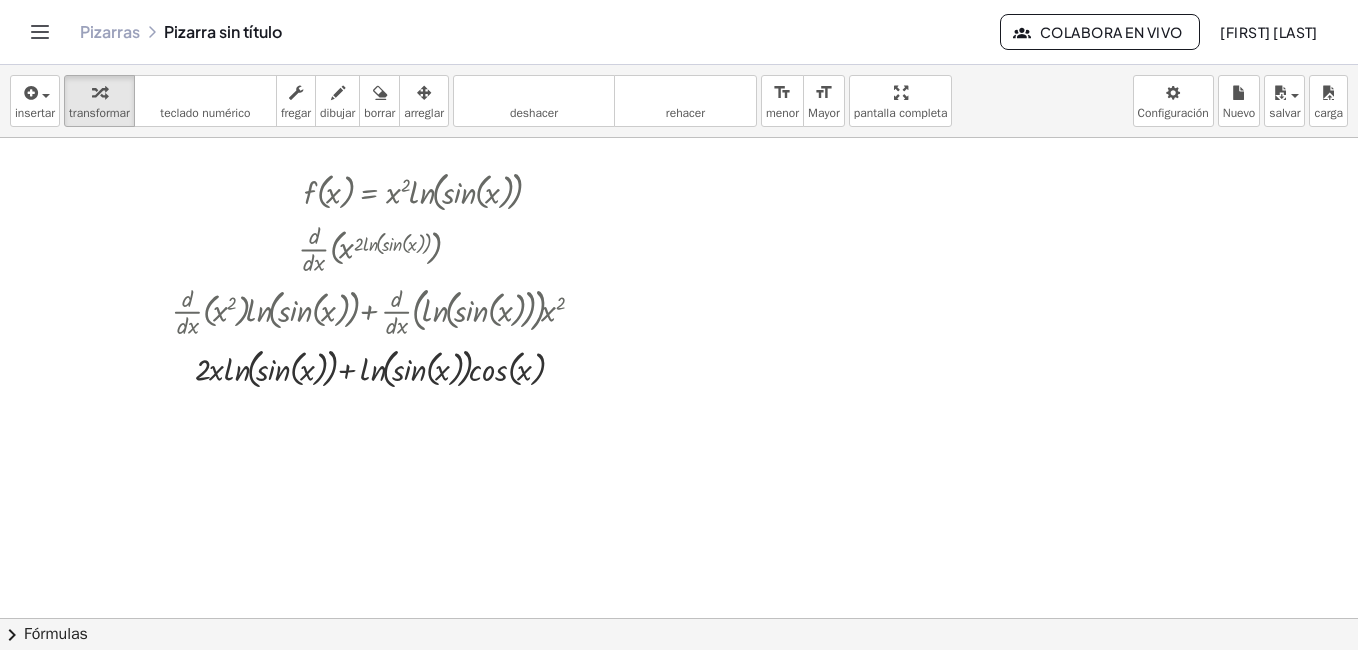click at bounding box center [679, 618] 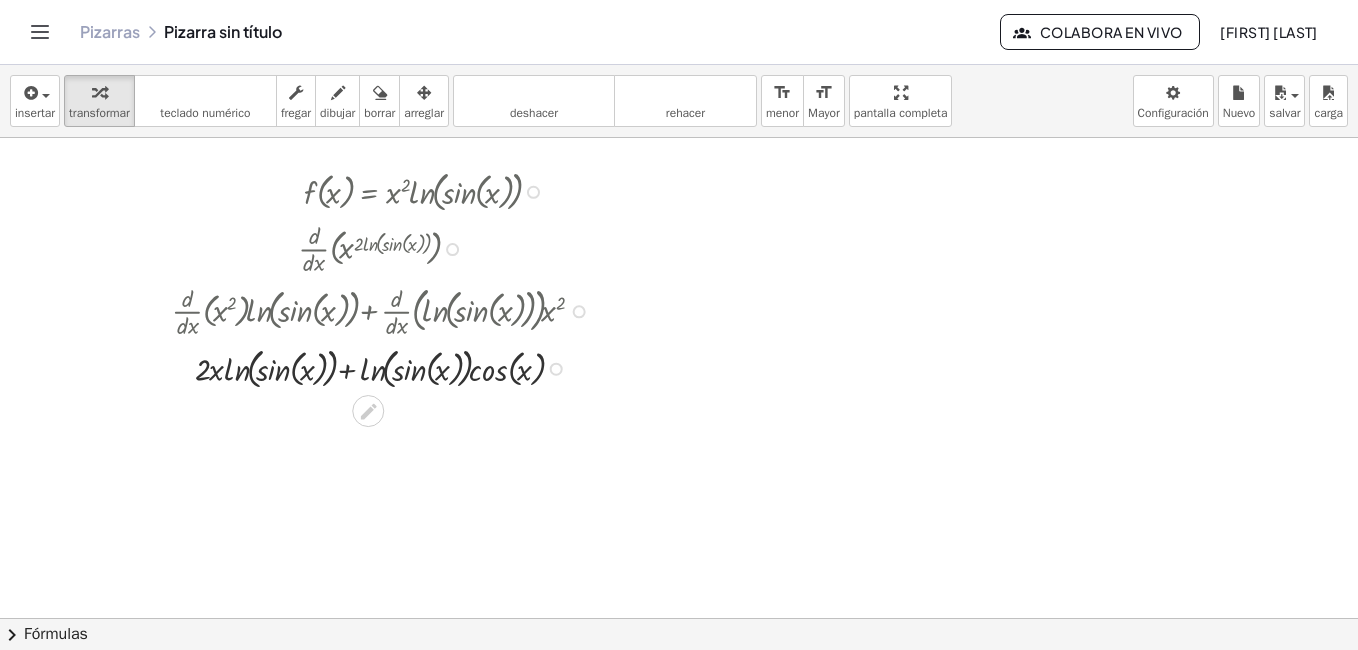 click at bounding box center (386, 310) 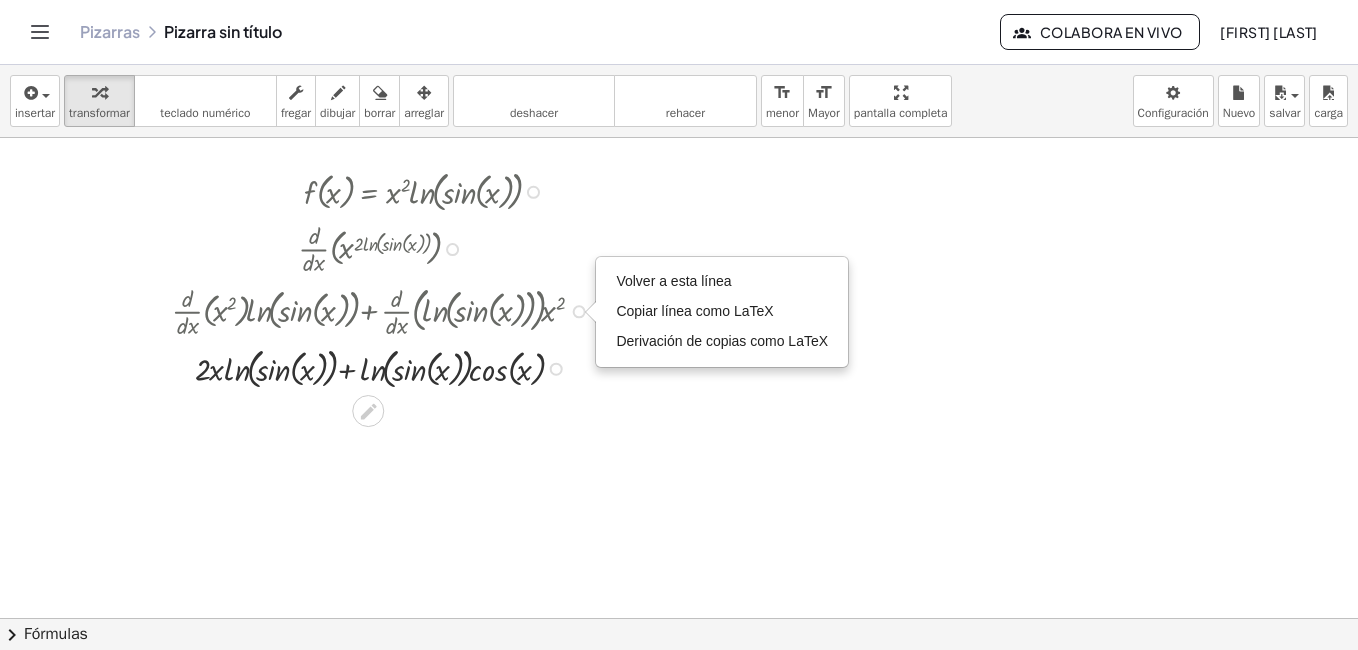 click at bounding box center (386, 367) 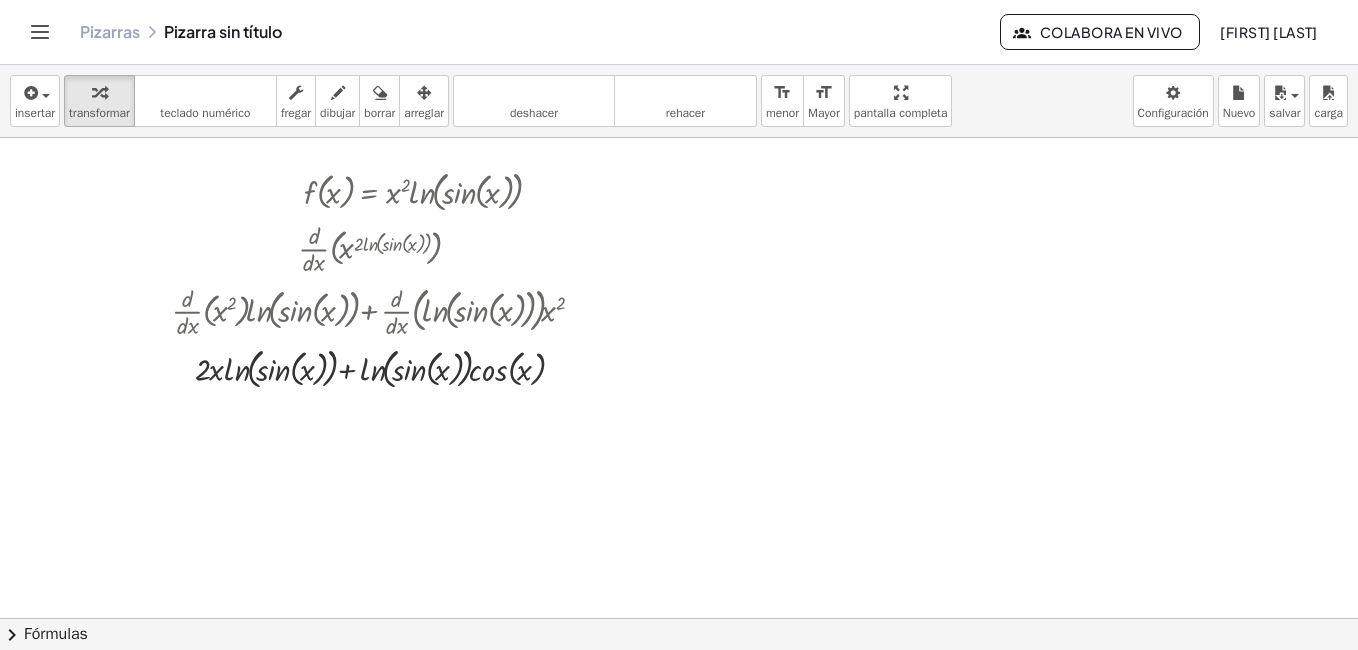 click at bounding box center (679, 618) 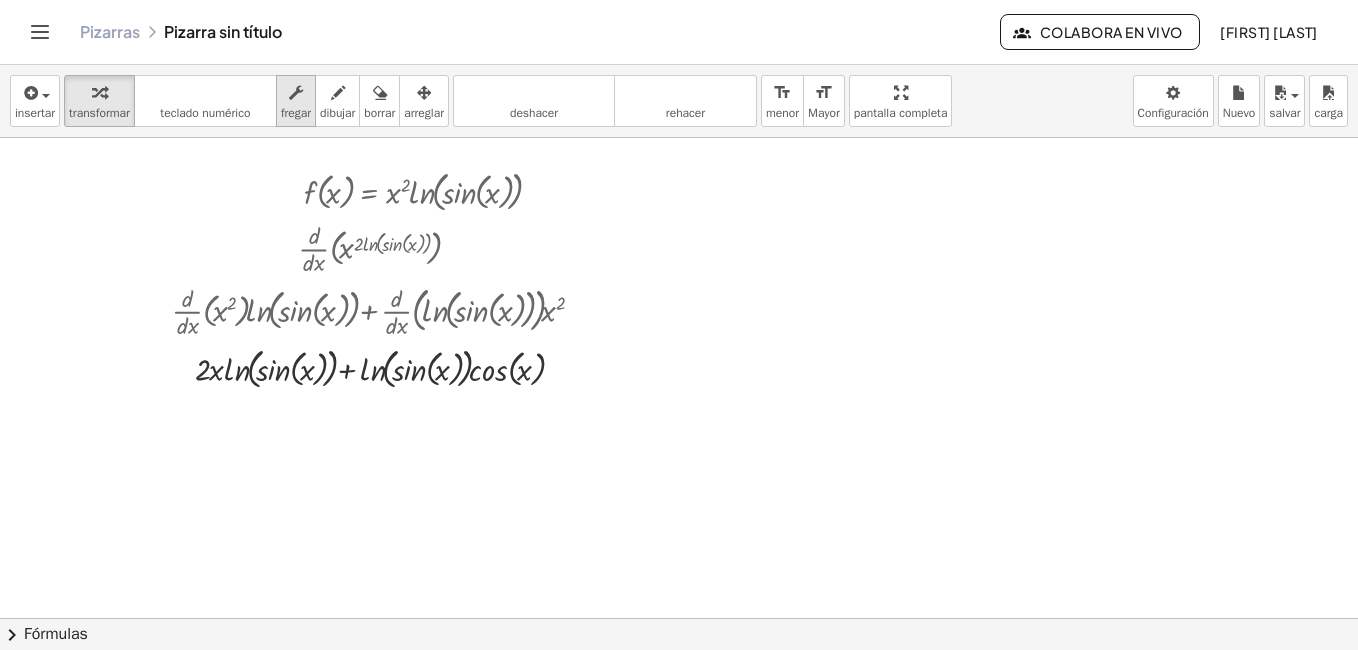 click on "fregar" at bounding box center [296, 113] 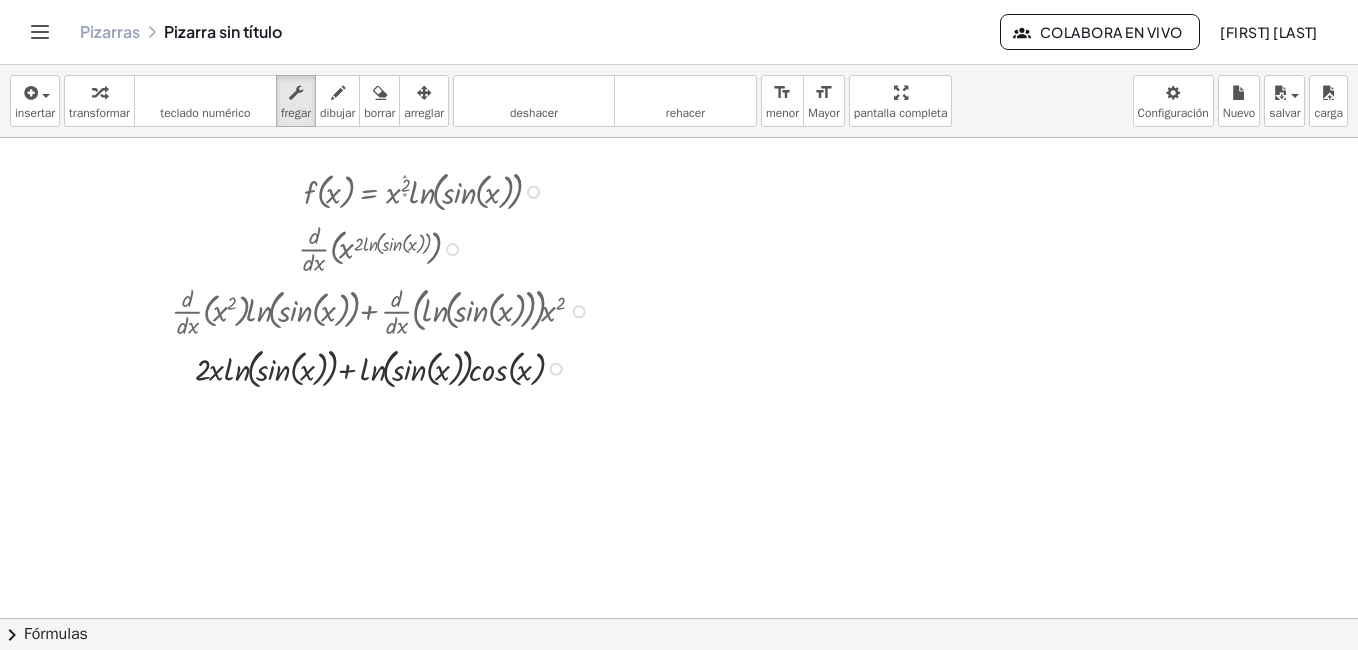 click at bounding box center [386, 190] 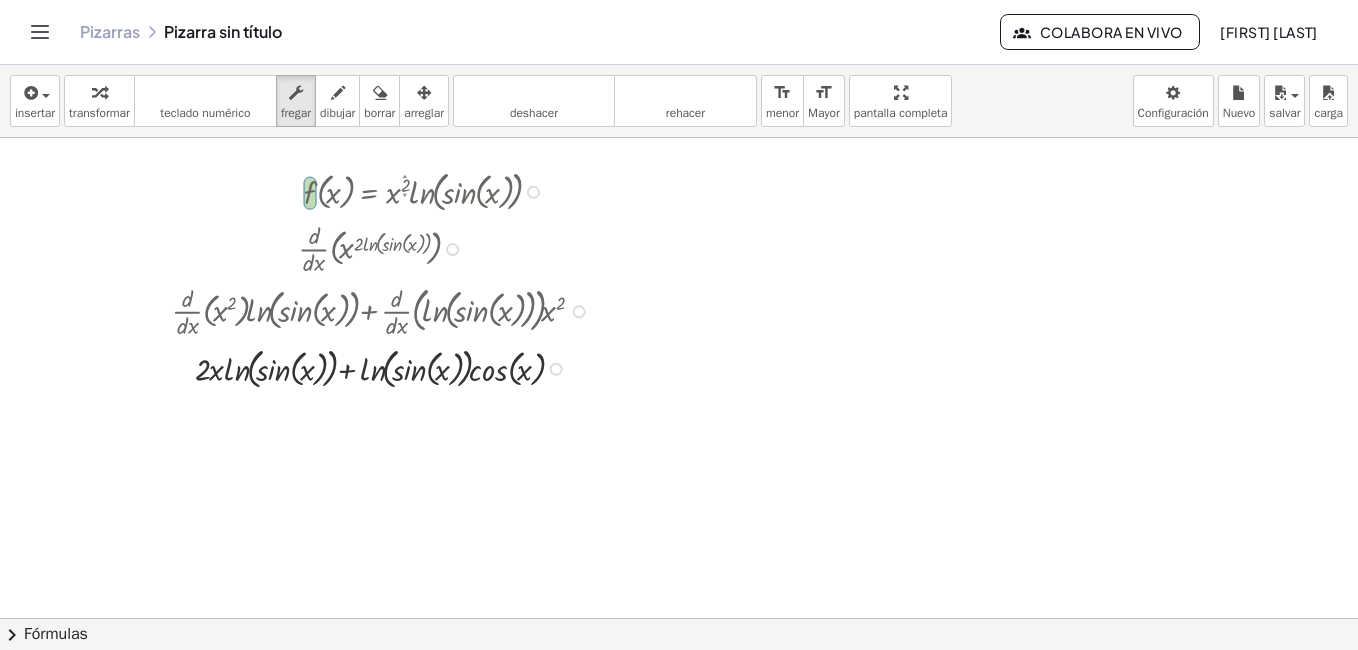 click at bounding box center (386, 190) 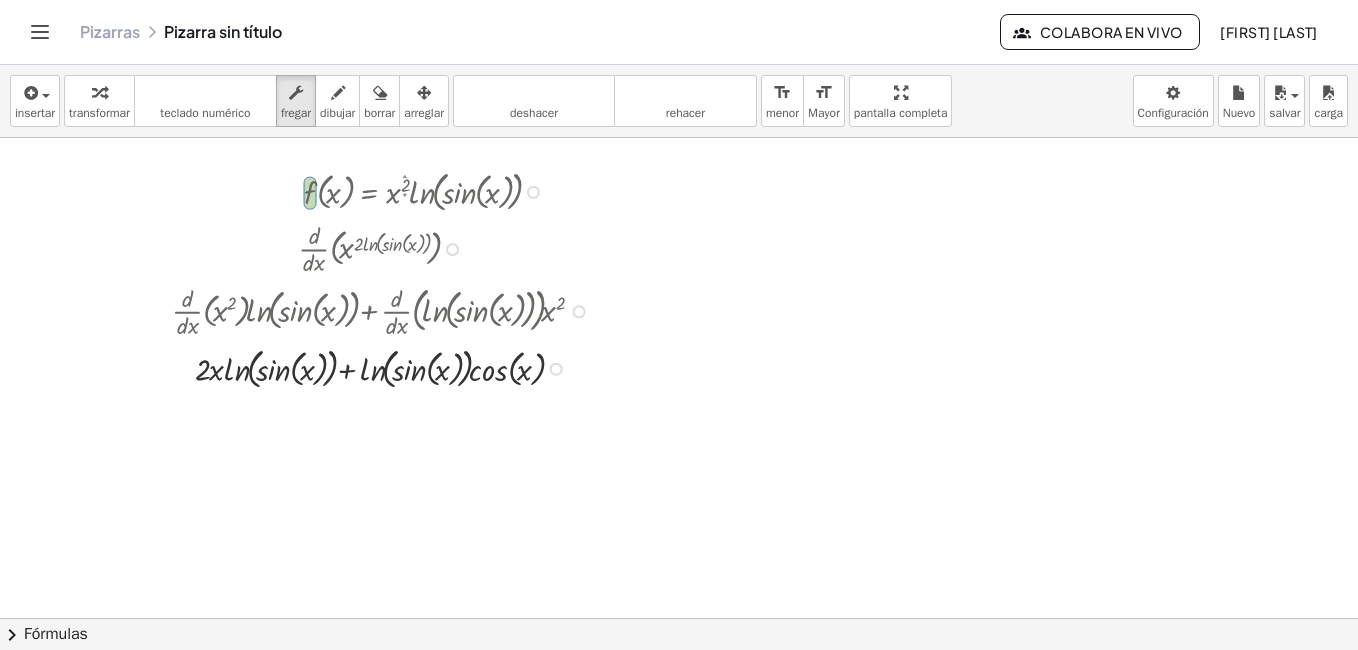 click at bounding box center (386, 190) 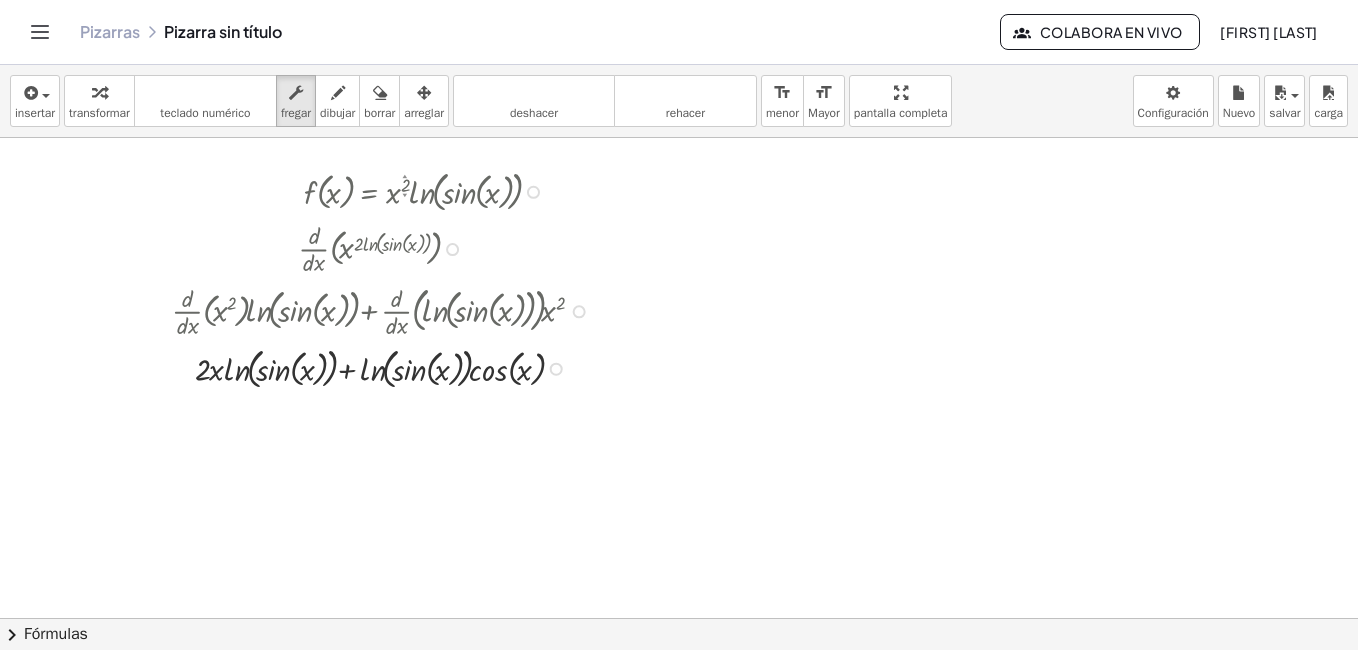 click at bounding box center [386, 247] 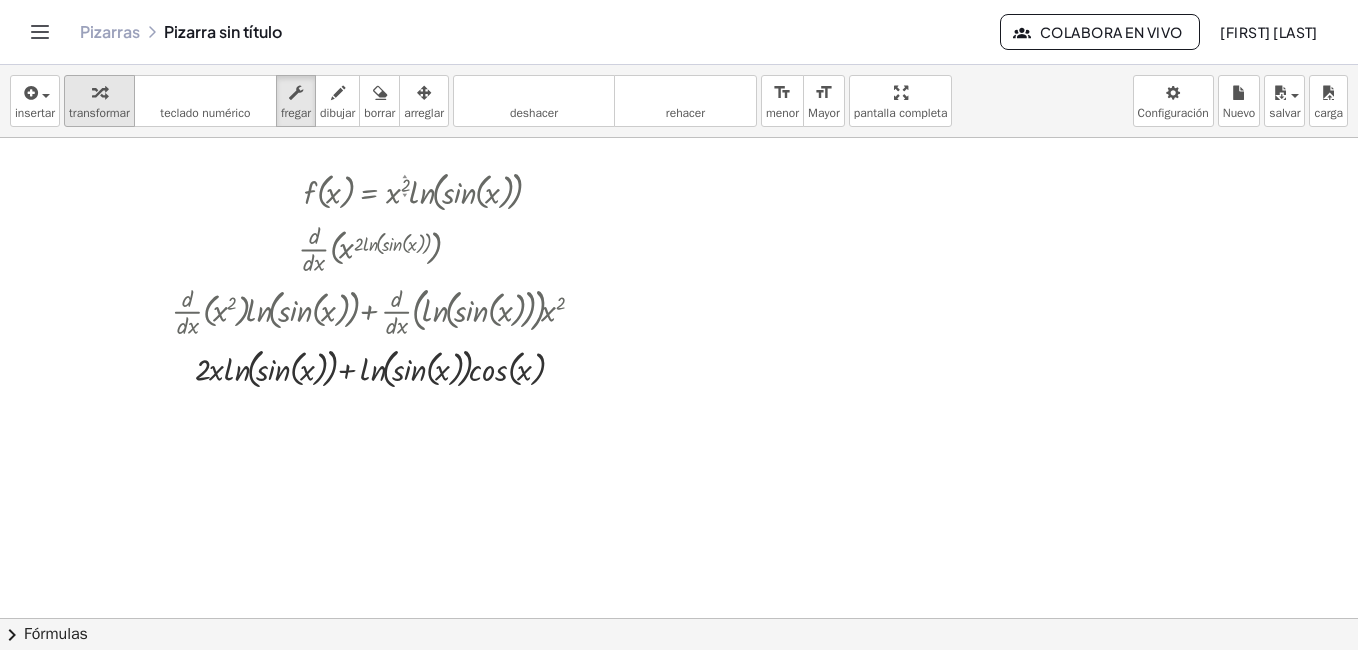 click on "transformar" at bounding box center (99, 113) 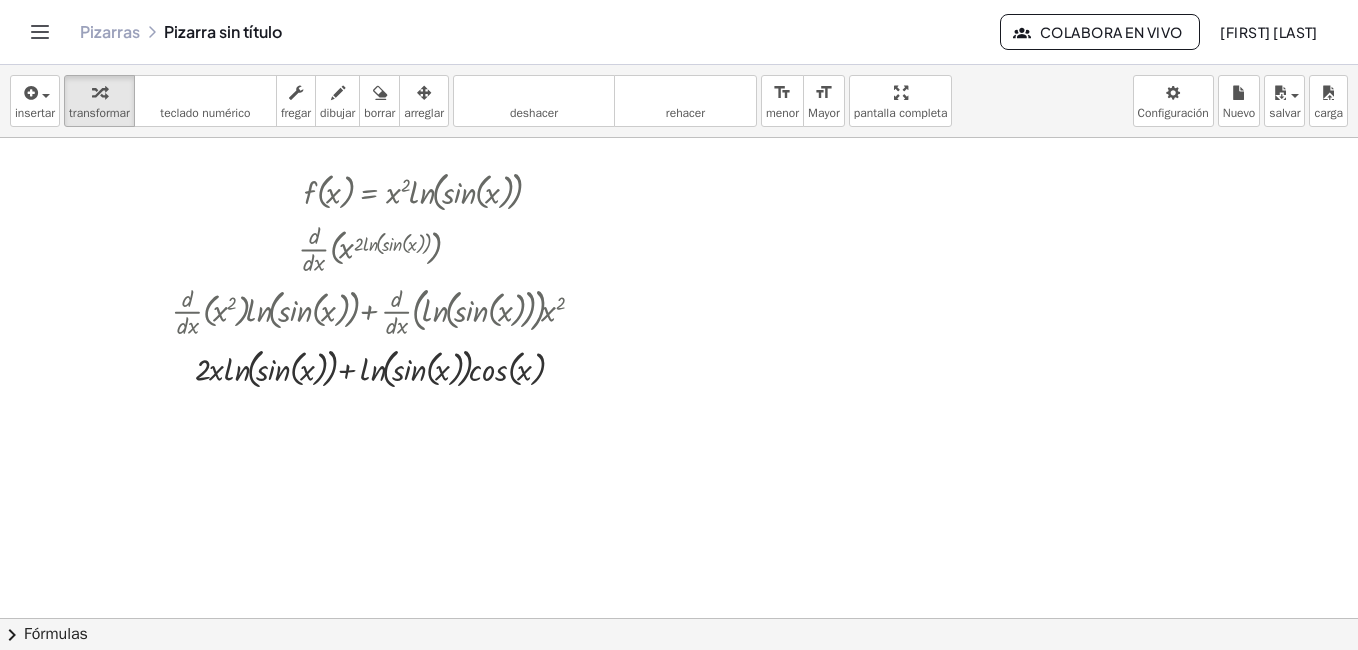 click at bounding box center [679, 618] 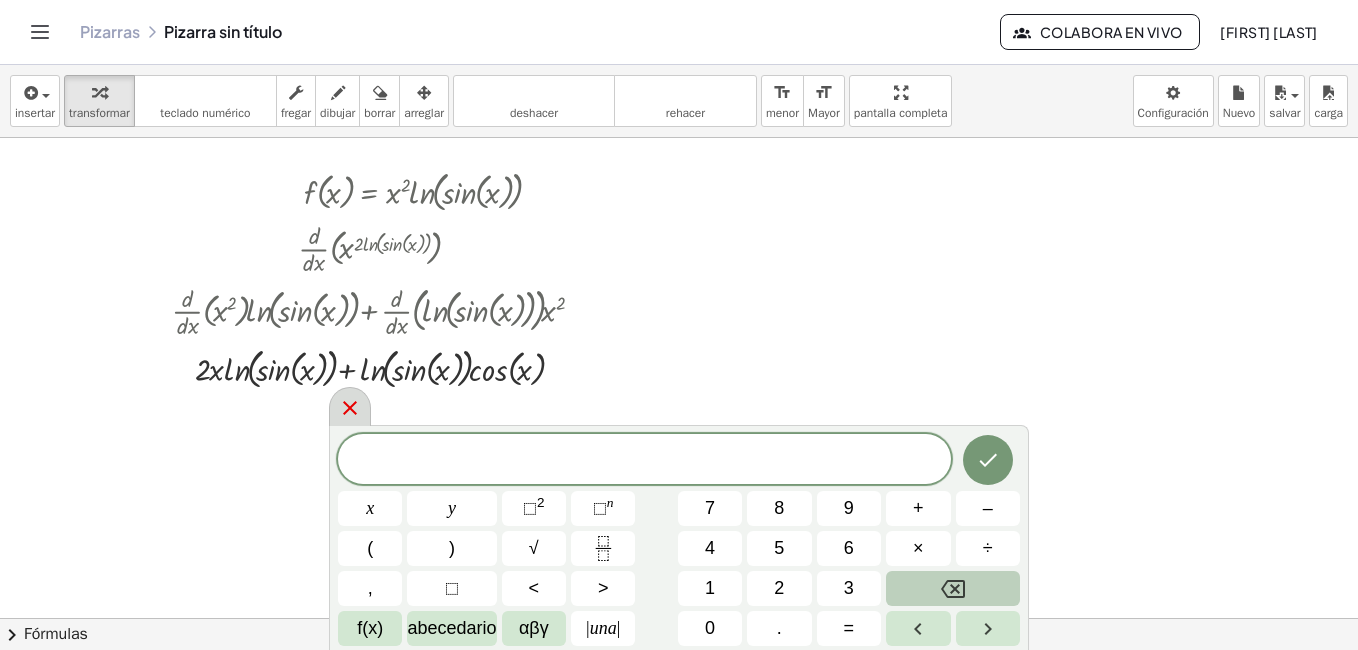 click at bounding box center [350, 406] 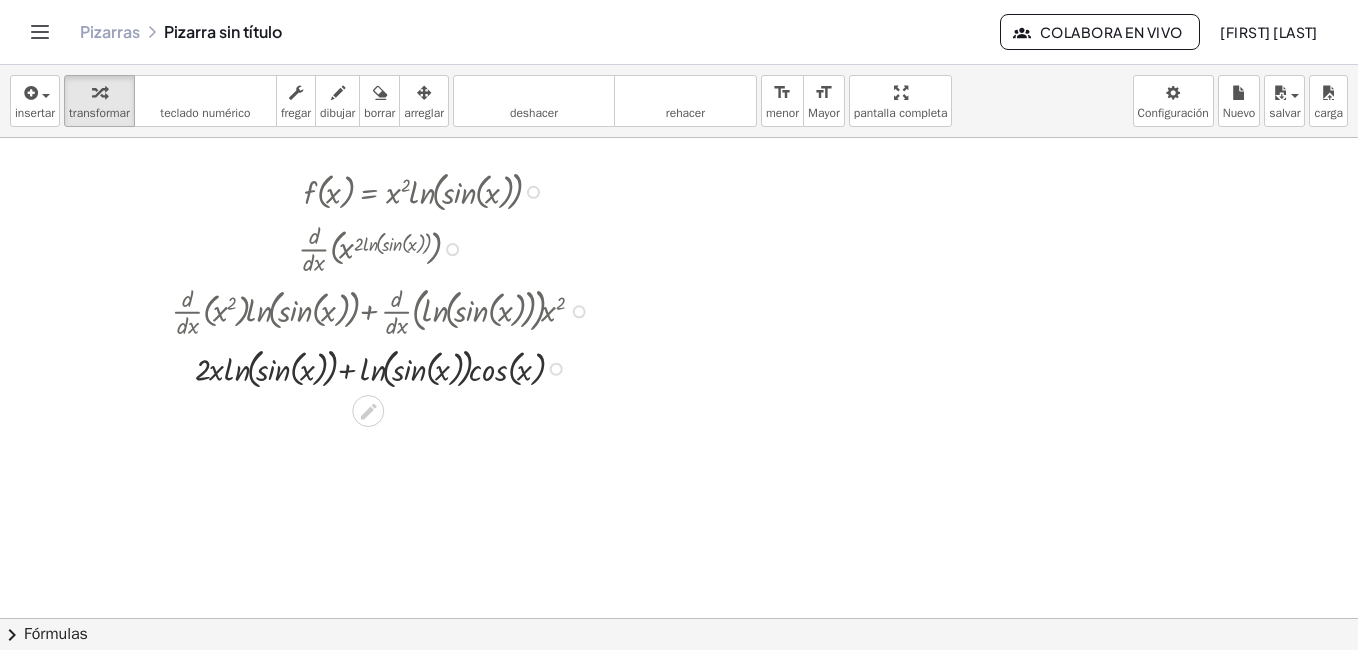 click at bounding box center (386, 247) 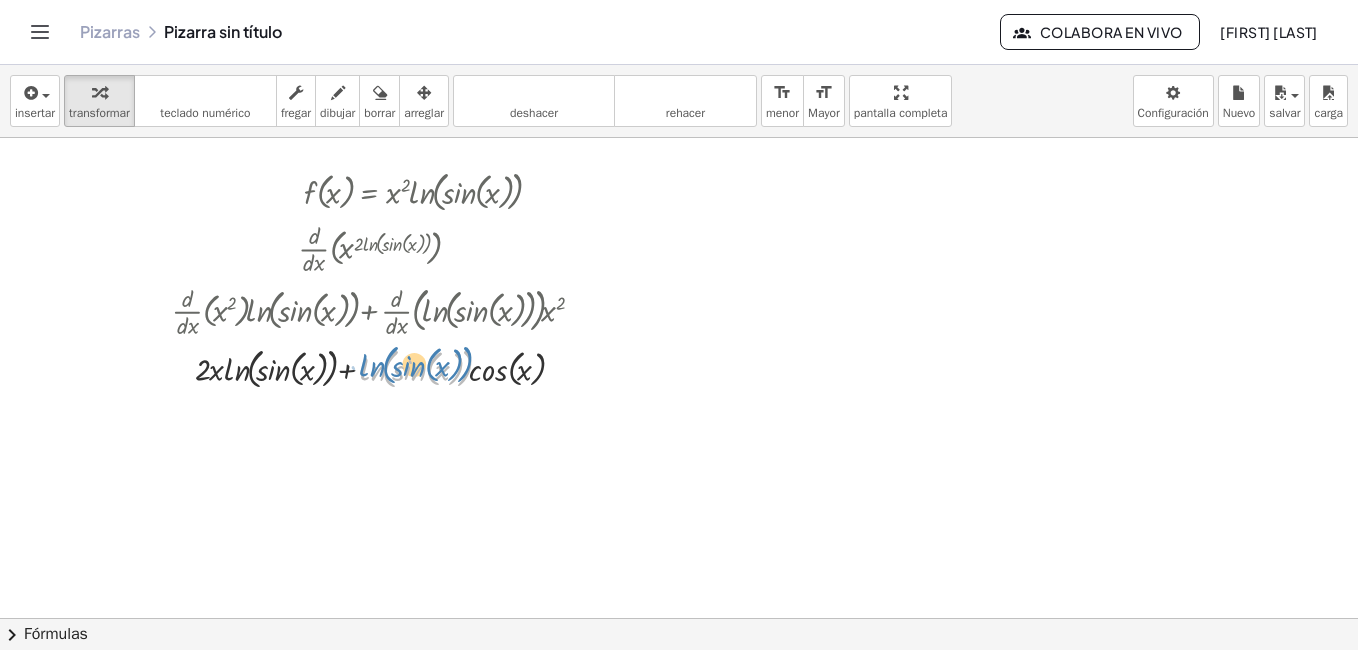 click at bounding box center [386, 367] 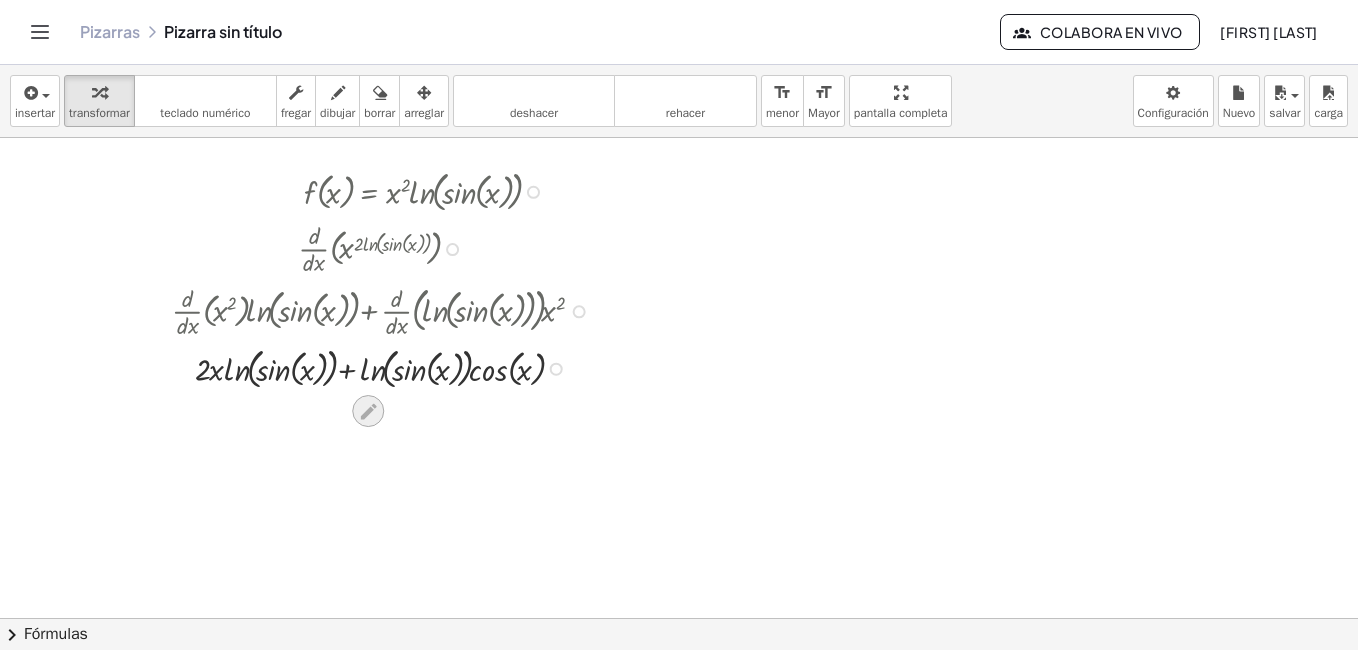 click at bounding box center [368, 411] 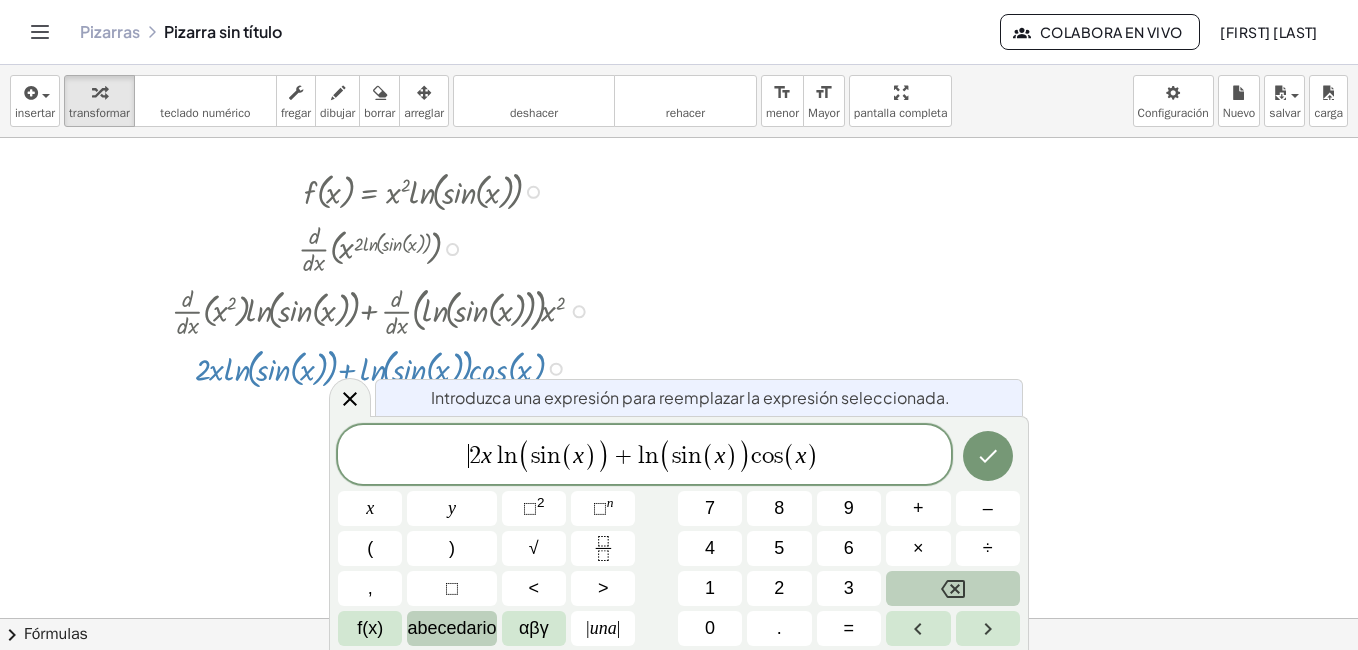 click on "abecedario" at bounding box center [451, 628] 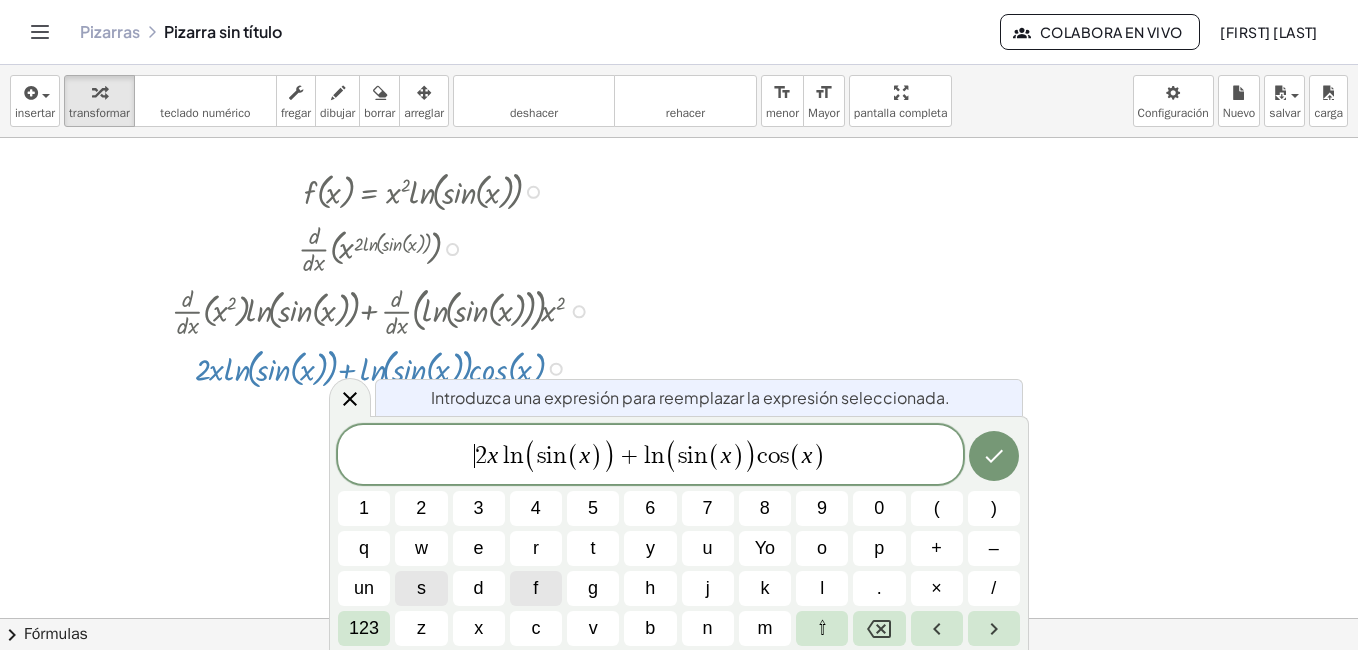 click on "f" at bounding box center [536, 588] 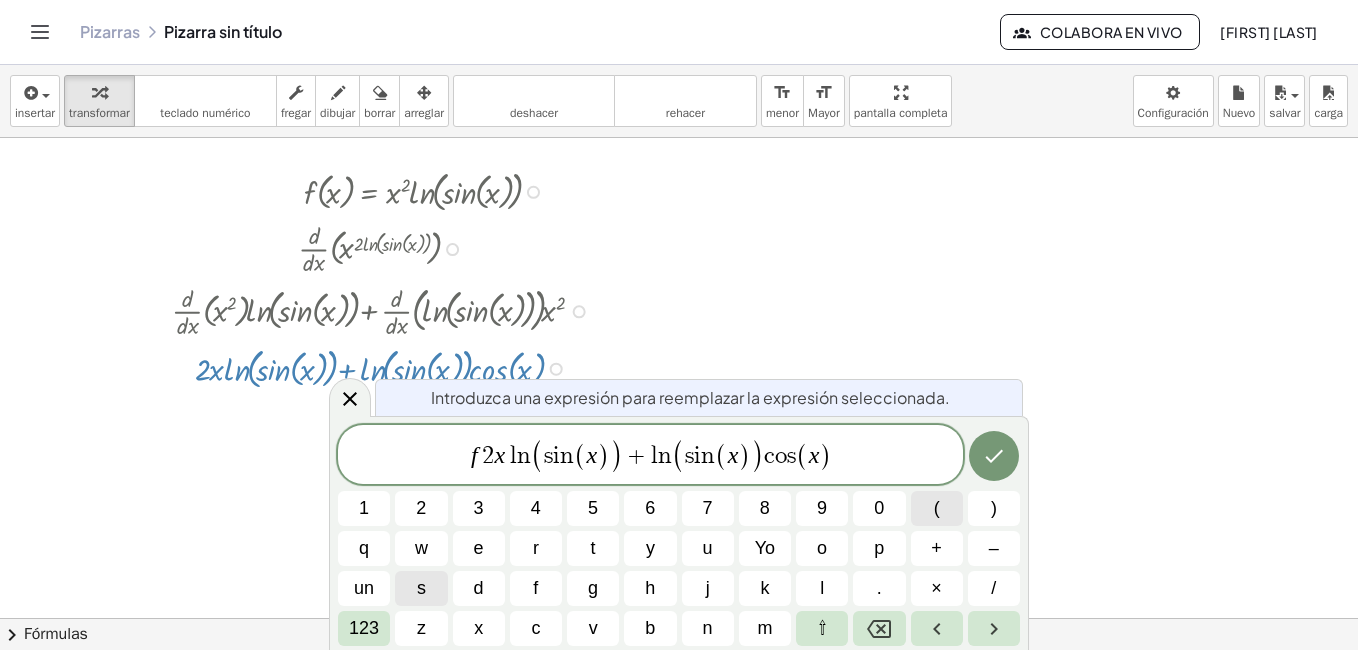 click on "(" at bounding box center (937, 508) 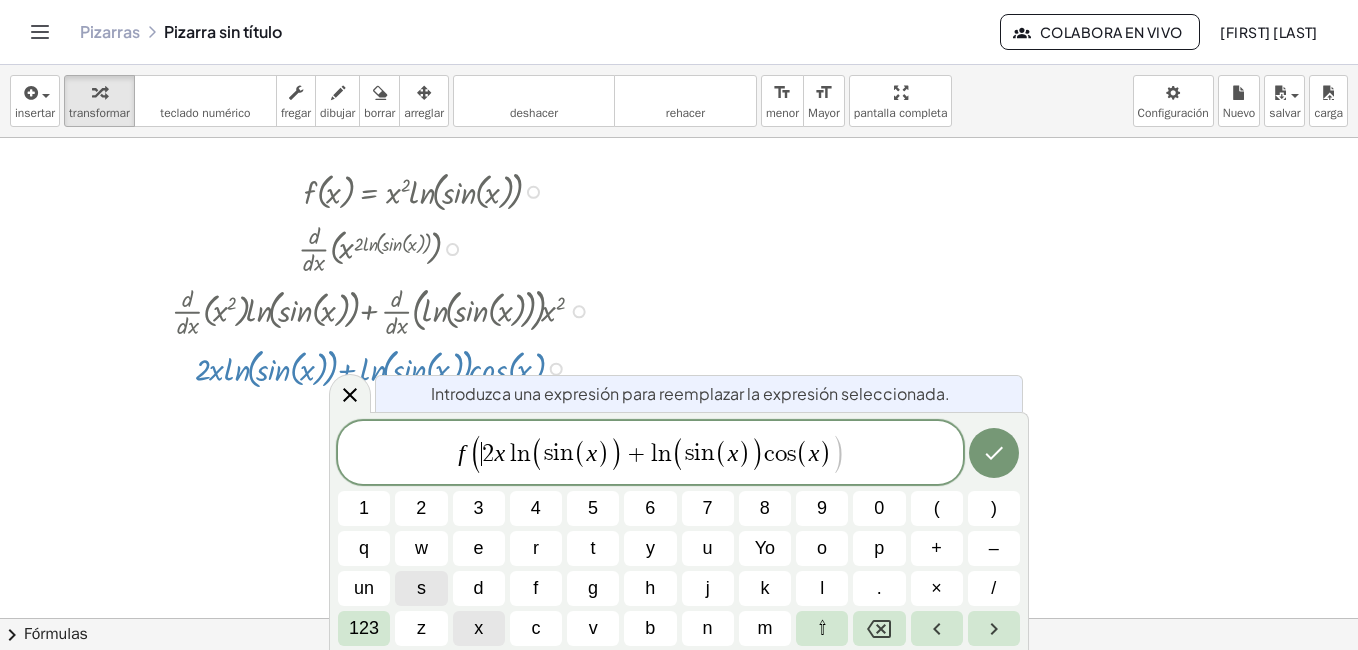 click on "x" at bounding box center [479, 628] 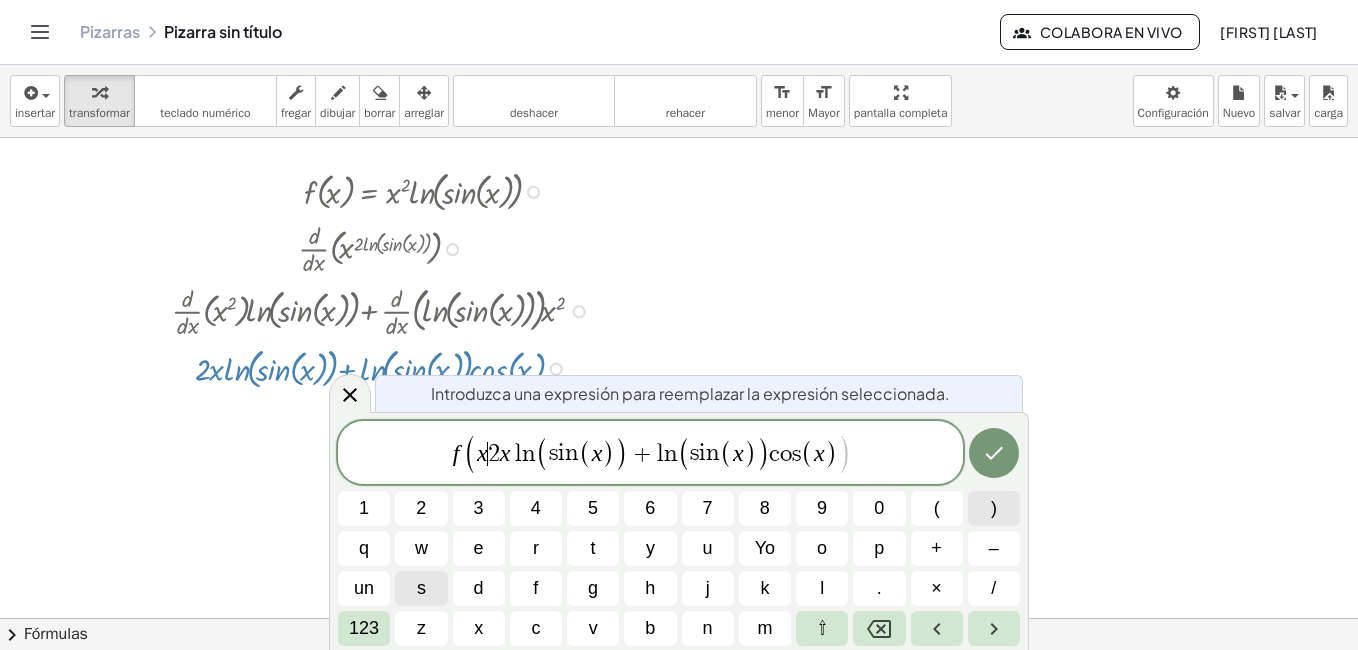click on ")" at bounding box center (994, 508) 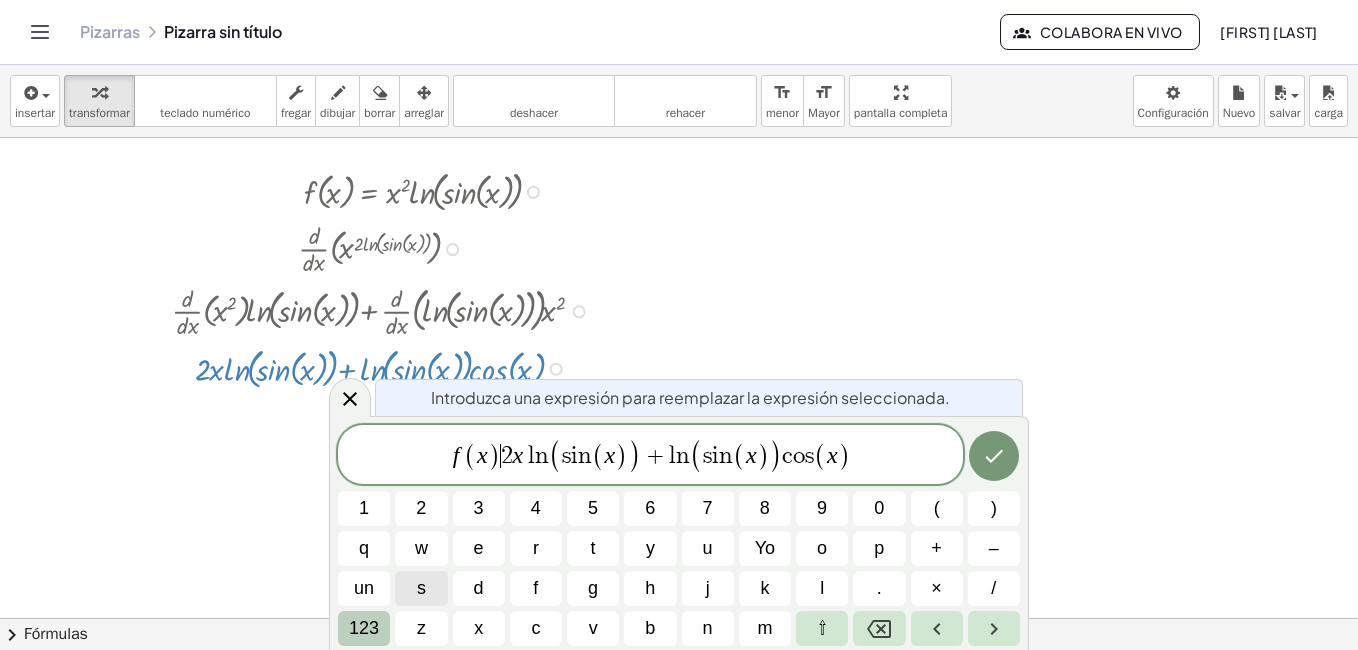 click on "123" at bounding box center [364, 628] 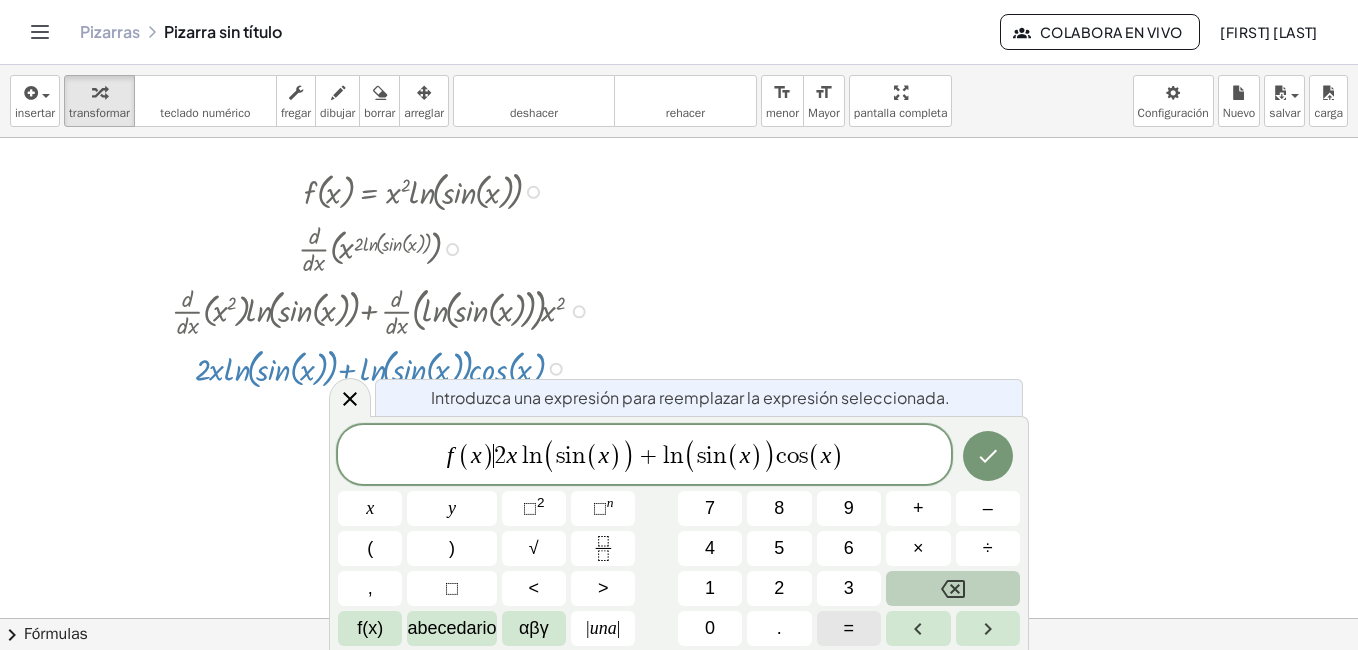 click on "=" at bounding box center (849, 628) 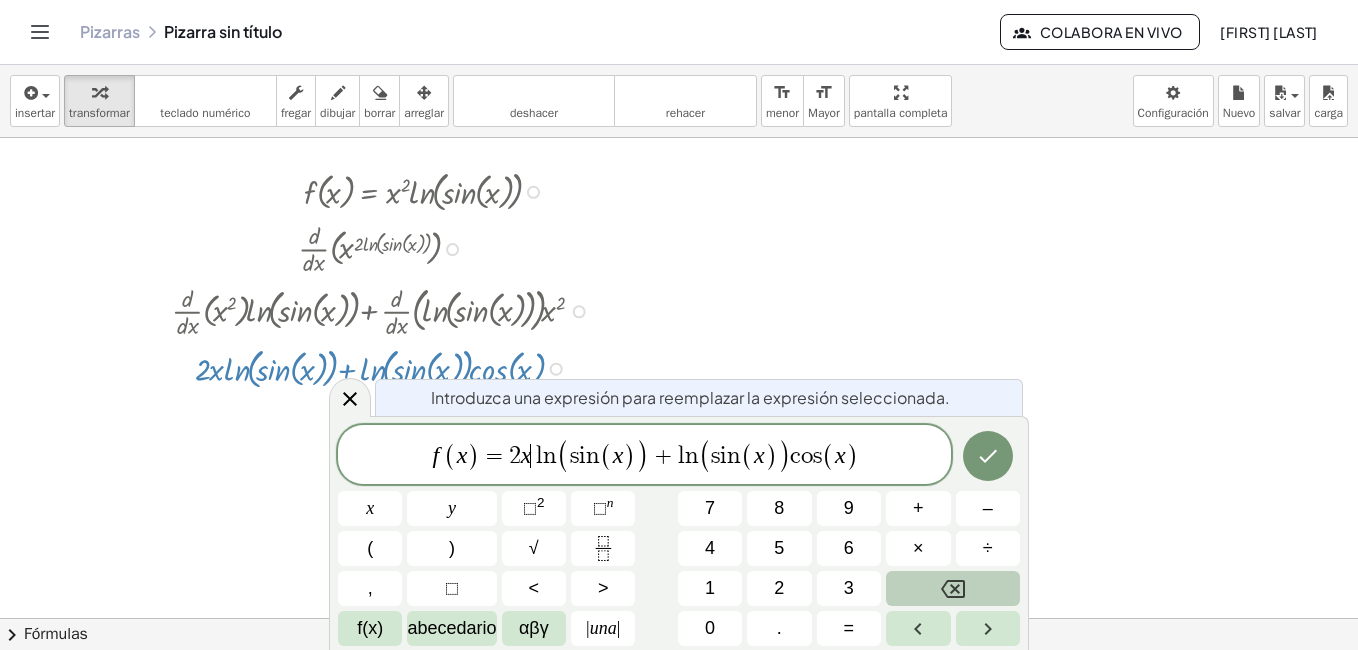 click on "l" at bounding box center [537, 456] 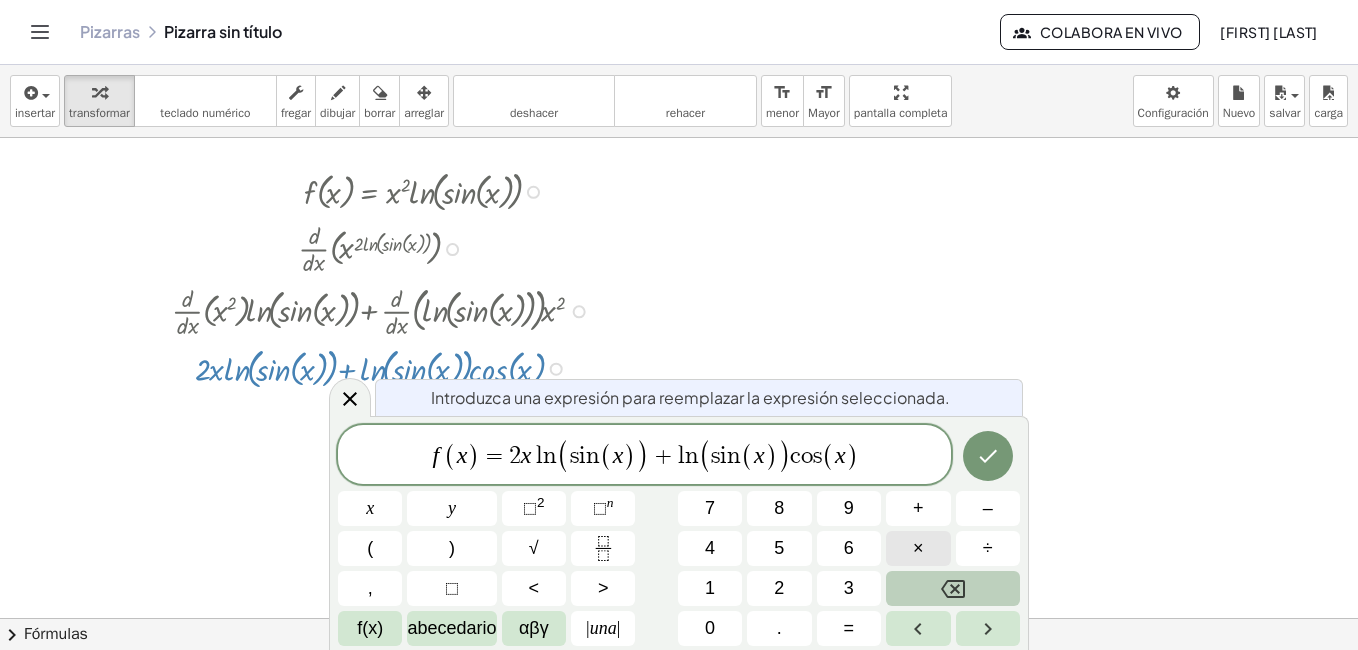click on "×" at bounding box center (918, 548) 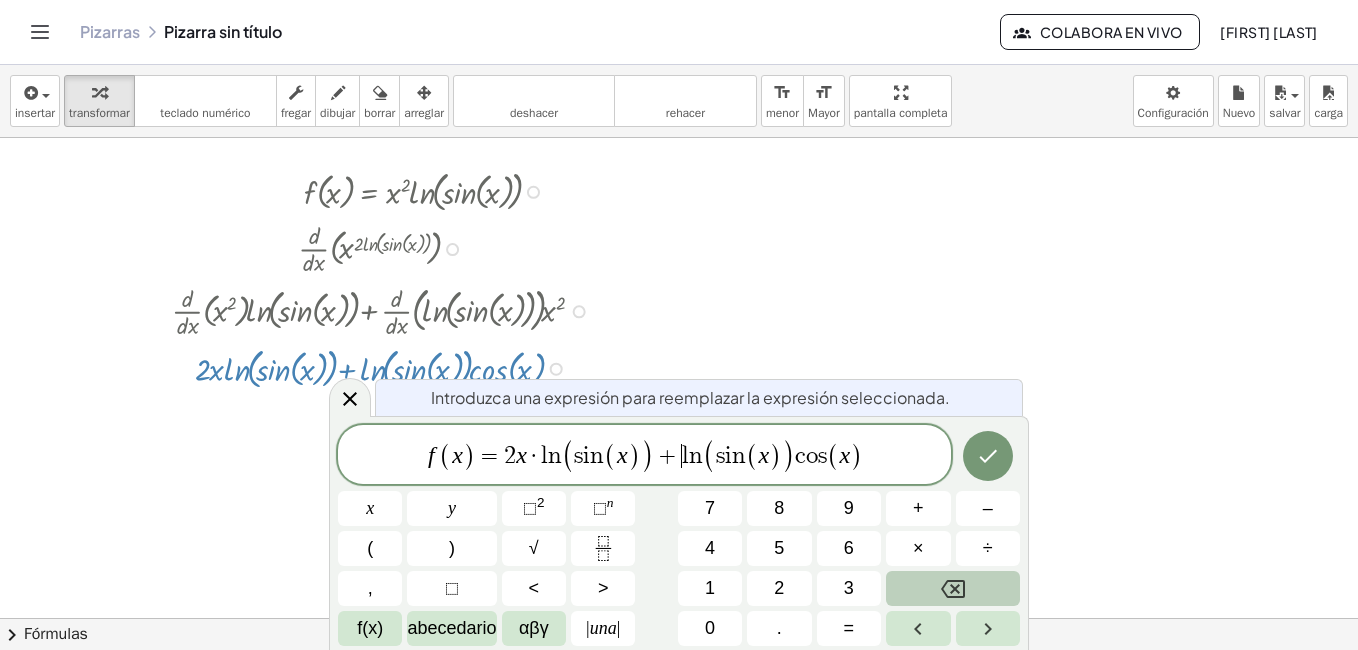 click on "f ( x ) = 2 x · l n ( s i n ( x ) ) + ​ l n ( s i n ( x ) ) c o s ( x )" at bounding box center [644, 456] 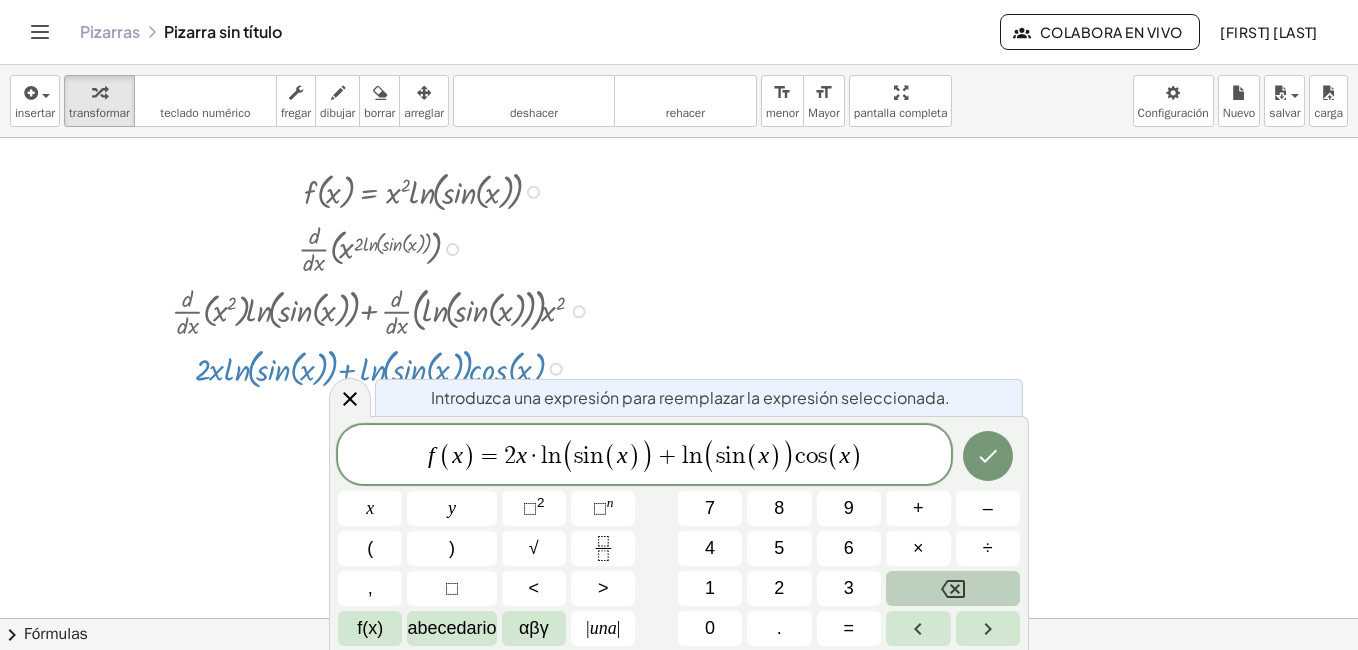 click at bounding box center (679, 618) 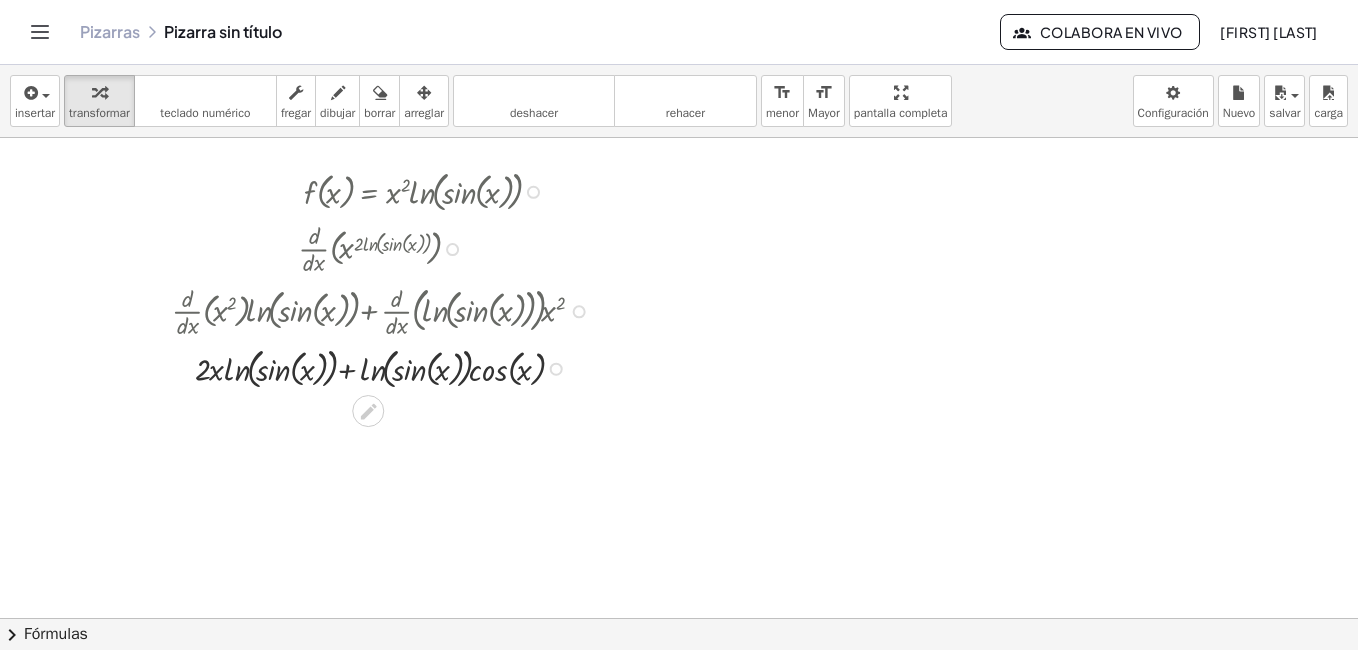 click 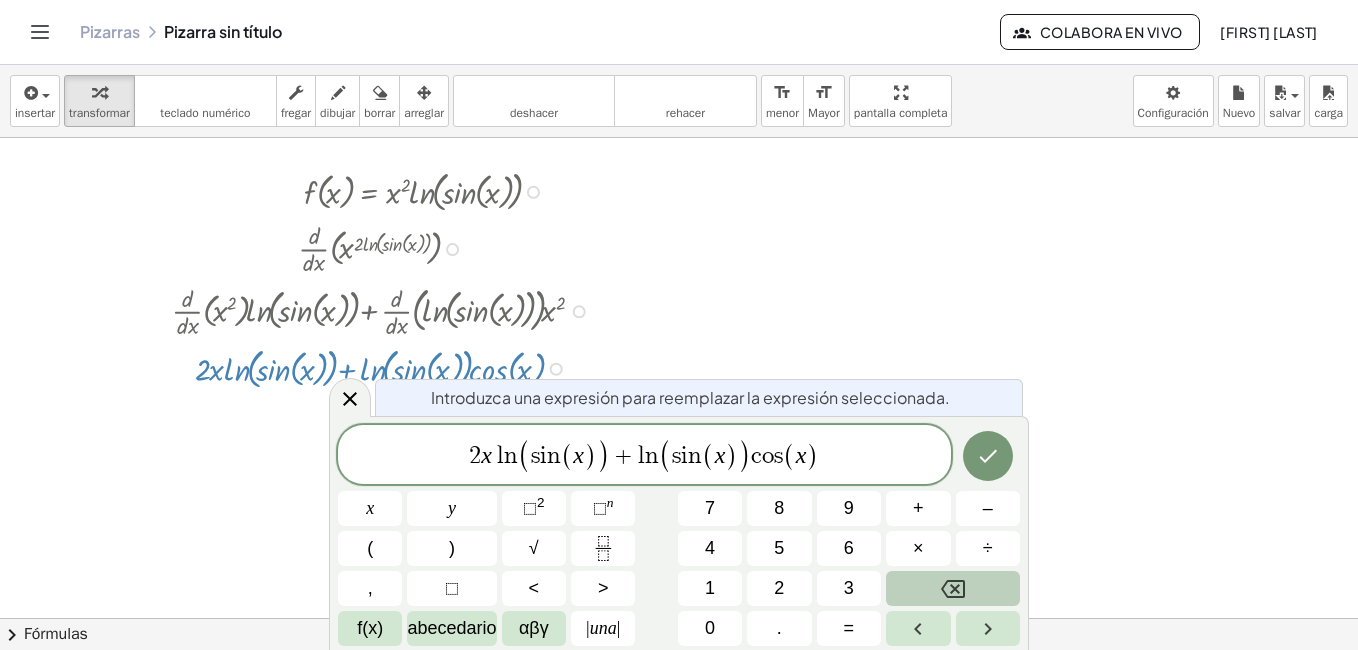 click on "f(x)" at bounding box center (370, 628) 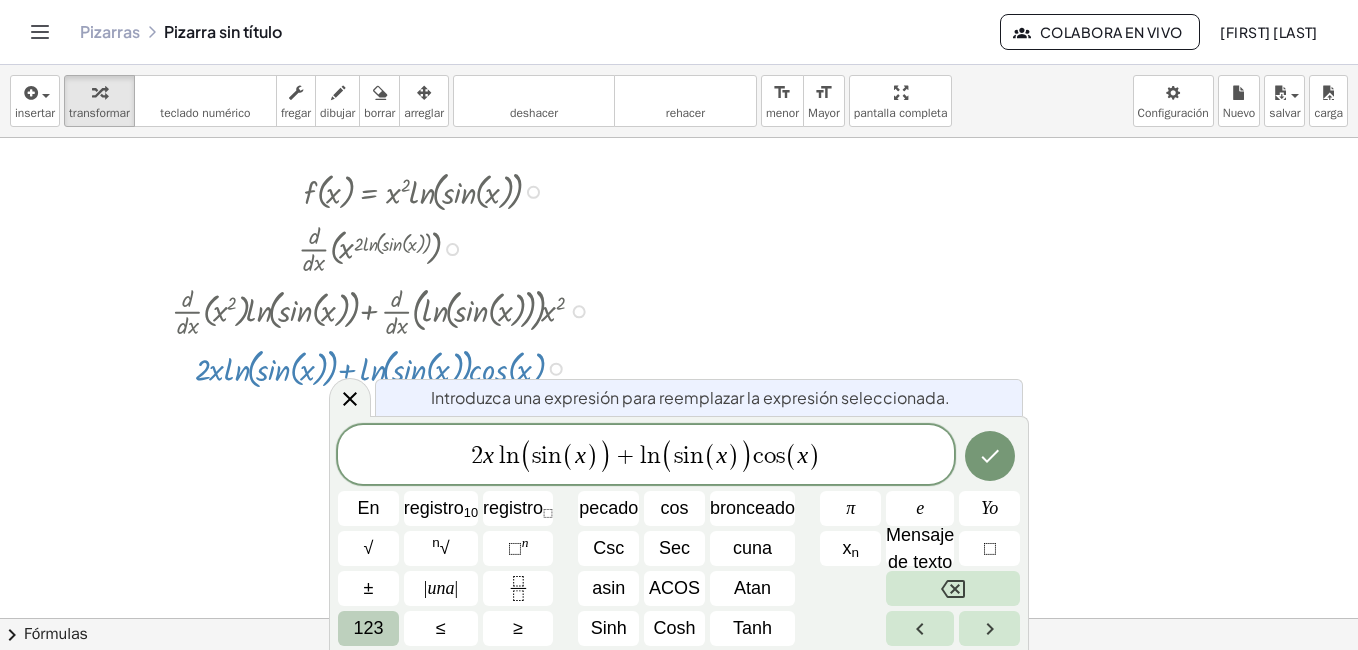 click on "123" at bounding box center (368, 628) 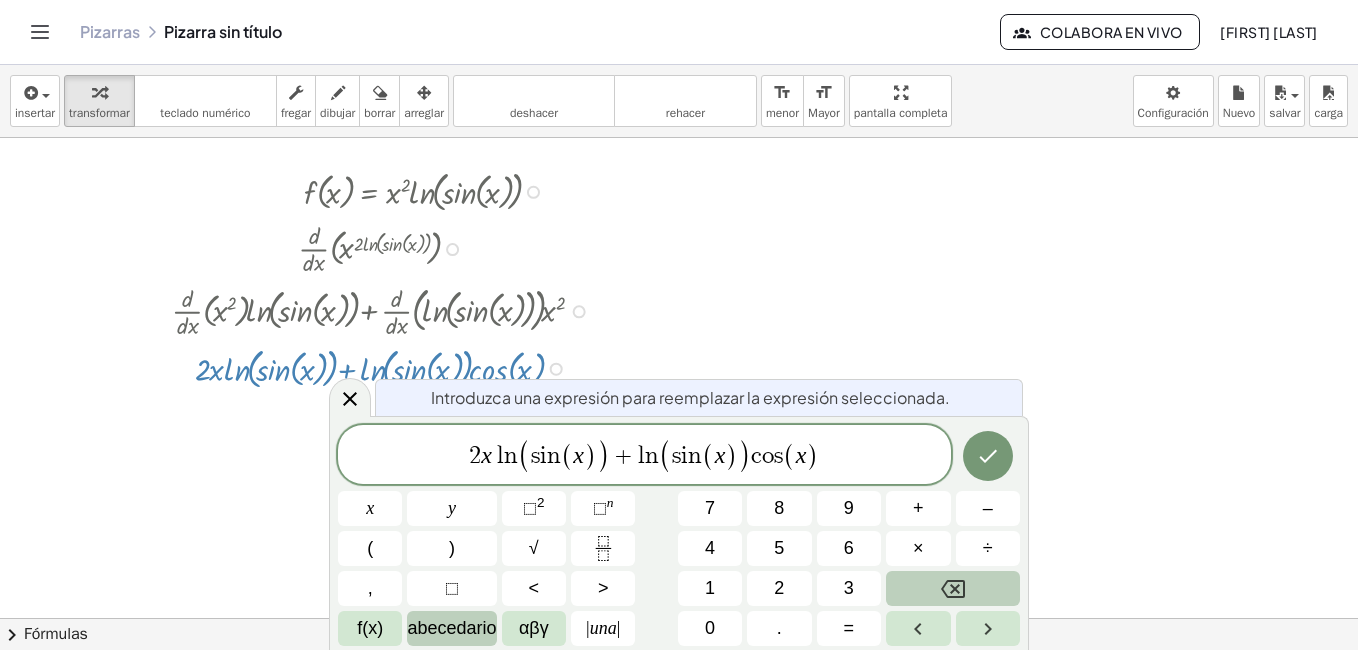 click on "abecedario" at bounding box center [451, 628] 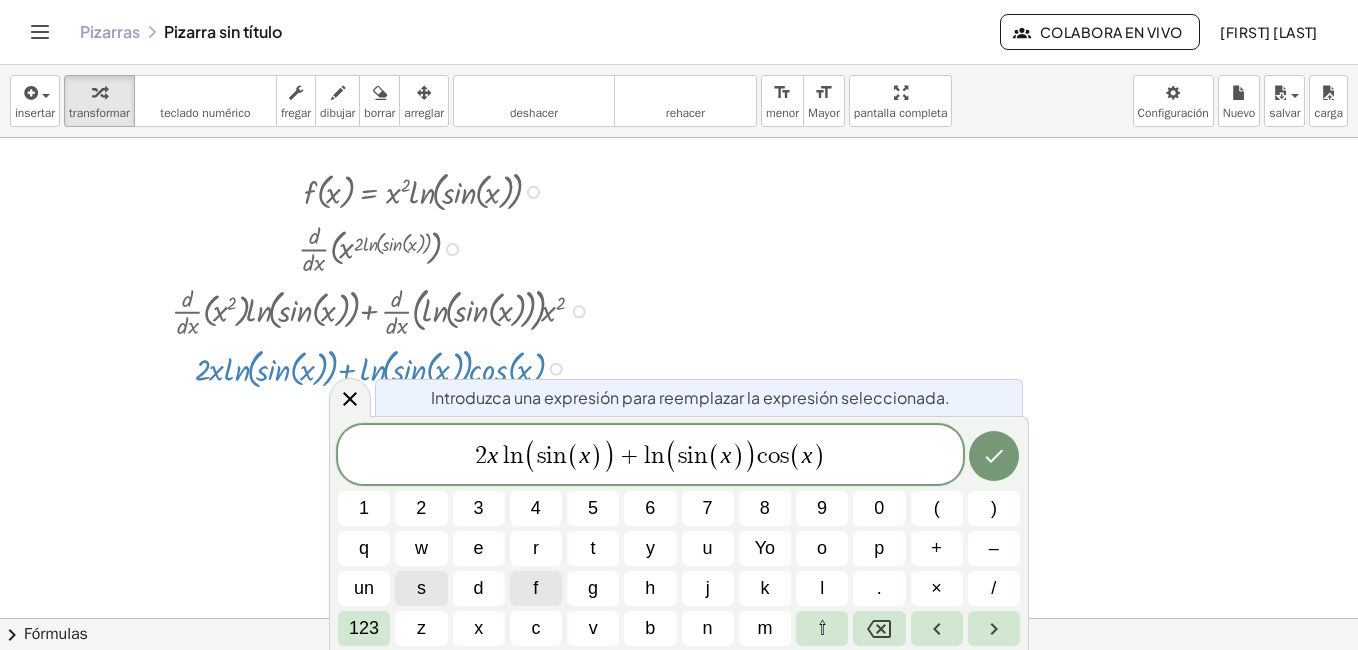 click on "f" at bounding box center (536, 588) 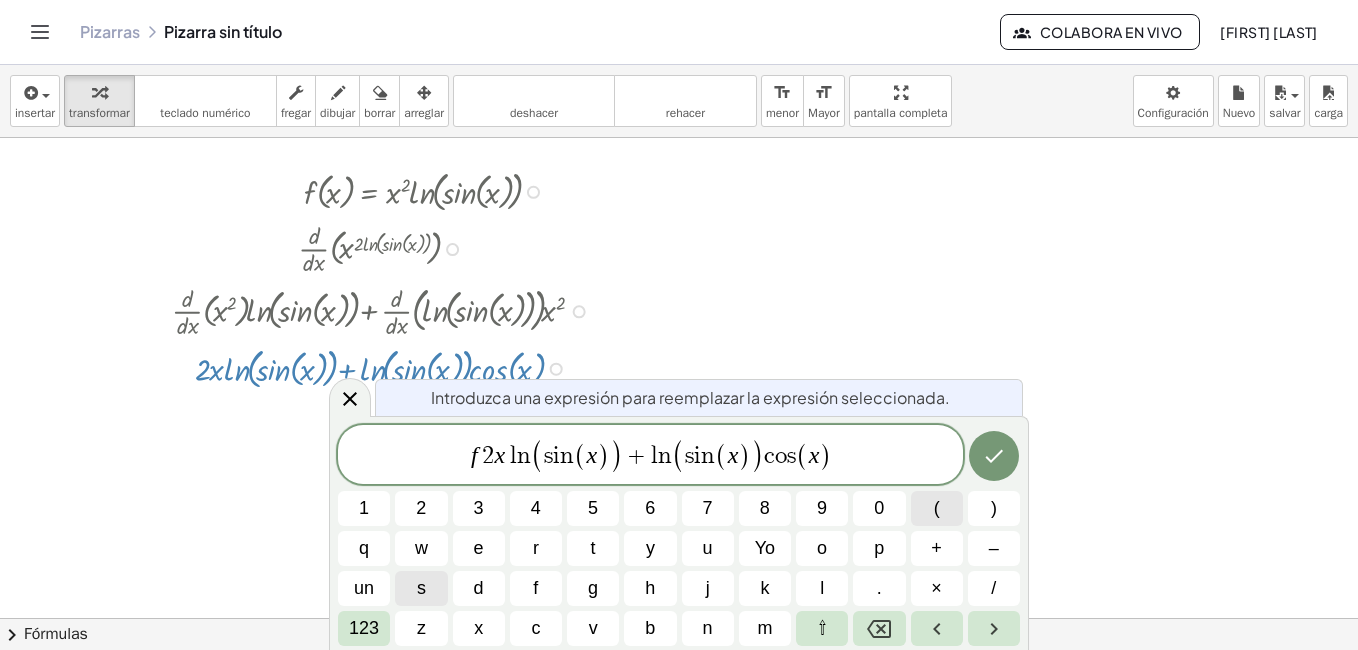click on "(" at bounding box center (937, 508) 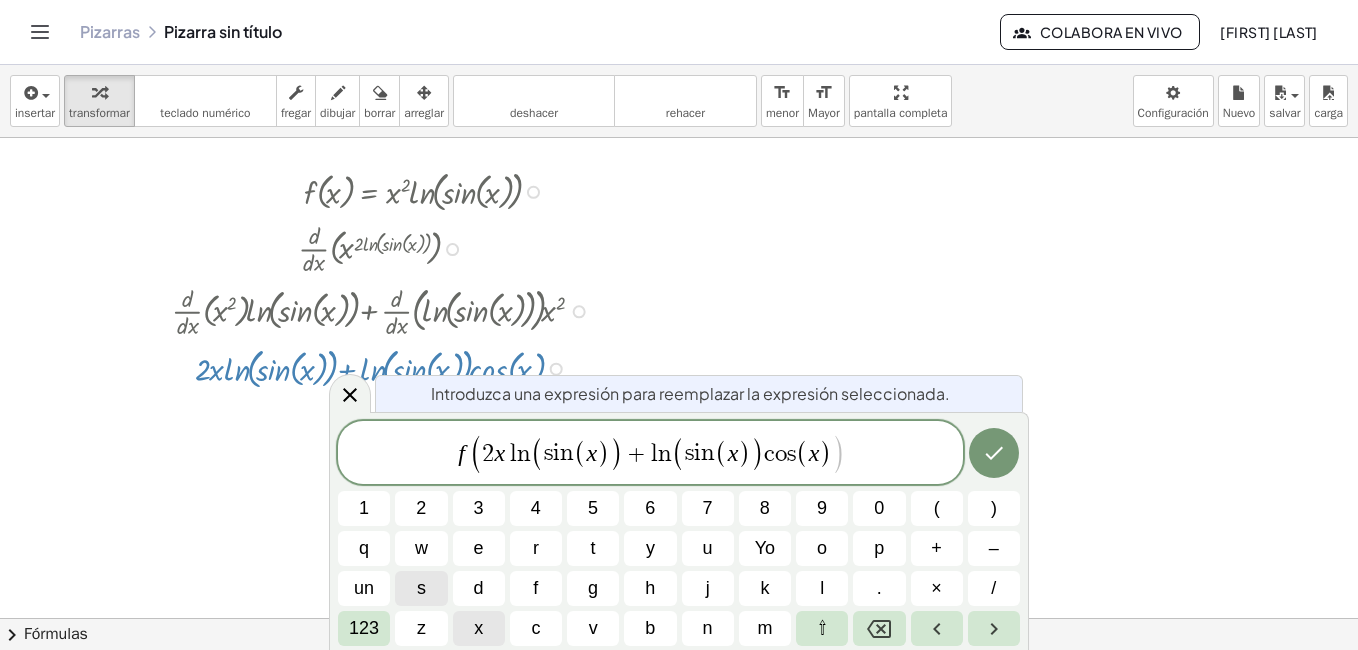click on "x" at bounding box center [479, 628] 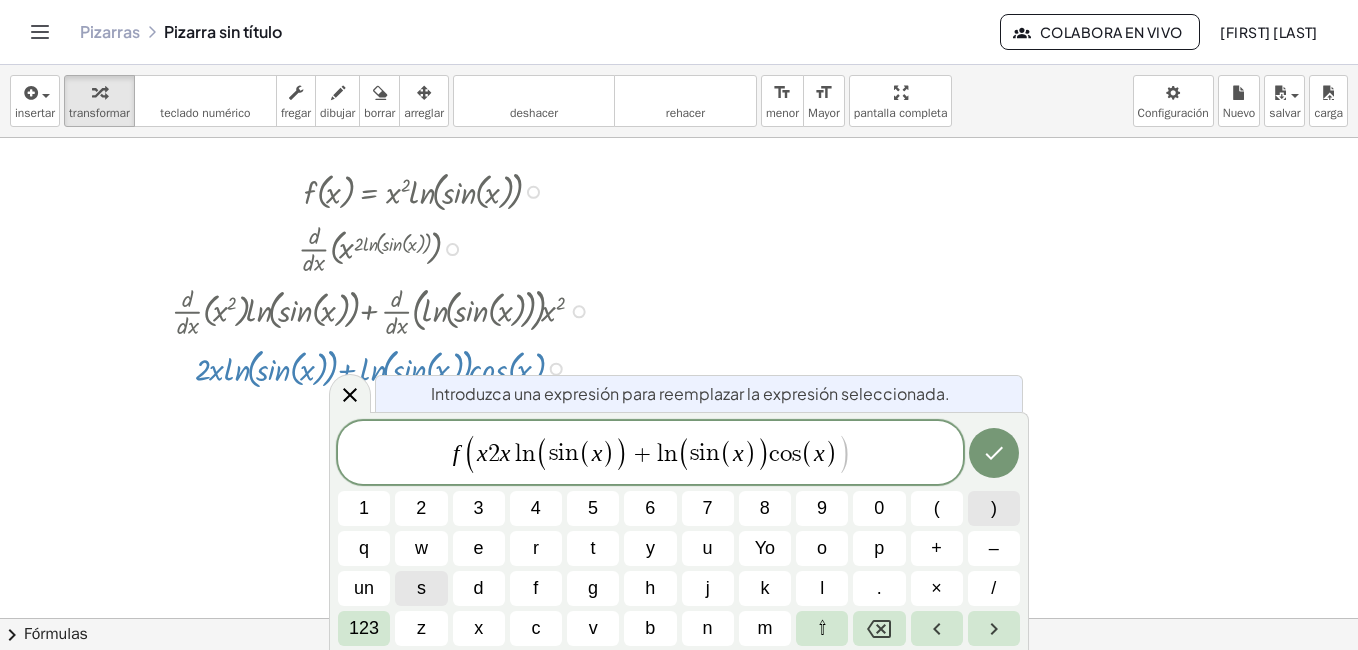 click on ")" at bounding box center (994, 508) 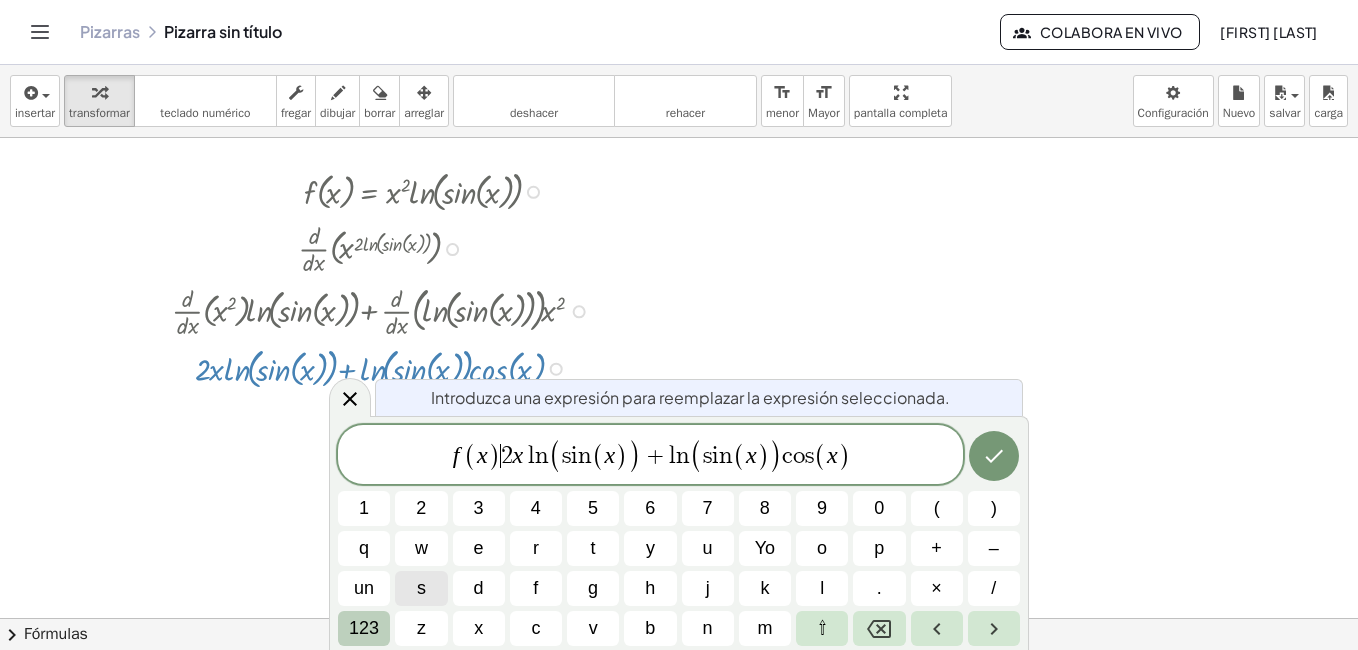click on "123" at bounding box center [364, 628] 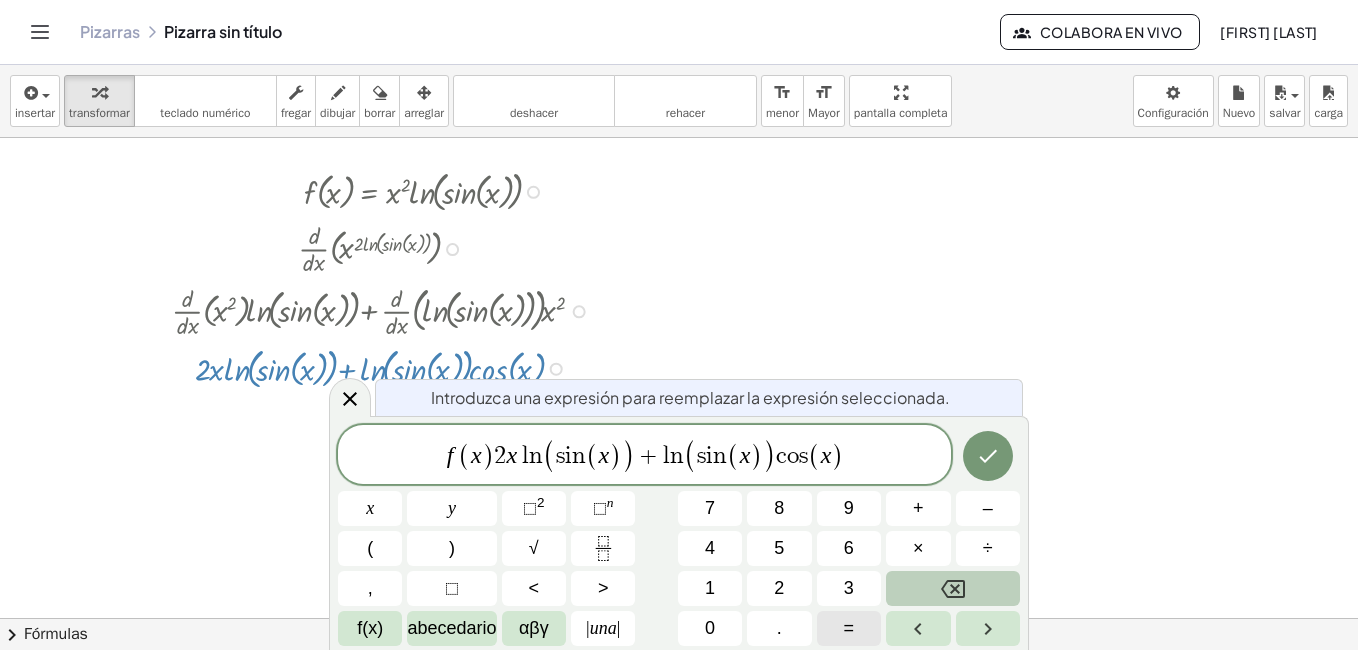 click on "=" at bounding box center (849, 628) 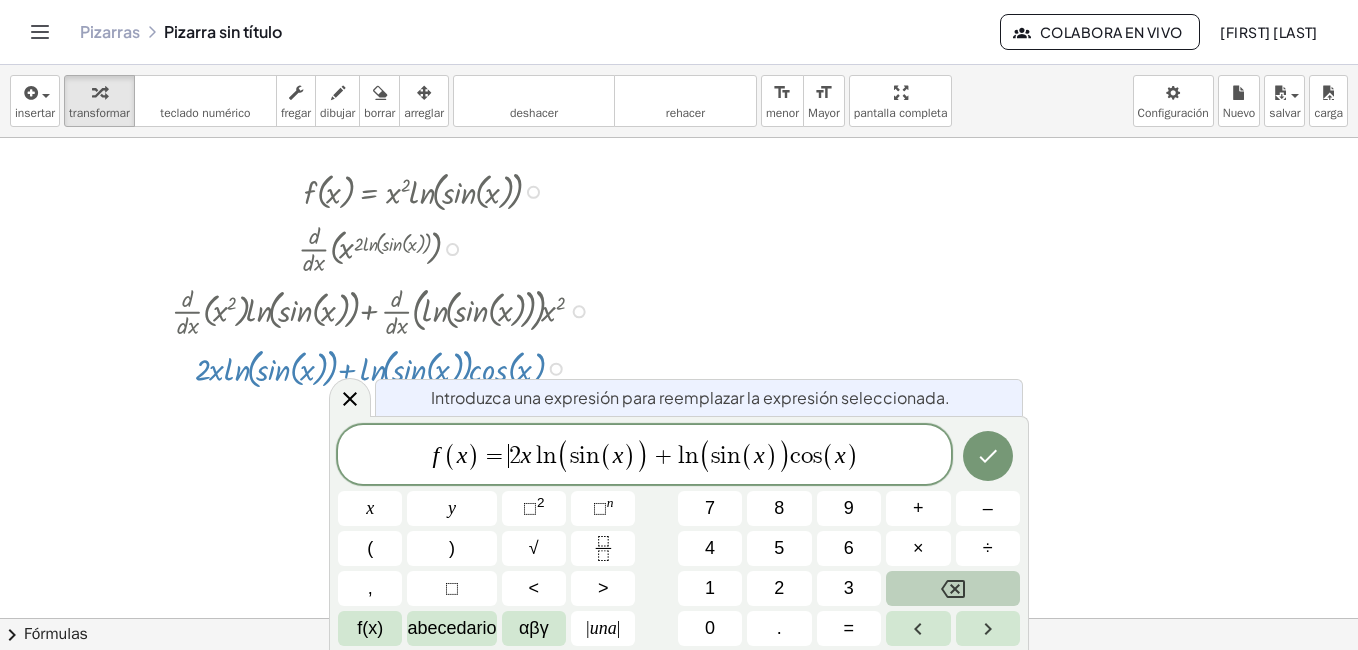 drag, startPoint x: 534, startPoint y: 459, endPoint x: 576, endPoint y: 486, distance: 49.92995 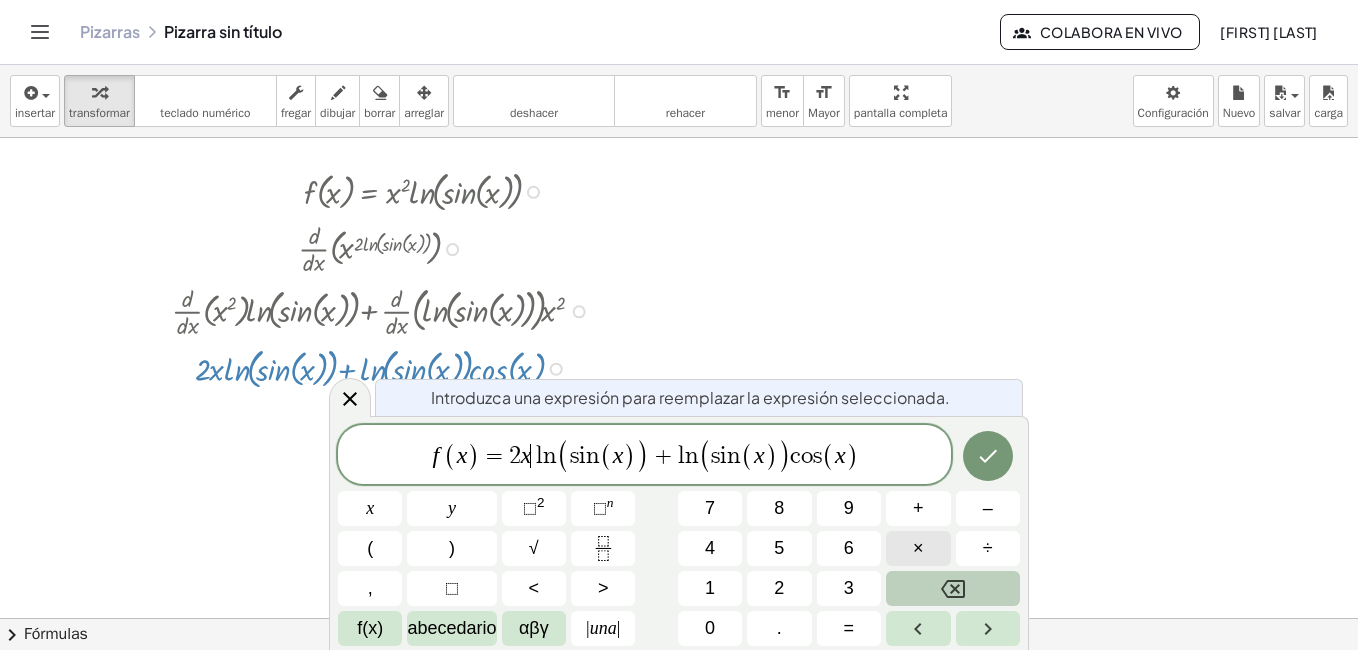 click on "×" at bounding box center (918, 548) 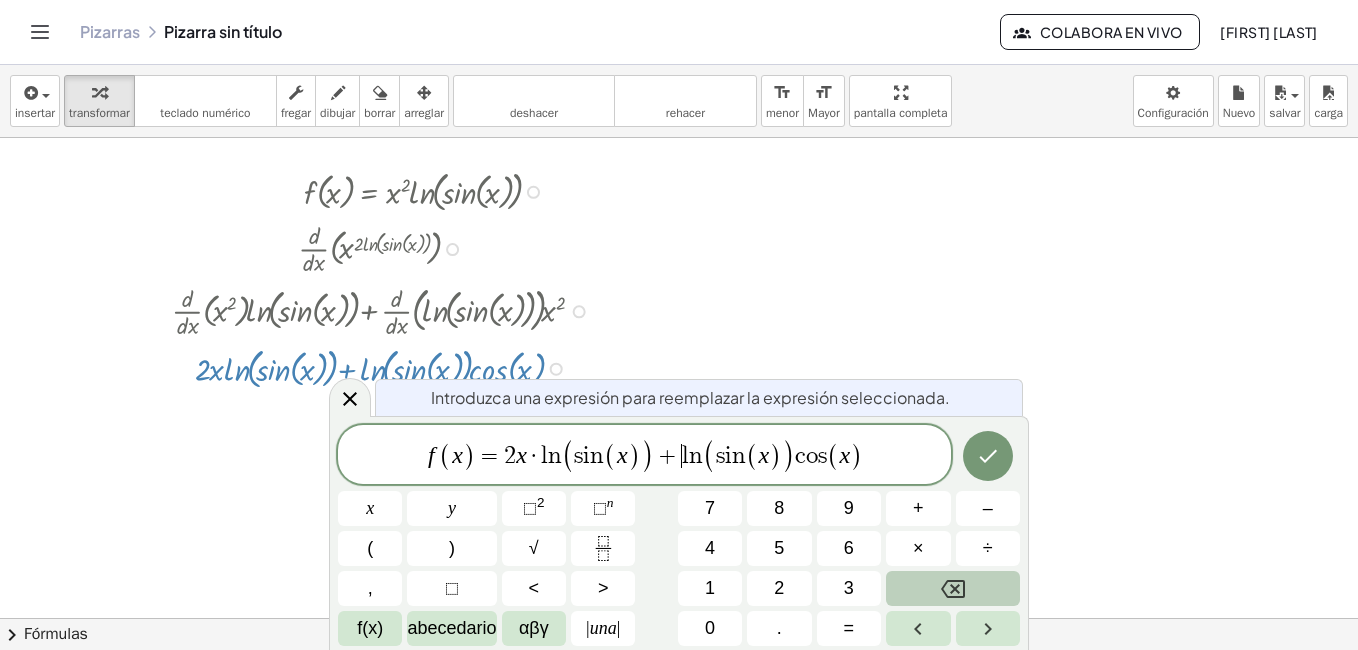 click on "l" at bounding box center [685, 456] 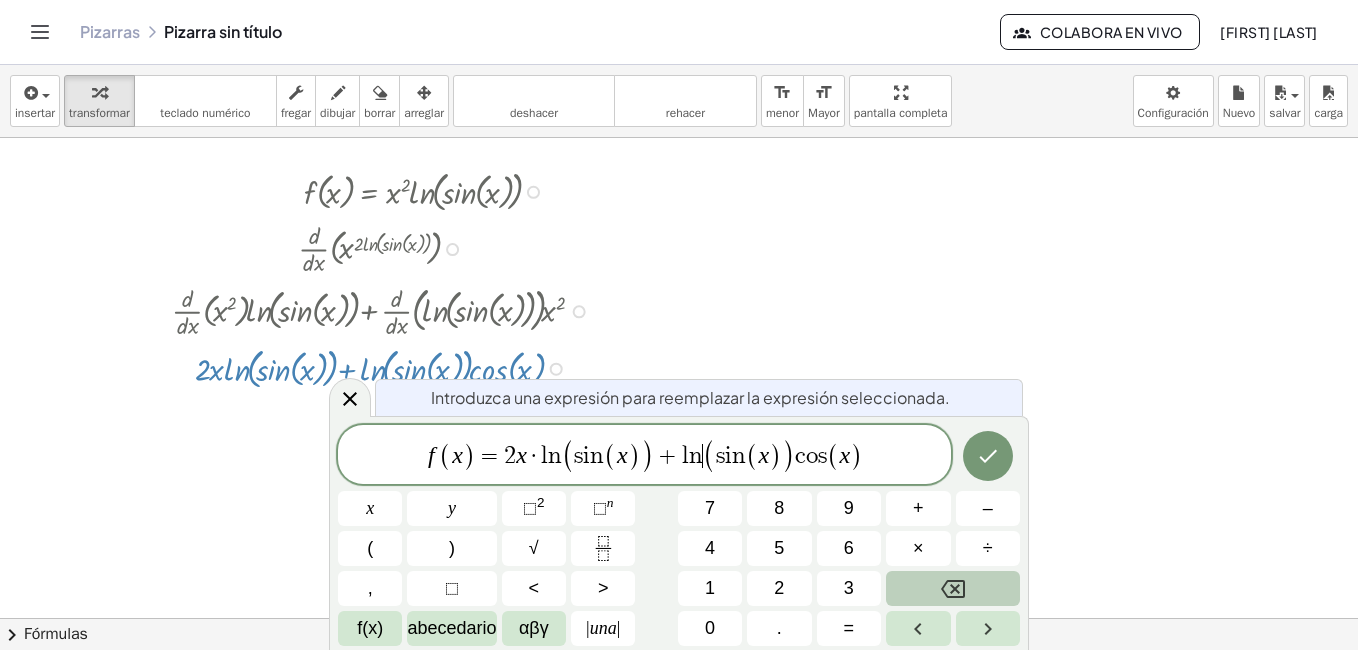 click on "(" at bounding box center [709, 456] 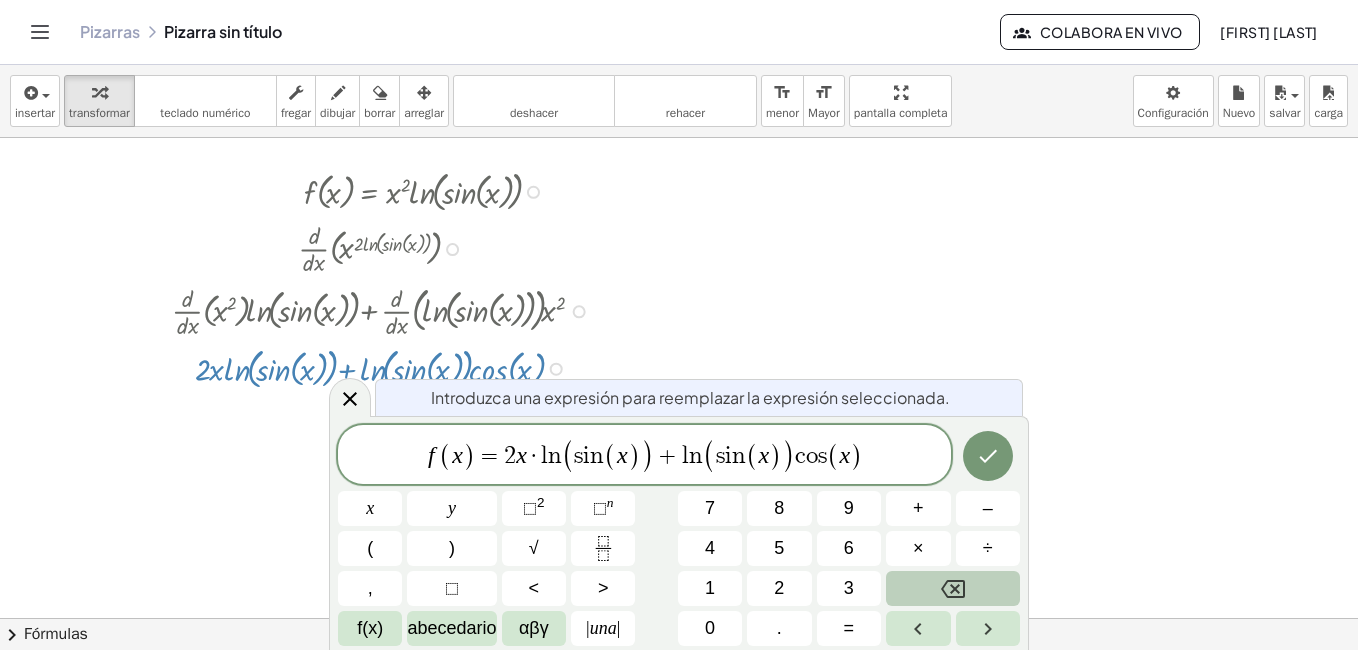 click 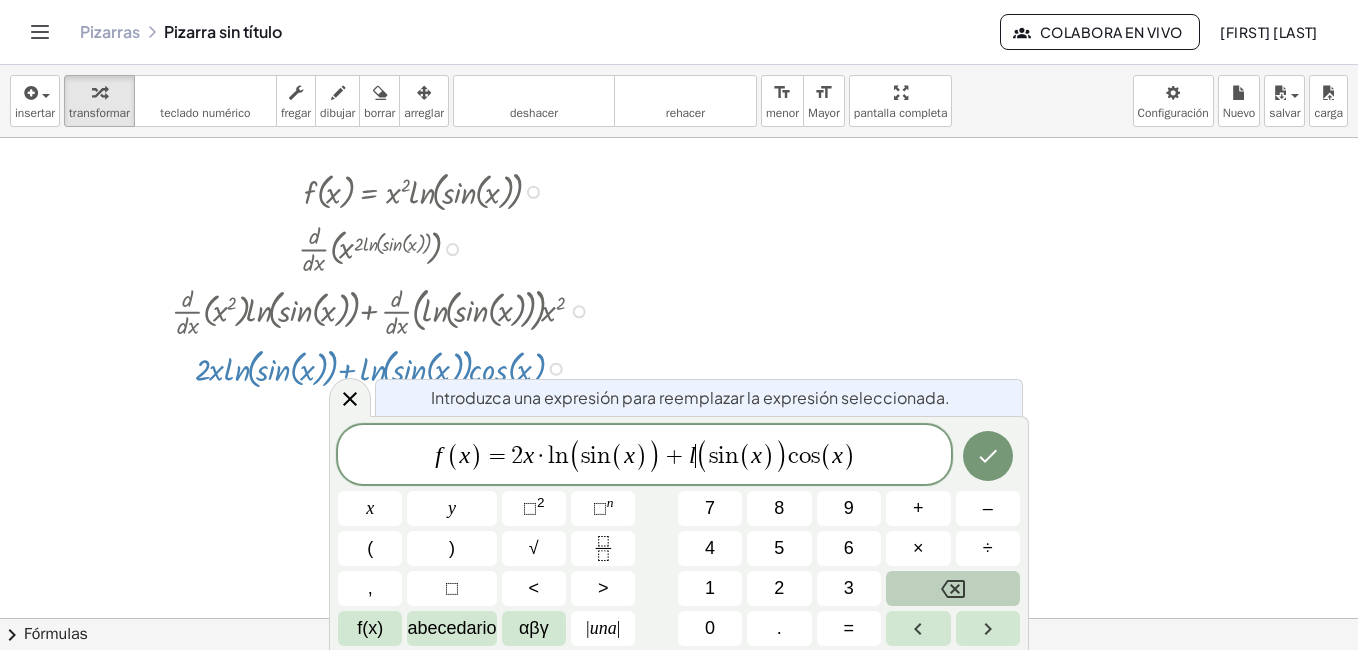 click 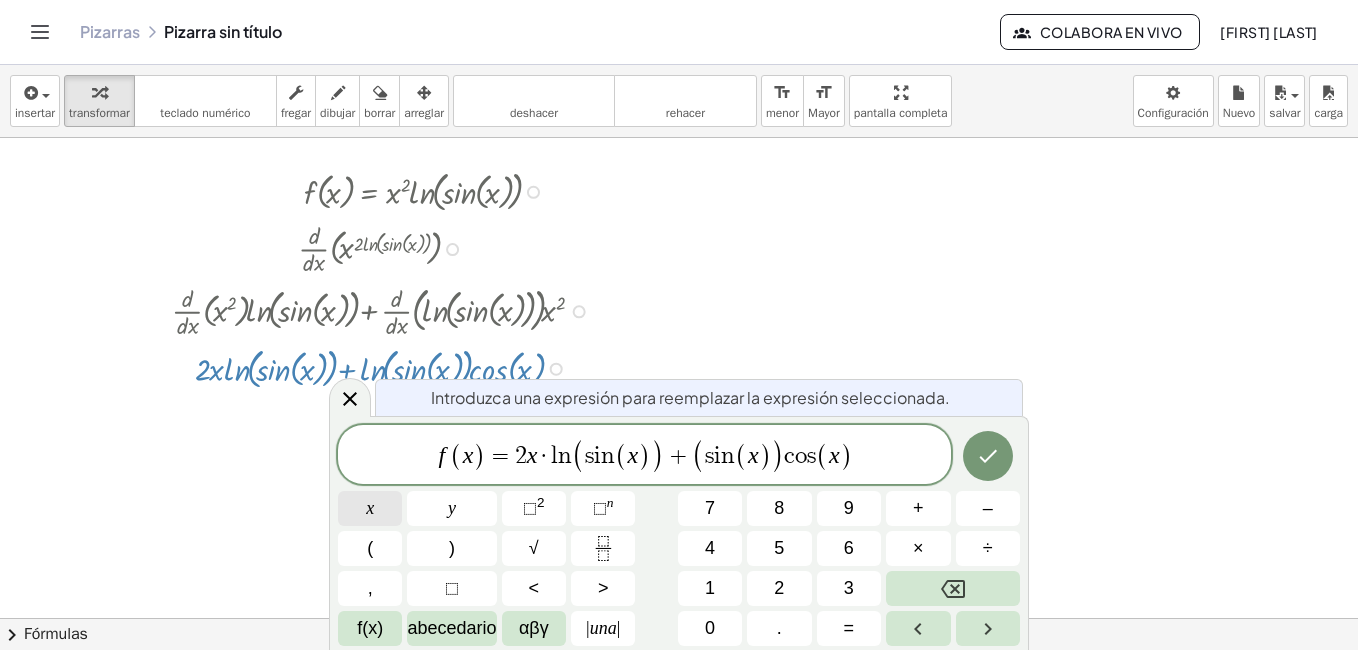 click on "x" at bounding box center (370, 508) 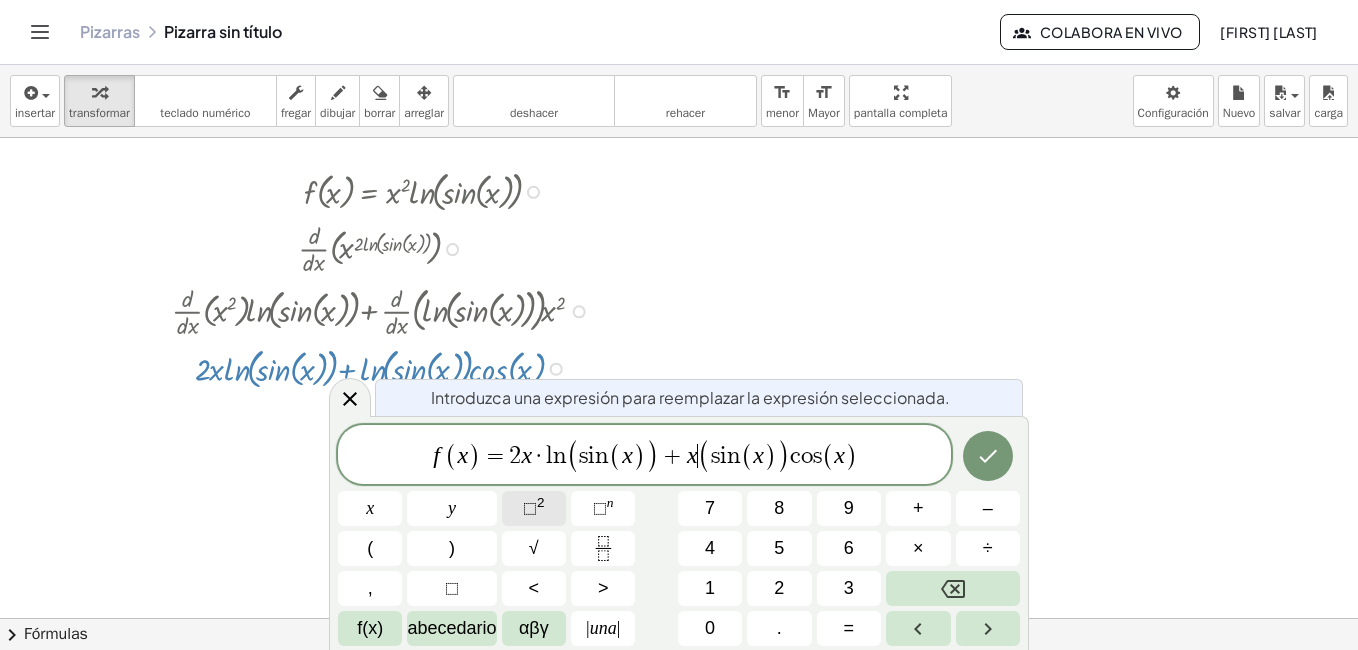 click on "⬚" at bounding box center (530, 508) 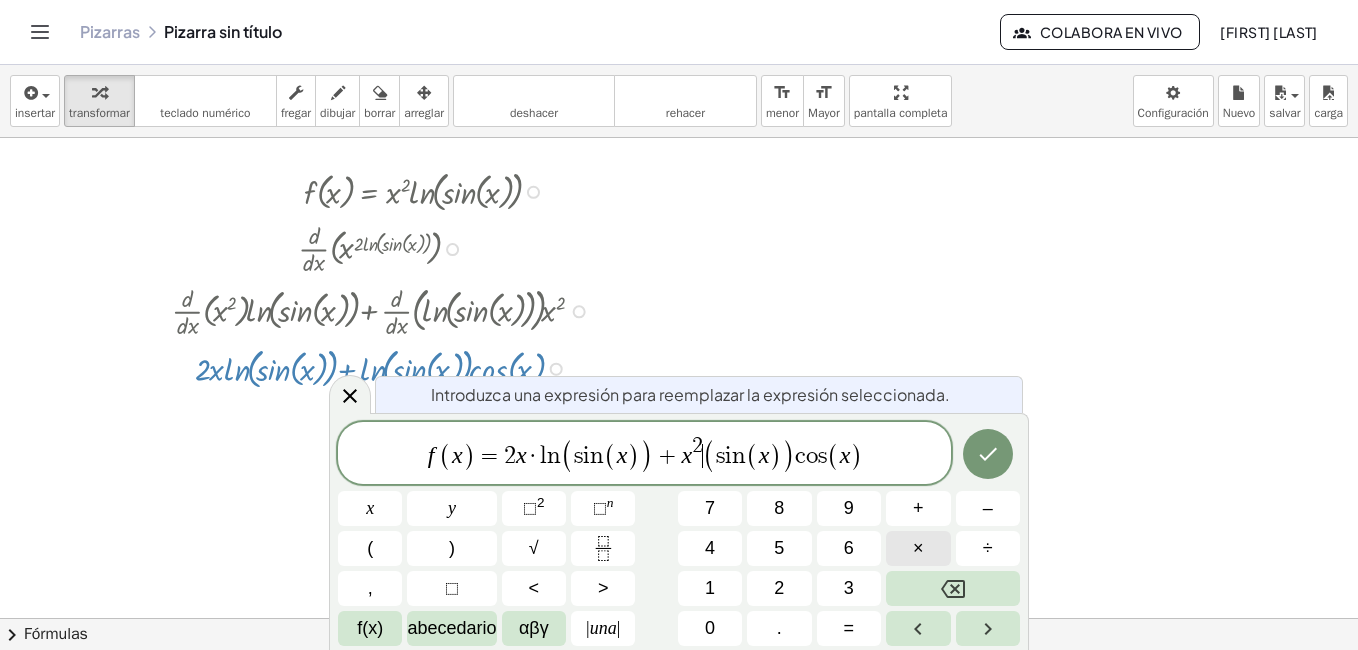 click on "×" at bounding box center [918, 548] 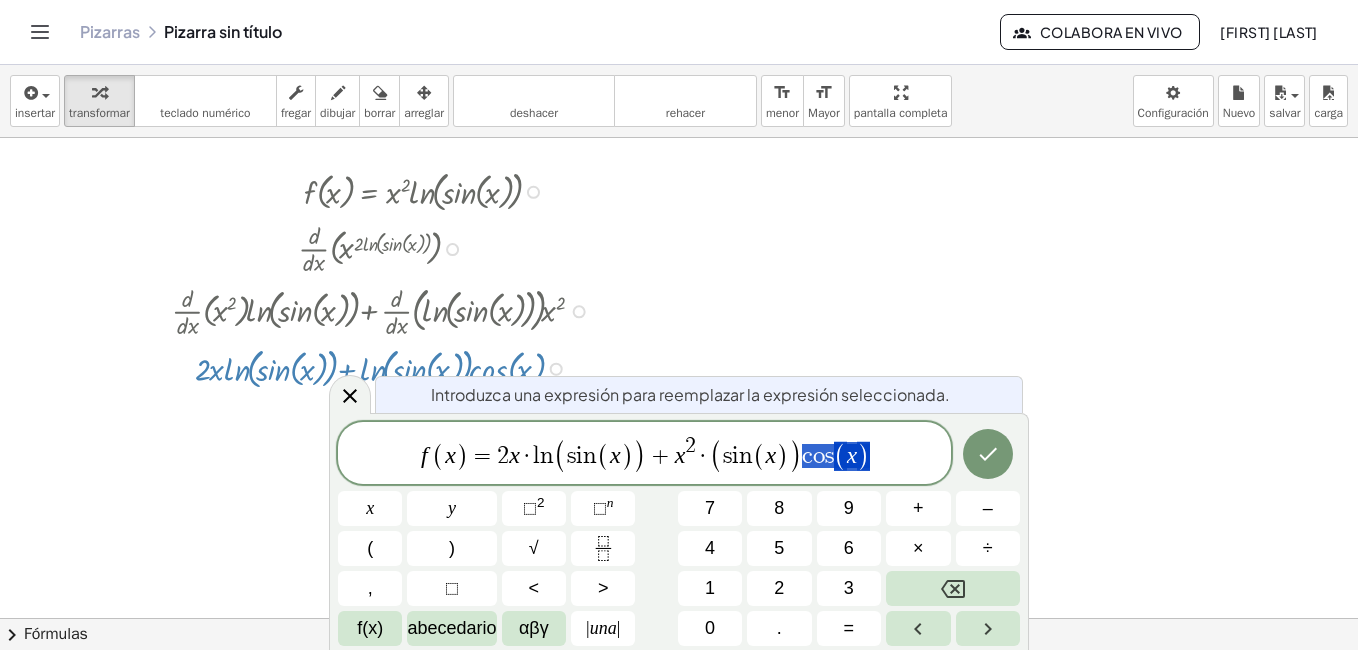drag, startPoint x: 867, startPoint y: 457, endPoint x: 806, endPoint y: 462, distance: 61.204575 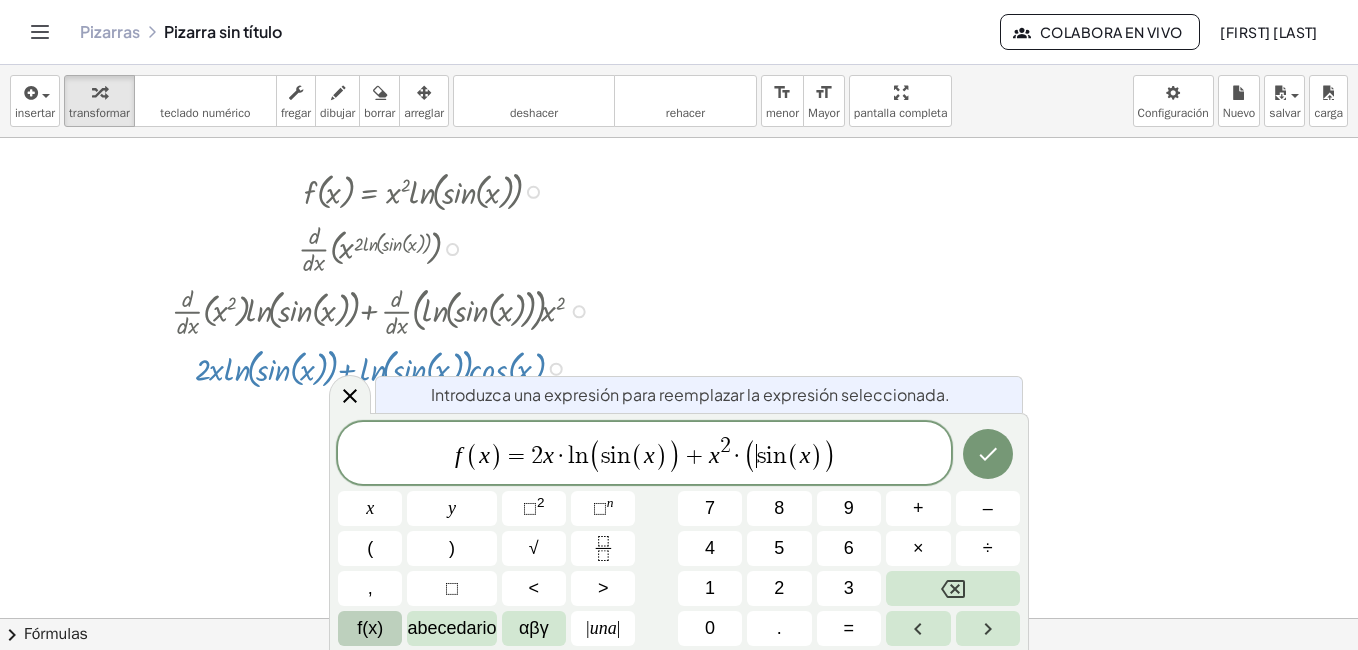 click on "f(x)" at bounding box center [370, 628] 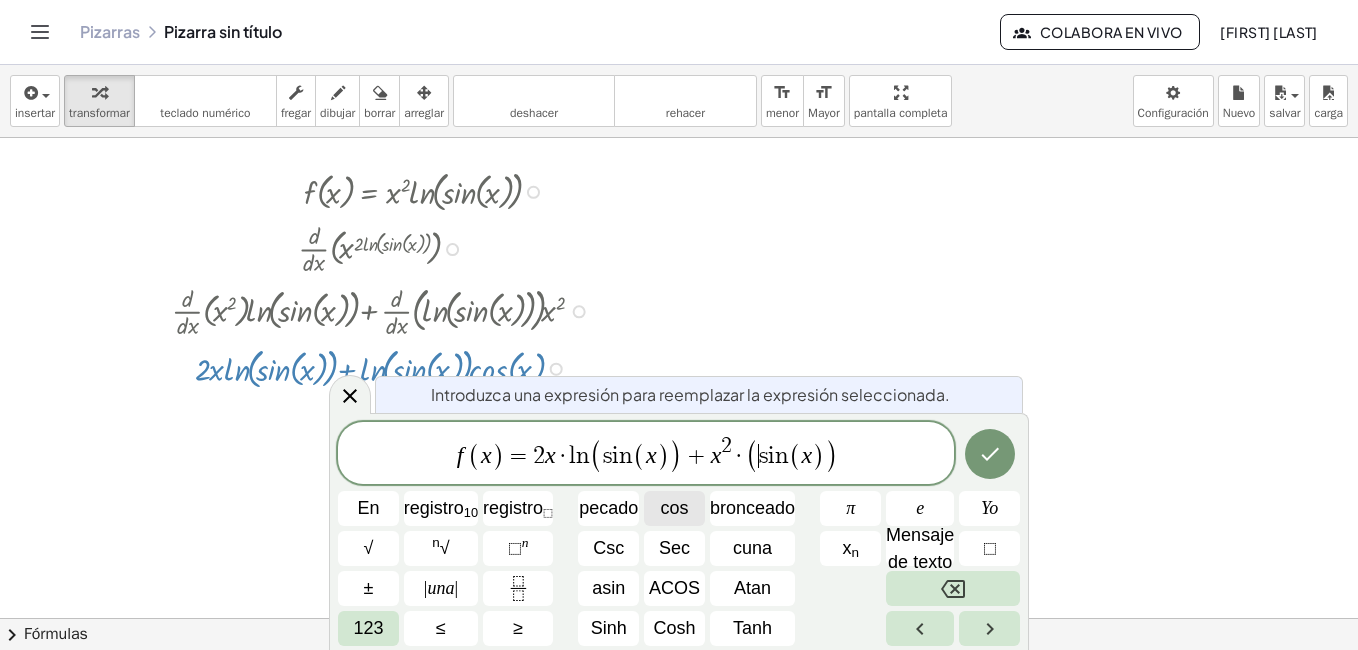 click on "cos" at bounding box center (675, 508) 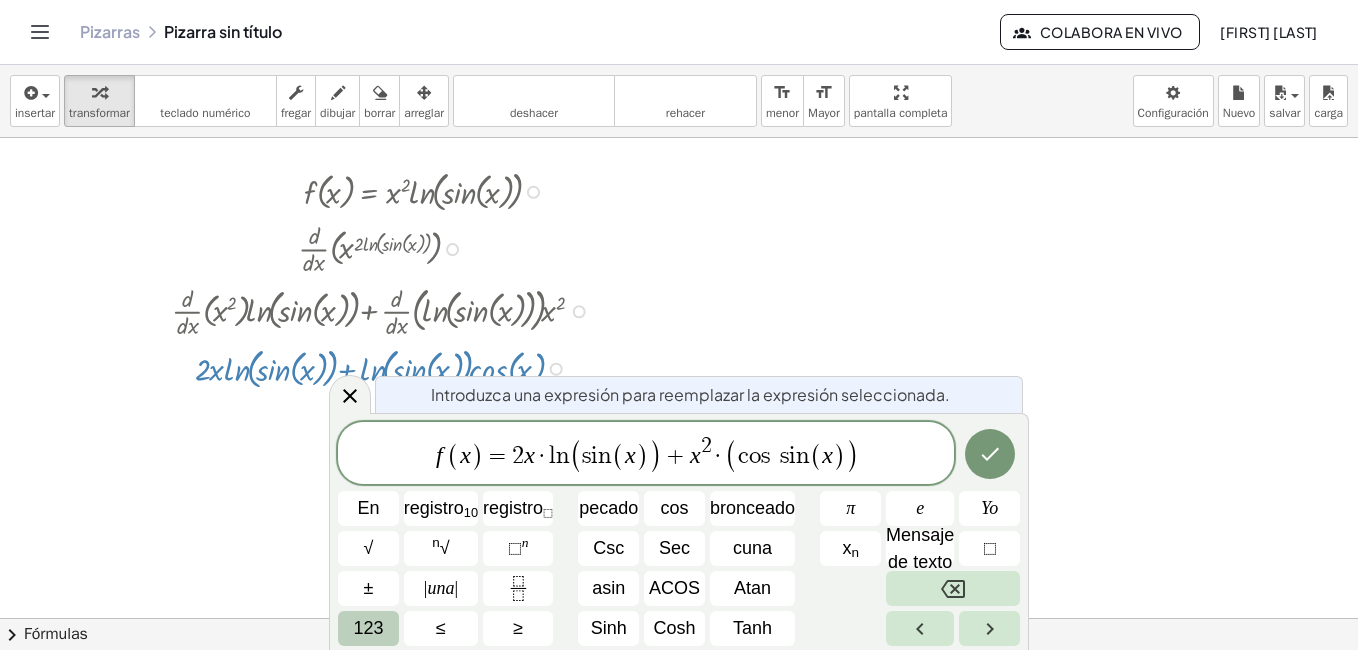 click on "123" at bounding box center [368, 628] 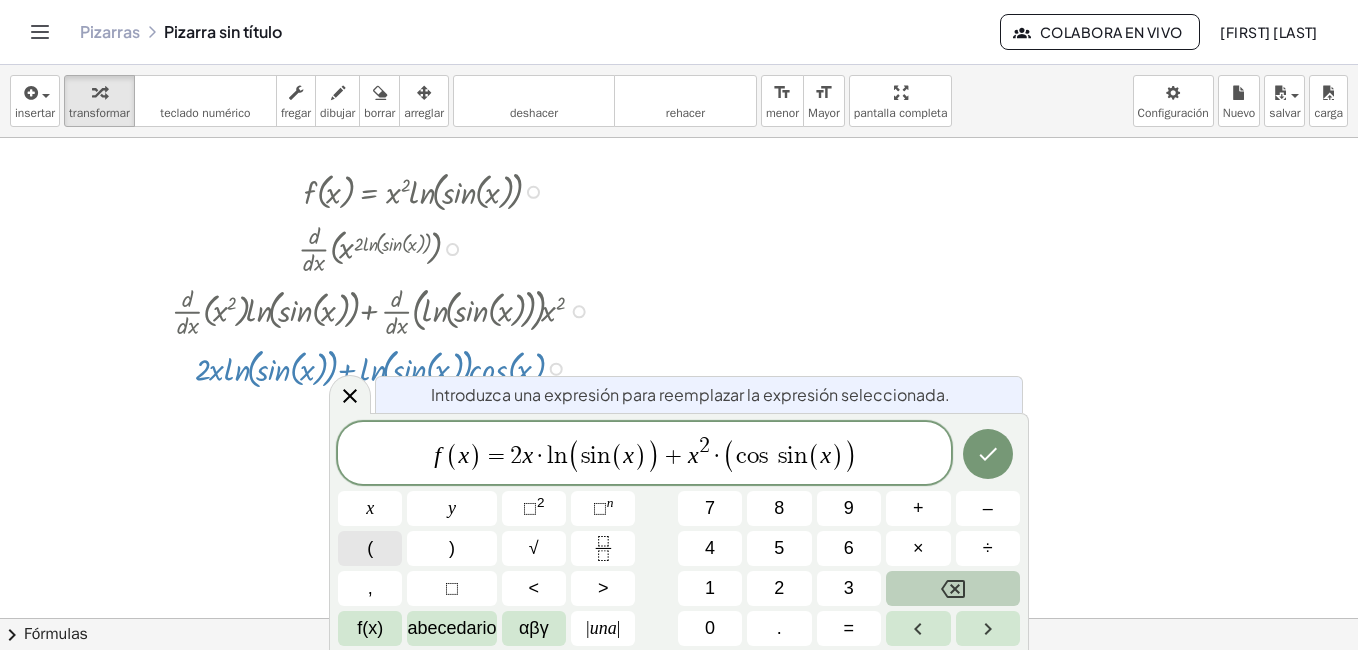 click on "(" at bounding box center (370, 548) 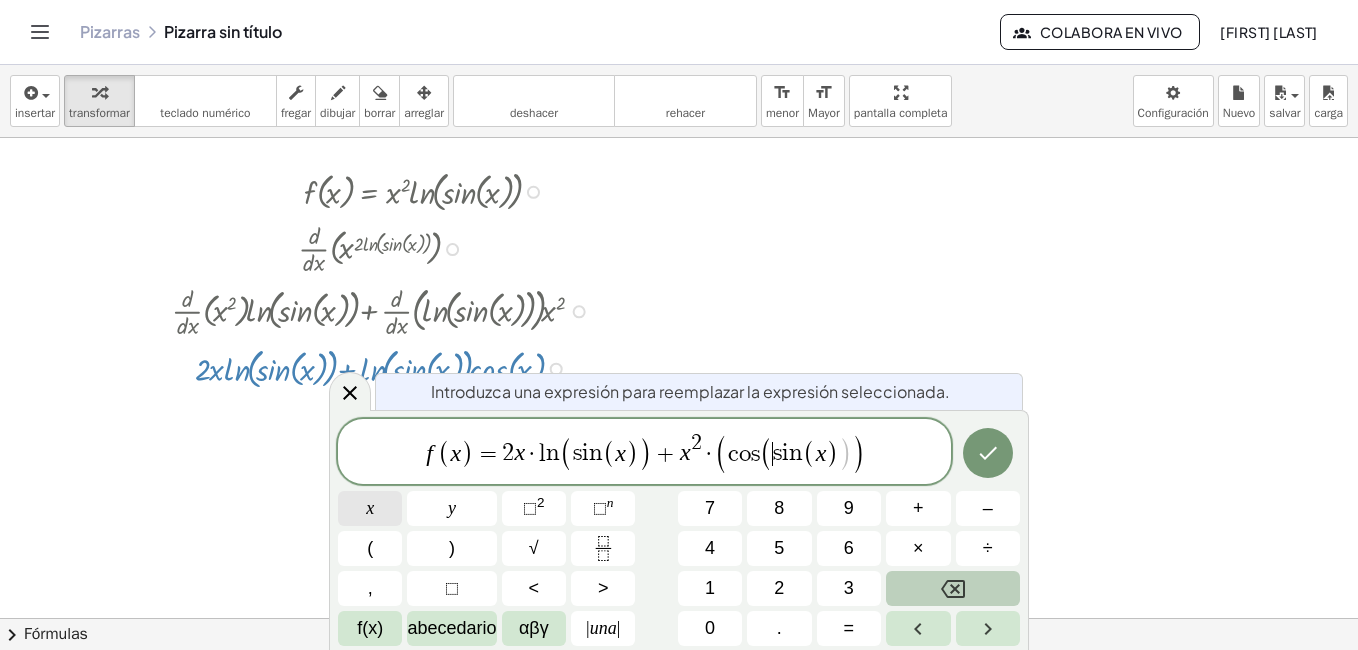 click on "x" at bounding box center (370, 508) 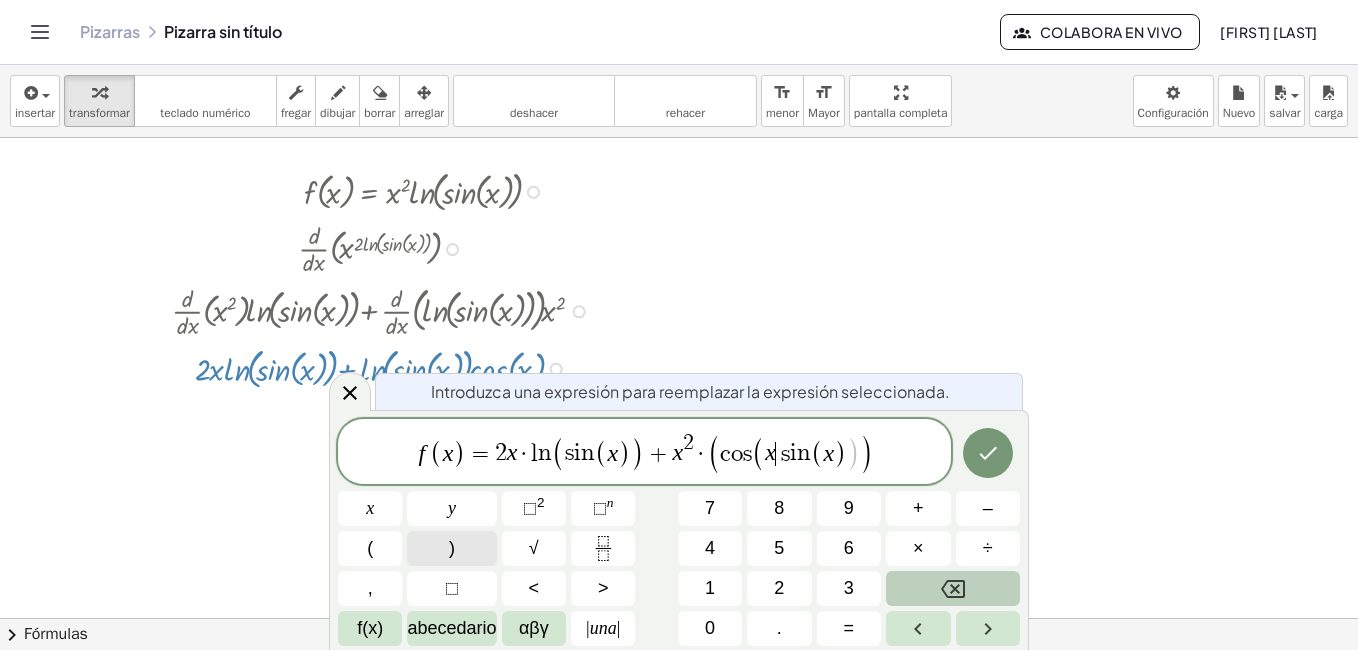 click on ")" at bounding box center (452, 548) 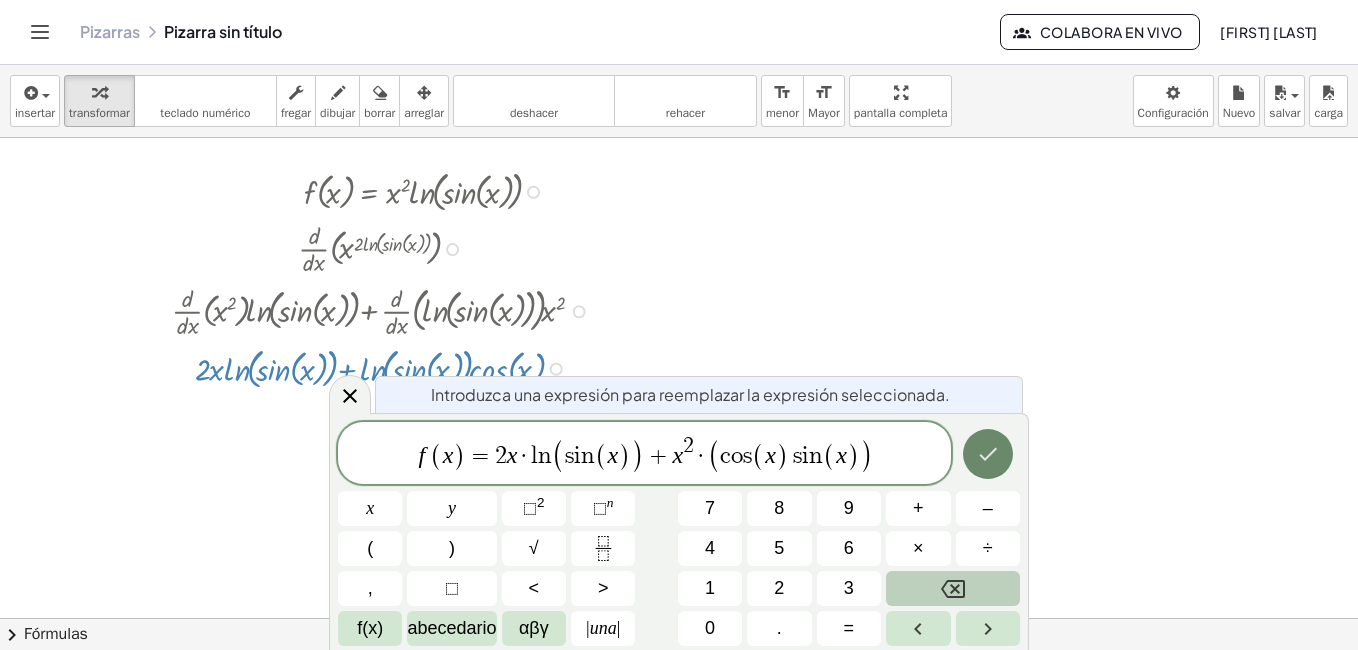 click 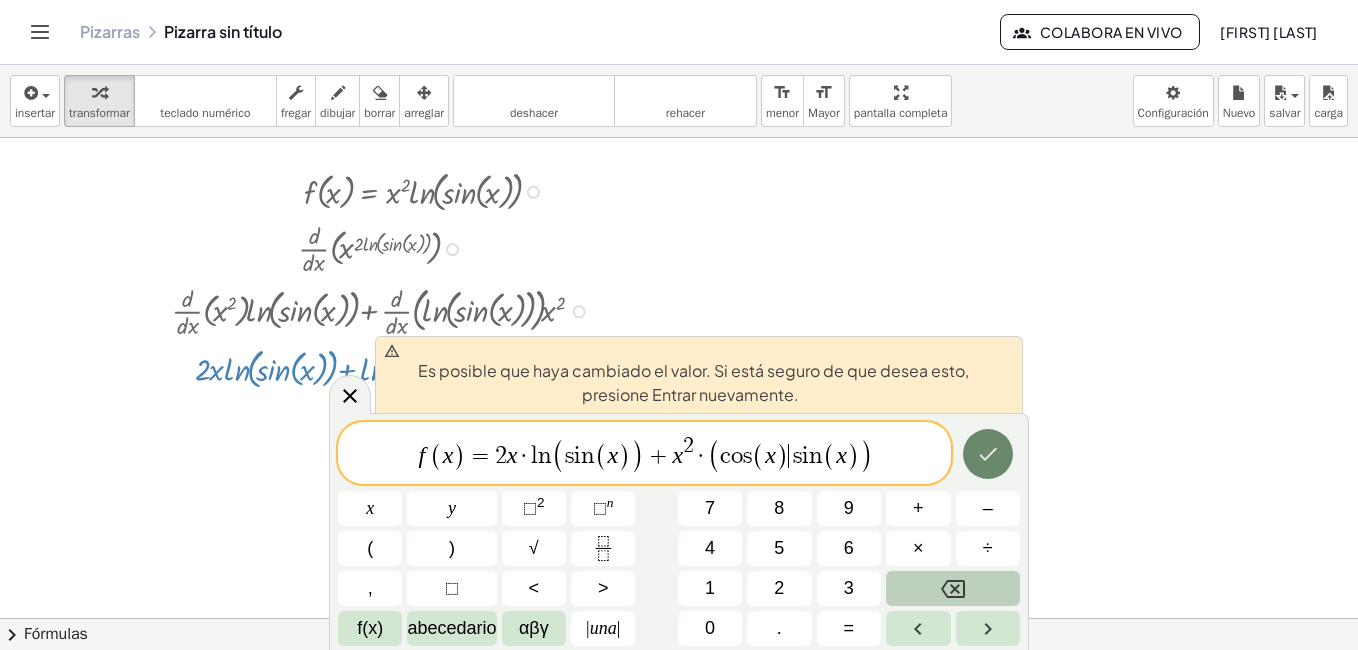 click 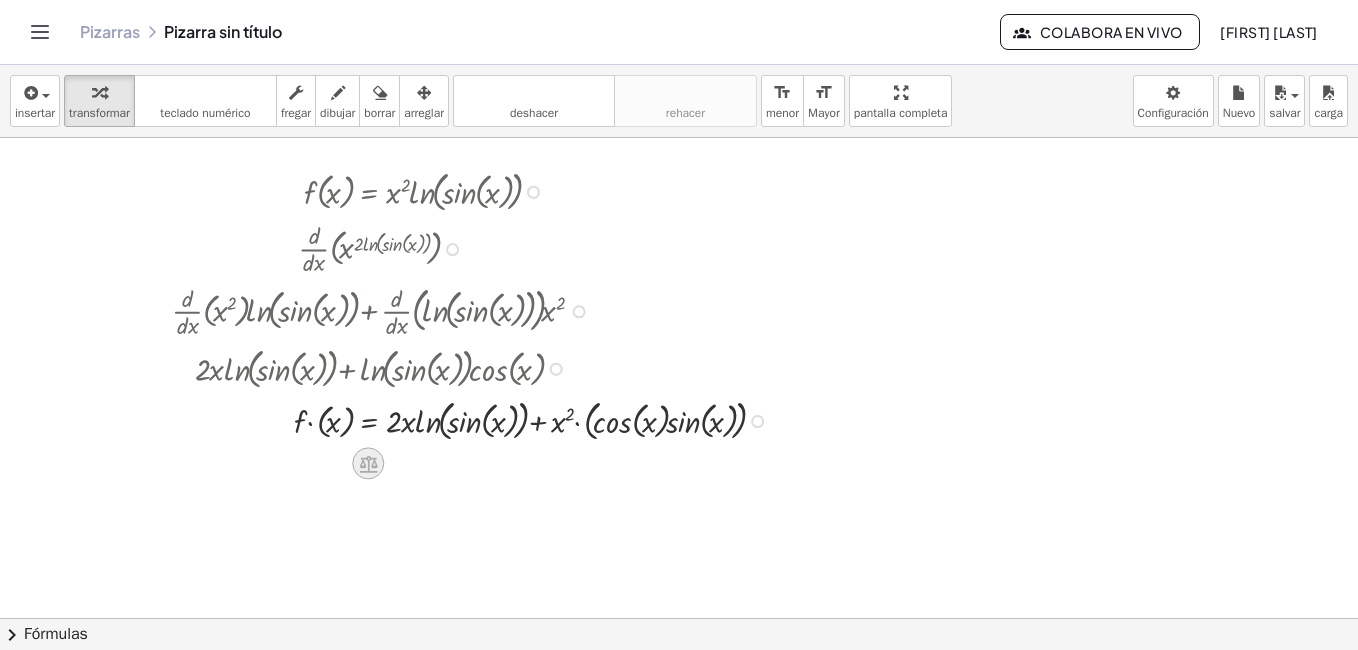 click 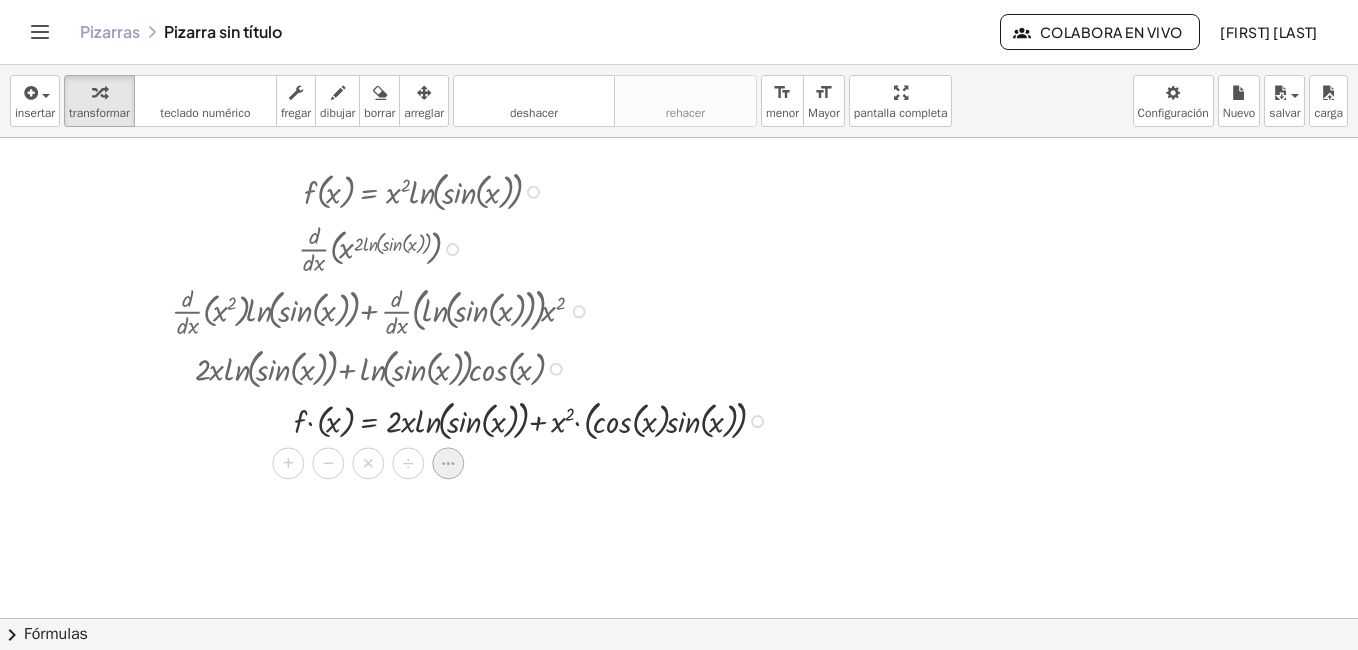 click at bounding box center (448, 464) 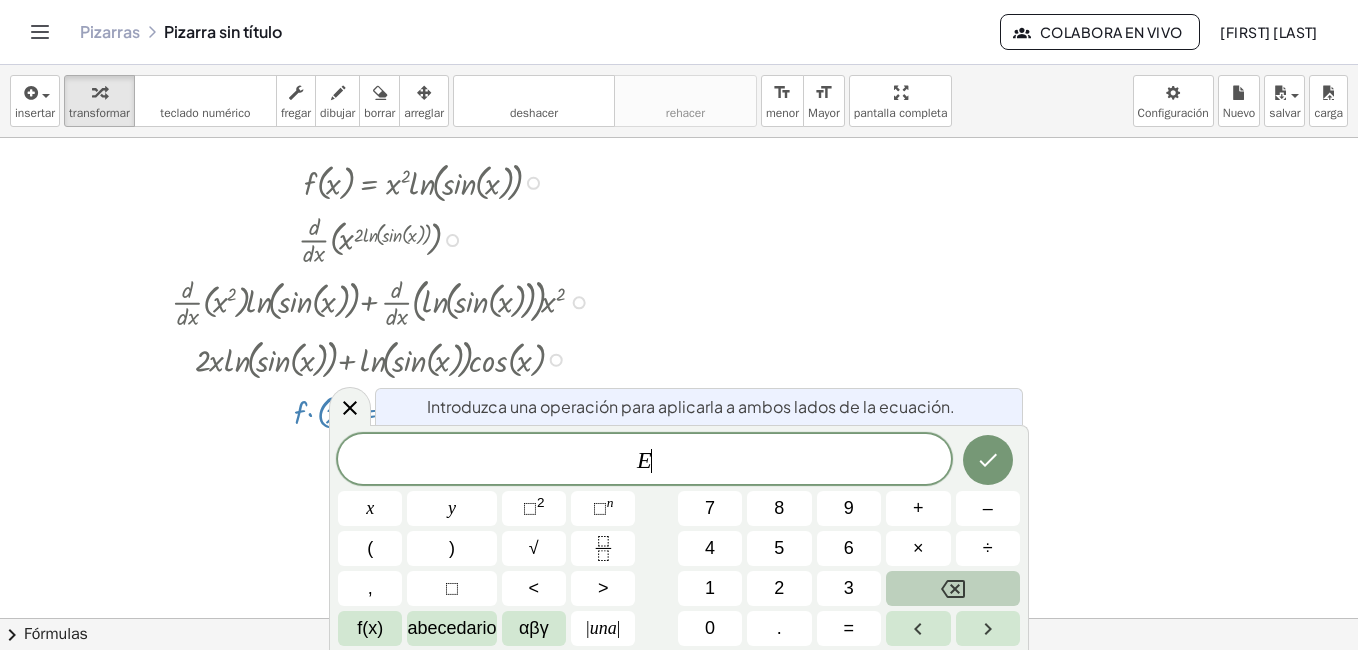 scroll, scrollTop: 11, scrollLeft: 0, axis: vertical 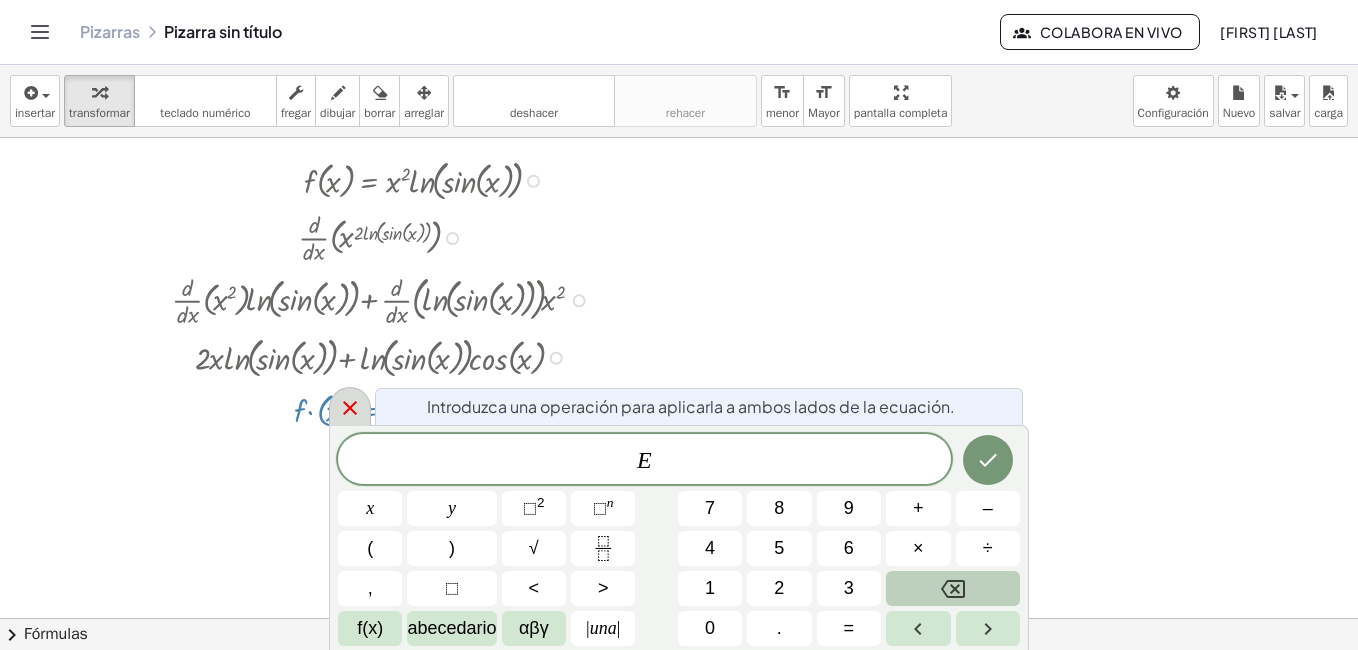 click 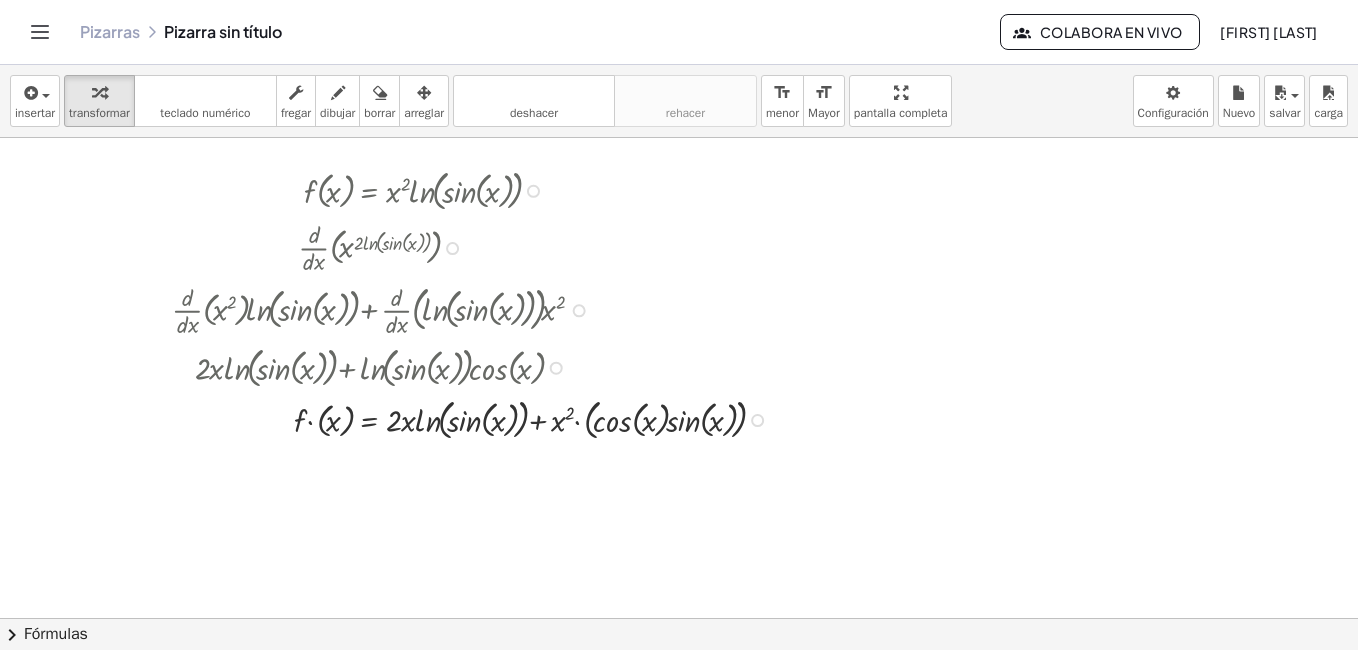 scroll, scrollTop: 0, scrollLeft: 0, axis: both 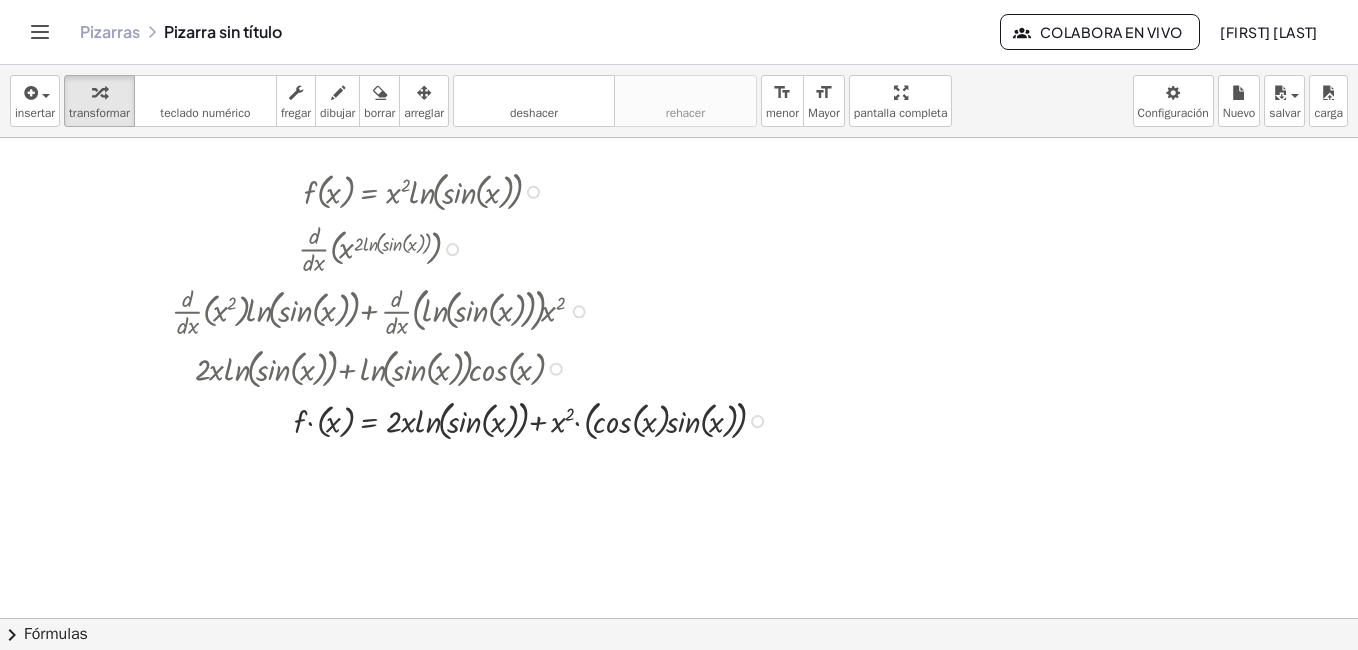 click at bounding box center [475, 419] 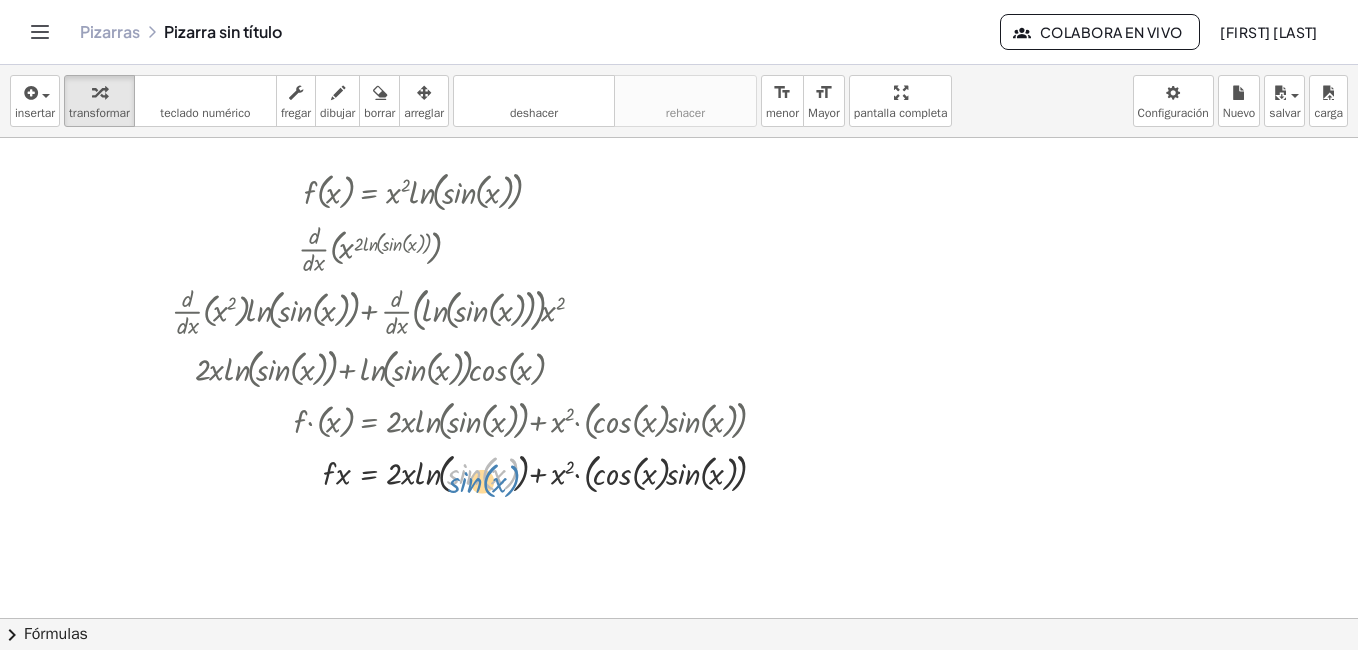 click at bounding box center [475, 472] 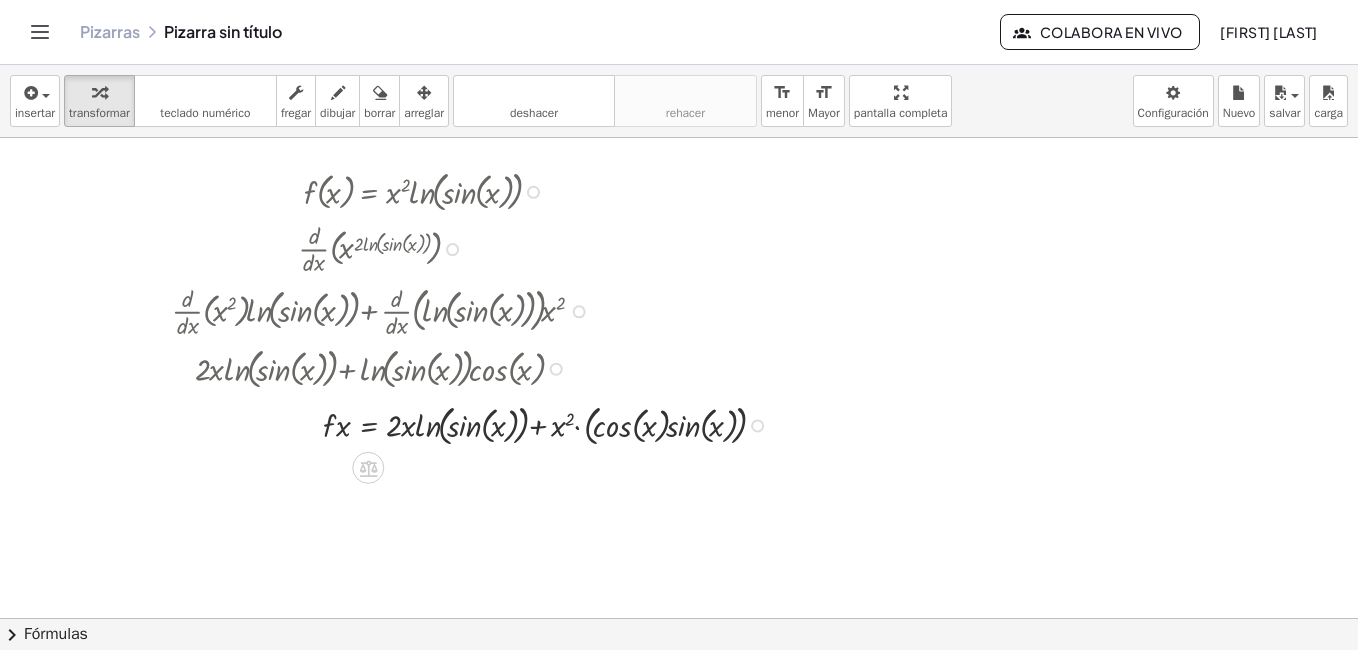 drag, startPoint x: 756, startPoint y: 470, endPoint x: 759, endPoint y: 411, distance: 59.07622 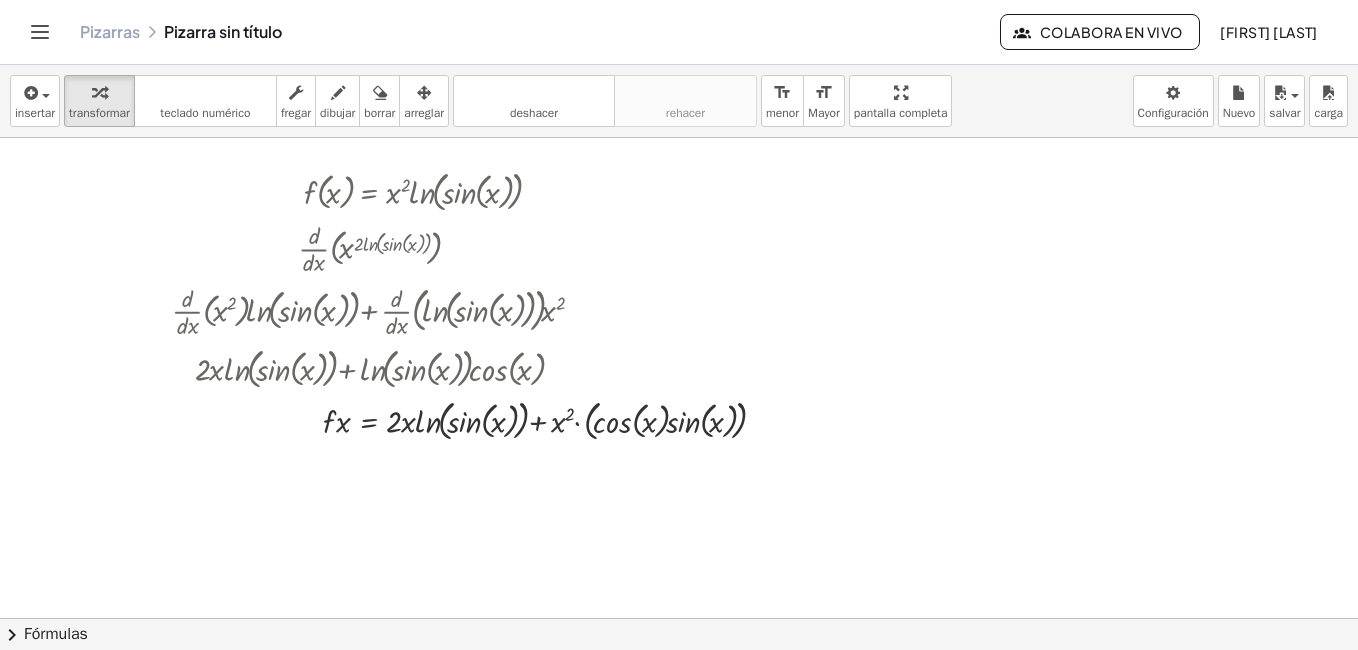 click at bounding box center [679, 618] 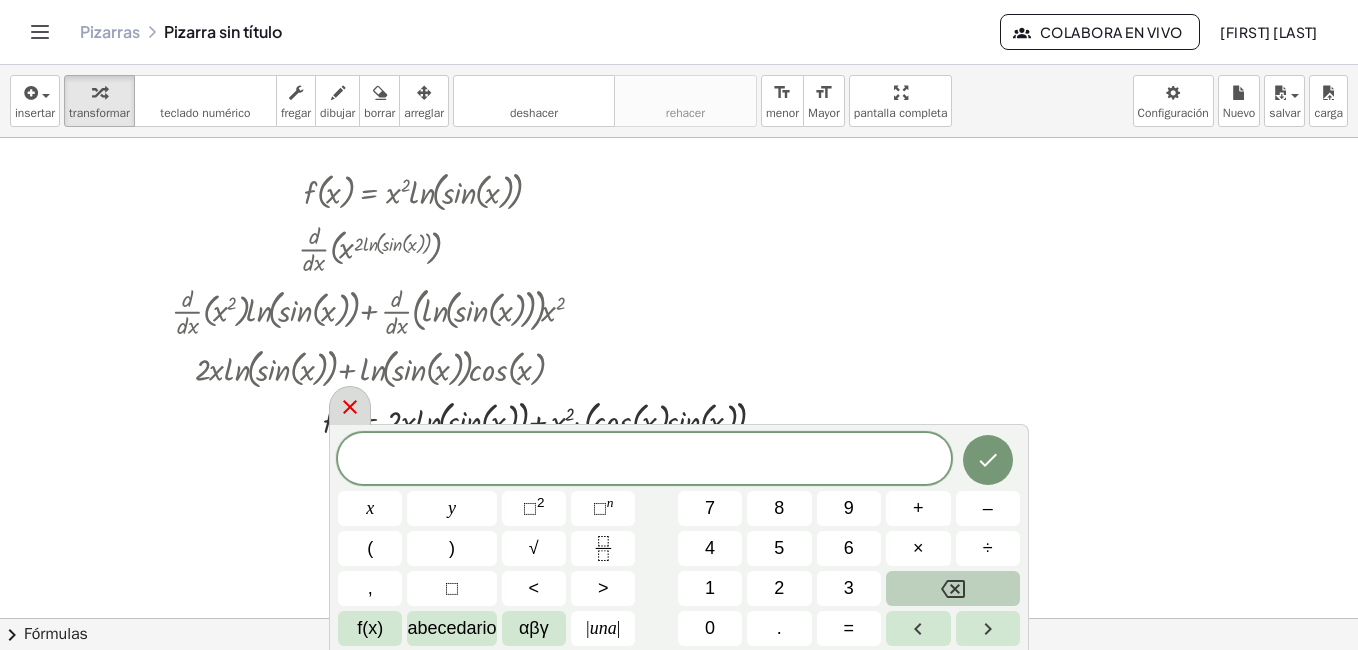 click at bounding box center (350, 405) 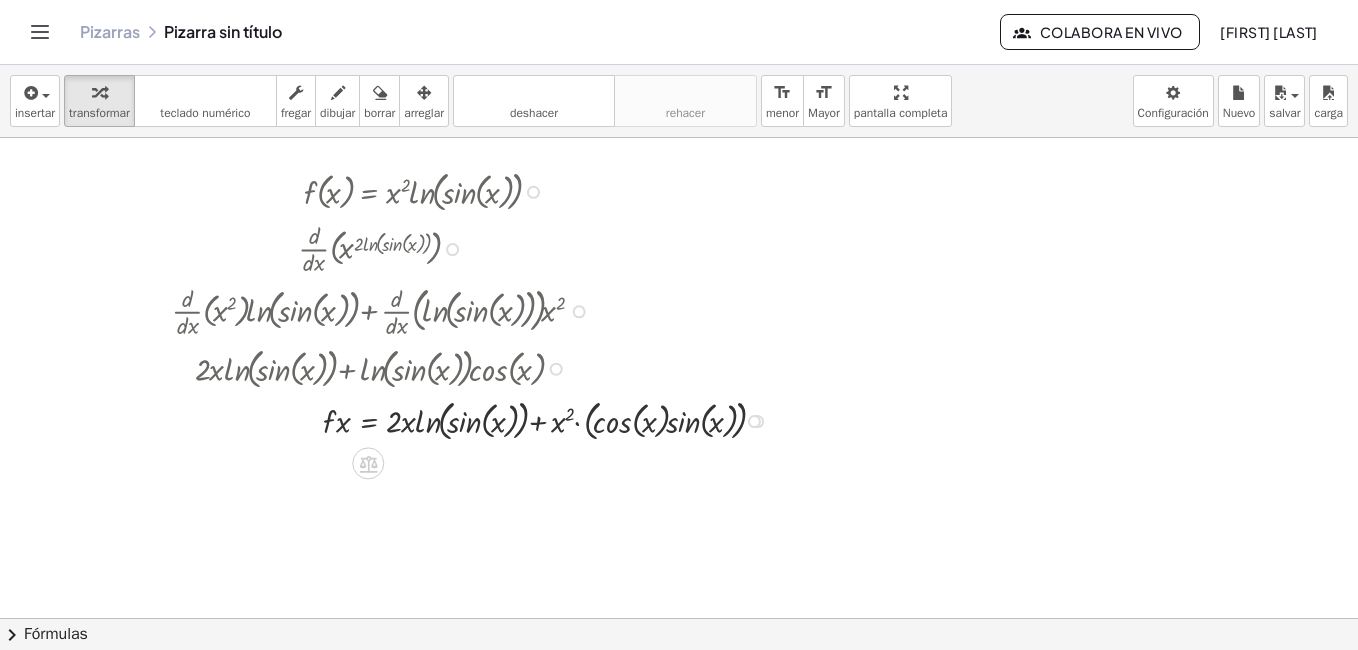 click at bounding box center (475, 419) 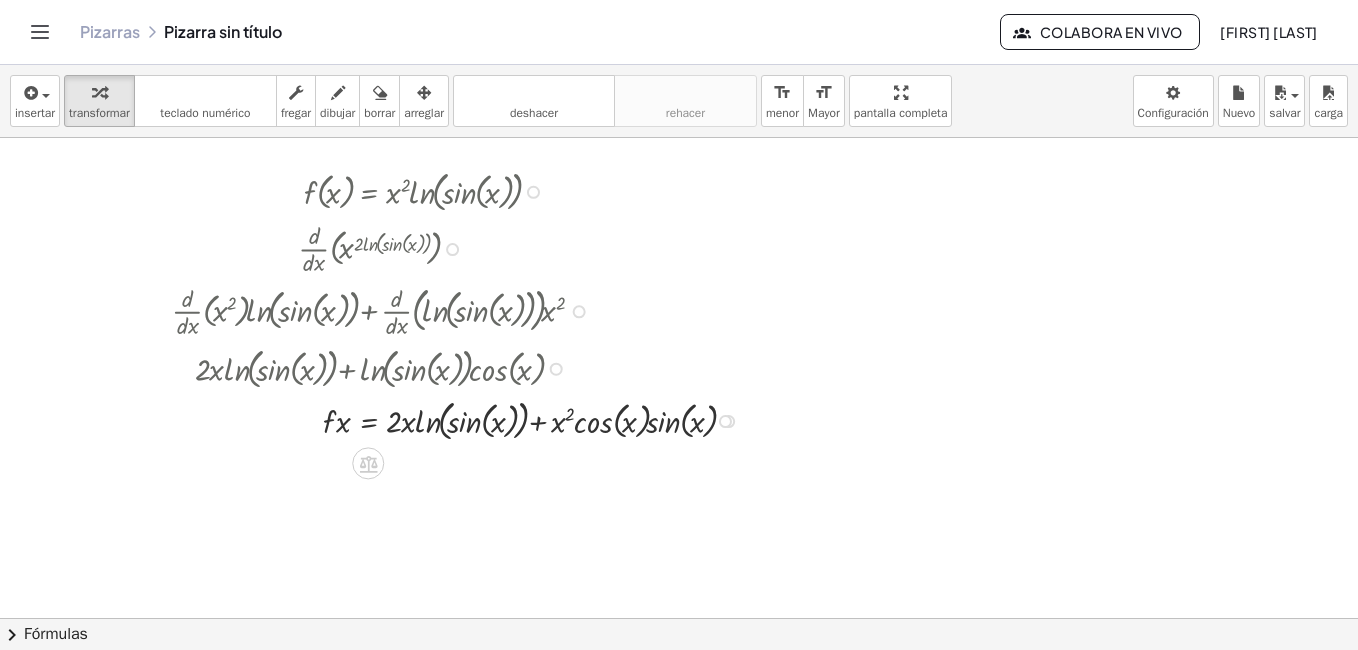 click at bounding box center (460, 419) 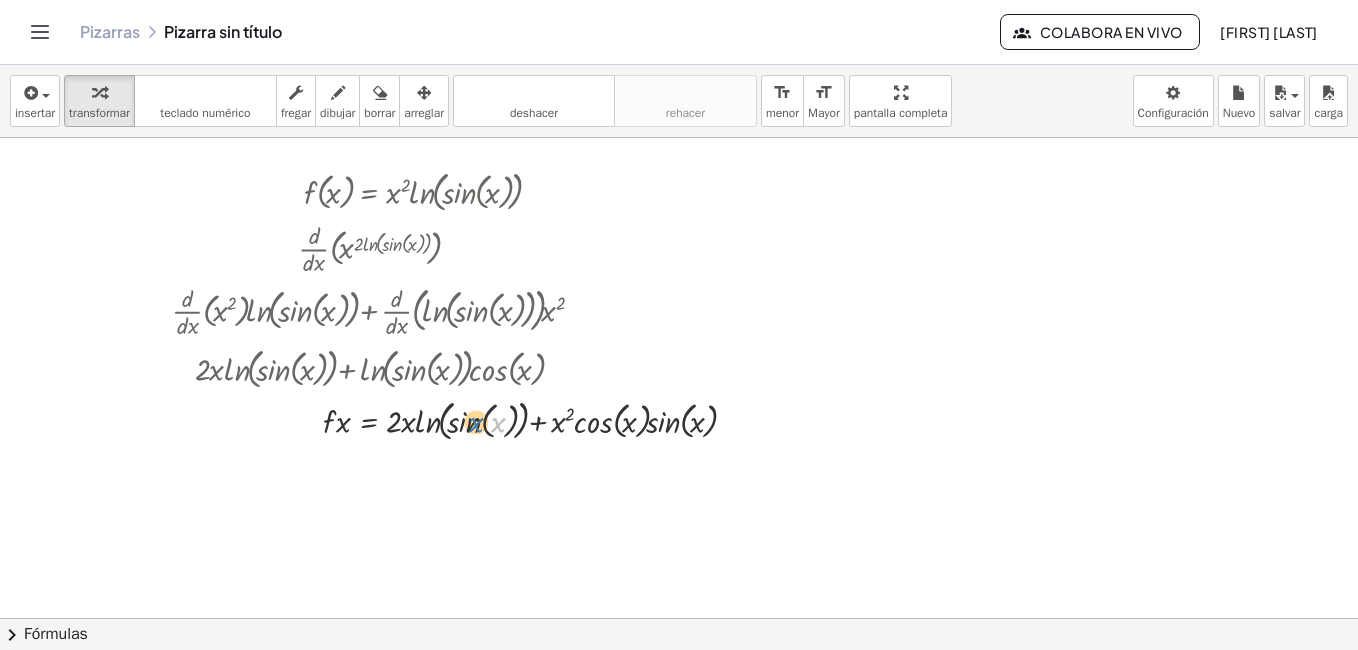 drag, startPoint x: 500, startPoint y: 425, endPoint x: 477, endPoint y: 425, distance: 23 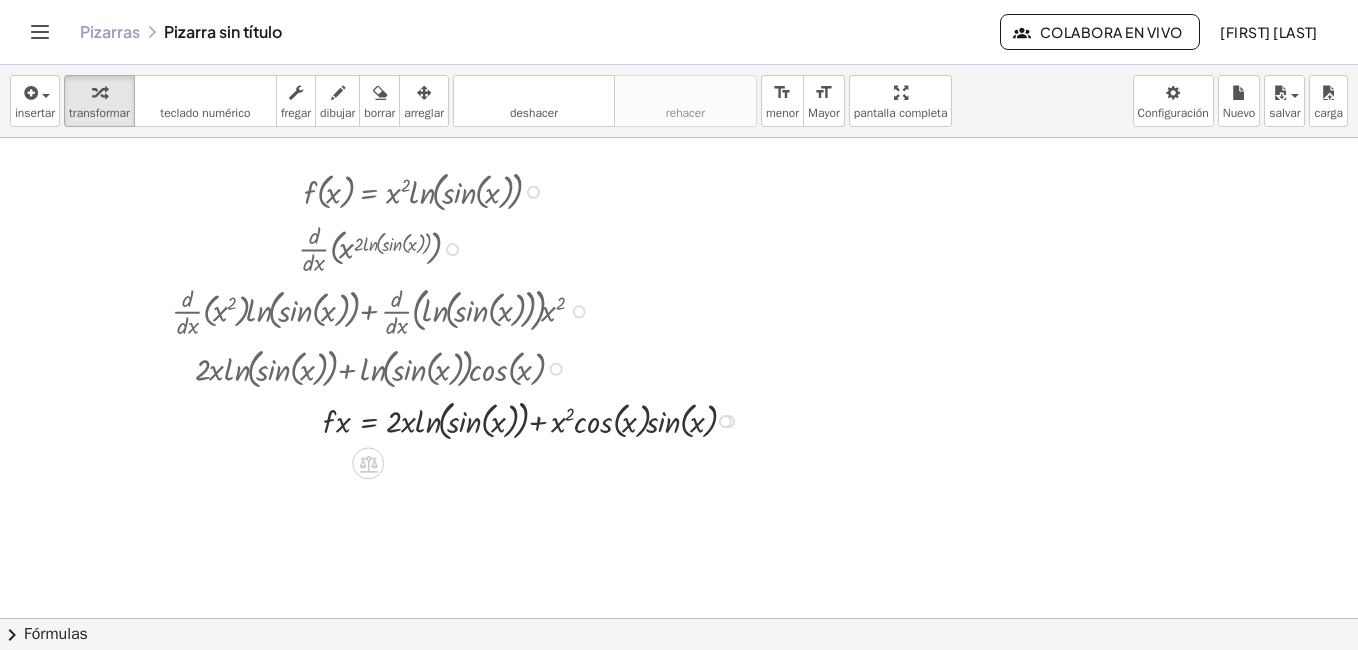 click at bounding box center [460, 419] 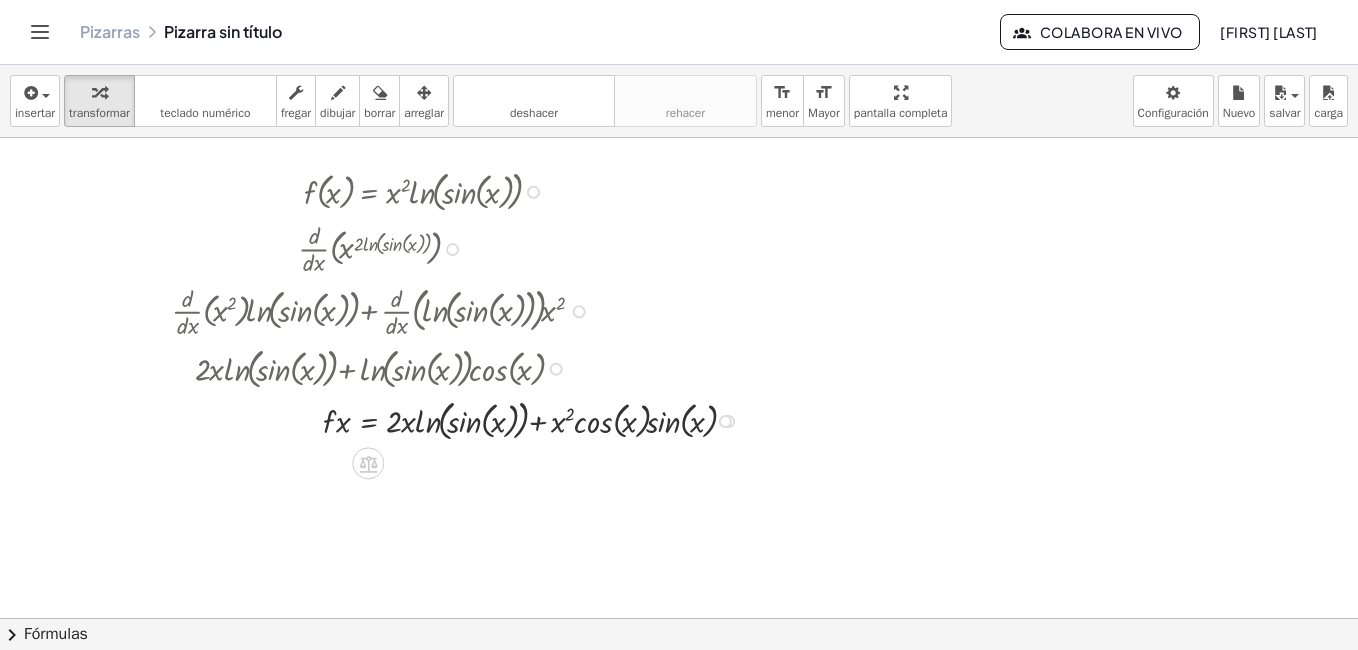 click at bounding box center [460, 419] 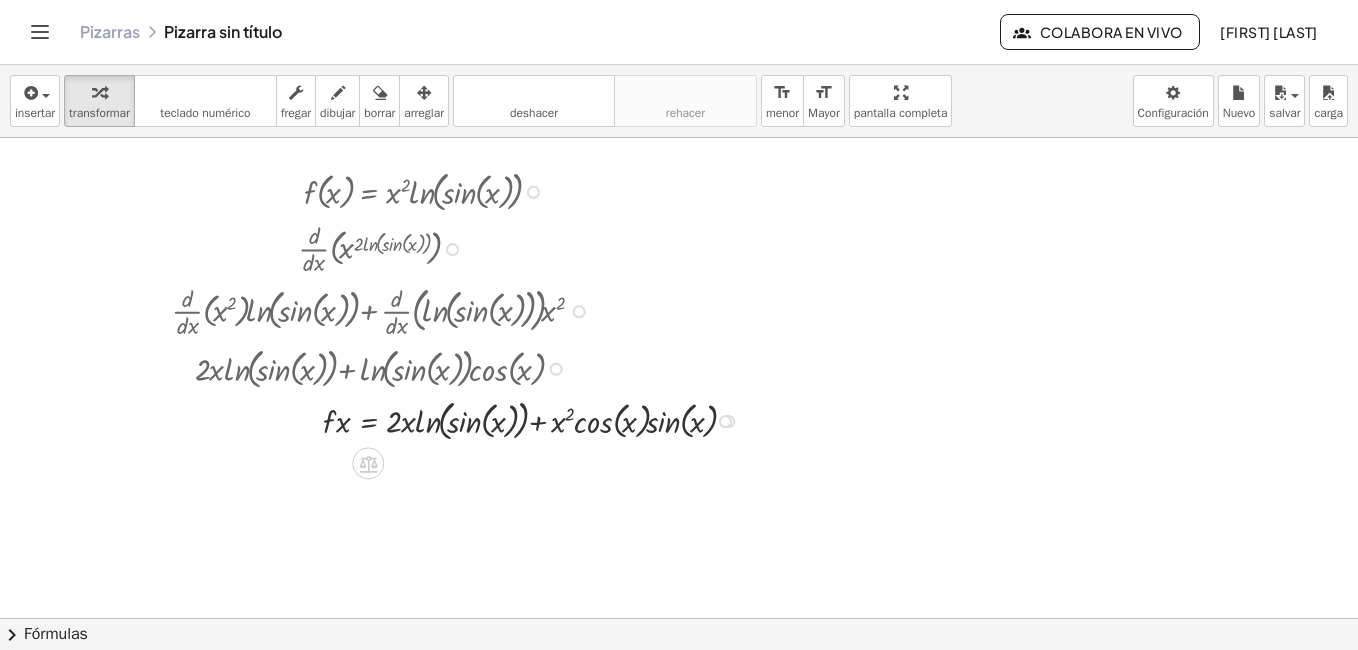 click at bounding box center (460, 419) 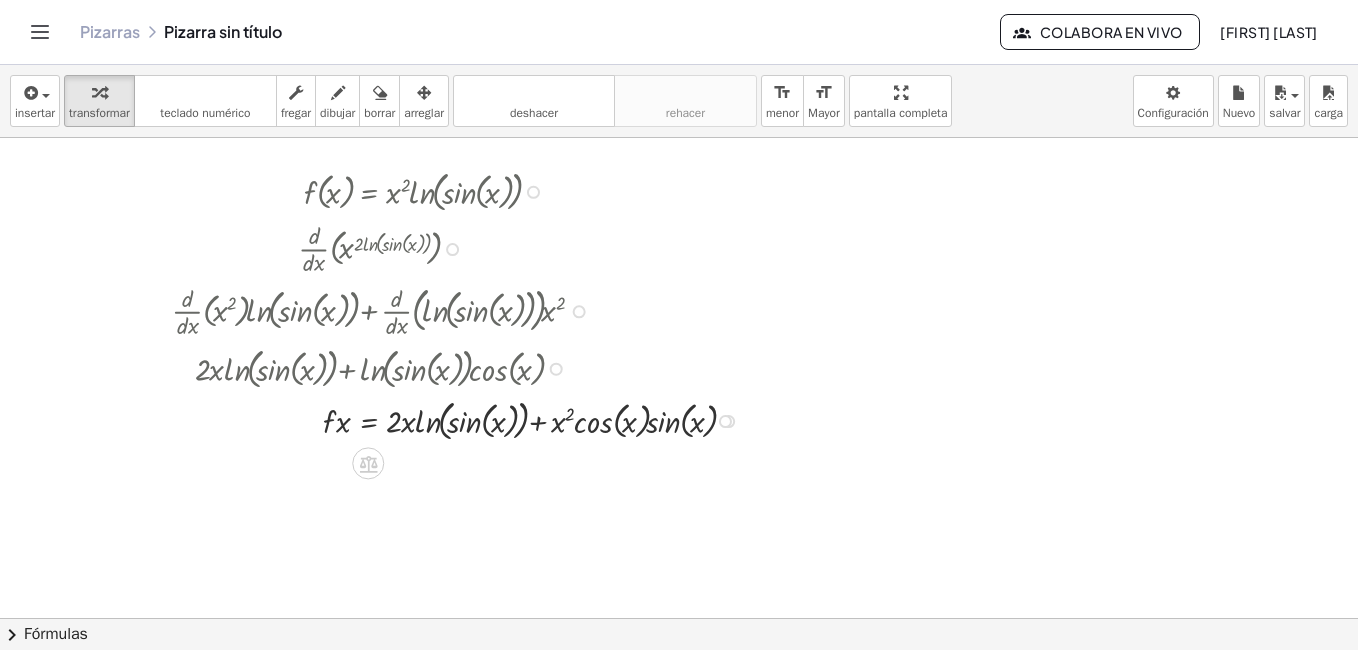 click at bounding box center (460, 419) 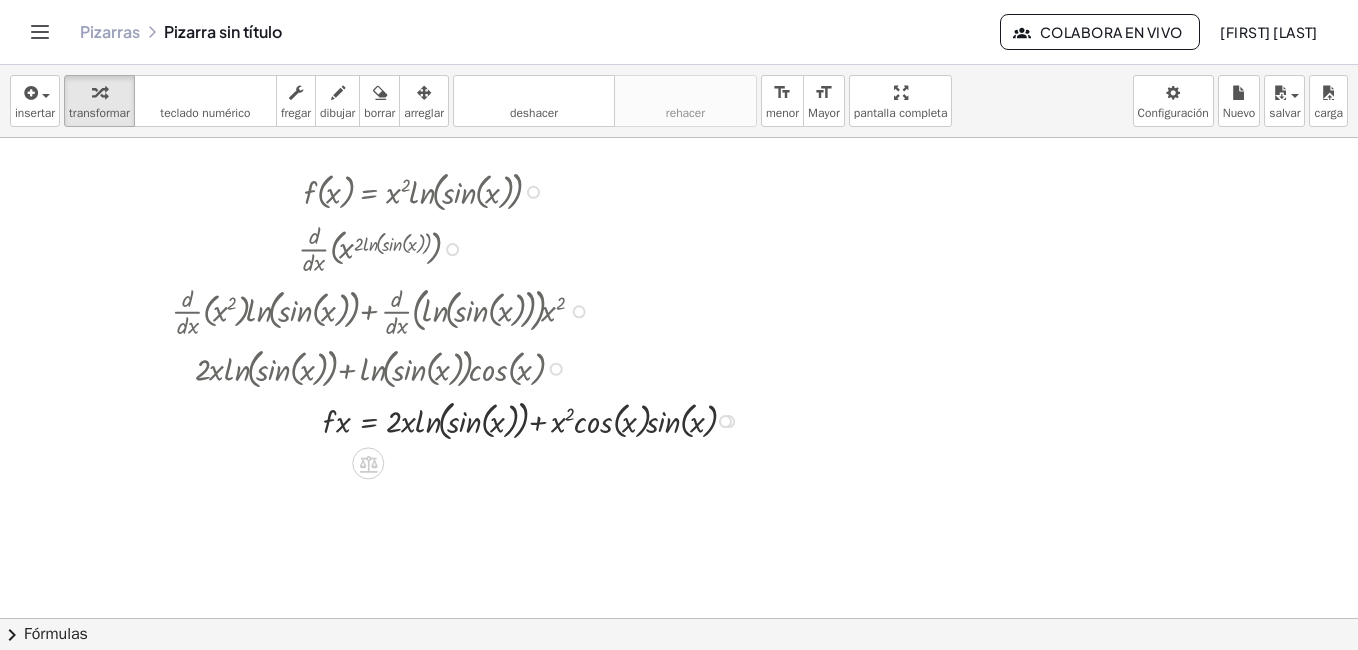 click at bounding box center [460, 419] 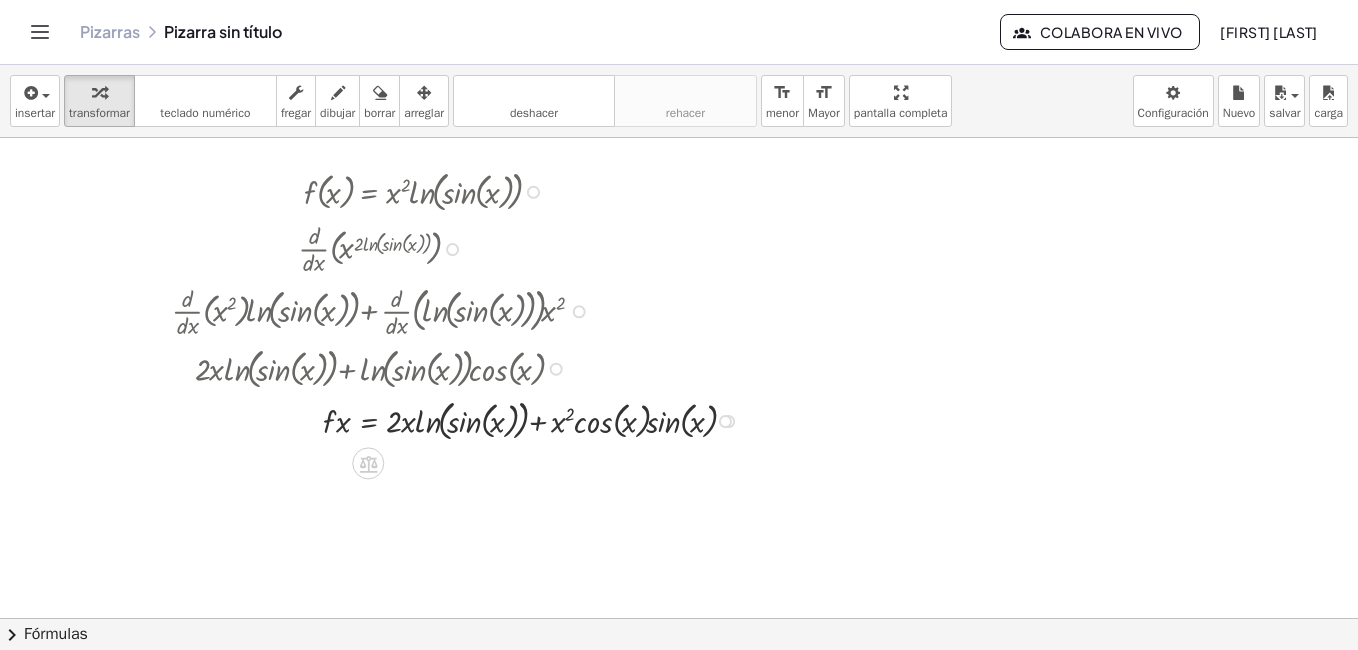 click at bounding box center [460, 419] 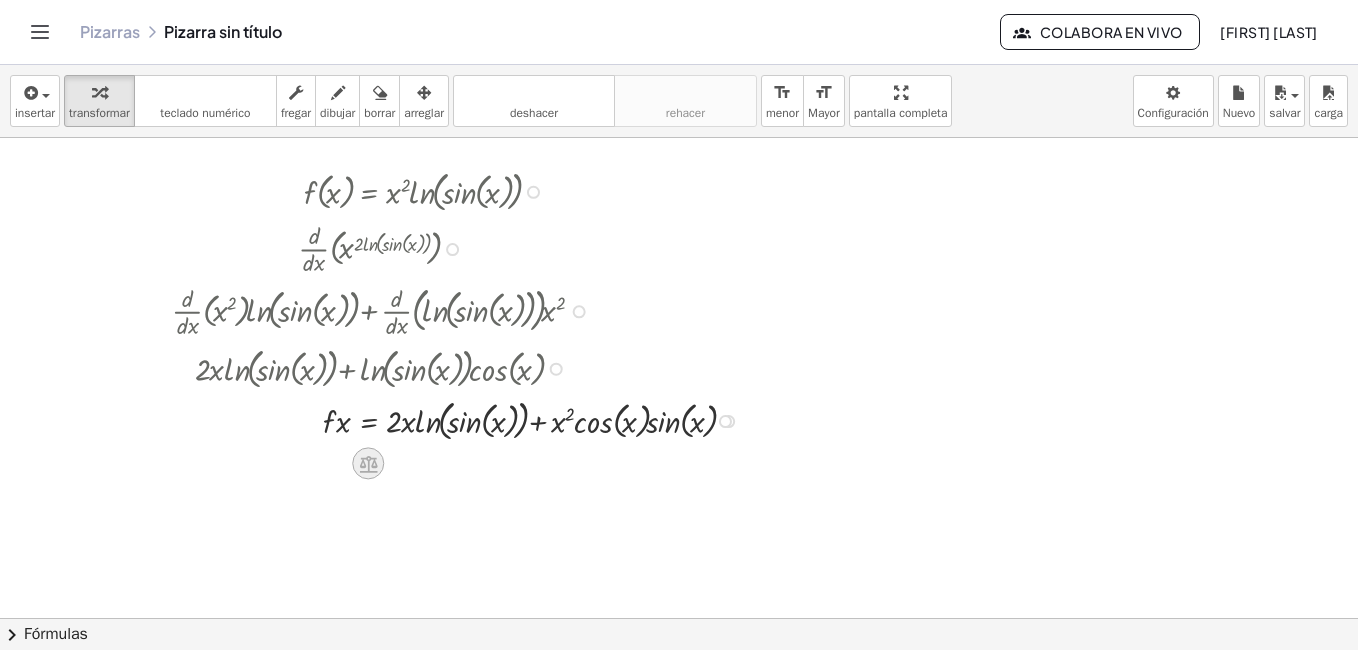 click 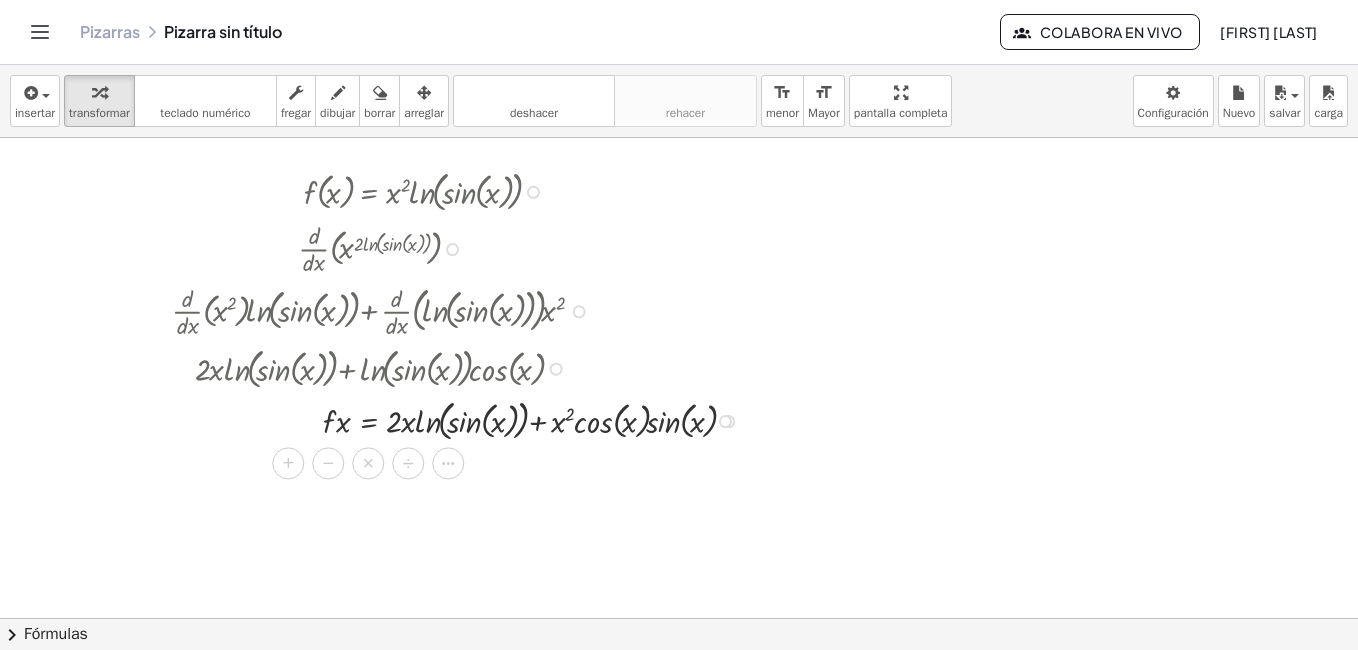click at bounding box center [460, 419] 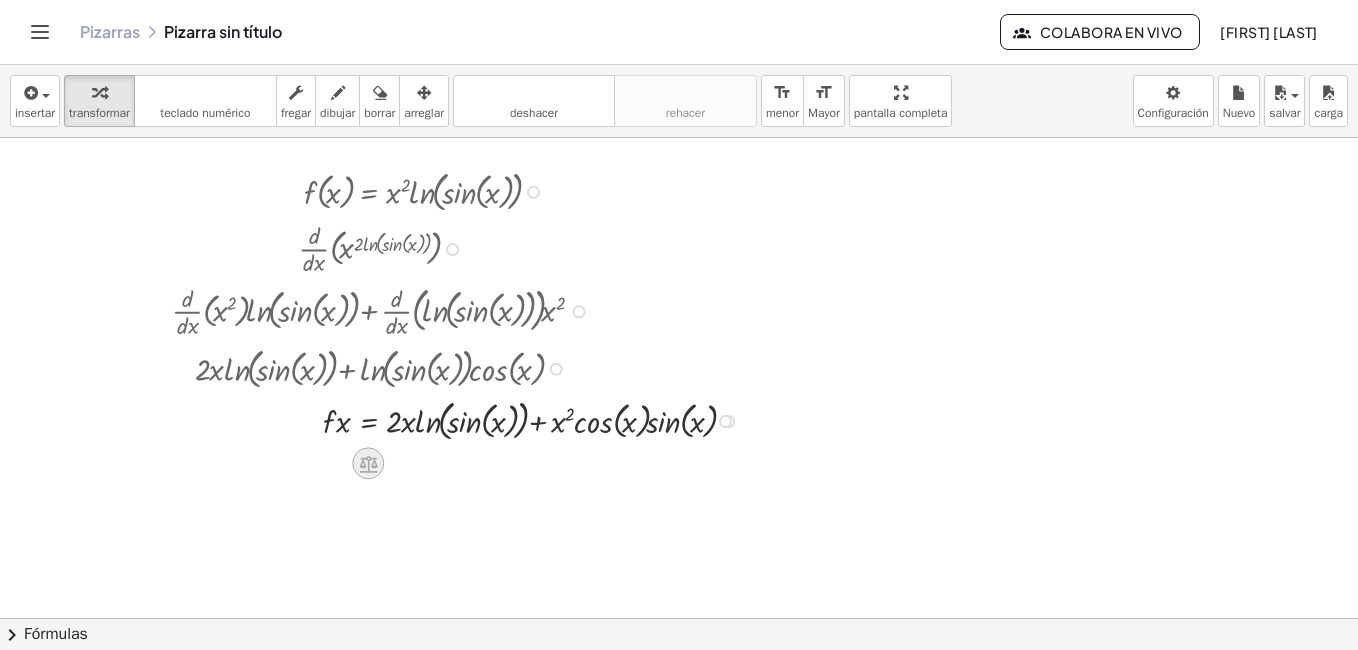 click at bounding box center [368, 464] 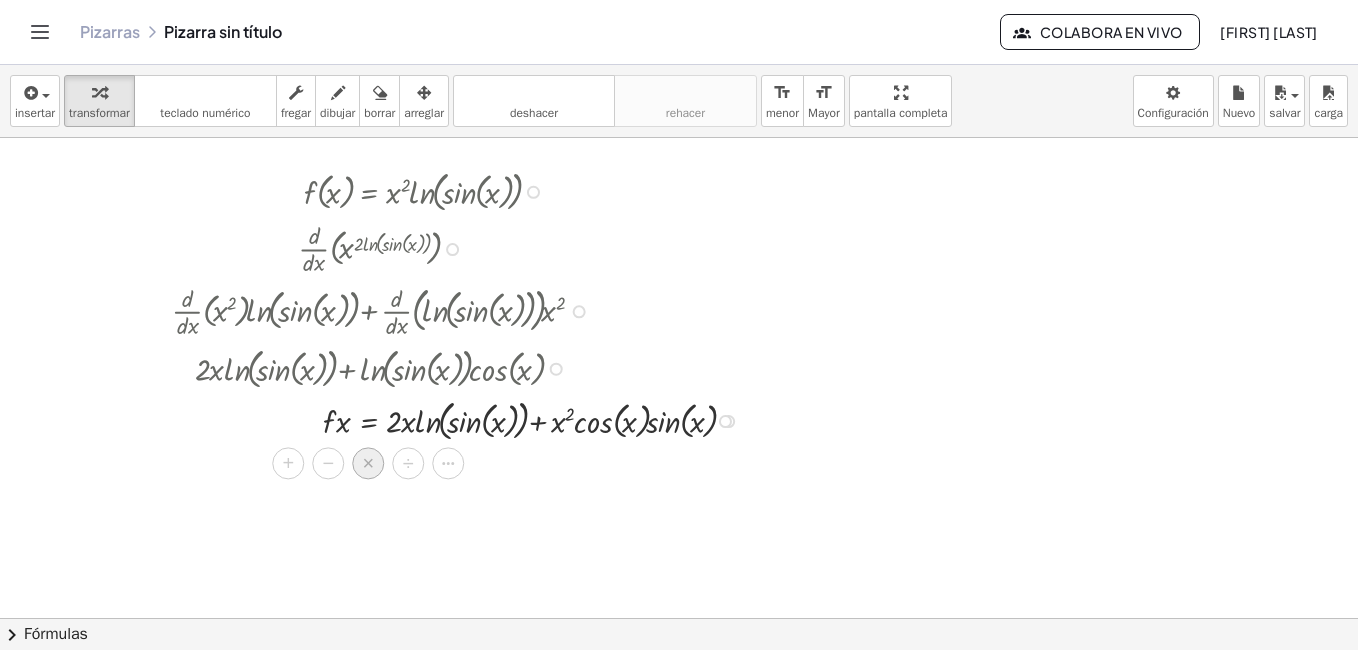 click on "×" at bounding box center [368, 464] 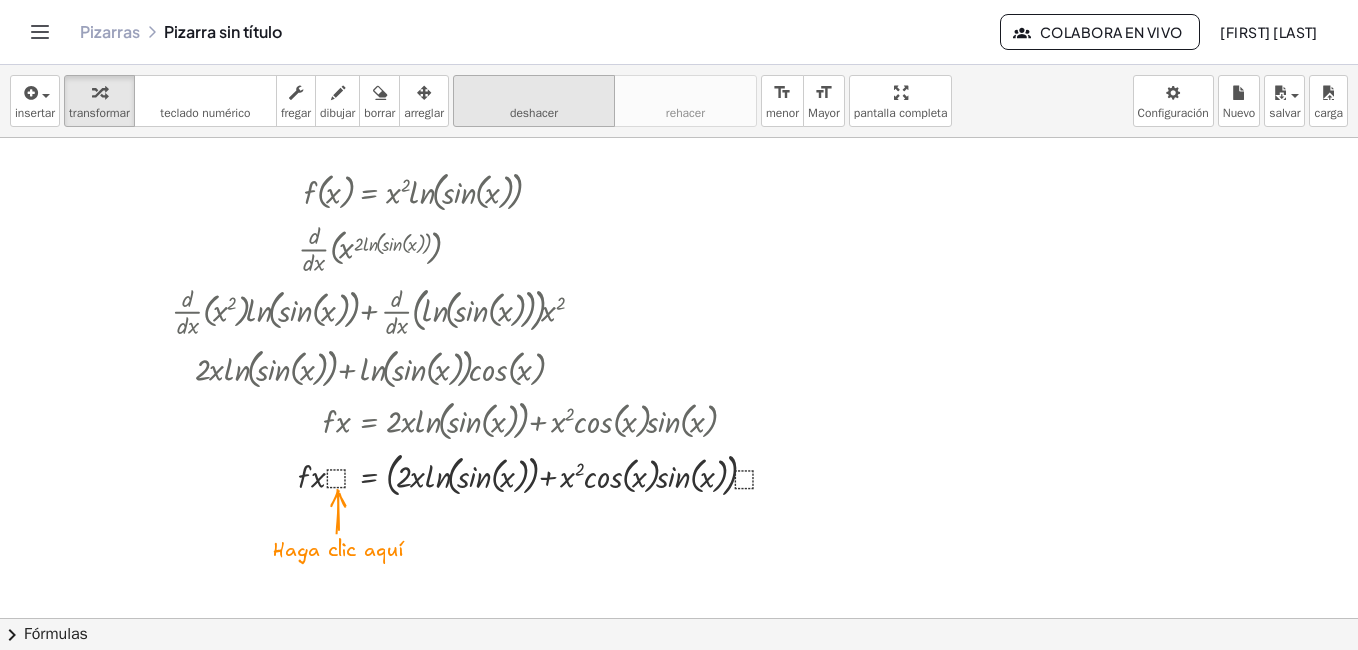 click on "deshacer" at bounding box center [534, 113] 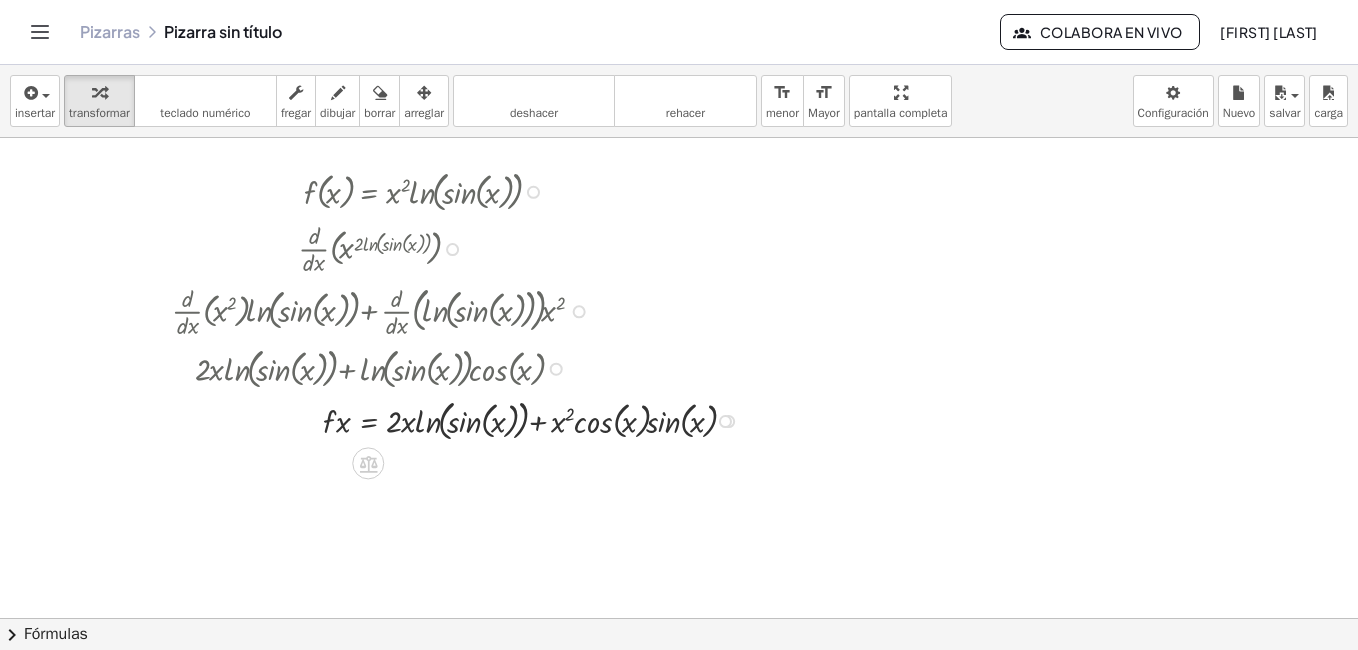 click at bounding box center (460, 419) 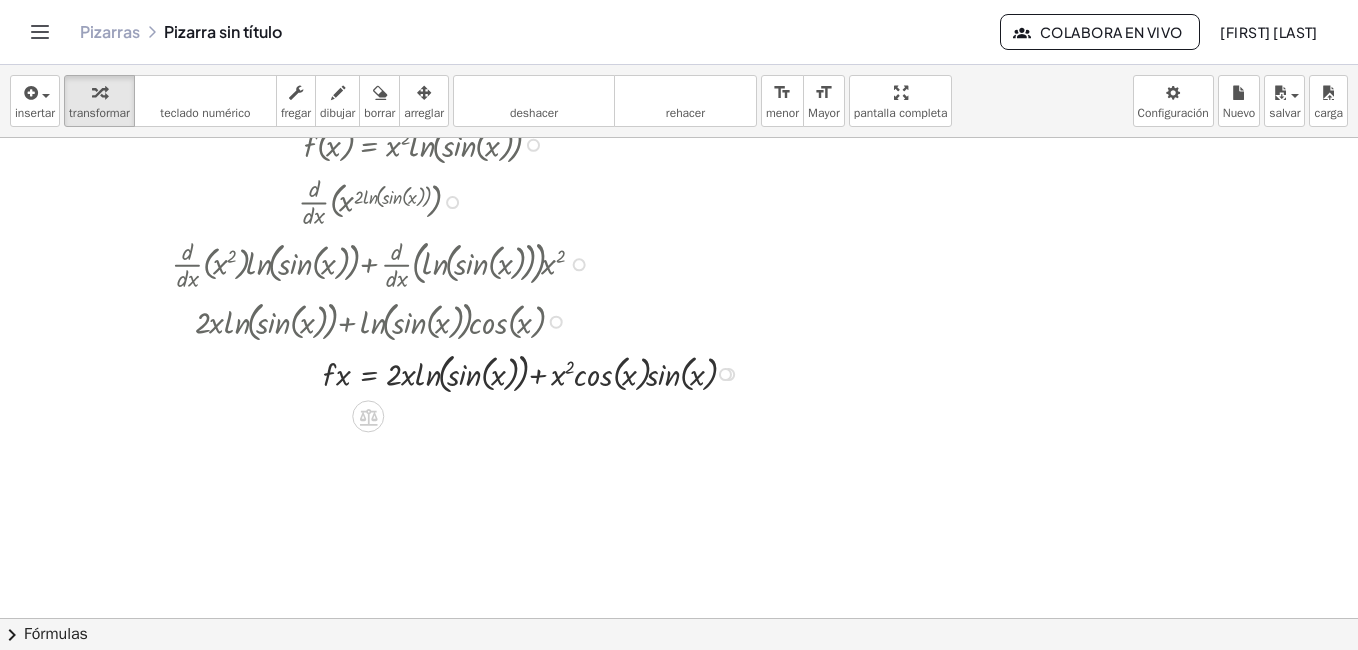 scroll, scrollTop: 0, scrollLeft: 0, axis: both 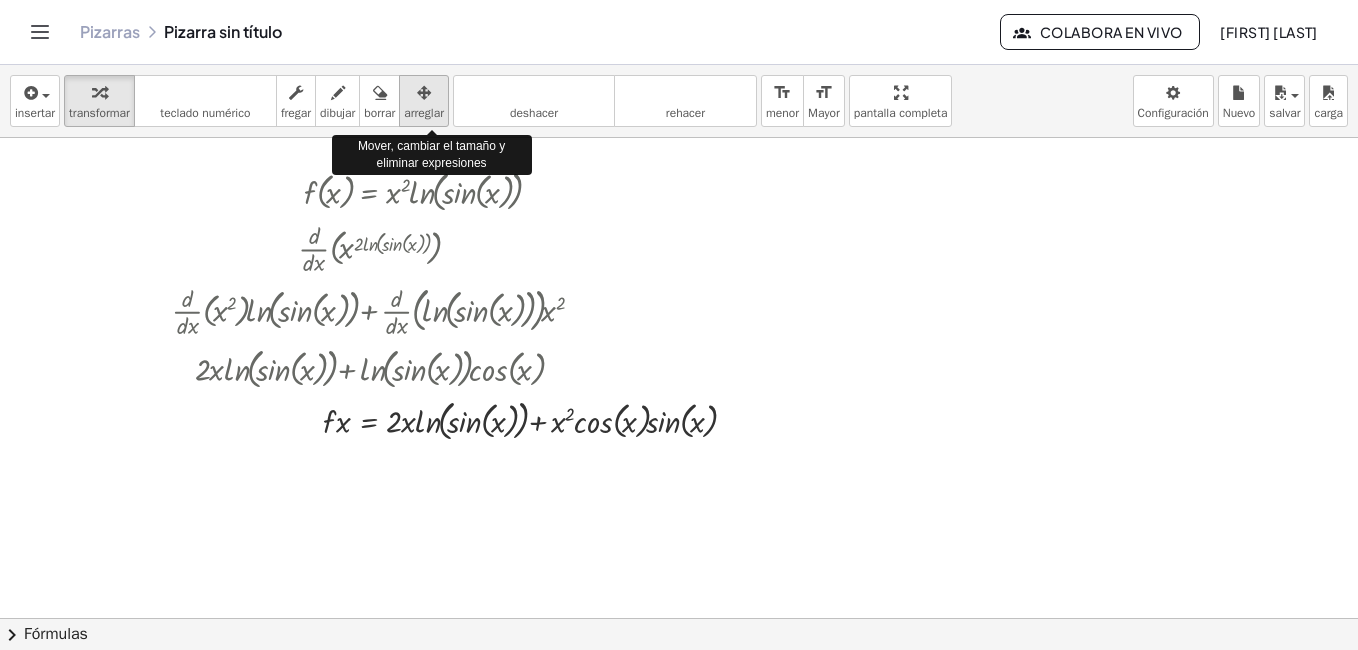 click on "arreglar" at bounding box center [424, 113] 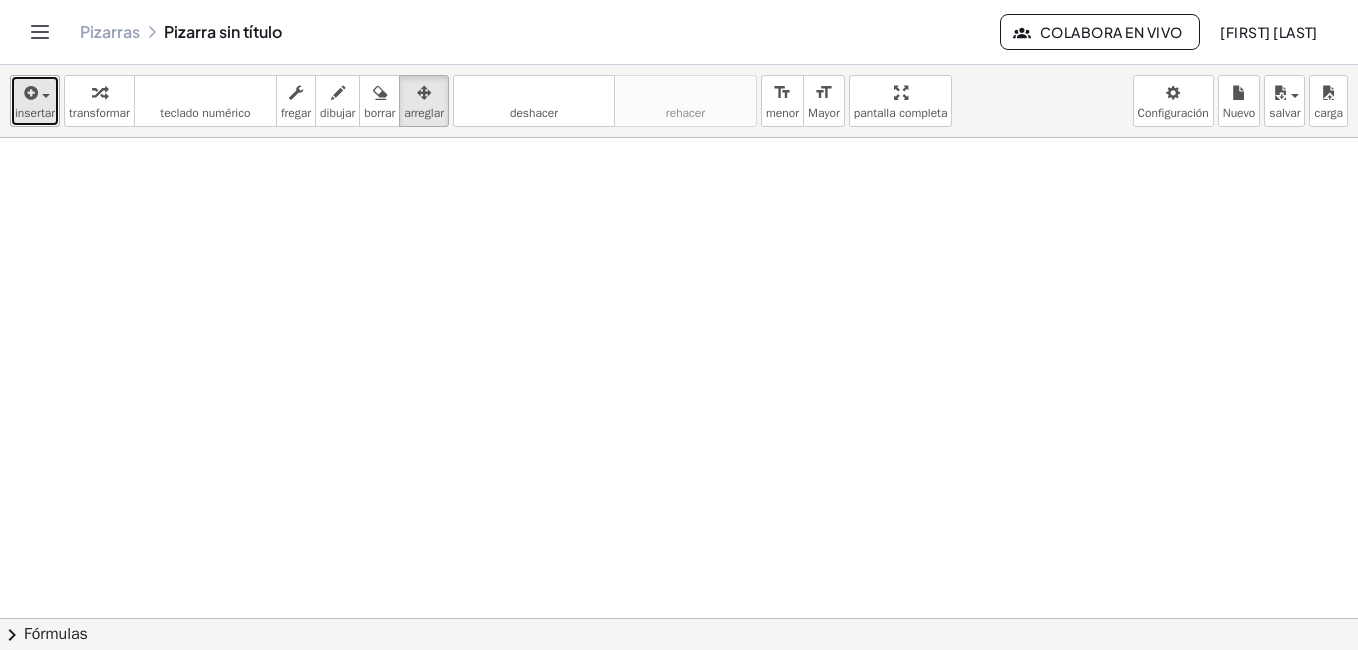 click on "insertar" at bounding box center (35, 113) 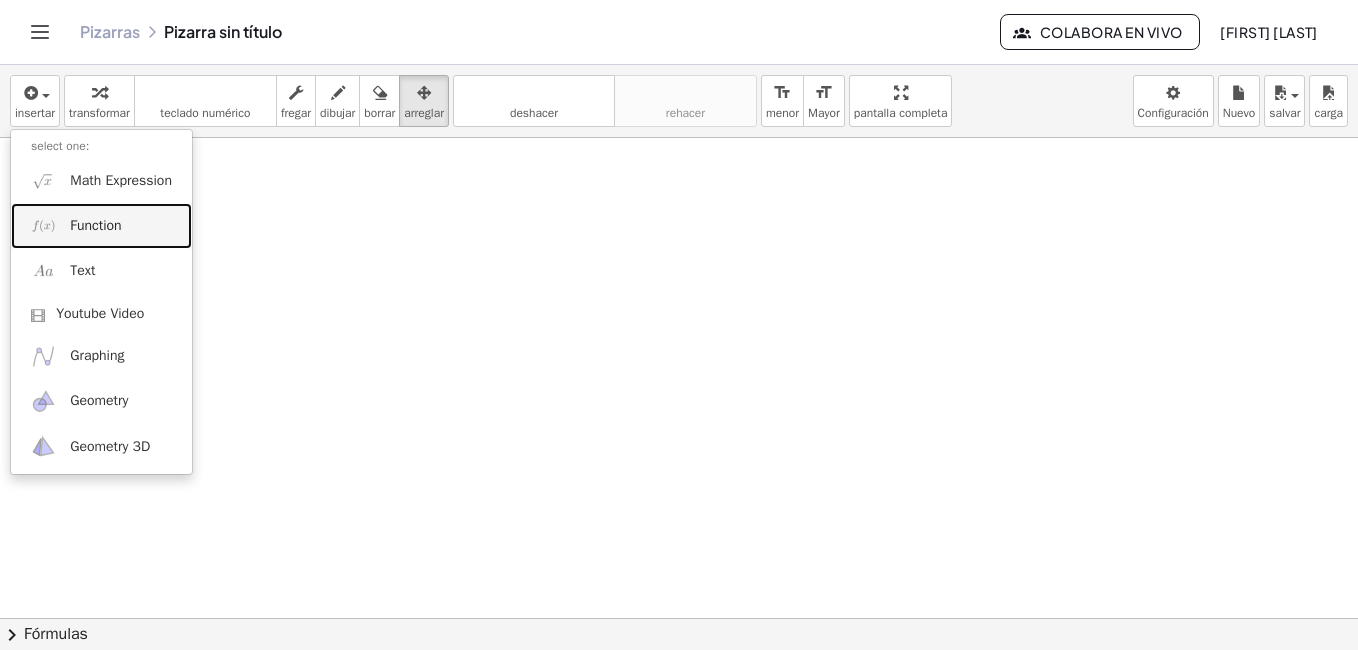 click on "Function" at bounding box center [95, 226] 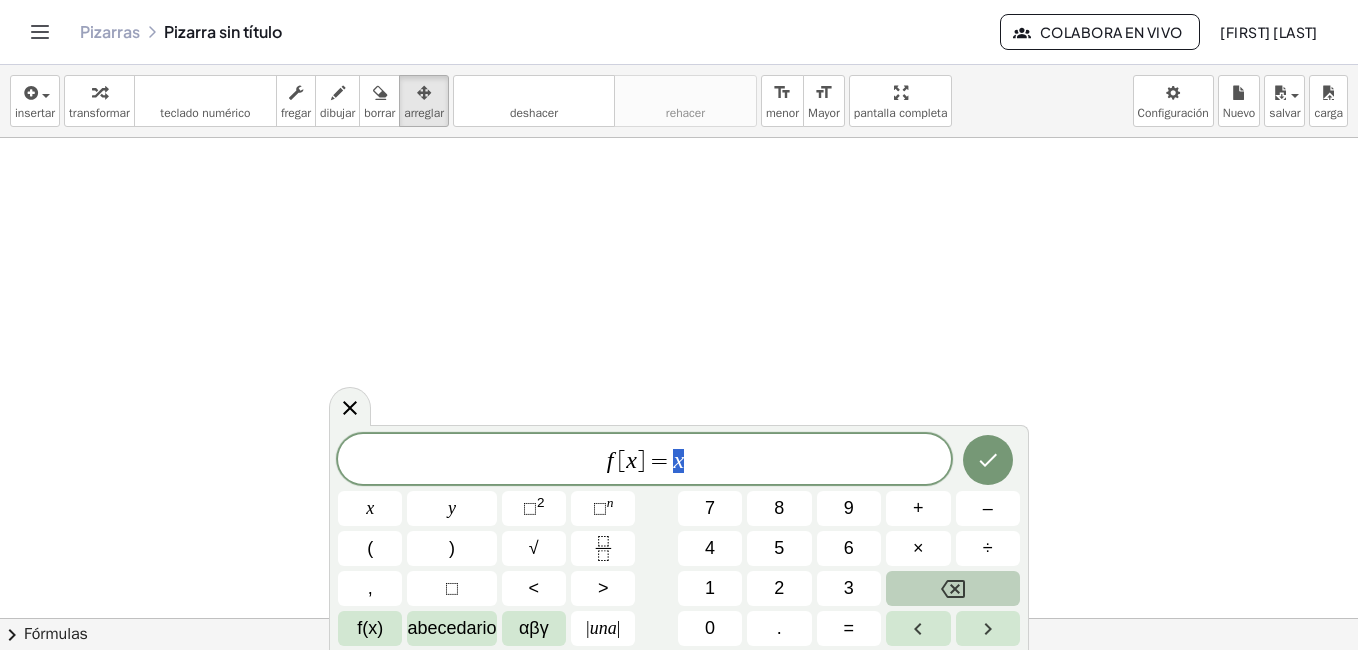 click on "f [ x ] = x" at bounding box center [644, 461] 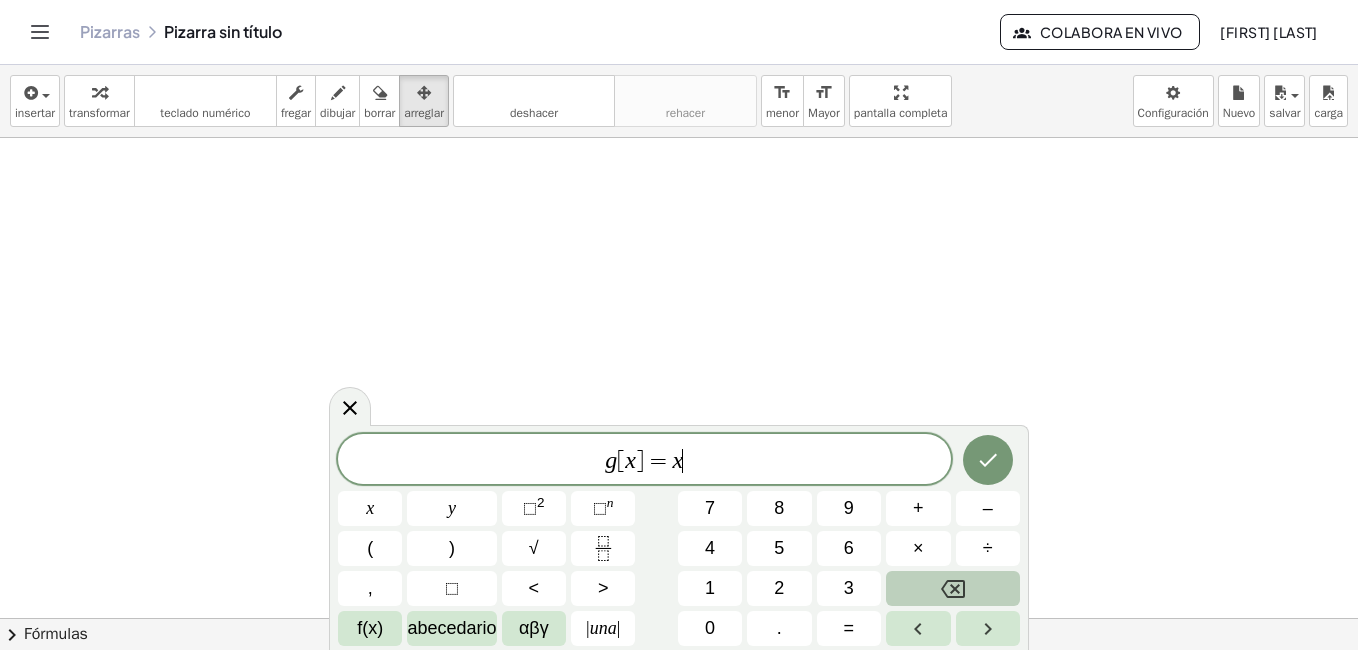 click on "g [ x ] = x ​" at bounding box center [644, 461] 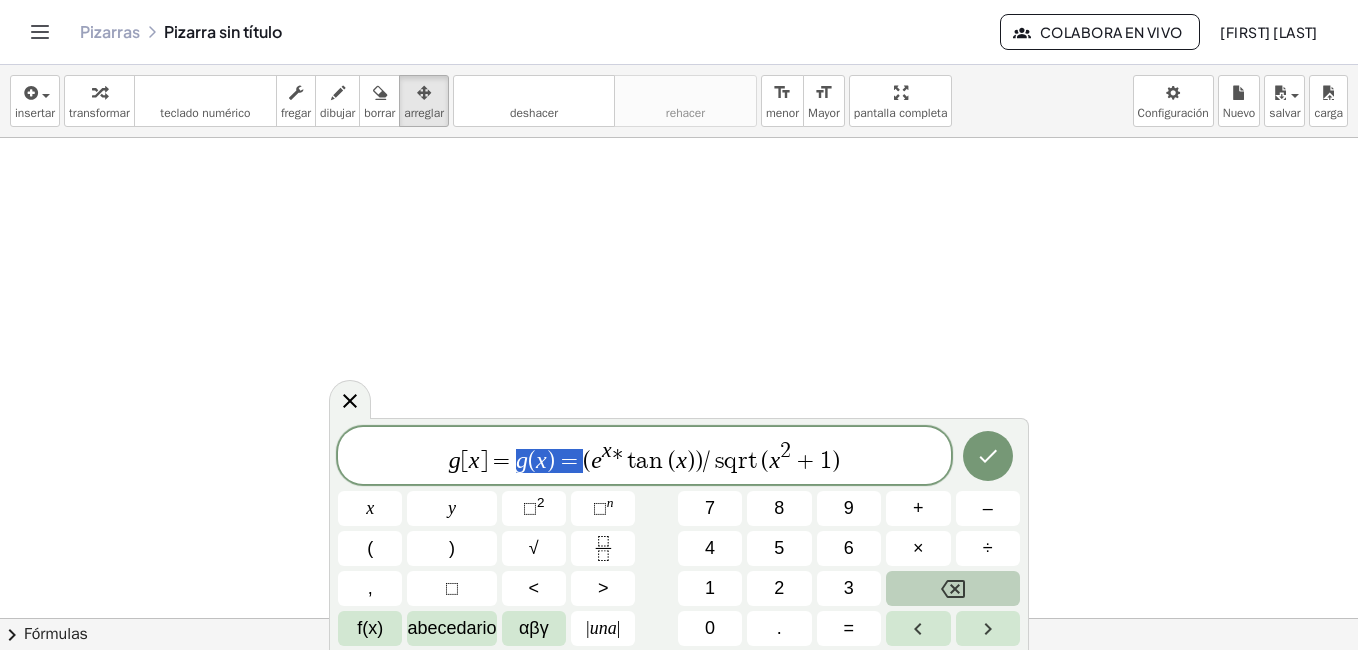 drag, startPoint x: 581, startPoint y: 458, endPoint x: 515, endPoint y: 466, distance: 66.48308 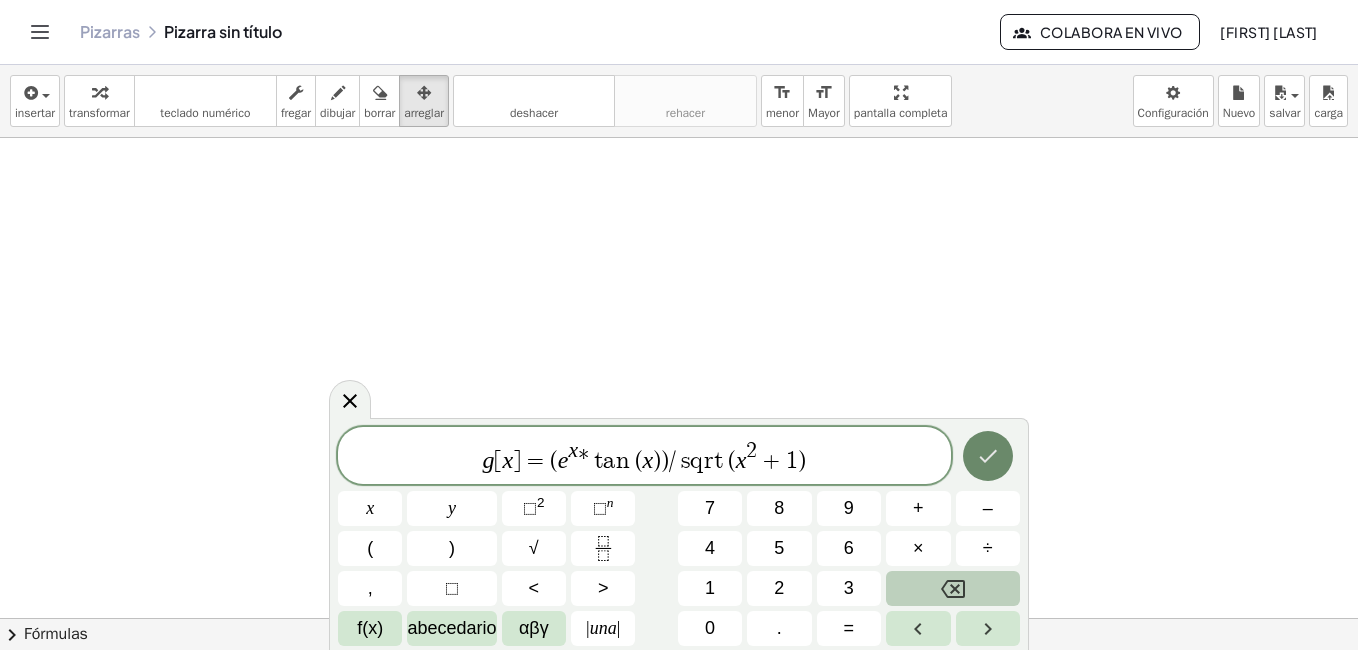click 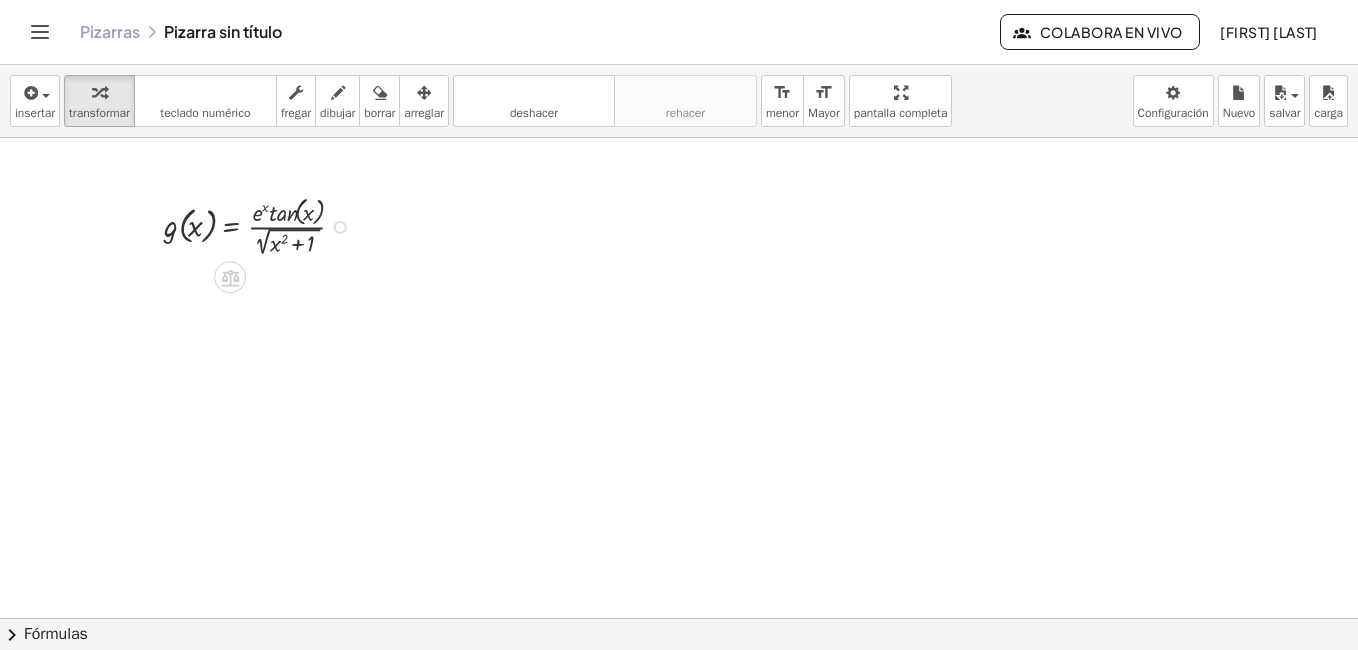click at bounding box center (262, 225) 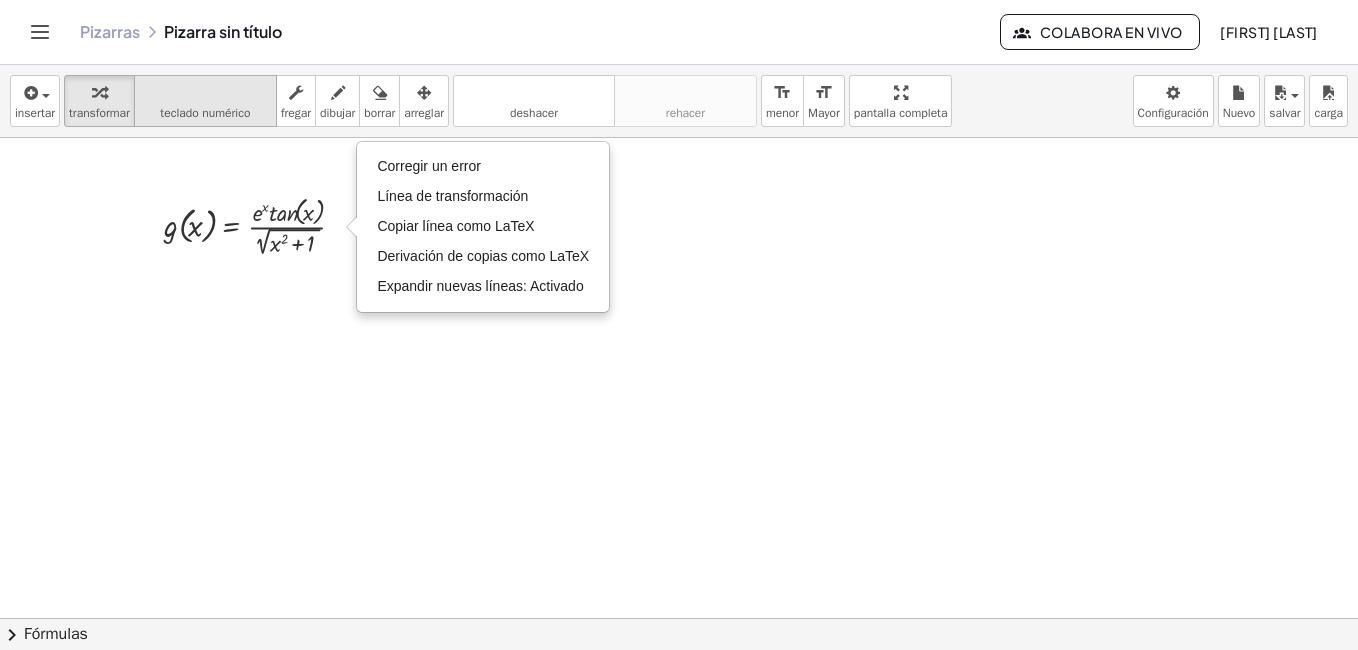 click on "teclado numérico" at bounding box center [205, 113] 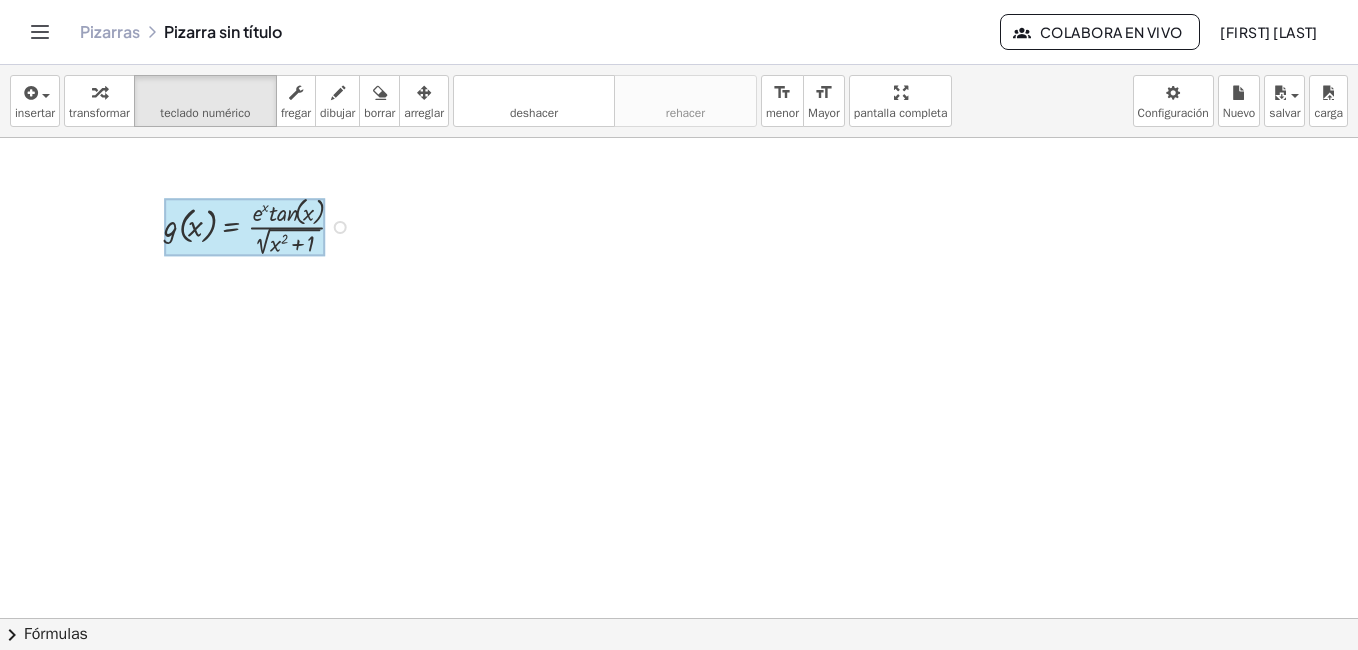 click at bounding box center [245, 227] 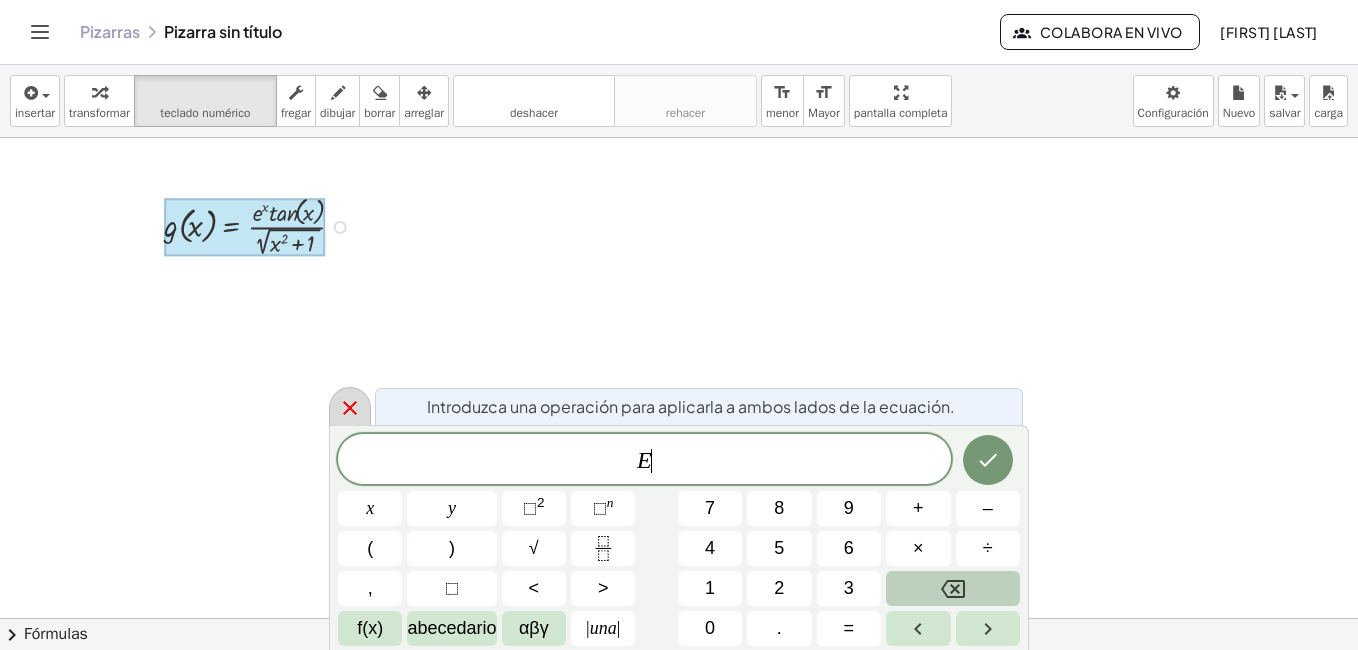 click 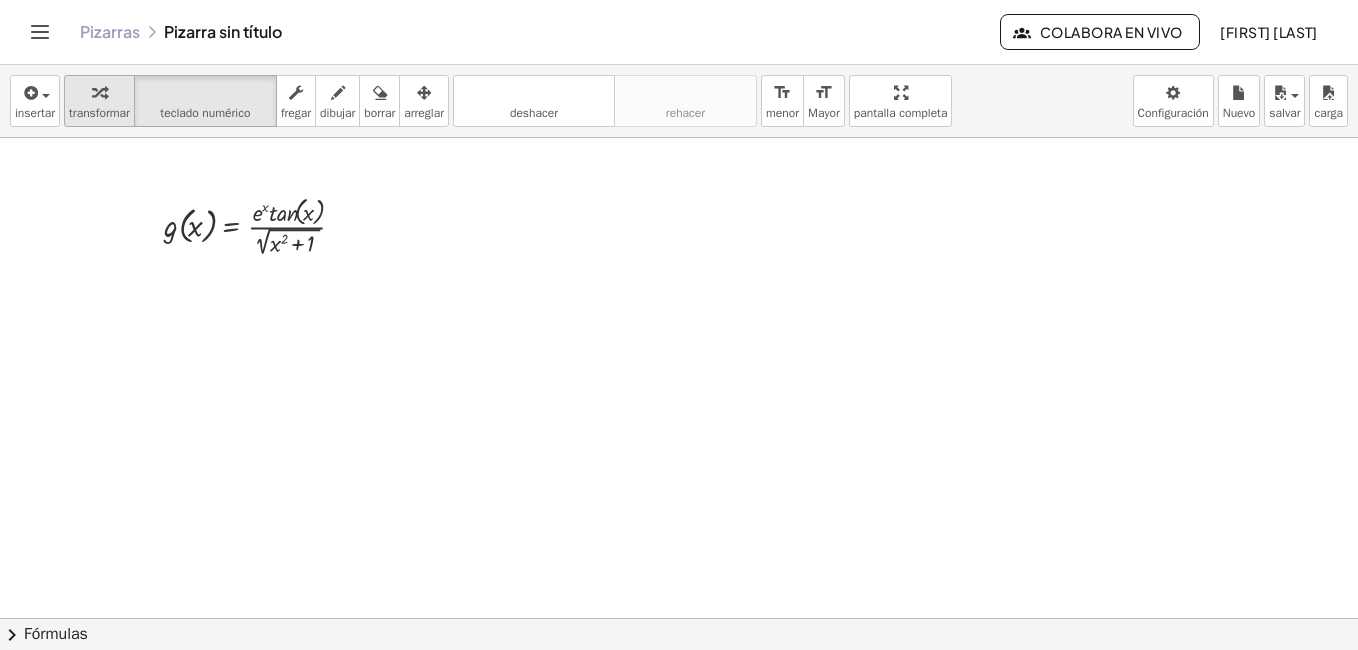 click on "transformar" at bounding box center (99, 113) 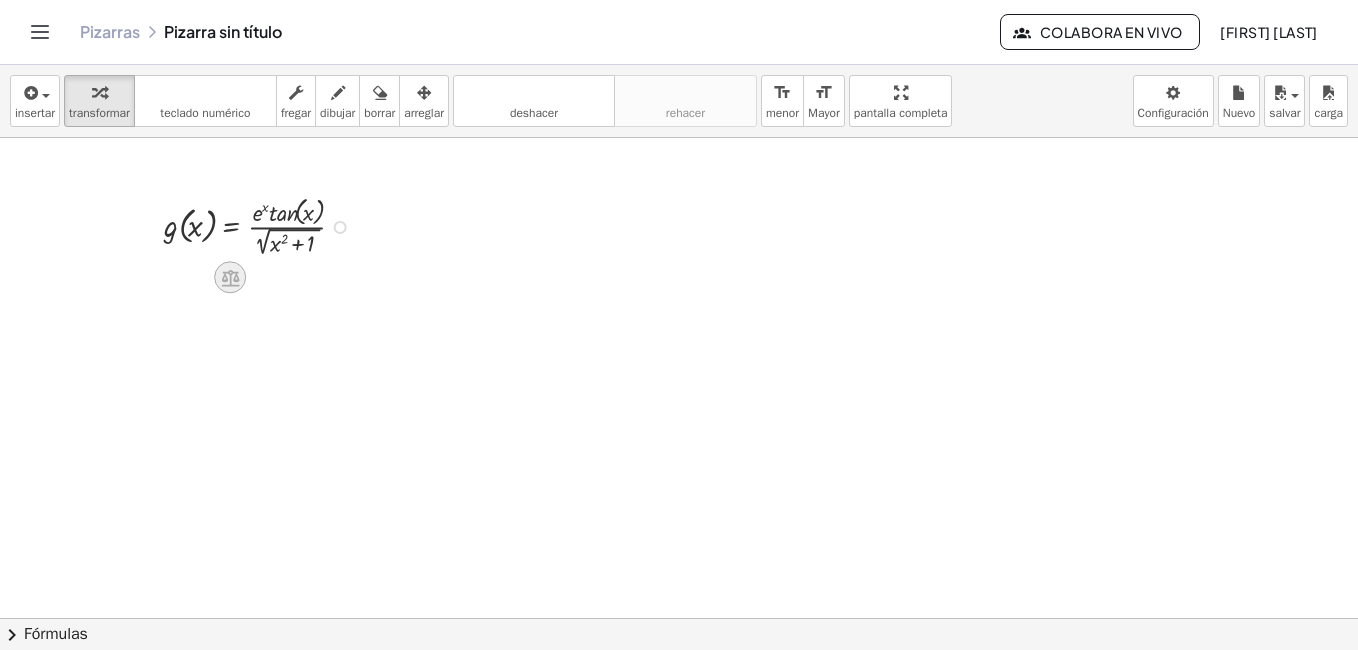 click 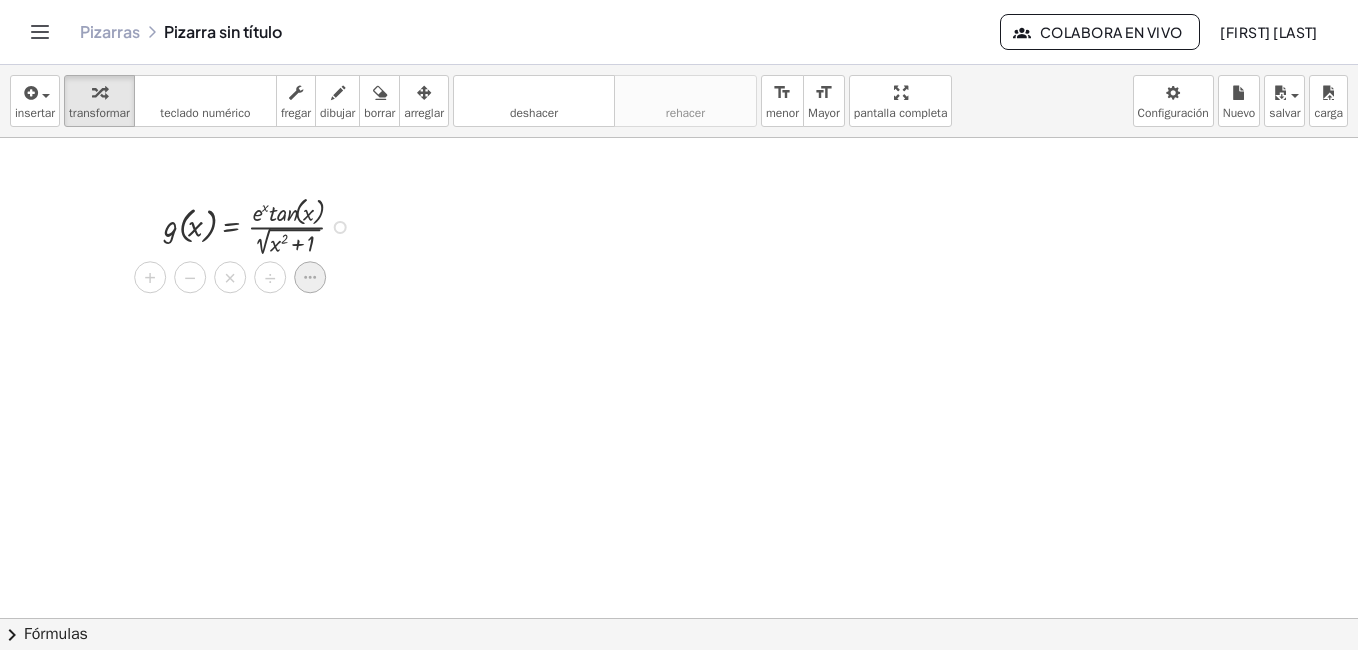 click 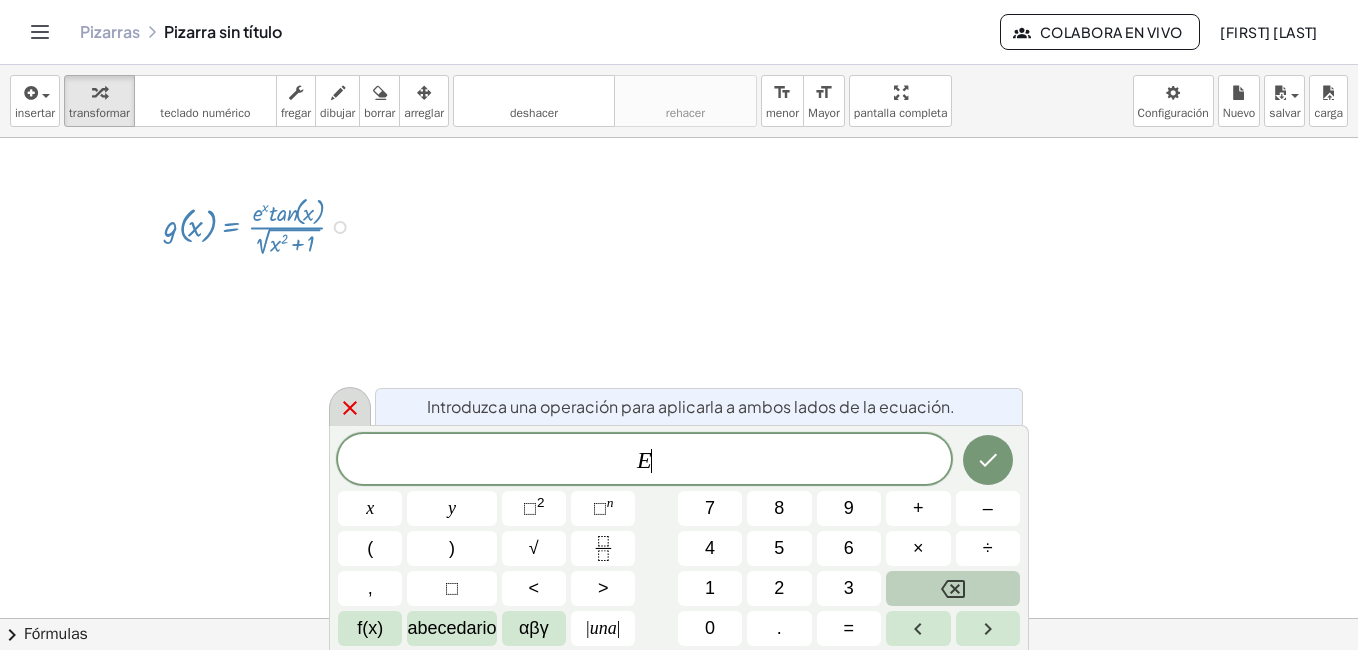 click 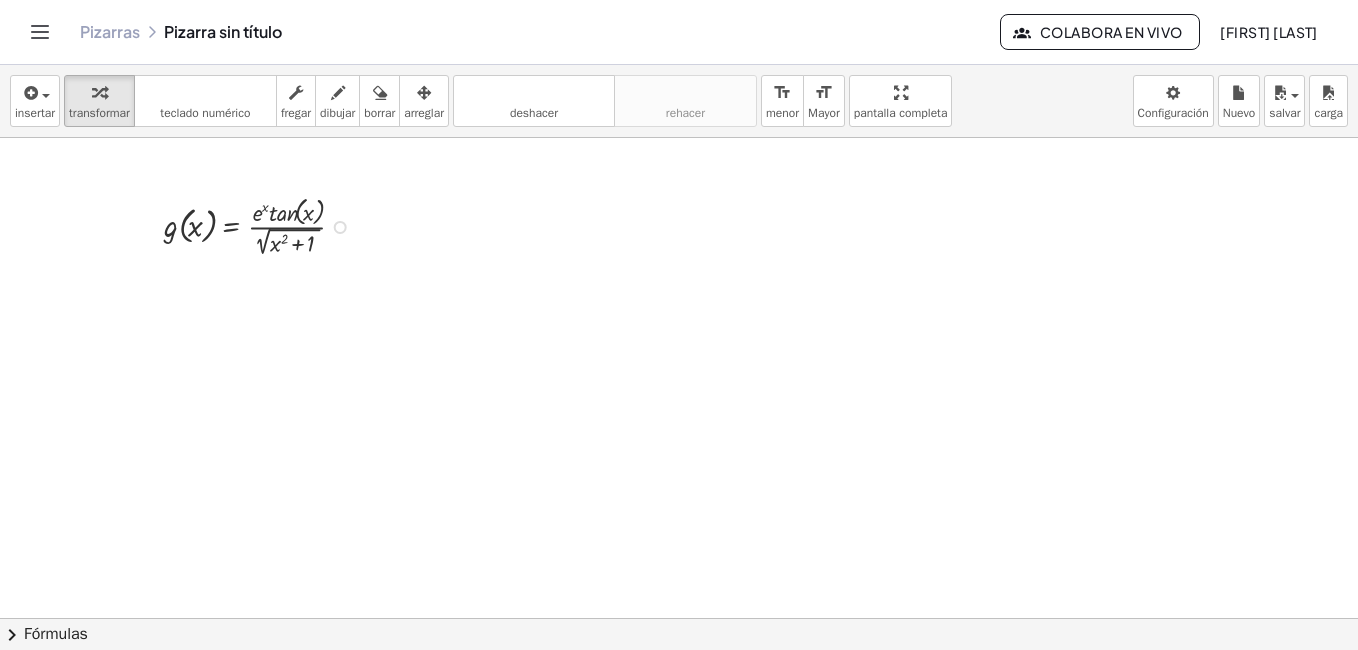 click at bounding box center (262, 225) 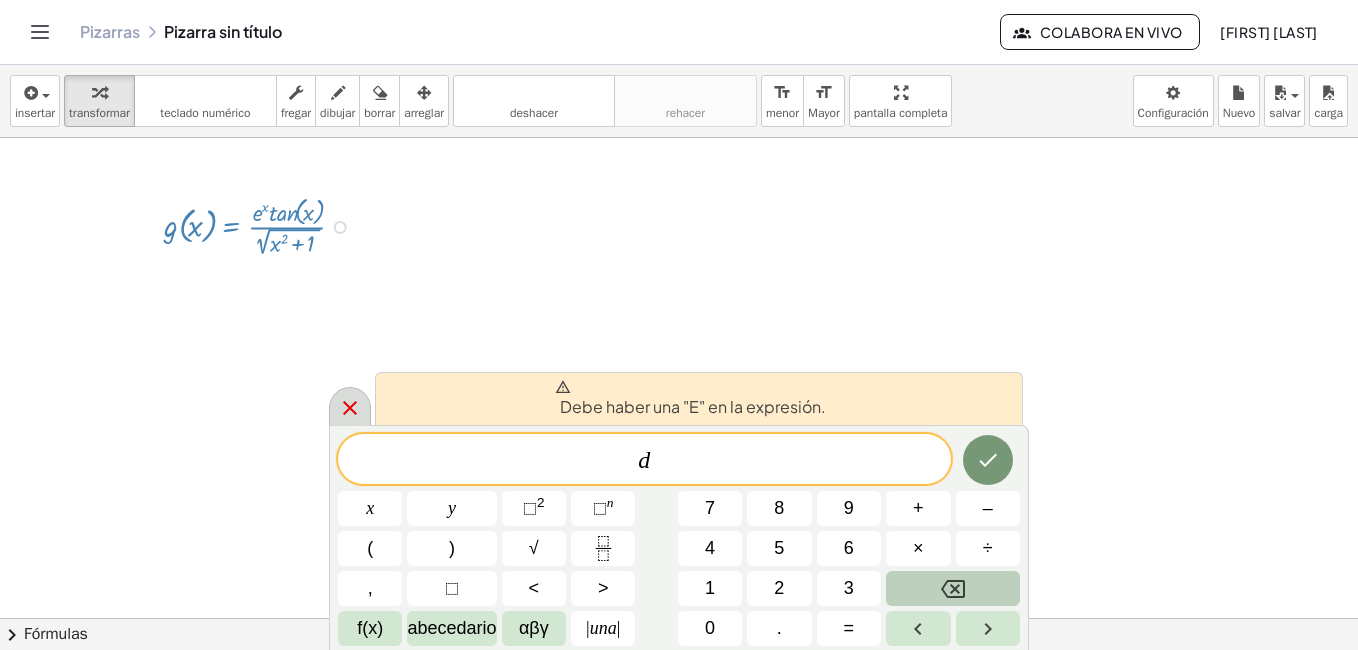 click 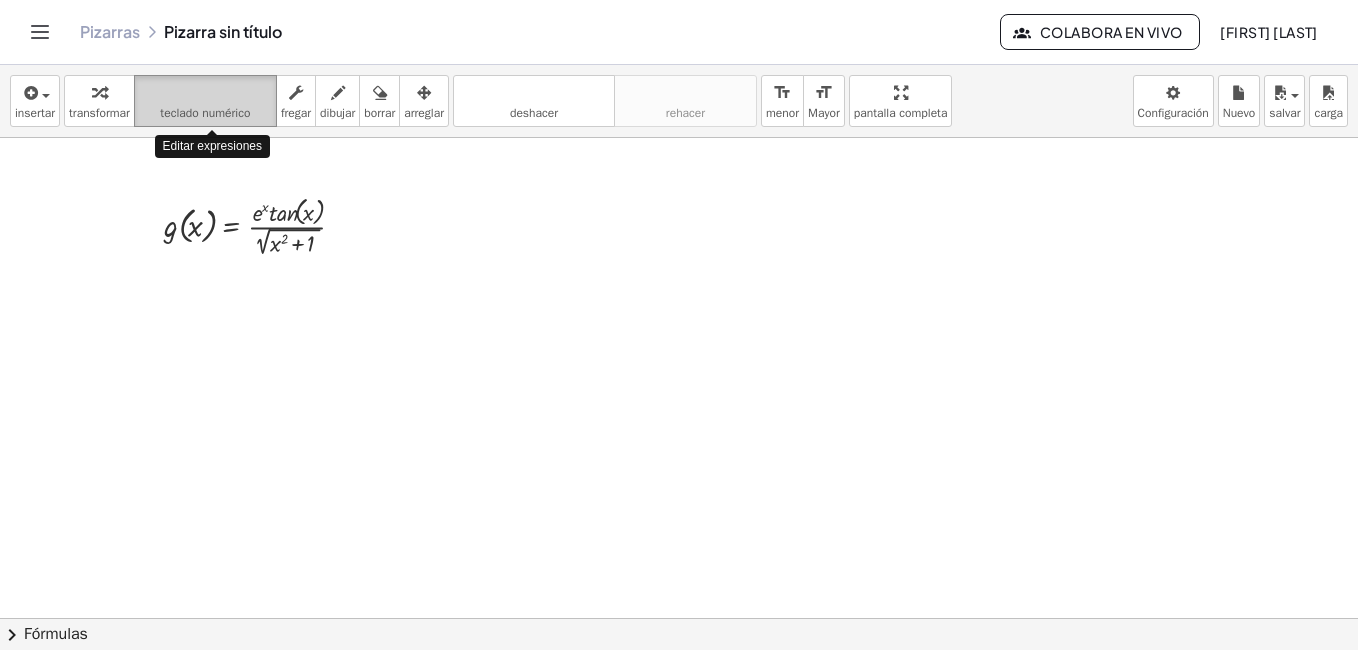 click on "teclado numérico" at bounding box center (205, 113) 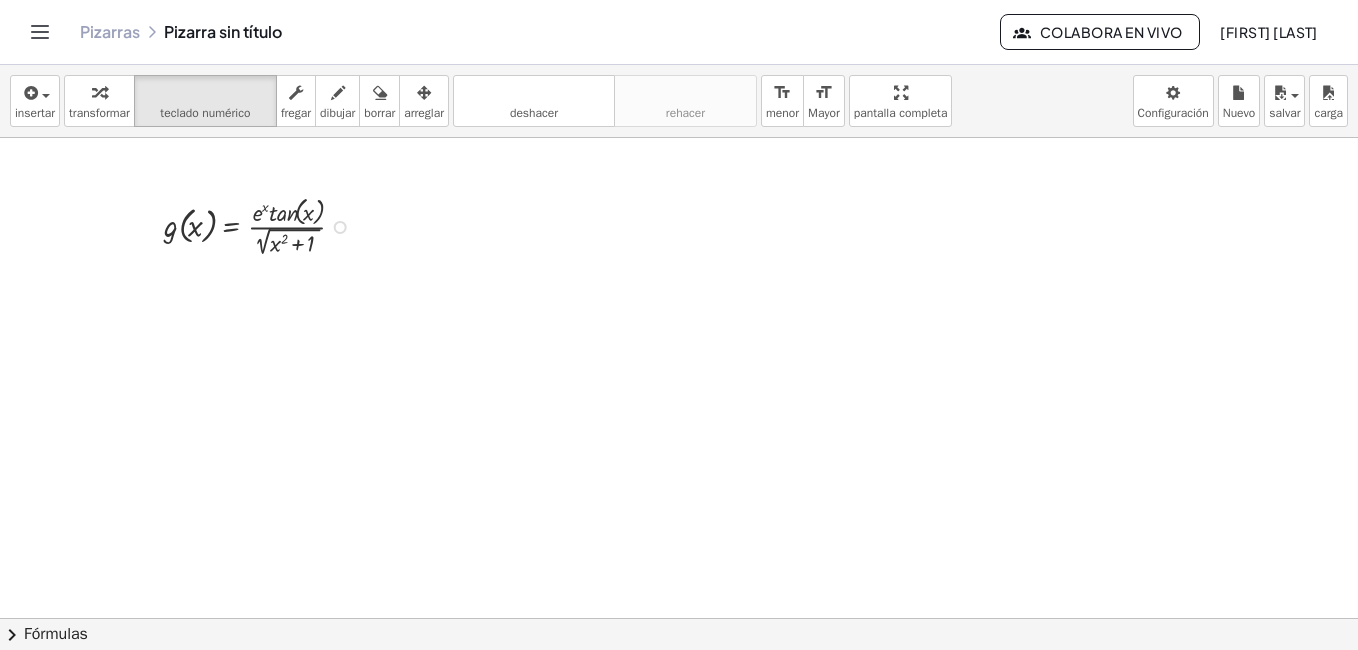 click on "Fix a mistake Transform line Copy line as LaTeX Copy derivation as LaTeX Expand new lines: On" at bounding box center [340, 227] 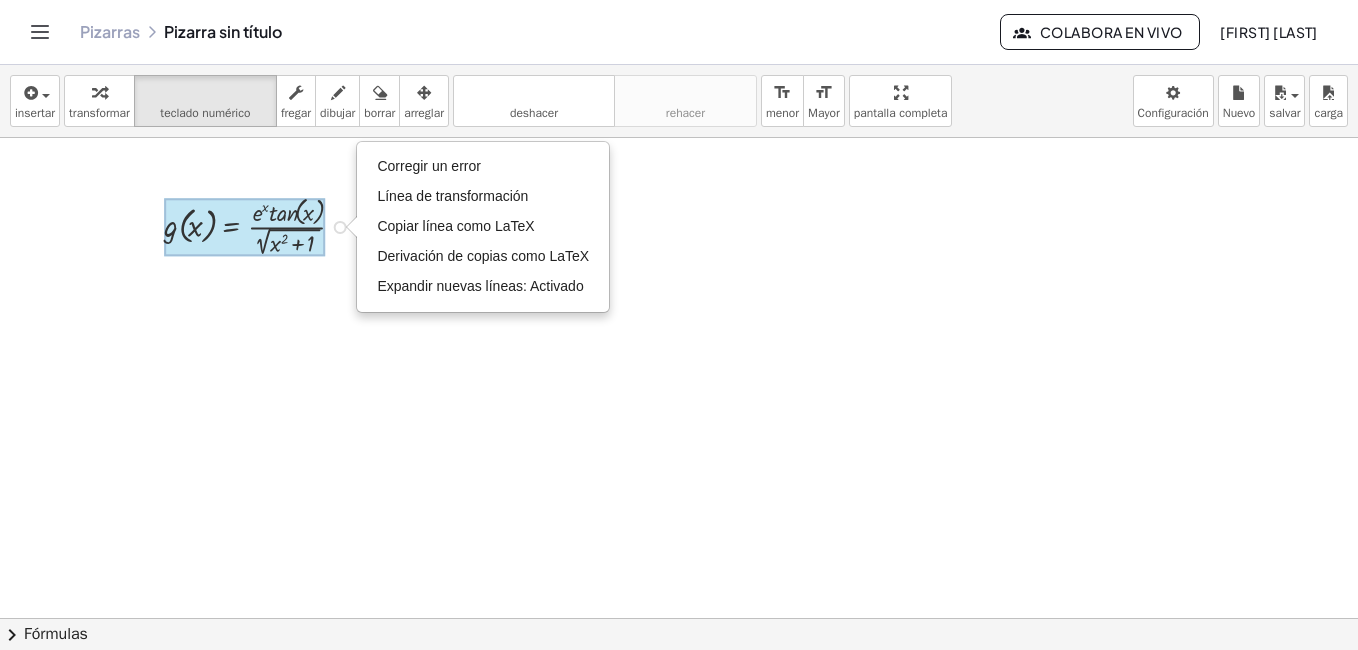 click at bounding box center (245, 227) 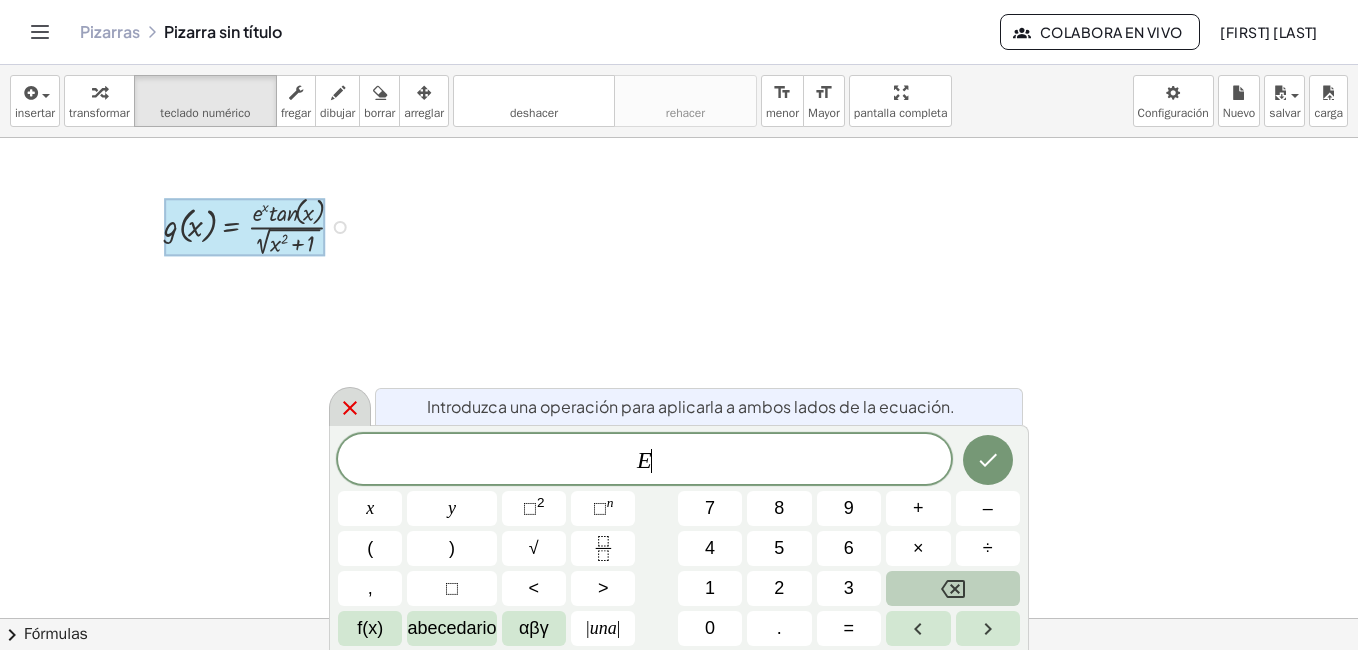 click 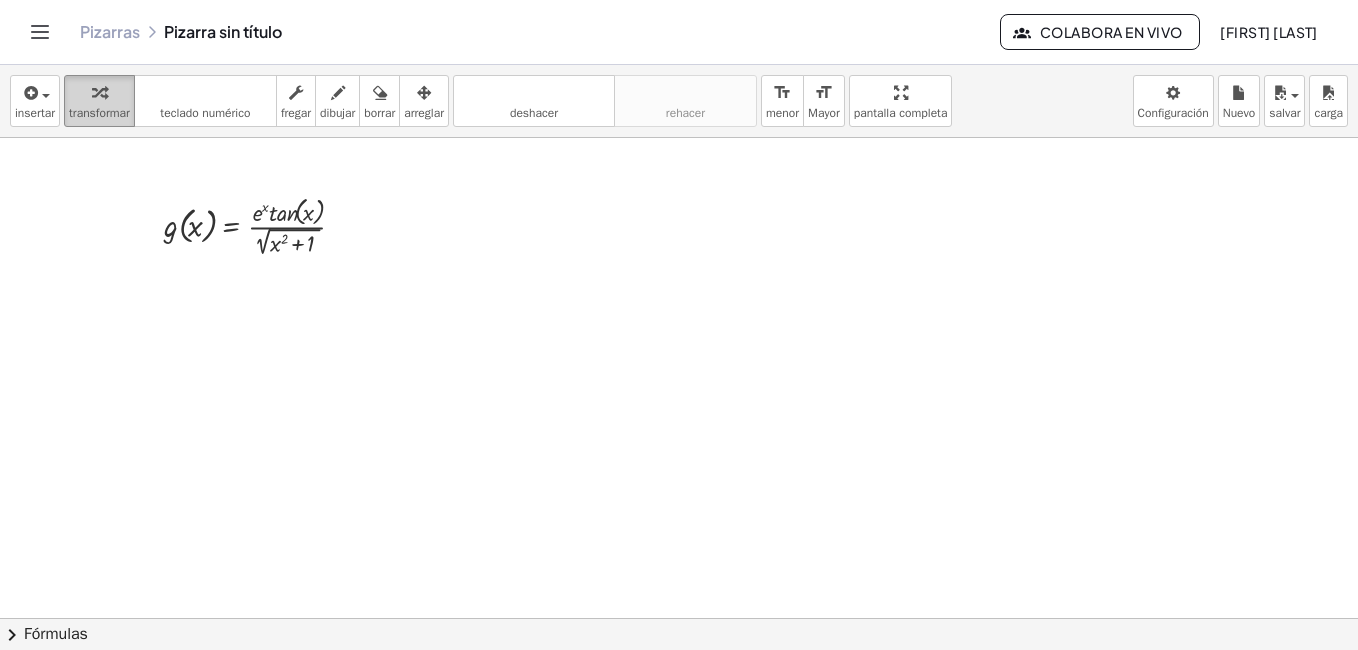 click on "transformar" at bounding box center [99, 113] 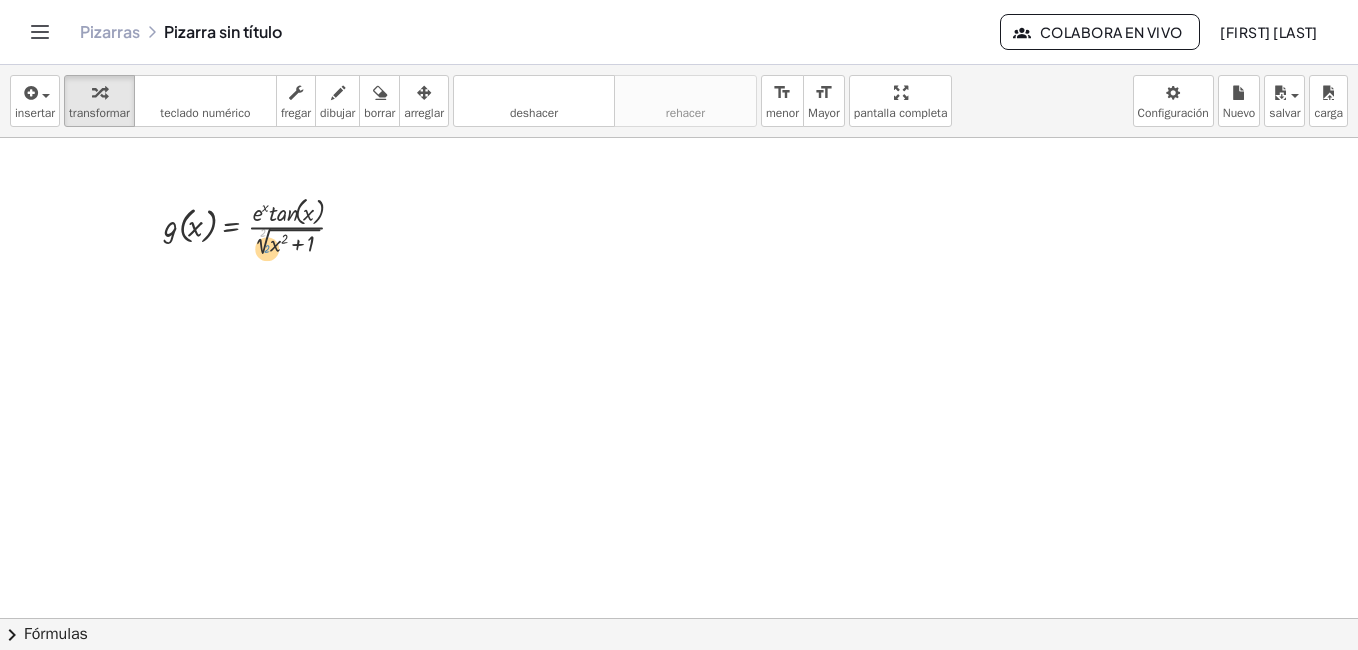 drag, startPoint x: 255, startPoint y: 237, endPoint x: 259, endPoint y: 253, distance: 16.492422 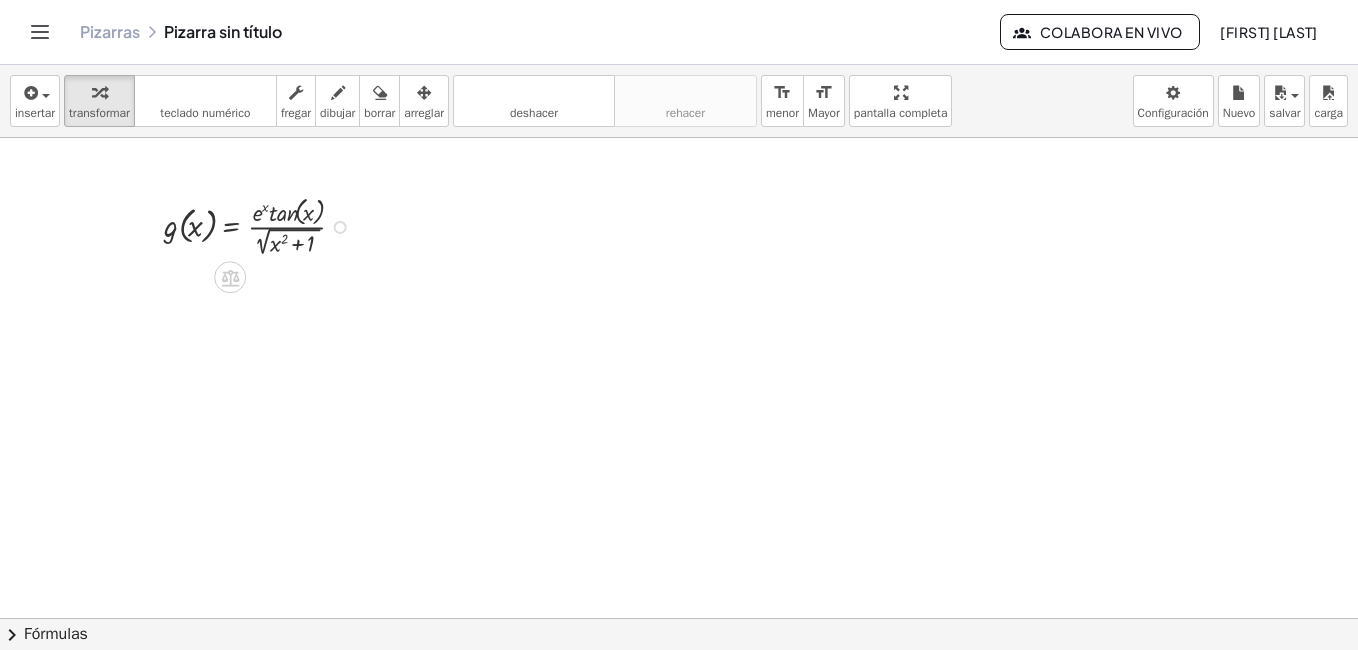 click on "Fix a mistake Transform line Copy line as LaTeX Copy derivation as LaTeX Expand new lines: On" at bounding box center (340, 227) 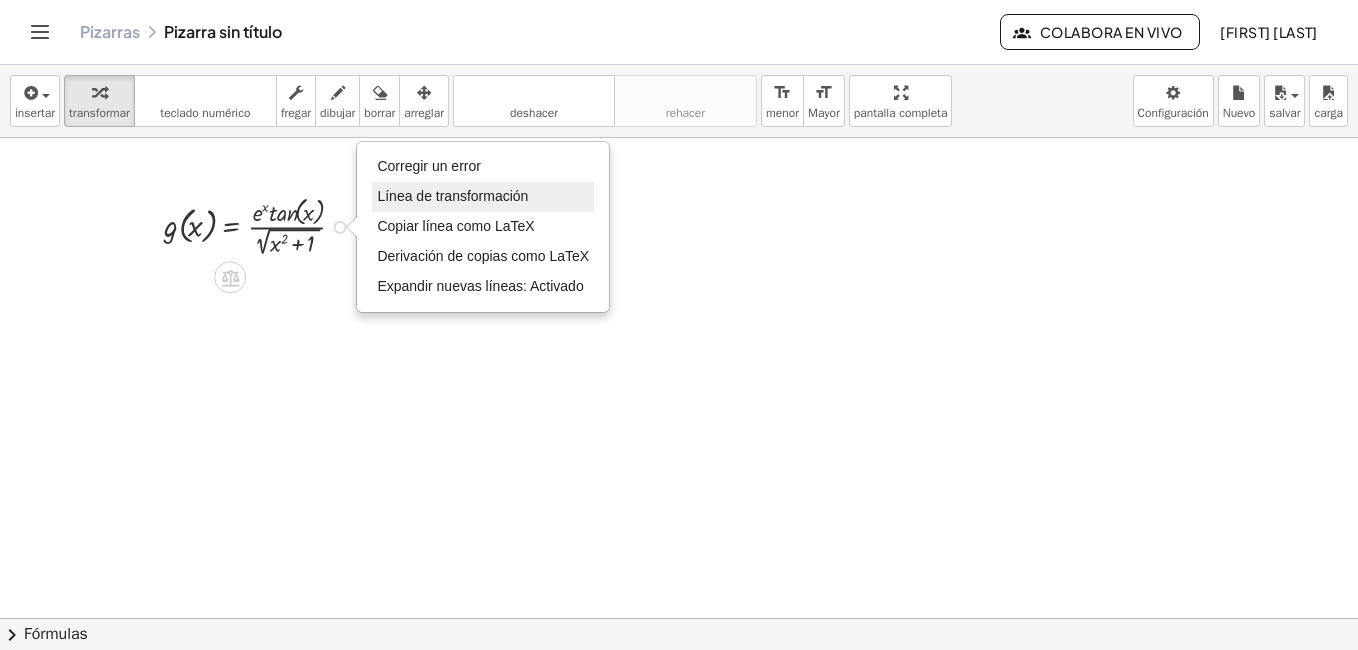 click on "Línea de transformación" at bounding box center [452, 196] 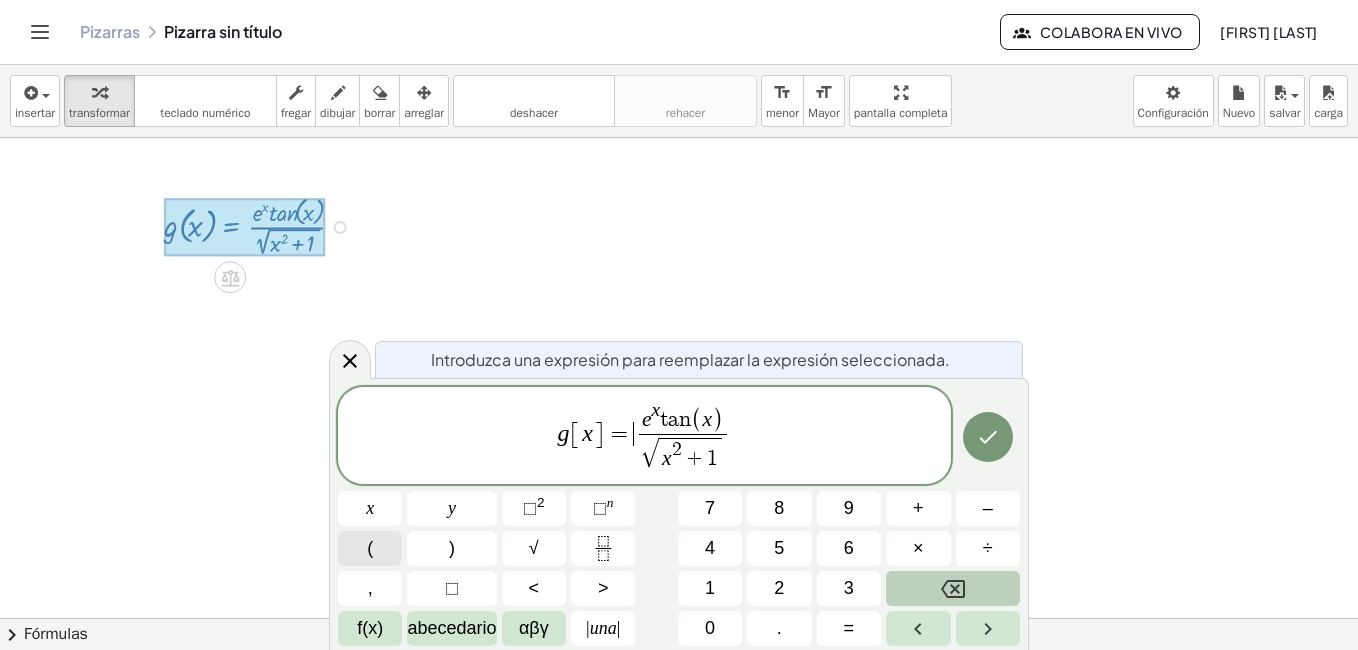 click on "(" at bounding box center [370, 548] 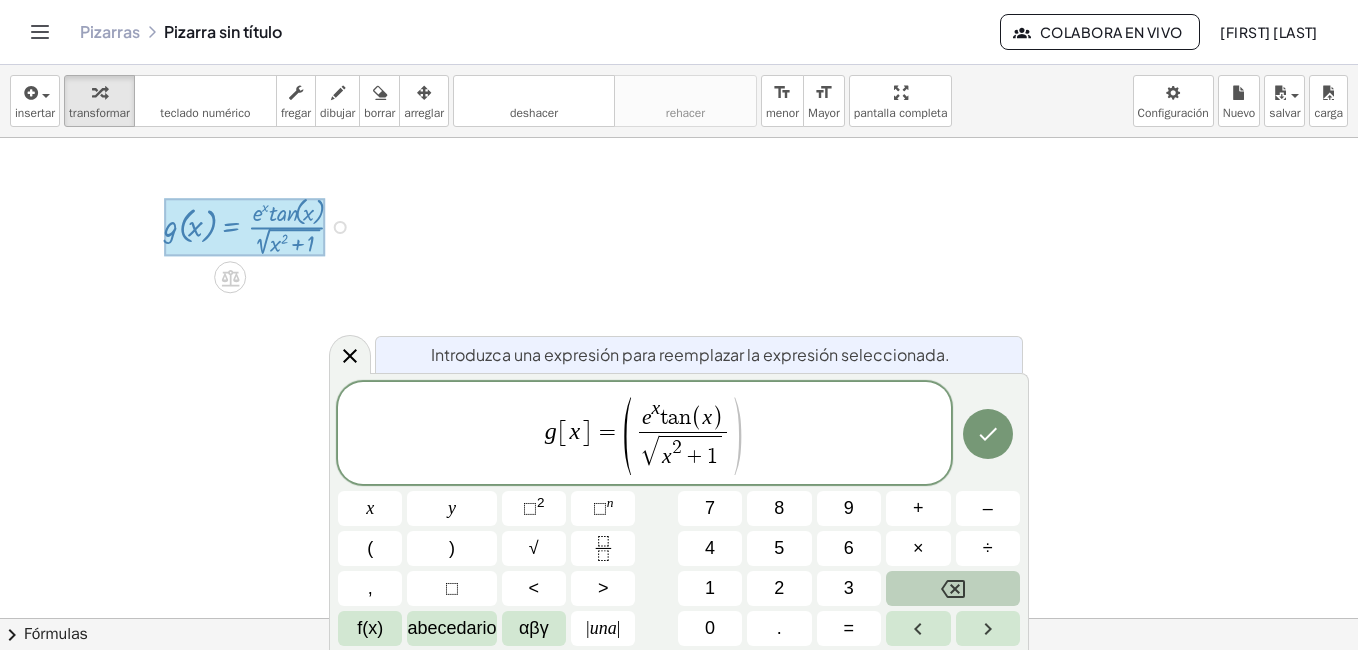 click on ")" at bounding box center (737, 436) 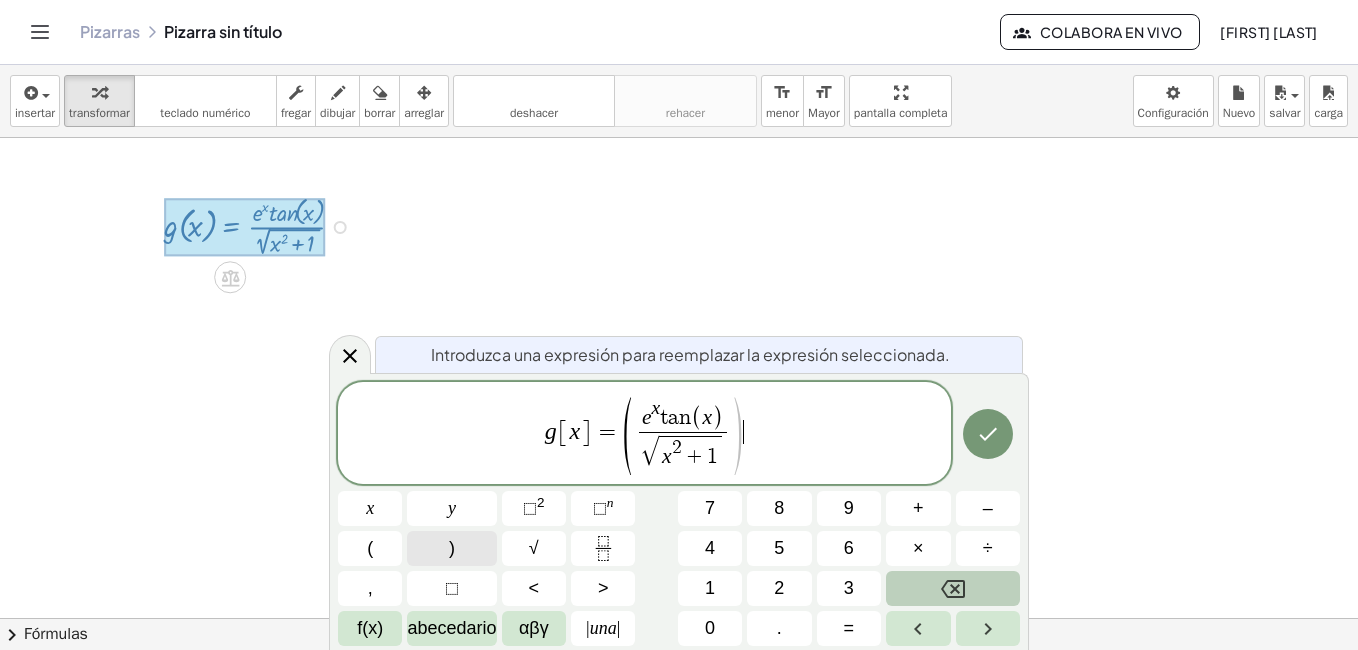 click on ")" at bounding box center (451, 548) 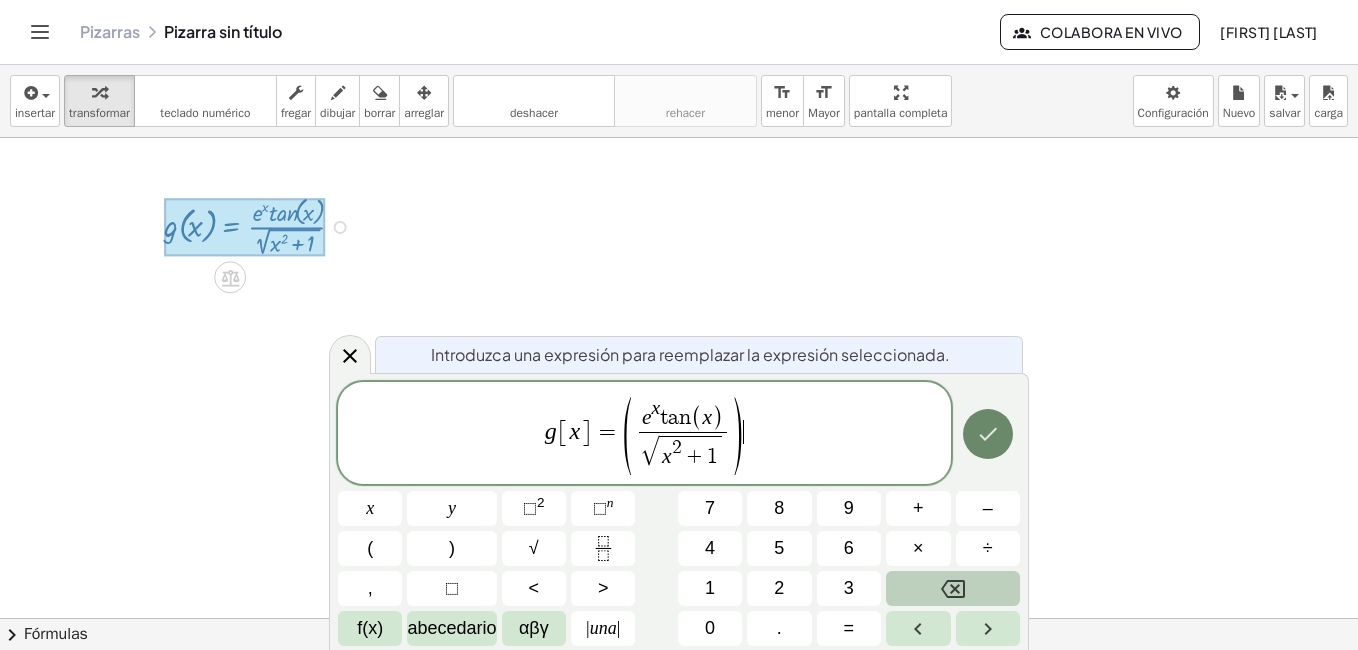 click 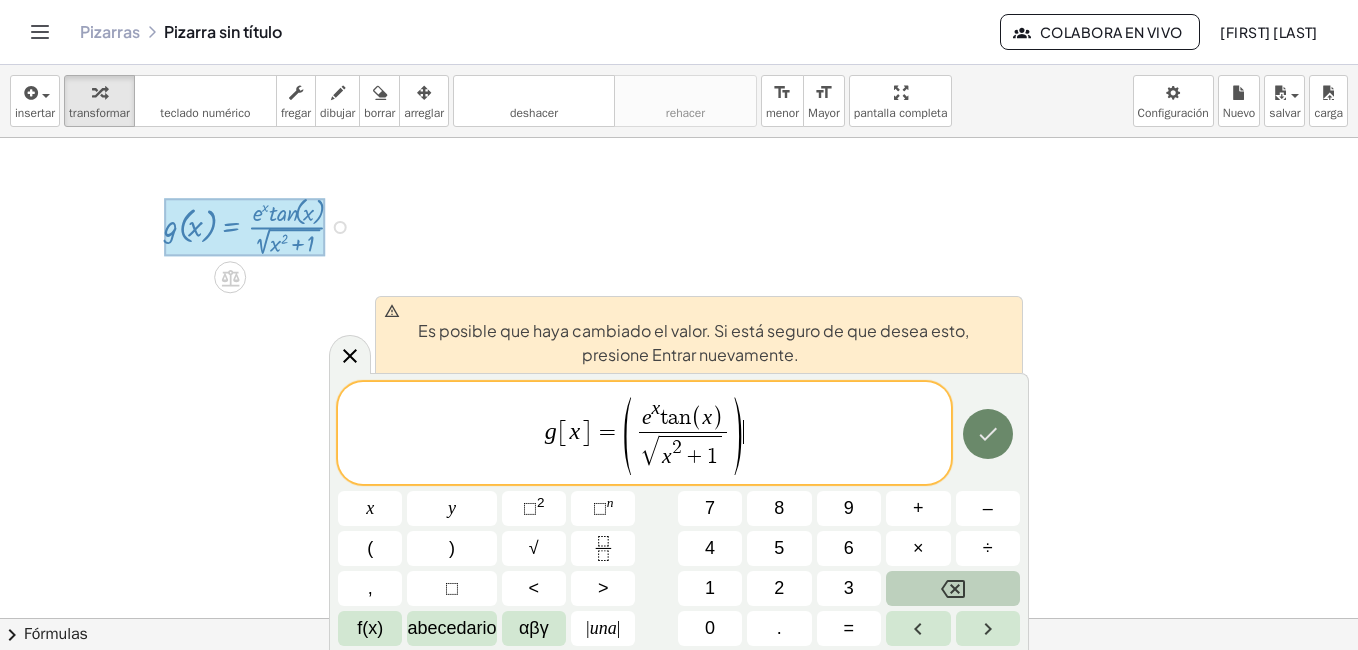 click 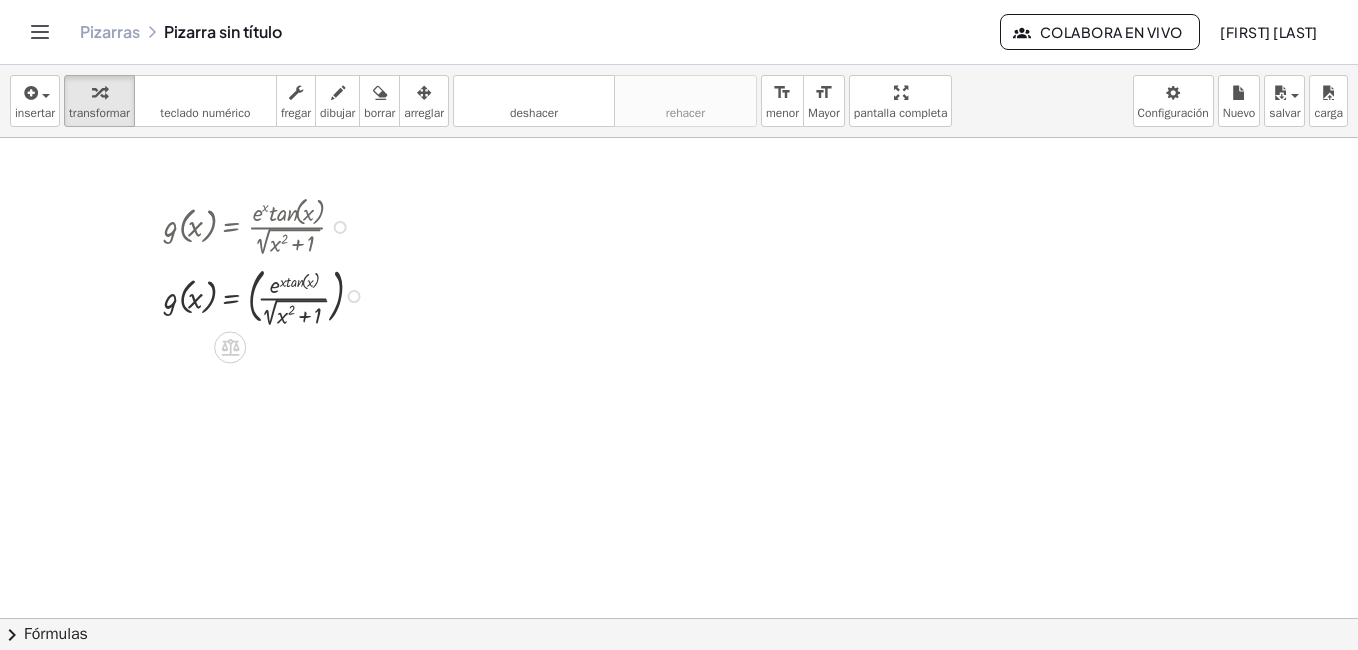 click at bounding box center (340, 227) 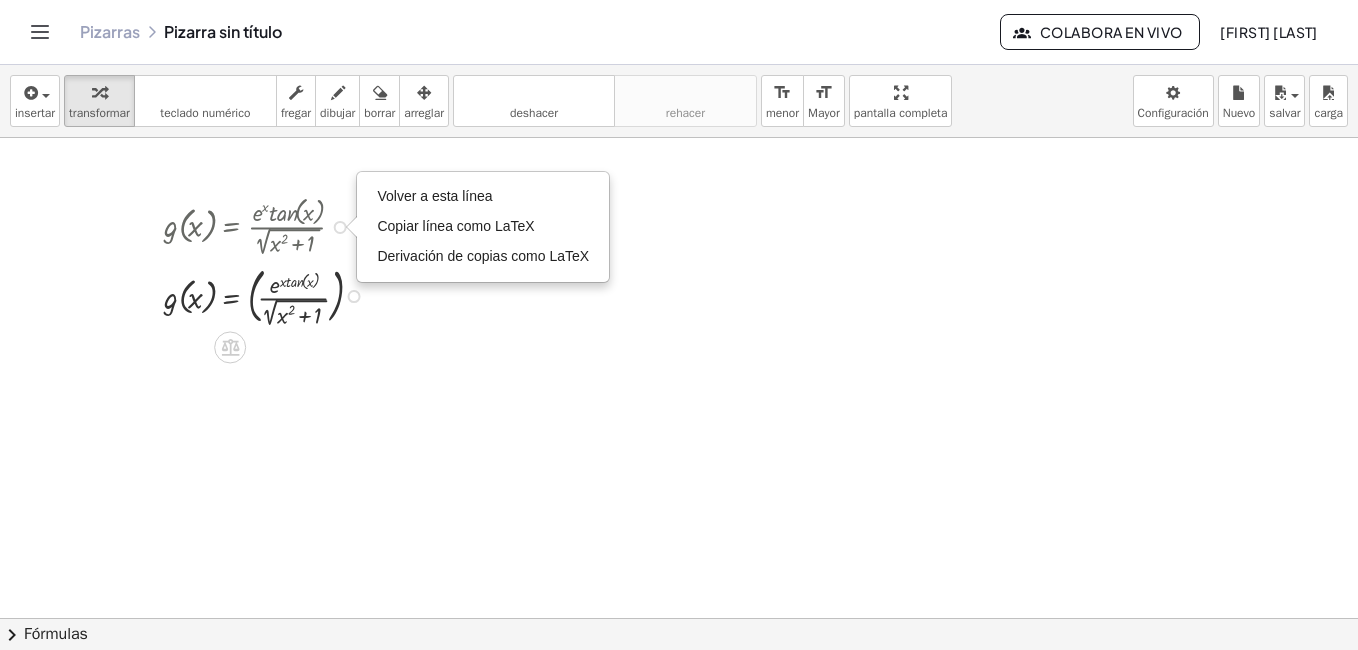 click at bounding box center (269, 225) 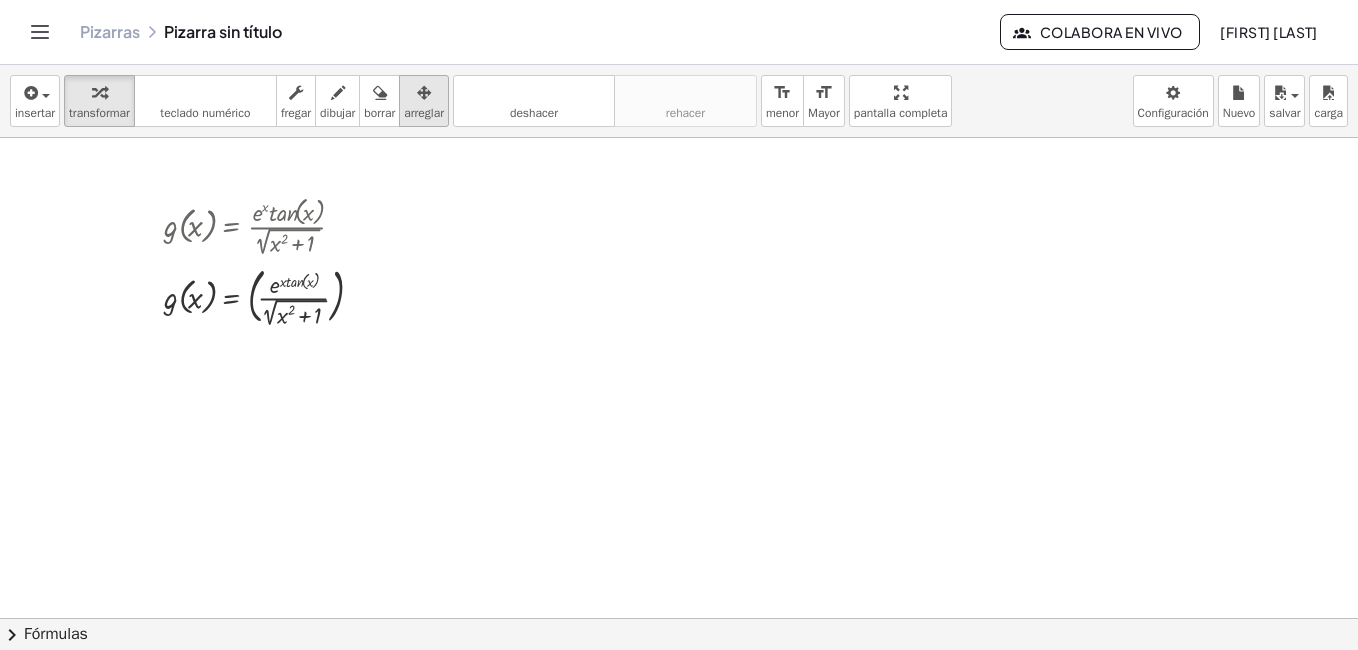 click at bounding box center (424, 93) 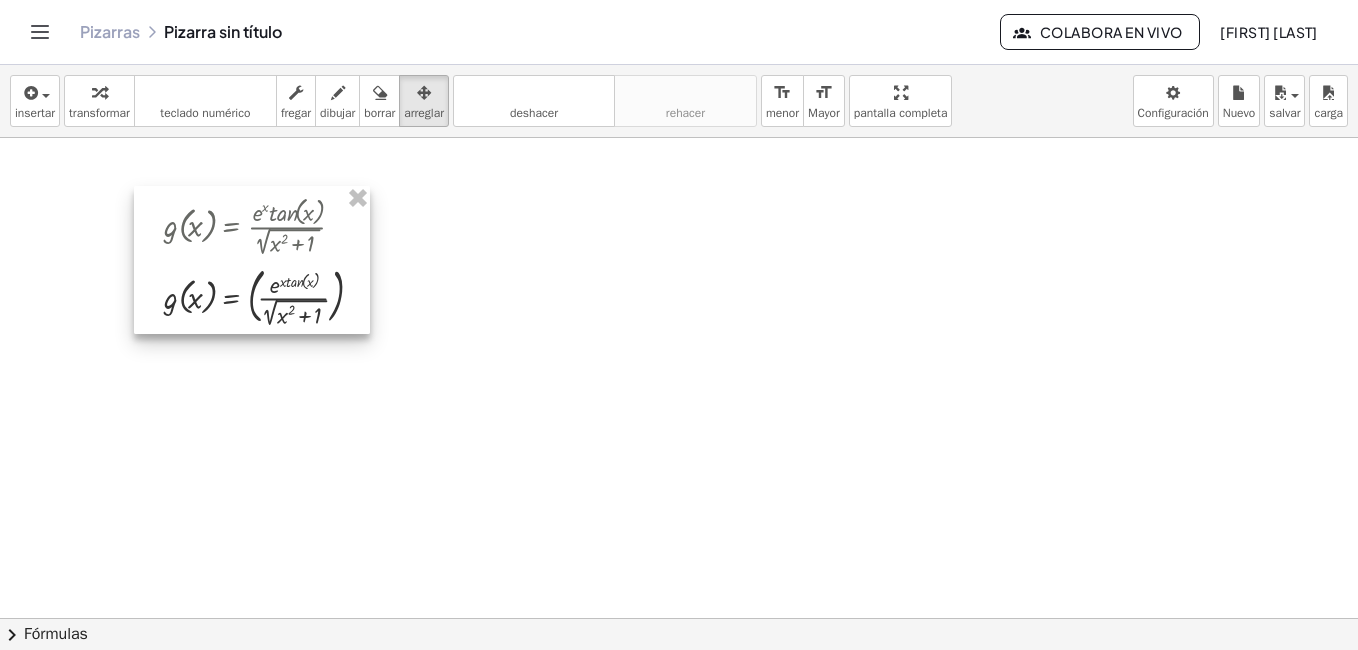 click at bounding box center [252, 260] 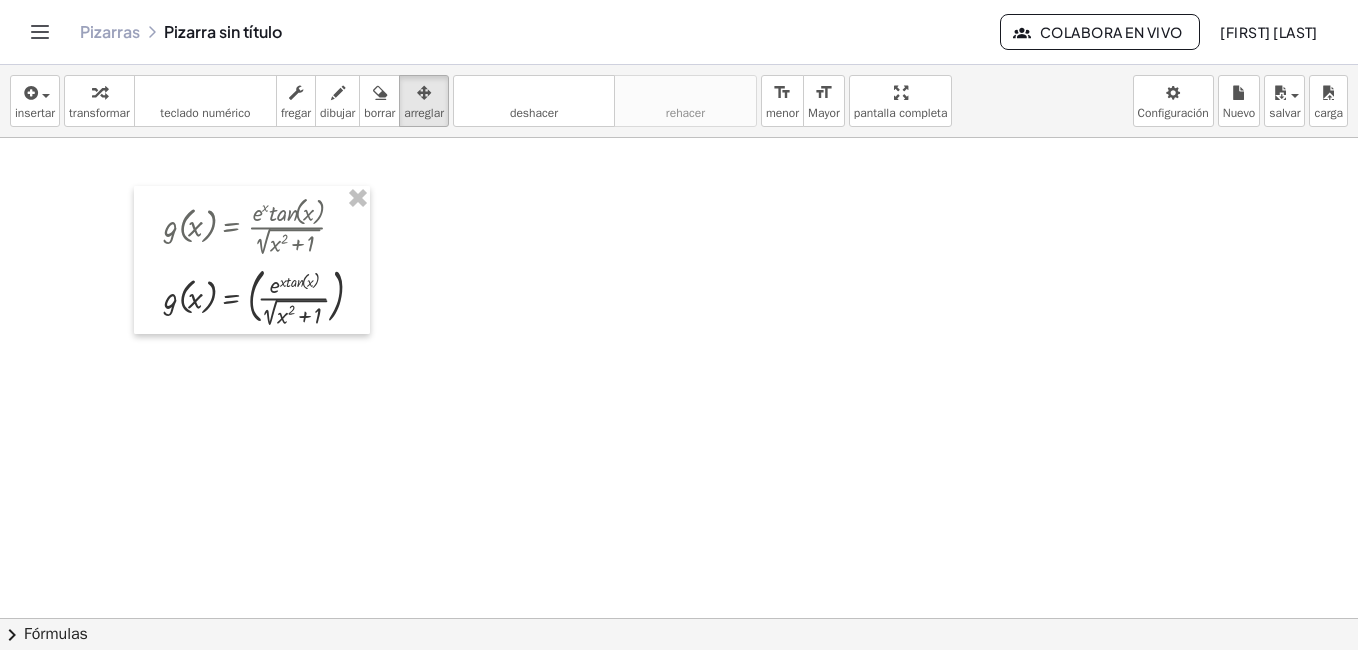 drag, startPoint x: 456, startPoint y: 205, endPoint x: 442, endPoint y: 209, distance: 14.56022 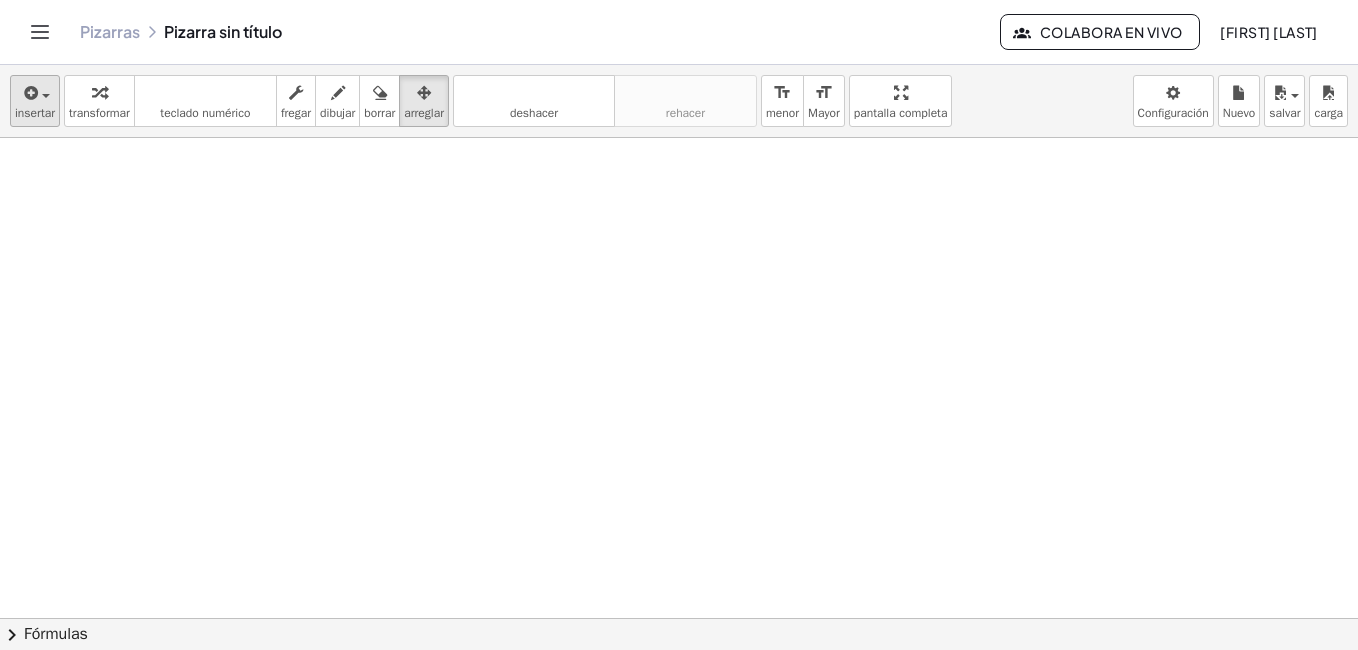 drag, startPoint x: 9, startPoint y: 95, endPoint x: 23, endPoint y: 114, distance: 23.600847 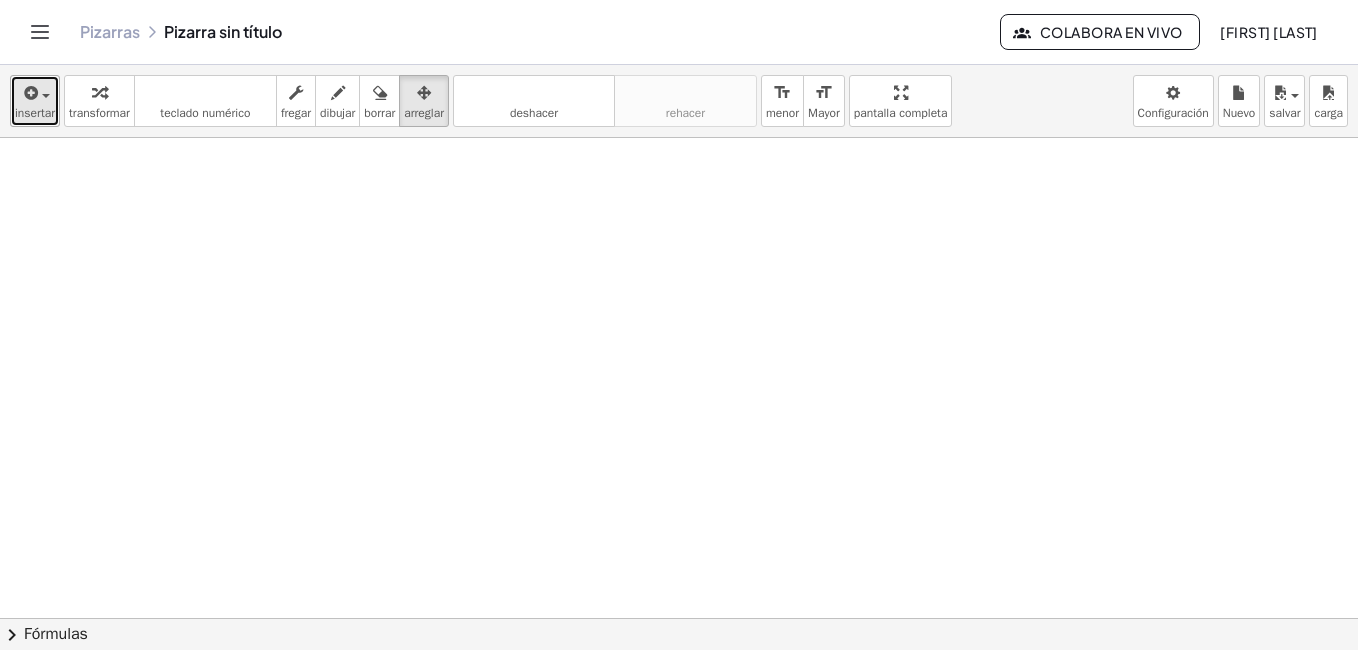 click on "insertar" at bounding box center [35, 113] 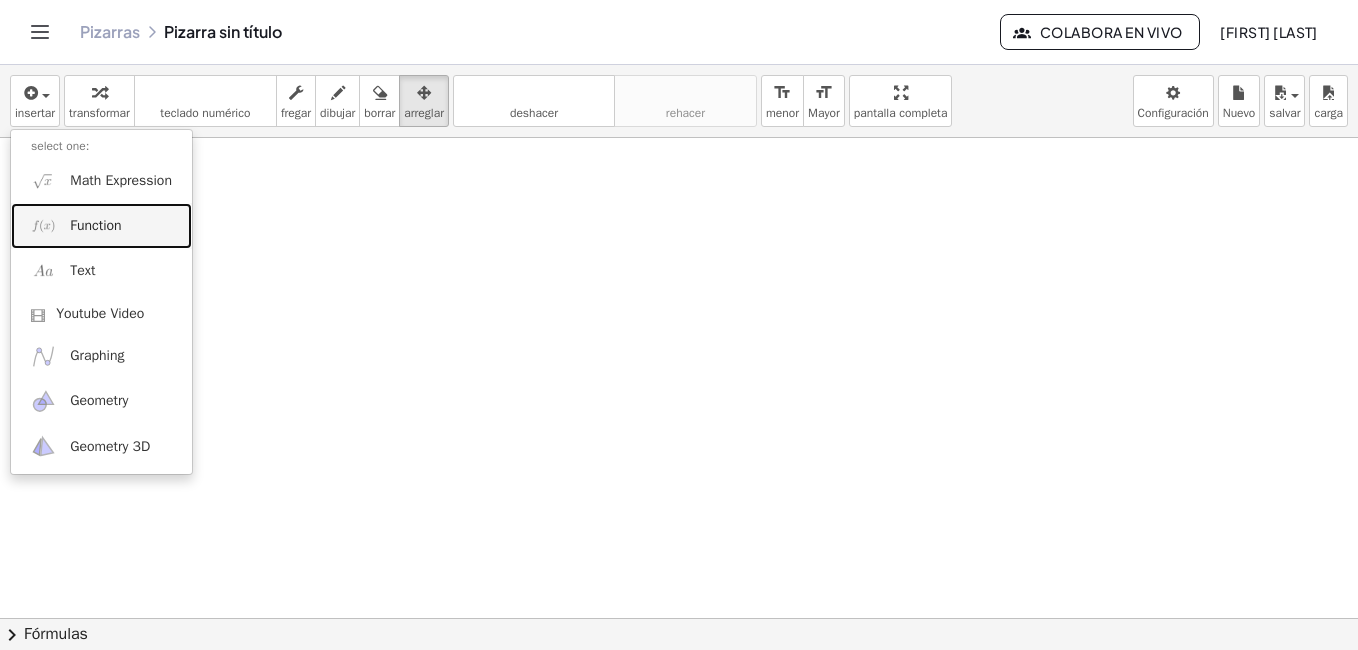 click on "Function" at bounding box center [101, 225] 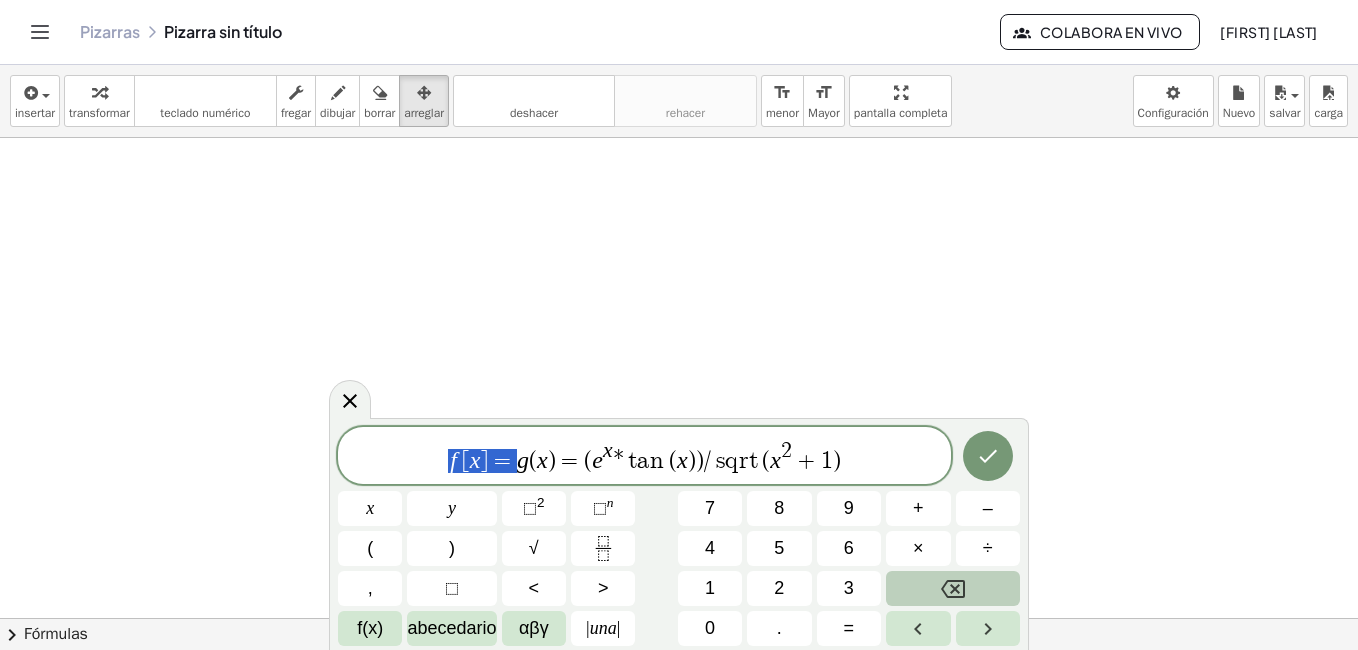 drag, startPoint x: 507, startPoint y: 459, endPoint x: 448, endPoint y: 459, distance: 59 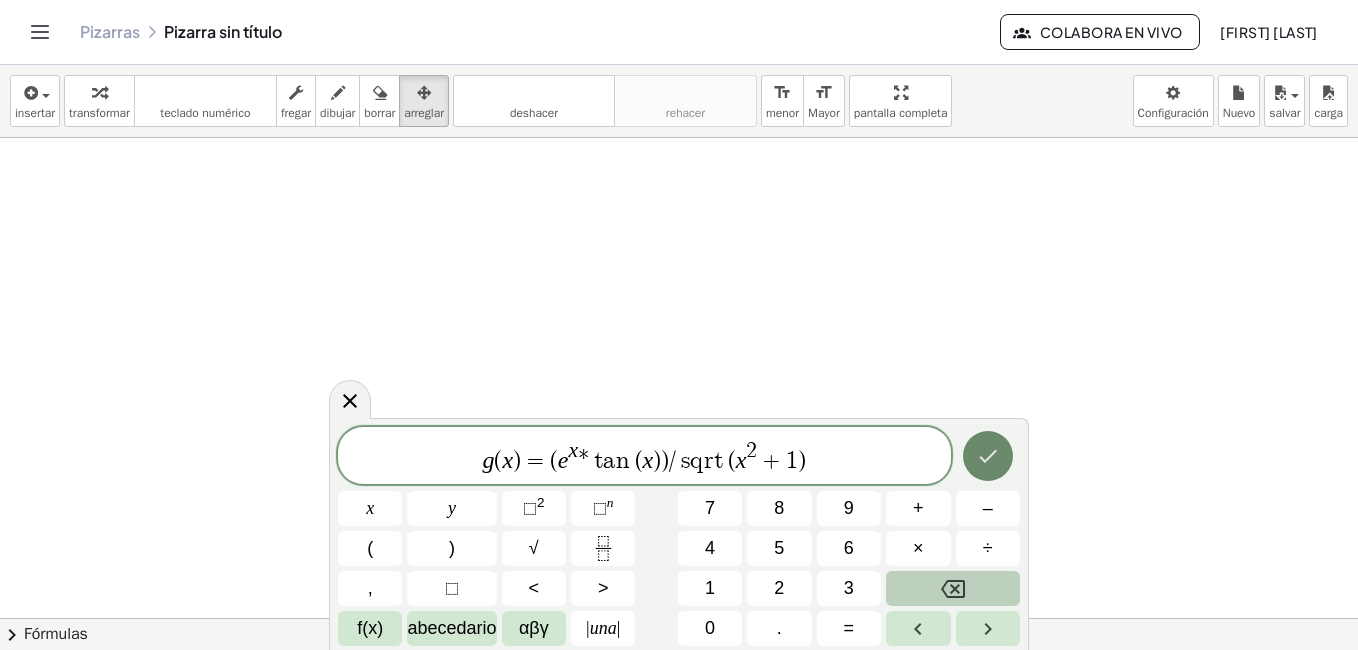 click 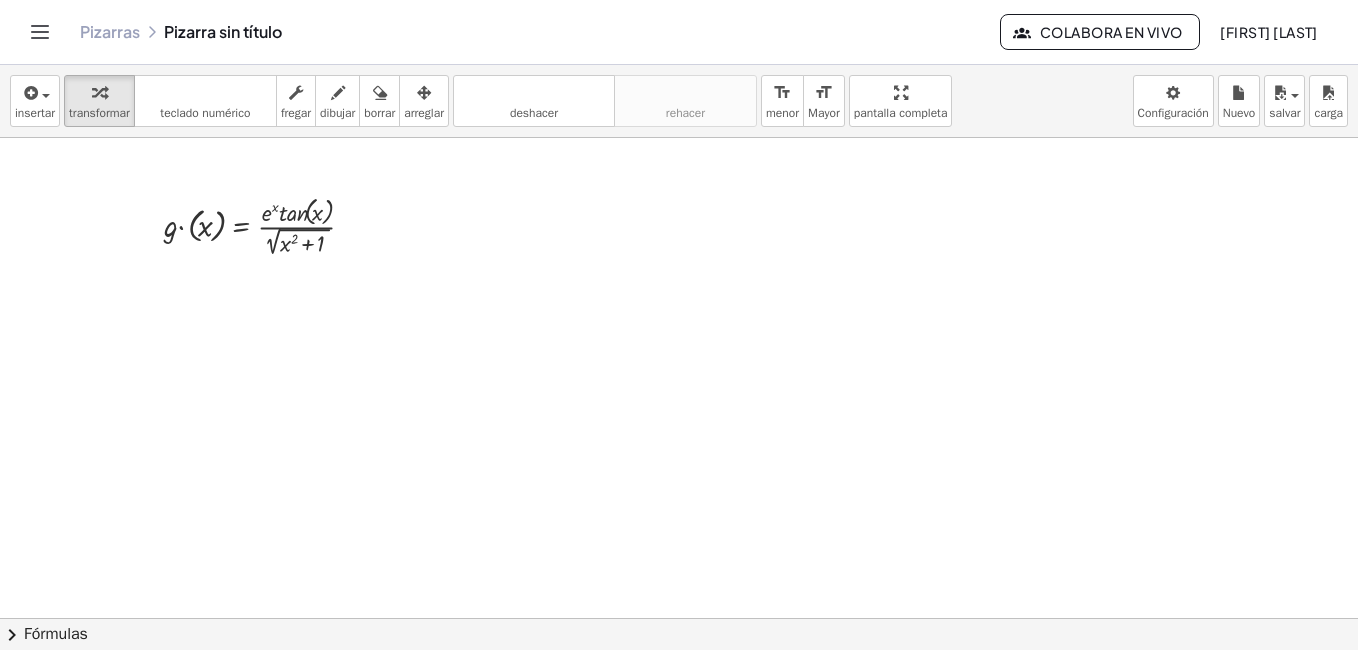 click at bounding box center (679, 618) 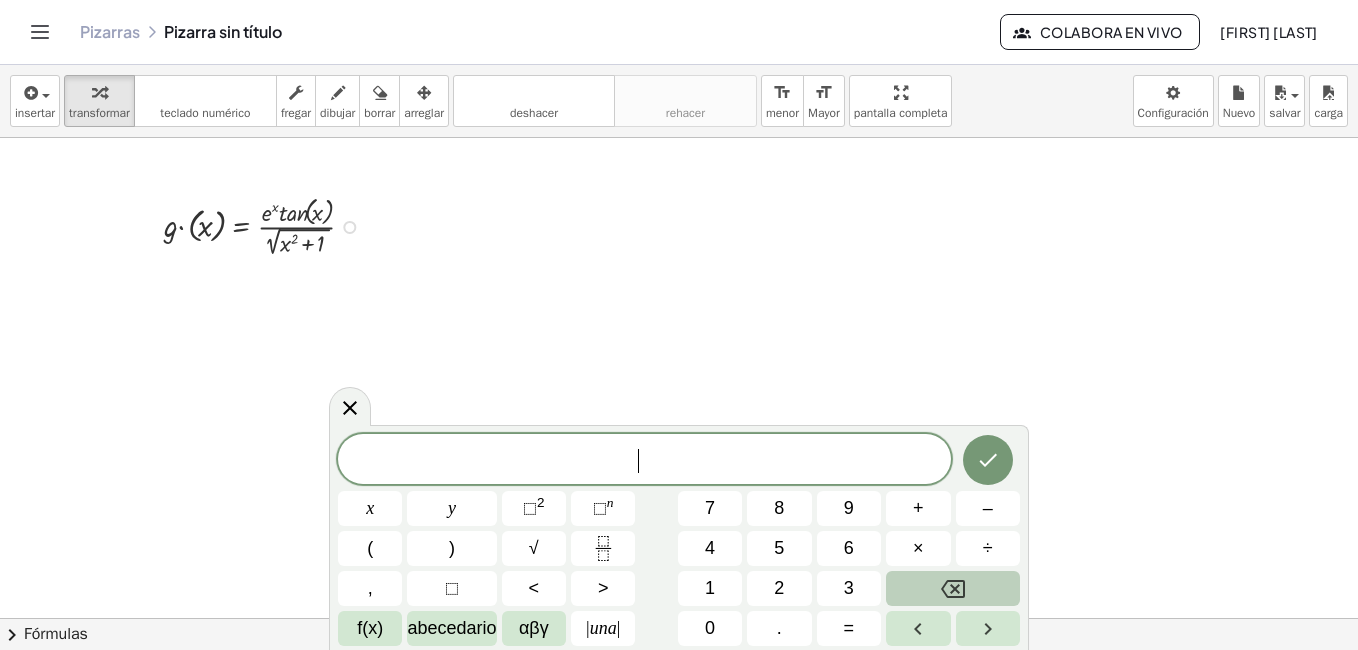 click at bounding box center (267, 225) 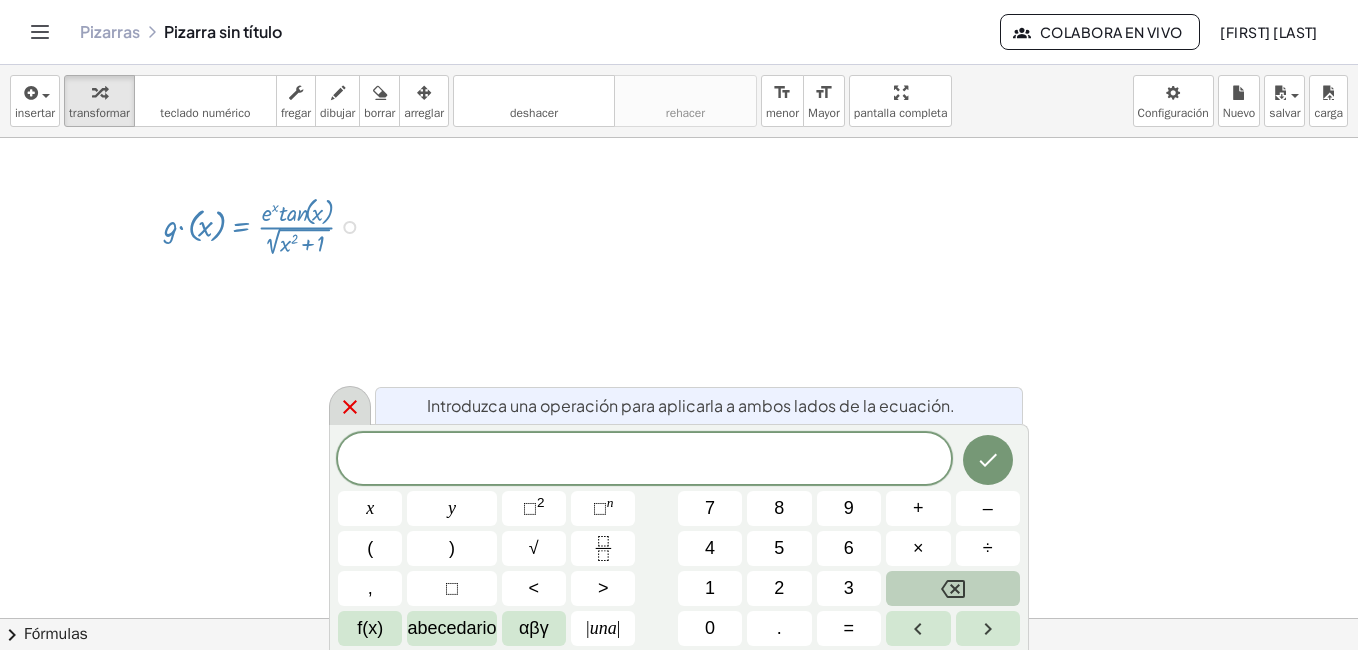 click 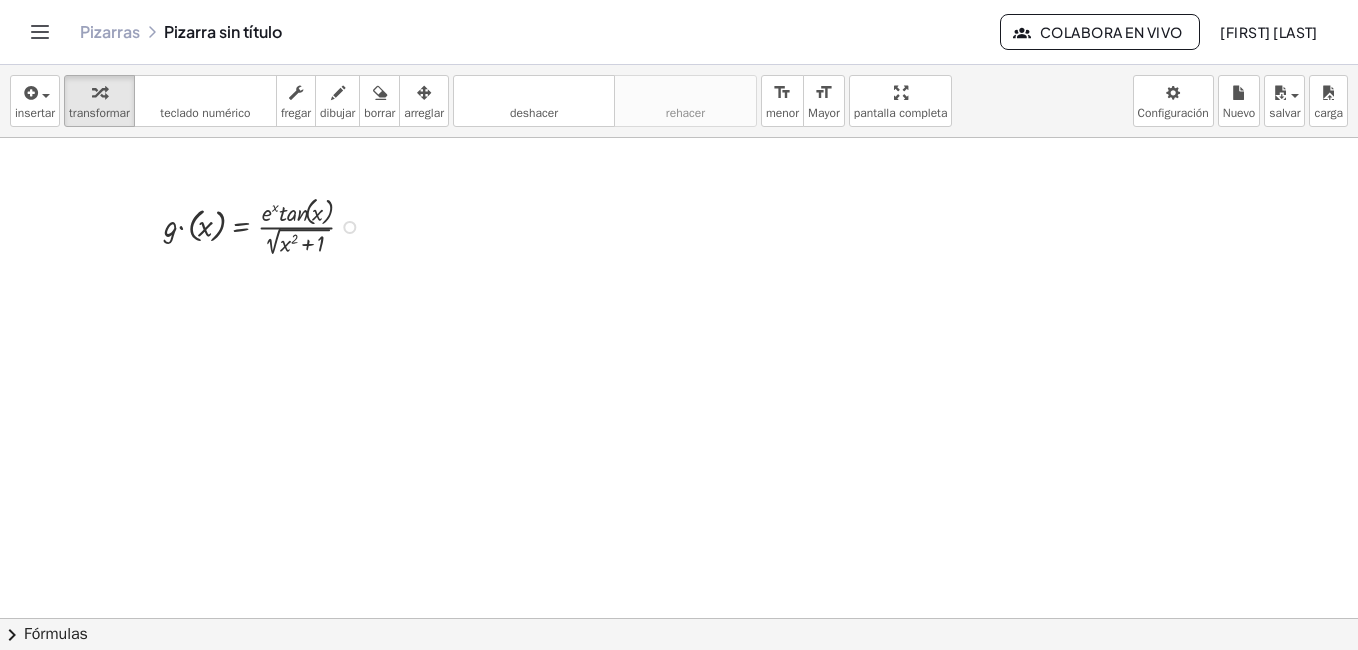 click at bounding box center (267, 225) 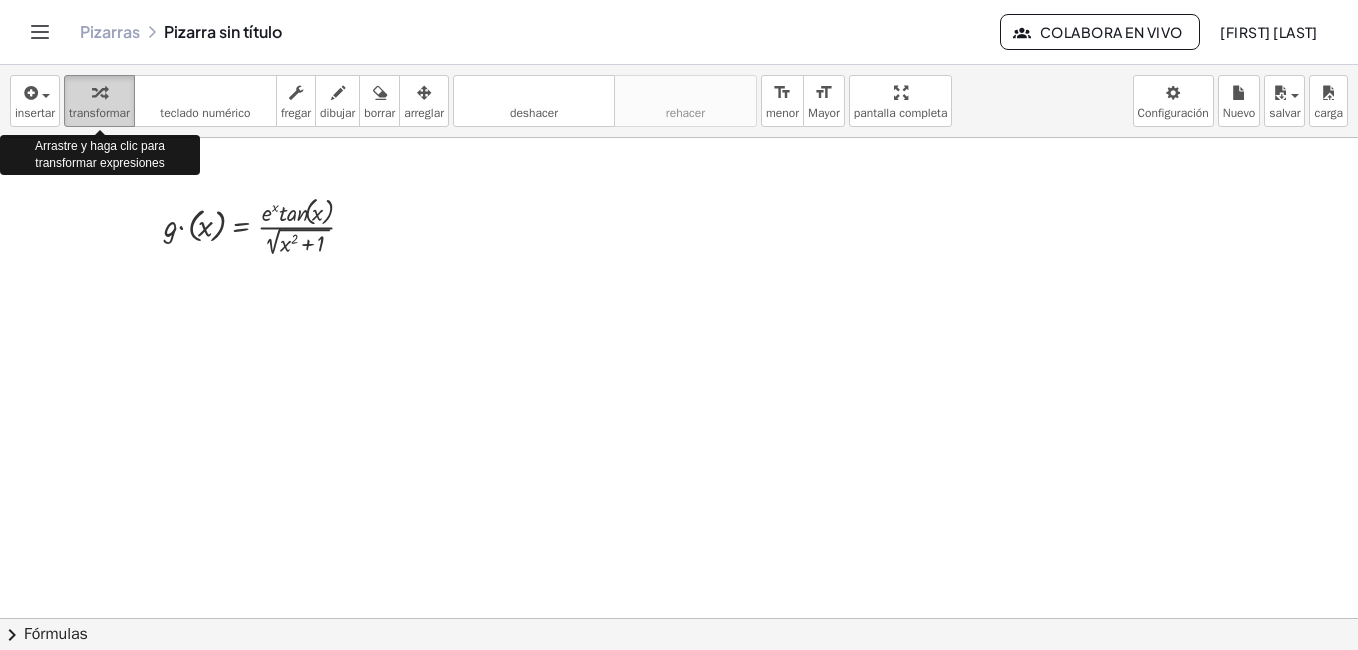 click on "transformar" at bounding box center [99, 113] 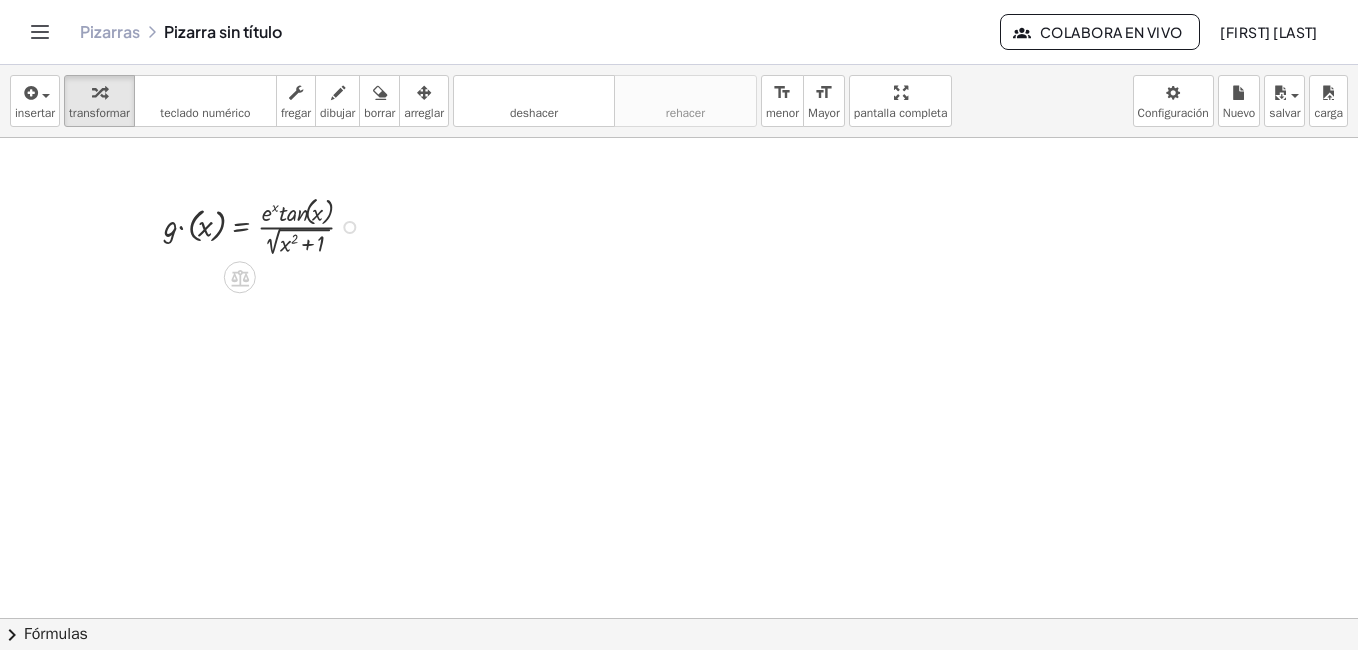 click at bounding box center [267, 225] 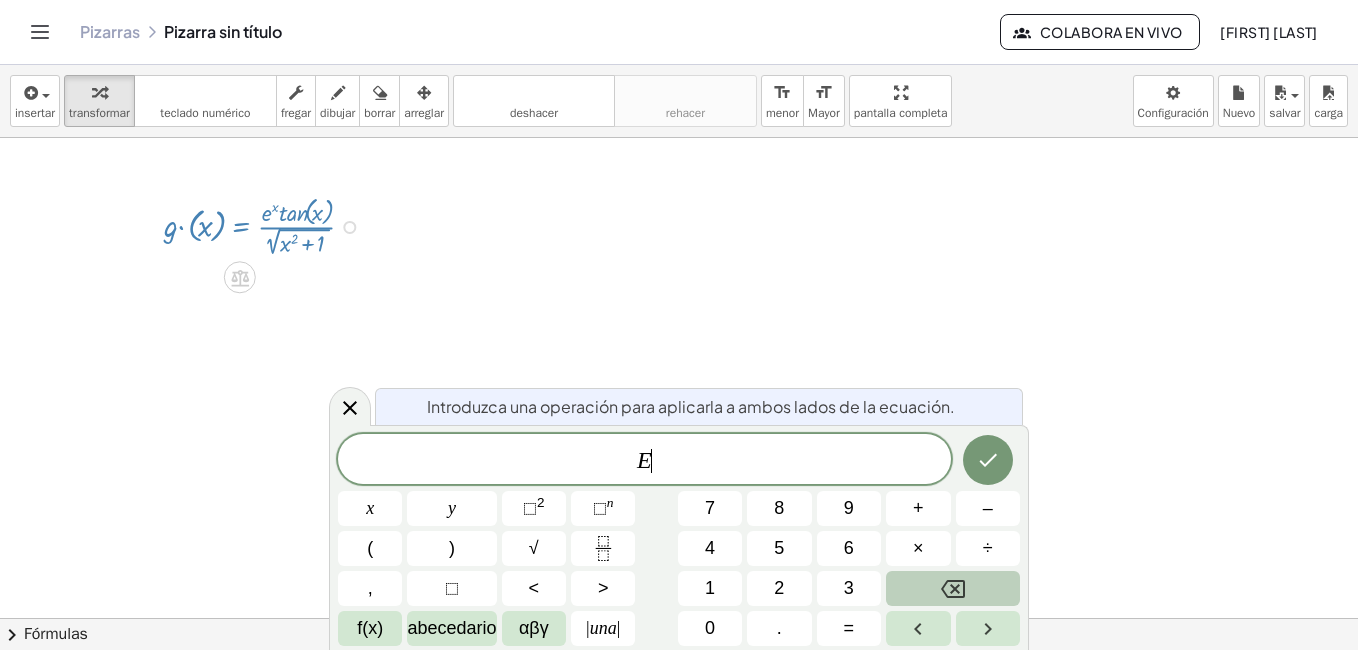 click at bounding box center [267, 225] 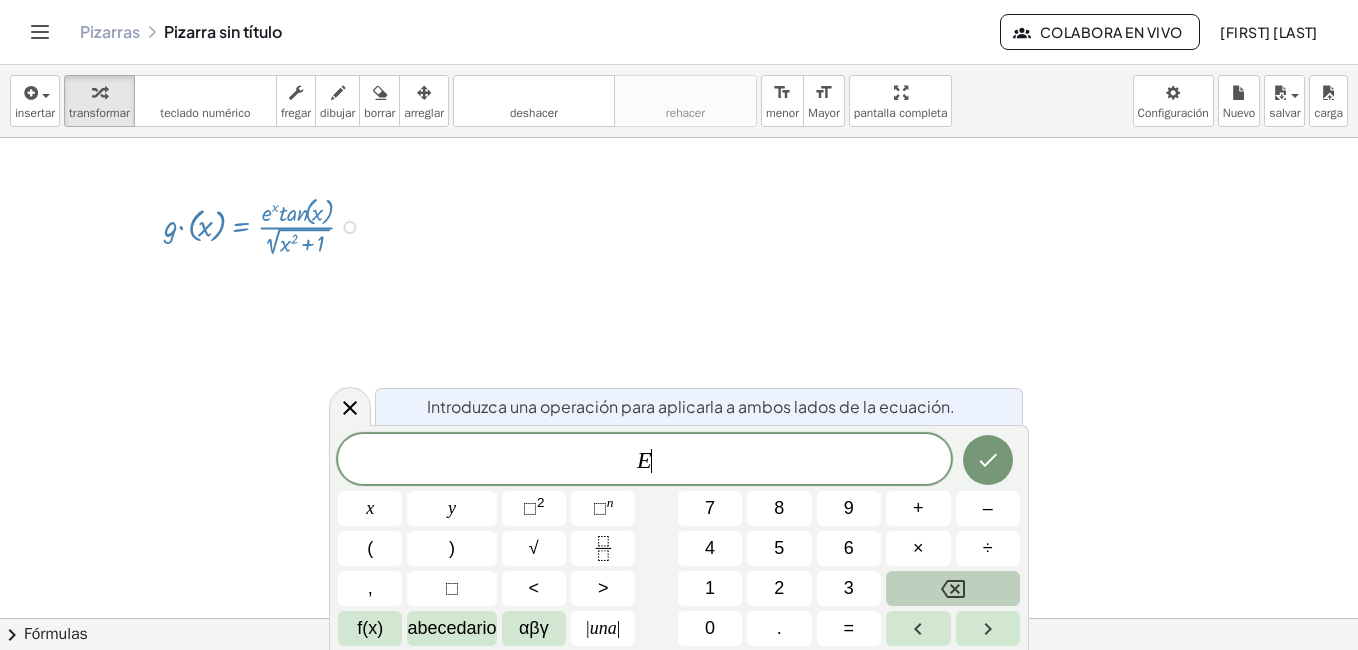 click at bounding box center [349, 227] 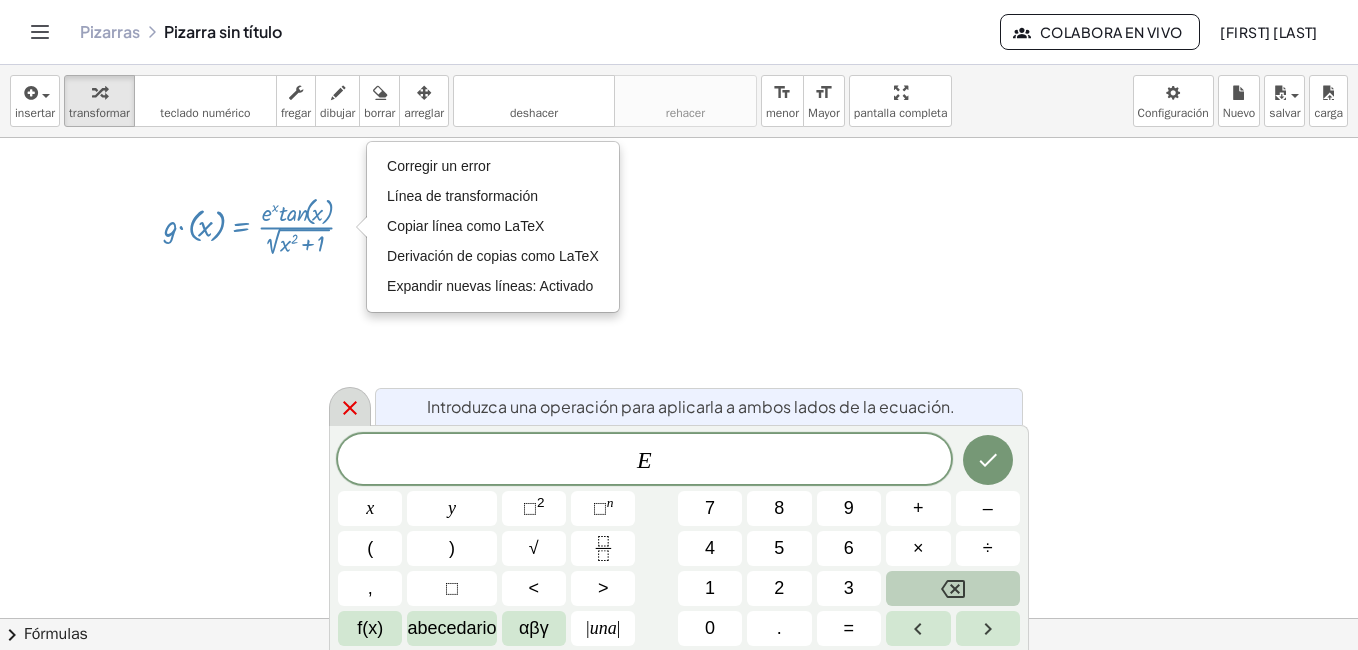 click 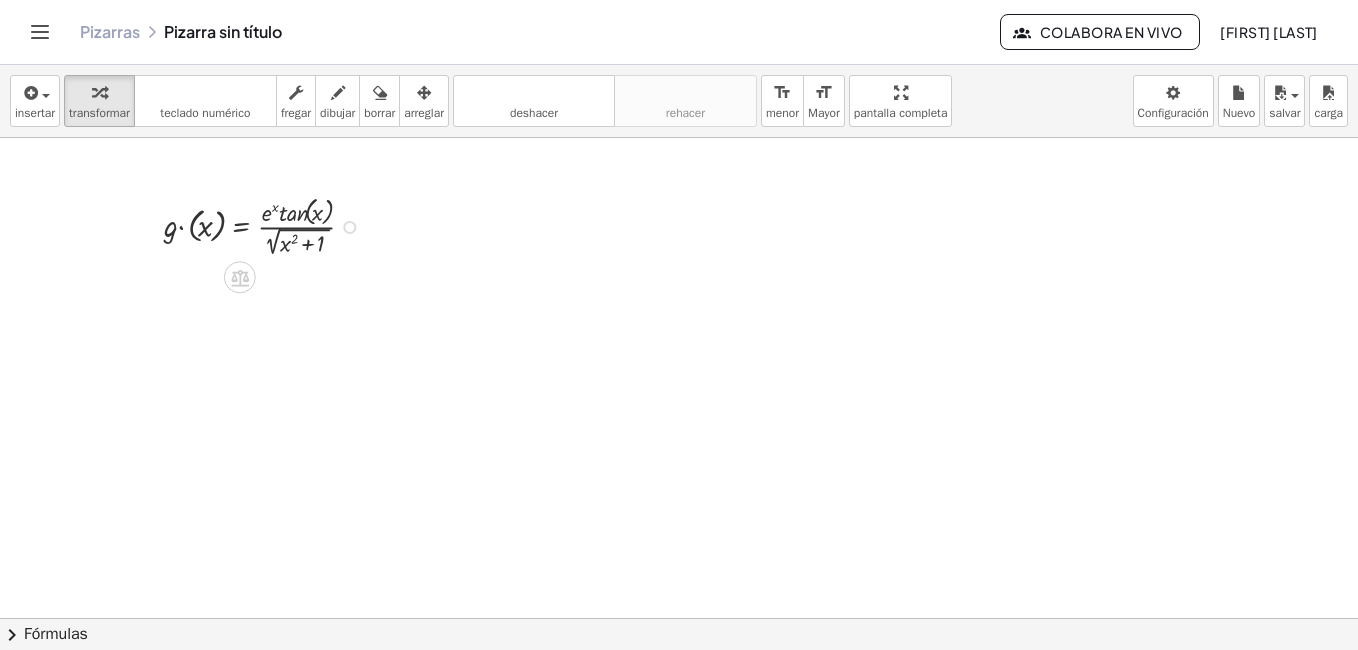 click on "Fix a mistake Transform line Copy line as LaTeX Copy derivation as LaTeX Expand new lines: On" at bounding box center [349, 227] 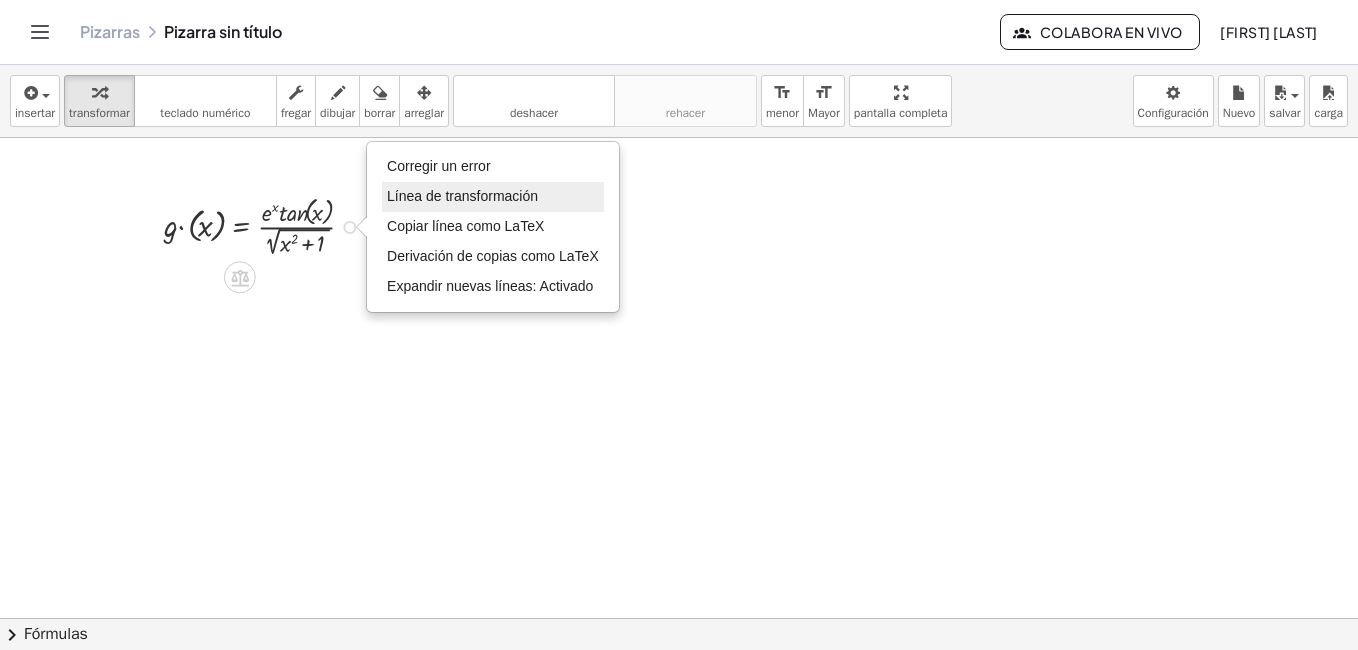click on "Línea de transformación" at bounding box center (462, 196) 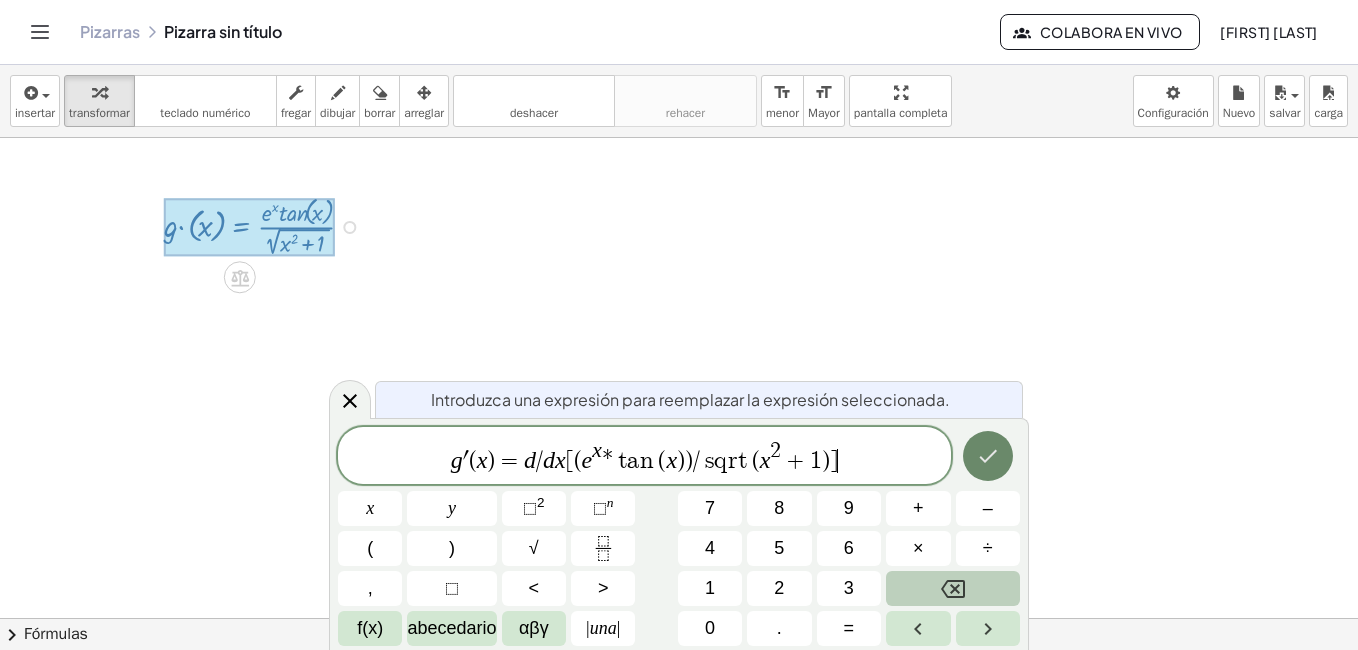 click 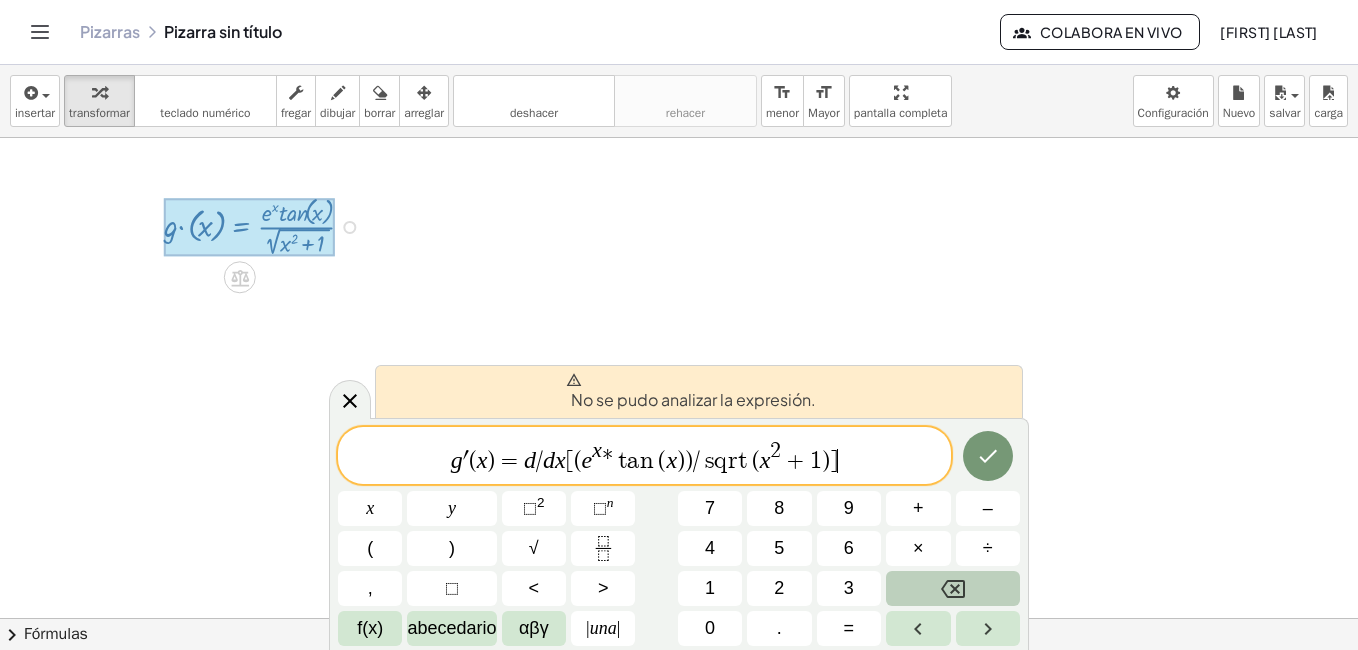 click on "g ′ ( x ) = d / d x [ ( e x * t a n ( x ) ) / s q r t ( x 2 + 1 ) ] ​" at bounding box center (644, 457) 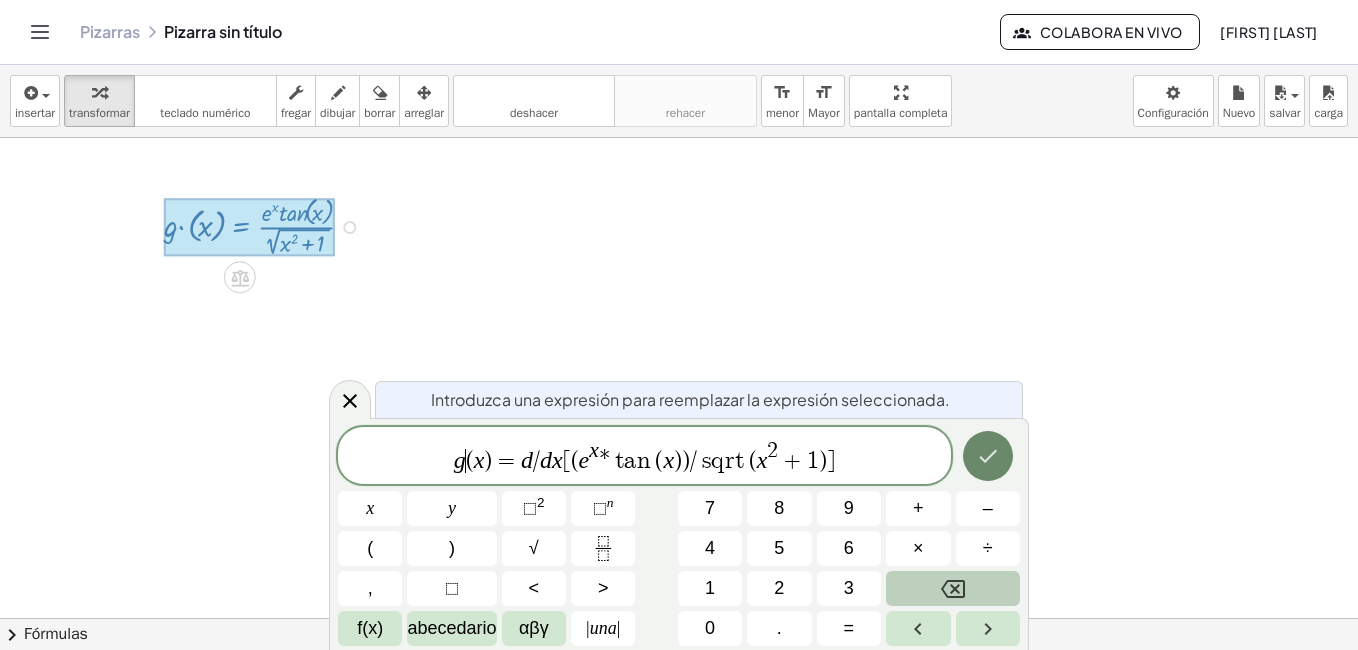 click 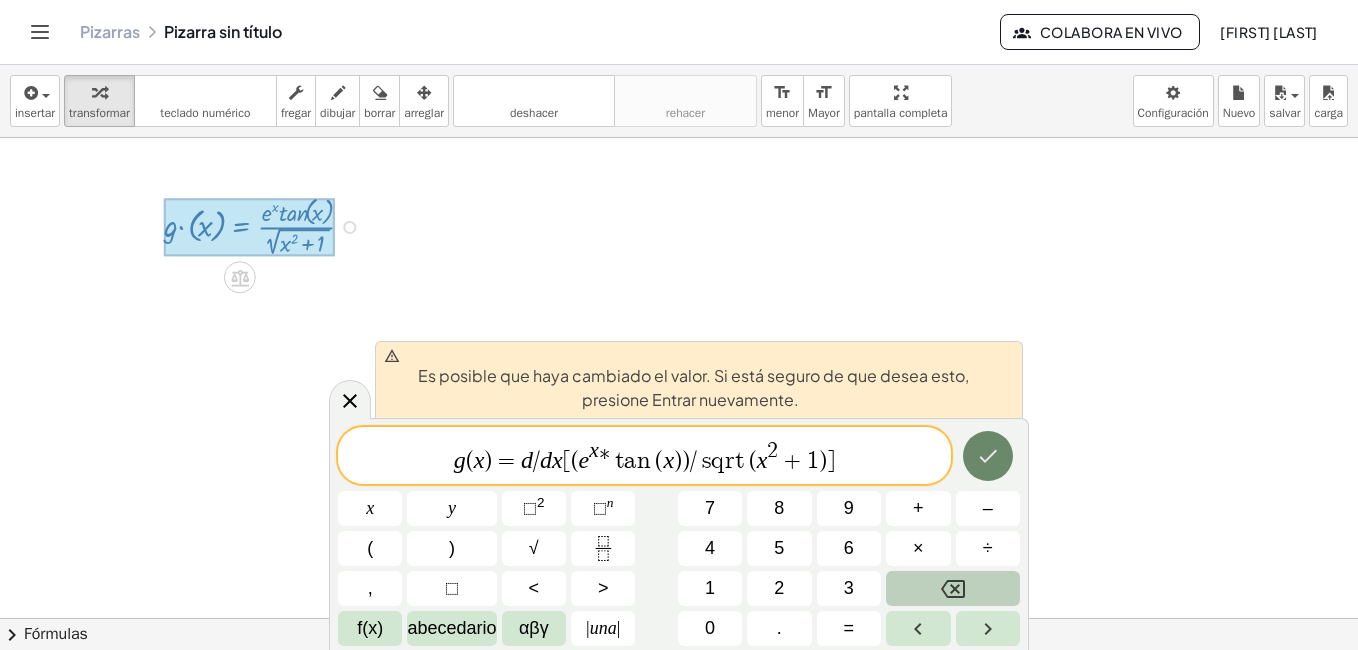 click 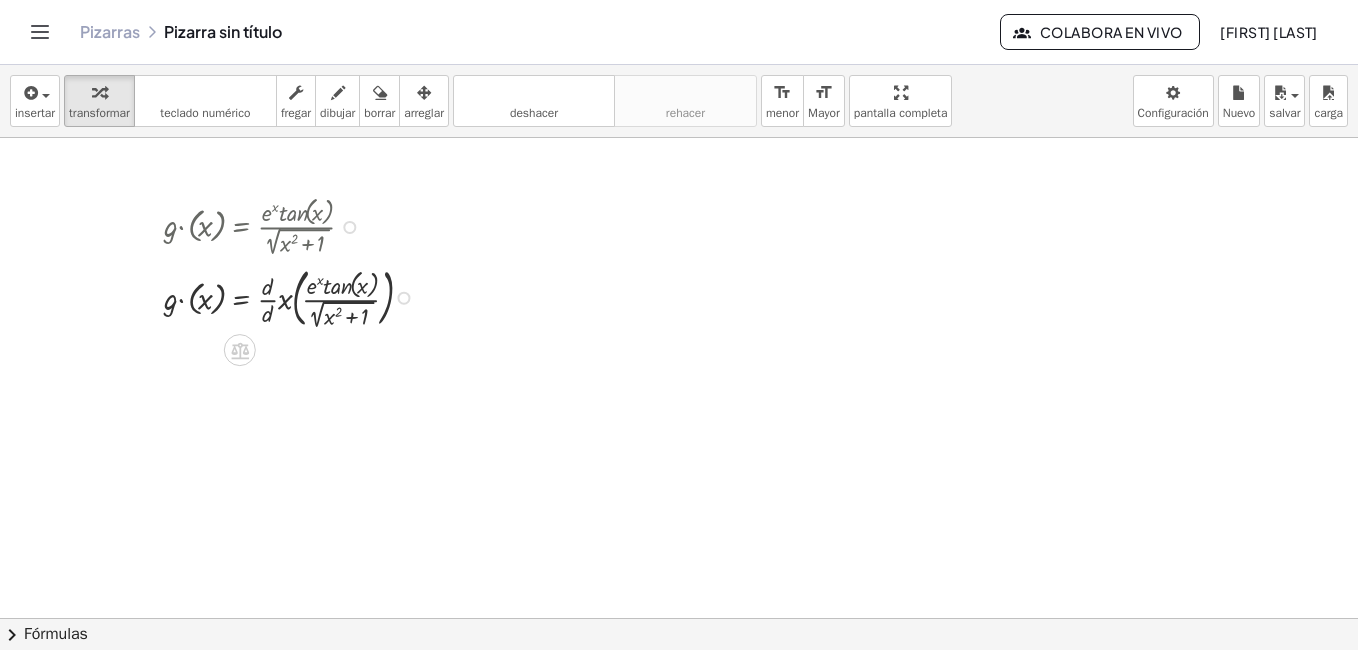 drag, startPoint x: 265, startPoint y: 301, endPoint x: 305, endPoint y: 300, distance: 40.012497 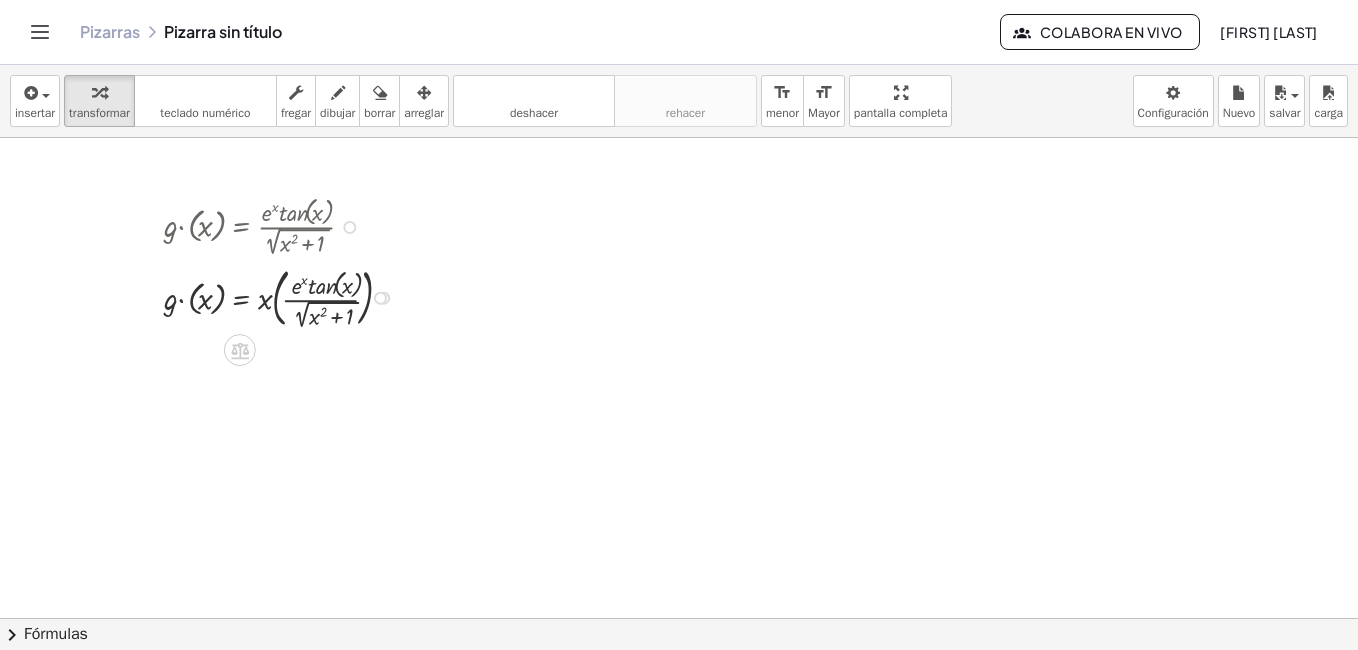 click at bounding box center (294, 296) 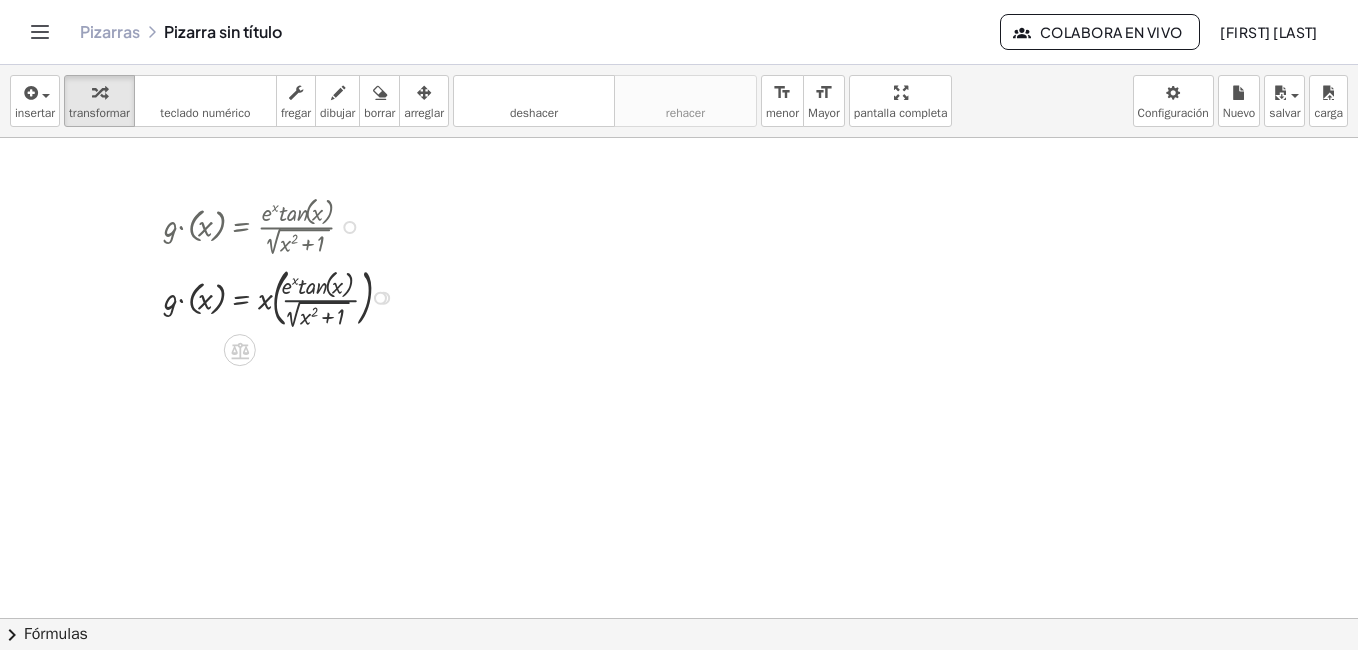 click at bounding box center (294, 296) 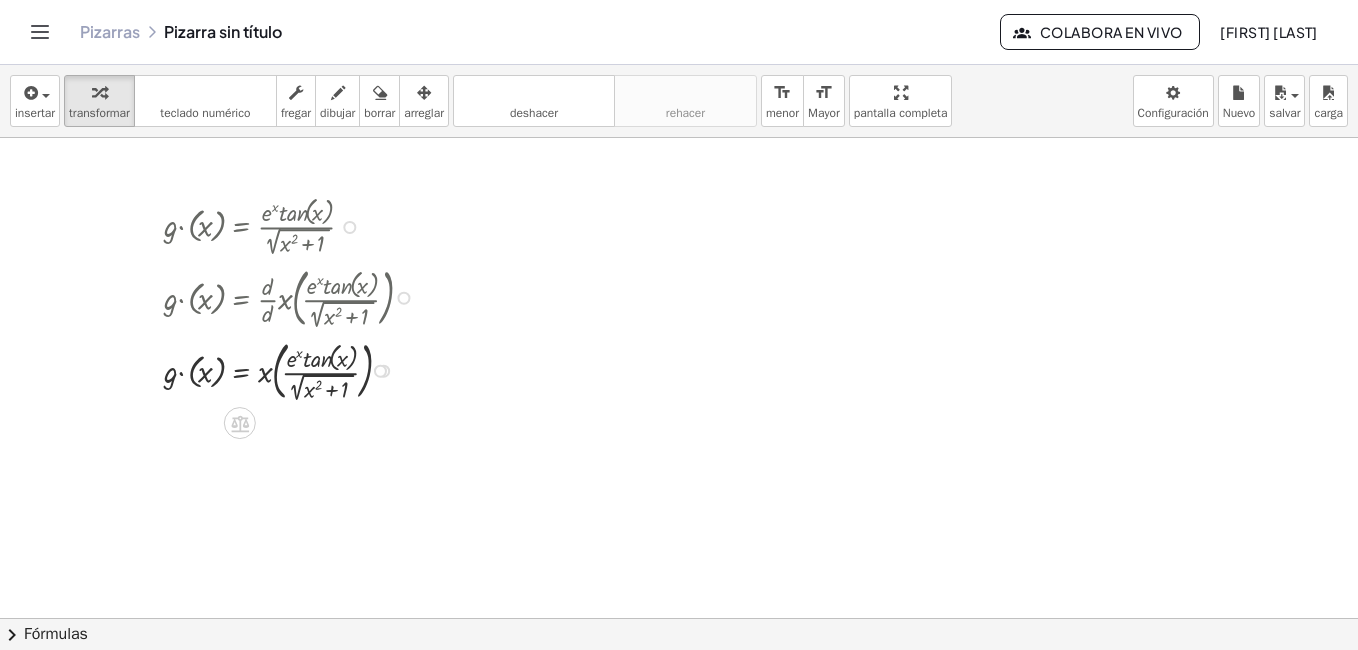 click at bounding box center (294, 296) 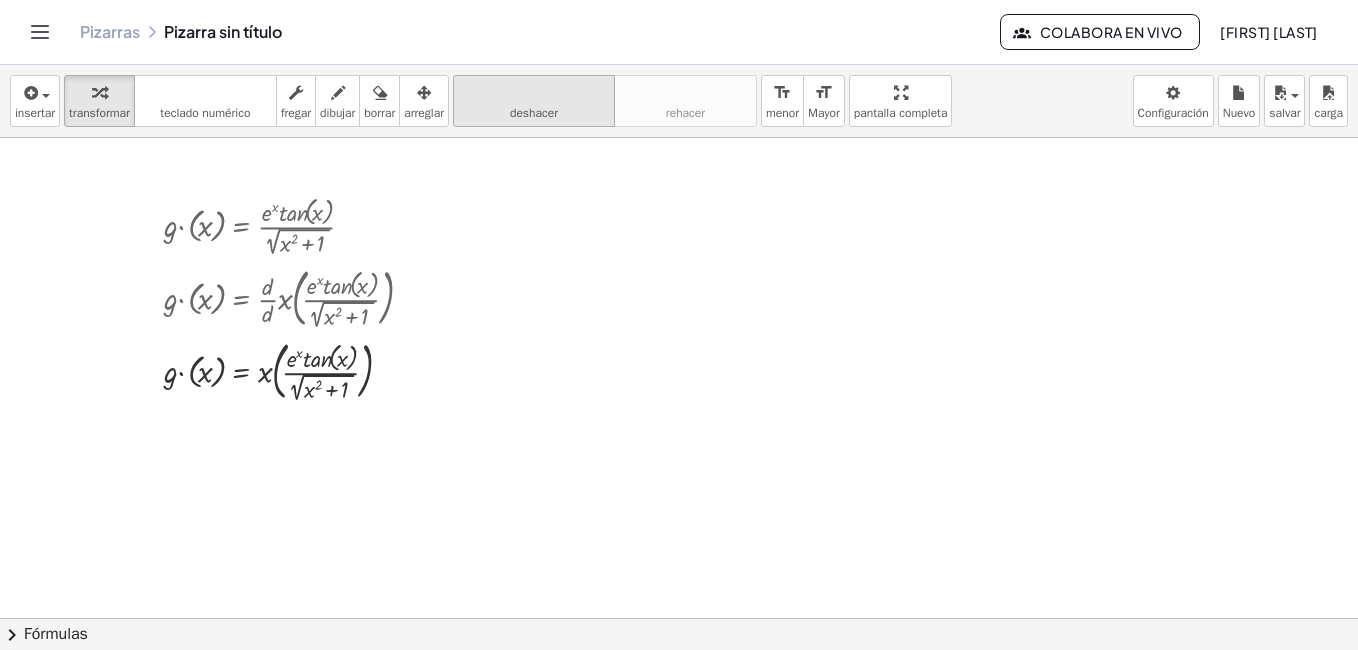 drag, startPoint x: 305, startPoint y: 300, endPoint x: 513, endPoint y: 107, distance: 283.74814 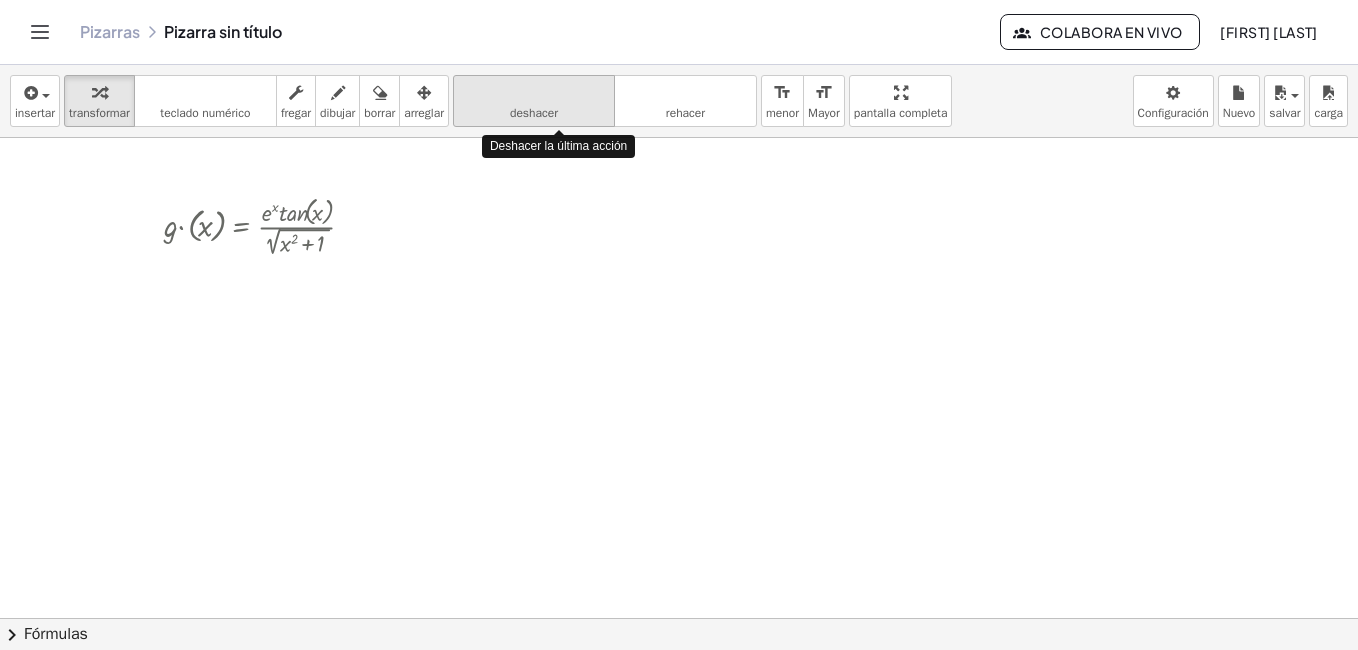 click on "deshacer deshacer" at bounding box center (534, 101) 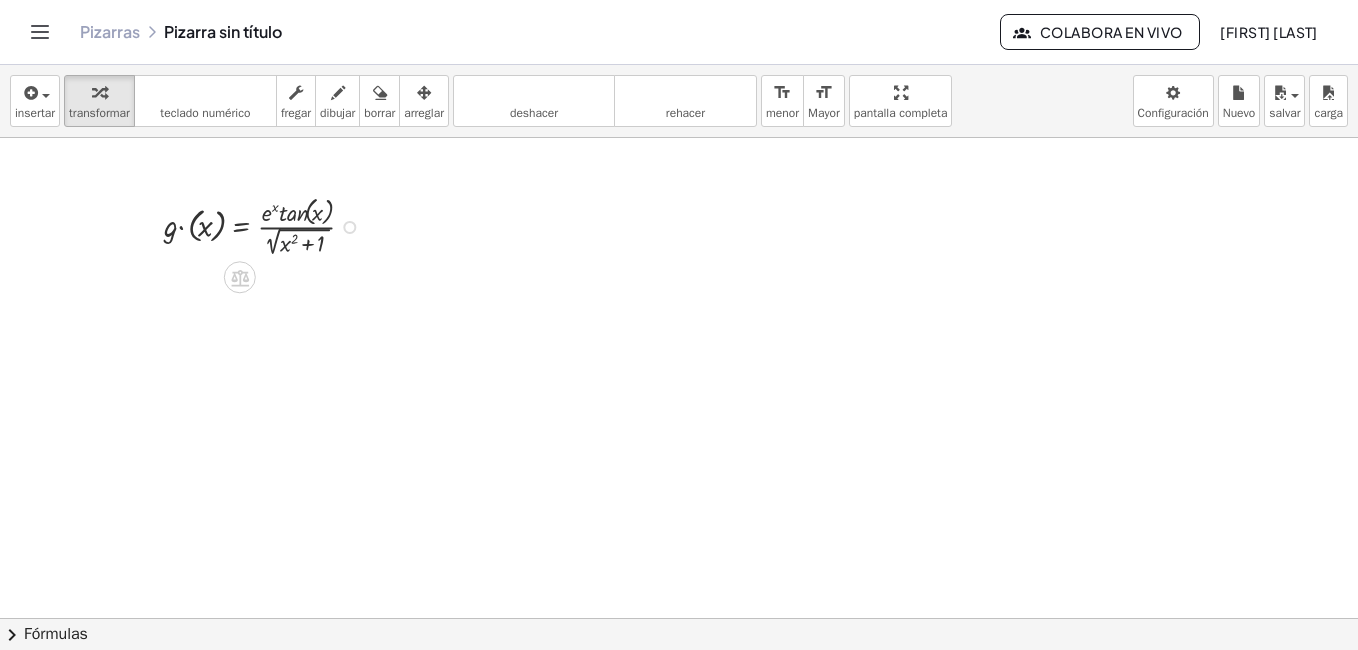 click at bounding box center (267, 225) 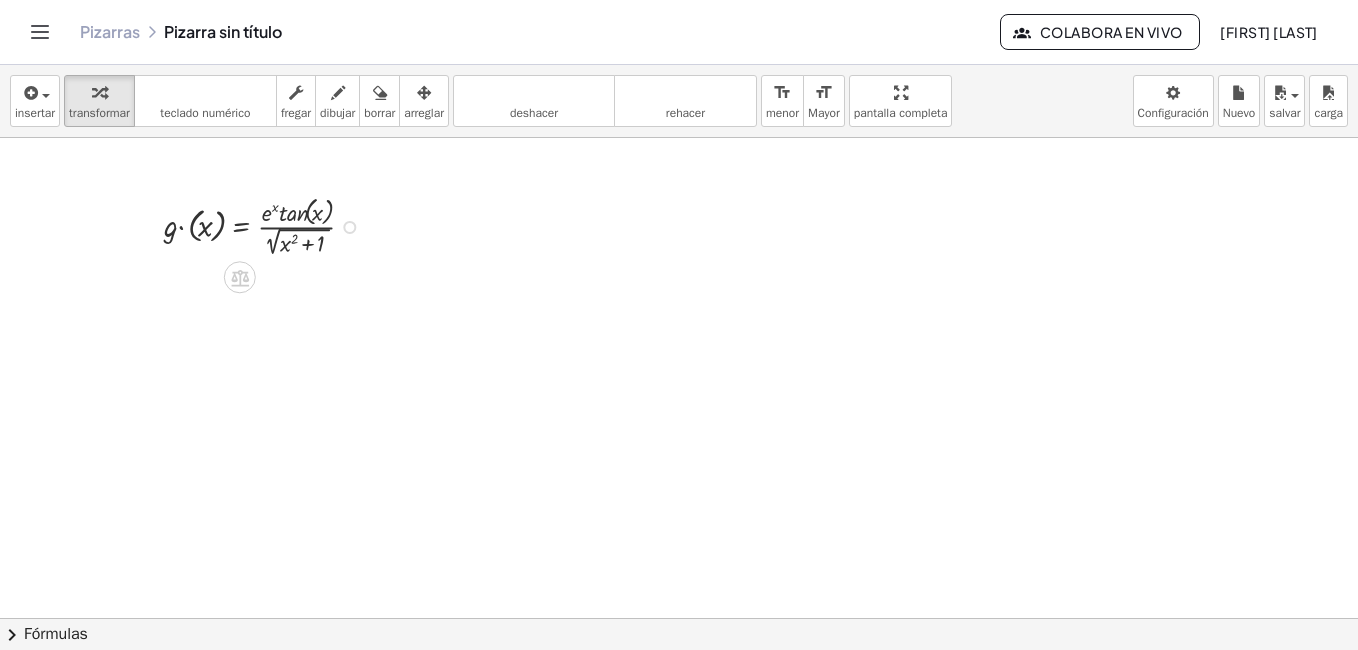 click at bounding box center [349, 227] 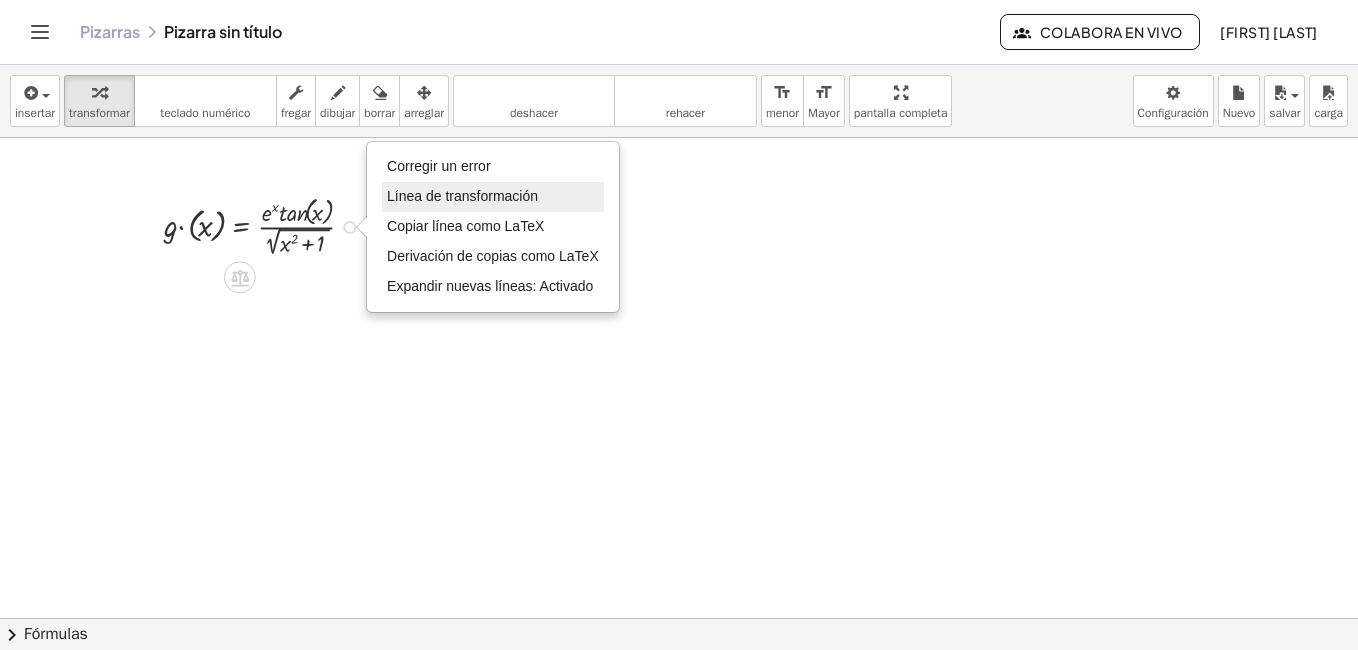 click on "Línea de transformación" at bounding box center [462, 196] 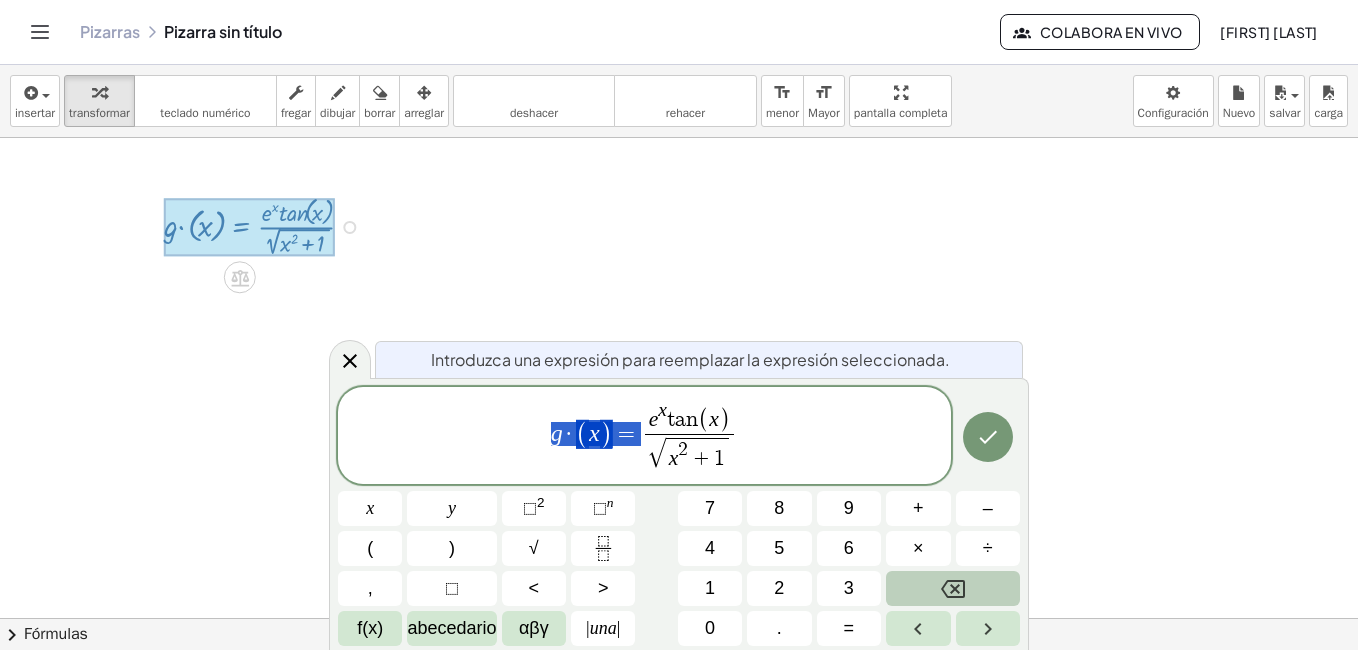 drag, startPoint x: 635, startPoint y: 435, endPoint x: 548, endPoint y: 432, distance: 87.05171 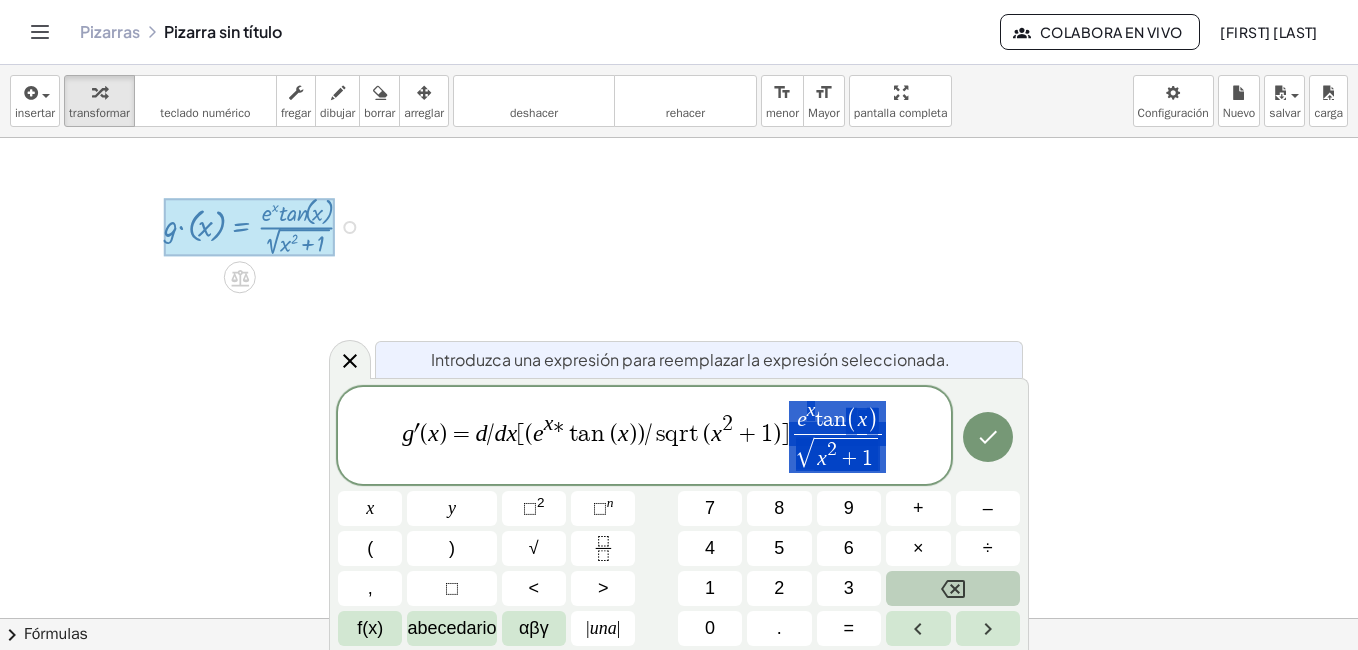 drag, startPoint x: 892, startPoint y: 431, endPoint x: 828, endPoint y: 439, distance: 64.49806 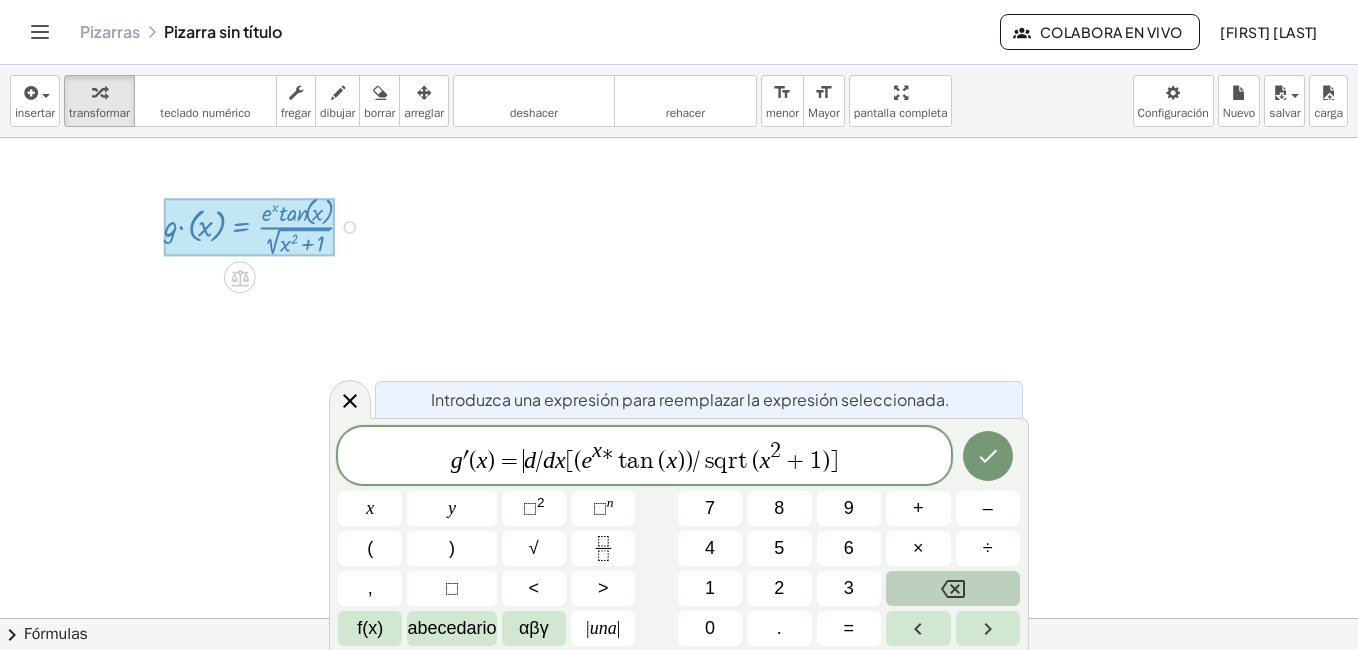 click on "=" at bounding box center (509, 461) 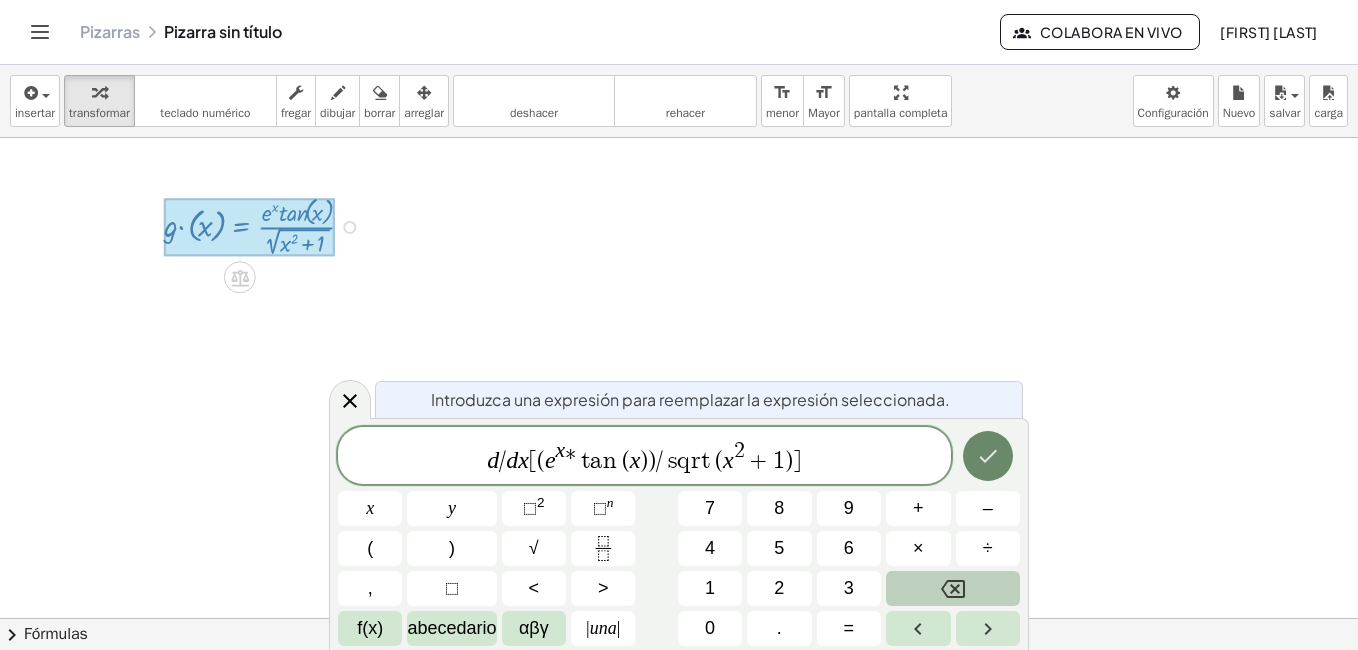 click 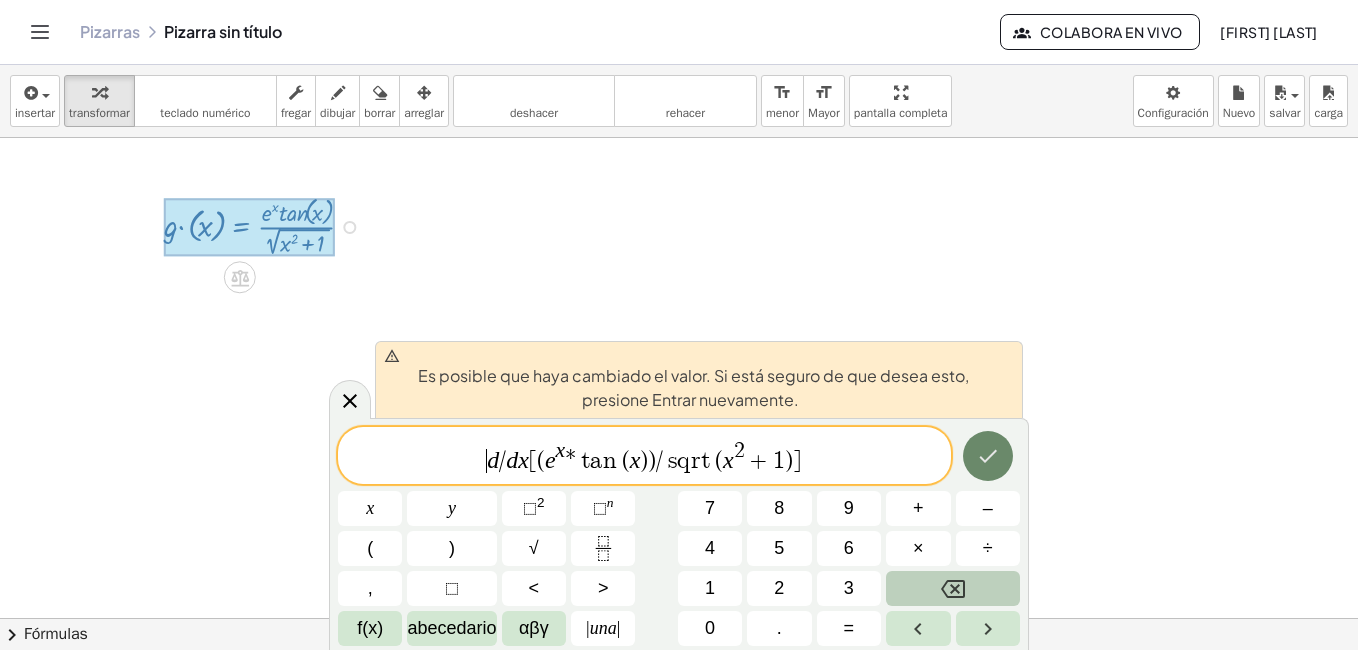 click 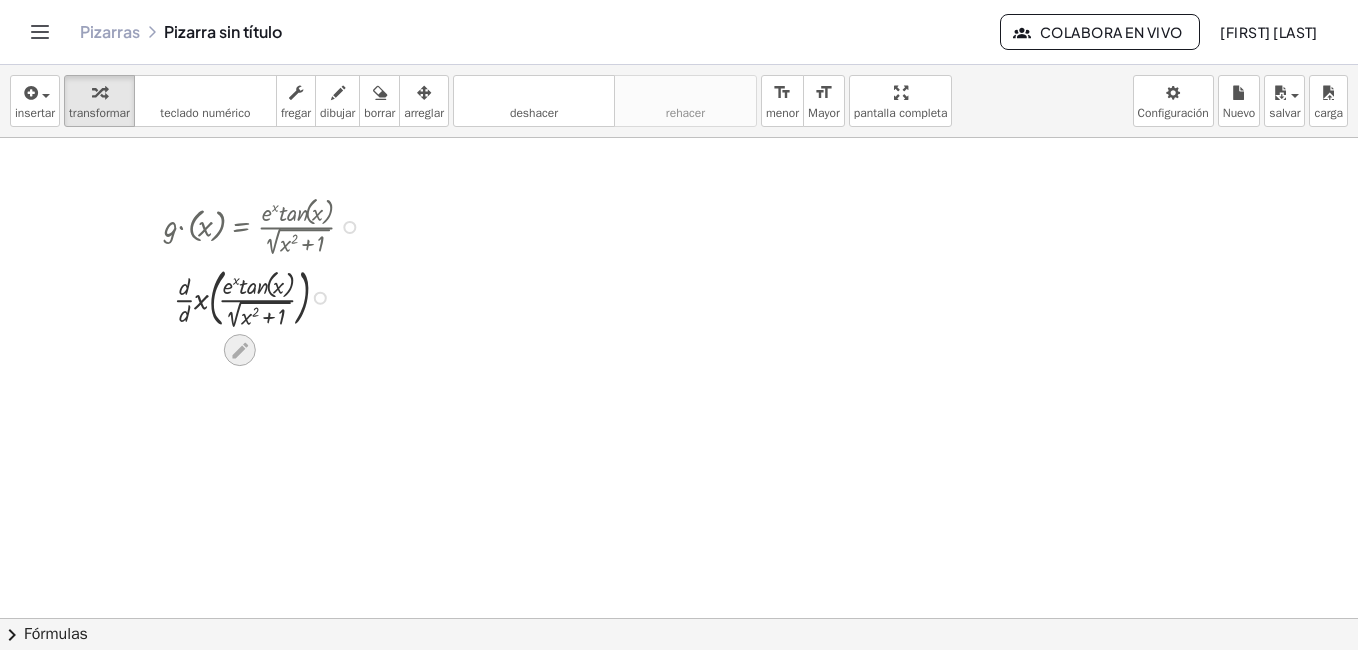 click 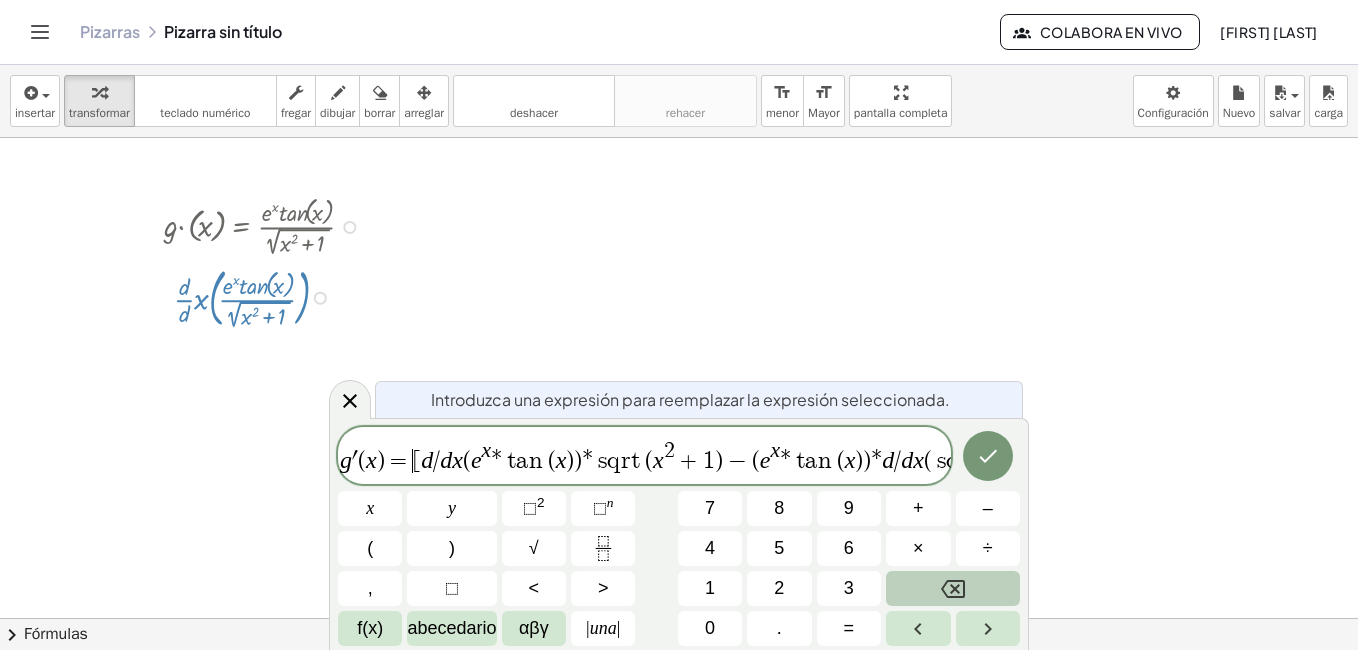 click on "=" at bounding box center [399, 461] 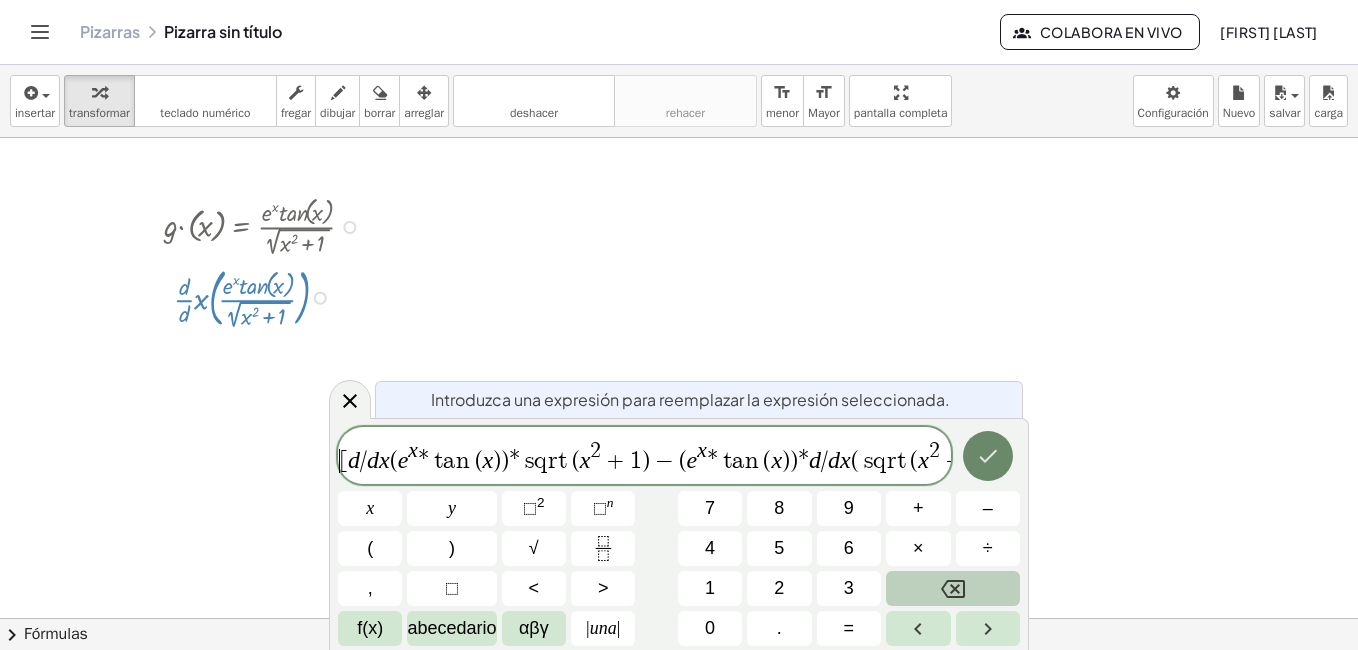 click at bounding box center (988, 456) 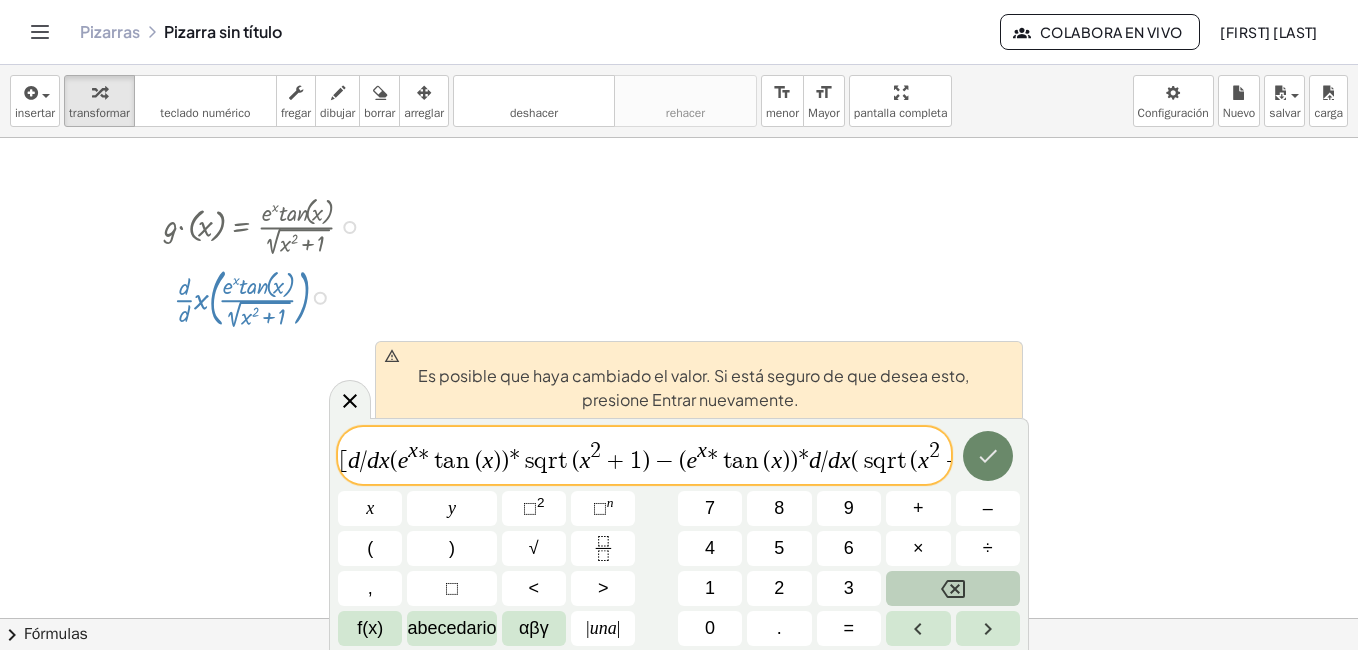 click at bounding box center (988, 456) 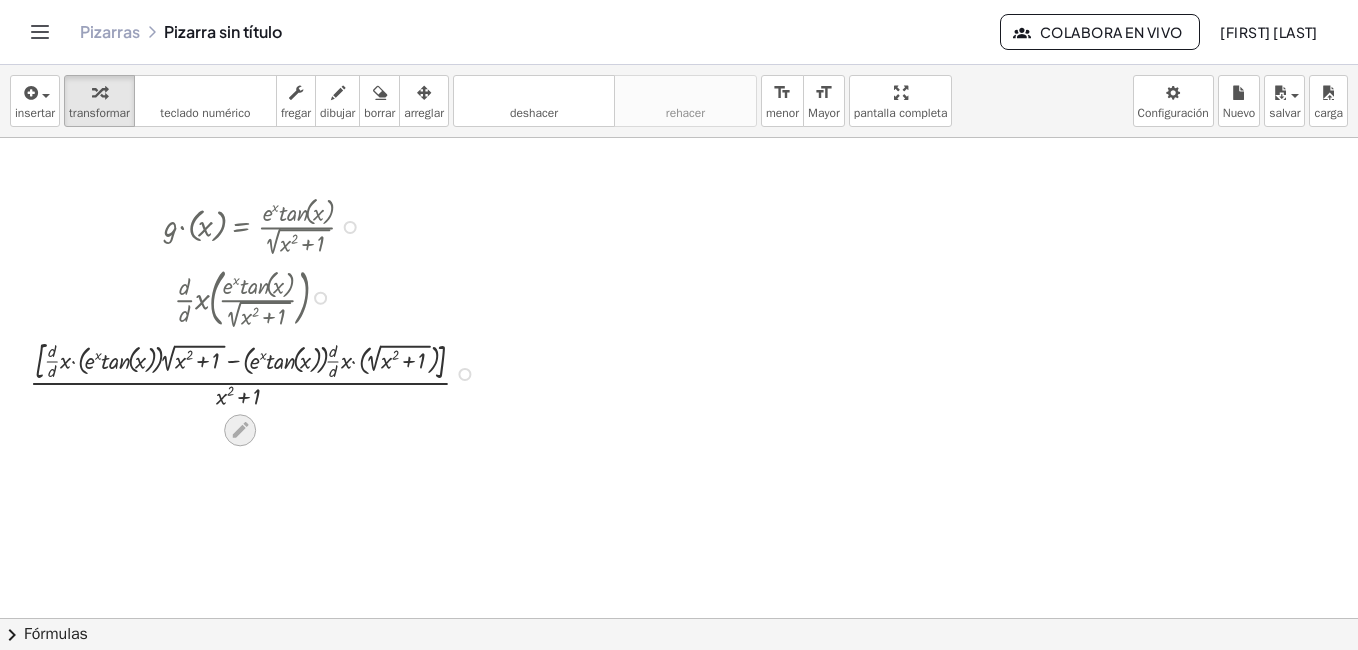 click 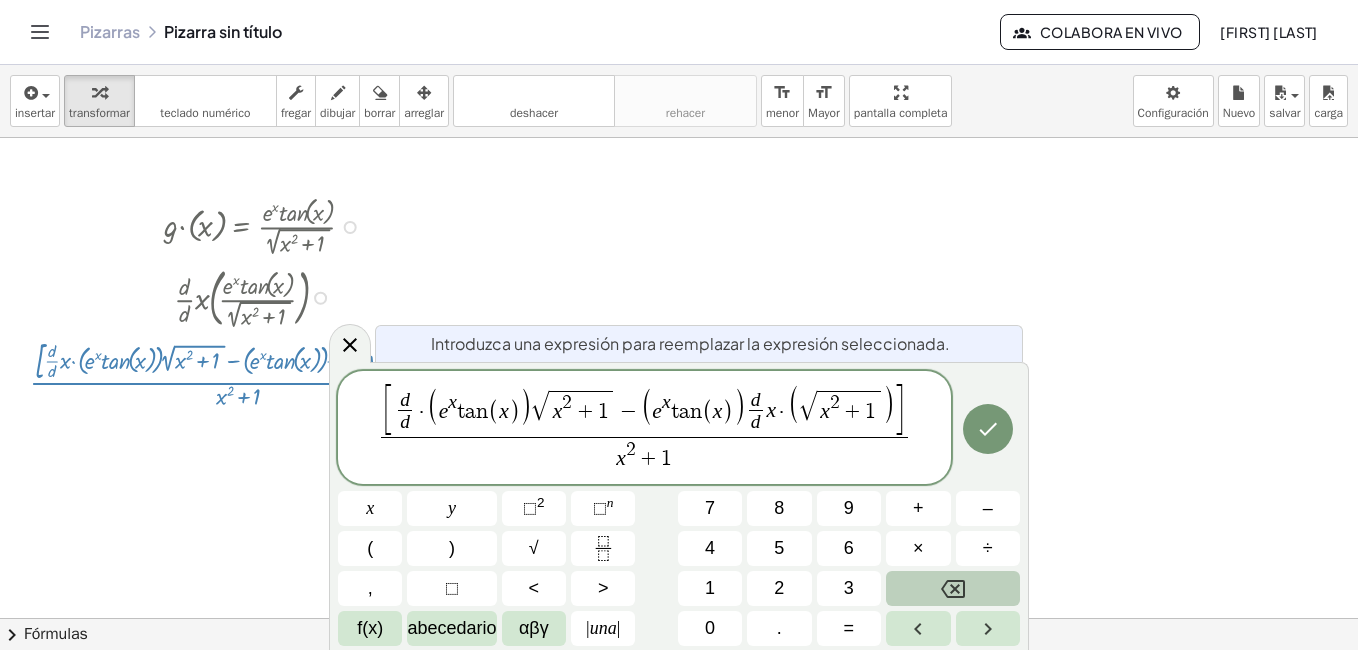 click on "d" at bounding box center [405, 421] 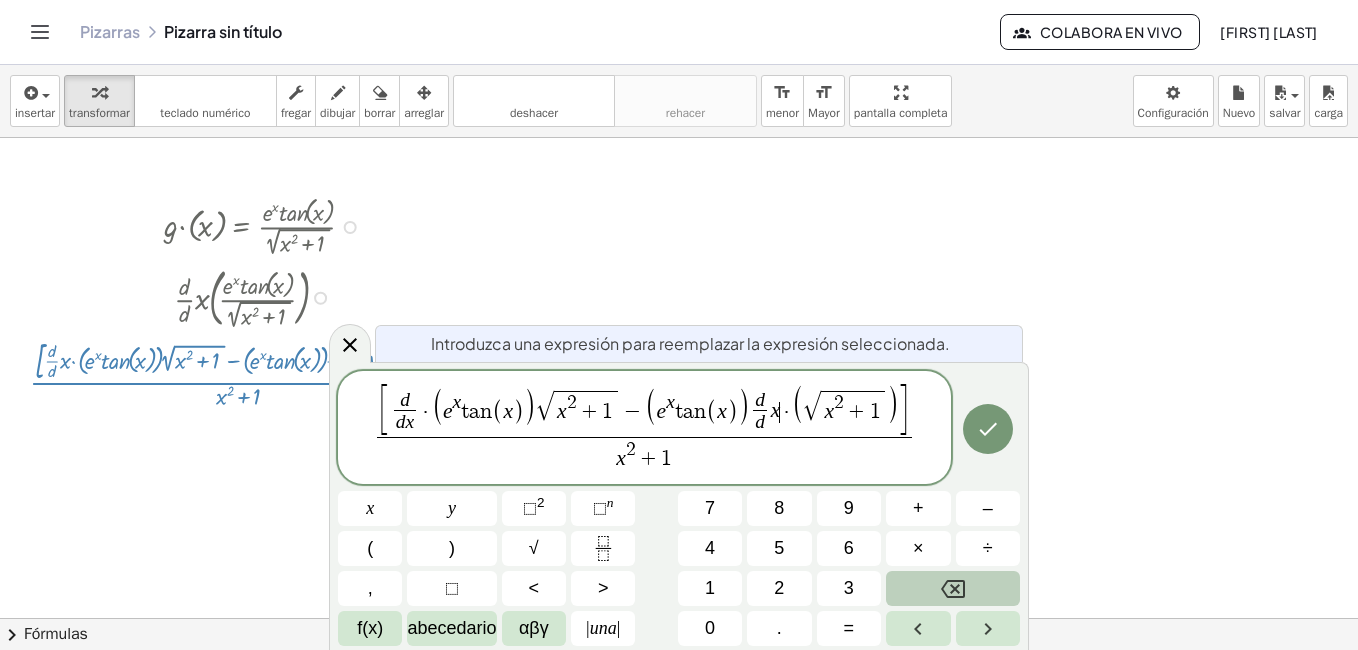click on "d d x ​ · ( e x t a n ( x ) ) √ x 2 + 1 − ( e x t a n ( x ) ) d d ​ x ​ · ( √ x 2 + 1 )" at bounding box center (644, 410) 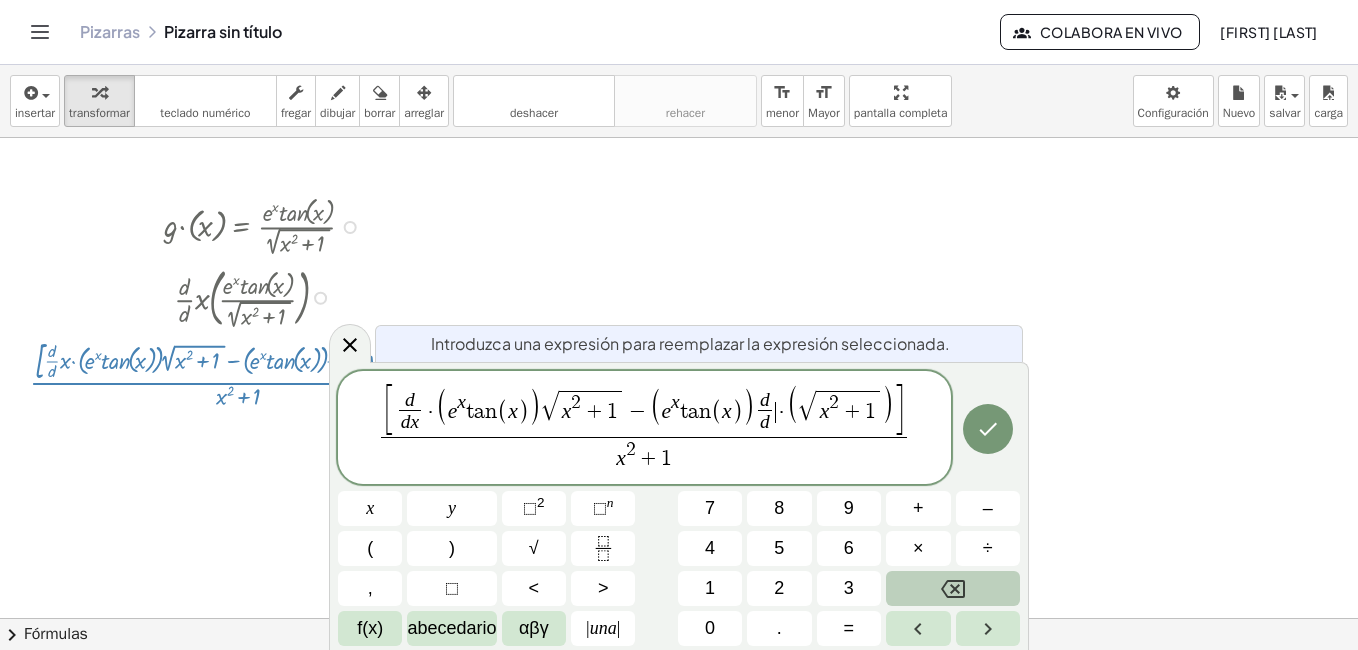 click on "d" at bounding box center (765, 422) 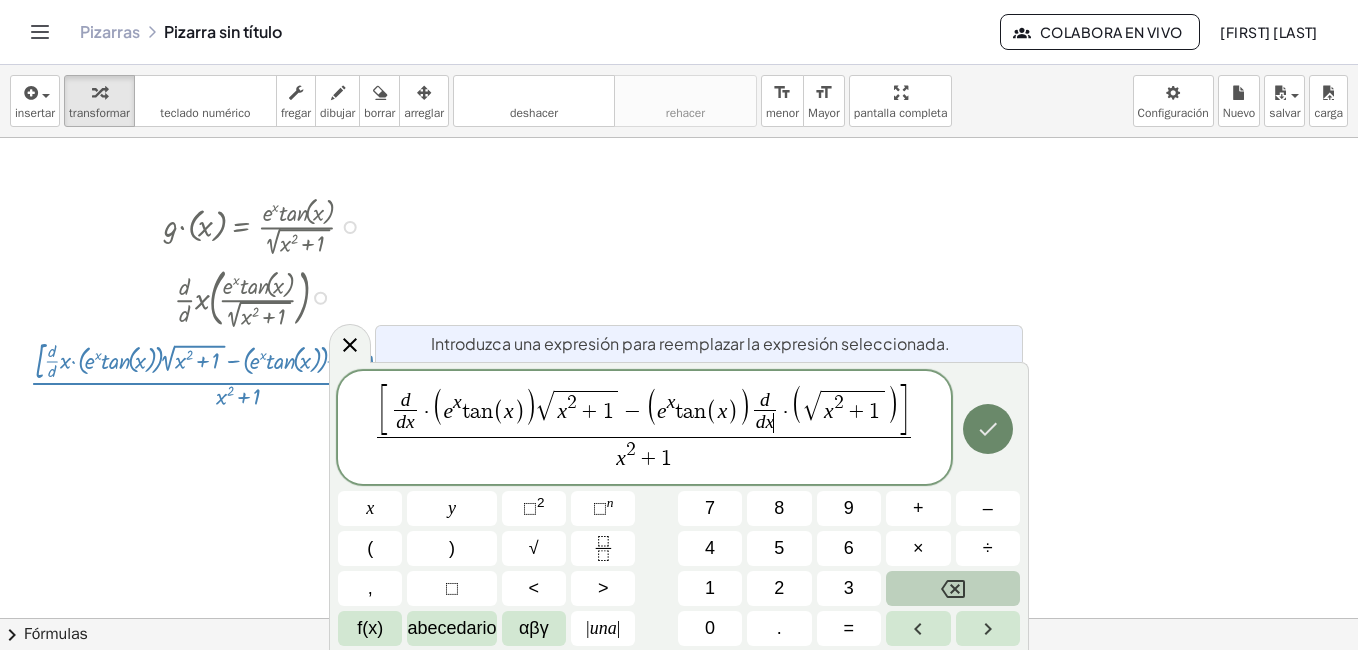 click 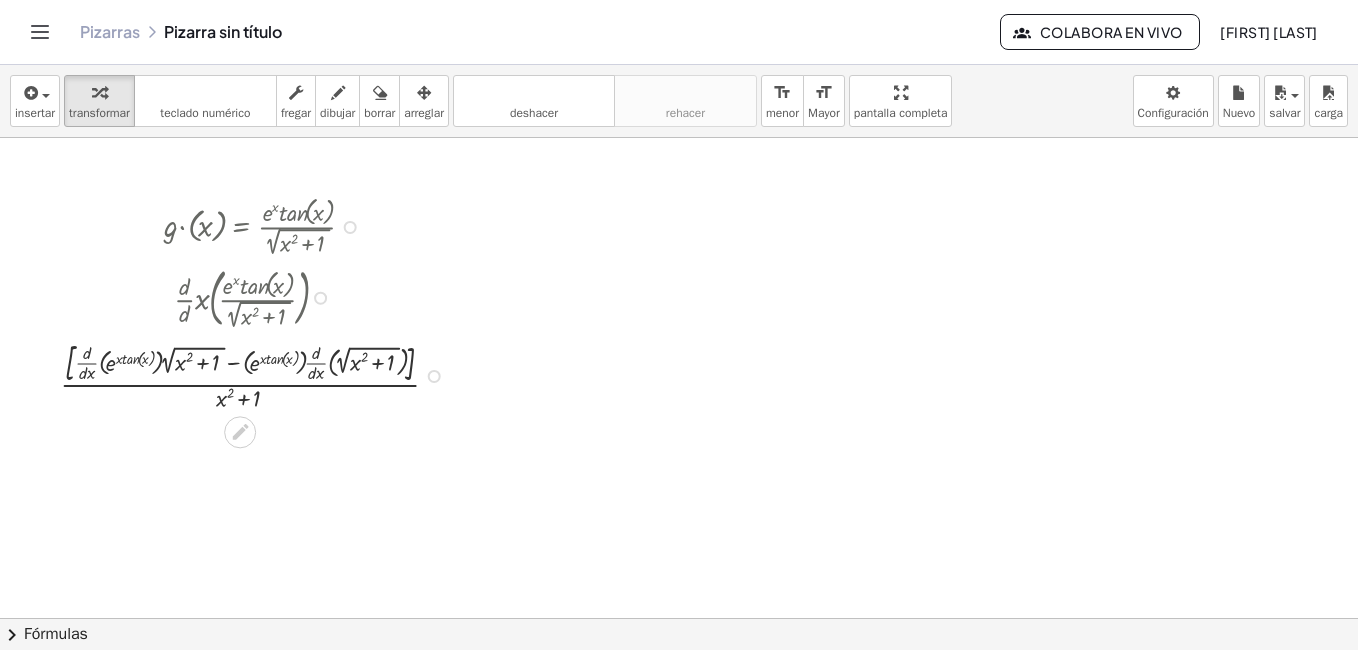 drag, startPoint x: 434, startPoint y: 450, endPoint x: 438, endPoint y: 368, distance: 82.0975 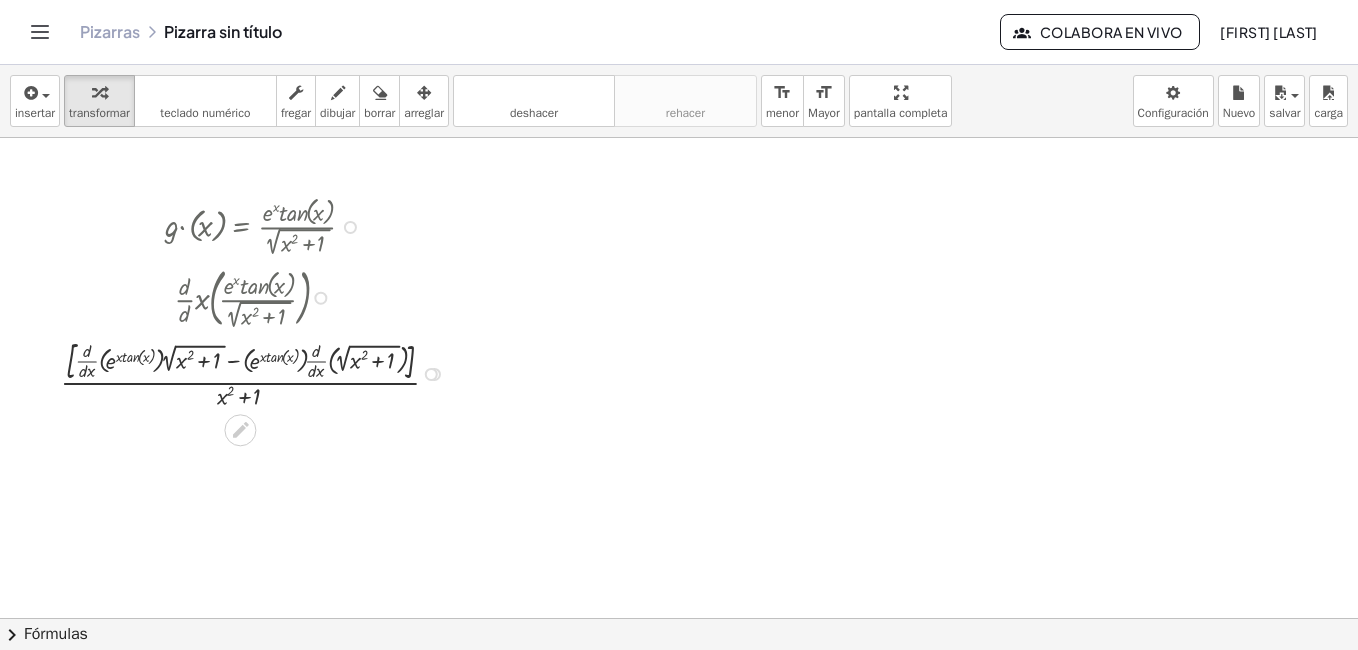 click at bounding box center (258, 296) 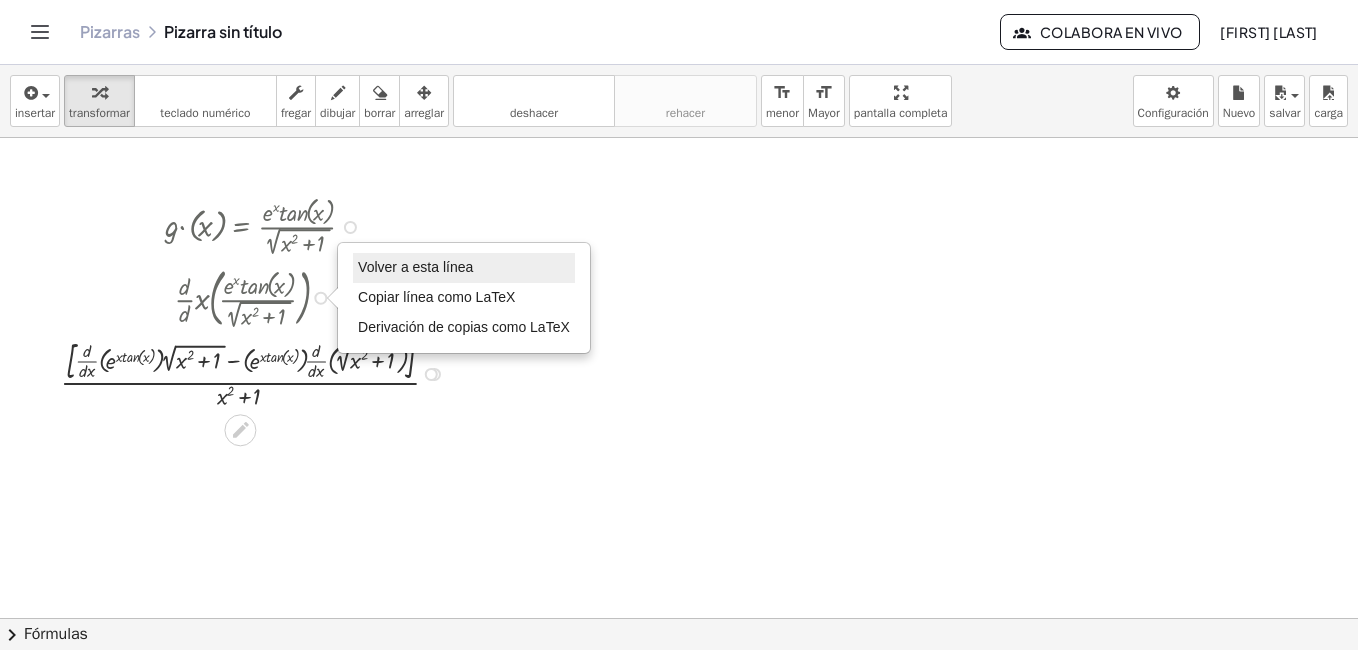 click on "Volver a esta línea" at bounding box center (415, 267) 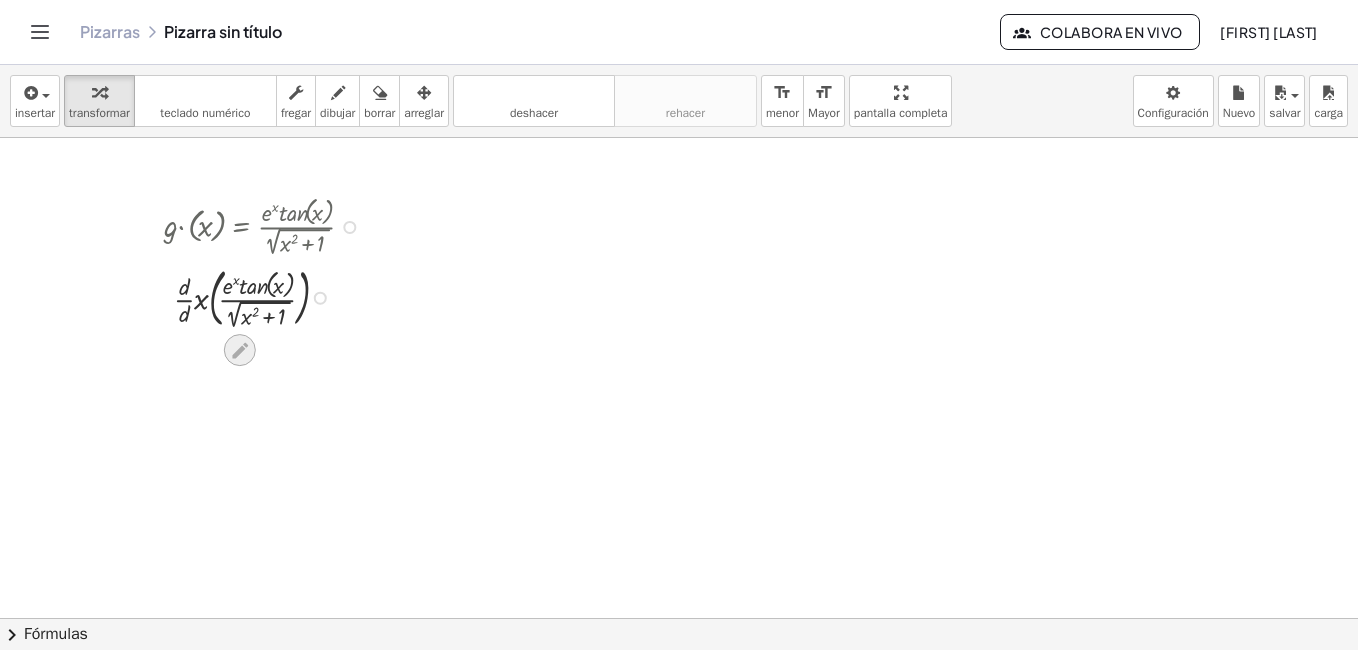 click 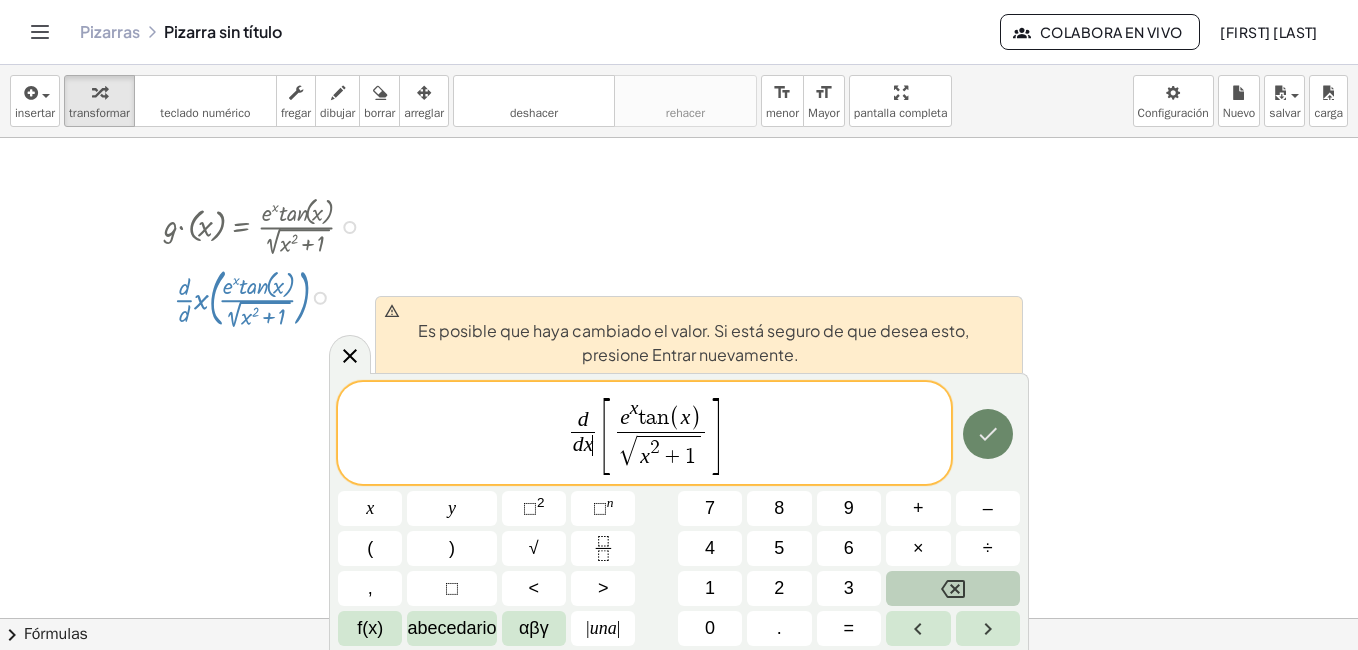 click 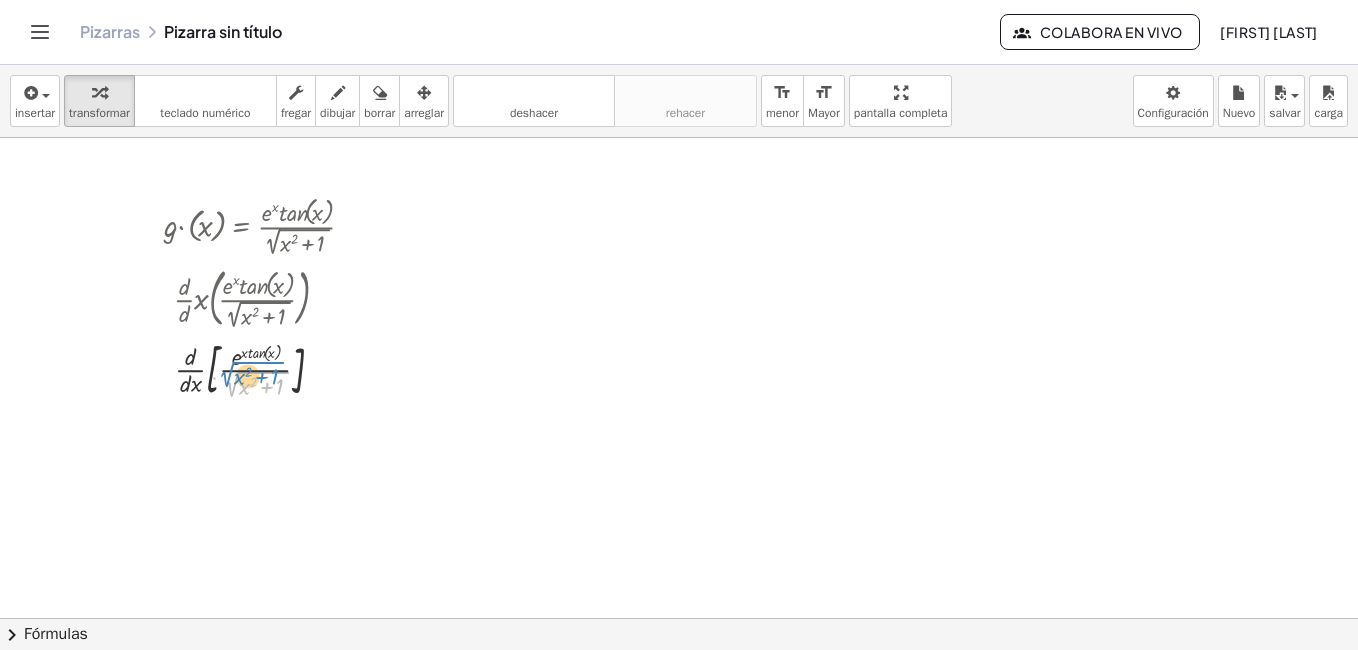 drag, startPoint x: 282, startPoint y: 372, endPoint x: 277, endPoint y: 362, distance: 11.18034 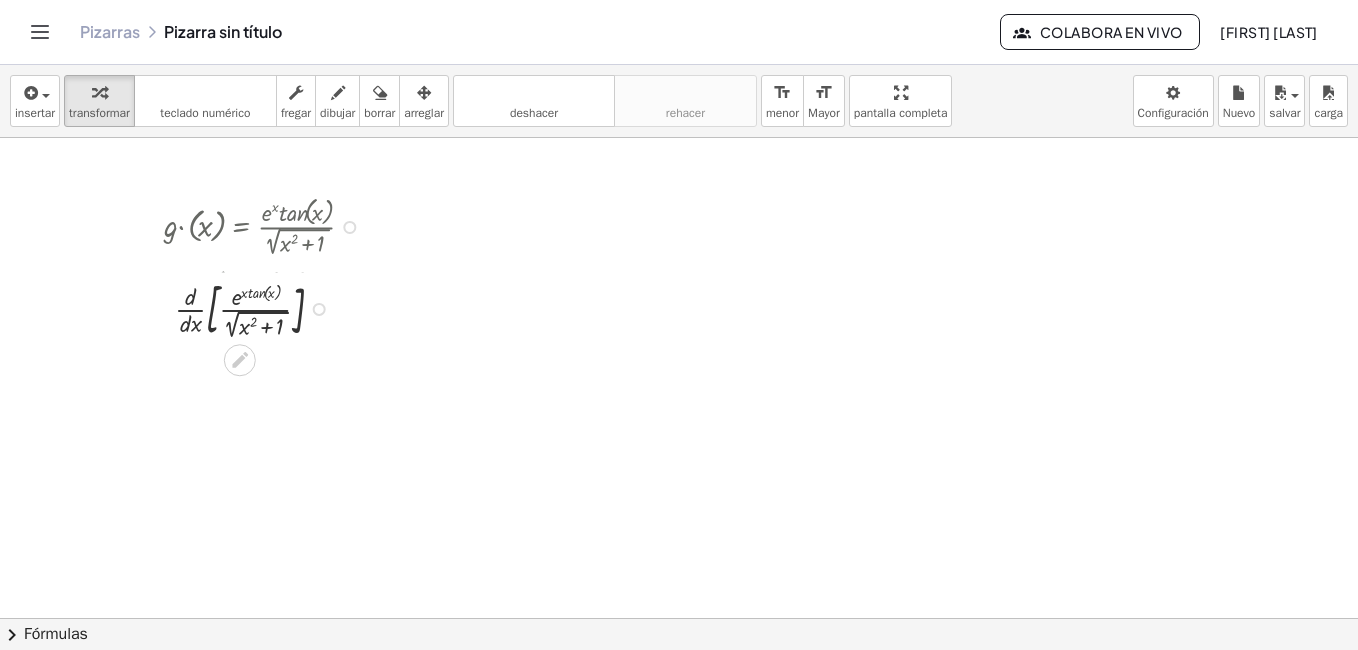 drag, startPoint x: 319, startPoint y: 369, endPoint x: 326, endPoint y: 301, distance: 68.359344 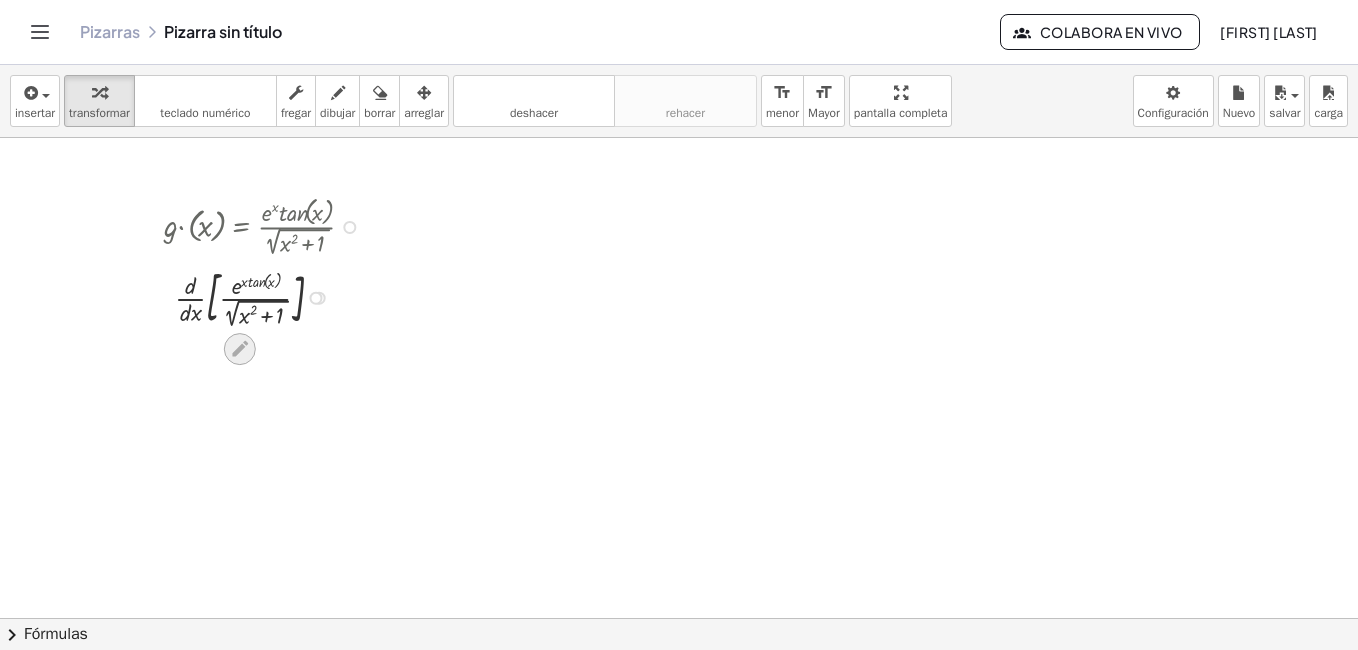 click 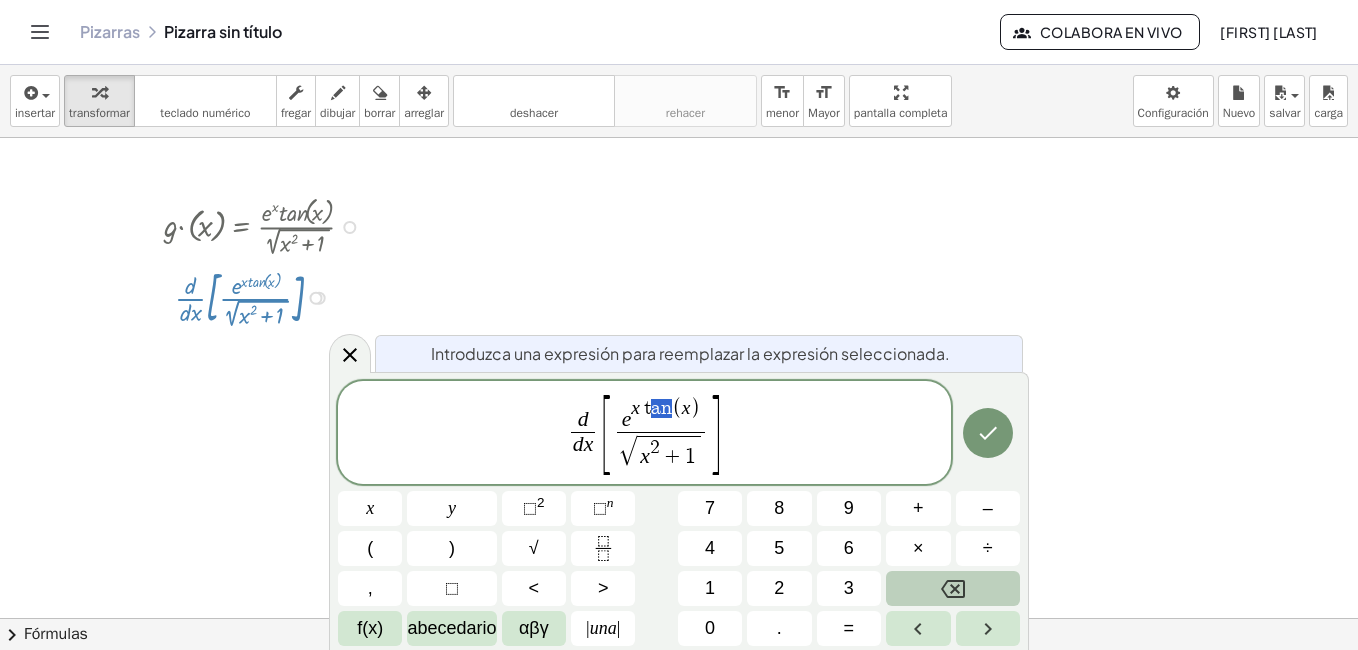drag, startPoint x: 670, startPoint y: 409, endPoint x: 646, endPoint y: 415, distance: 24.738634 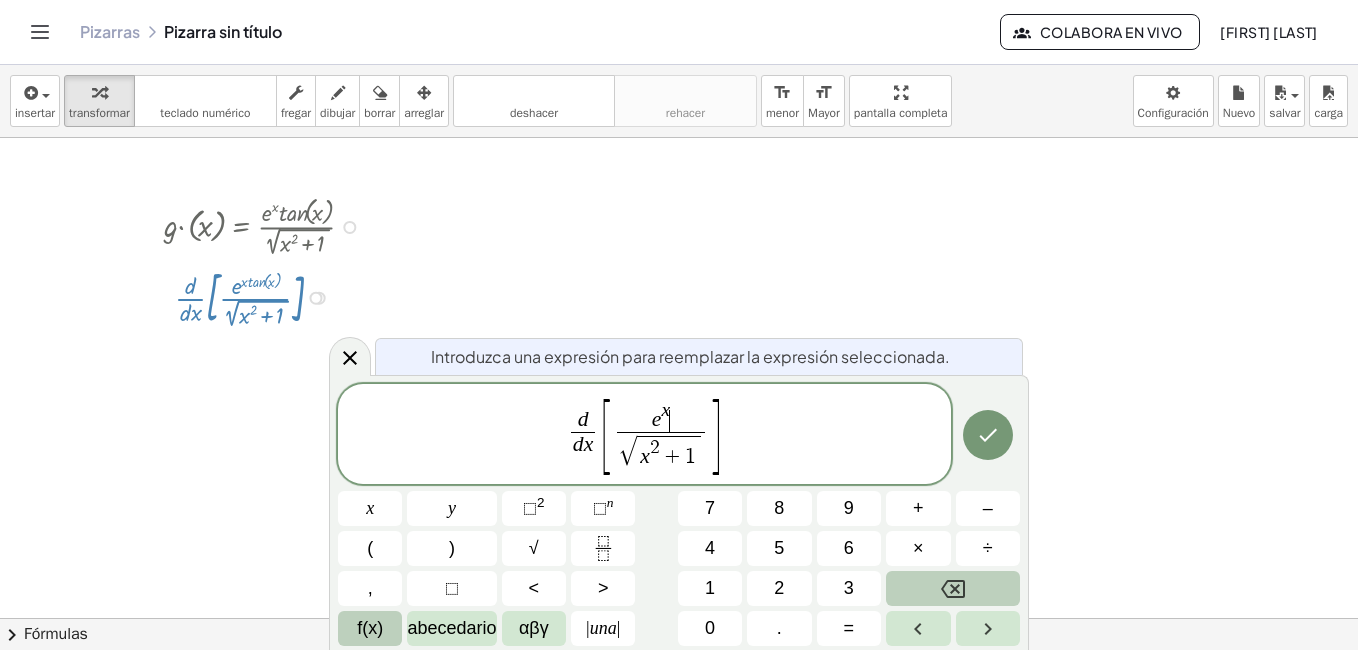 click on "f(x)" at bounding box center [370, 628] 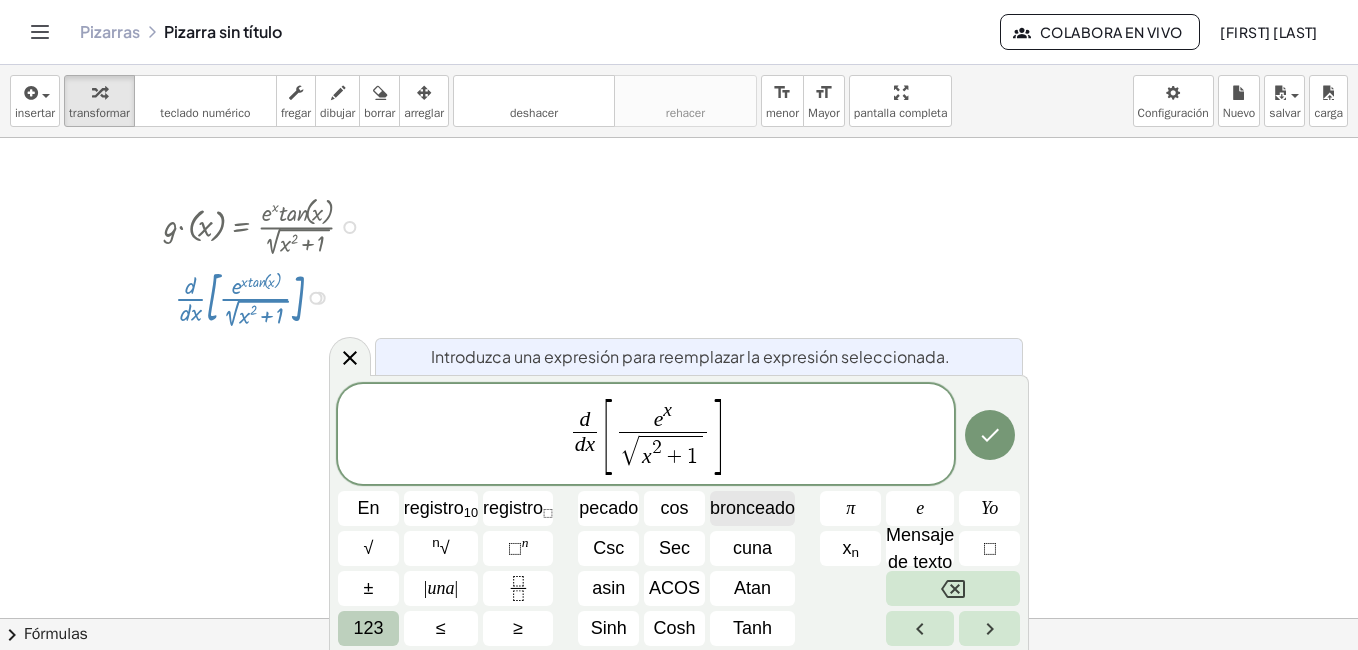 click on "bronceado" at bounding box center [752, 508] 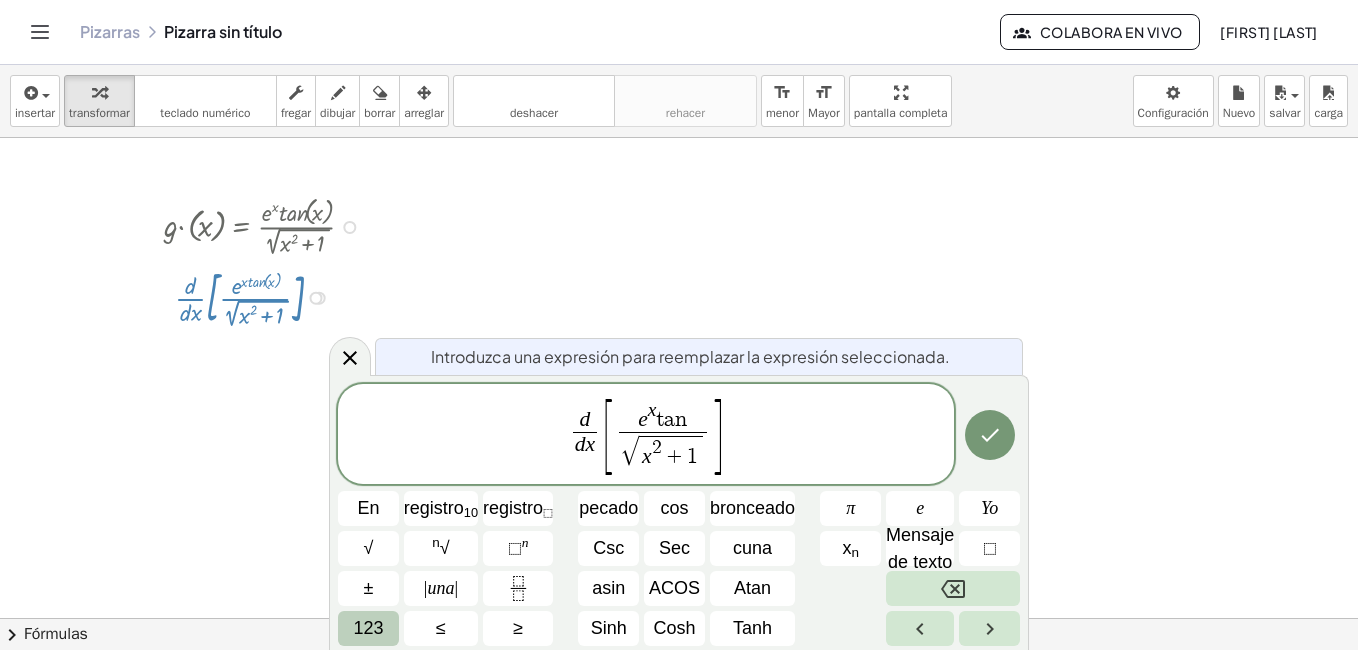 click on "123" at bounding box center (368, 628) 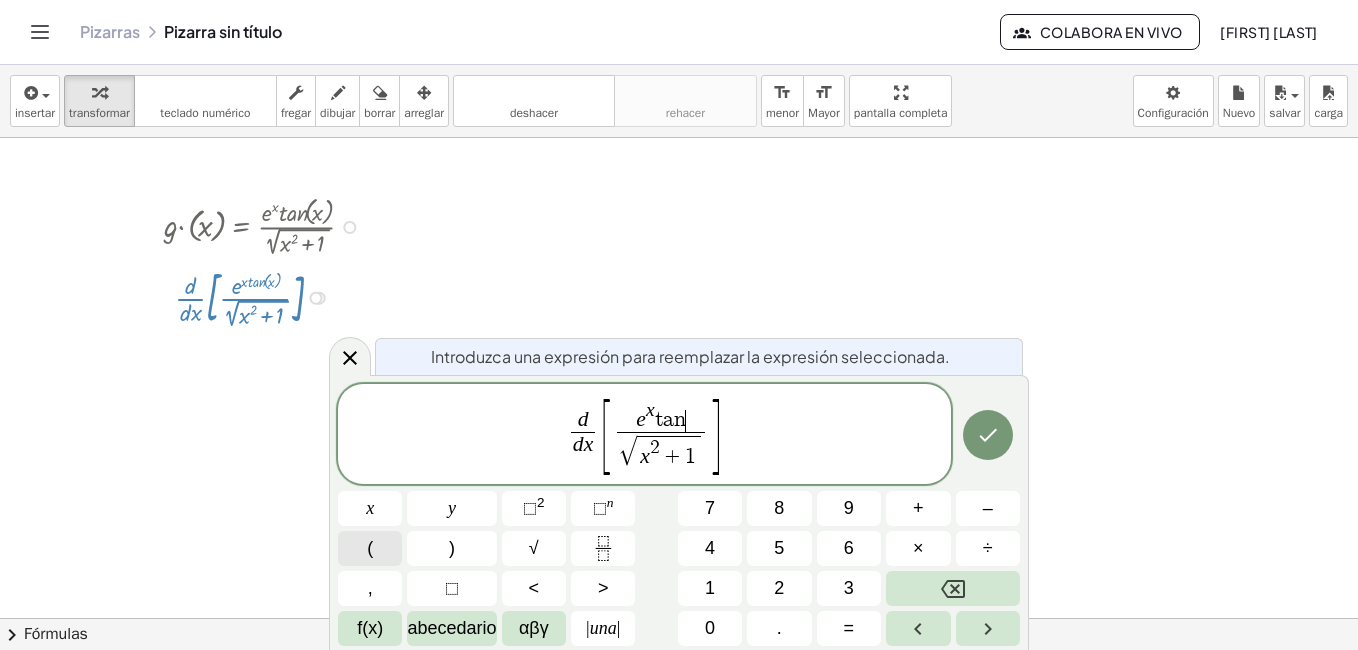 click on "(" at bounding box center [370, 548] 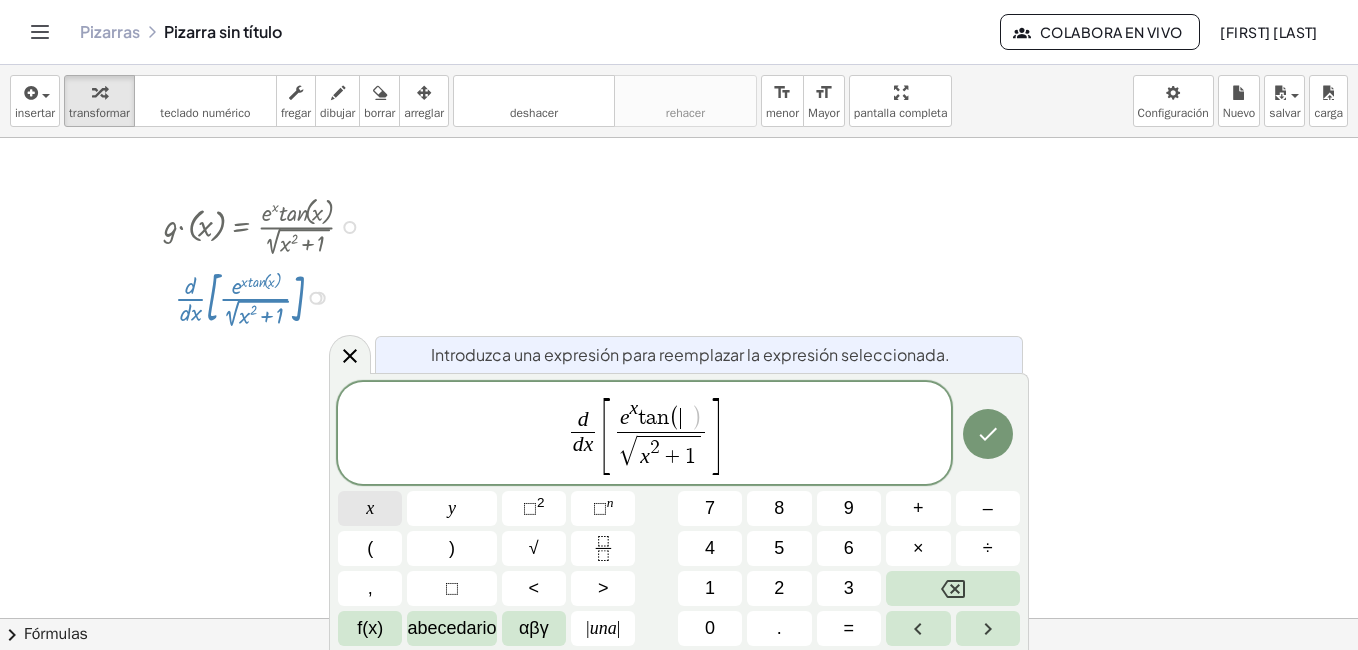 click on "x" at bounding box center (370, 508) 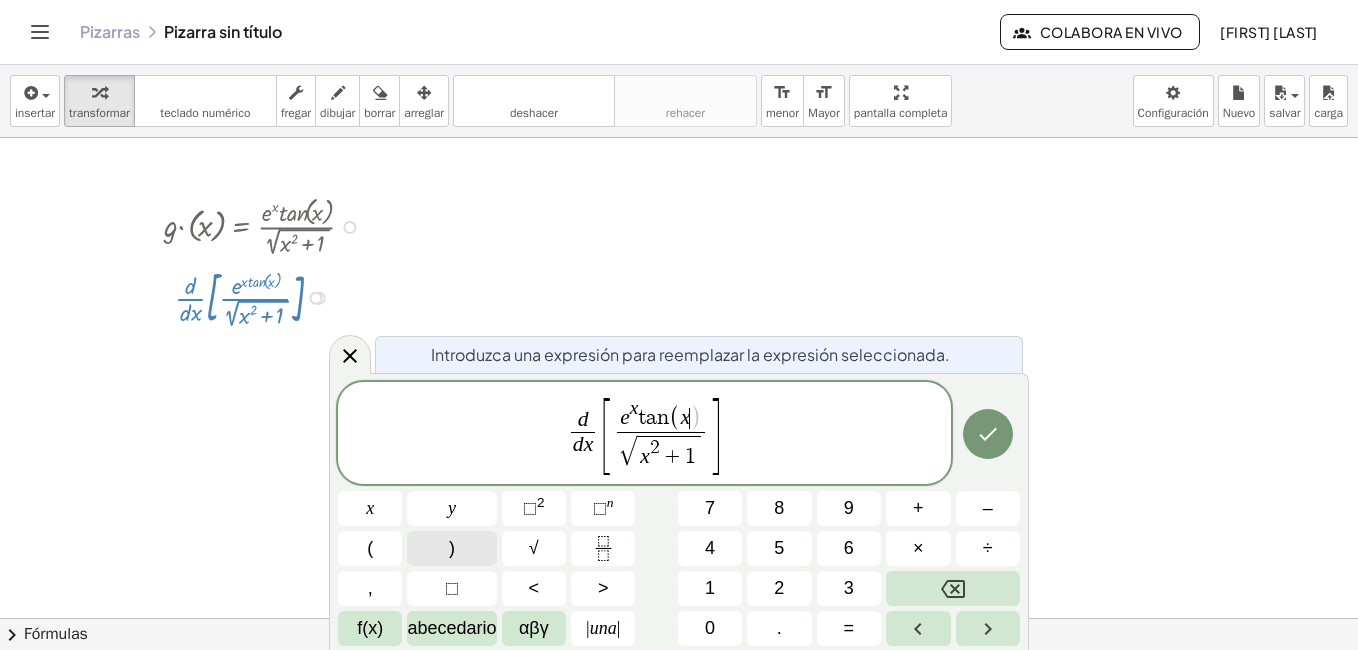click on ")" at bounding box center [451, 548] 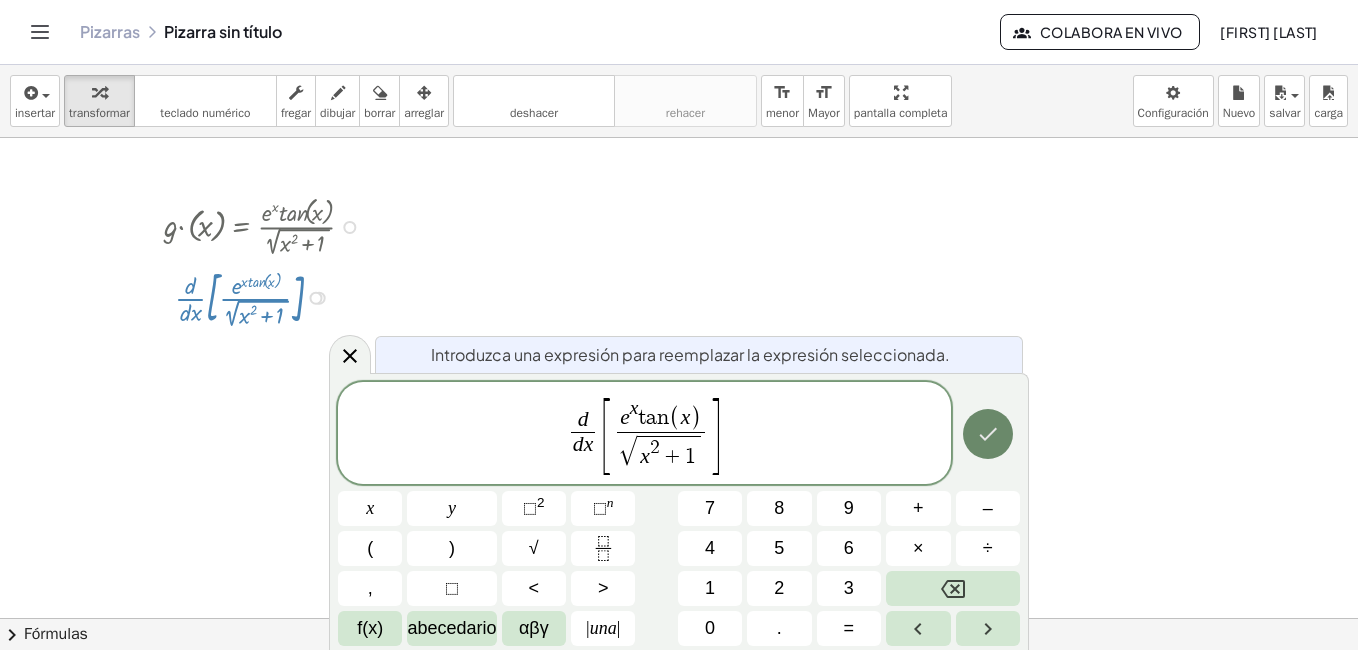 click 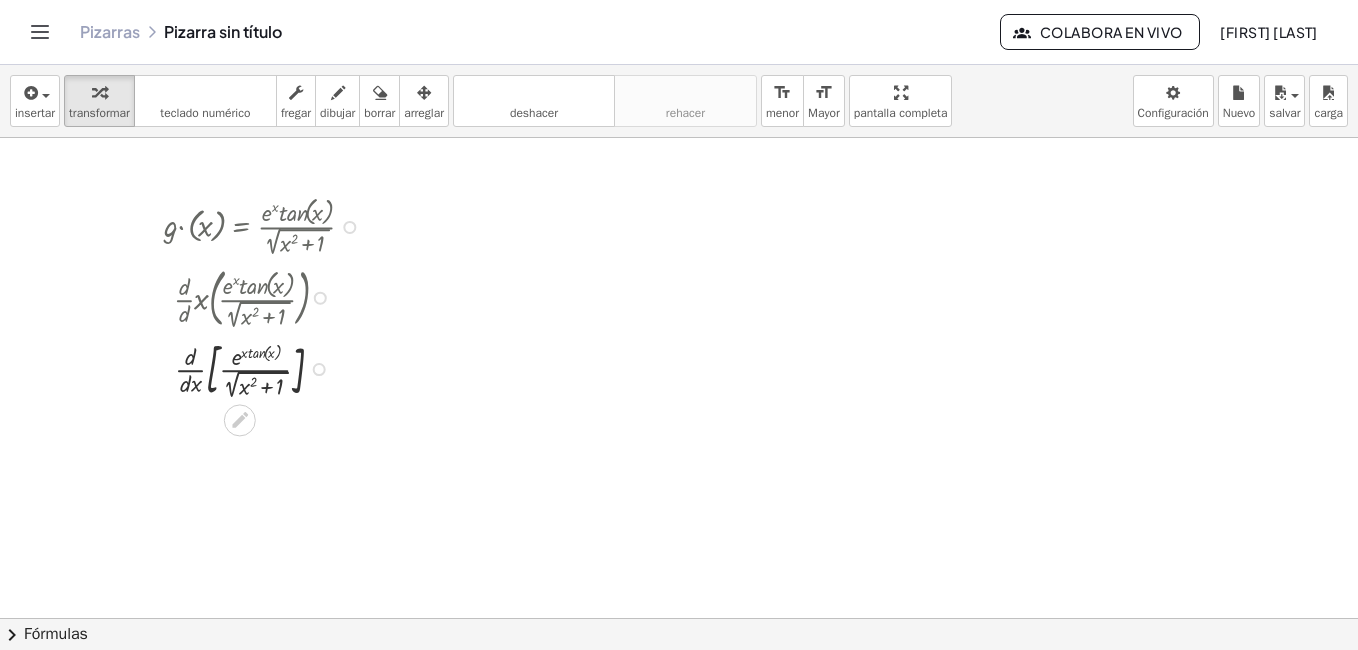 drag, startPoint x: 311, startPoint y: 300, endPoint x: 312, endPoint y: 388, distance: 88.005684 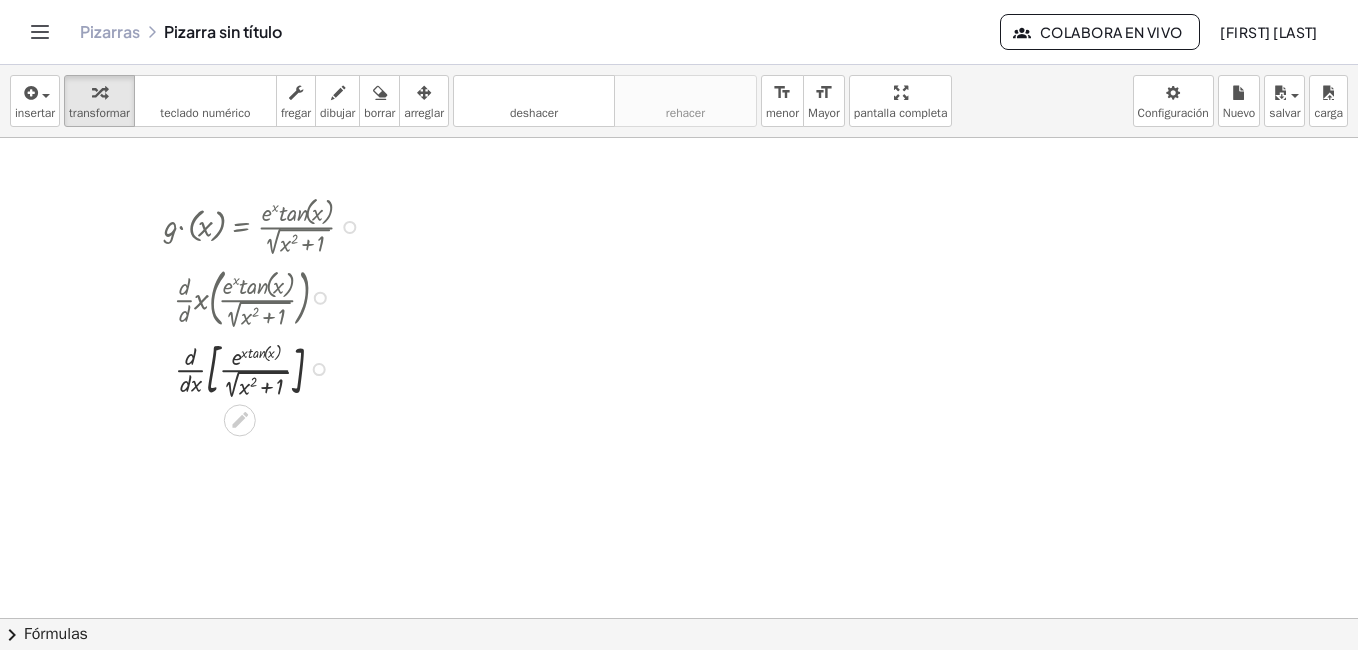 click at bounding box center (267, 368) 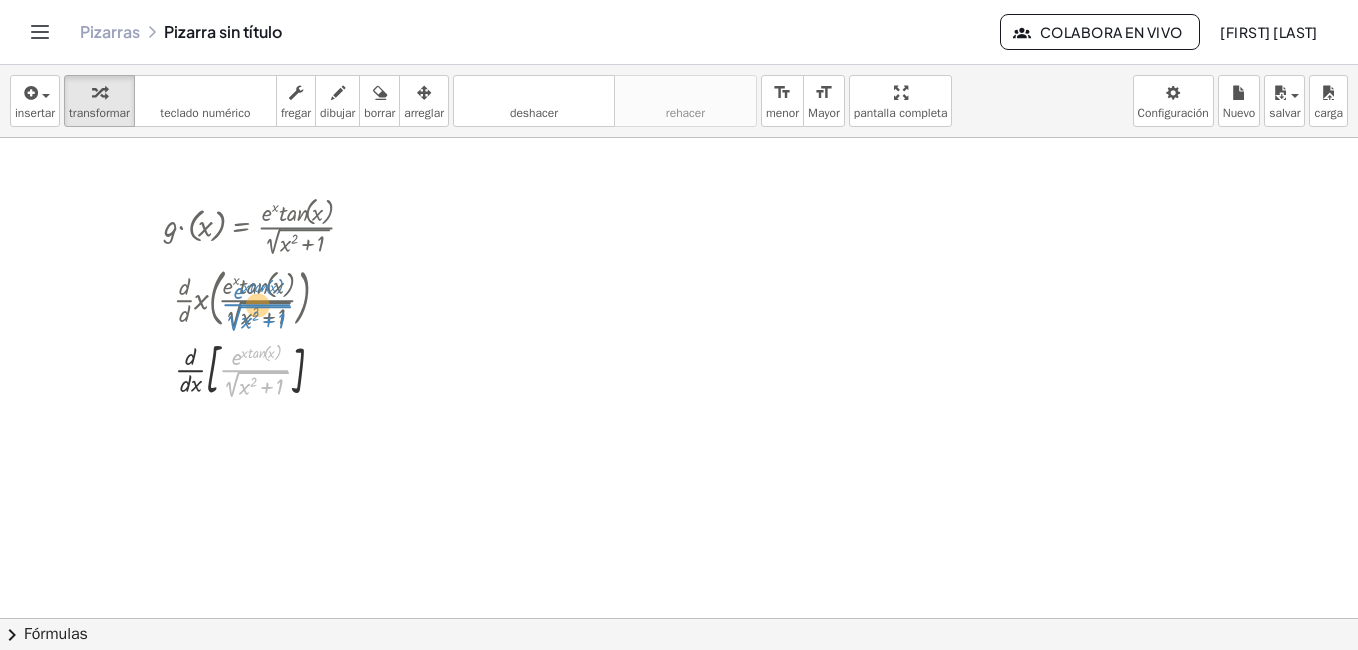 drag, startPoint x: 275, startPoint y: 374, endPoint x: 277, endPoint y: 308, distance: 66.0303 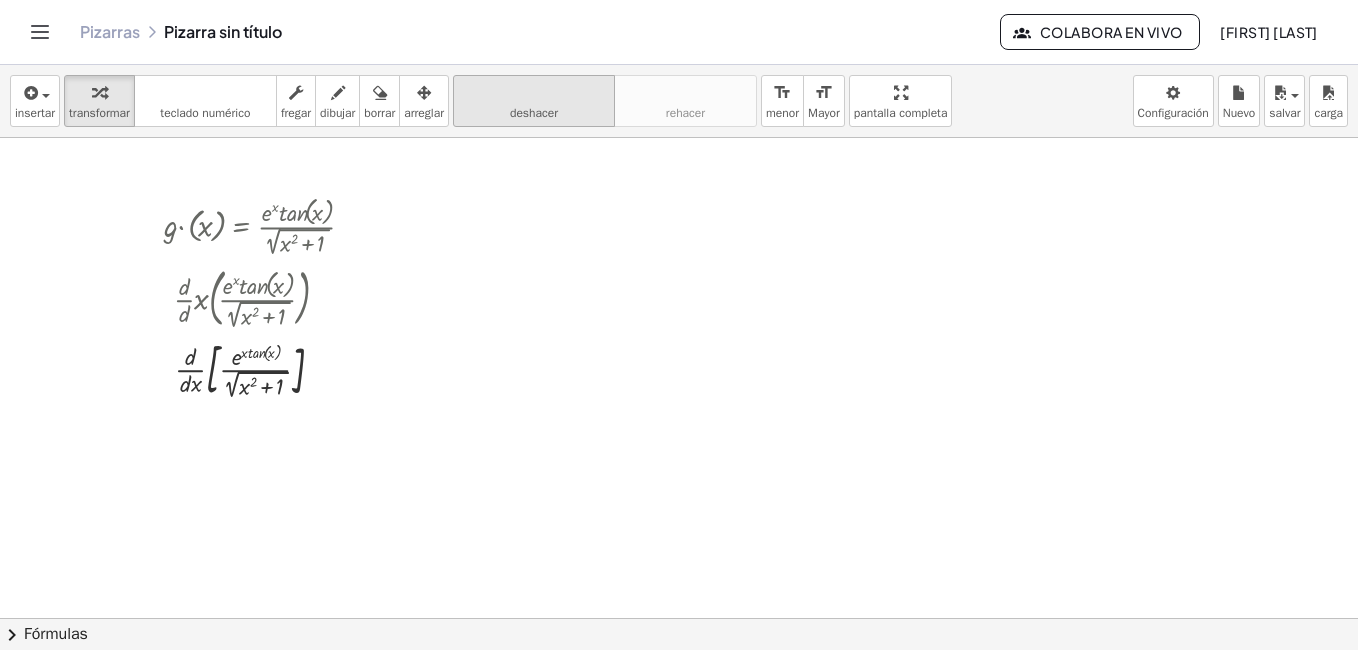 click on "deshacer" at bounding box center [534, 113] 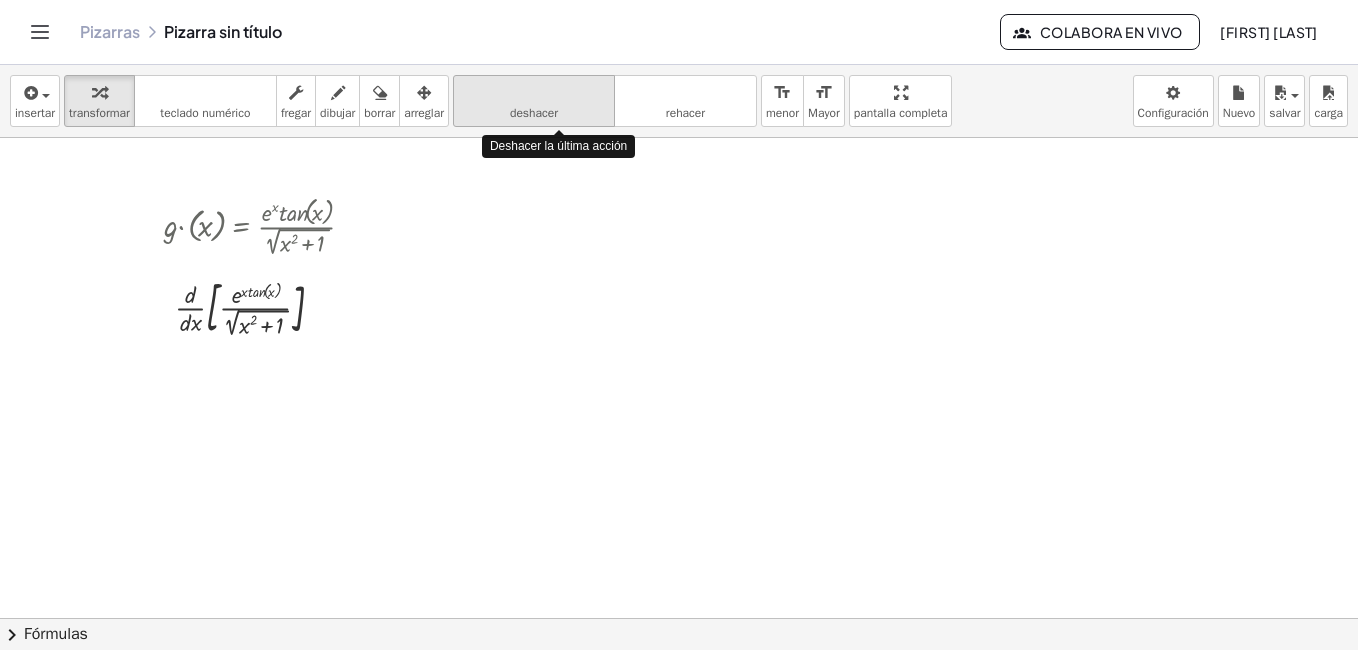 click on "deshacer" at bounding box center [534, 113] 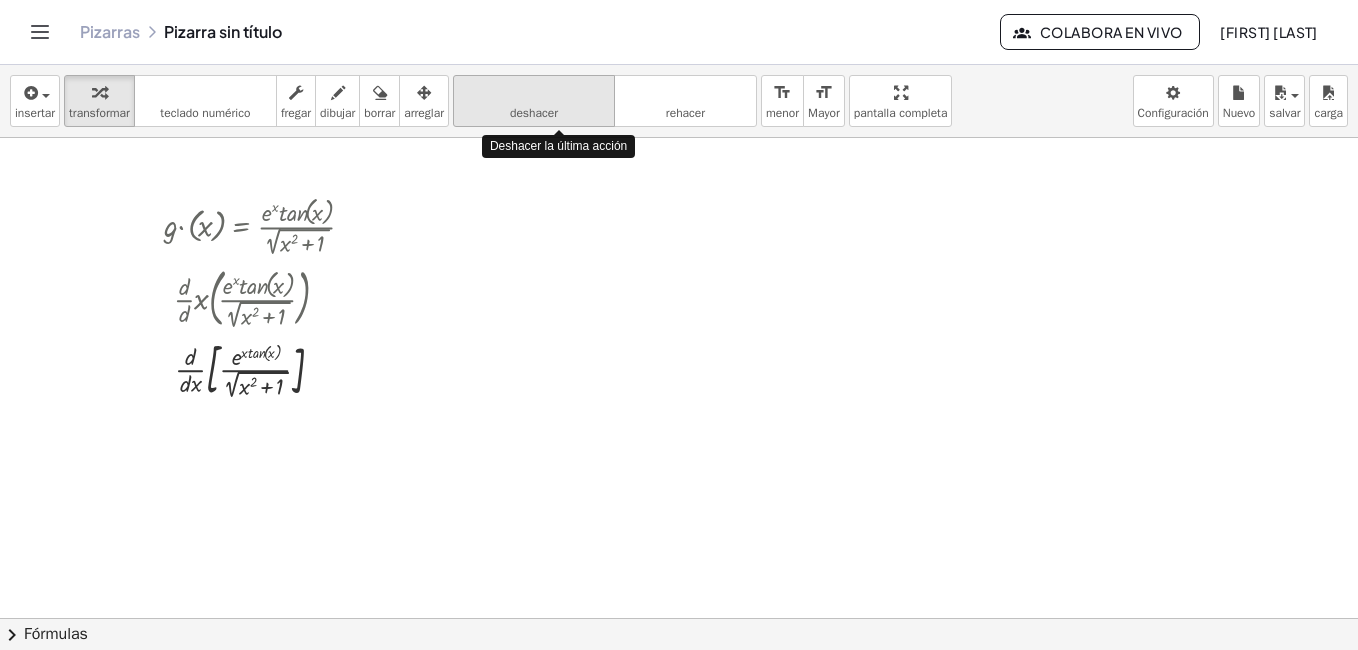 click on "deshacer" at bounding box center (534, 113) 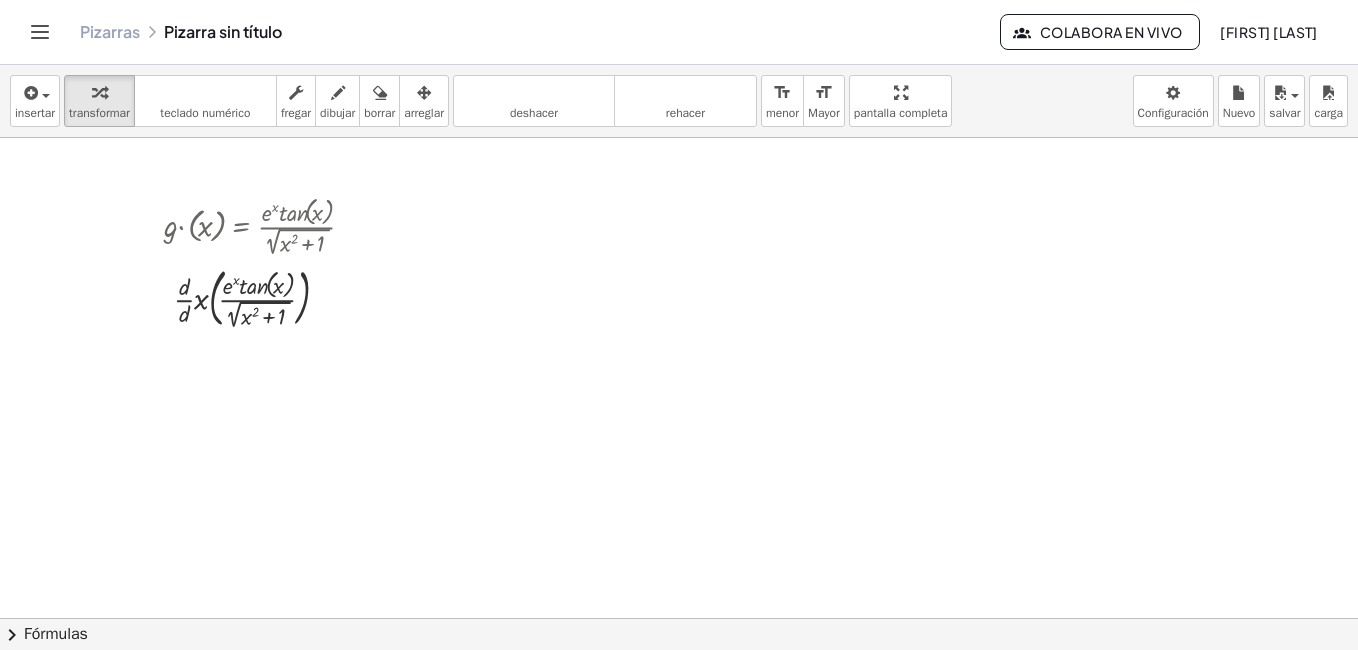 click on "deshacer deshacer" at bounding box center [534, 101] 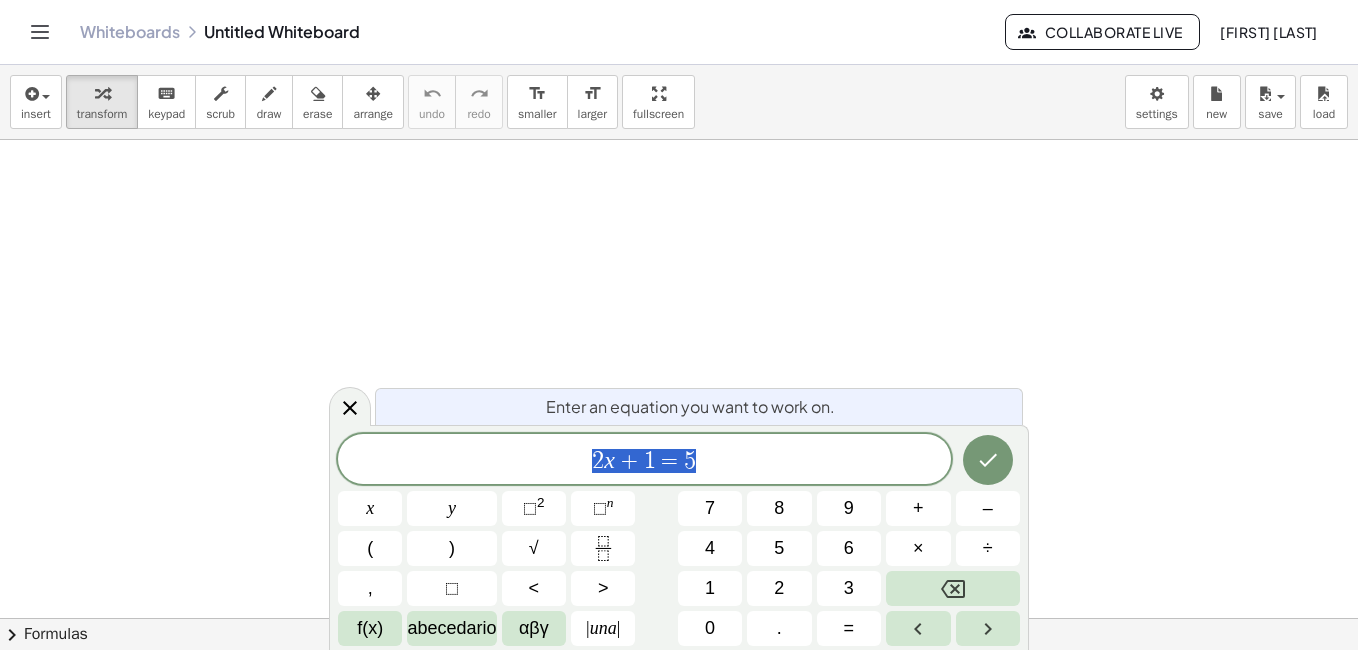 scroll, scrollTop: 0, scrollLeft: 0, axis: both 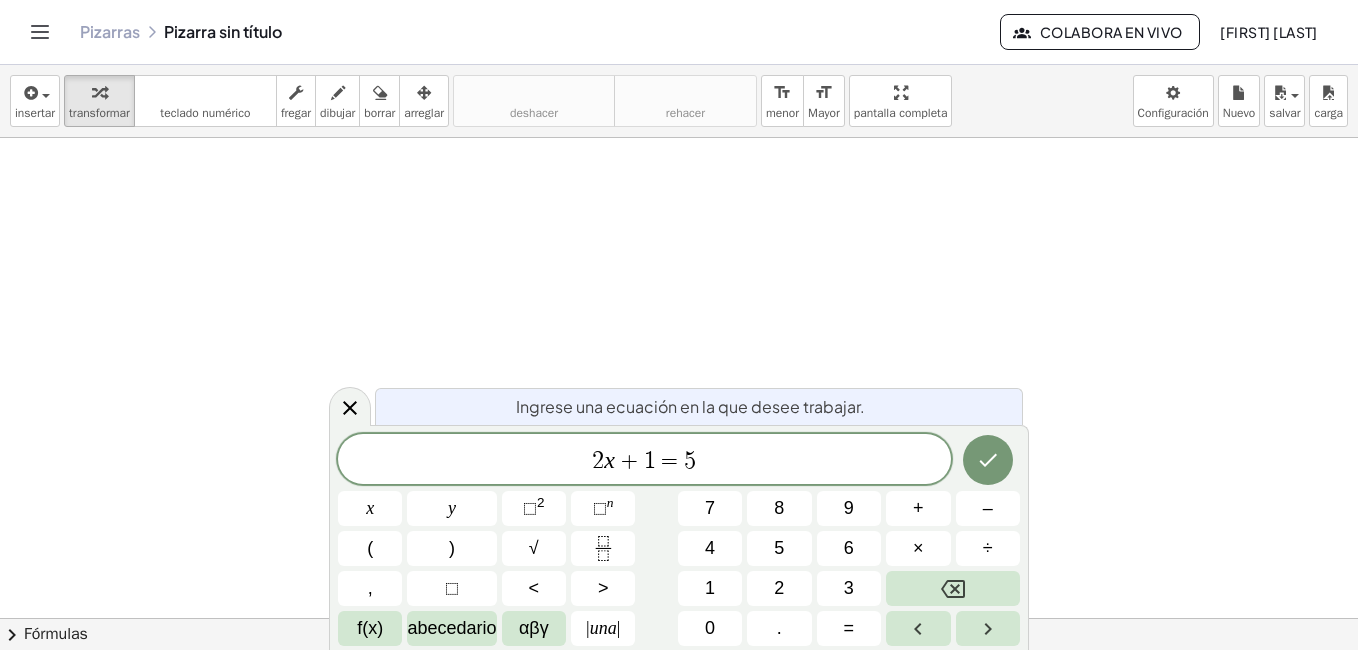 click on "insertar select one: Math Expression Function Text Youtube Video Graphing Geometry Geometry 3D transformar teclado teclado numérico fregar dibujar borrar arreglar deshacer deshacer rehacer rehacer format_size menor format_size Mayor pantalla completa carga   salvar Nuevo Configuración" at bounding box center [679, 101] 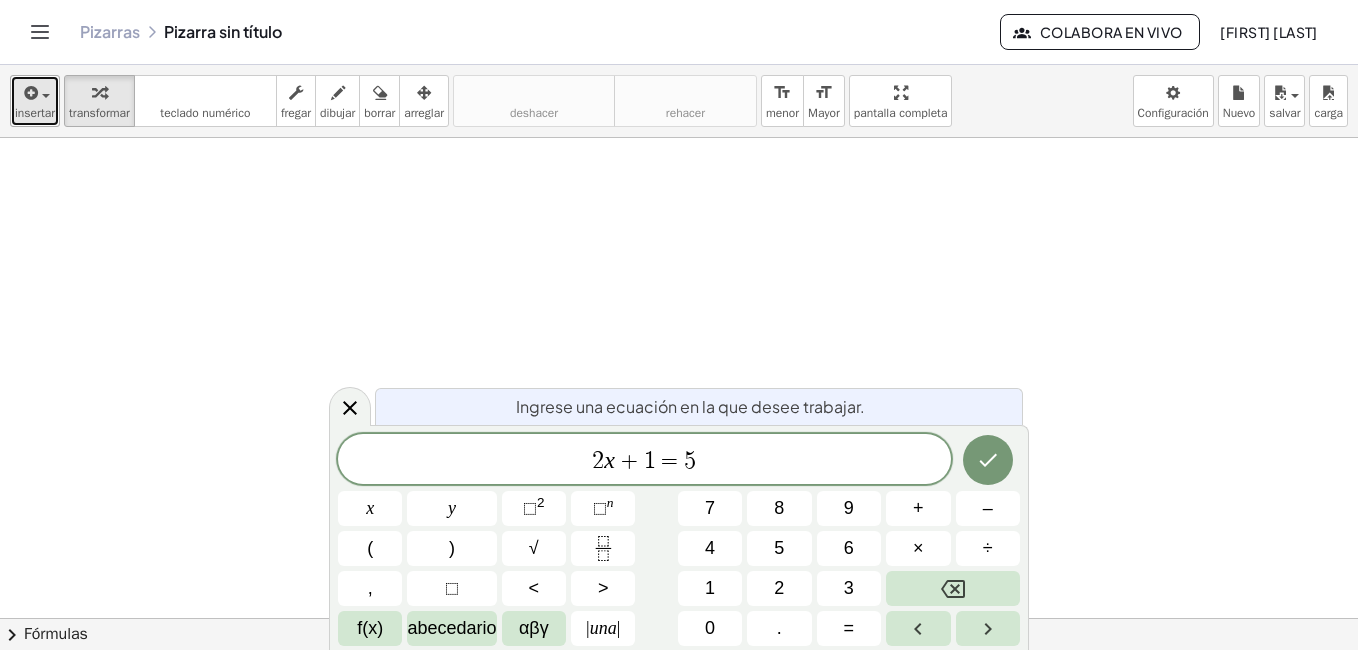 click on "insertar" at bounding box center [35, 113] 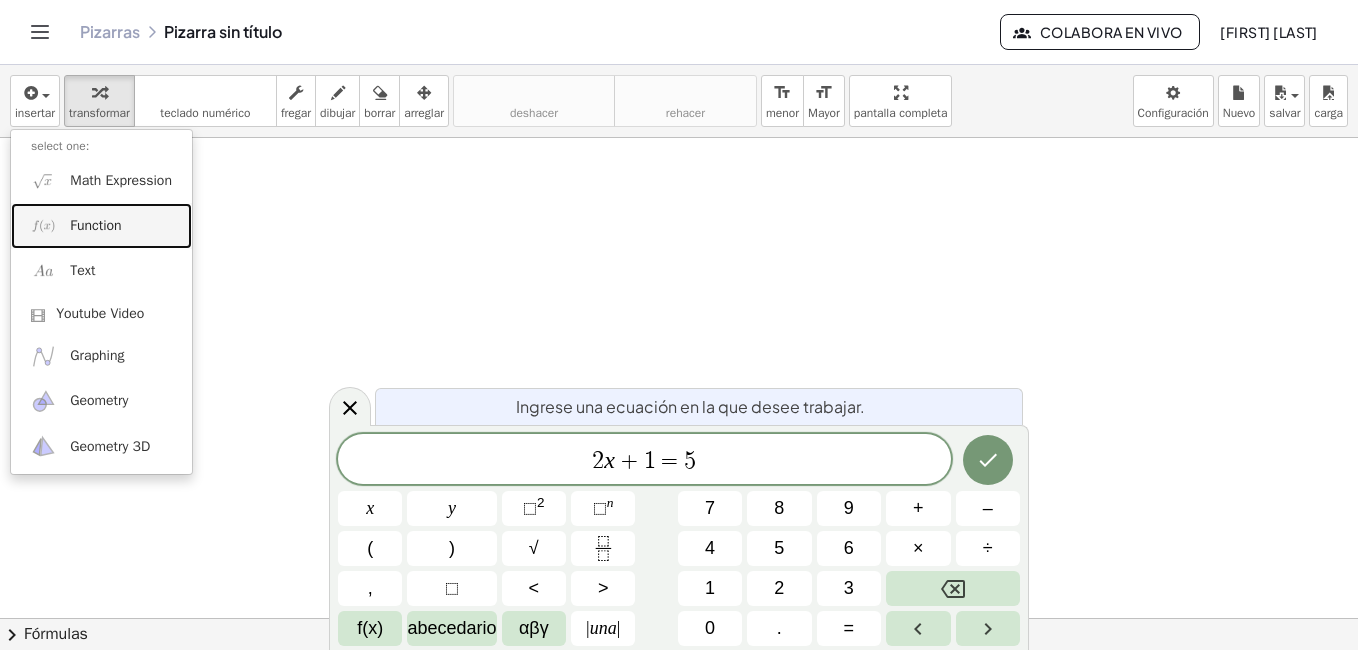 click on "Function" at bounding box center [95, 226] 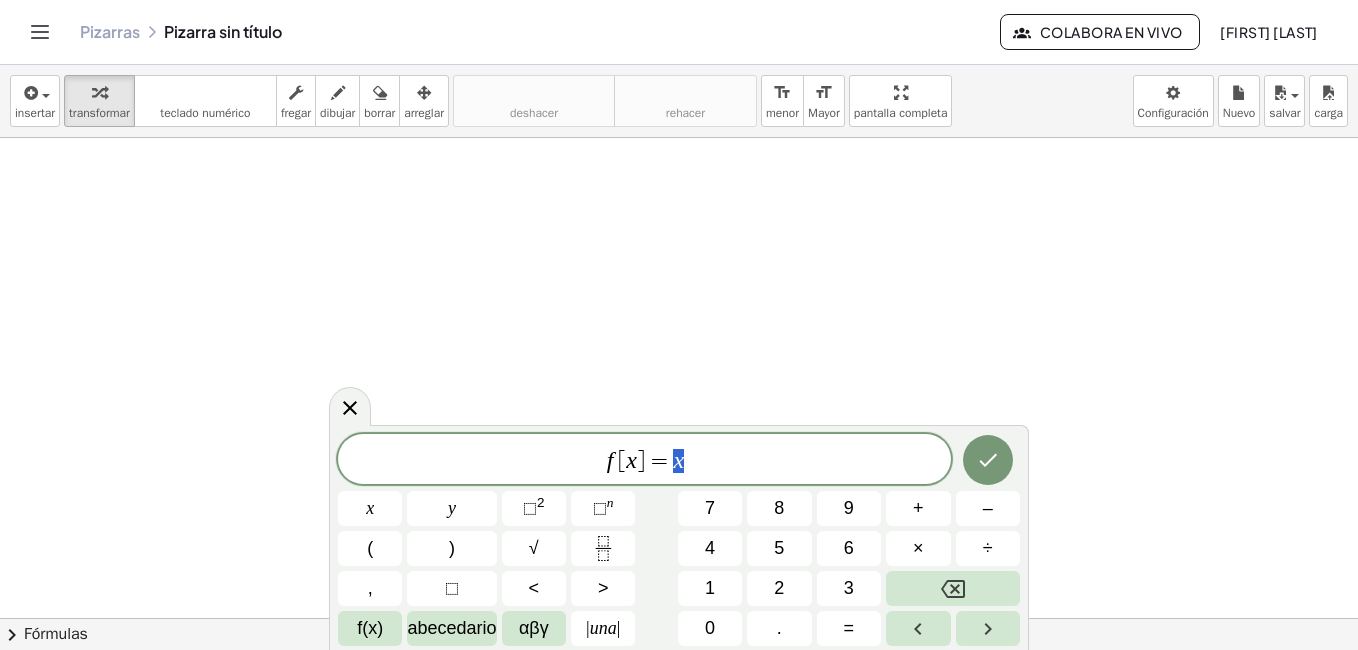 click on "f [ x ] = x" at bounding box center [644, 461] 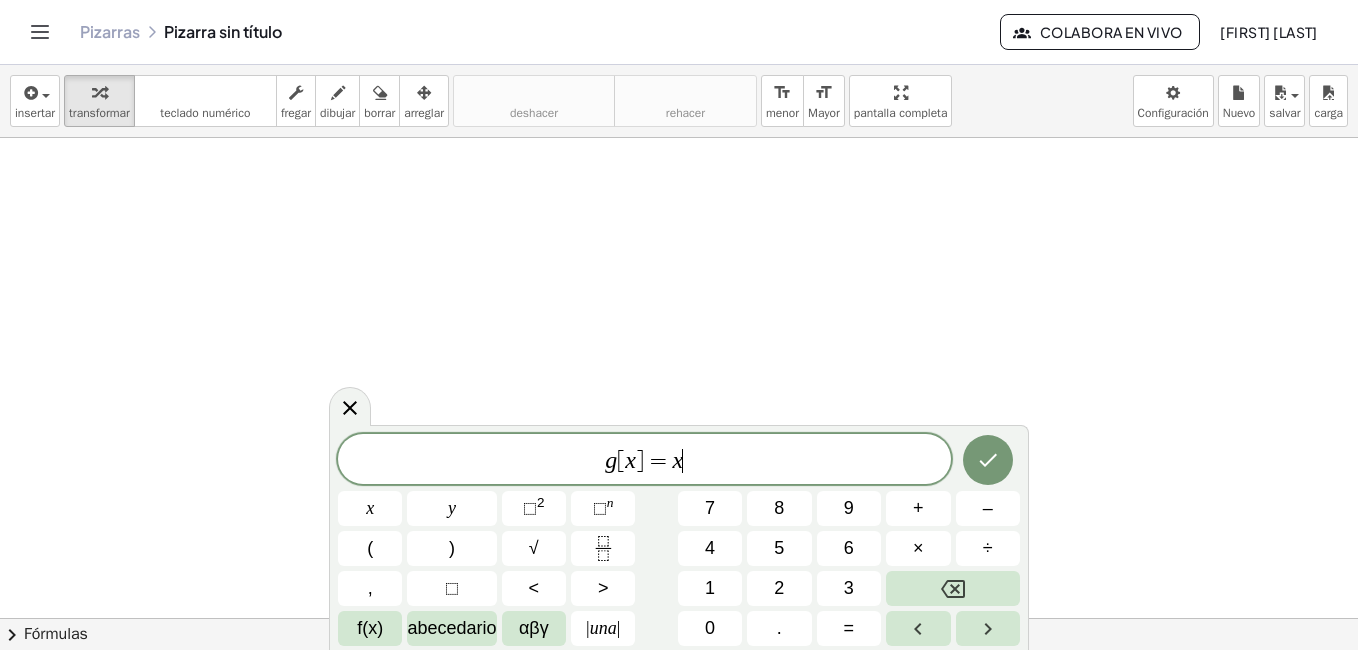 click on "x" at bounding box center [678, 460] 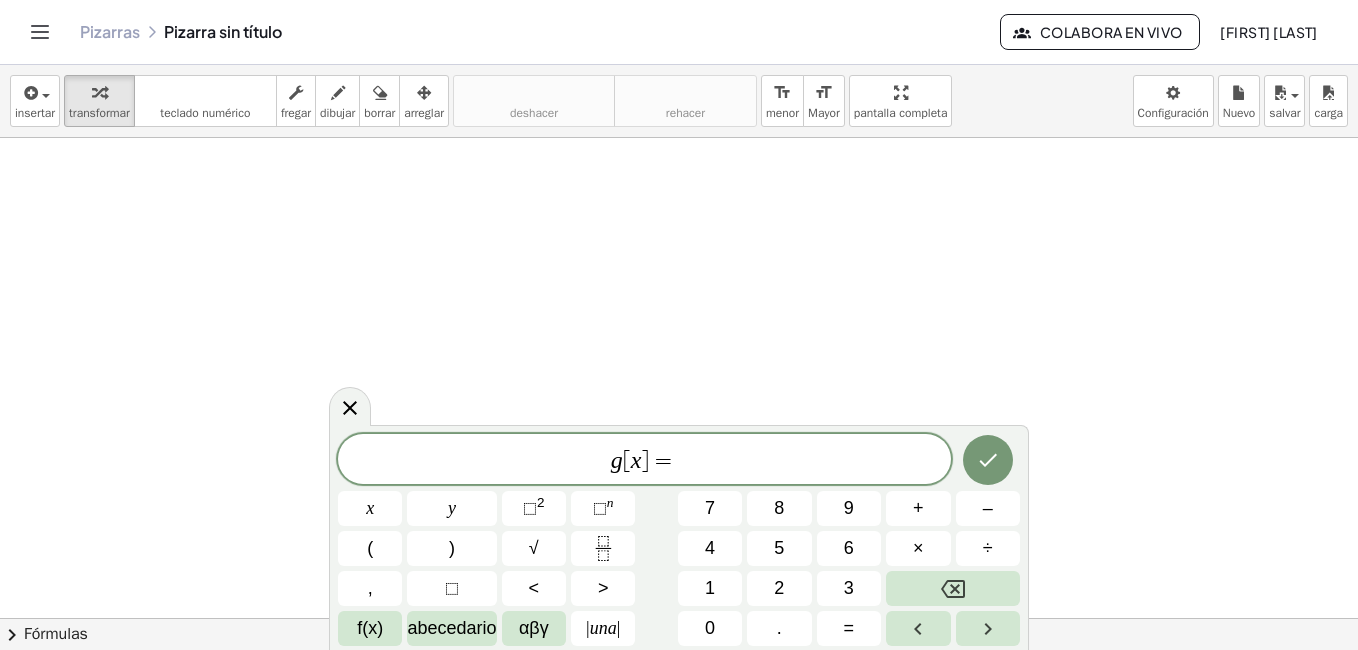 click on "g [ x ] =" 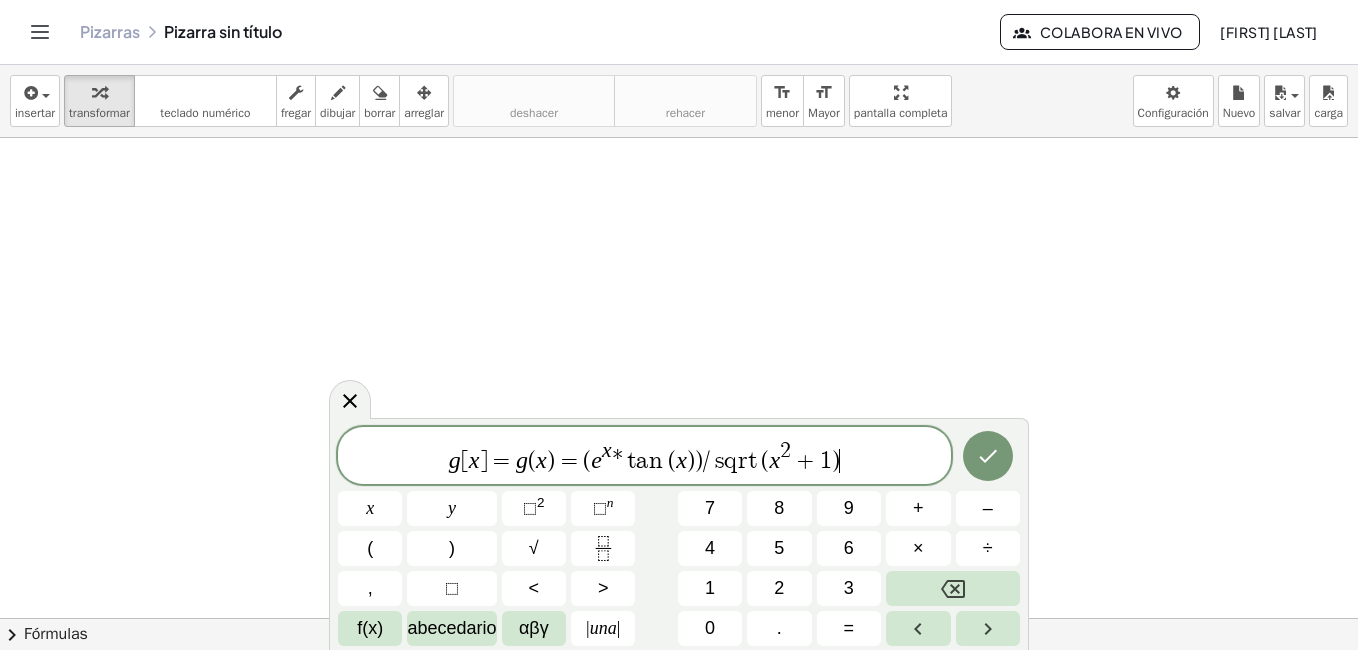 click on "(" at bounding box center (672, 461) 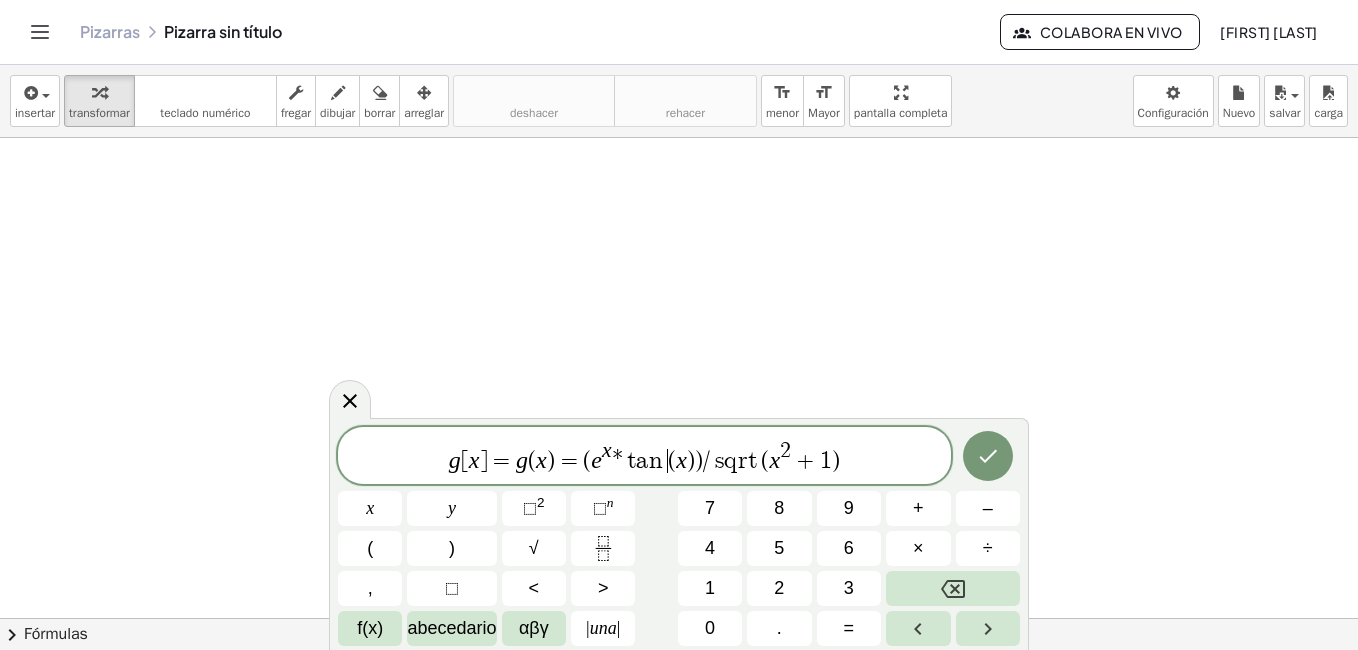click on "=" at bounding box center [569, 461] 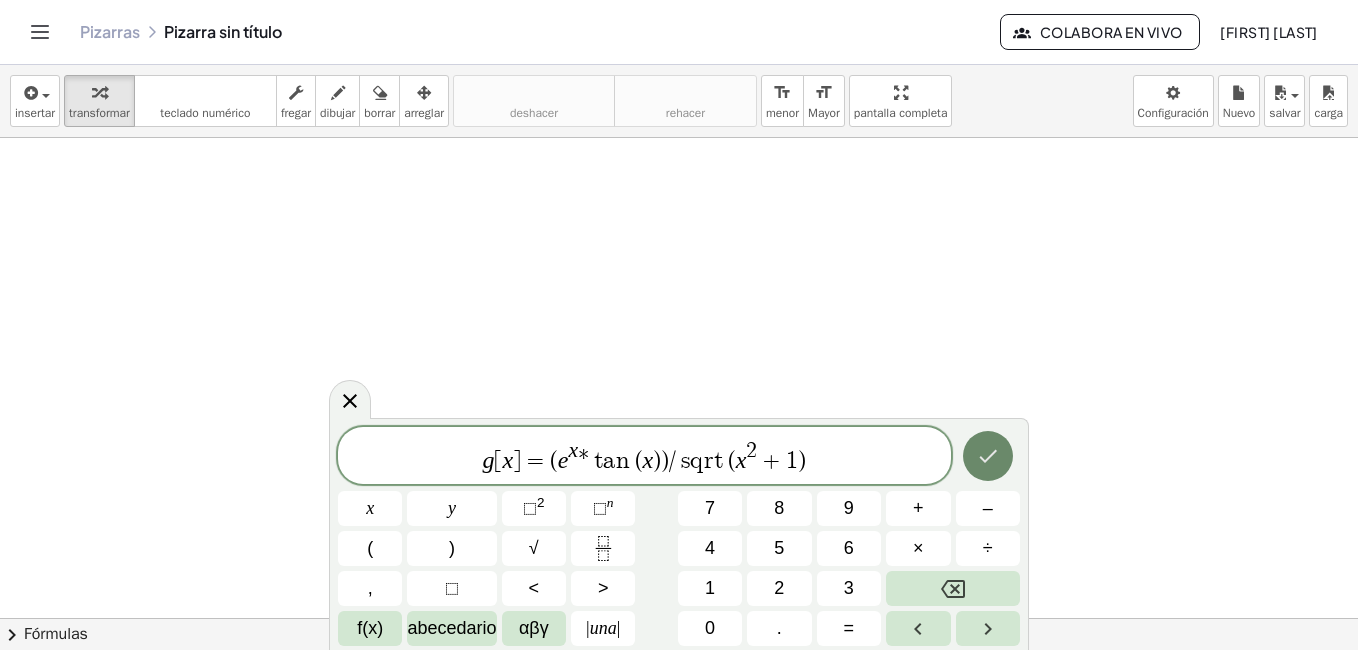 click 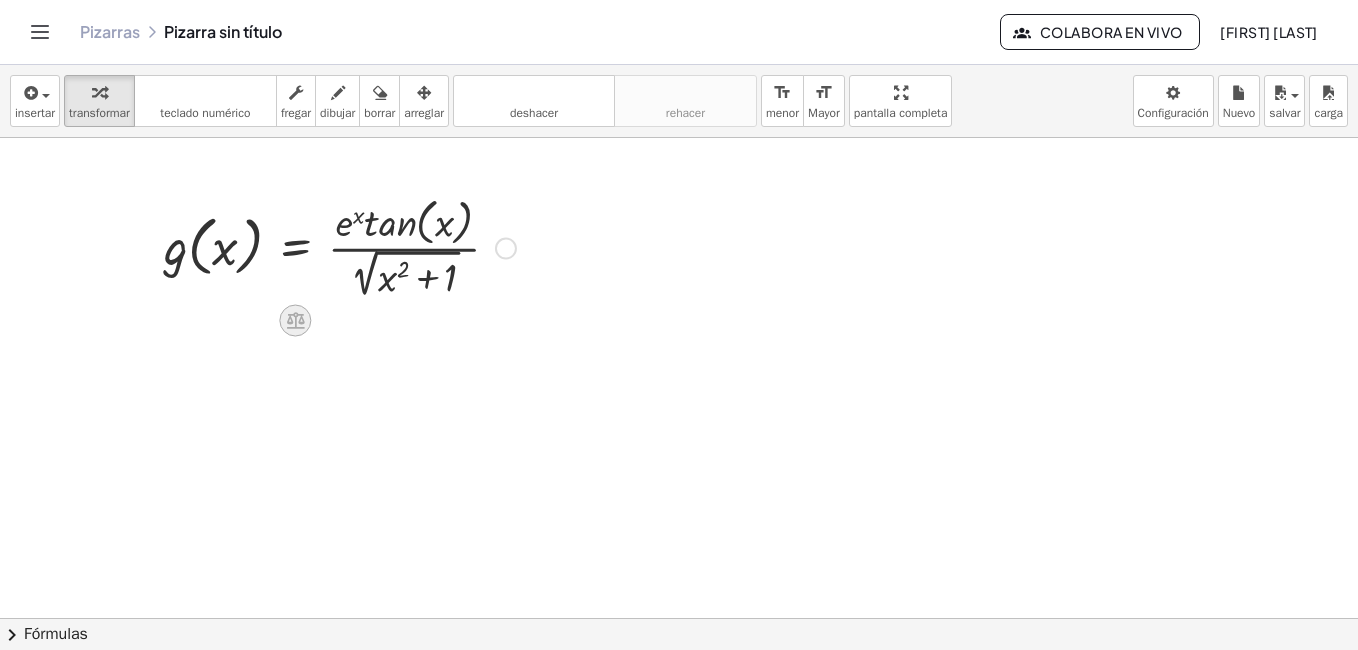 click 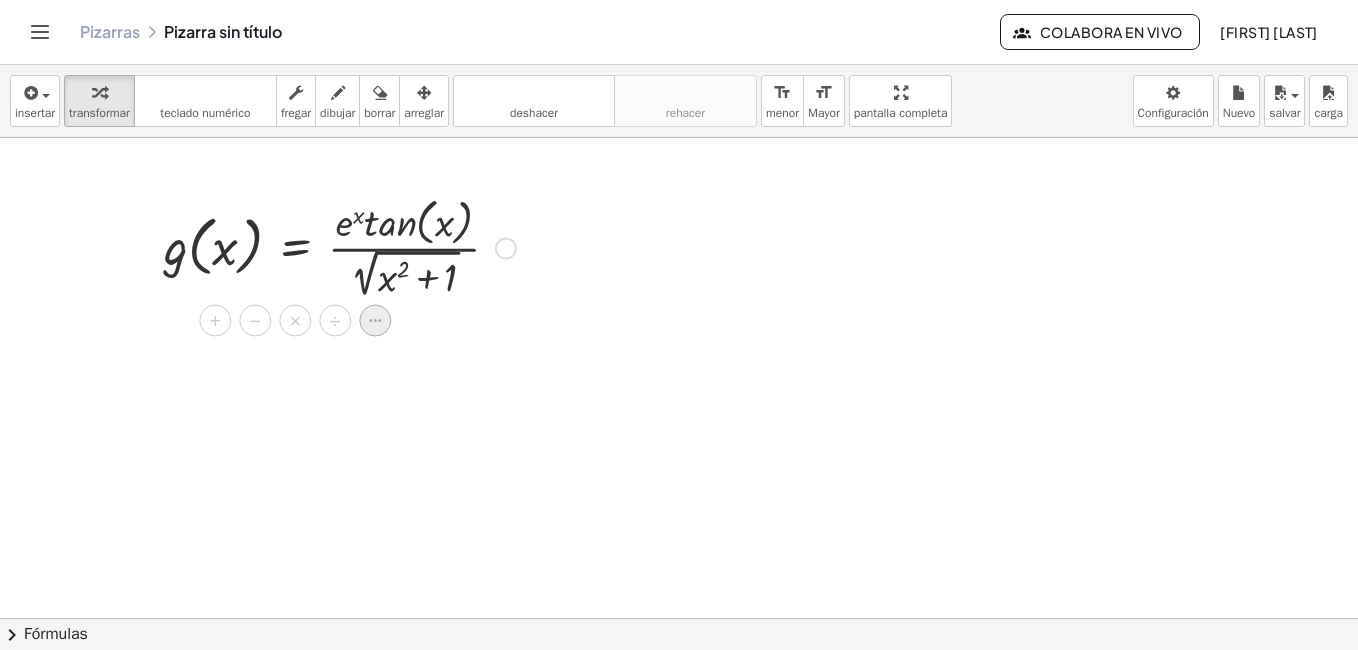 click 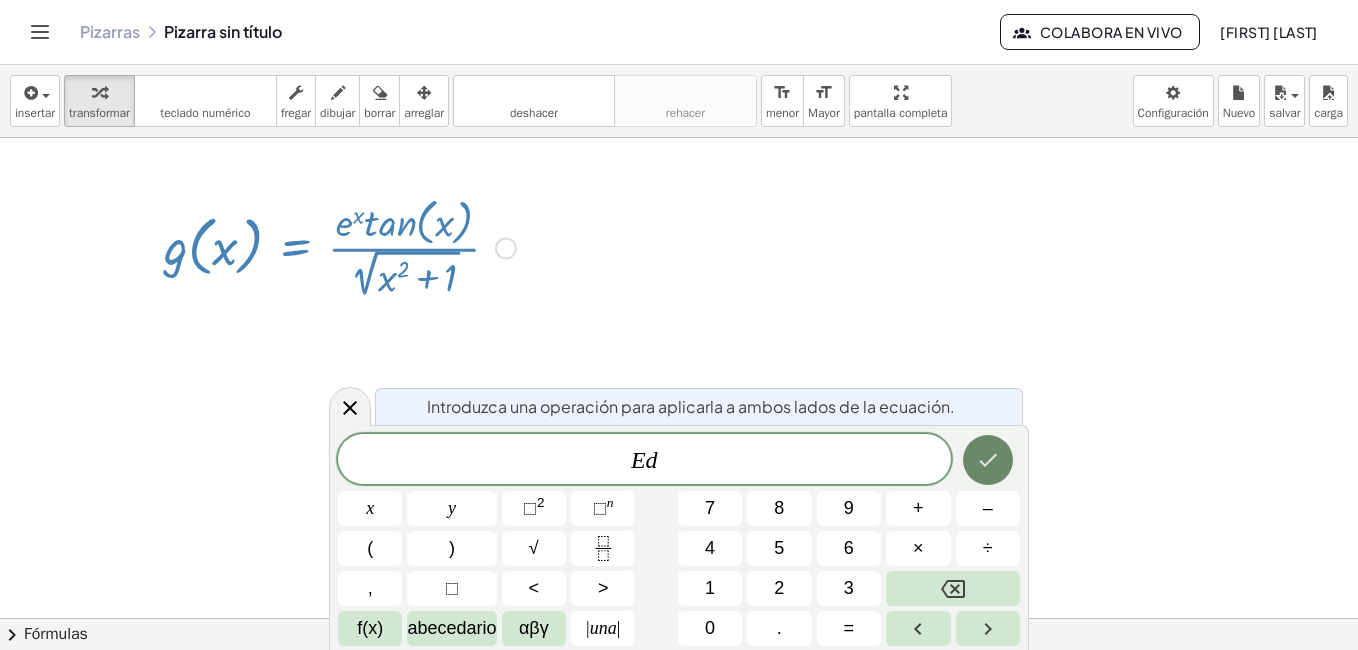click 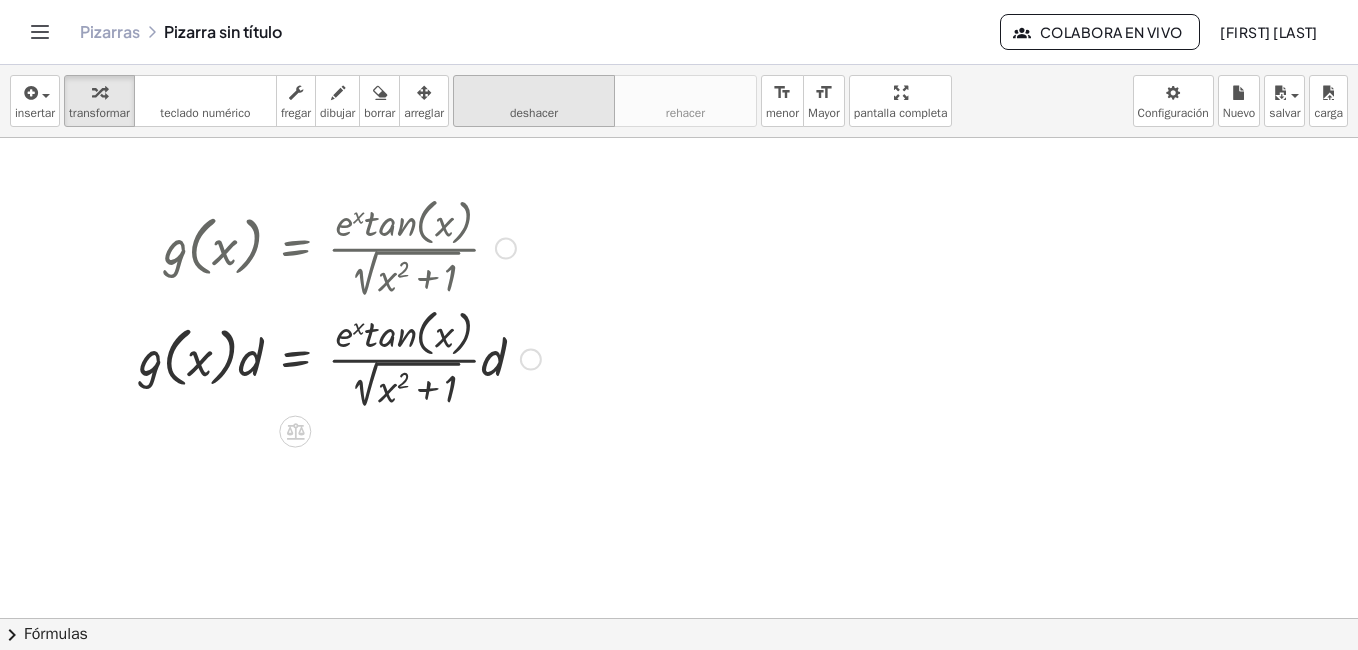 click on "deshacer" at bounding box center [534, 93] 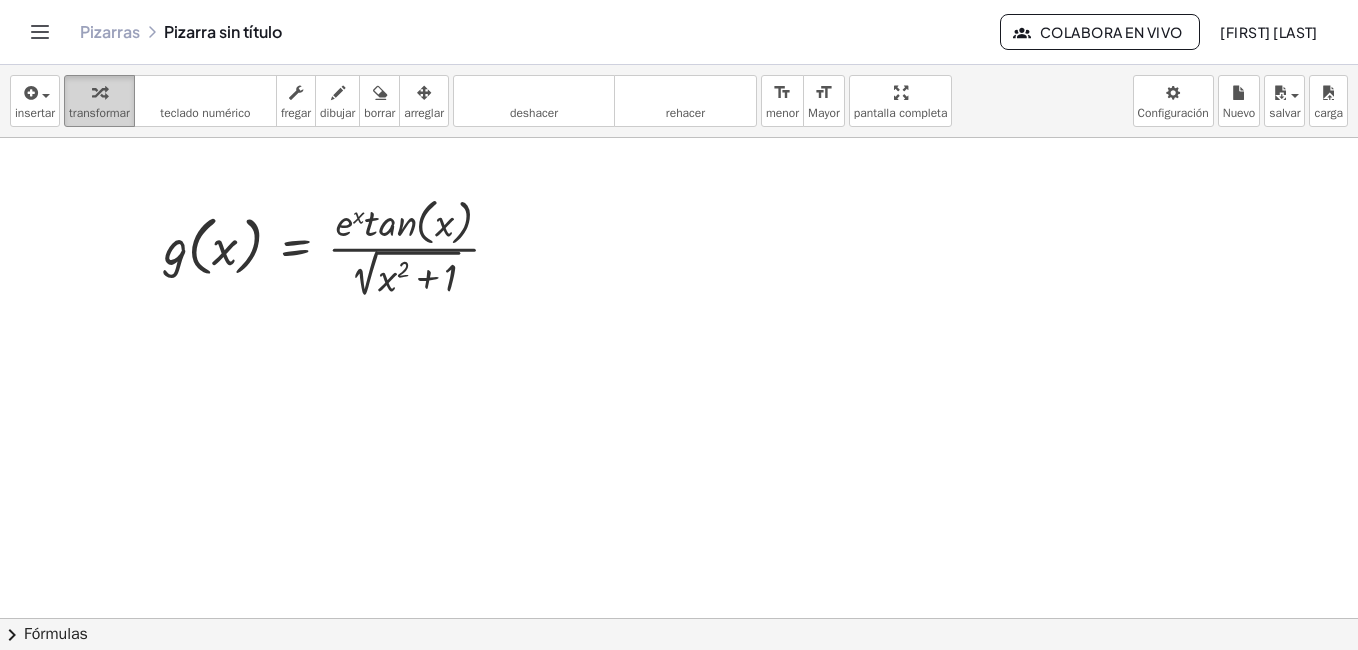 click at bounding box center (99, 92) 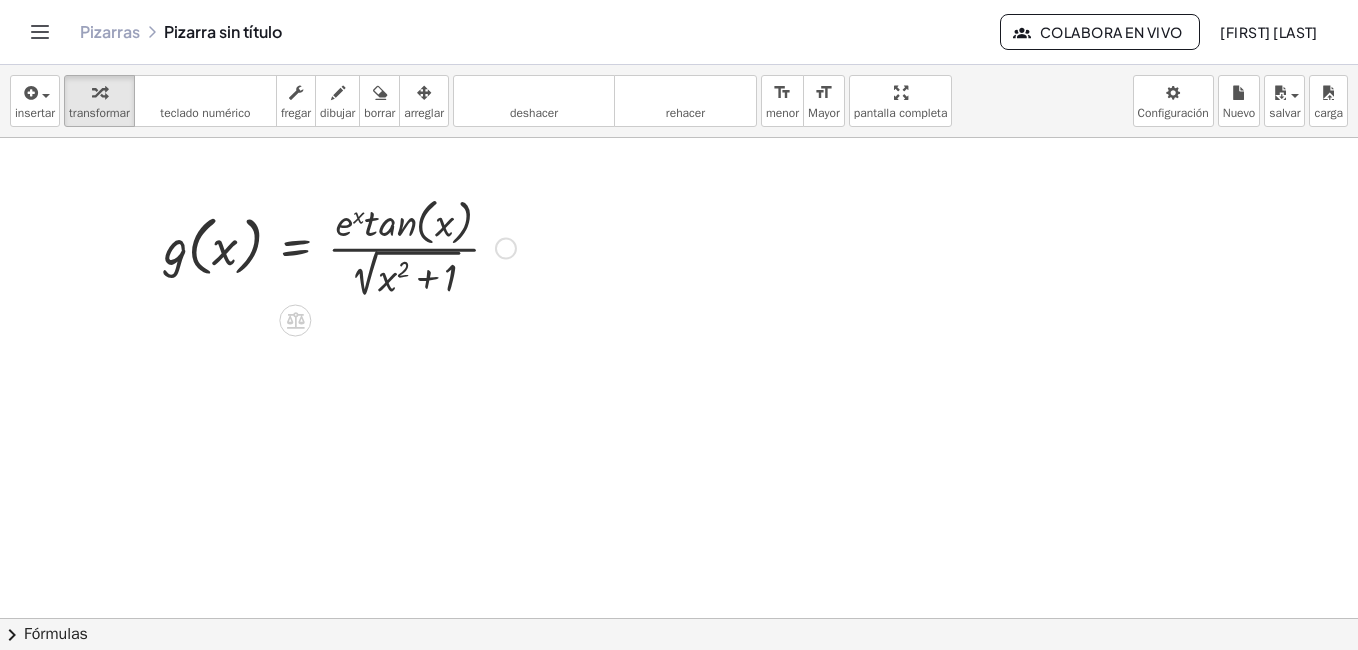 click at bounding box center (506, 249) 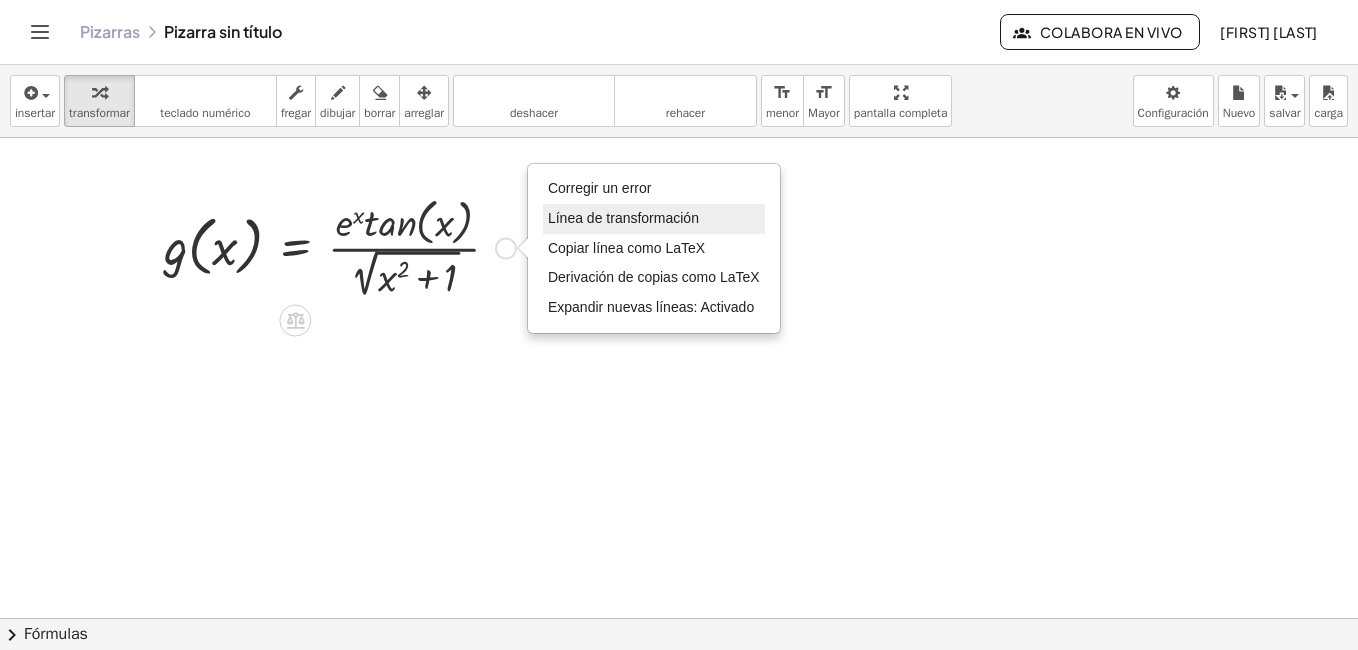 click on "Línea de transformación" at bounding box center [623, 218] 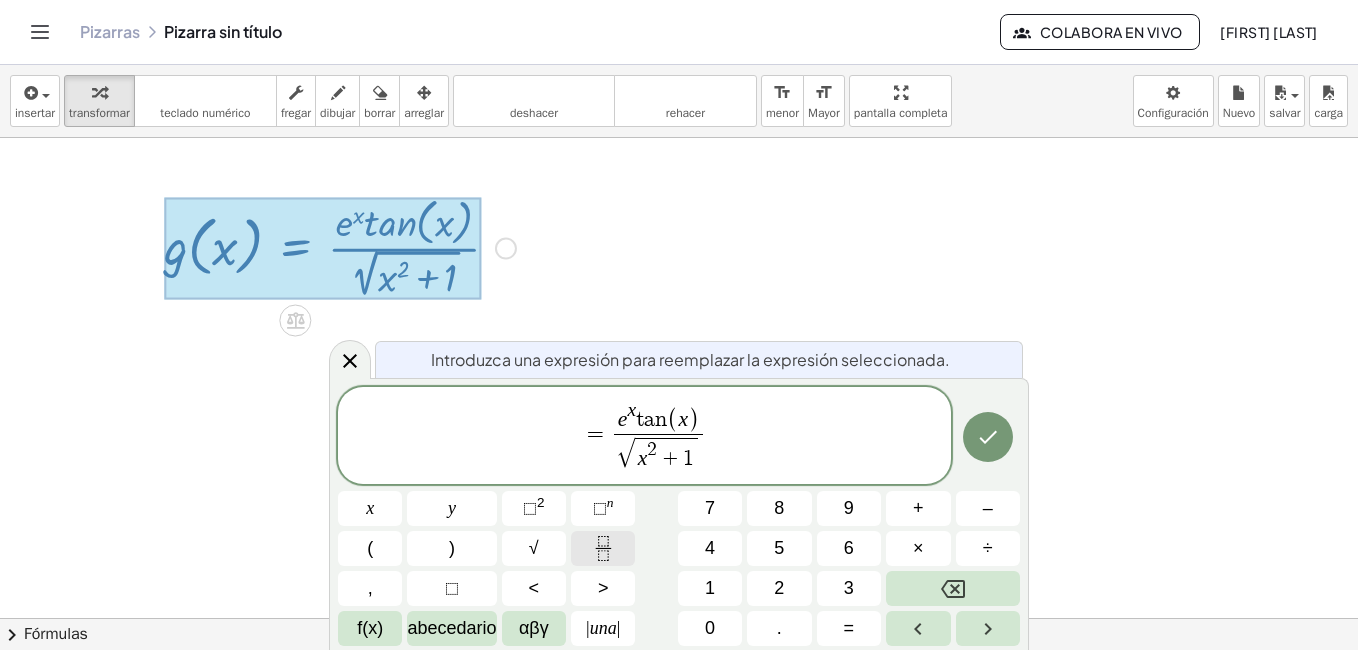 click 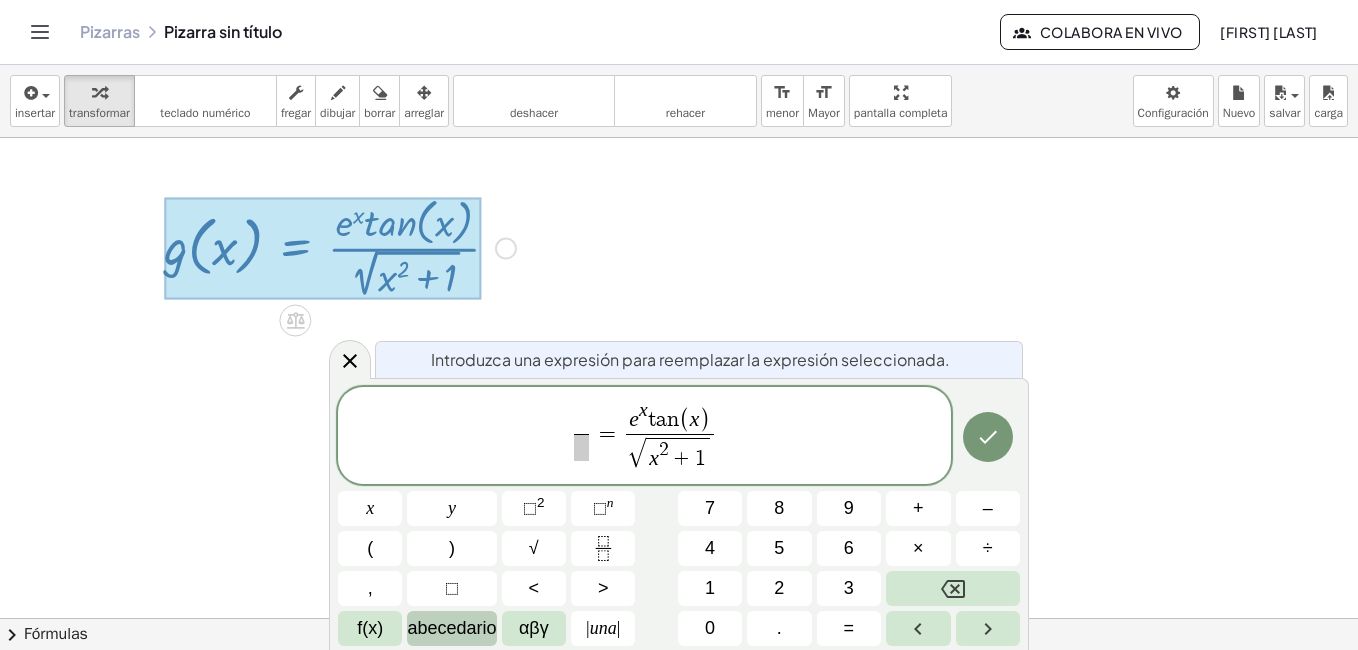 click on "abecedario" at bounding box center (451, 628) 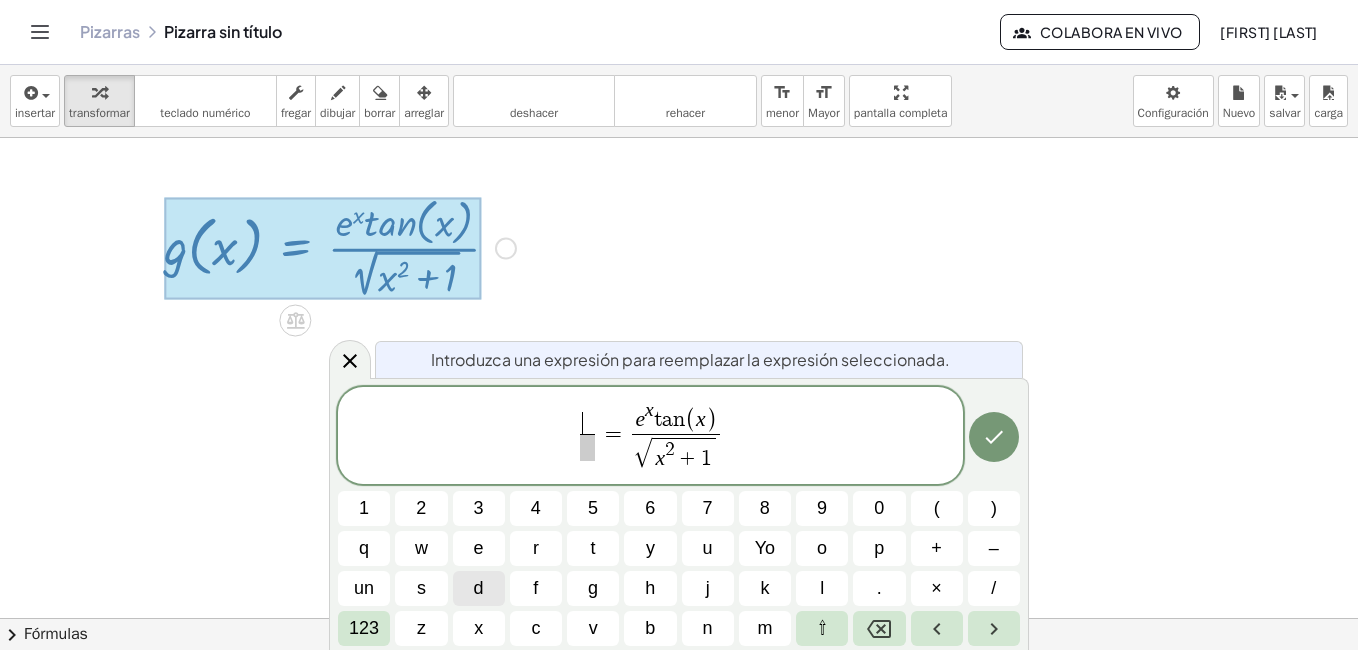 click on "d" at bounding box center (479, 588) 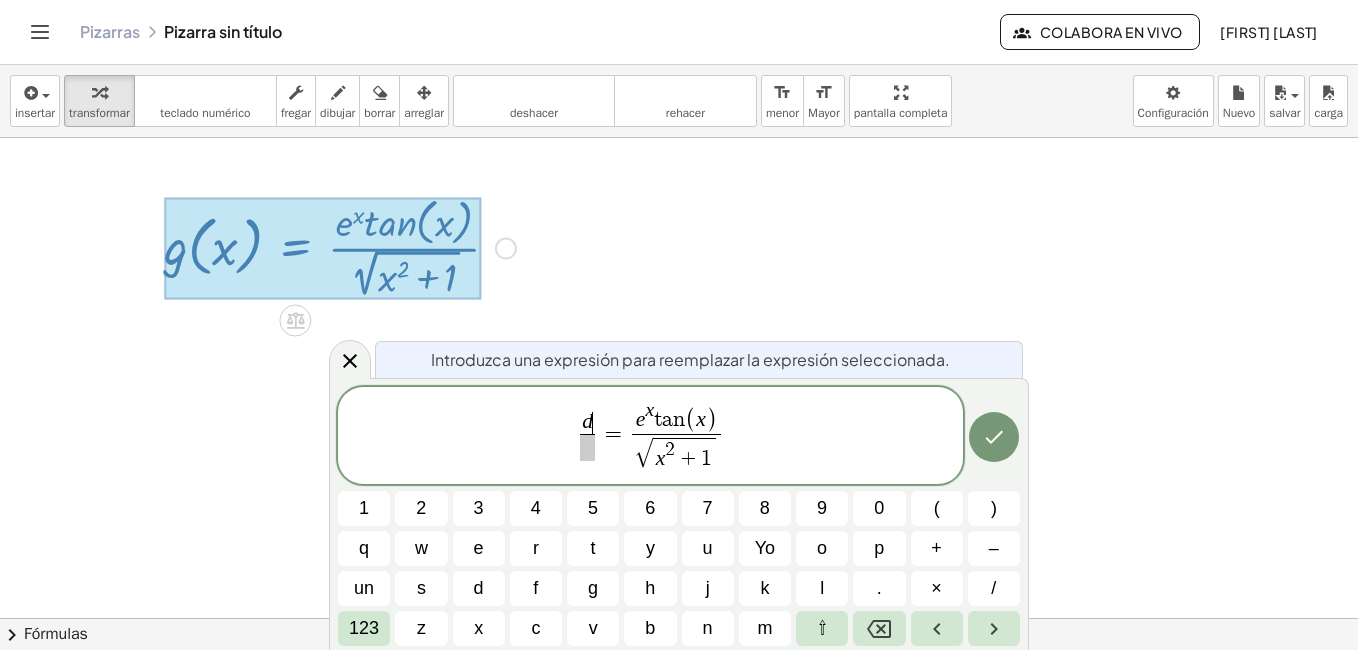 click on "d ​ ​ = e x t a n ( x ) √ x 2 + 1 ​" at bounding box center (650, 437) 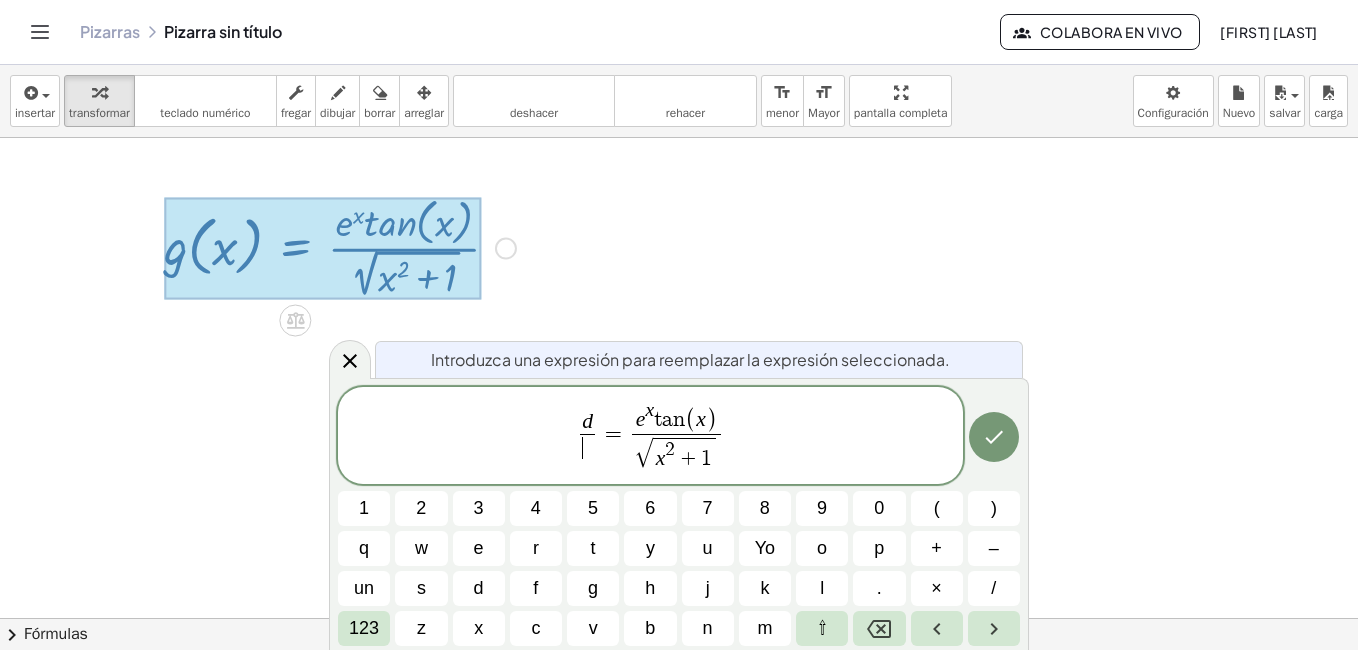 click on "​" at bounding box center [587, 447] 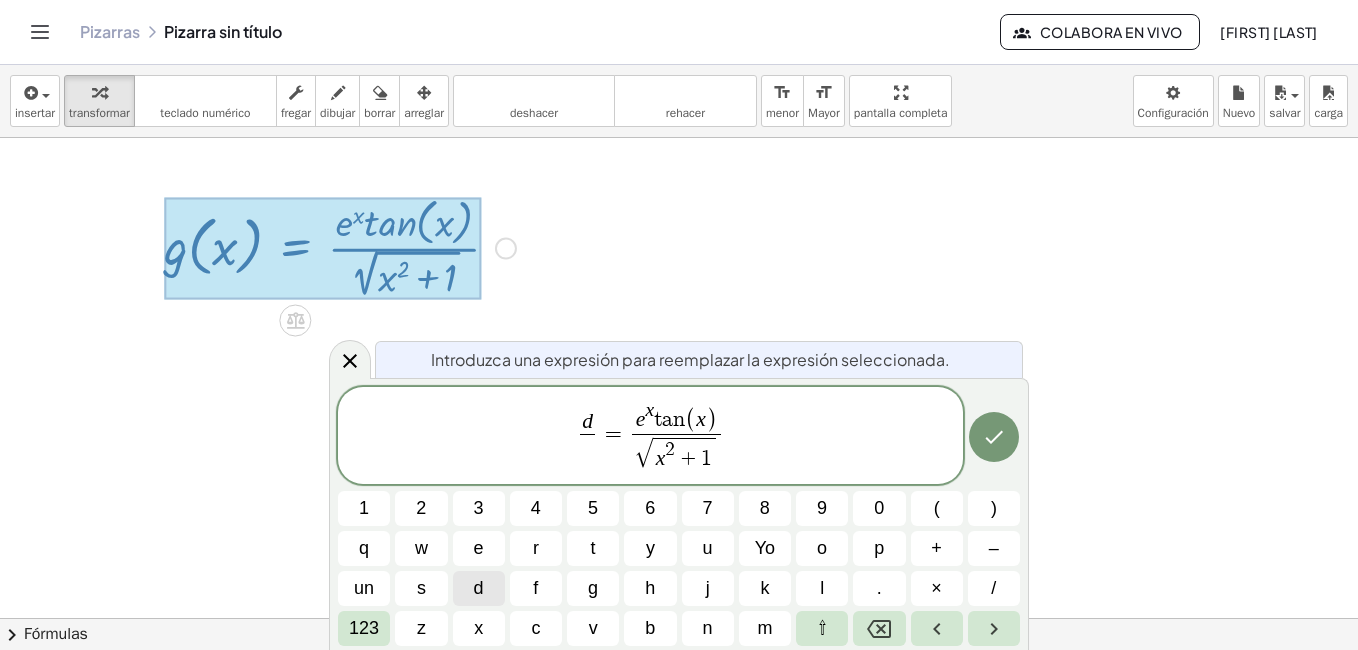 click on "d" at bounding box center [479, 588] 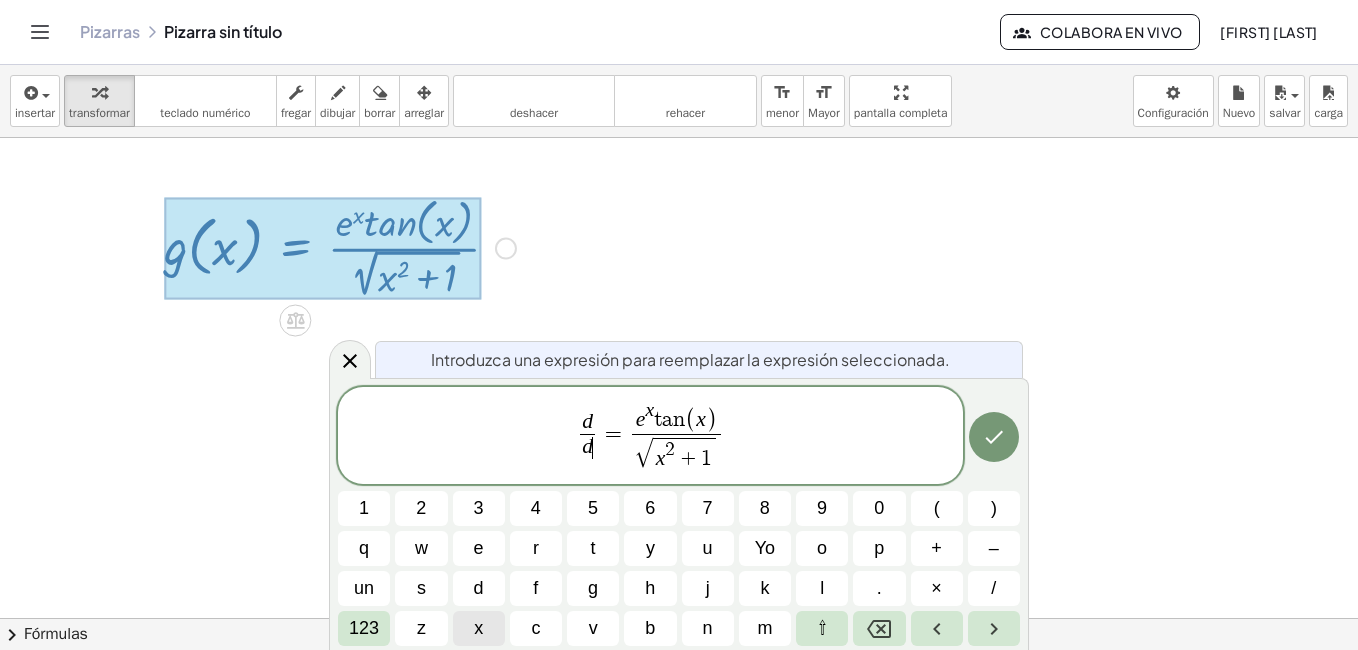 click on "x" at bounding box center (478, 628) 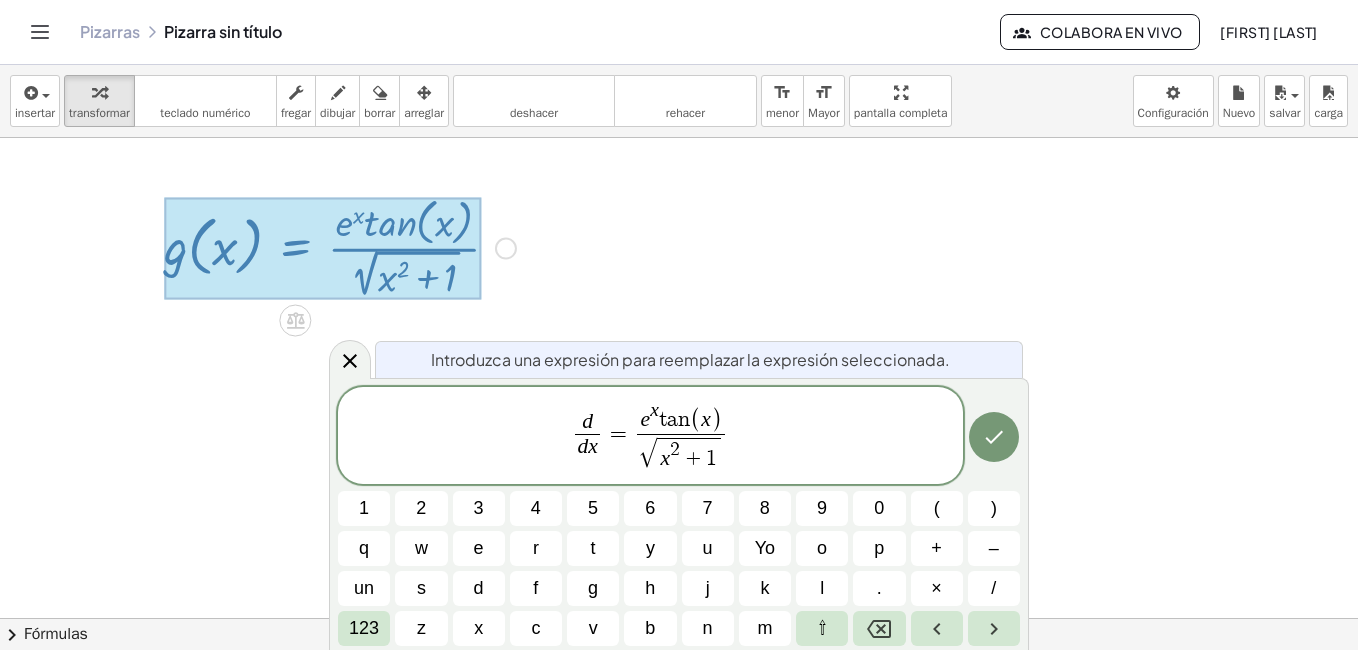 drag, startPoint x: 563, startPoint y: 454, endPoint x: 588, endPoint y: 446, distance: 26.24881 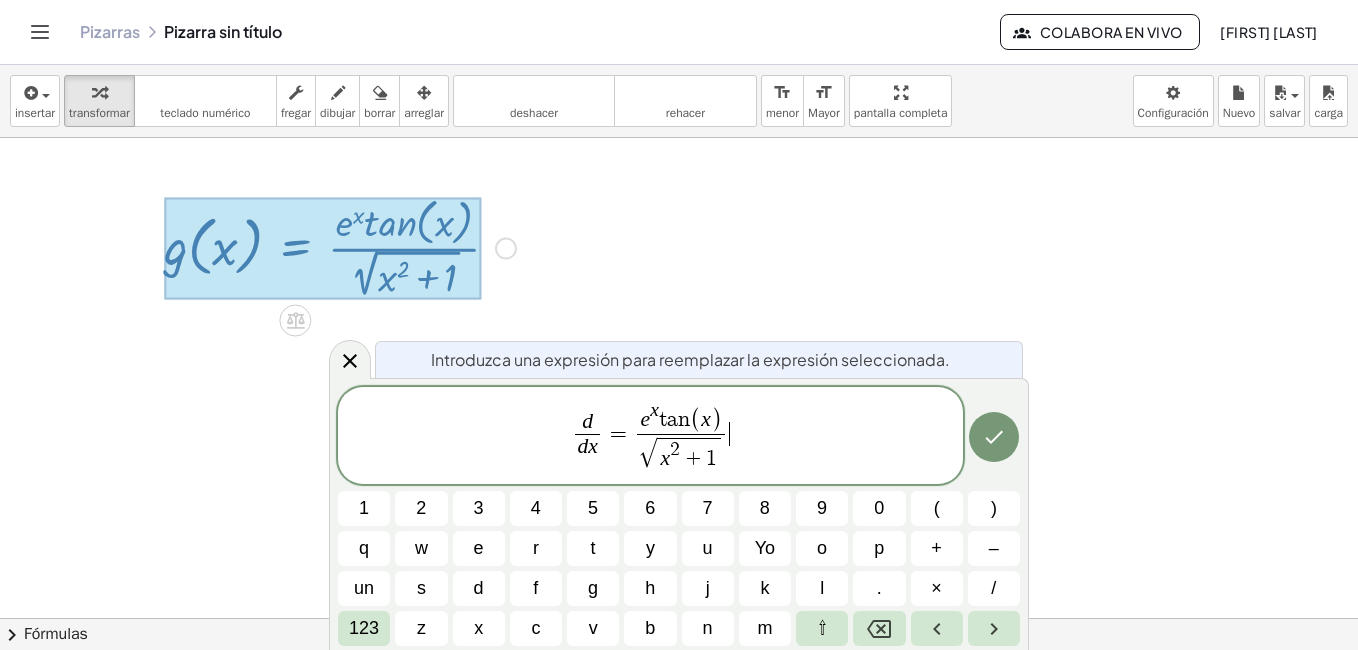 click on "d d x ​ = e x t a n ( x ) √ x 2 + 1 ​ ​" at bounding box center (650, 437) 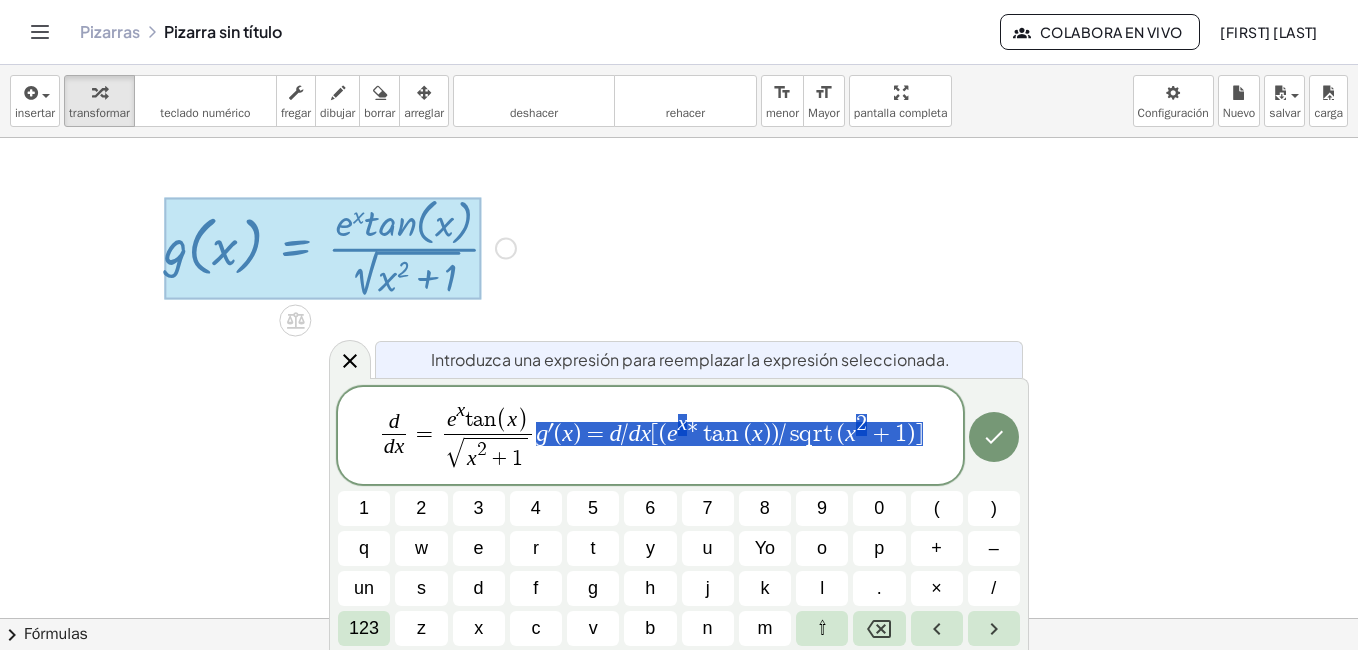 drag, startPoint x: 541, startPoint y: 436, endPoint x: 922, endPoint y: 431, distance: 381.0328 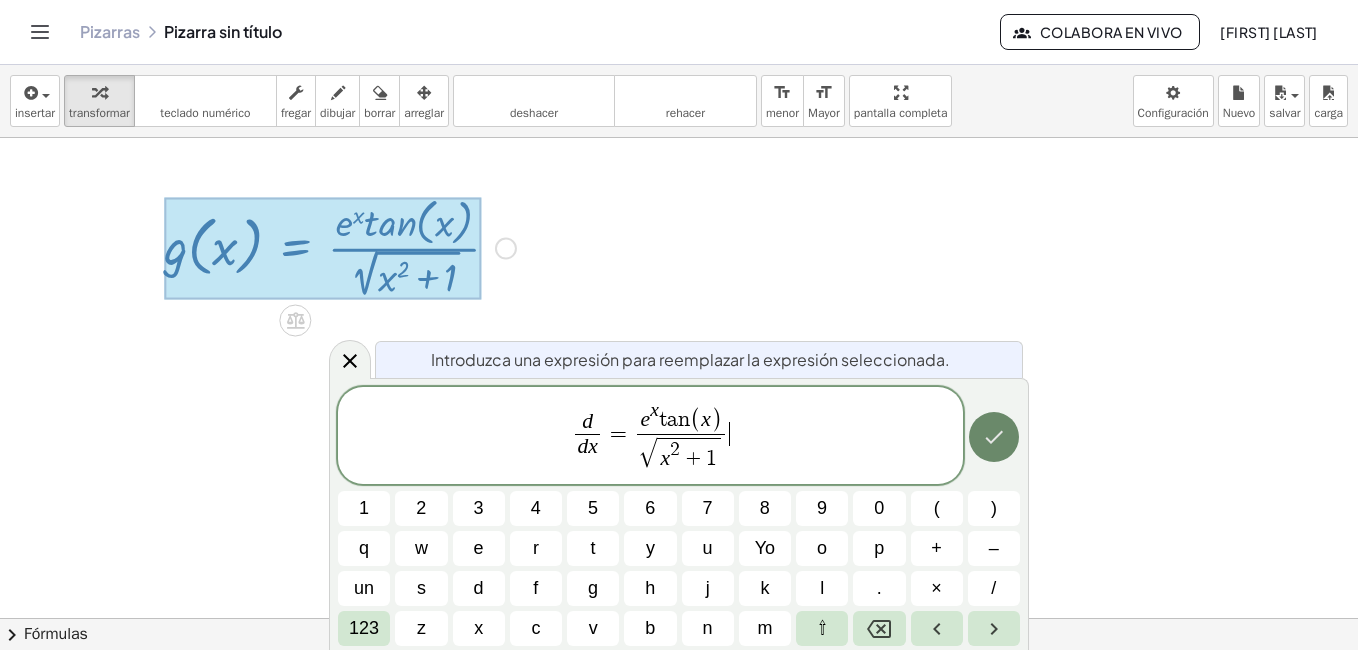 click 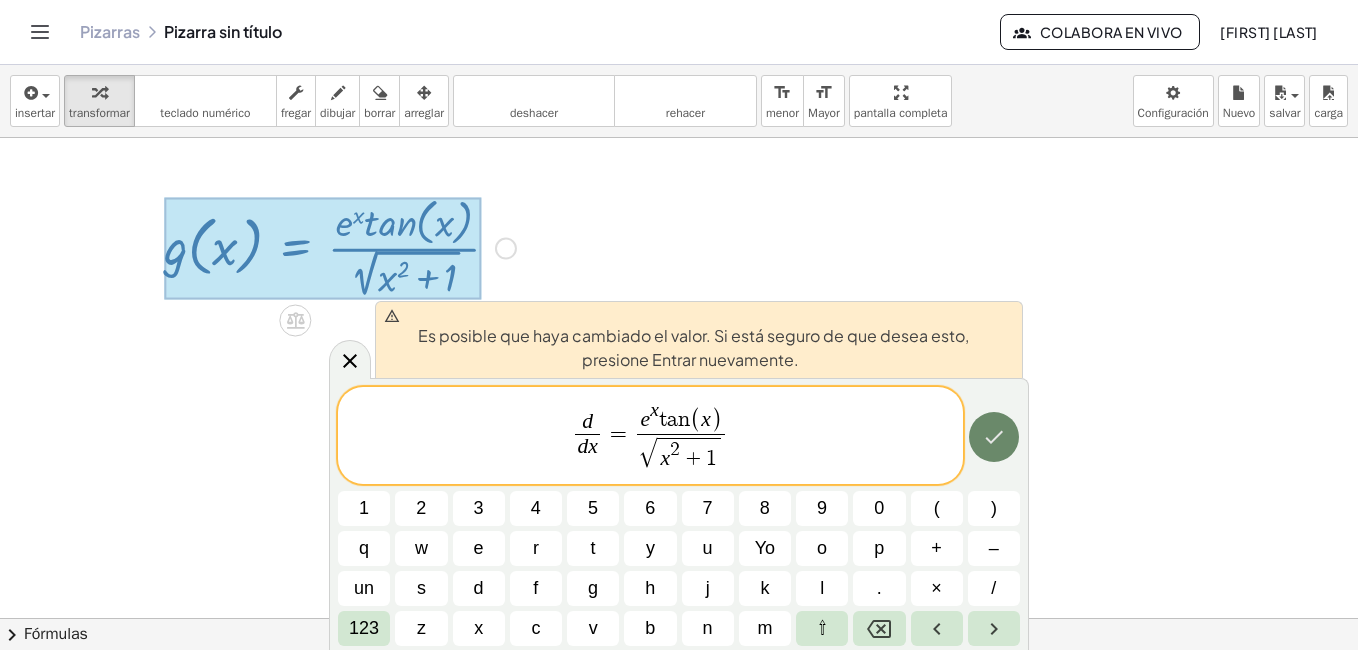 click 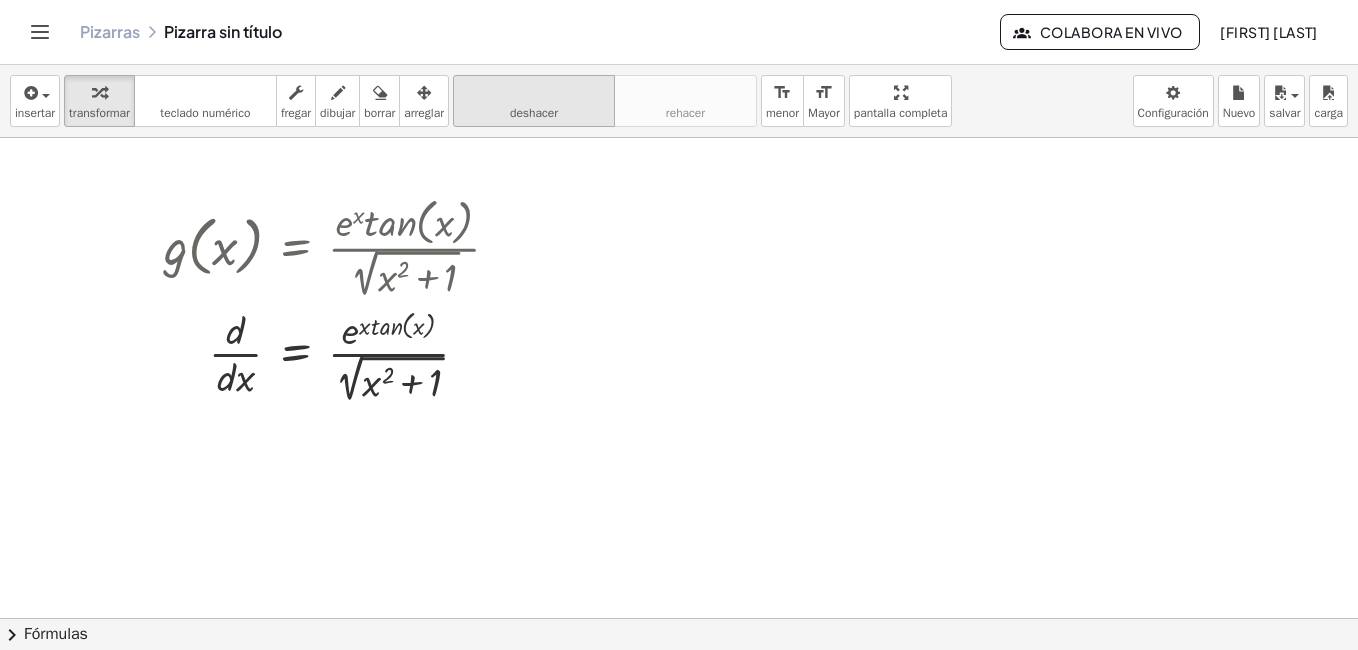 click on "deshacer" at bounding box center (534, 113) 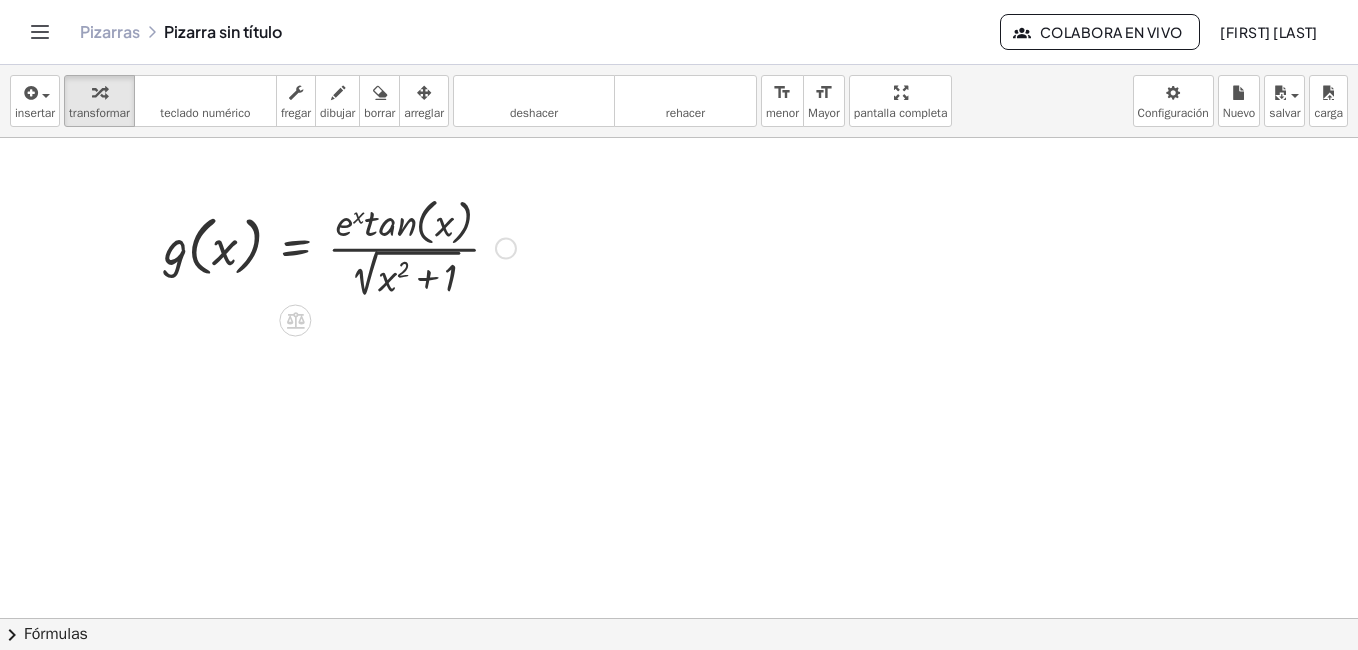 click at bounding box center [506, 249] 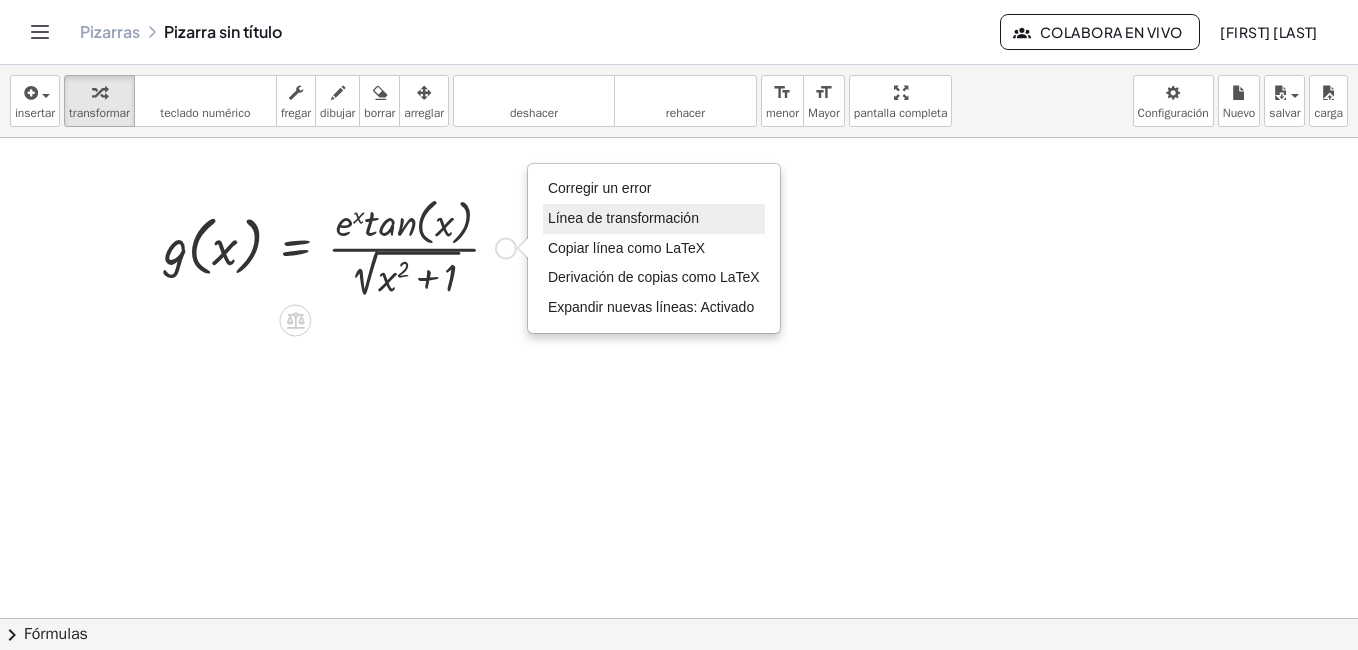 click on "Línea de transformación" at bounding box center (623, 218) 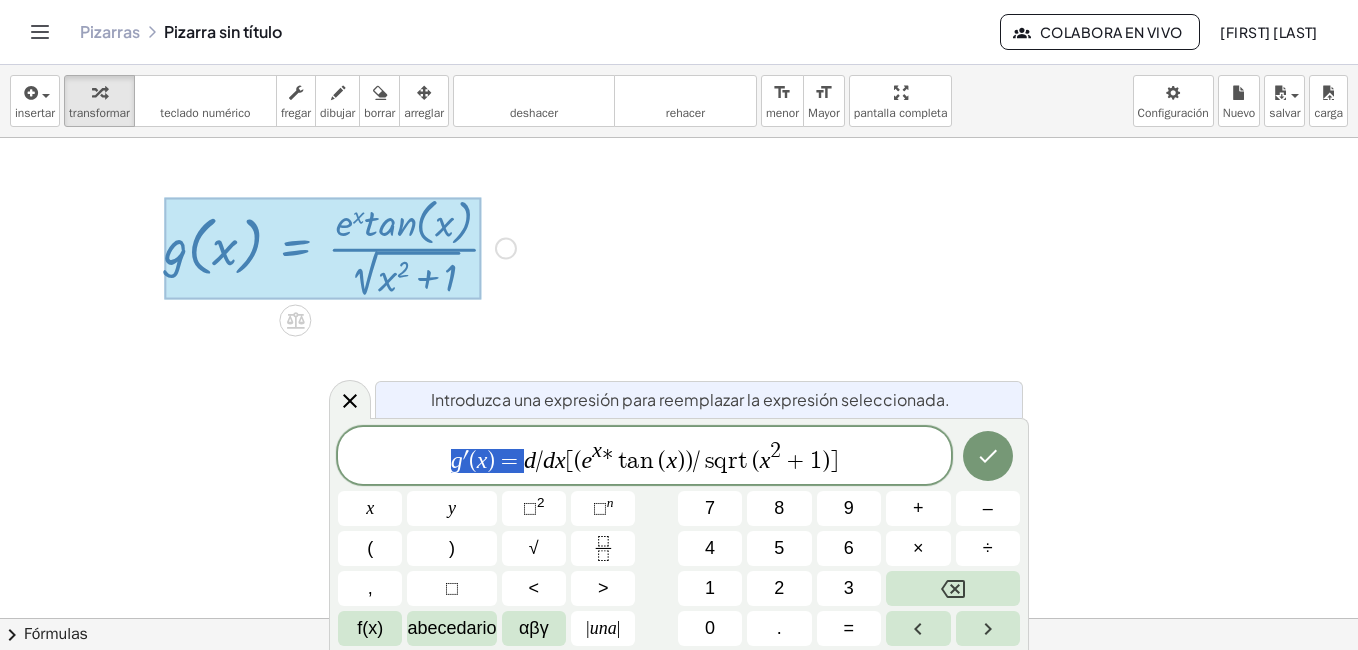 drag, startPoint x: 513, startPoint y: 456, endPoint x: 452, endPoint y: 465, distance: 61.66036 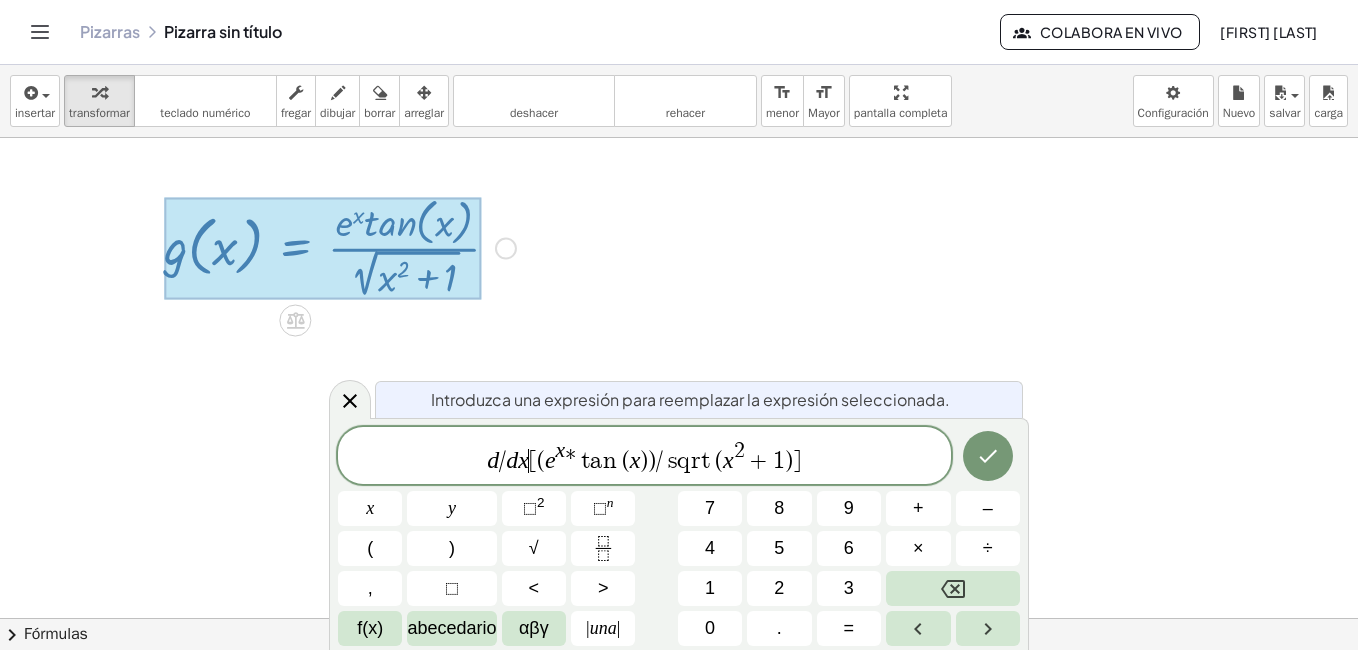 click on "d / d x ​ [ ( e x * t a n ( x ) ) / s q r t ( x 2 + 1 ) ]" at bounding box center [644, 457] 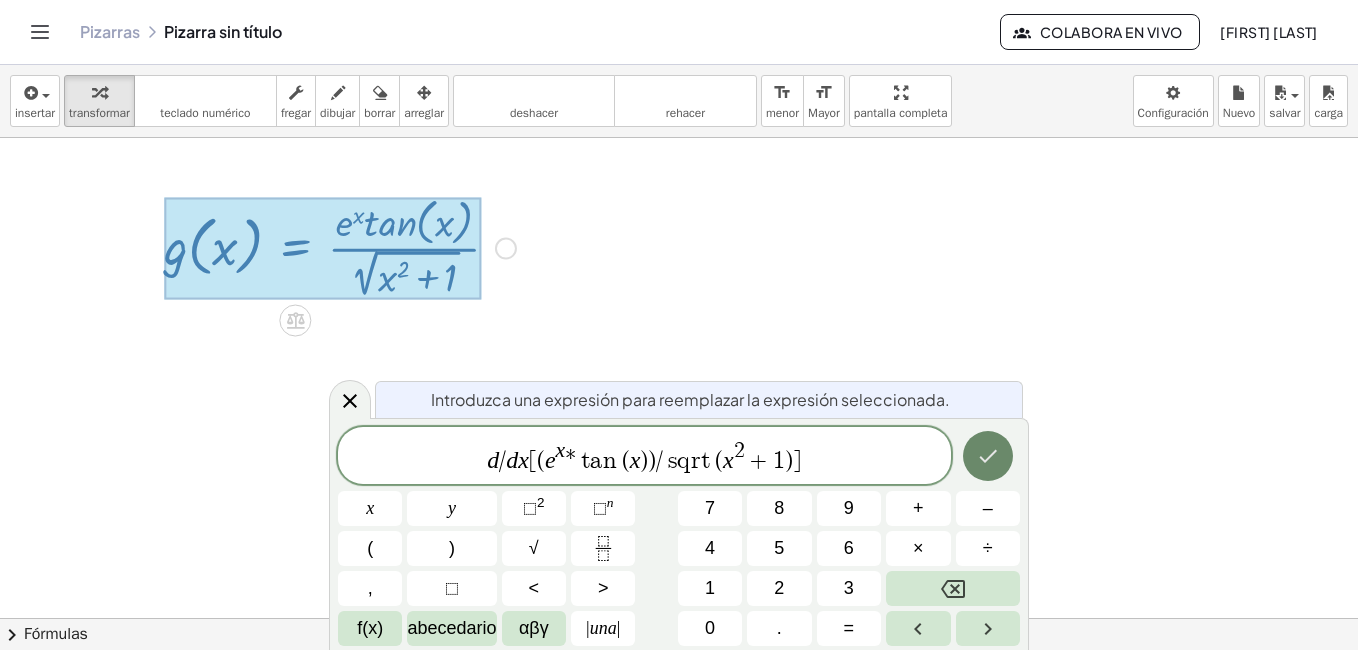 click 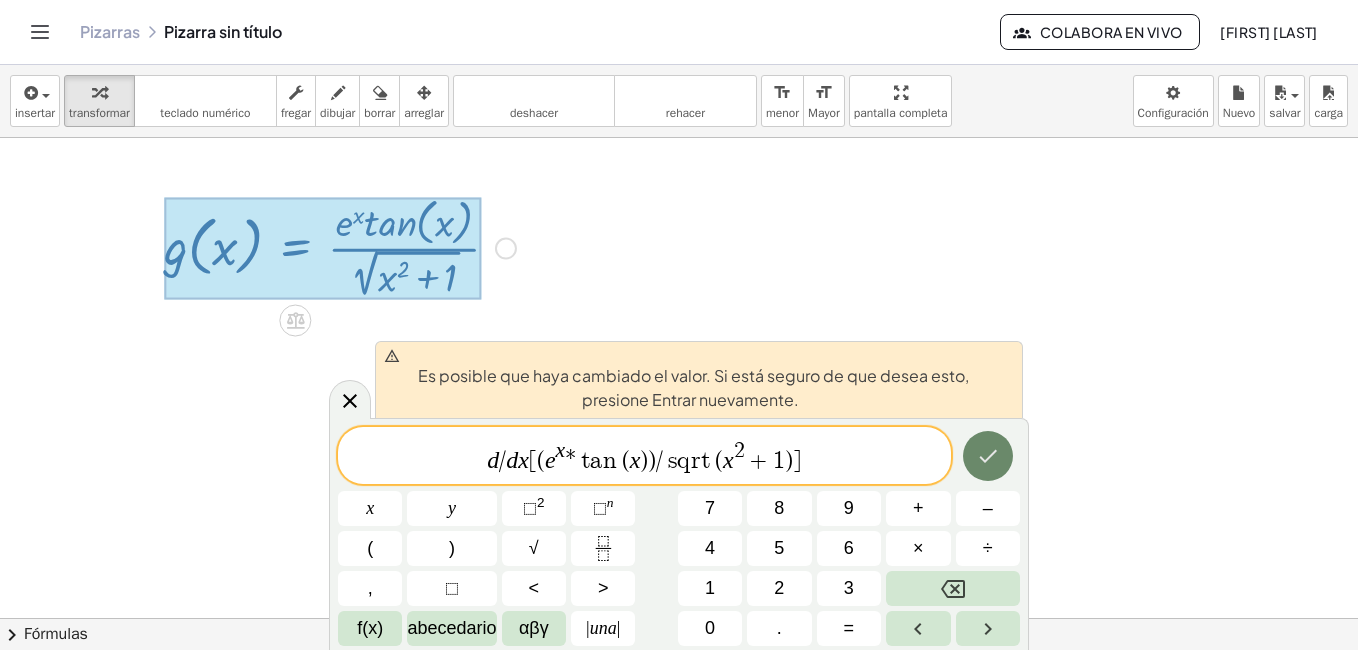 click 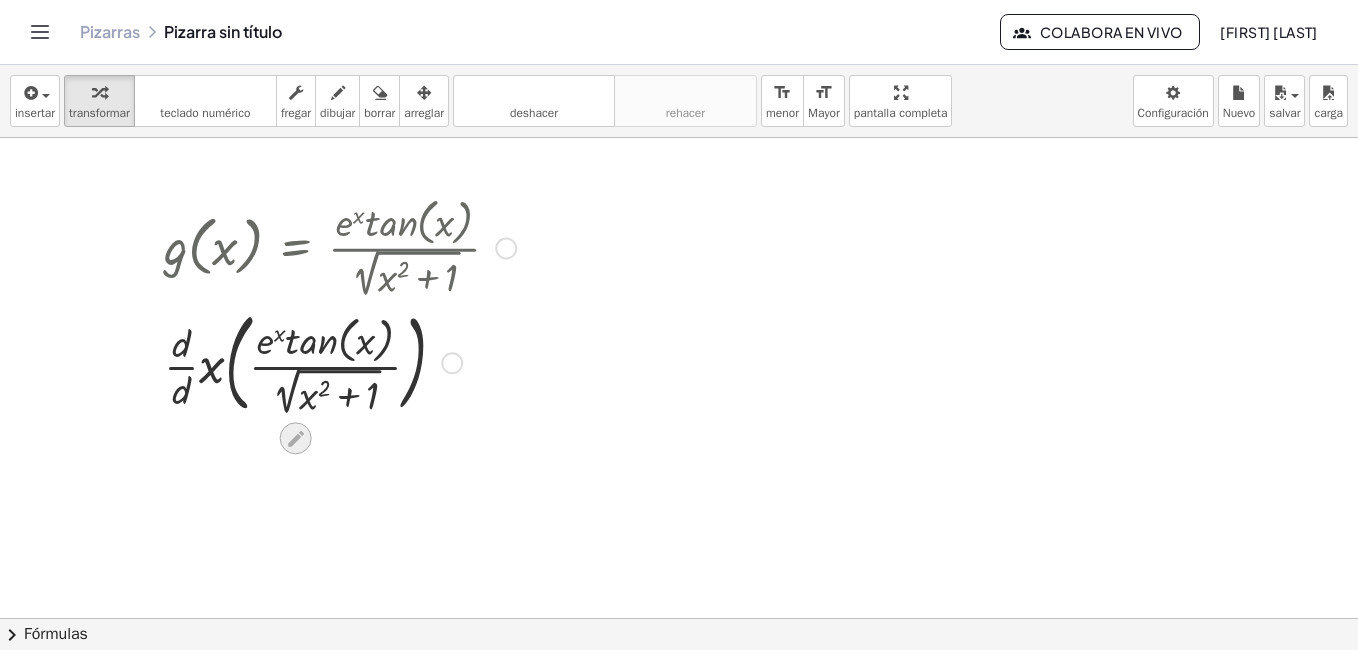 click 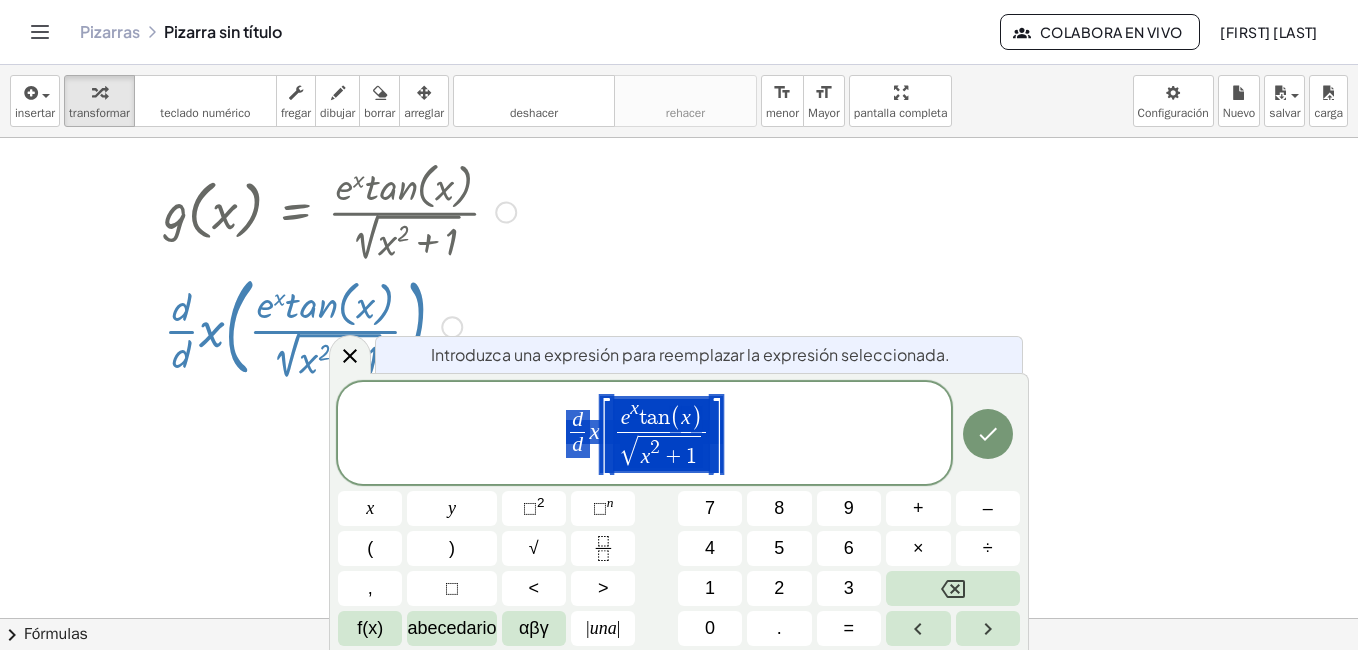 scroll, scrollTop: 338, scrollLeft: 0, axis: vertical 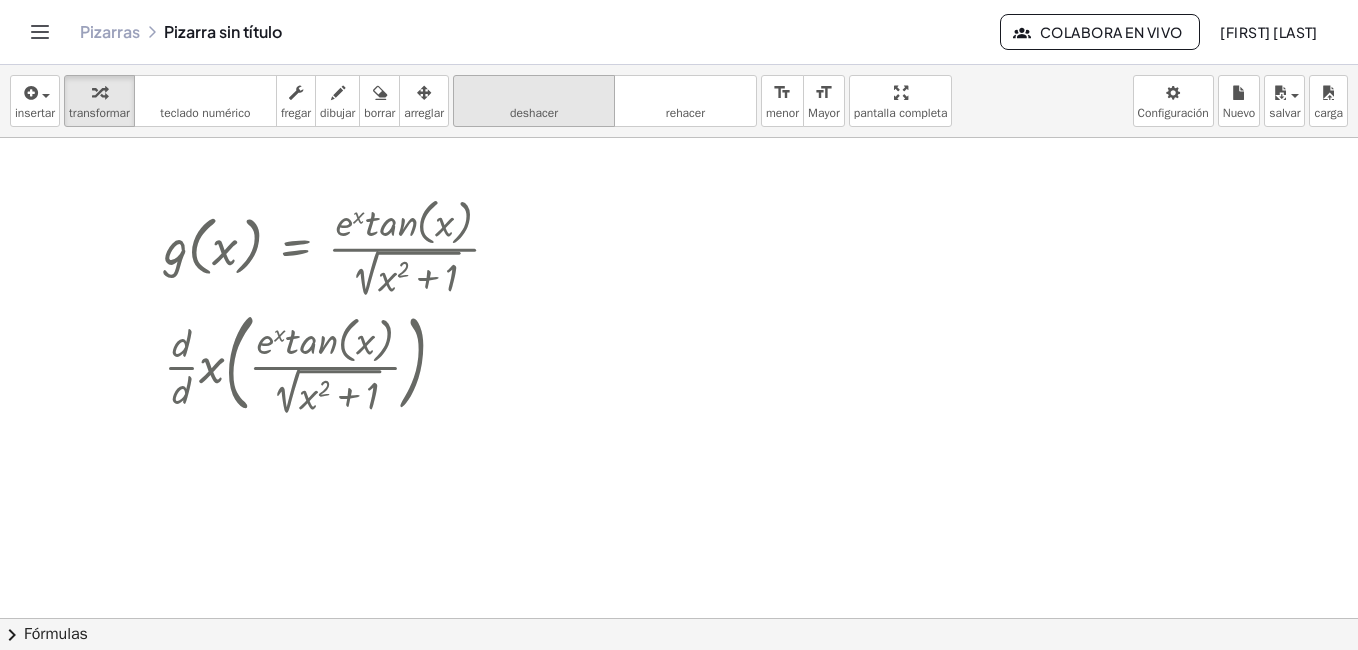 click on "deshacer" at bounding box center [534, 113] 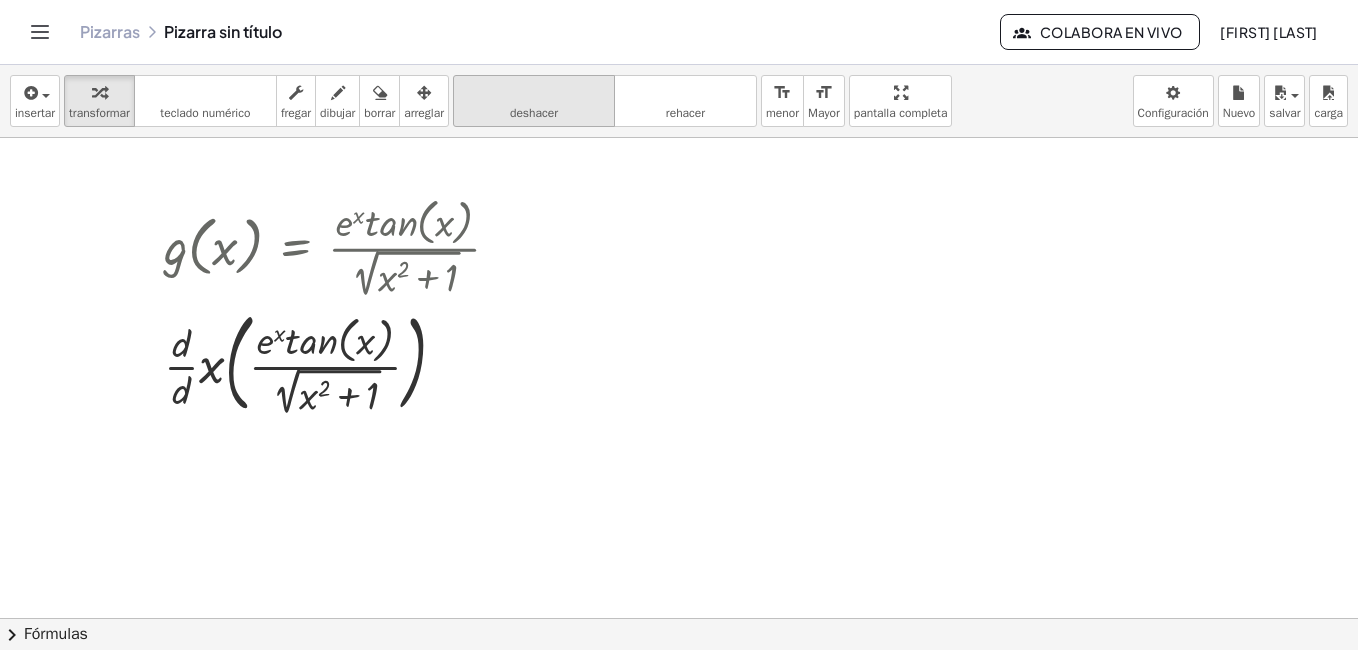 click on "deshacer" at bounding box center [534, 113] 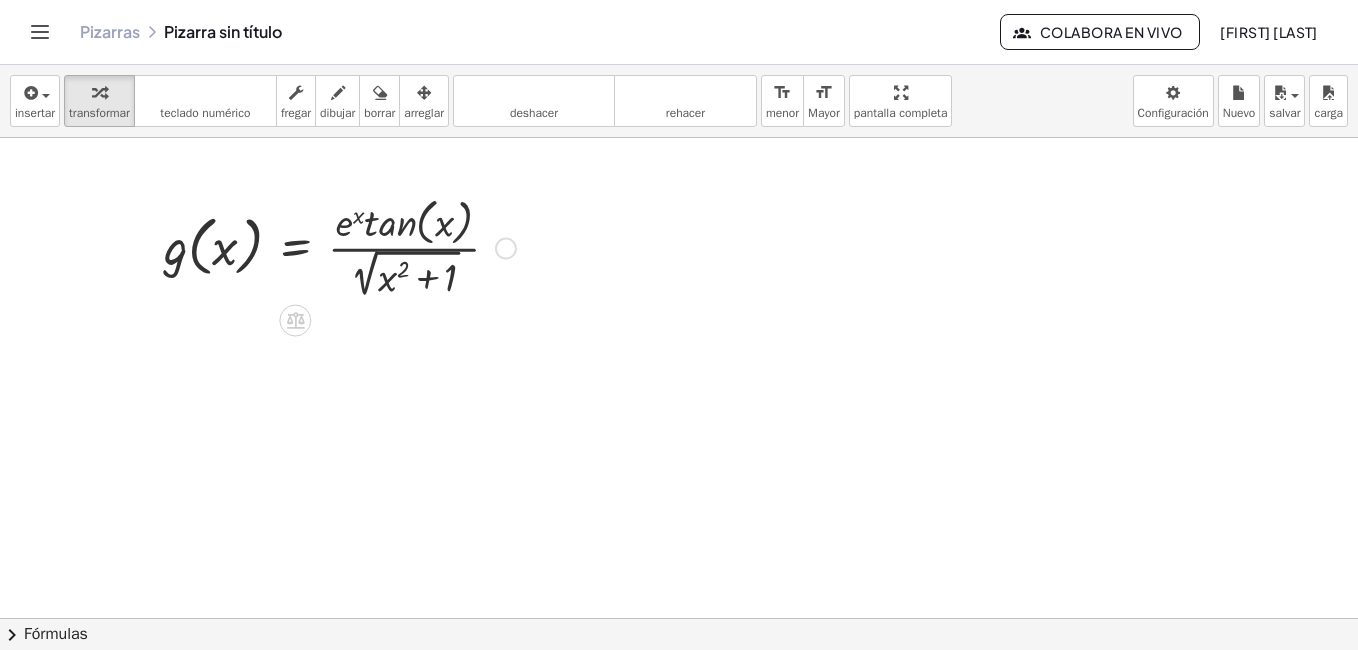 click at bounding box center [506, 249] 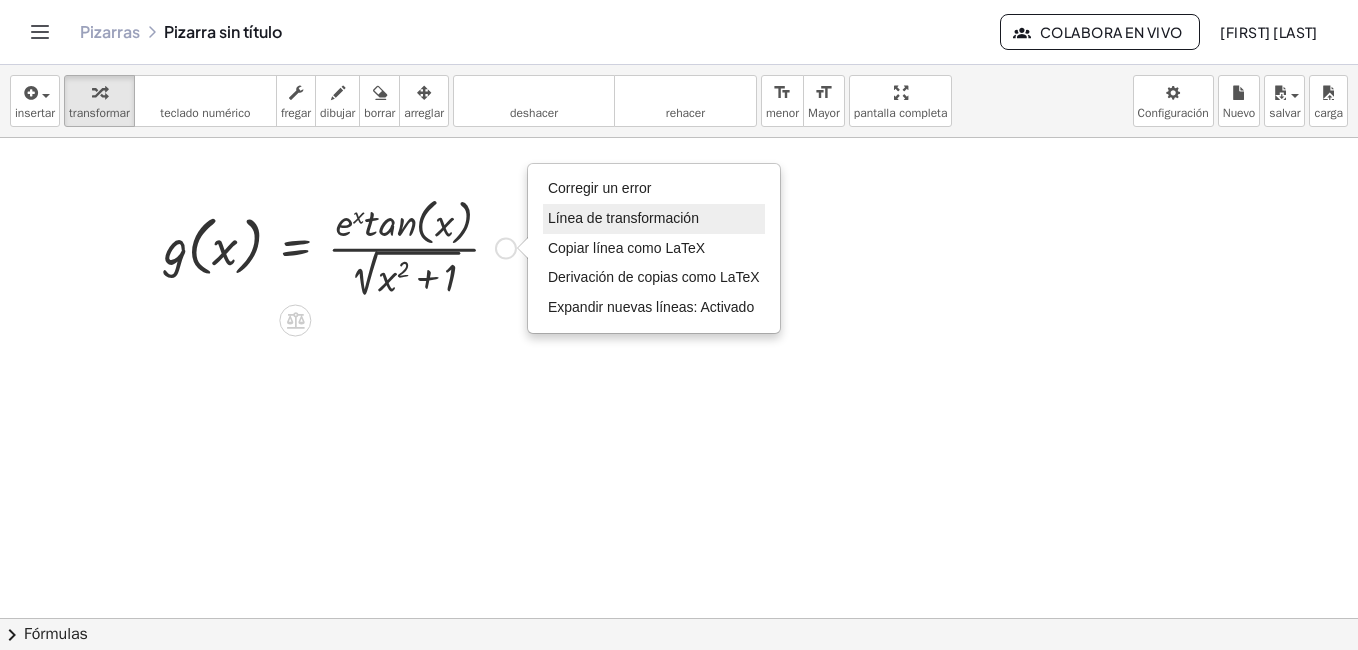 click on "Línea de transformación" at bounding box center [623, 218] 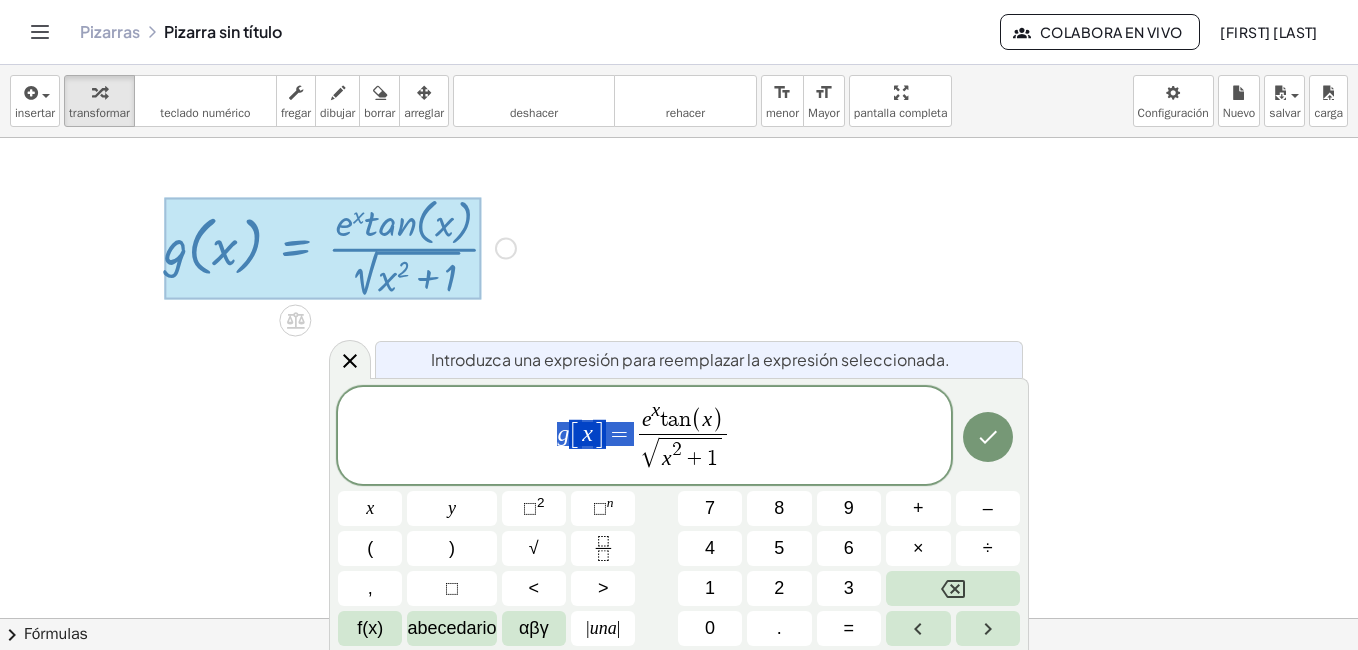 drag, startPoint x: 627, startPoint y: 436, endPoint x: 566, endPoint y: 438, distance: 61.03278 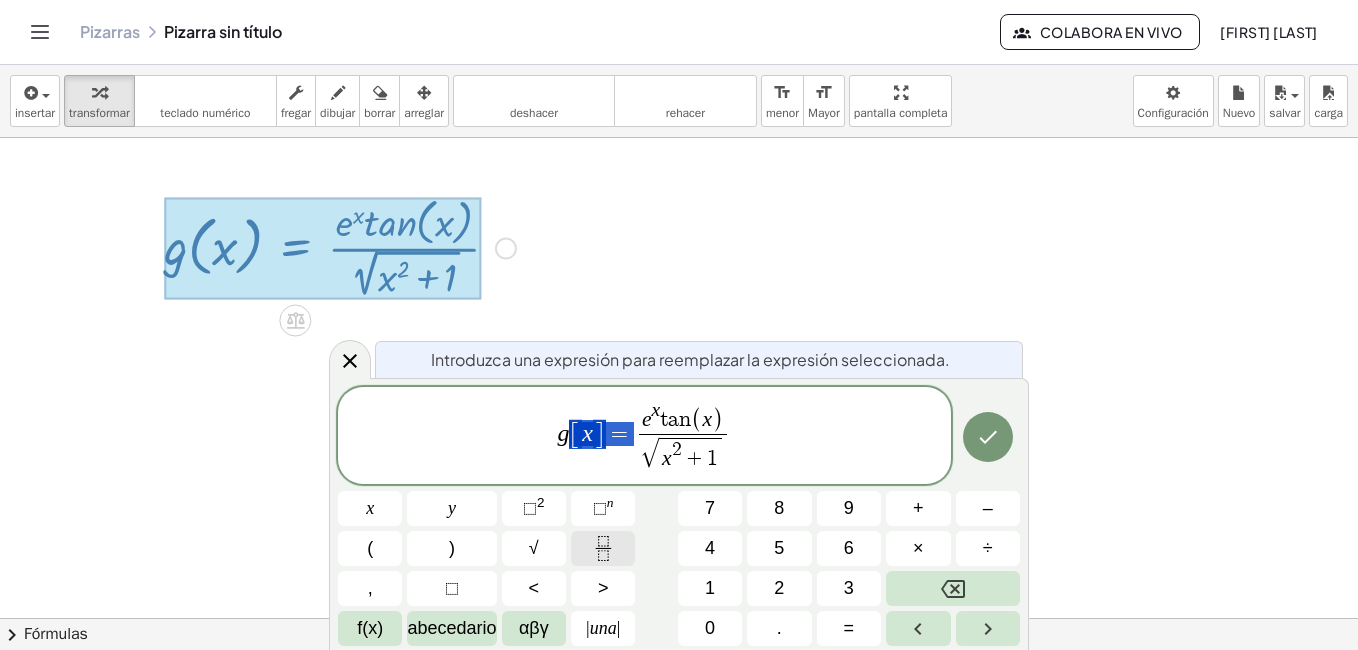 click 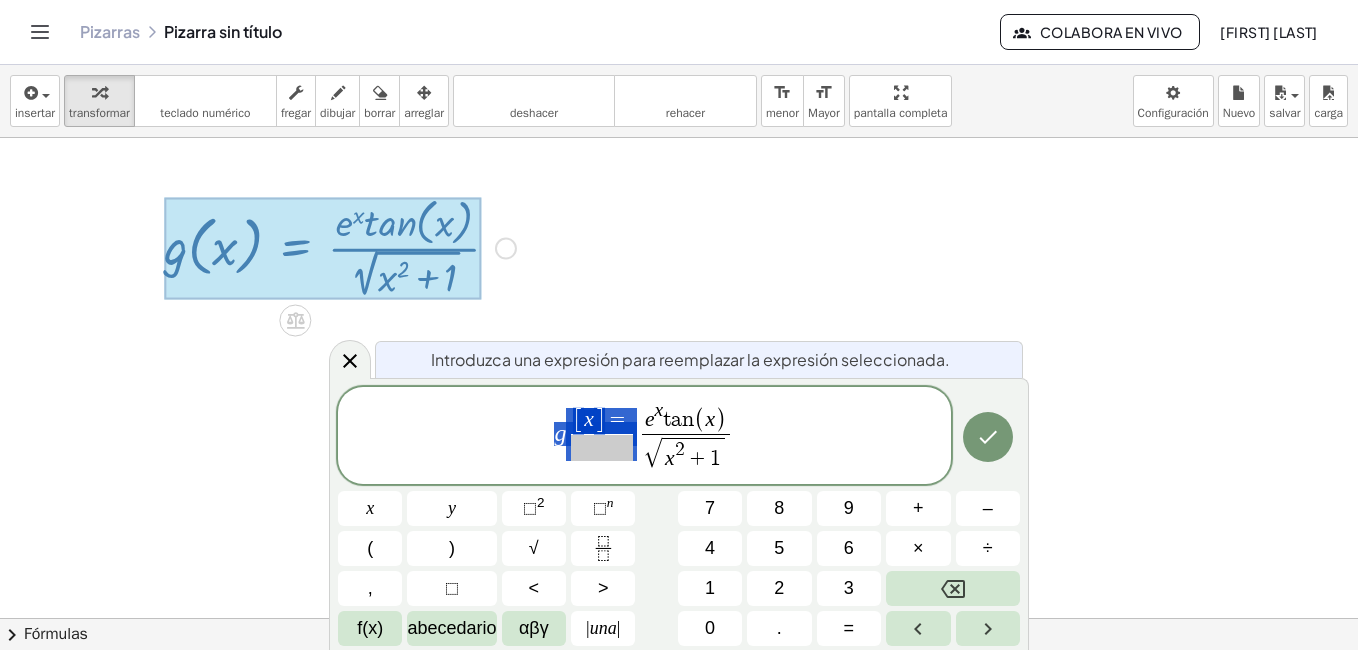 drag, startPoint x: 632, startPoint y: 436, endPoint x: 528, endPoint y: 430, distance: 104.172935 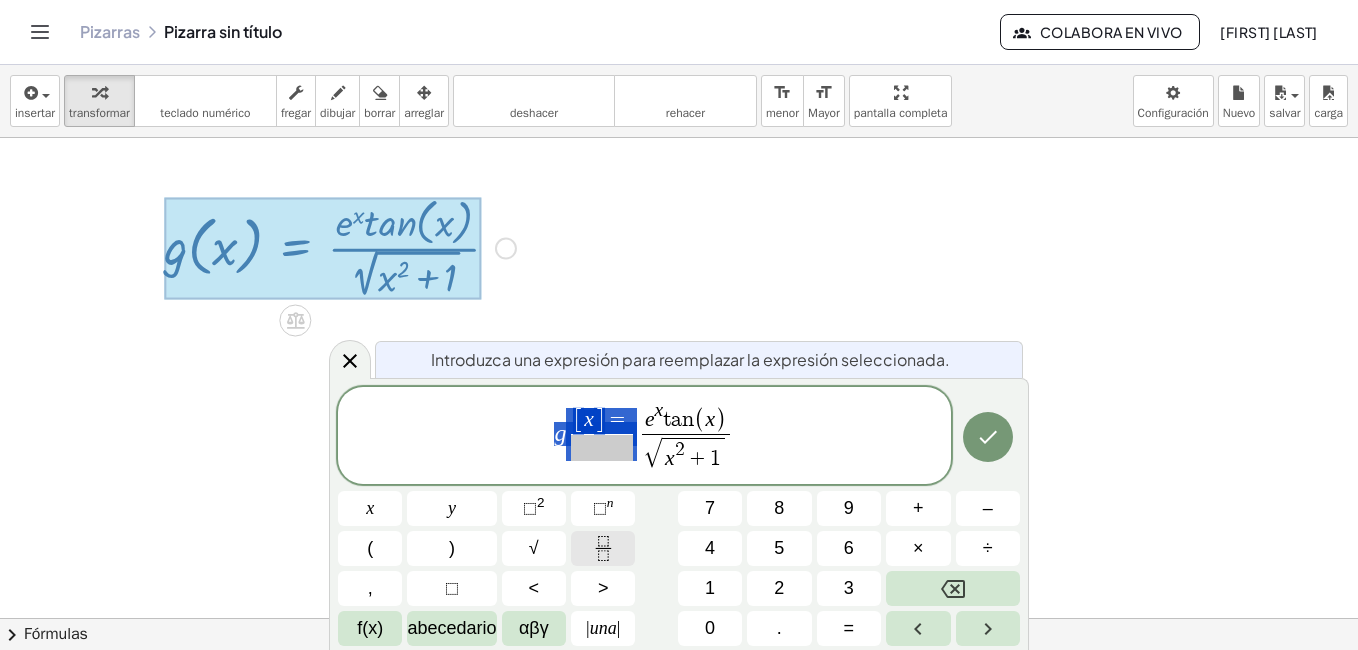 click 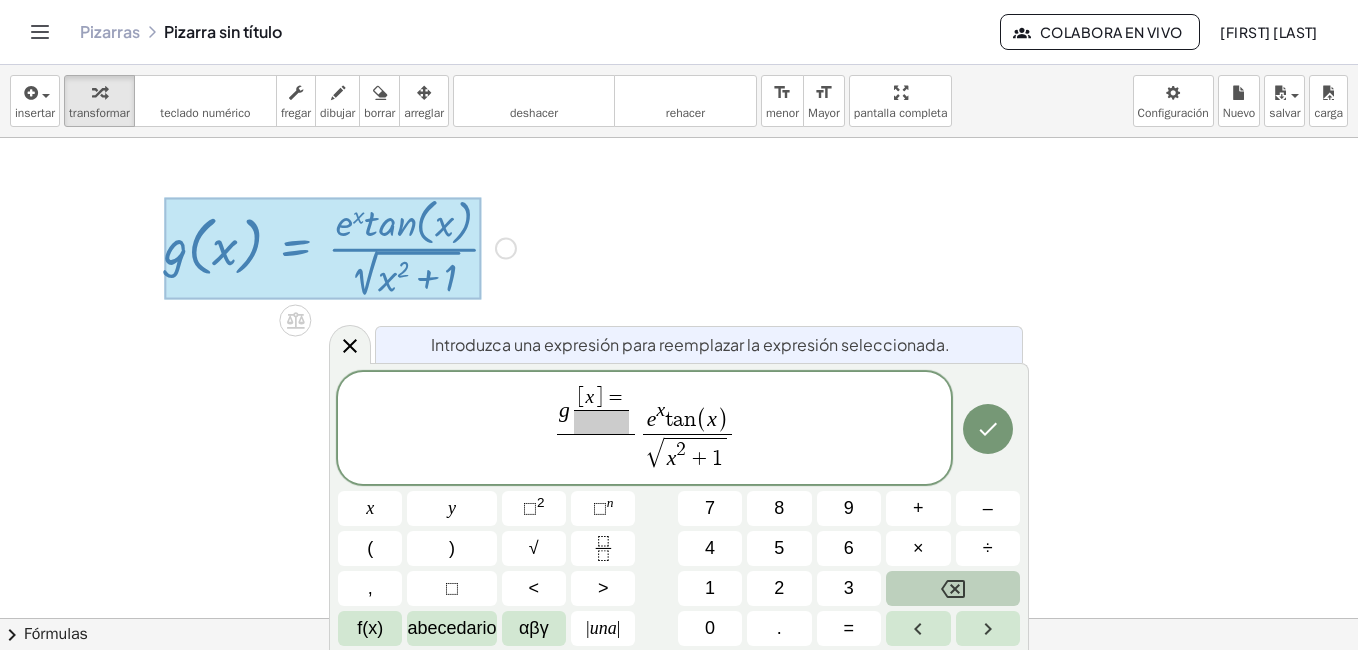 click at bounding box center (953, 588) 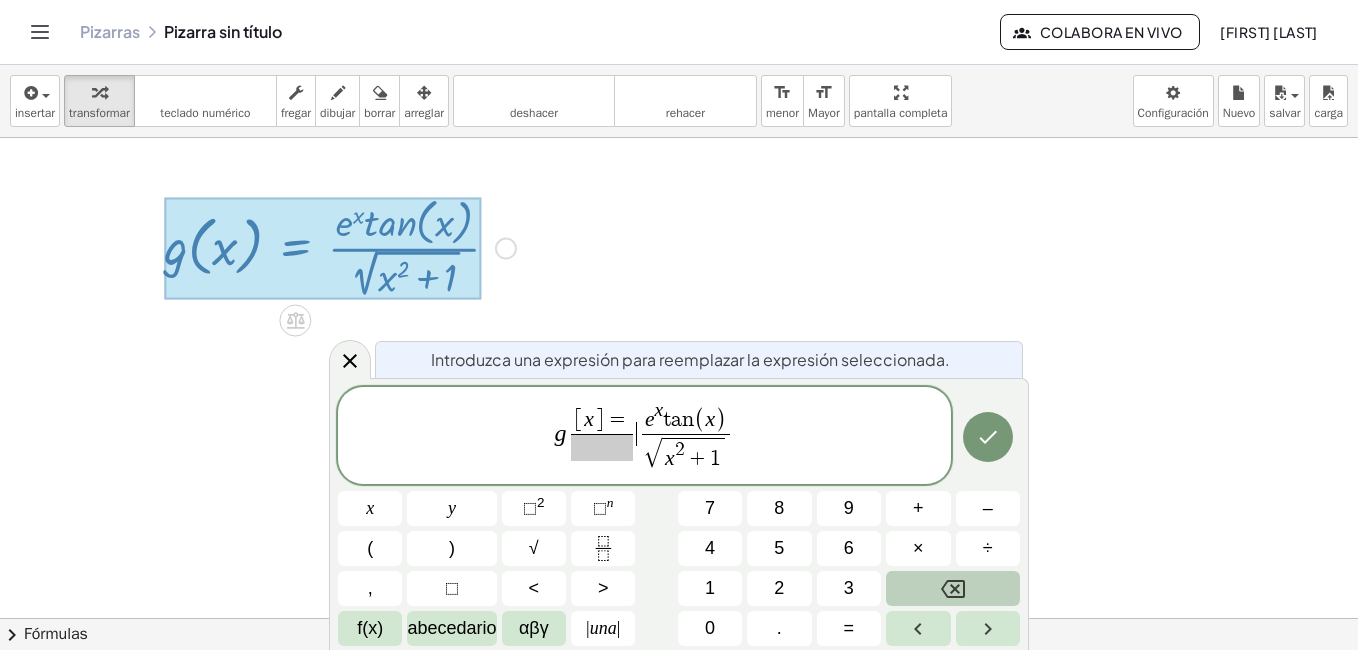 click at bounding box center [953, 588] 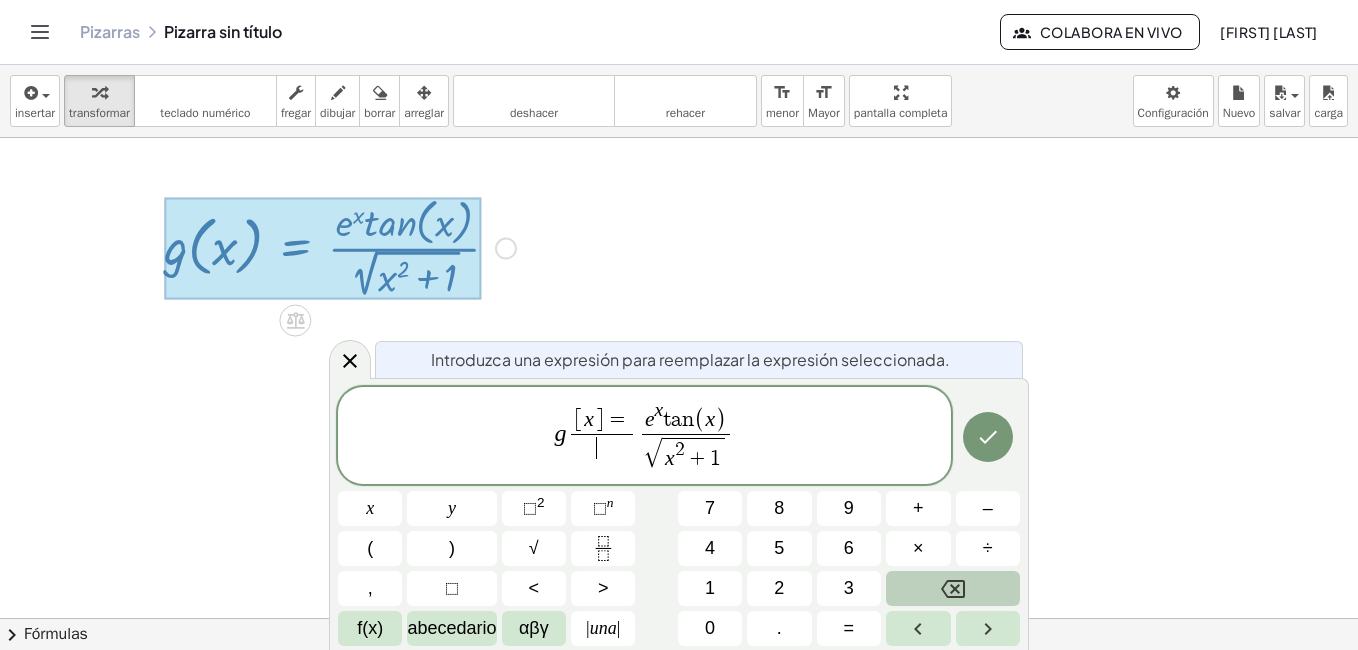 click at bounding box center [953, 588] 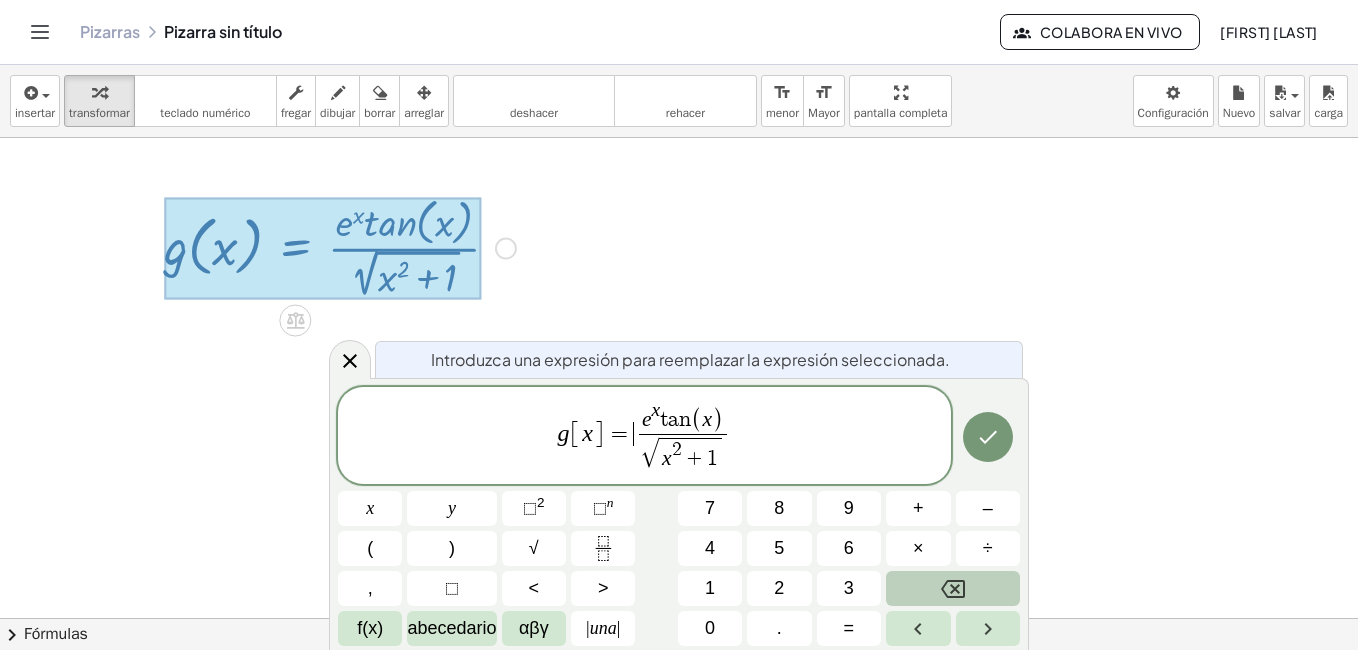 click at bounding box center [953, 588] 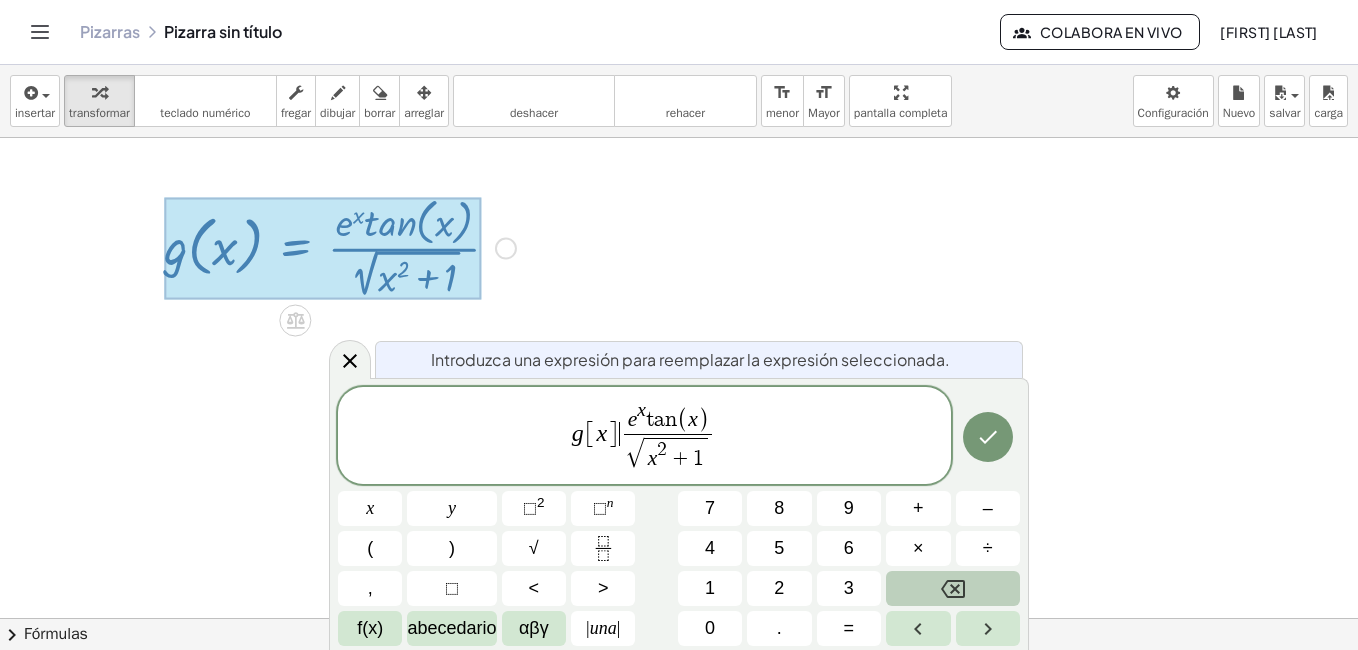 click at bounding box center (953, 588) 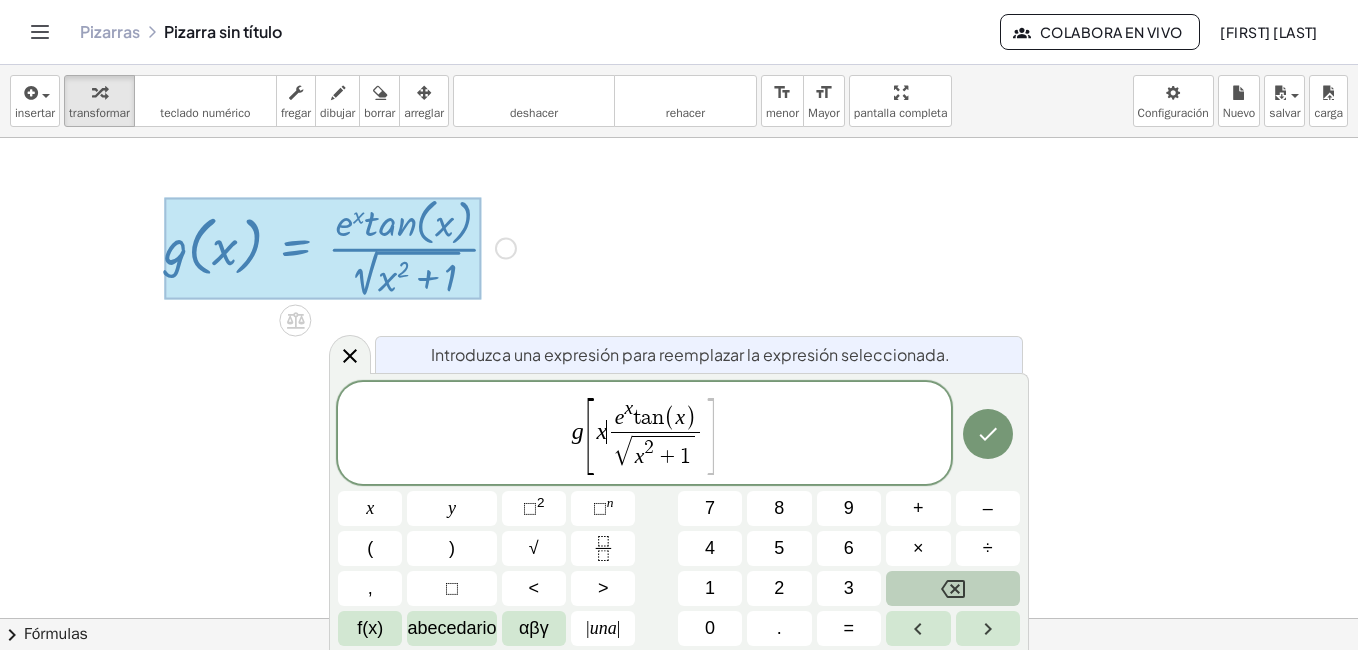 click at bounding box center [953, 588] 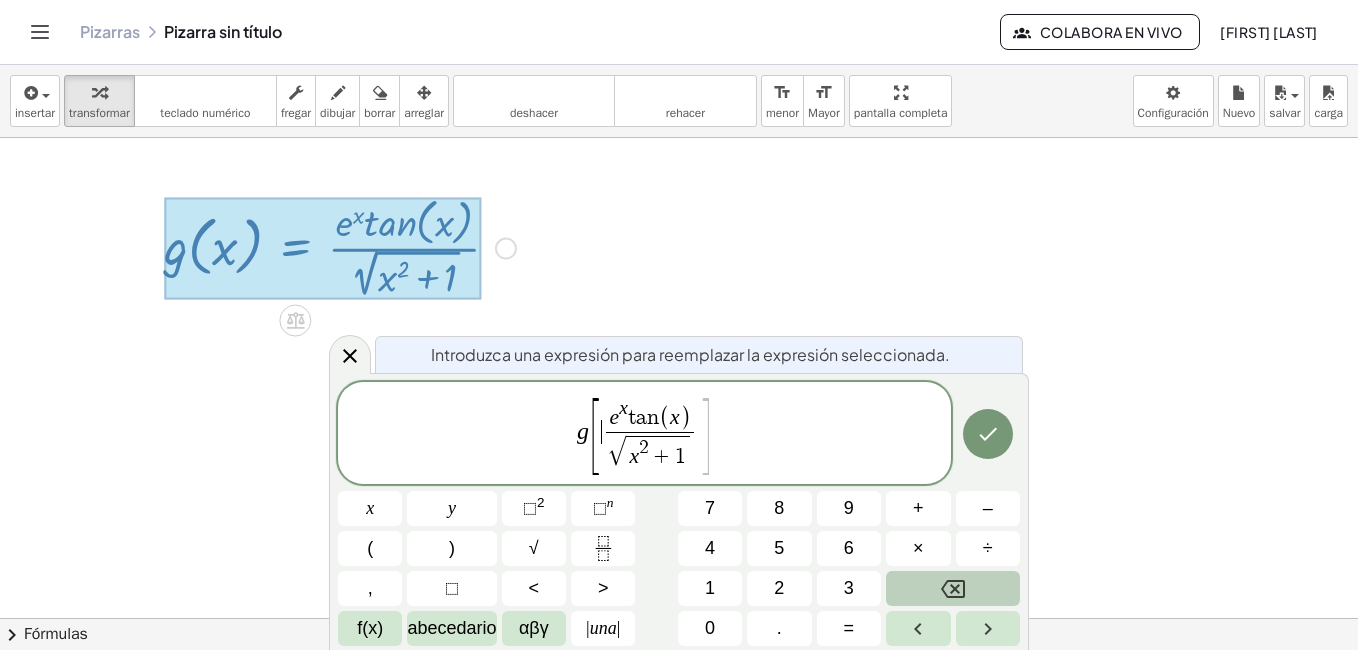 click at bounding box center (953, 588) 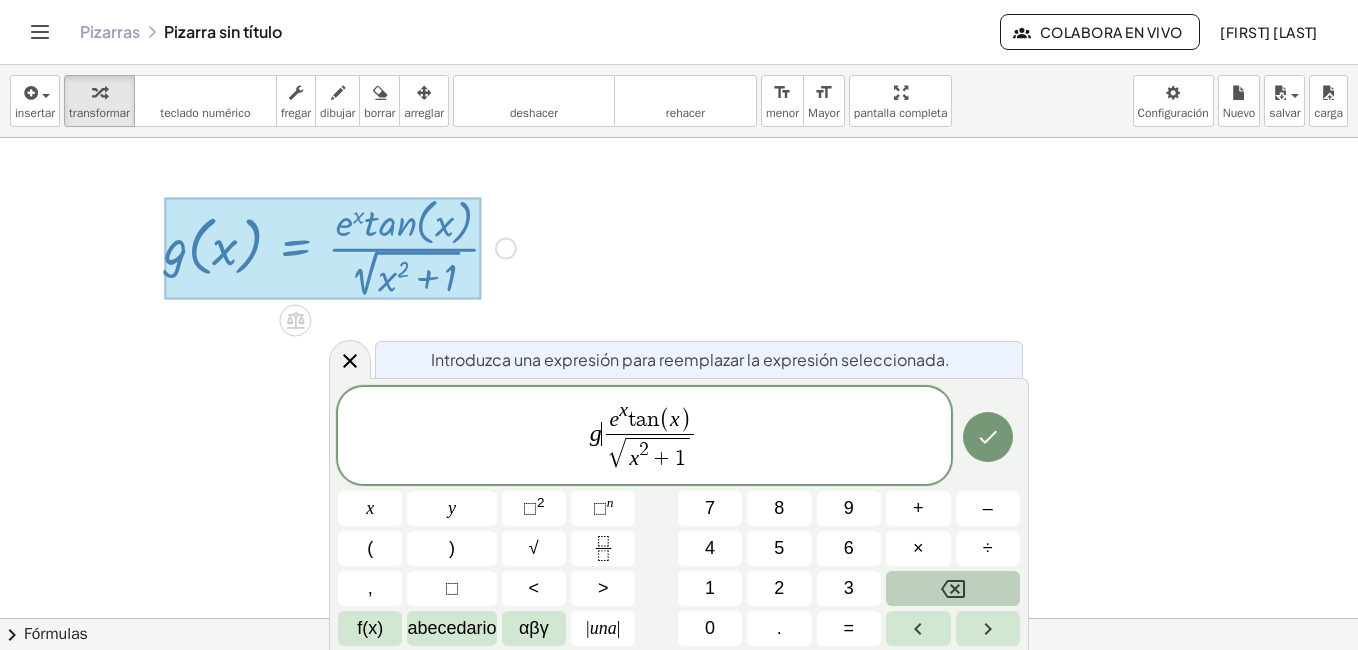 click at bounding box center [953, 588] 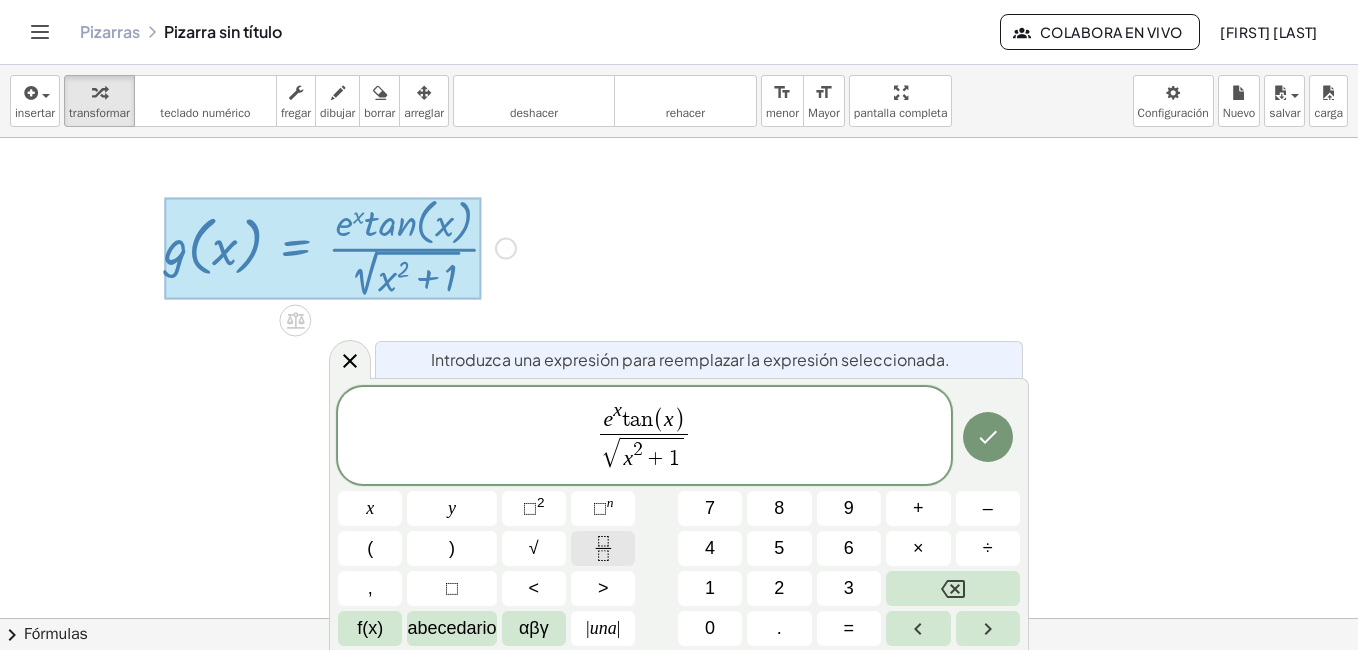 click 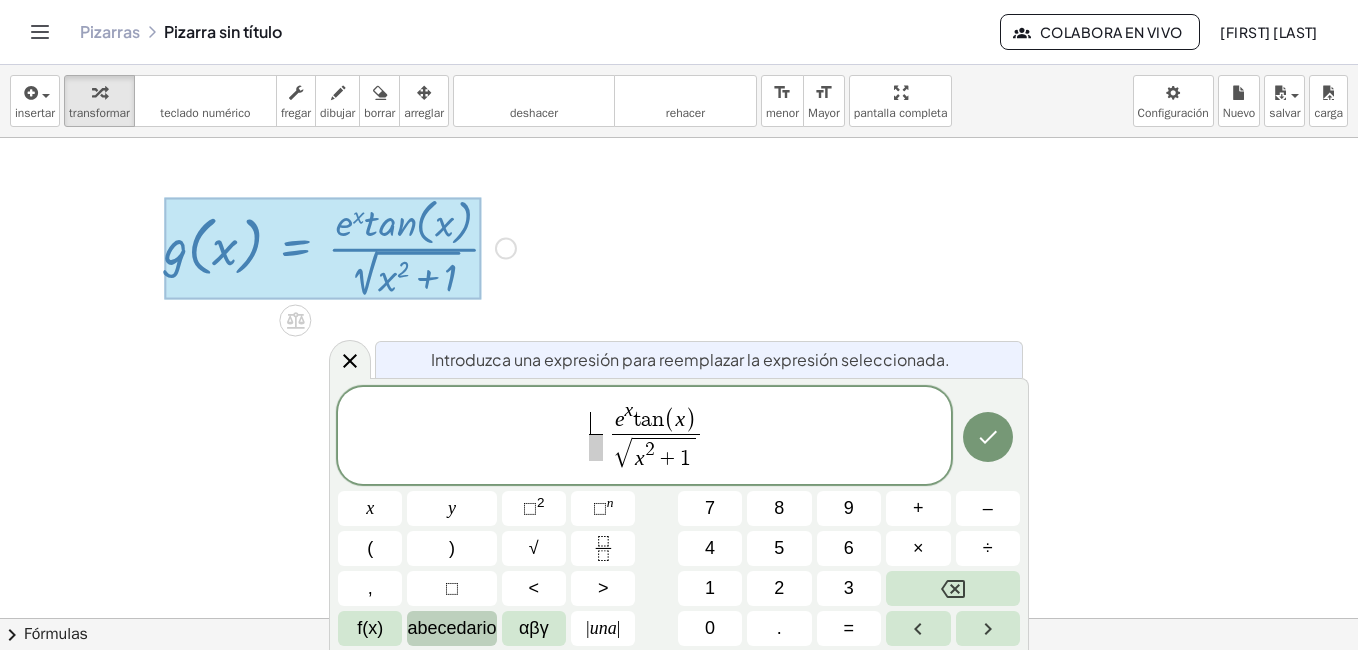 click on "abecedario" at bounding box center [451, 628] 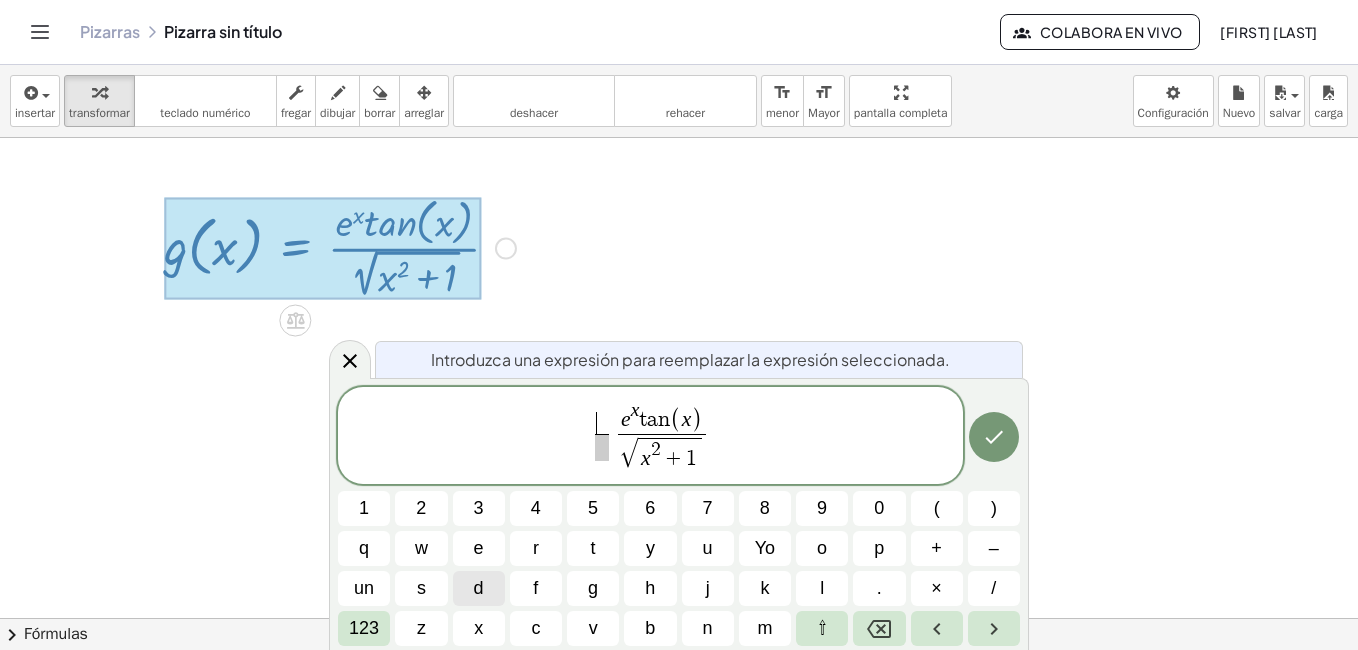 click on "d" at bounding box center [479, 588] 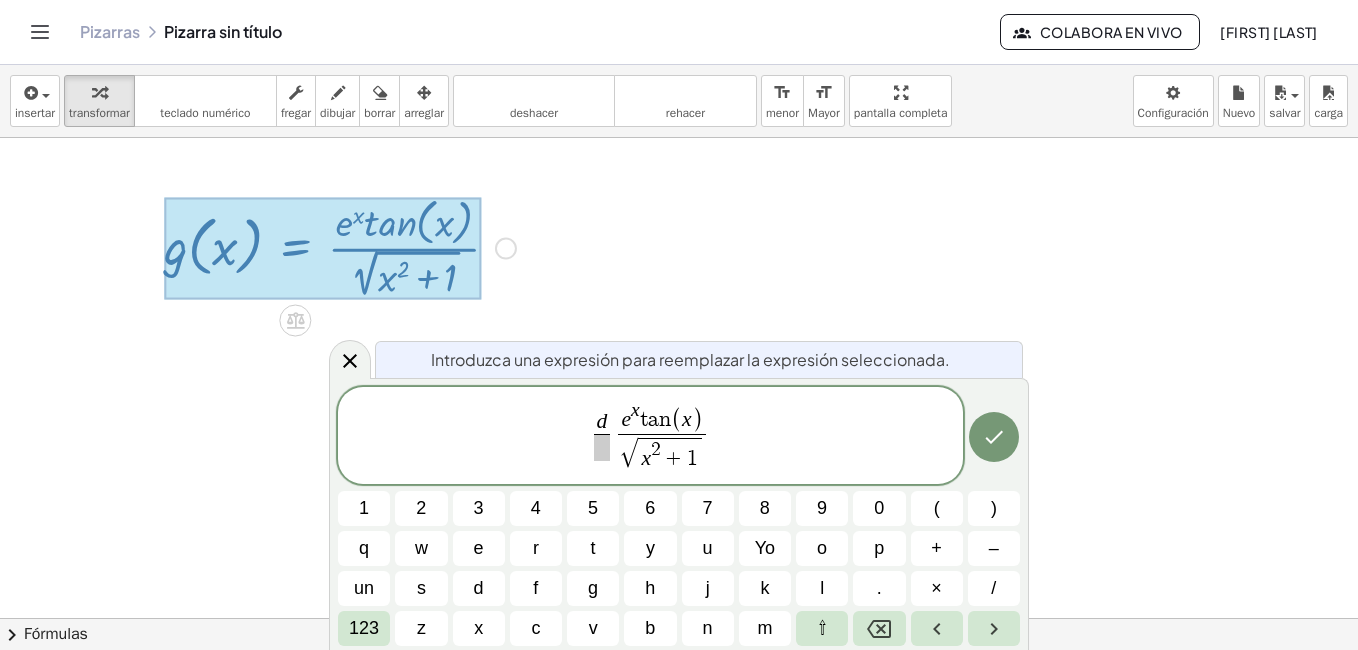 click on "d ​ ​ e x t a n ( x ) √ x 2 + 1 ​" at bounding box center (650, 437) 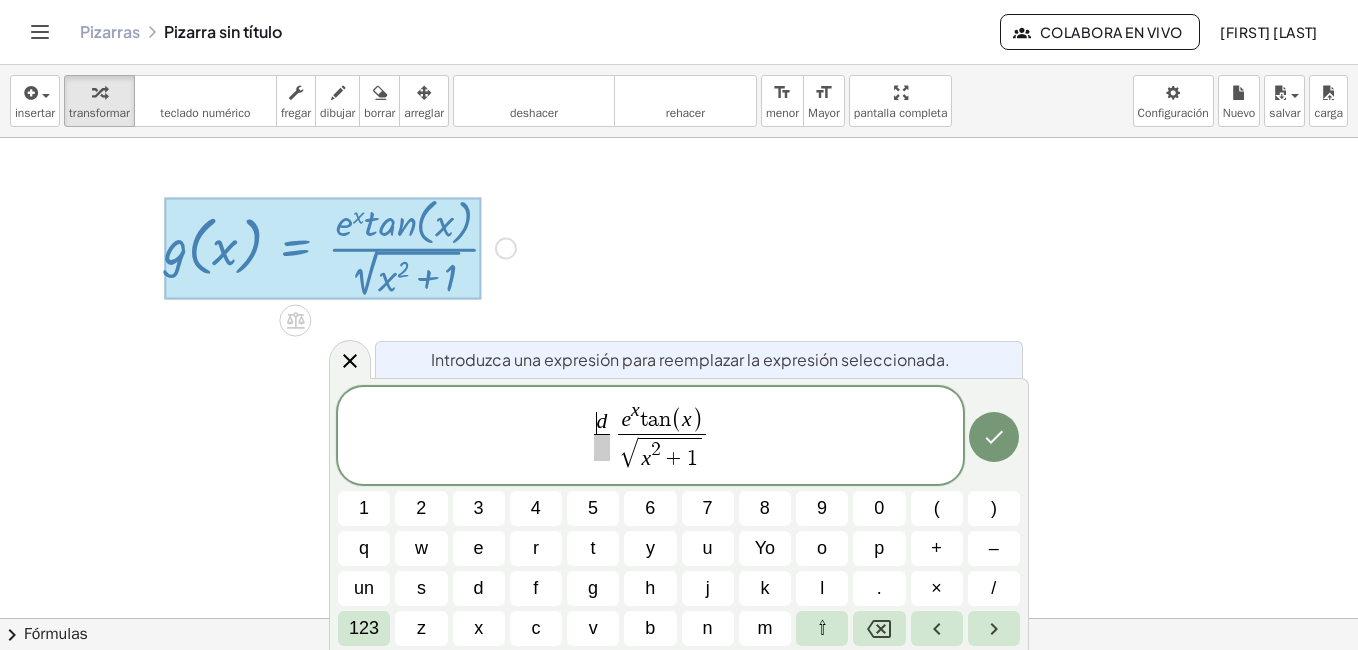 click at bounding box center (601, 447) 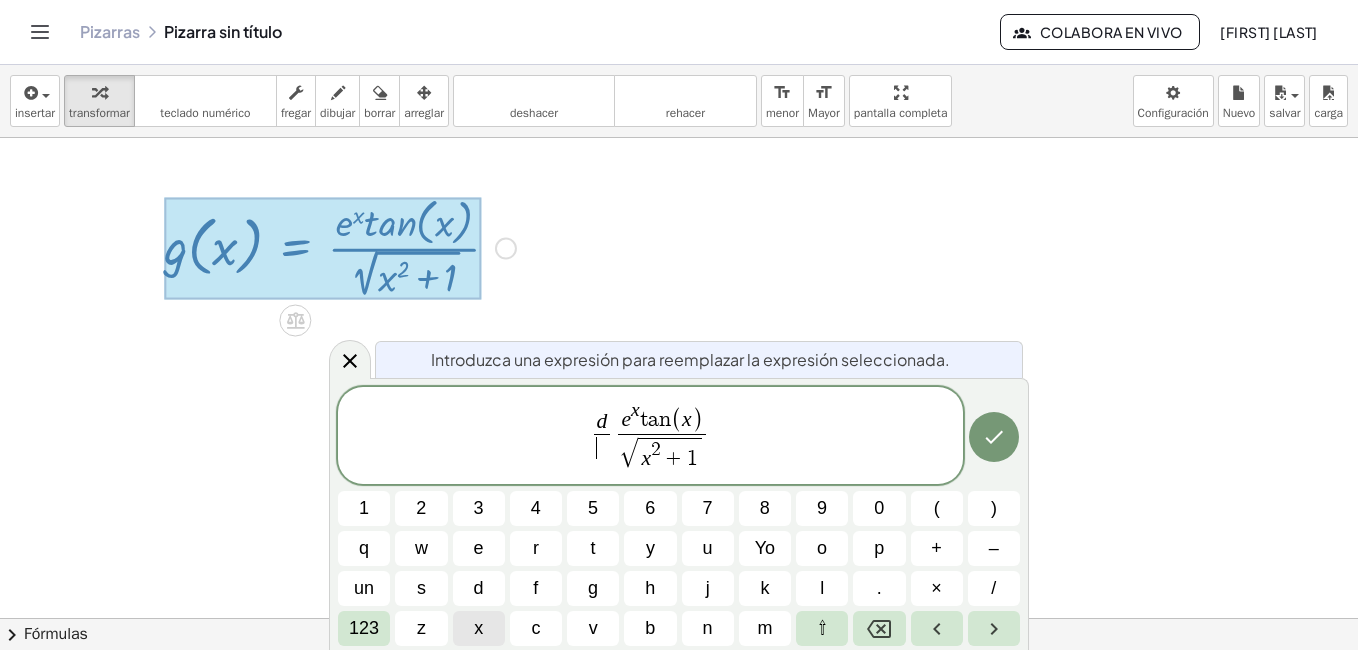 click on "d" at bounding box center [479, 588] 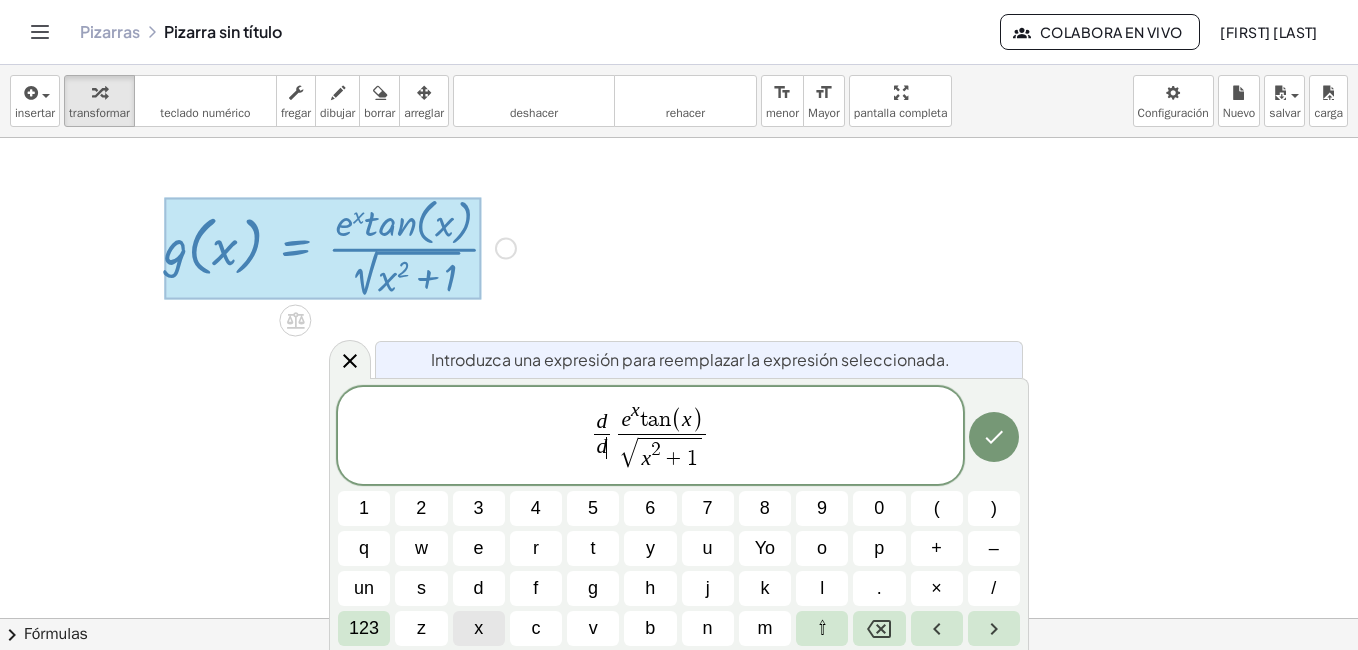 click on "x" at bounding box center [478, 628] 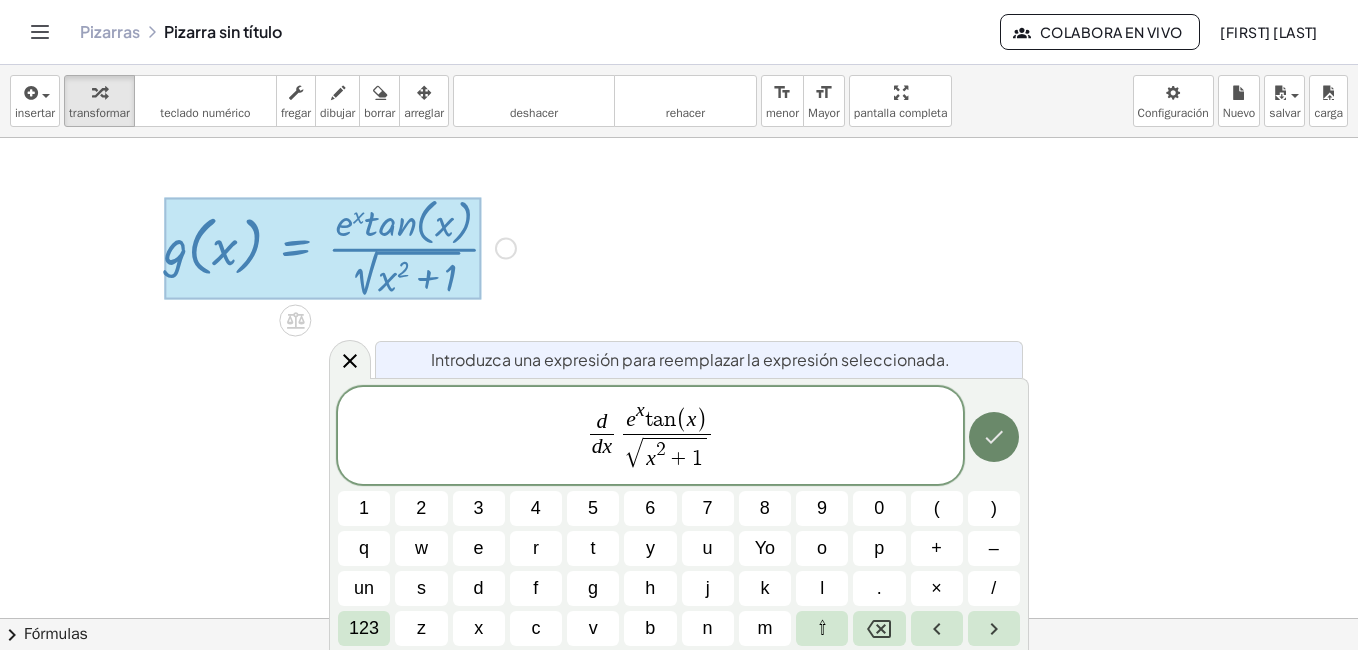 click at bounding box center [994, 437] 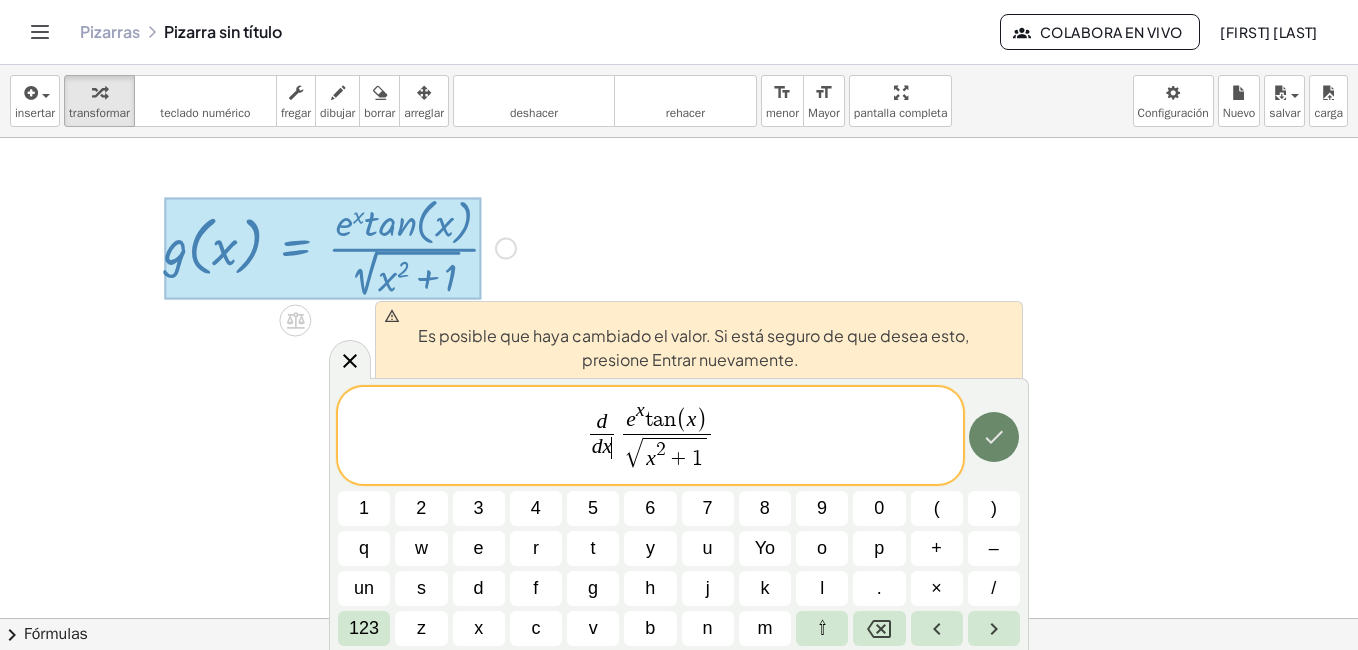 click at bounding box center (994, 437) 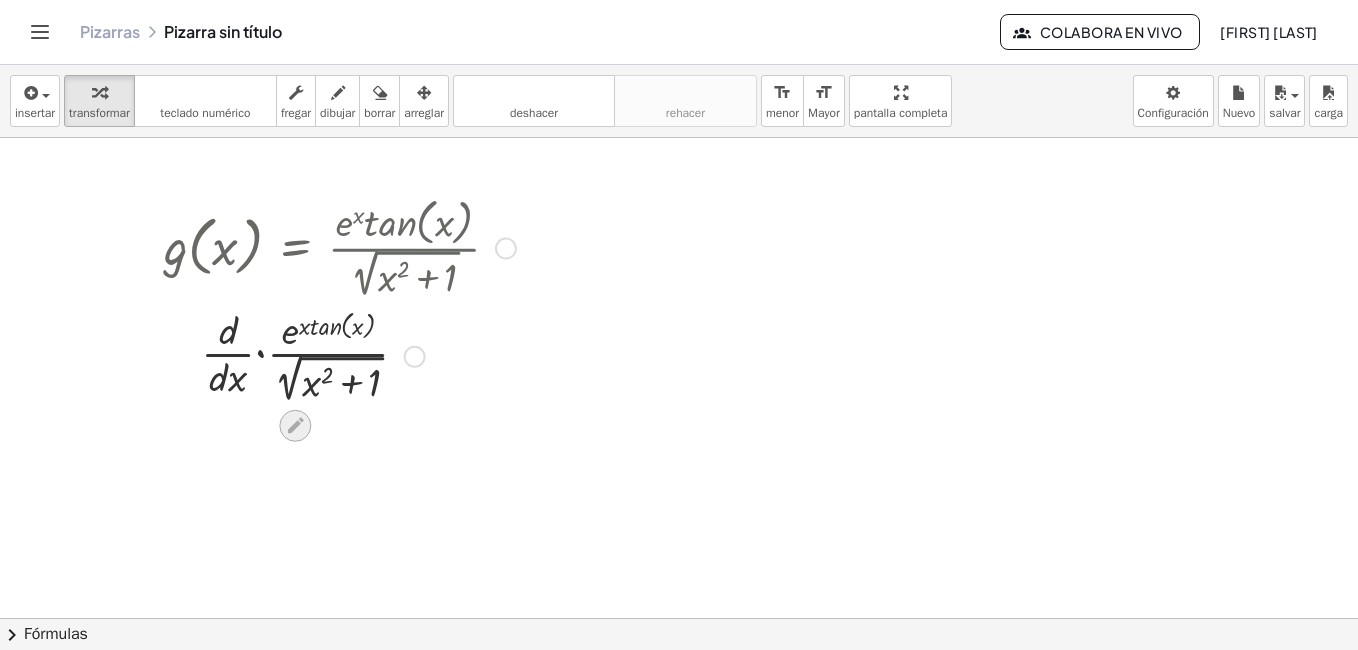 click 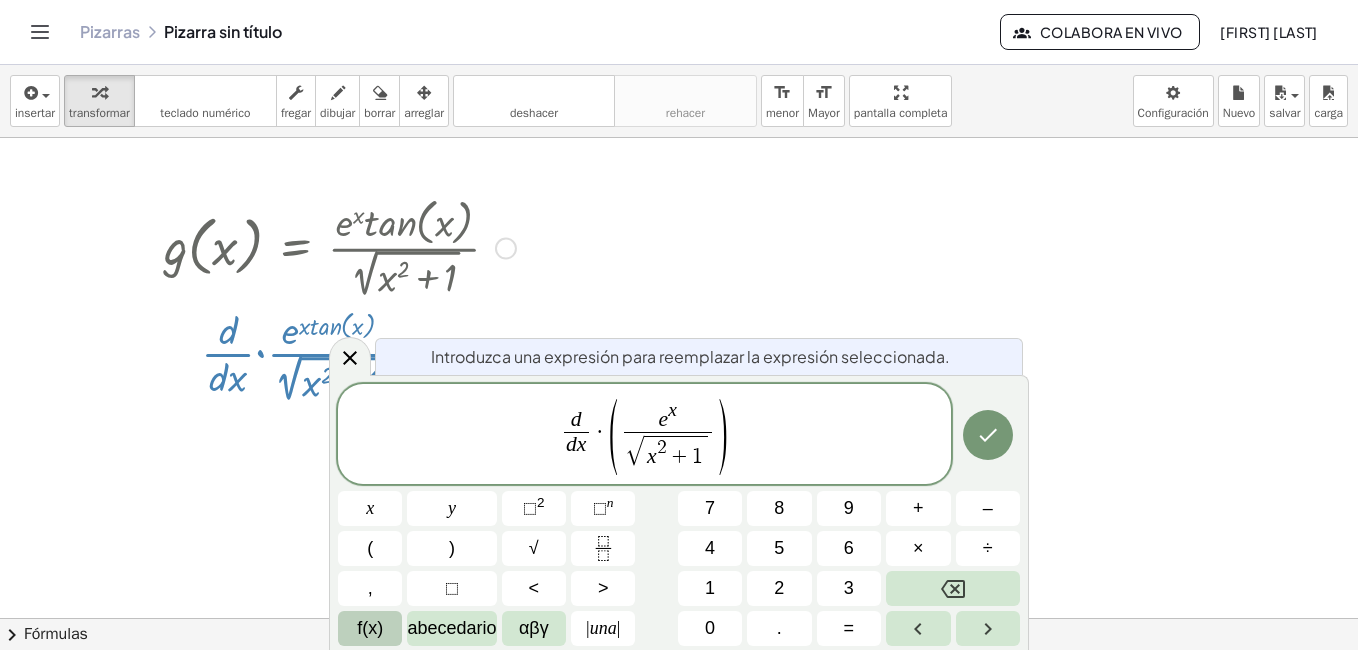 click on "f(x)" at bounding box center (370, 628) 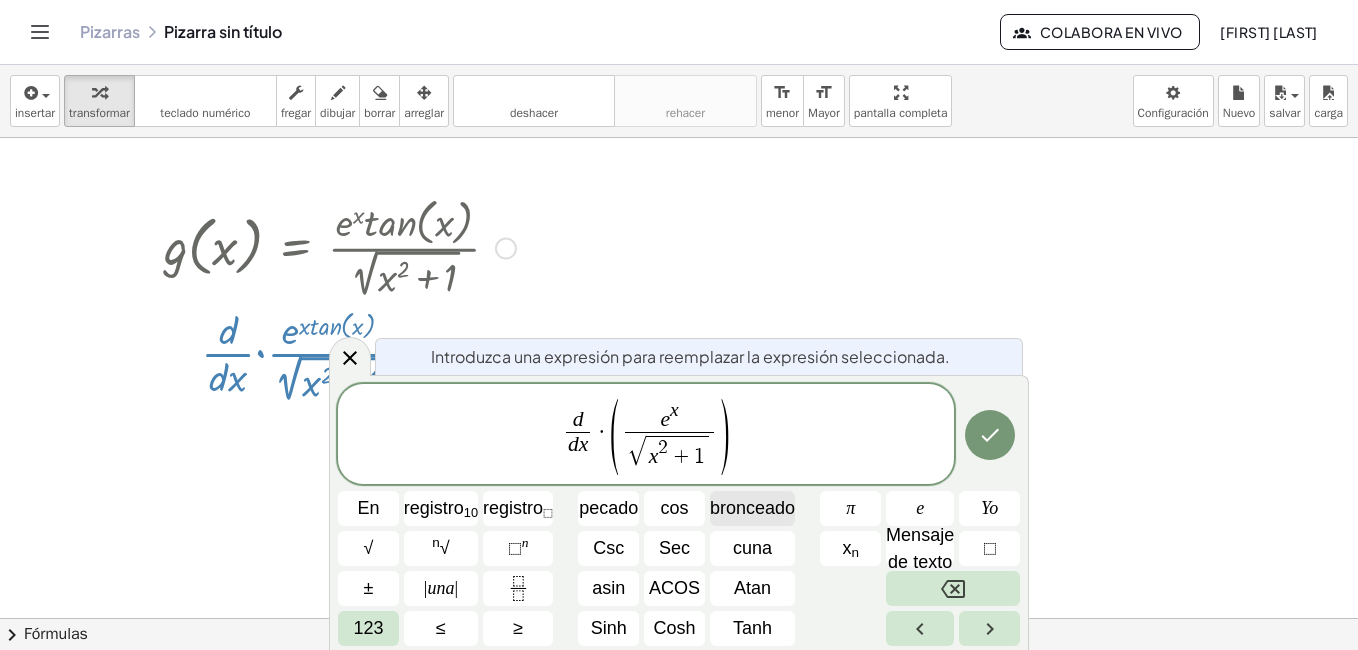click on "bronceado" at bounding box center (752, 508) 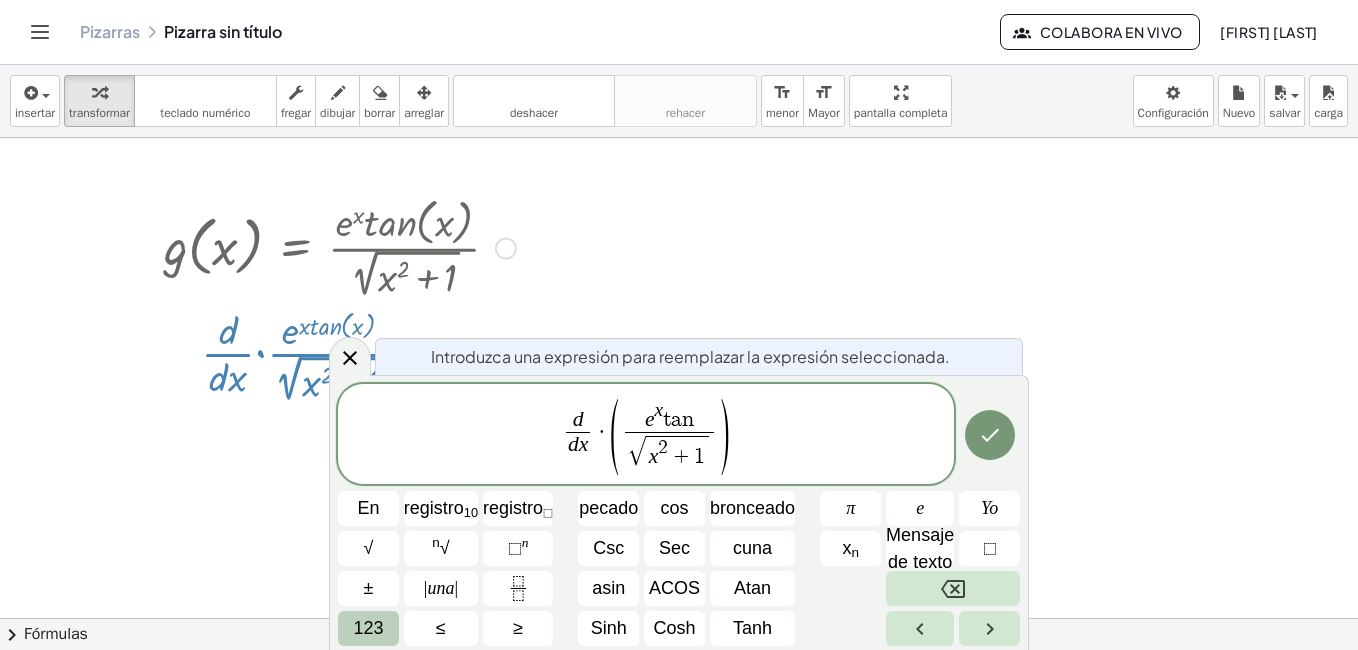 click on "123" at bounding box center [368, 628] 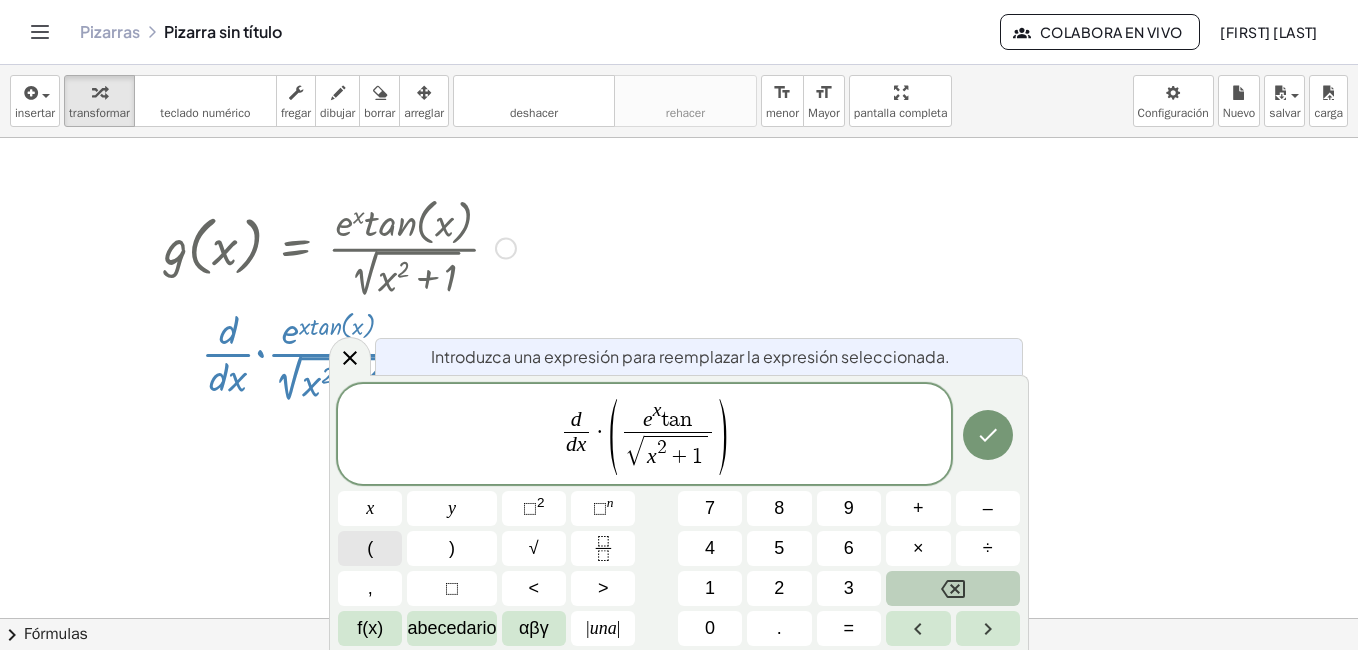 click on "(" at bounding box center [370, 548] 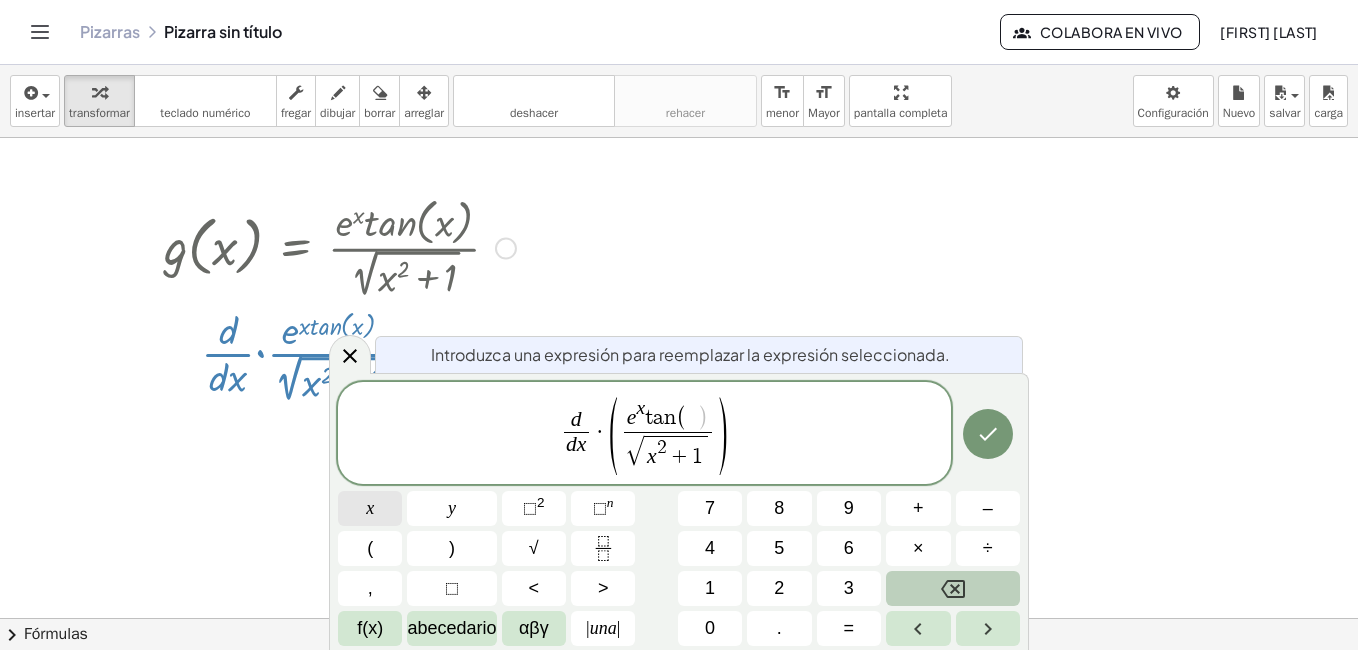 click on "x" at bounding box center [370, 508] 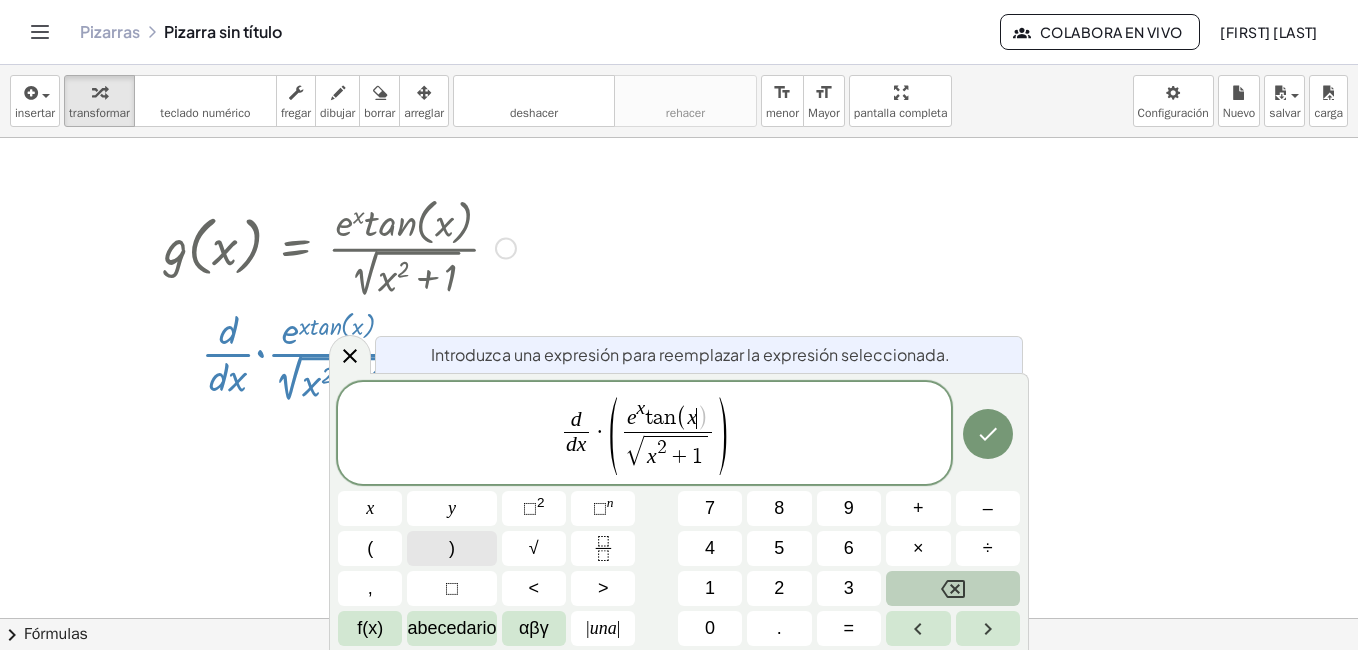 click on ")" at bounding box center (451, 548) 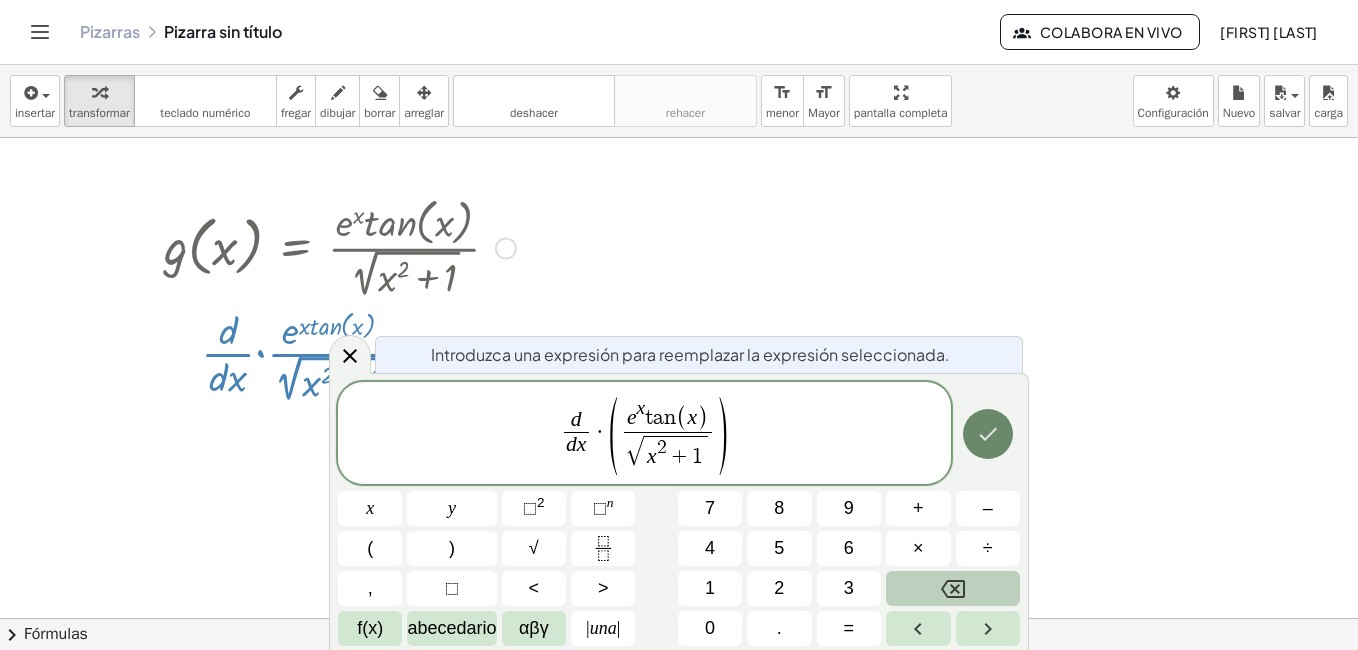 click 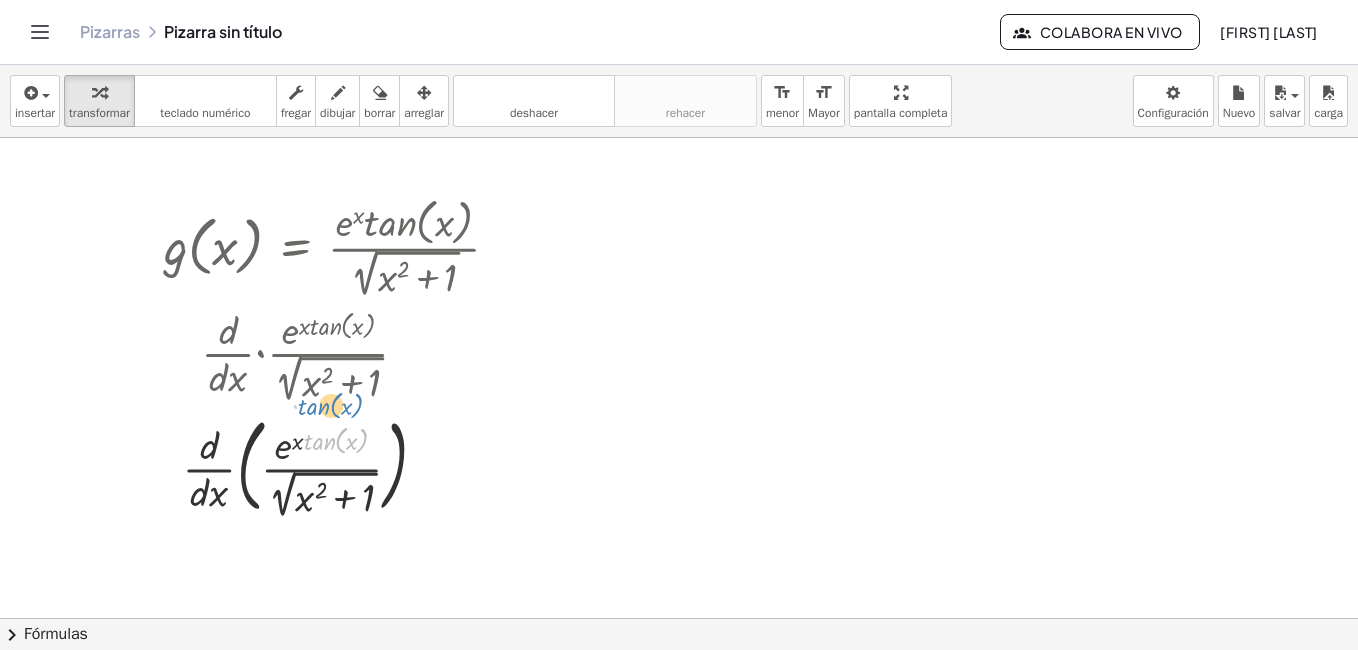 drag, startPoint x: 376, startPoint y: 445, endPoint x: 387, endPoint y: 441, distance: 11.7046995 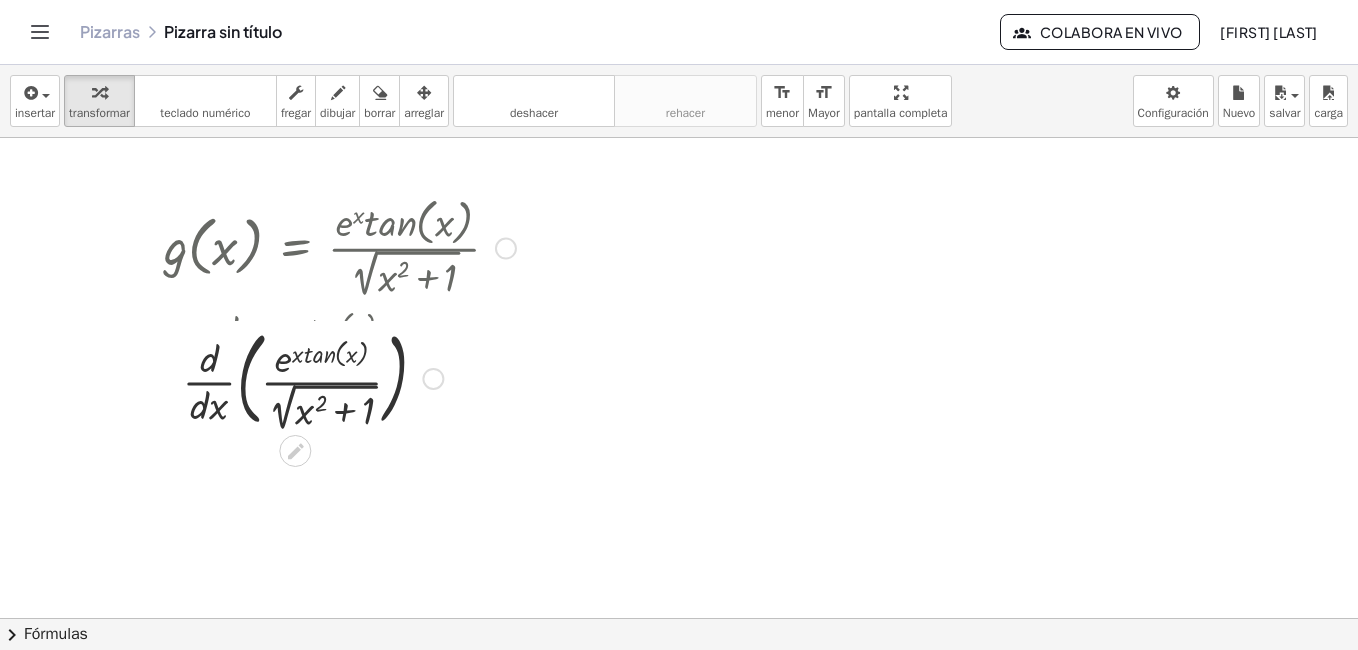 drag, startPoint x: 432, startPoint y: 466, endPoint x: 427, endPoint y: 375, distance: 91.13726 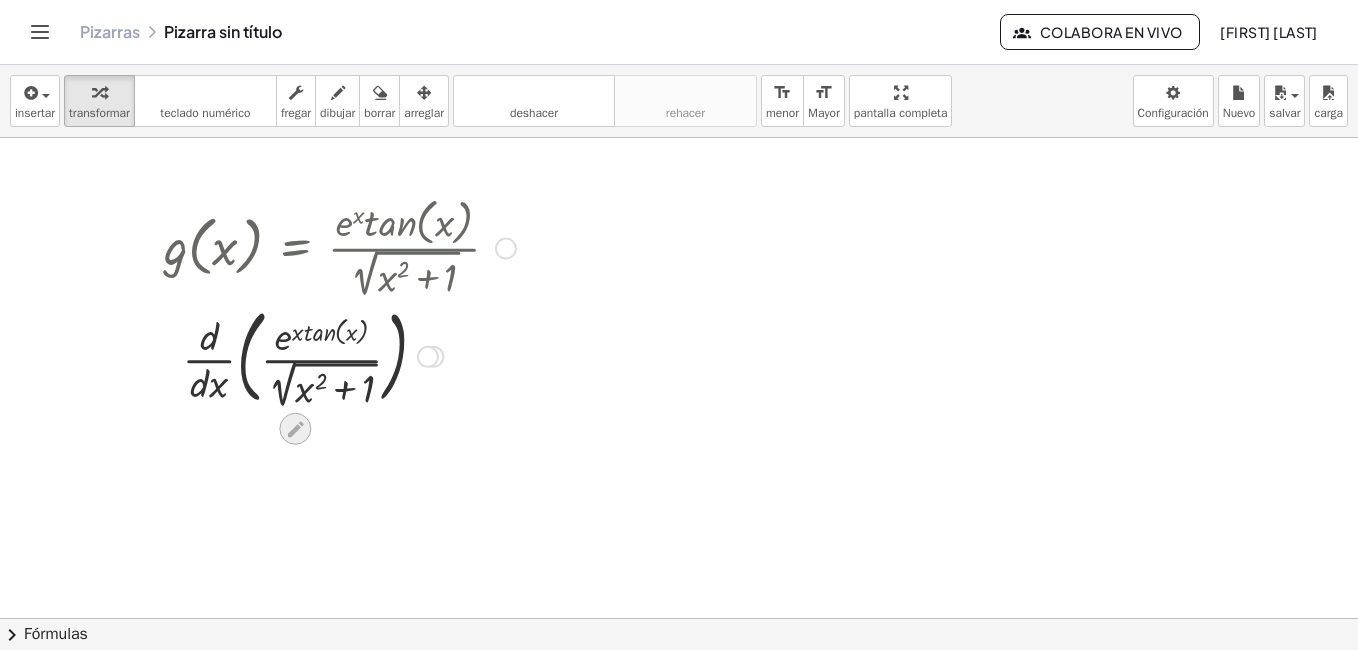 drag, startPoint x: 318, startPoint y: 427, endPoint x: 306, endPoint y: 430, distance: 12.369317 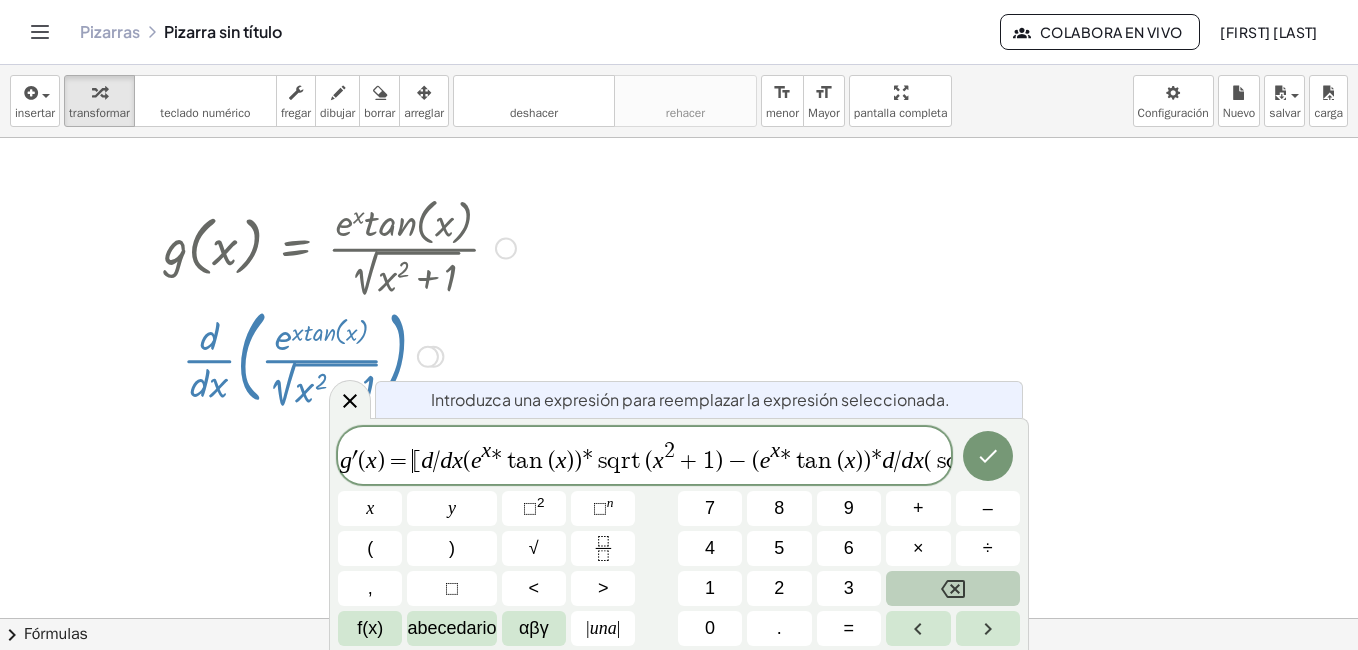 click on "=" at bounding box center (399, 461) 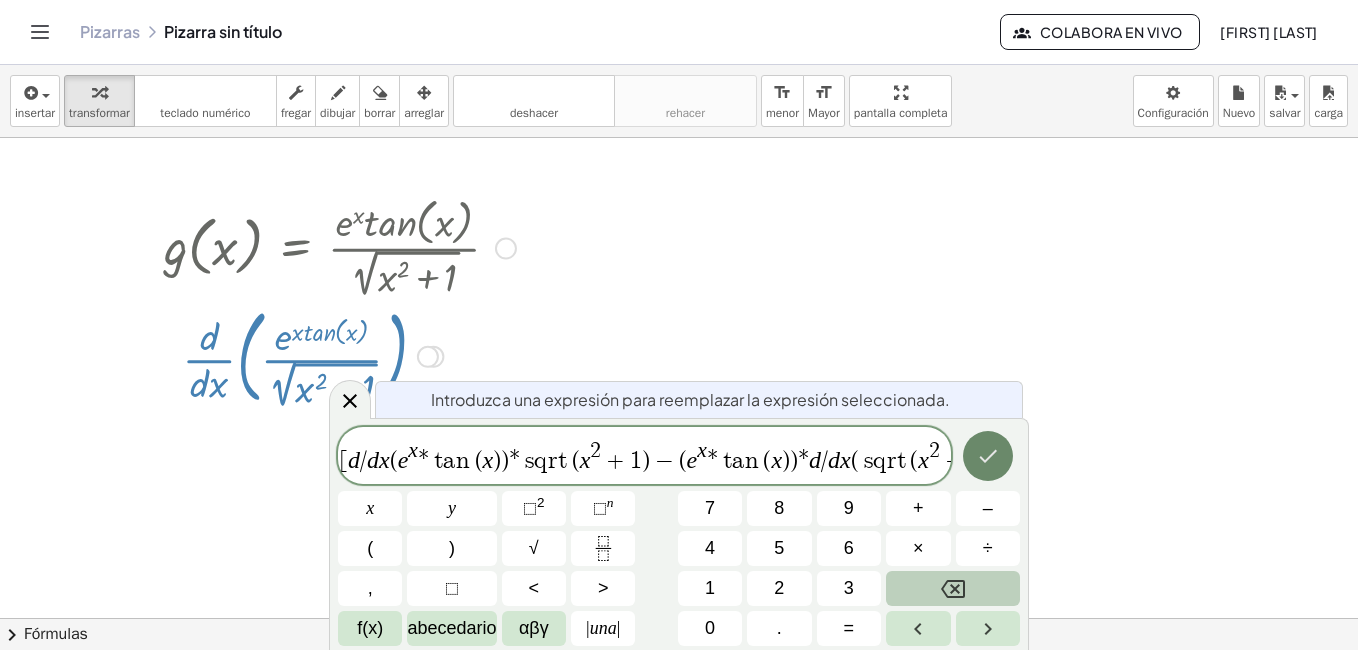click 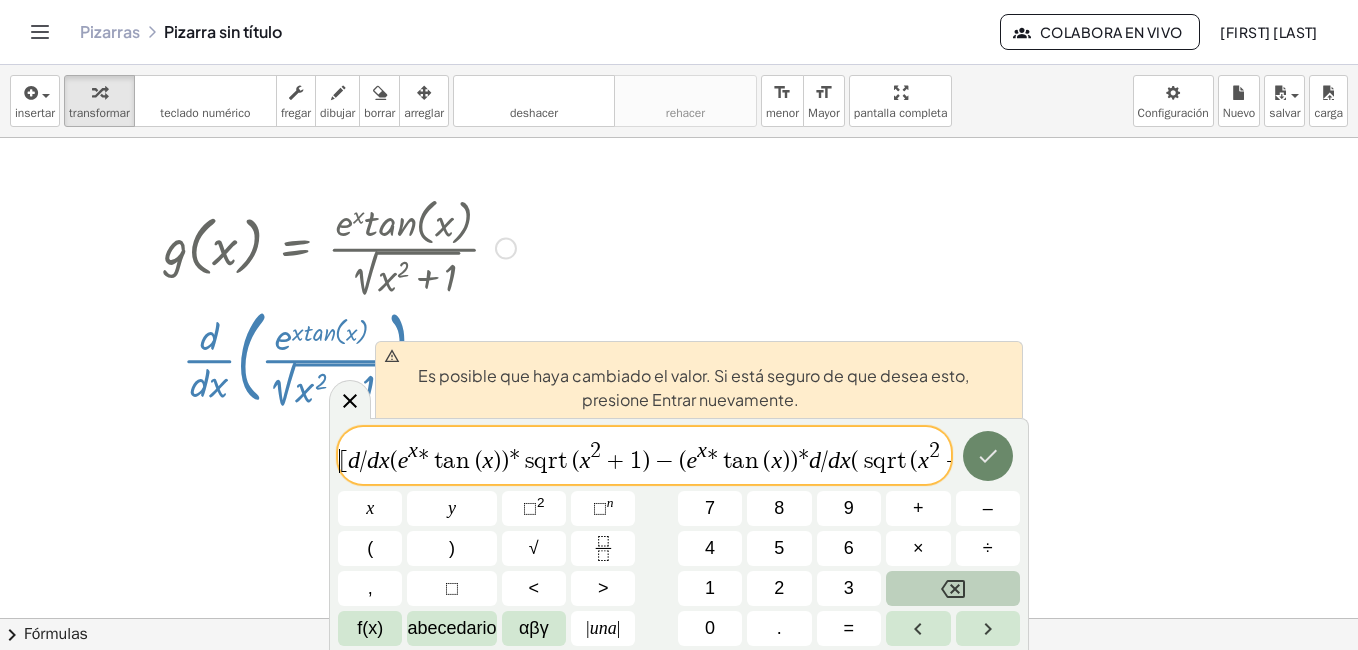 click 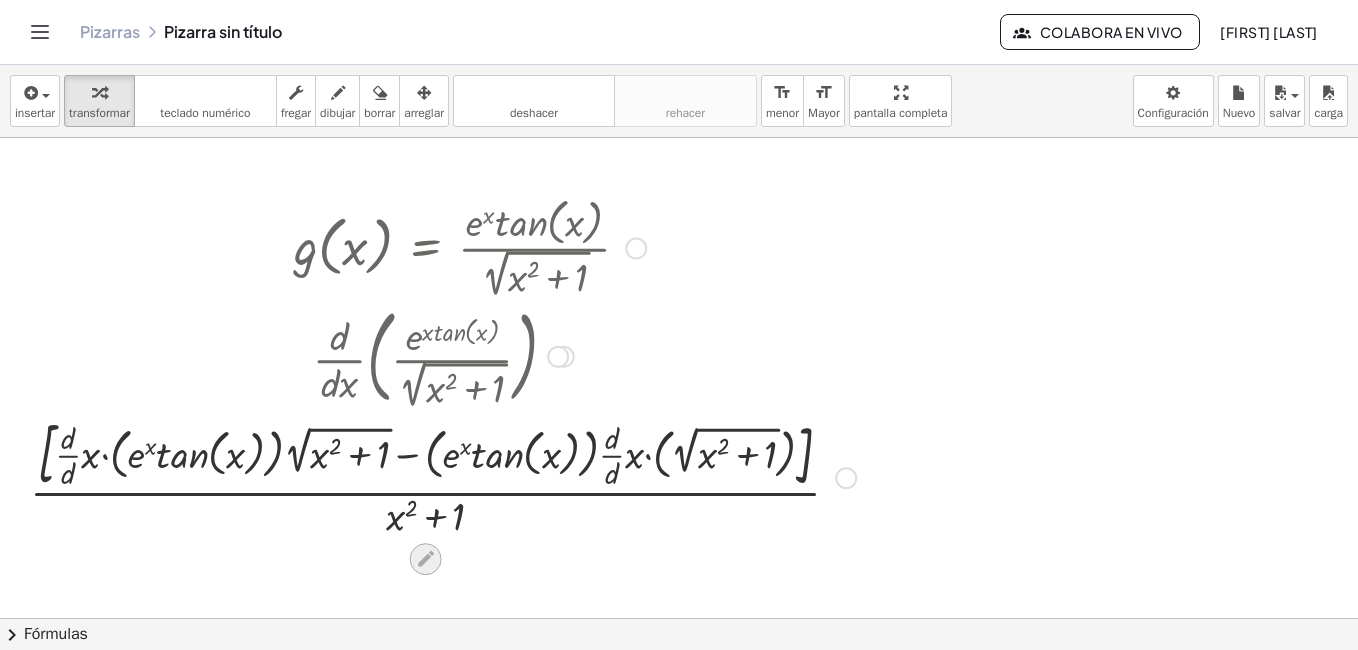 click 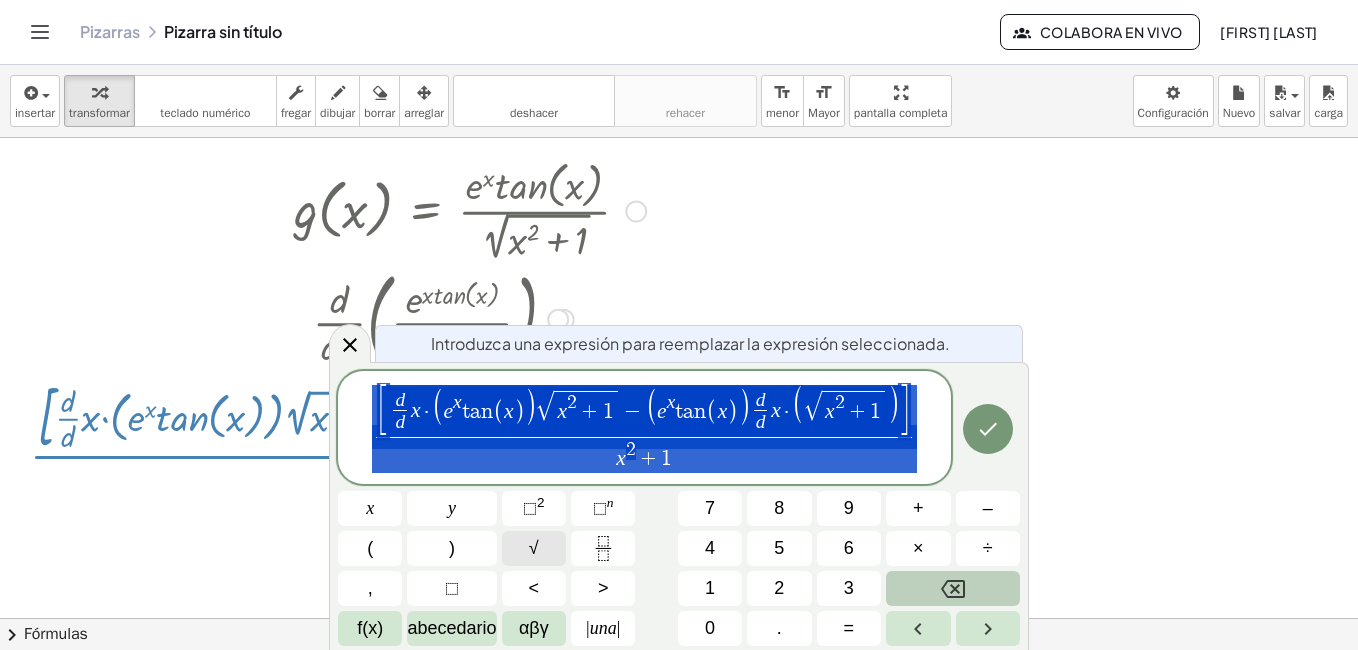 scroll, scrollTop: 338, scrollLeft: 0, axis: vertical 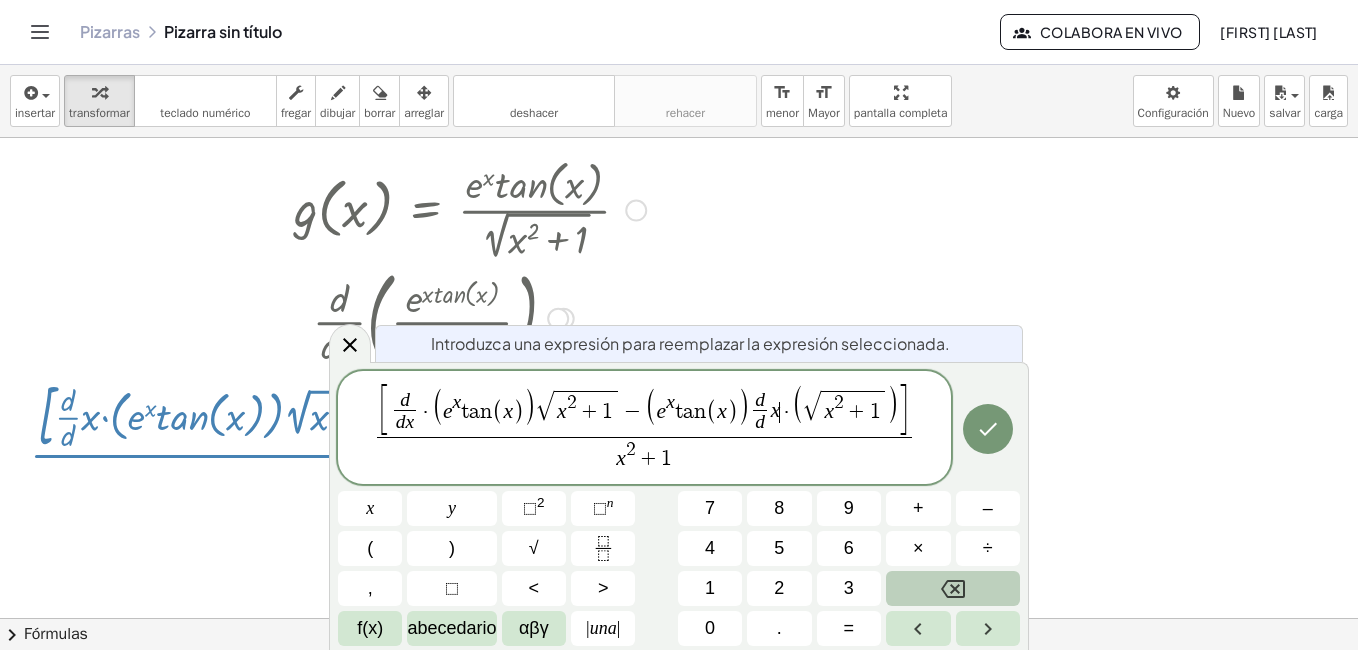 click on "·" at bounding box center (786, 413) 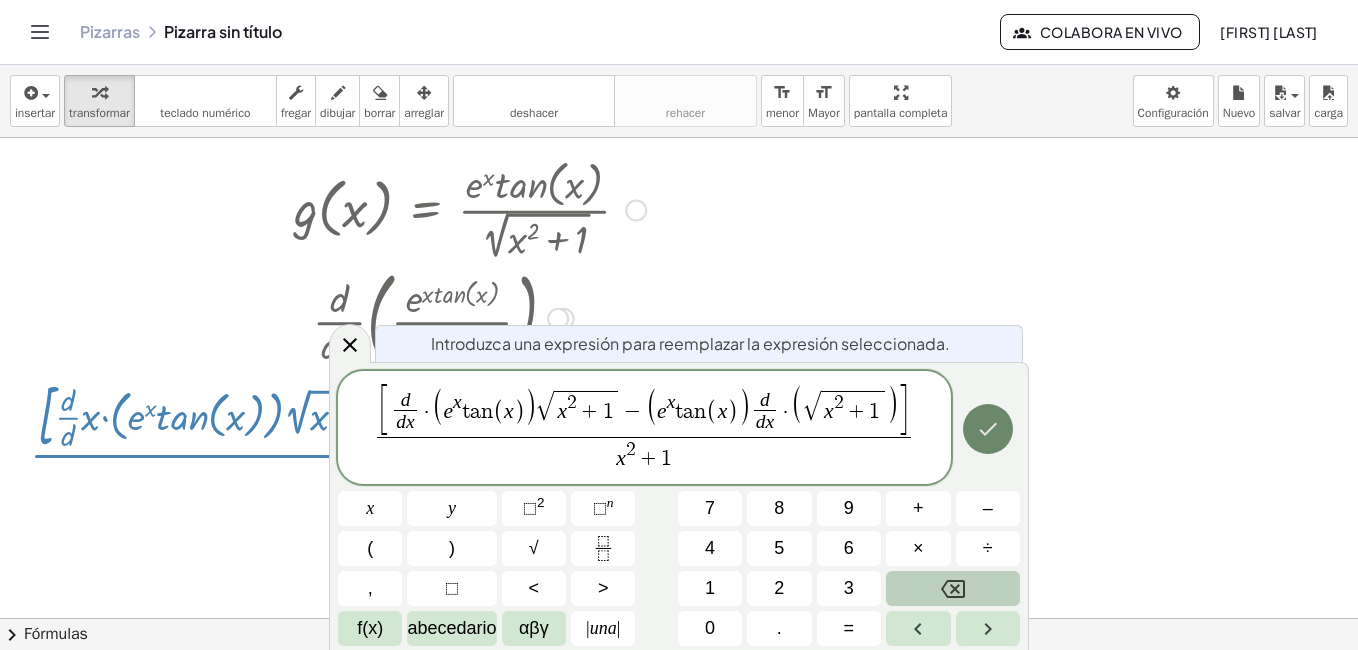click 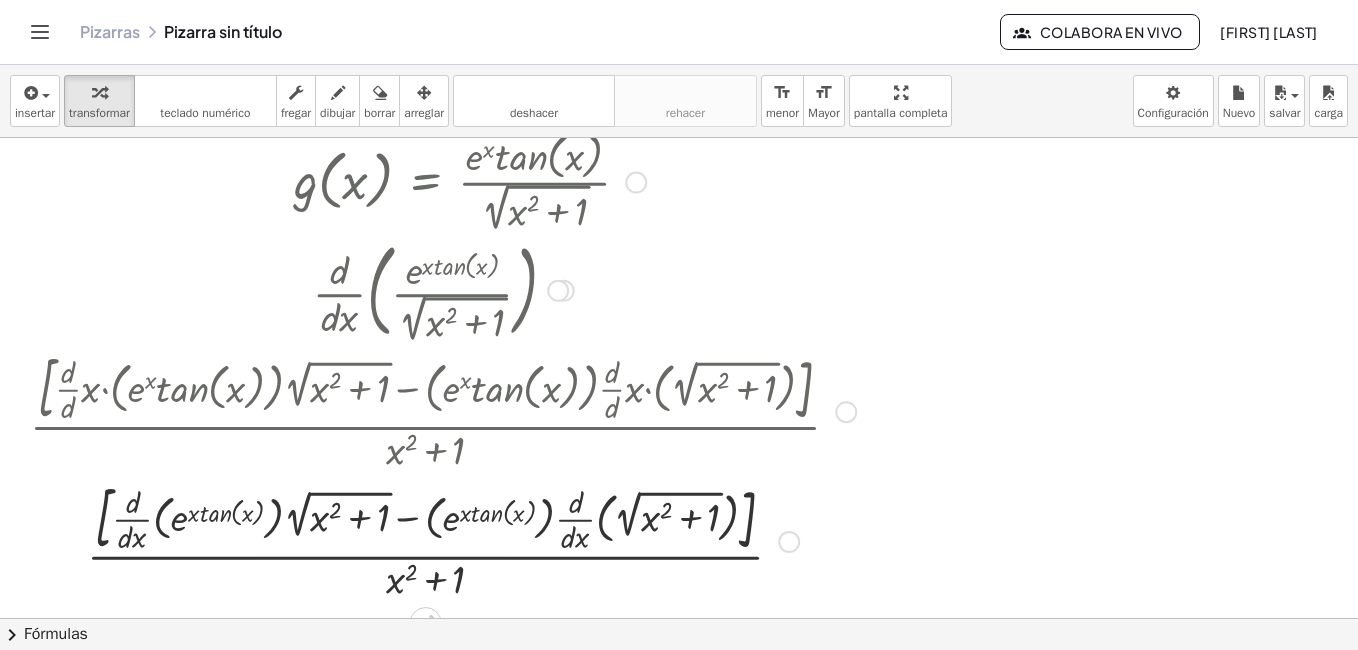 scroll, scrollTop: 400, scrollLeft: 0, axis: vertical 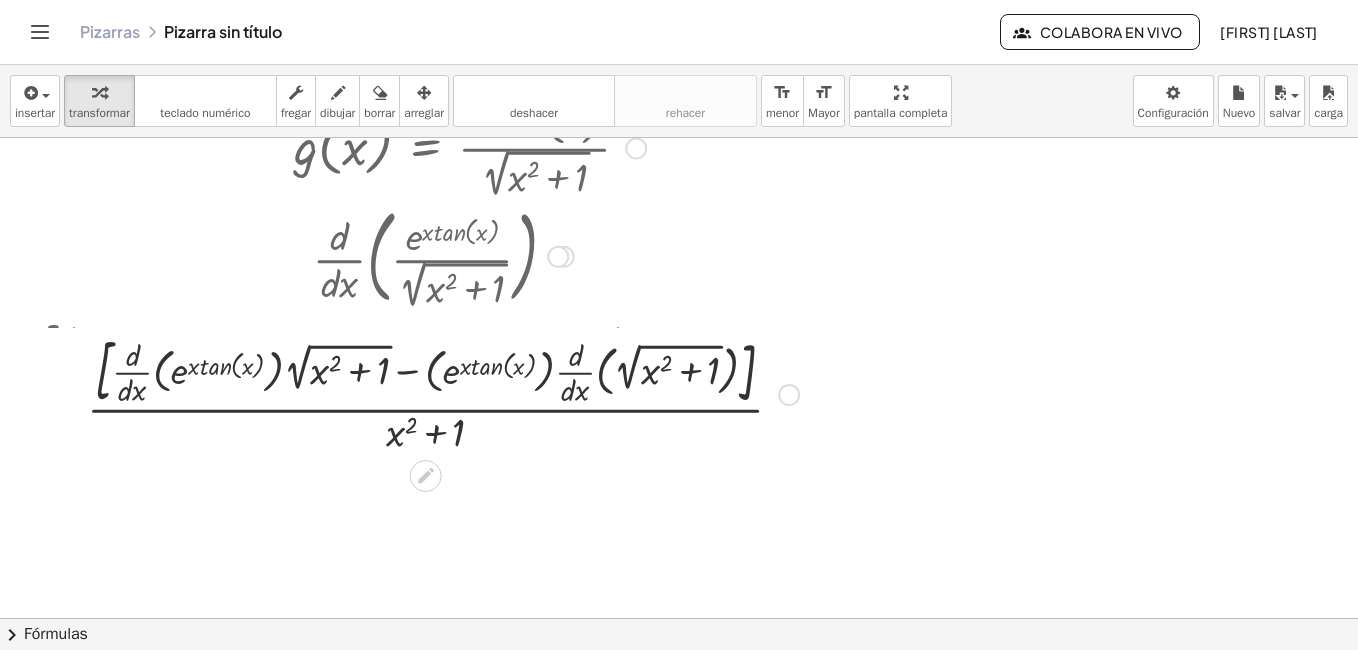 drag, startPoint x: 794, startPoint y: 510, endPoint x: 768, endPoint y: 357, distance: 155.19342 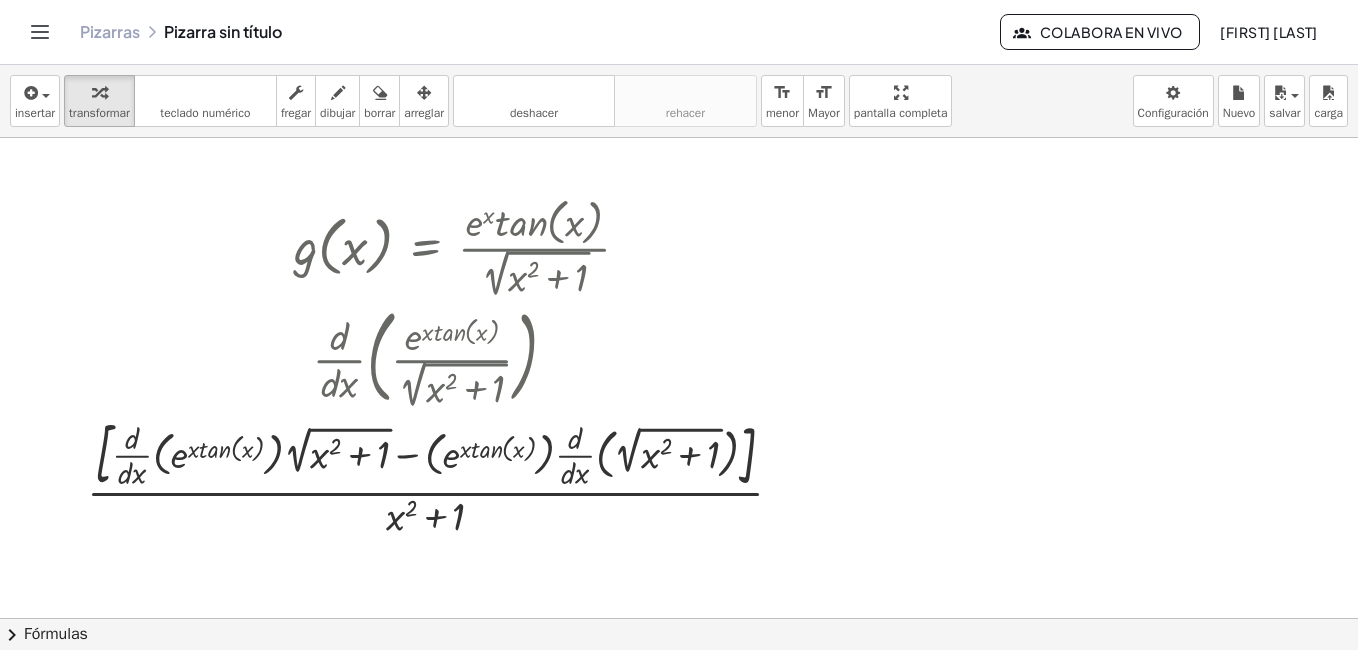 scroll, scrollTop: 400, scrollLeft: 0, axis: vertical 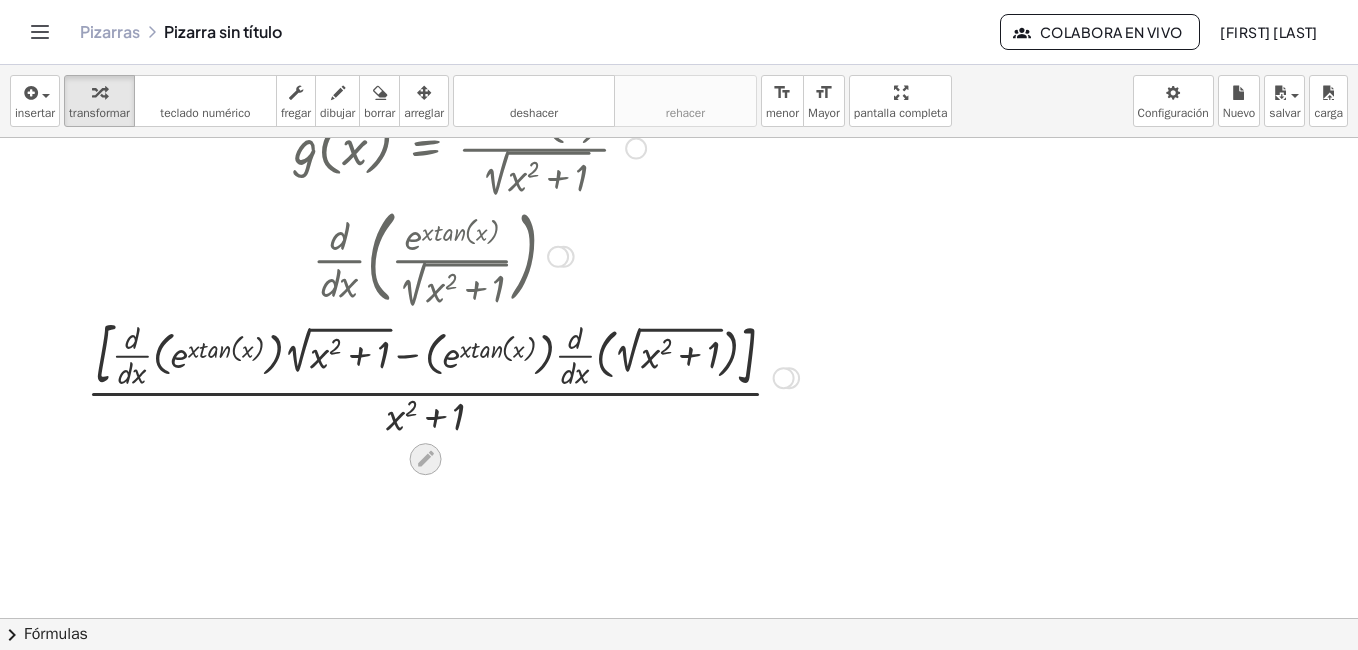 drag, startPoint x: 411, startPoint y: 468, endPoint x: 413, endPoint y: 452, distance: 16.124516 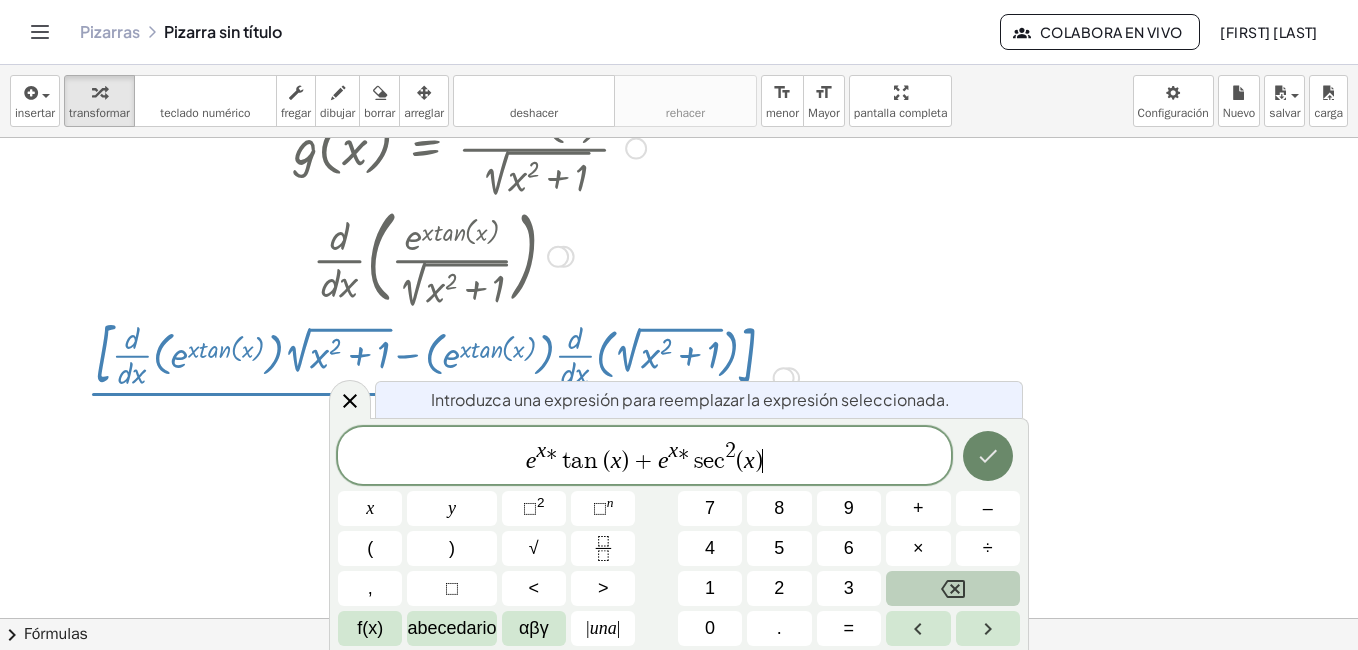 click 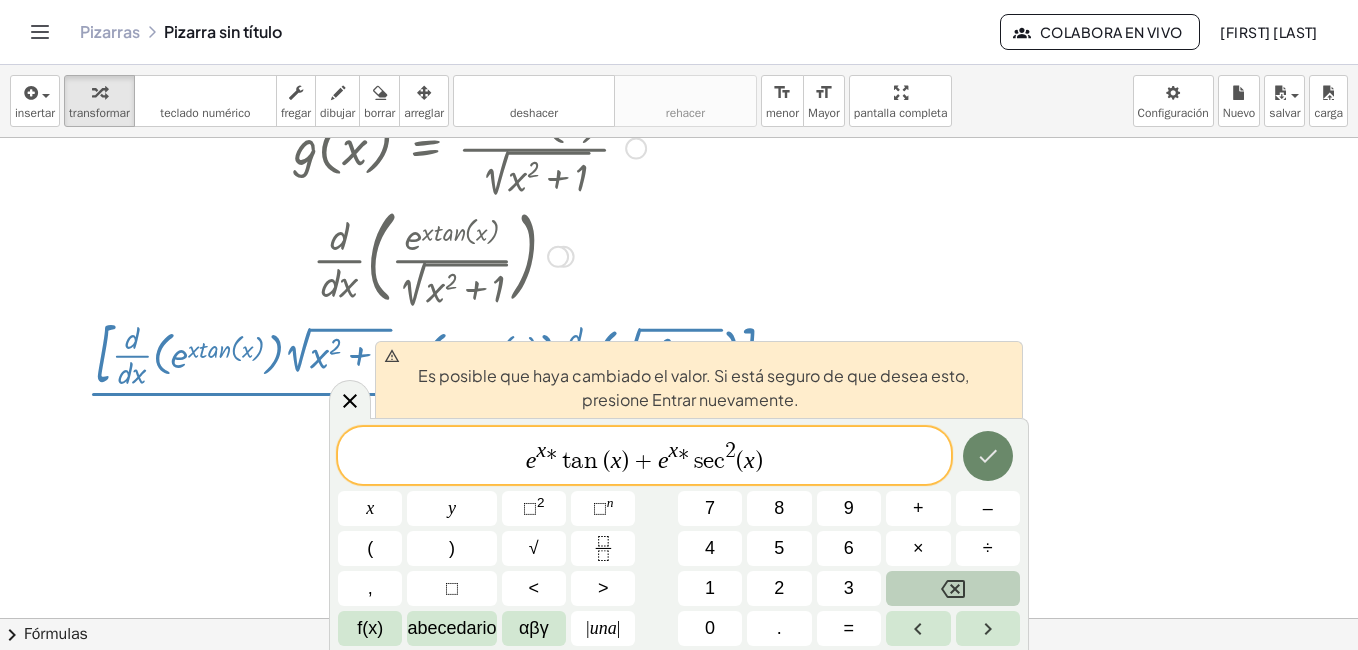 click 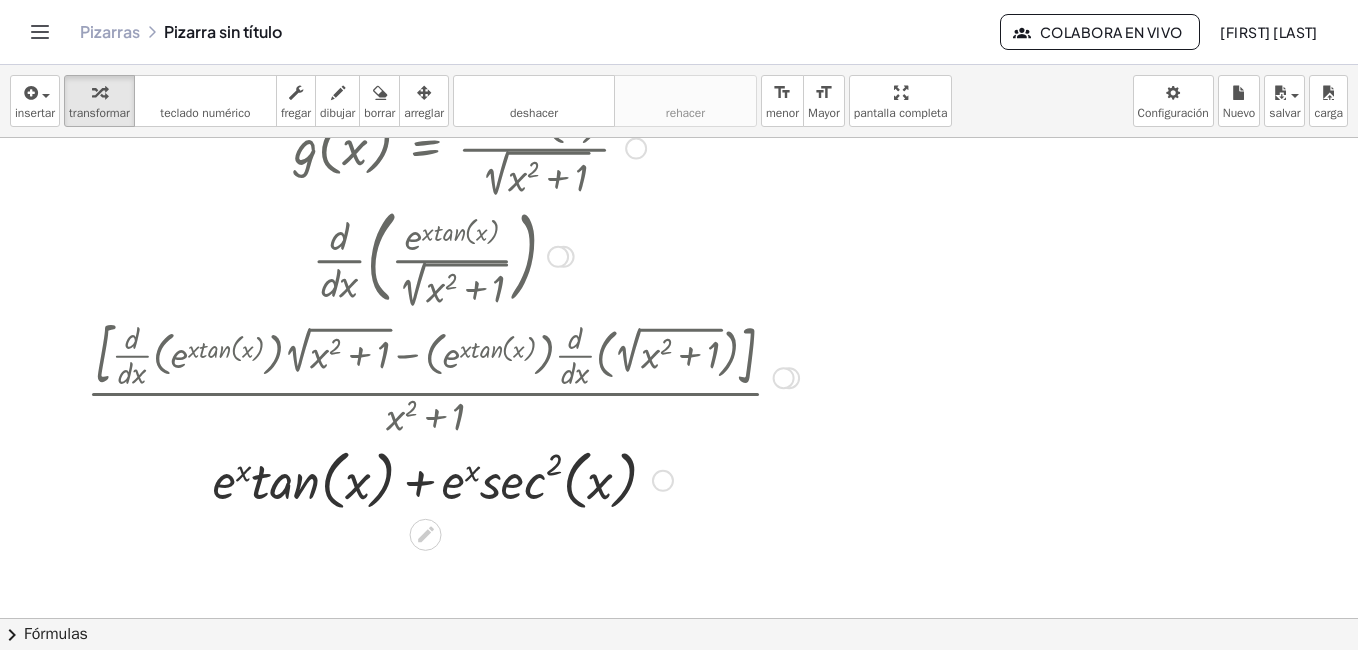 click 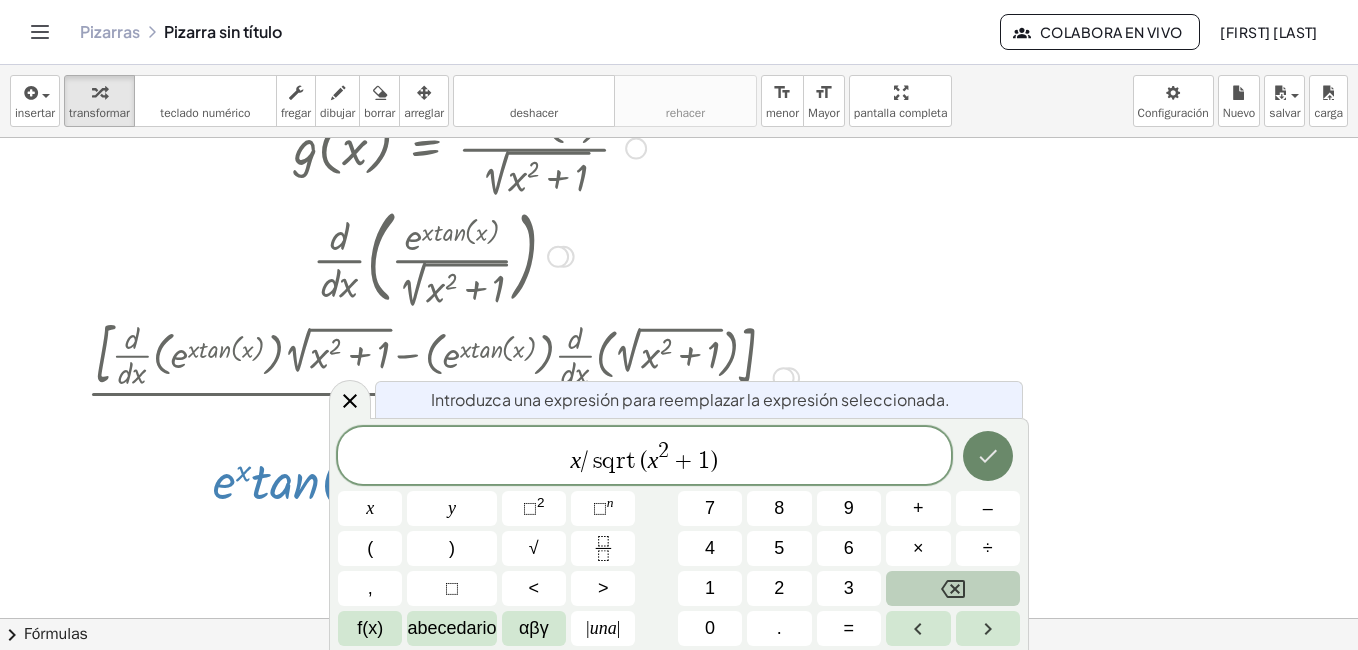 click 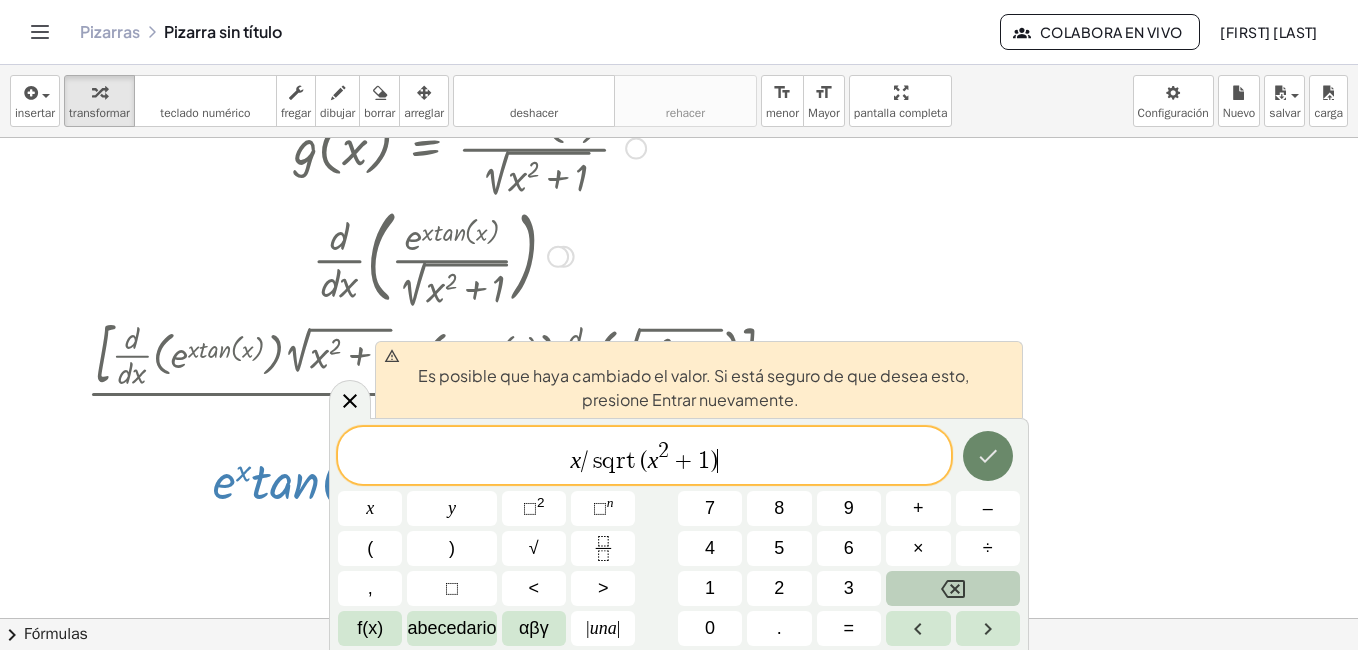click 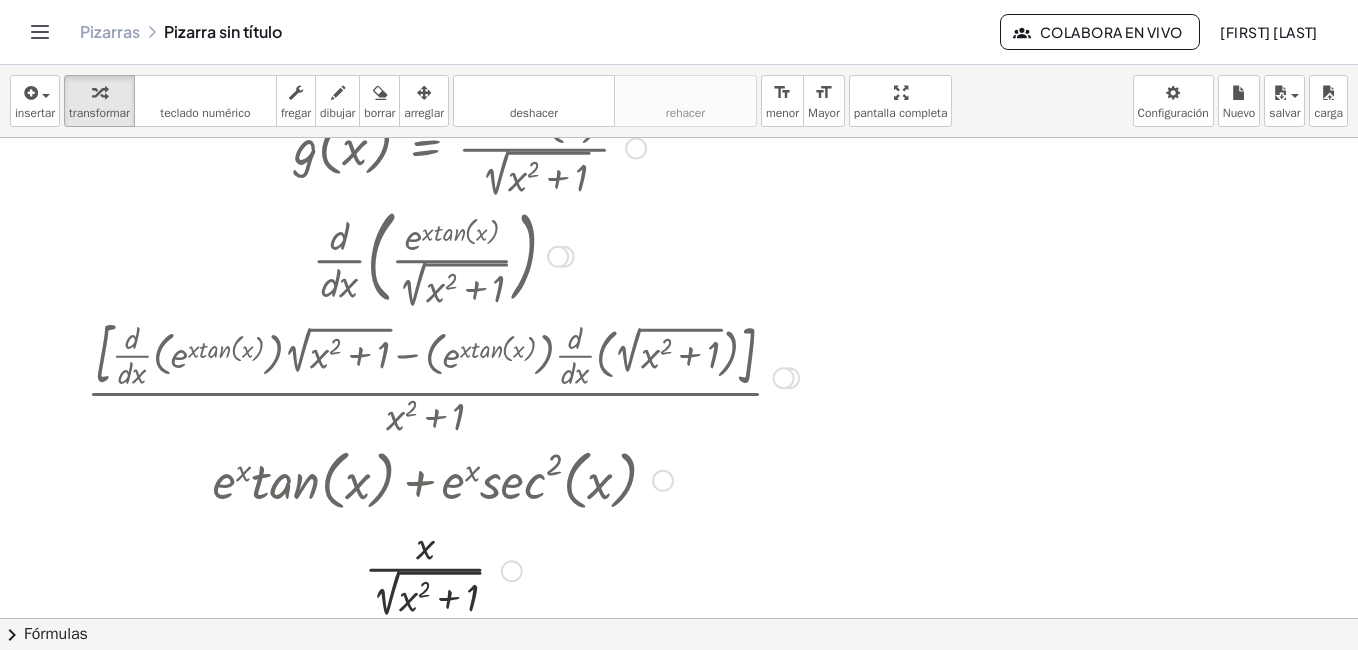scroll, scrollTop: 500, scrollLeft: 0, axis: vertical 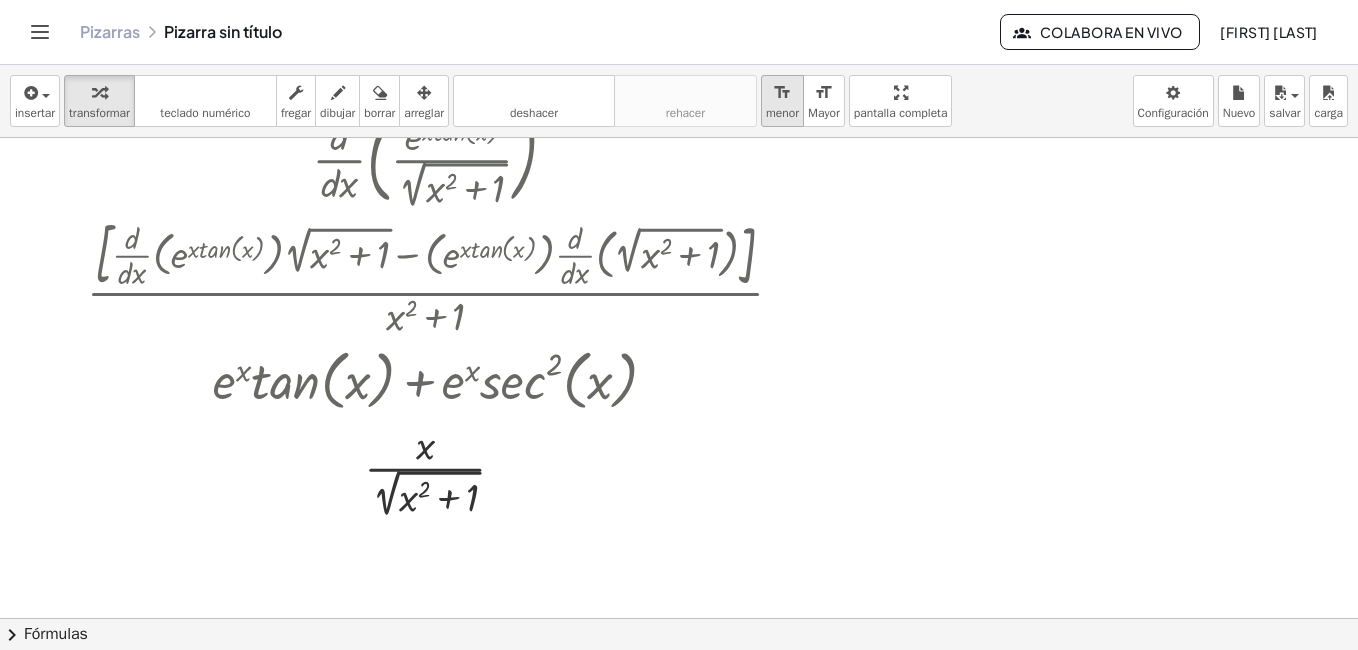 click on "menor" at bounding box center [782, 113] 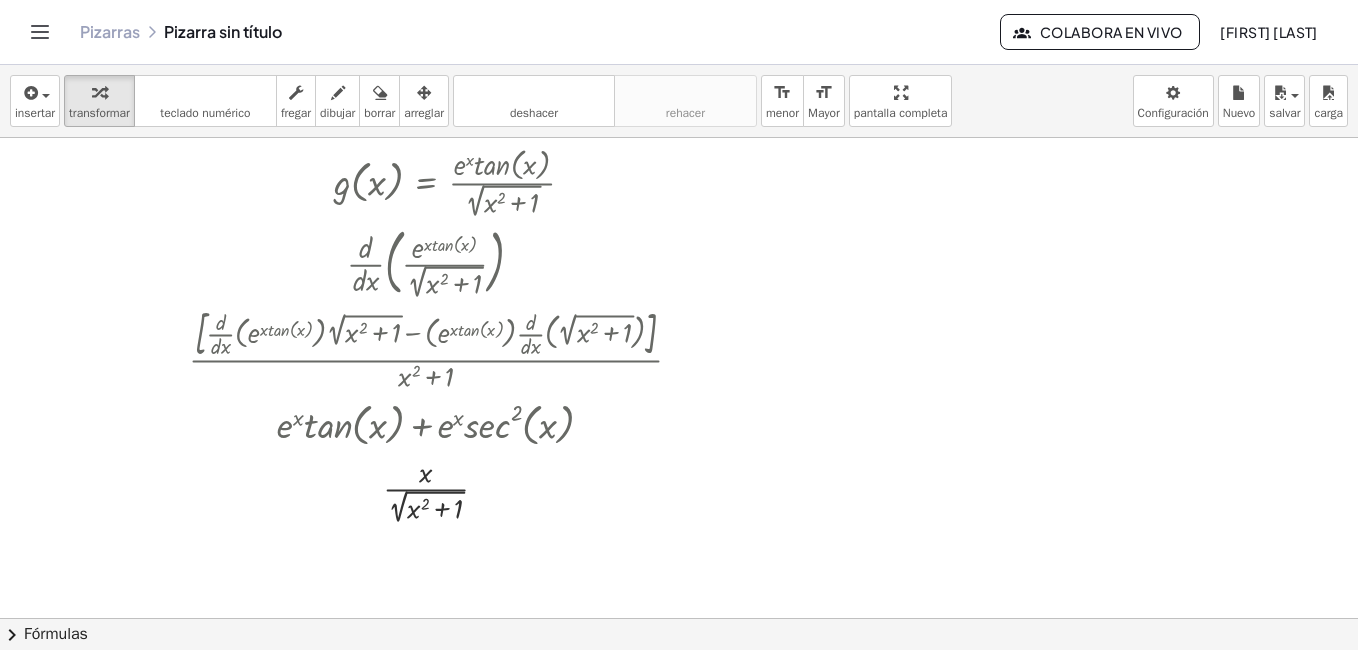 scroll, scrollTop: 400, scrollLeft: 0, axis: vertical 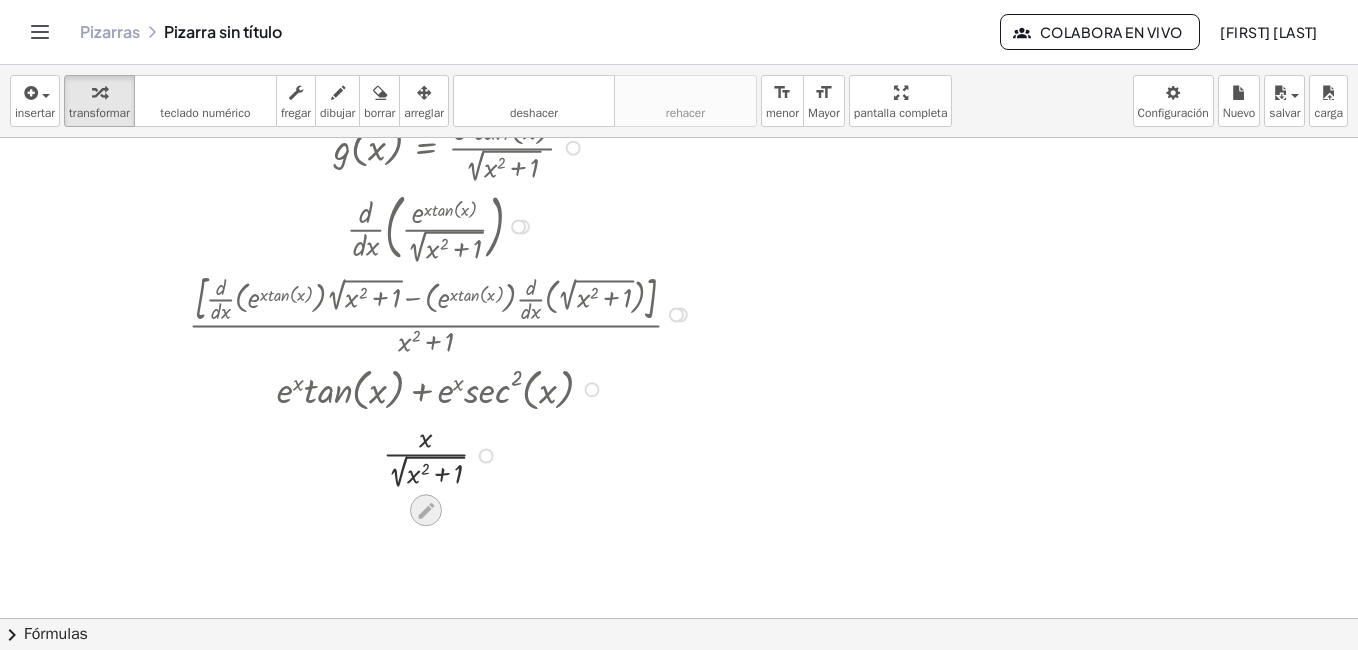 click 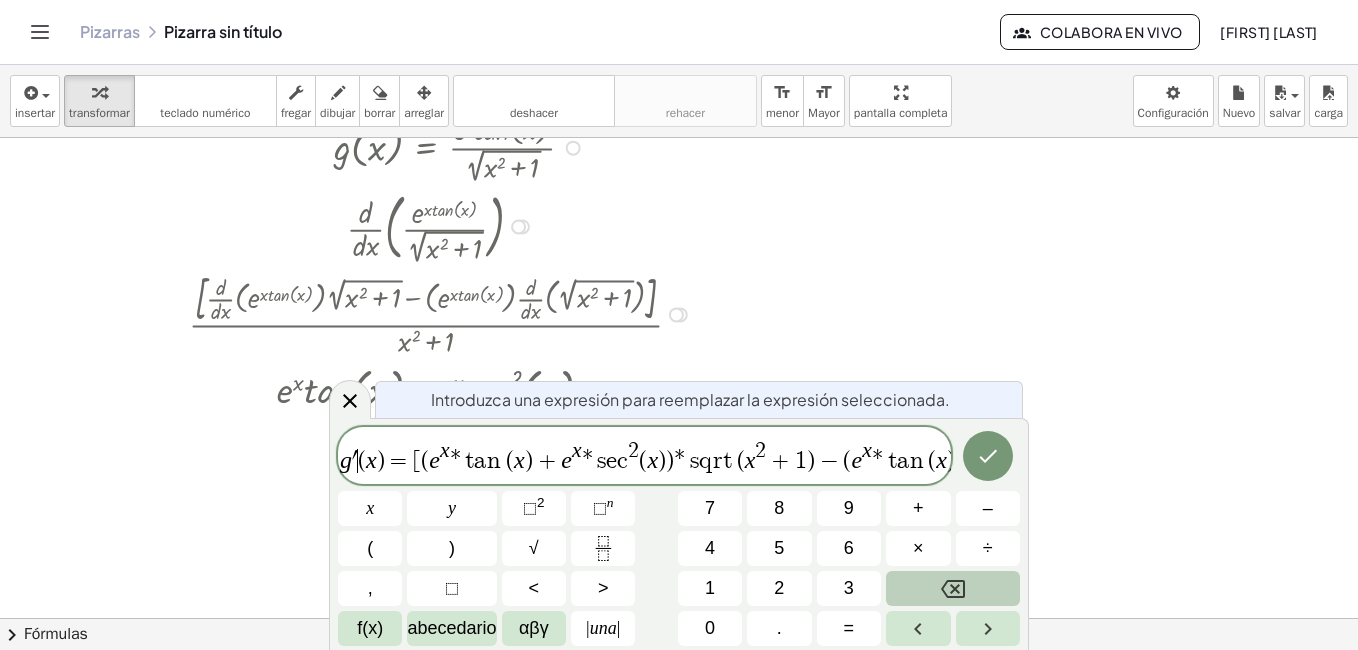 click on "(" at bounding box center (362, 461) 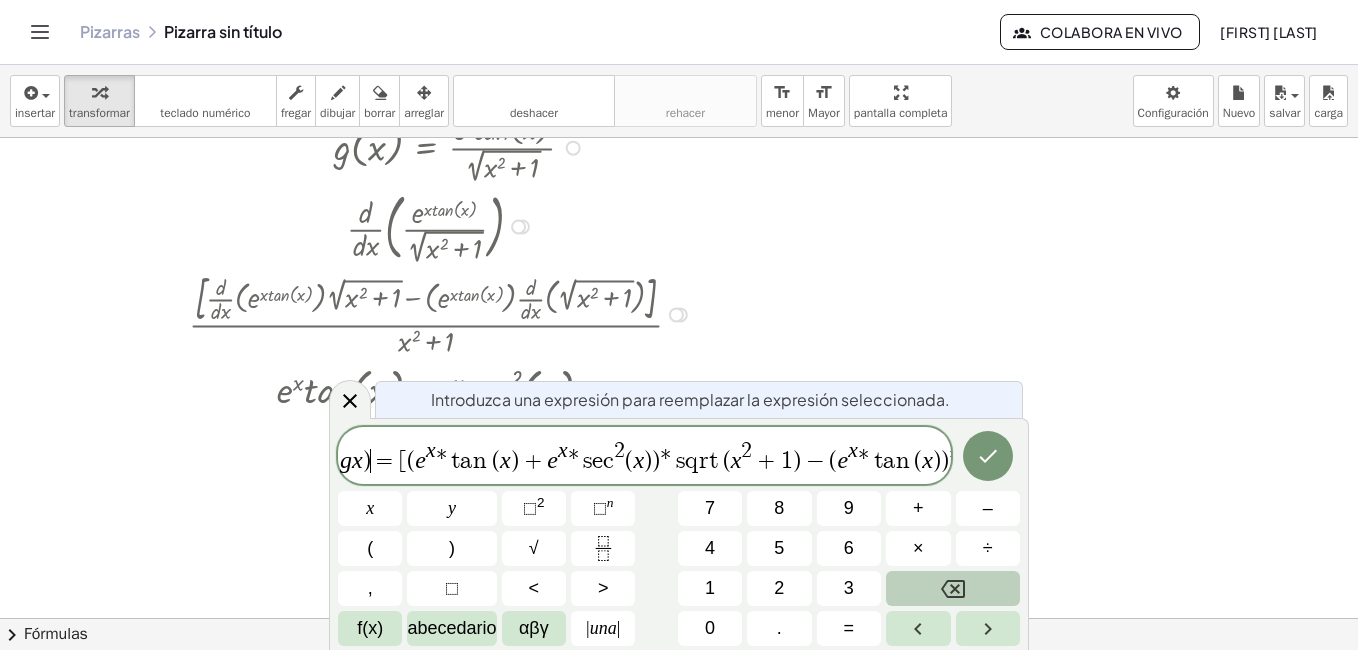 click on "g x ) ​ = [ ( e x * t a n ( x ) + e x * s e c 2 ( x ) ) * s q r t ( x 2 + 1 ) − ( e x * t a n ( x ) ) * ( x / s q r t ( x 2 + 1 ) ) ] / ( x 2 + 1 )" at bounding box center (644, 457) 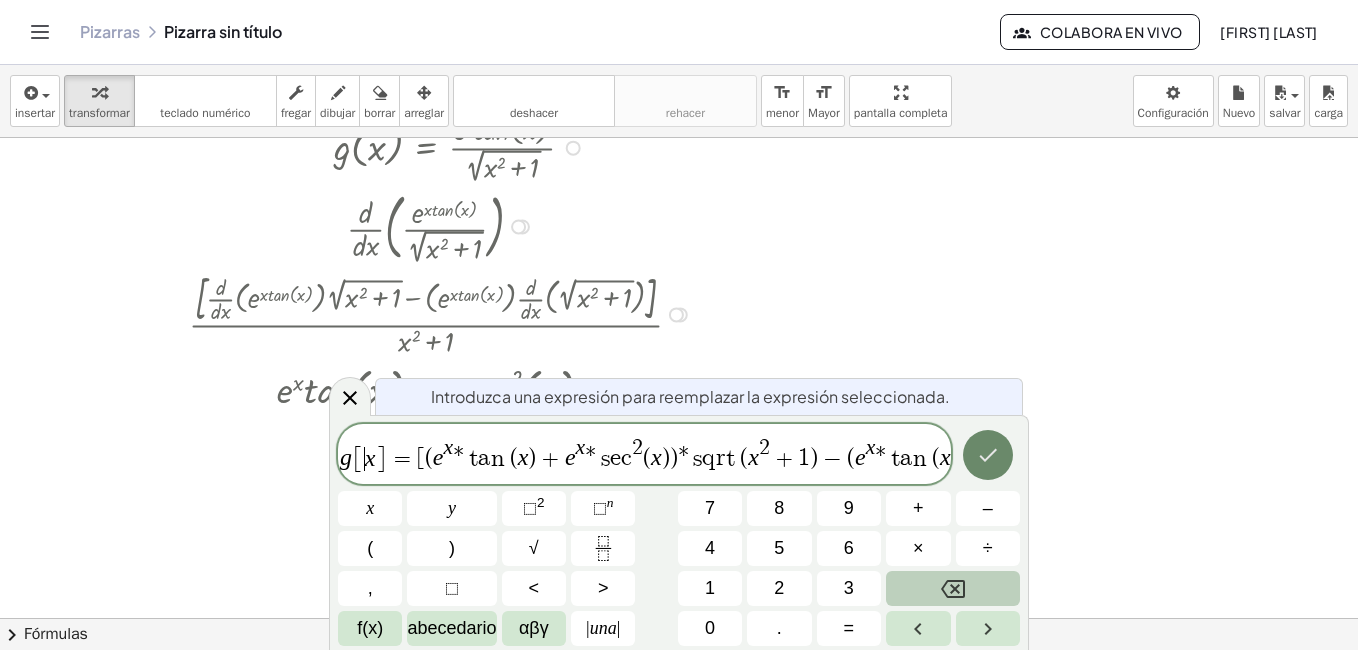 click 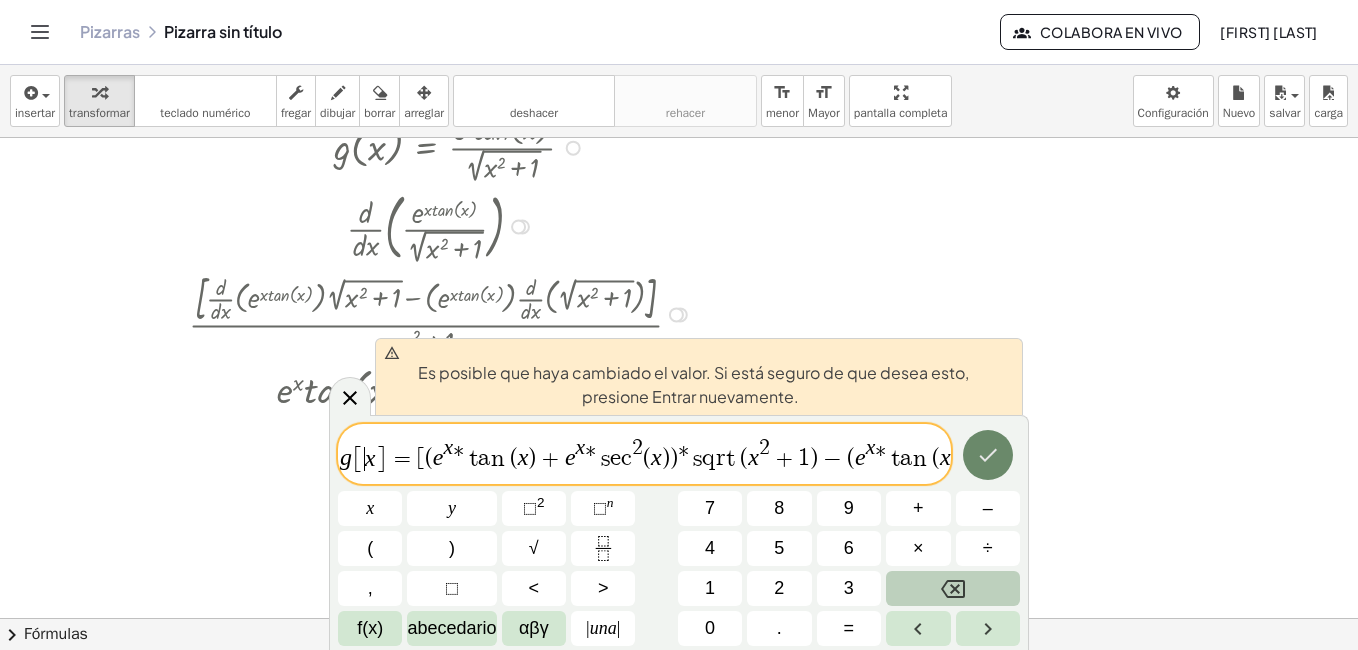 click 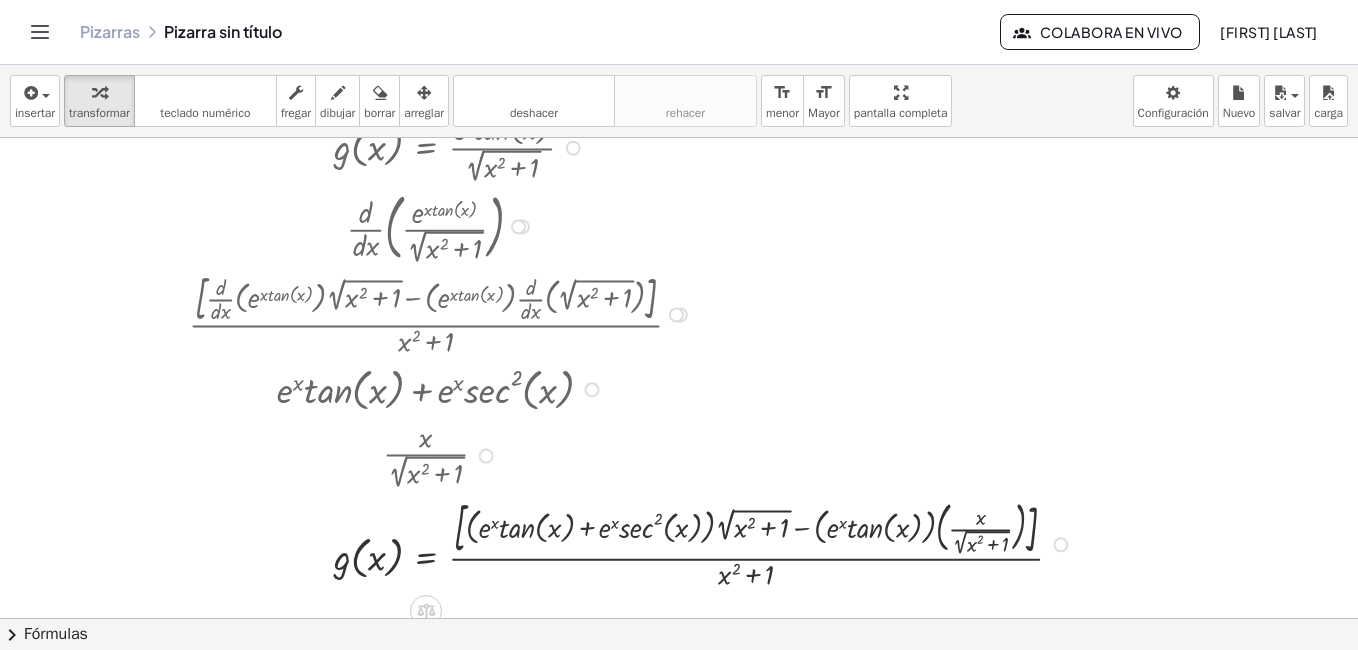 click at bounding box center (634, 313) 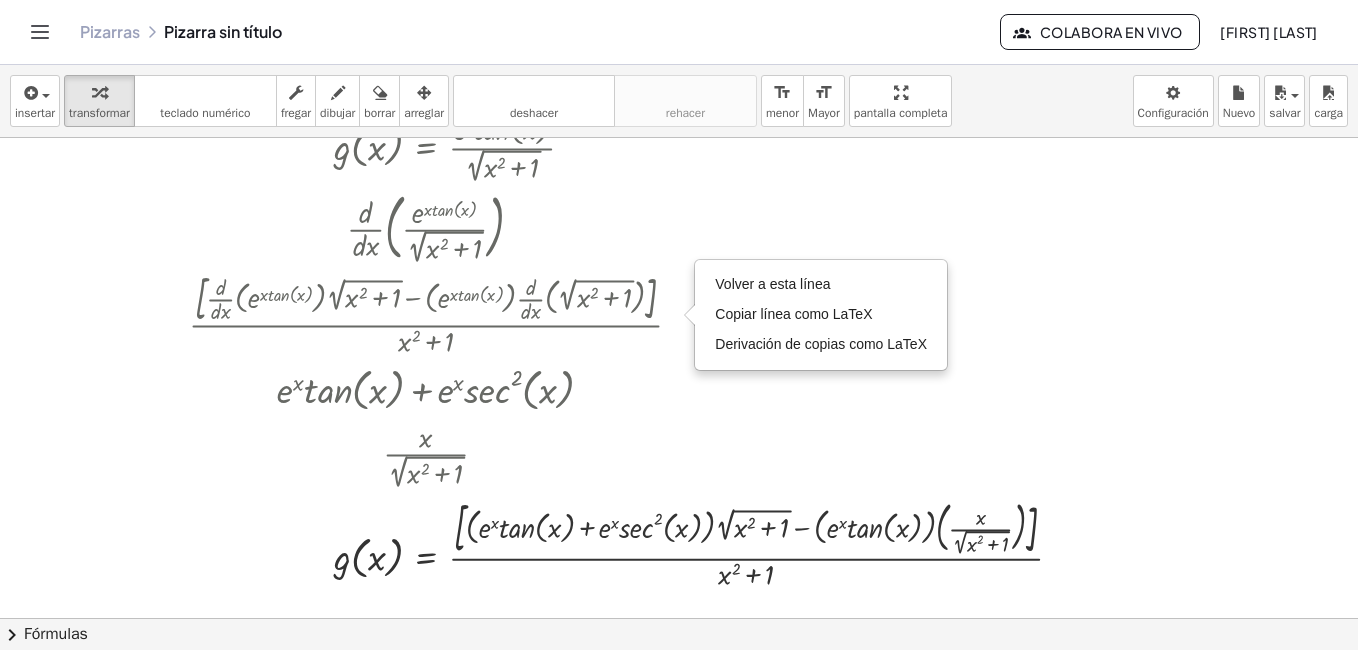 click at bounding box center (679, 281) 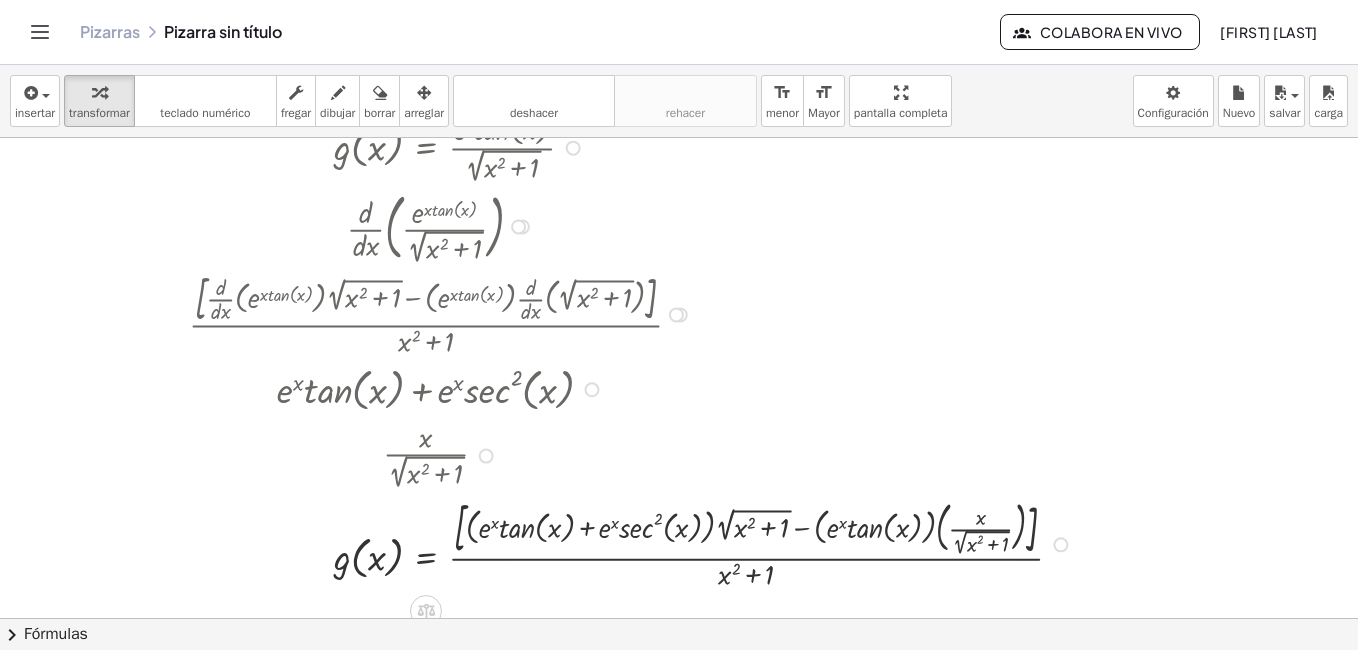 scroll, scrollTop: 500, scrollLeft: 0, axis: vertical 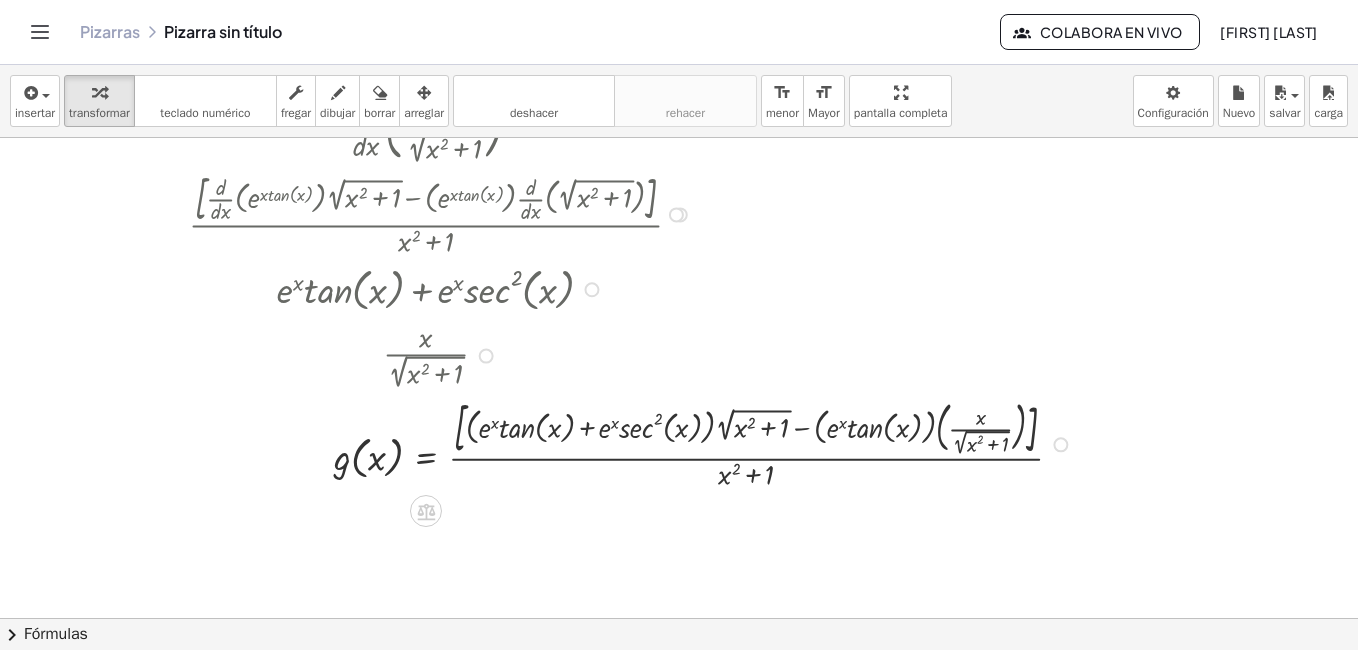 click at bounding box center (634, 443) 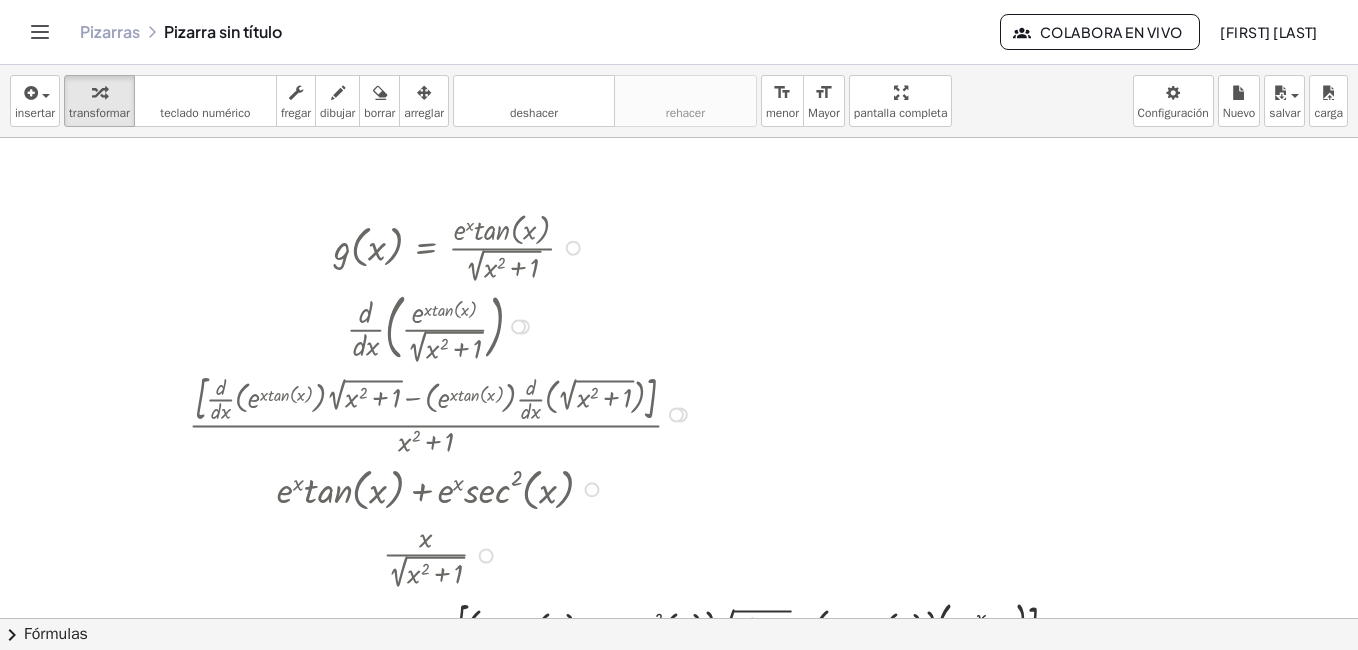 scroll, scrollTop: 400, scrollLeft: 0, axis: vertical 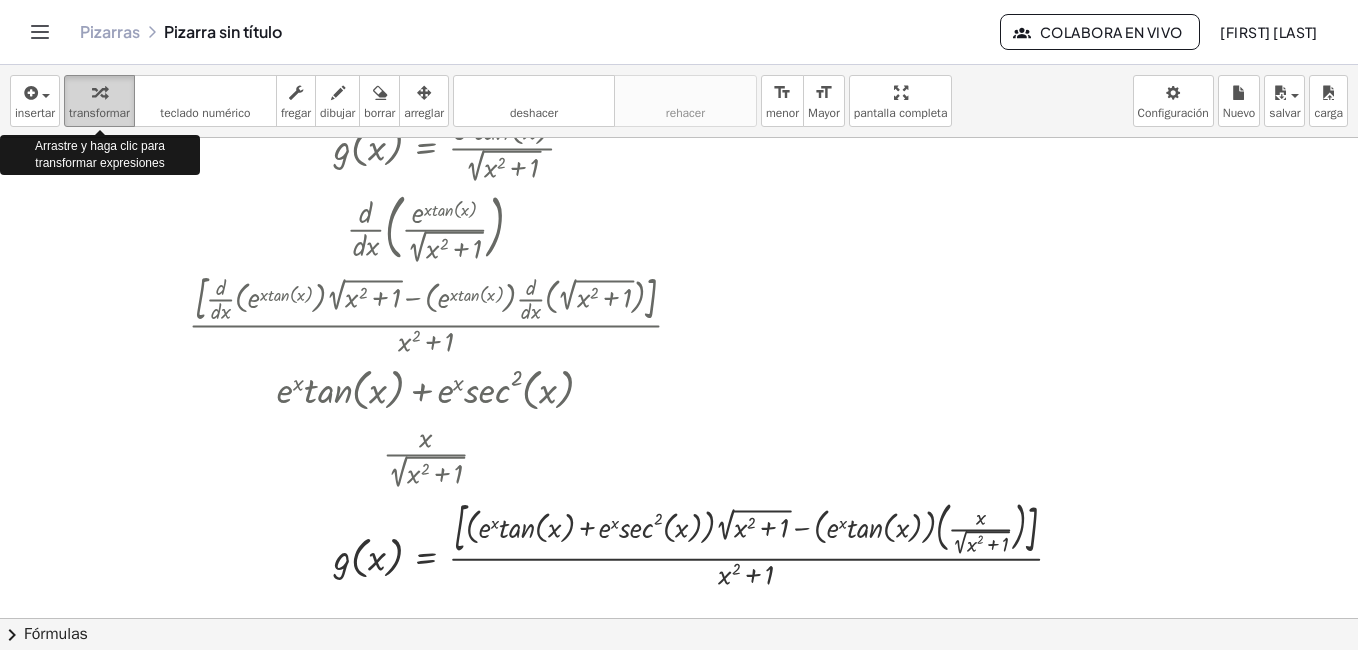 click on "transformar" at bounding box center [99, 113] 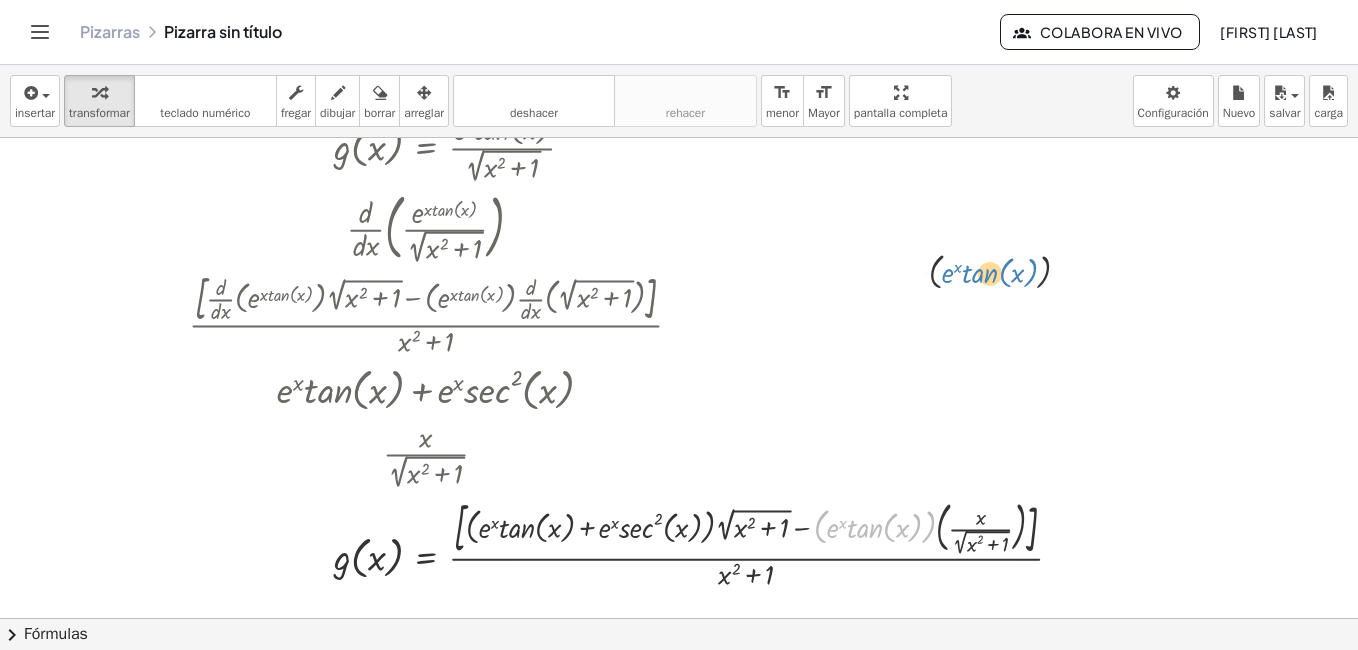 drag, startPoint x: 887, startPoint y: 528, endPoint x: 1004, endPoint y: 266, distance: 286.9373 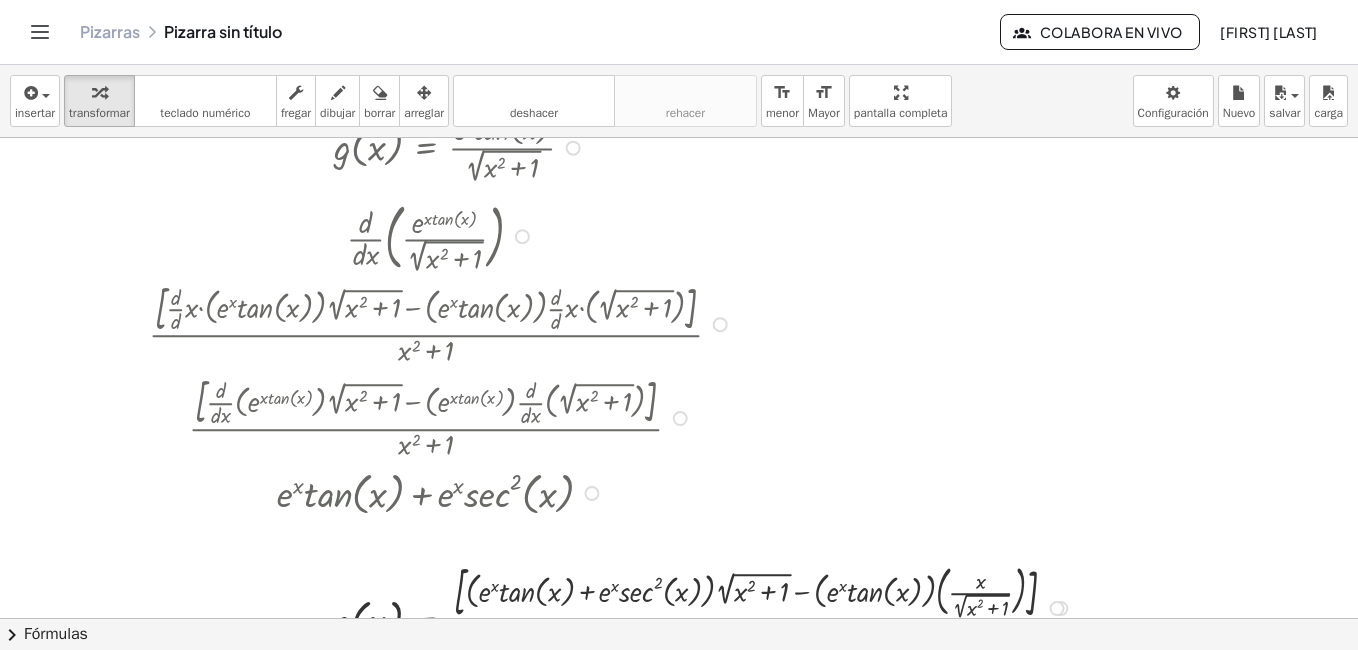 drag, startPoint x: 1062, startPoint y: 547, endPoint x: 1149, endPoint y: 624, distance: 116.18089 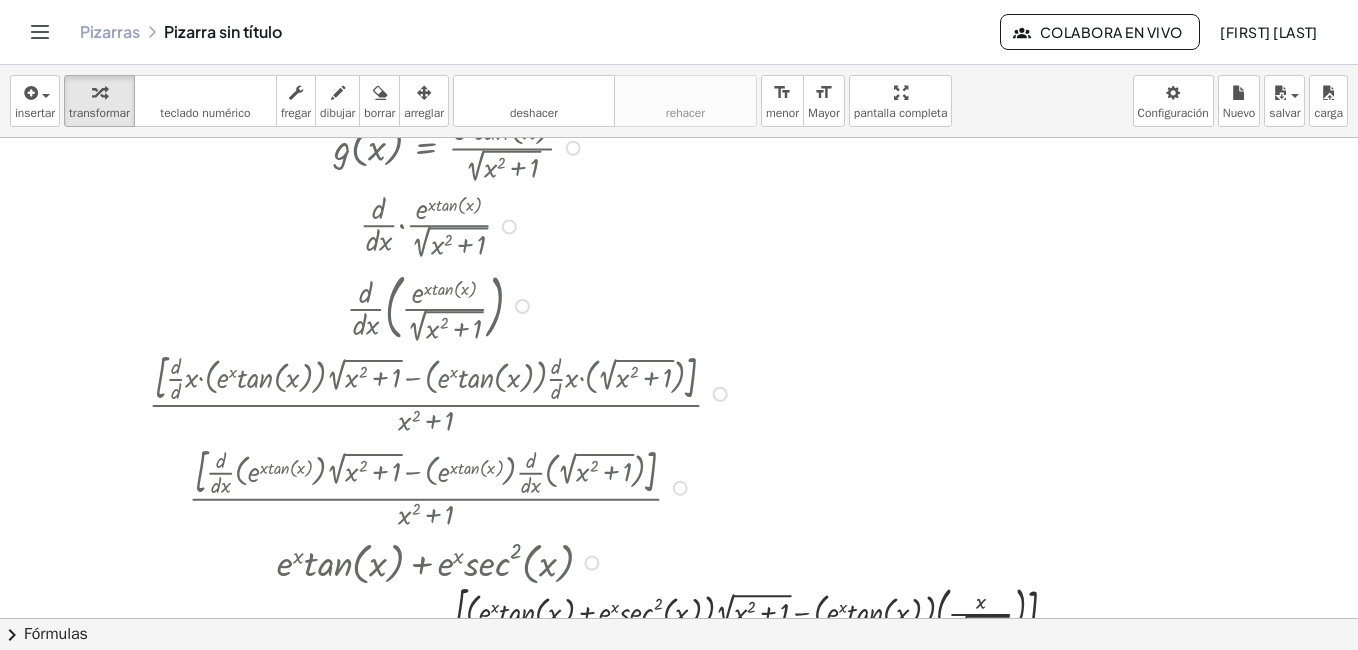 drag, startPoint x: 650, startPoint y: 477, endPoint x: 649, endPoint y: 376, distance: 101.00495 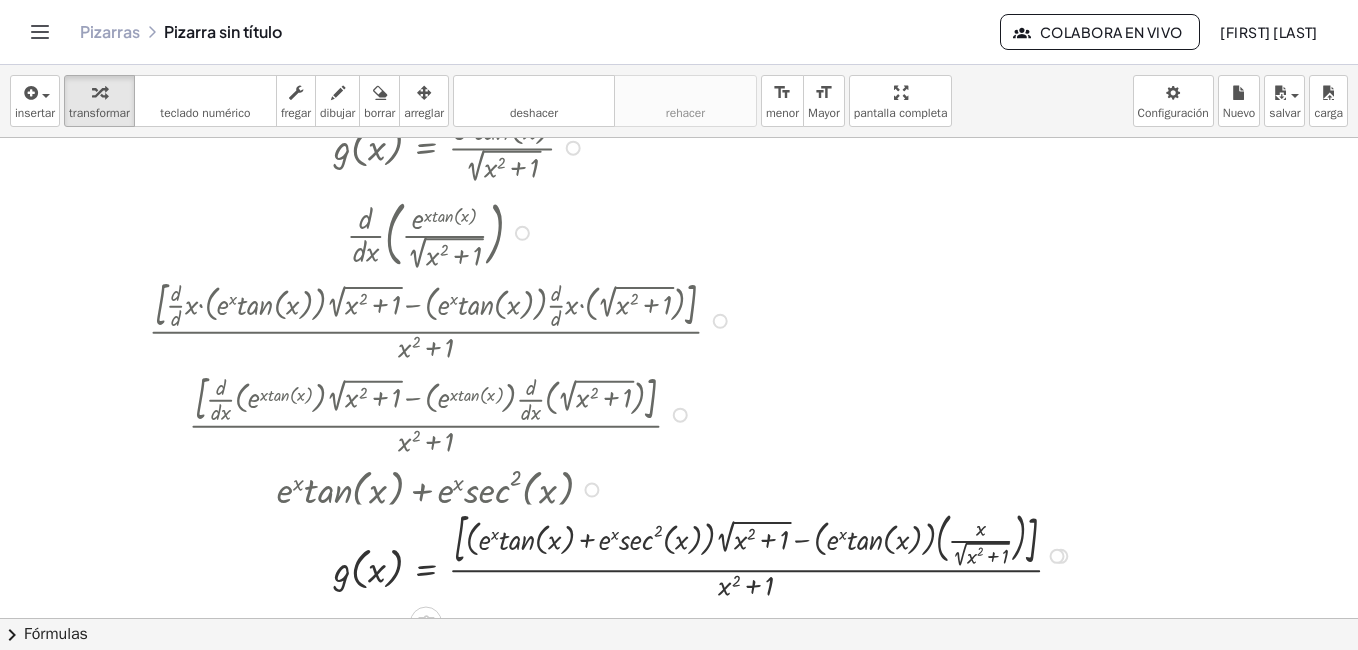 drag, startPoint x: 519, startPoint y: 306, endPoint x: 525, endPoint y: 212, distance: 94.19129 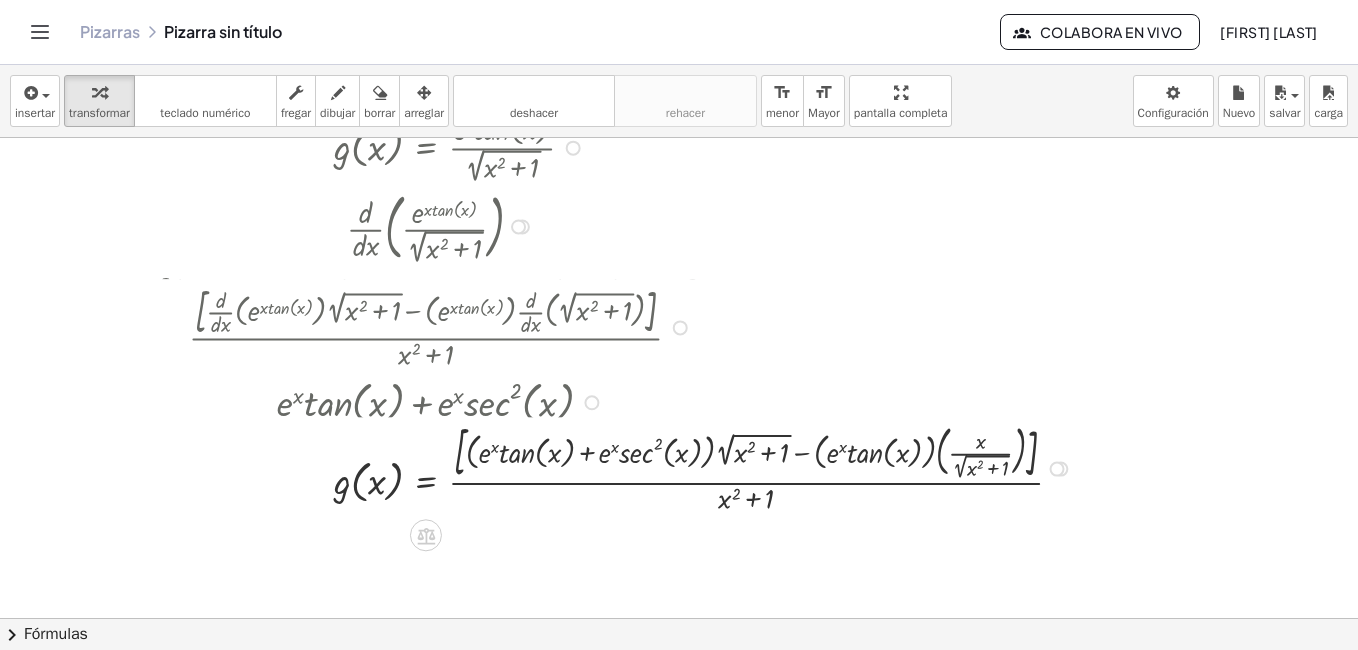drag, startPoint x: 680, startPoint y: 407, endPoint x: 708, endPoint y: 320, distance: 91.394745 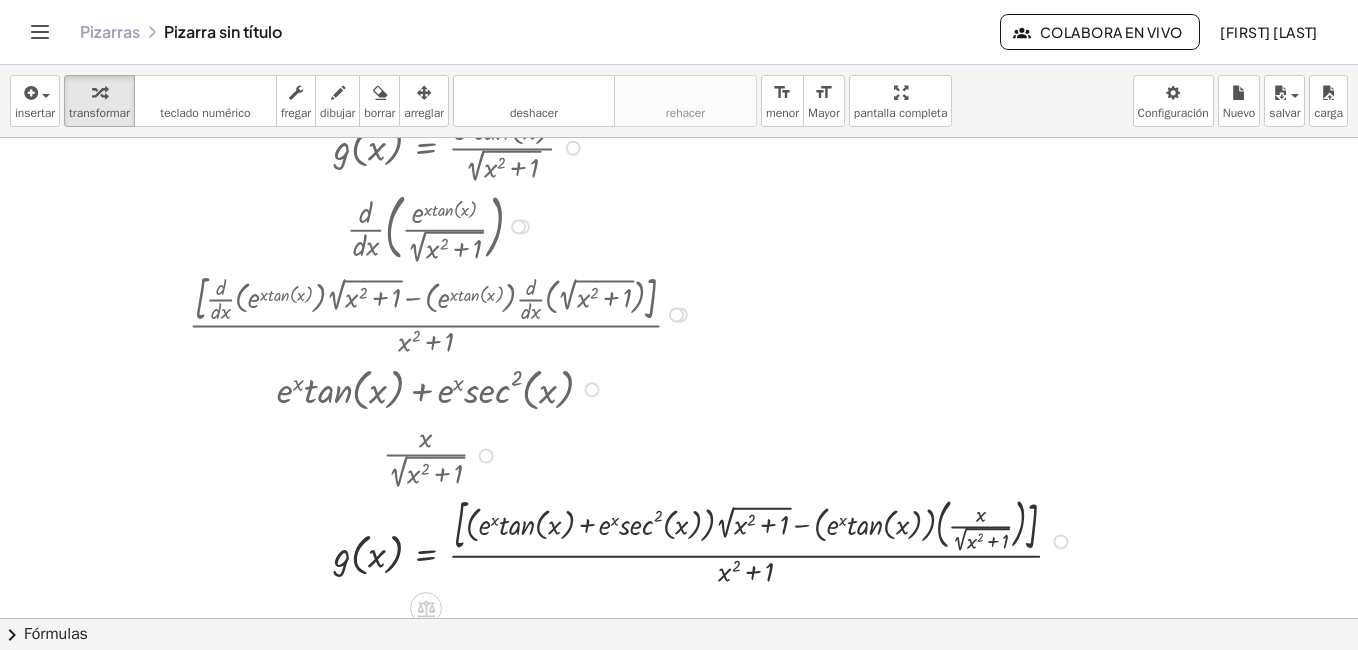 drag, startPoint x: 1061, startPoint y: 458, endPoint x: 1076, endPoint y: 562, distance: 105.076164 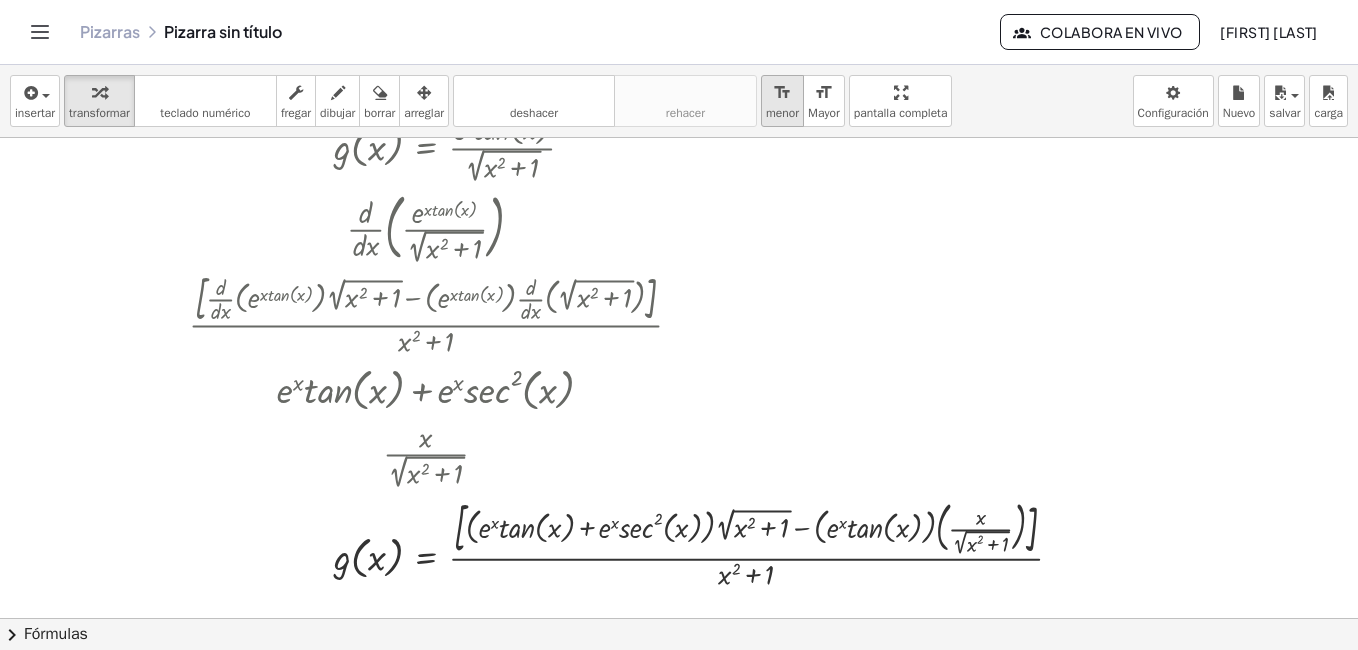 click on "format_size menor" at bounding box center [782, 101] 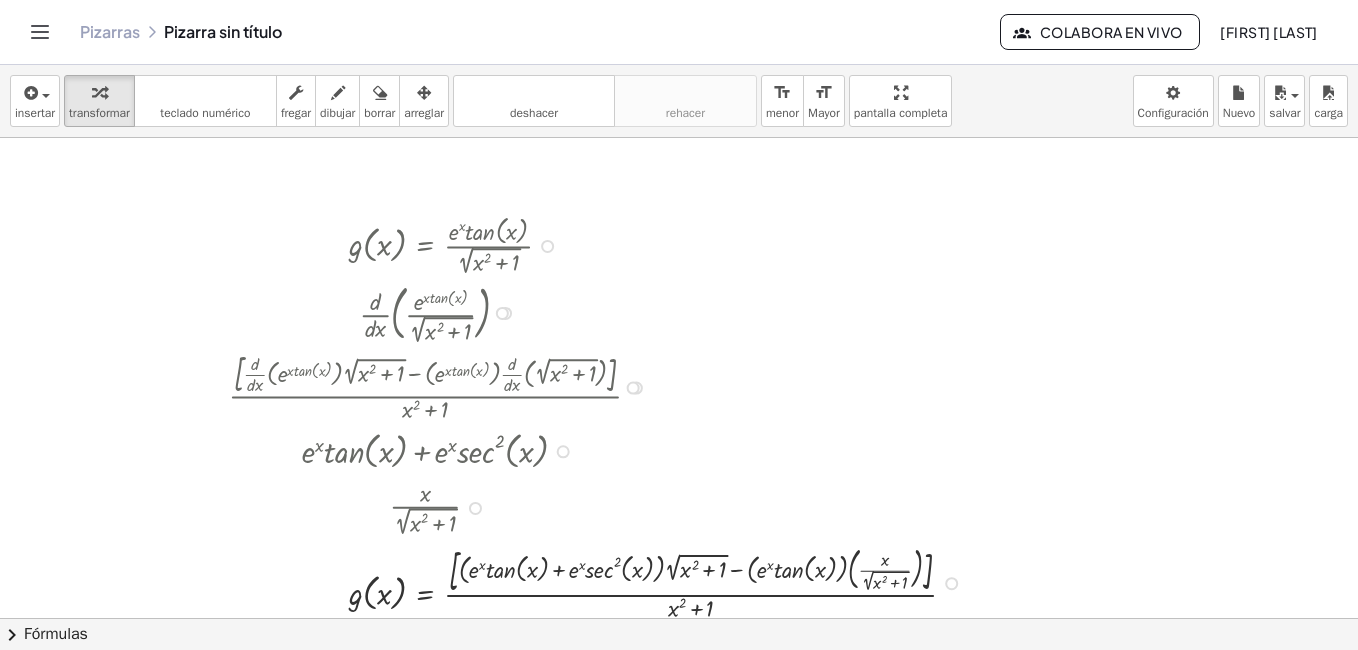 scroll, scrollTop: 400, scrollLeft: 0, axis: vertical 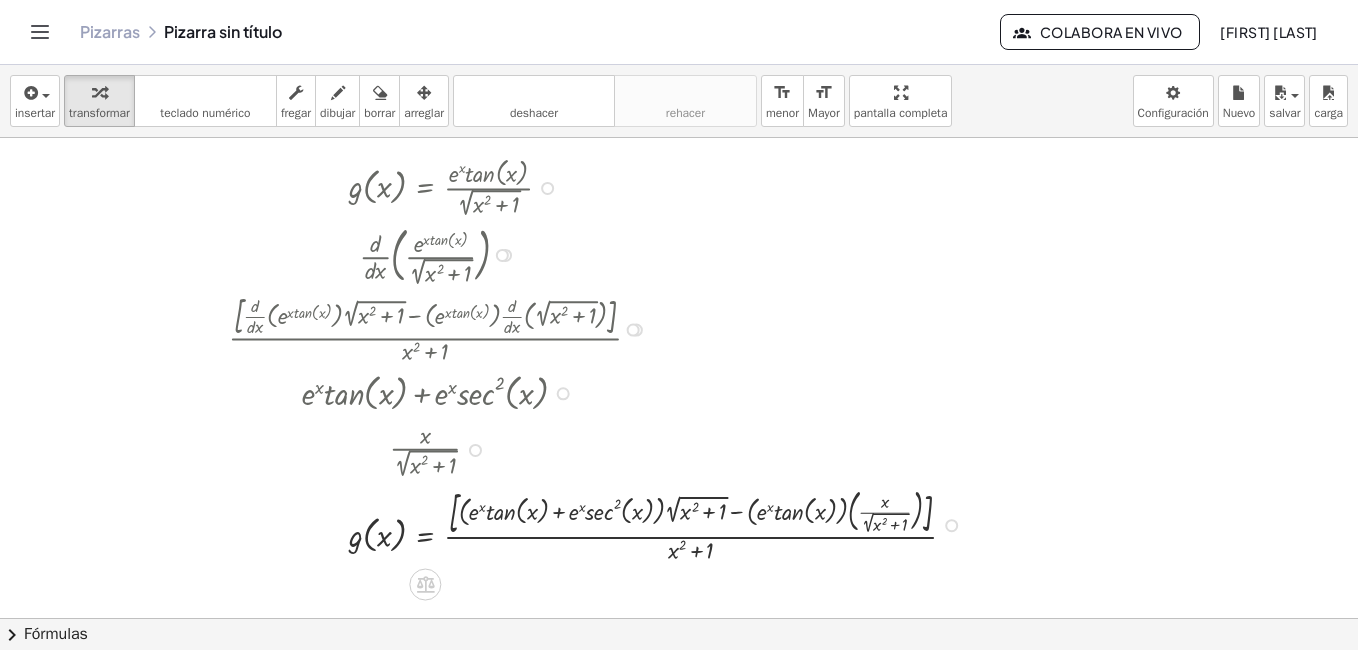 click at bounding box center [600, 523] 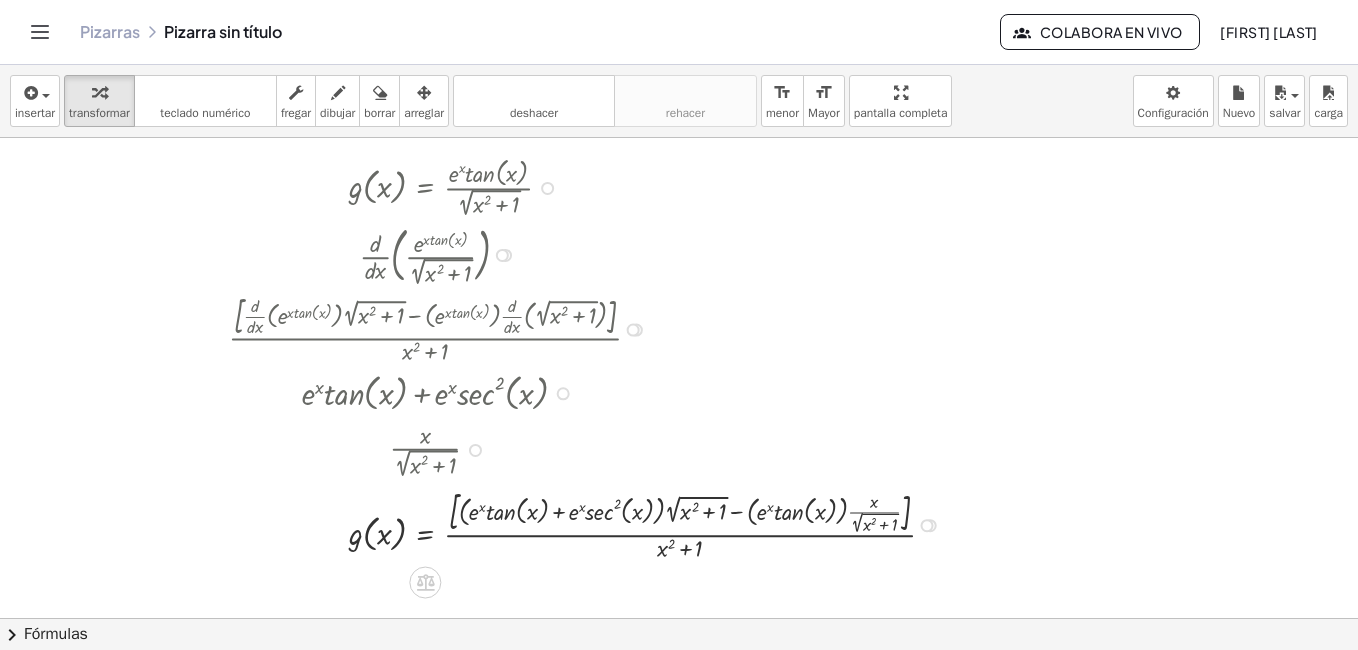 click at bounding box center (590, 524) 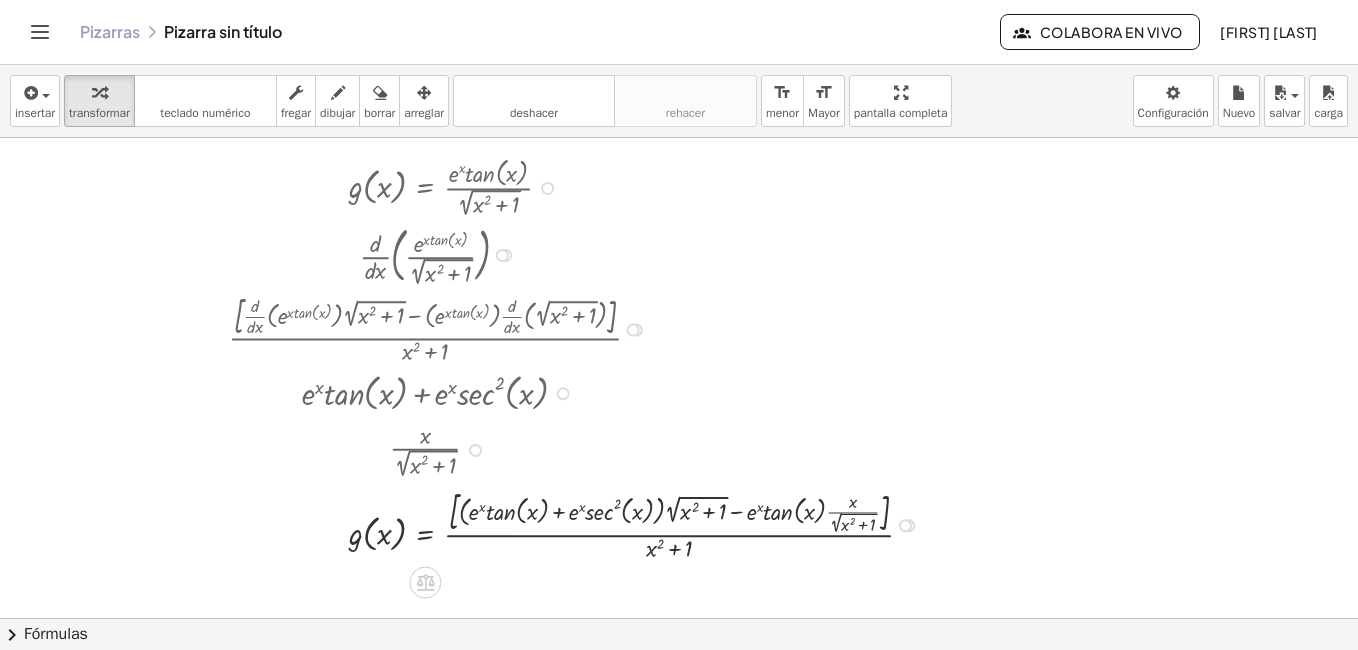click at bounding box center (579, 524) 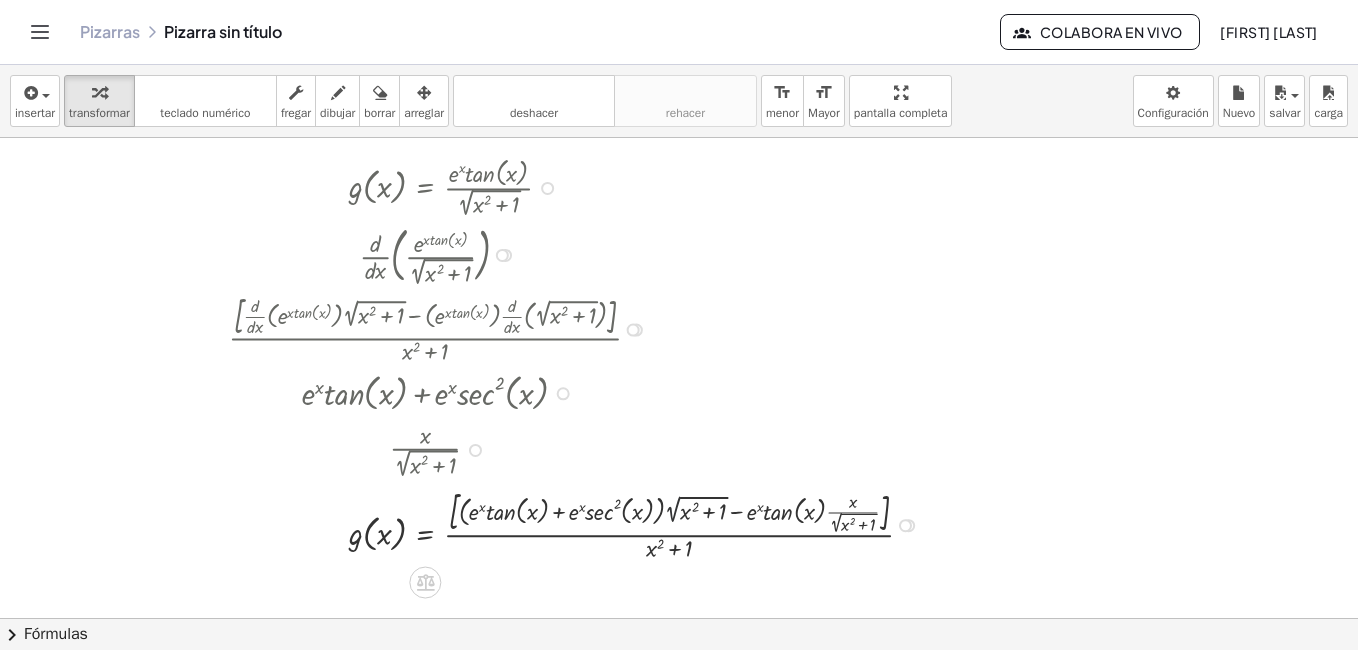 click at bounding box center [579, 524] 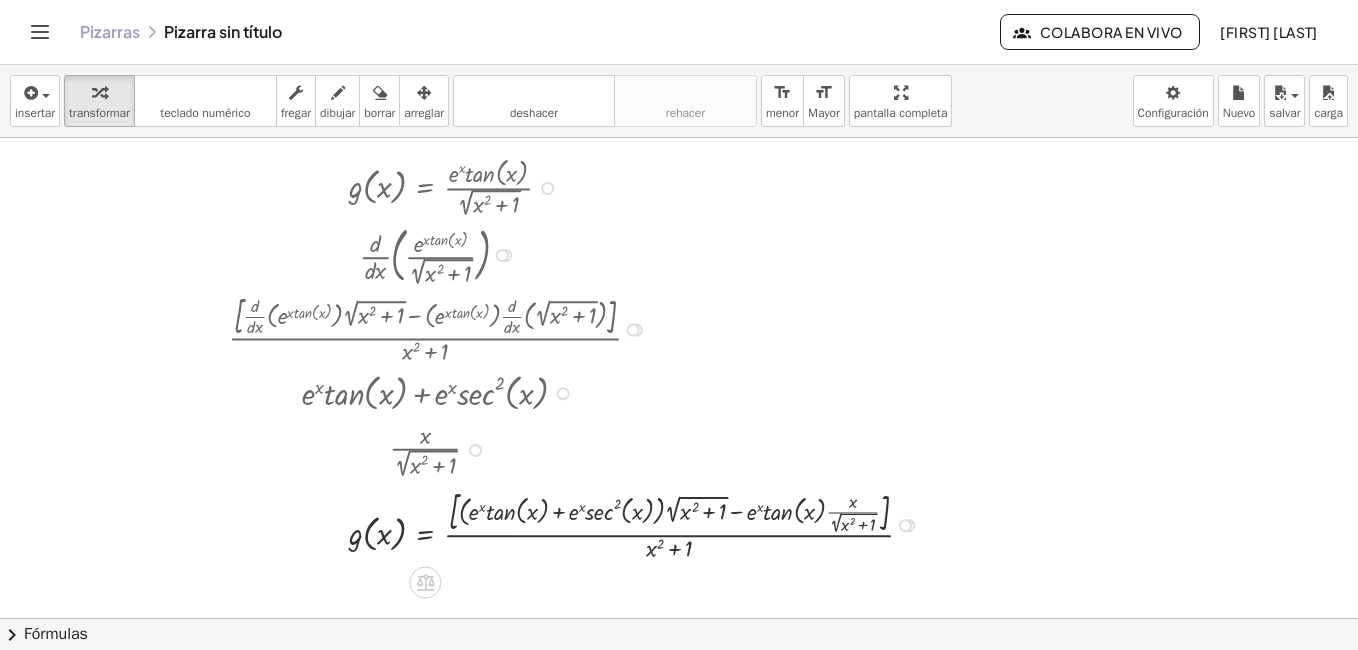 click at bounding box center (579, 524) 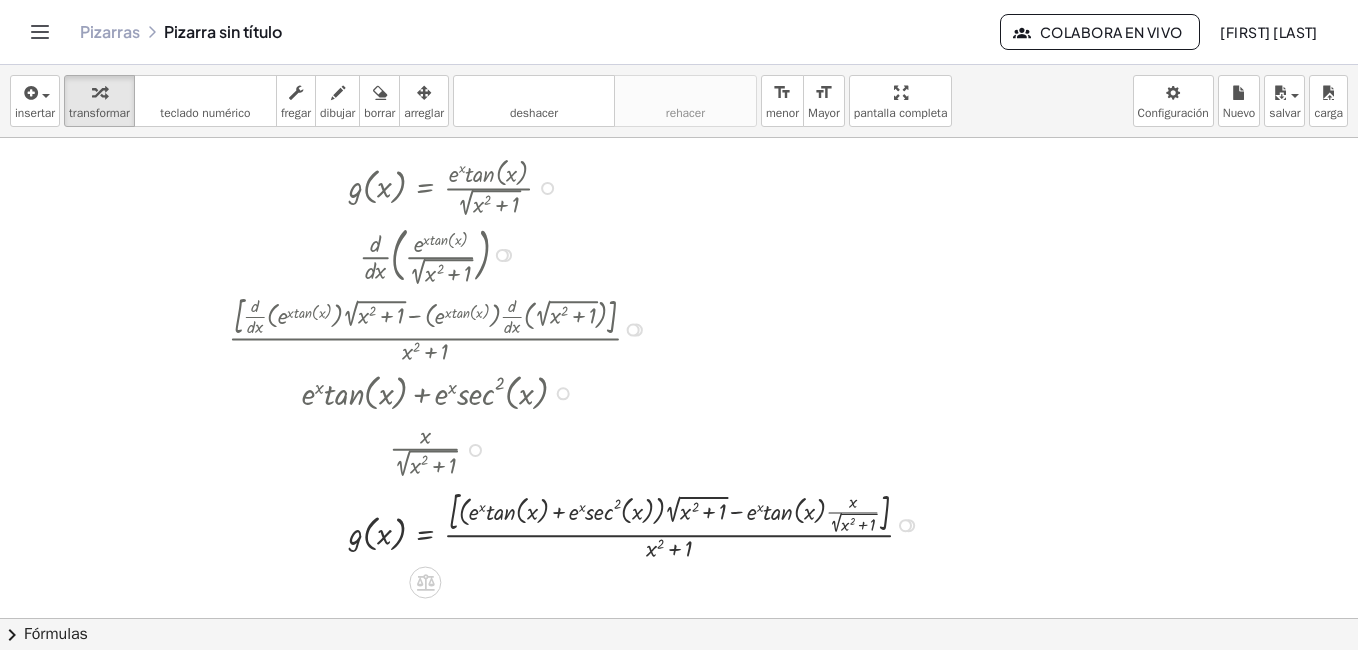 click at bounding box center [579, 524] 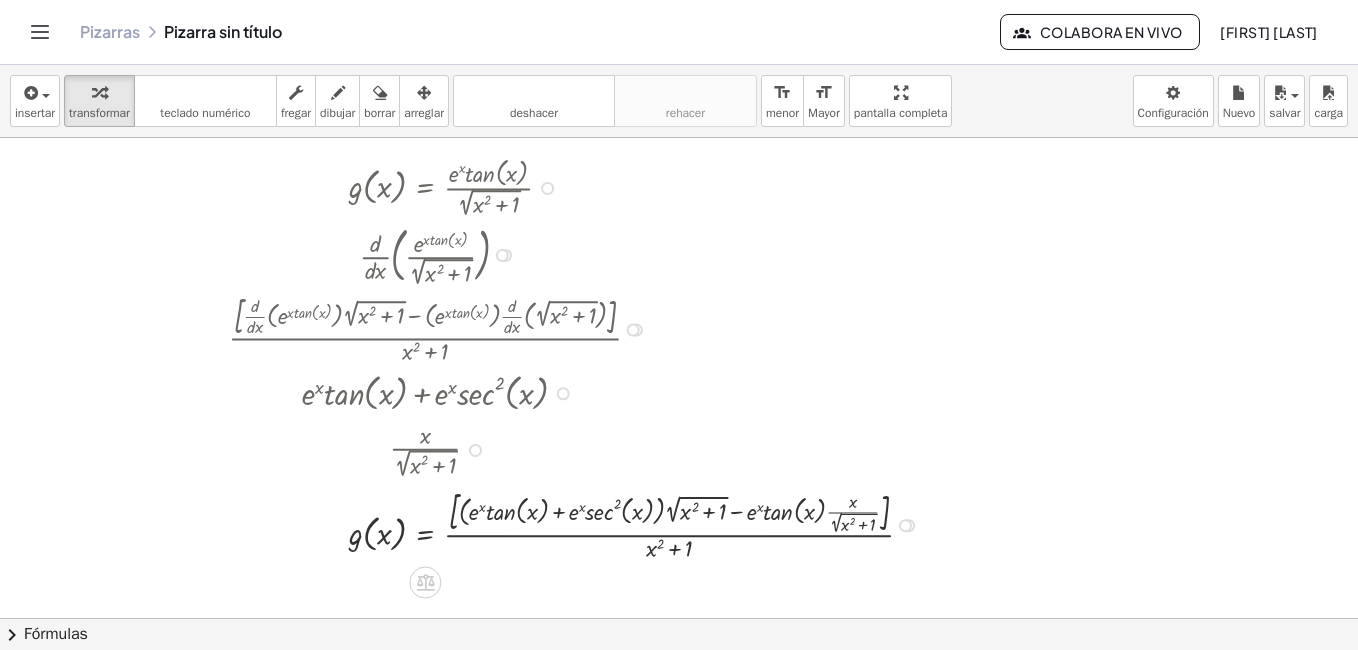 click at bounding box center (579, 524) 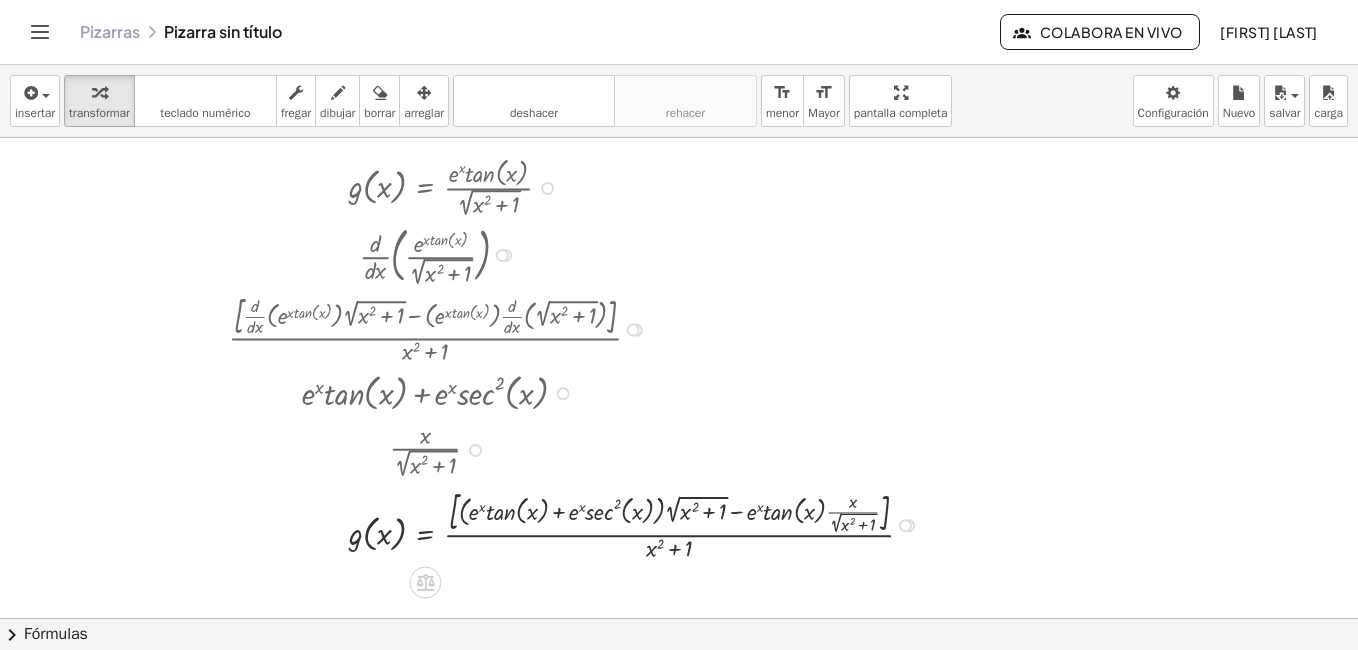 click at bounding box center [579, 524] 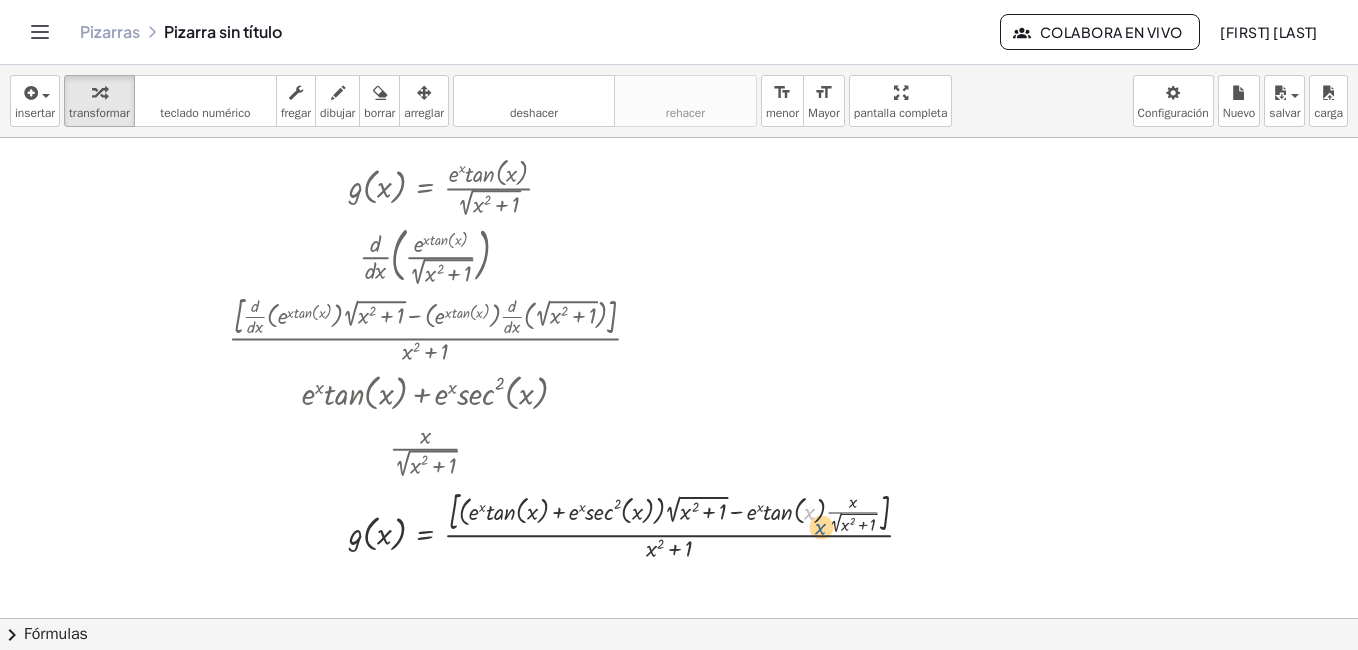 drag, startPoint x: 814, startPoint y: 508, endPoint x: 826, endPoint y: 524, distance: 20 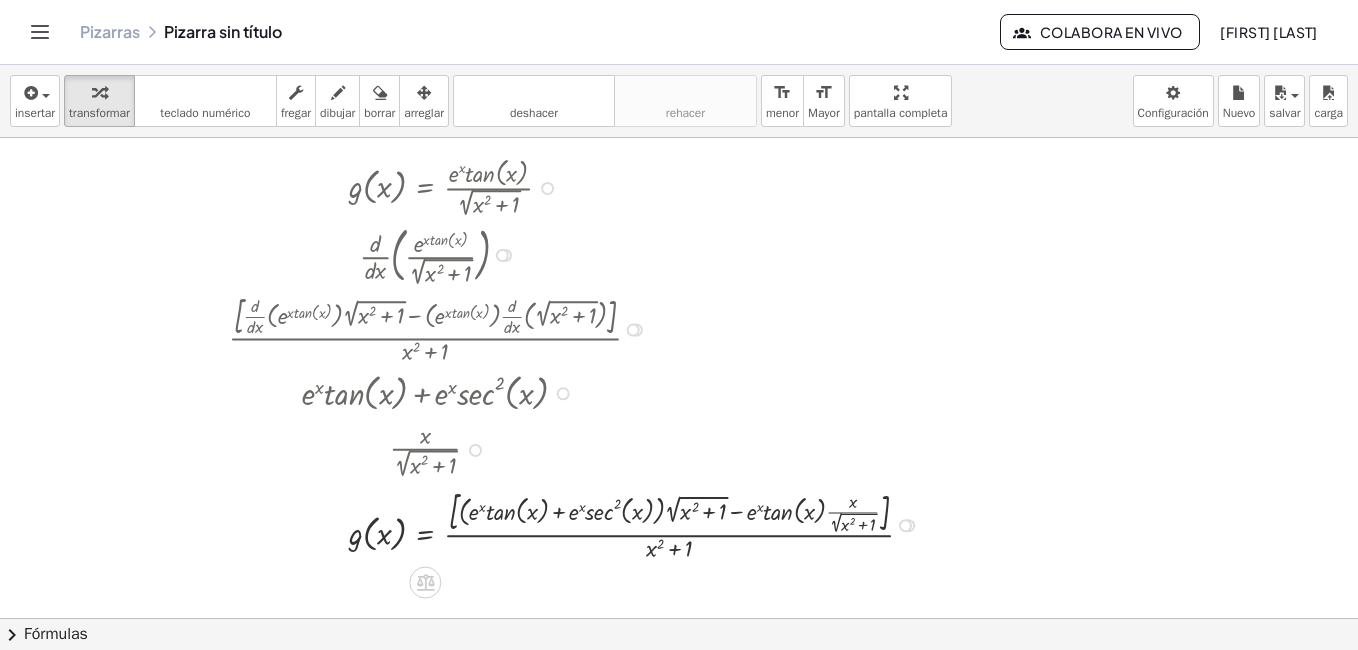 click at bounding box center [579, 524] 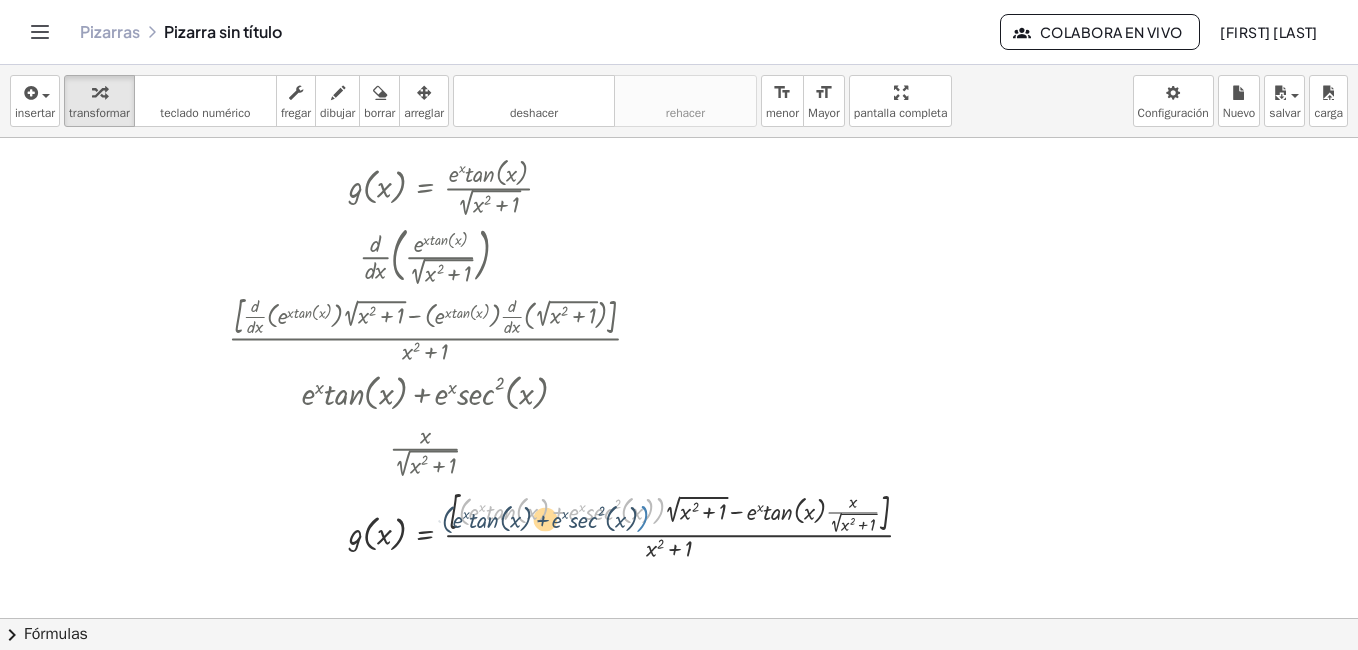 drag, startPoint x: 663, startPoint y: 502, endPoint x: 646, endPoint y: 510, distance: 18.788294 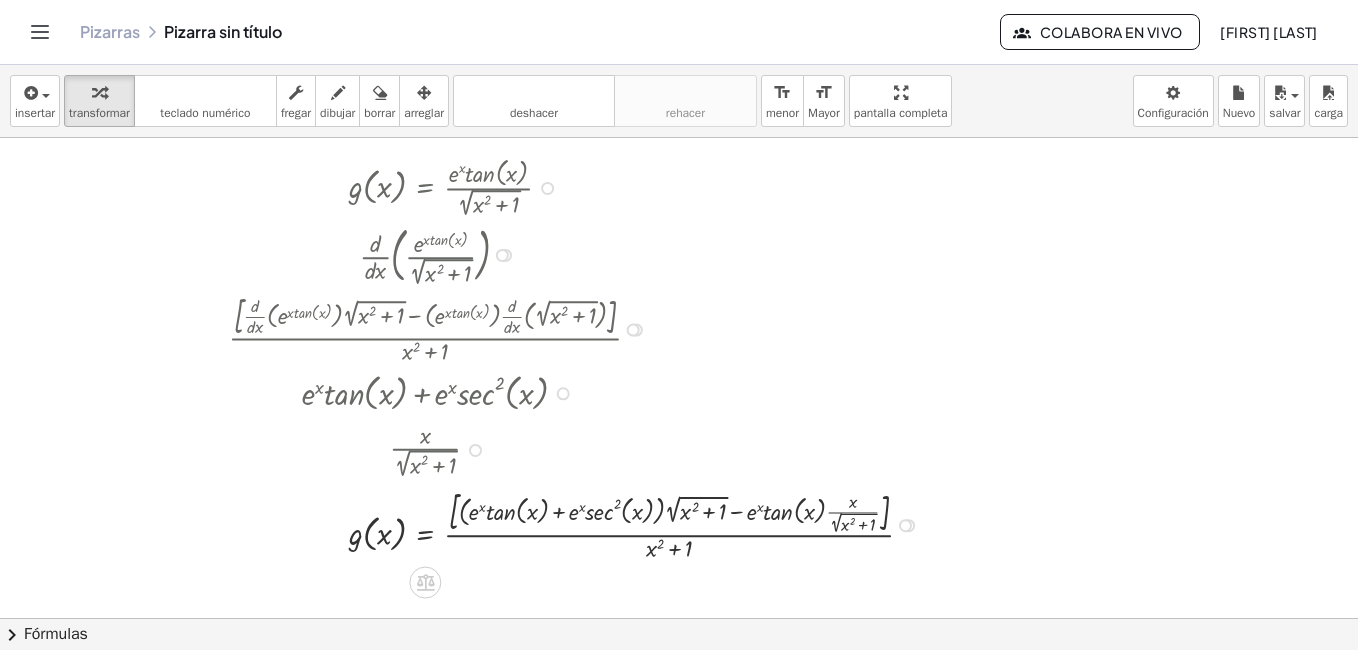 click at bounding box center [579, 524] 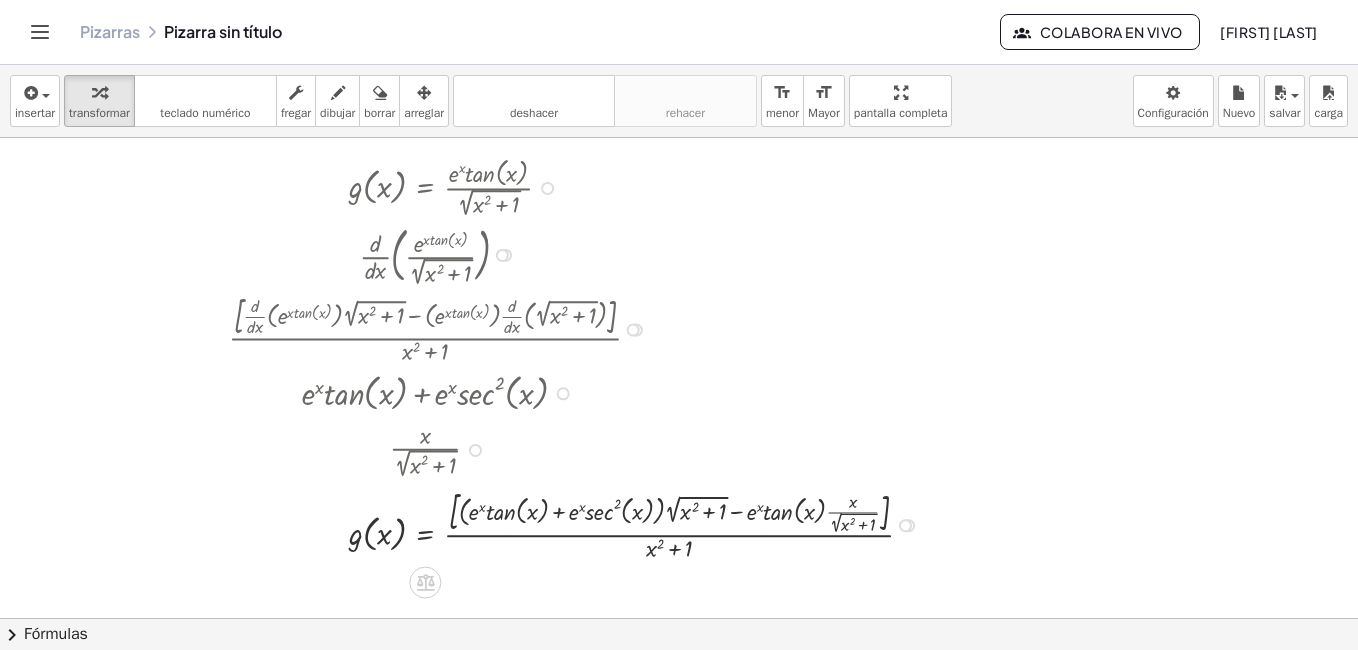 click at bounding box center [579, 524] 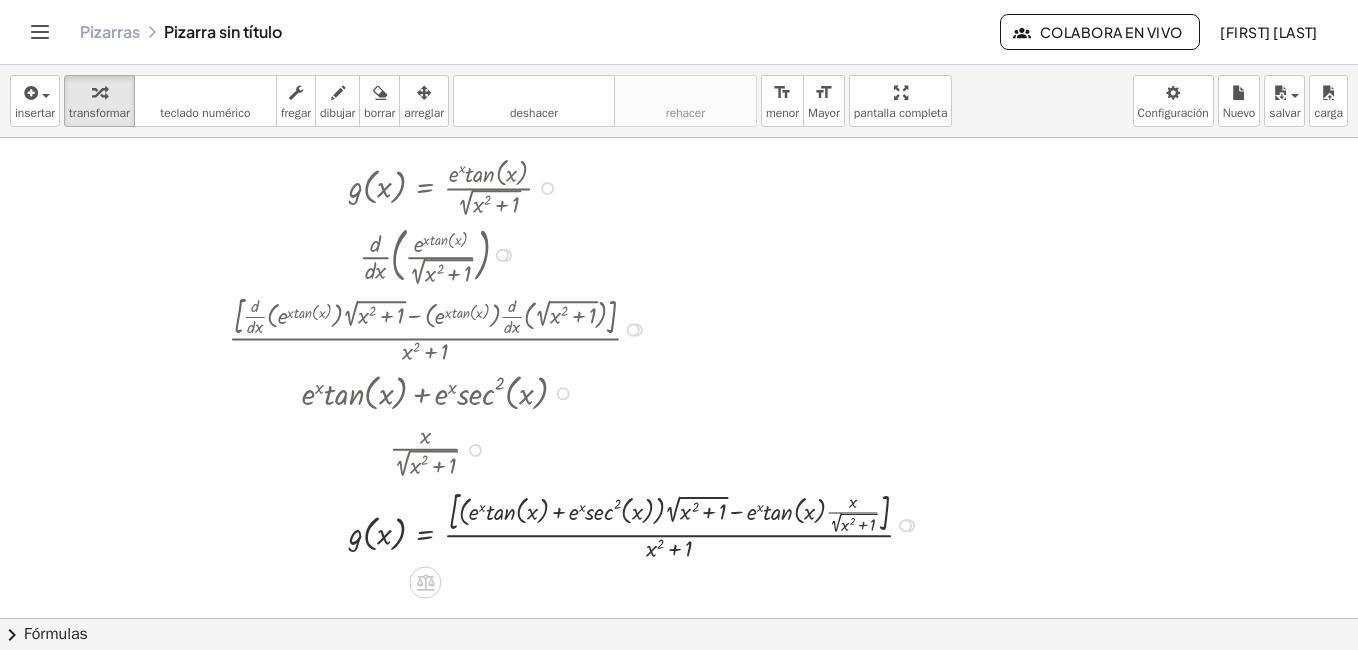 click at bounding box center (579, 524) 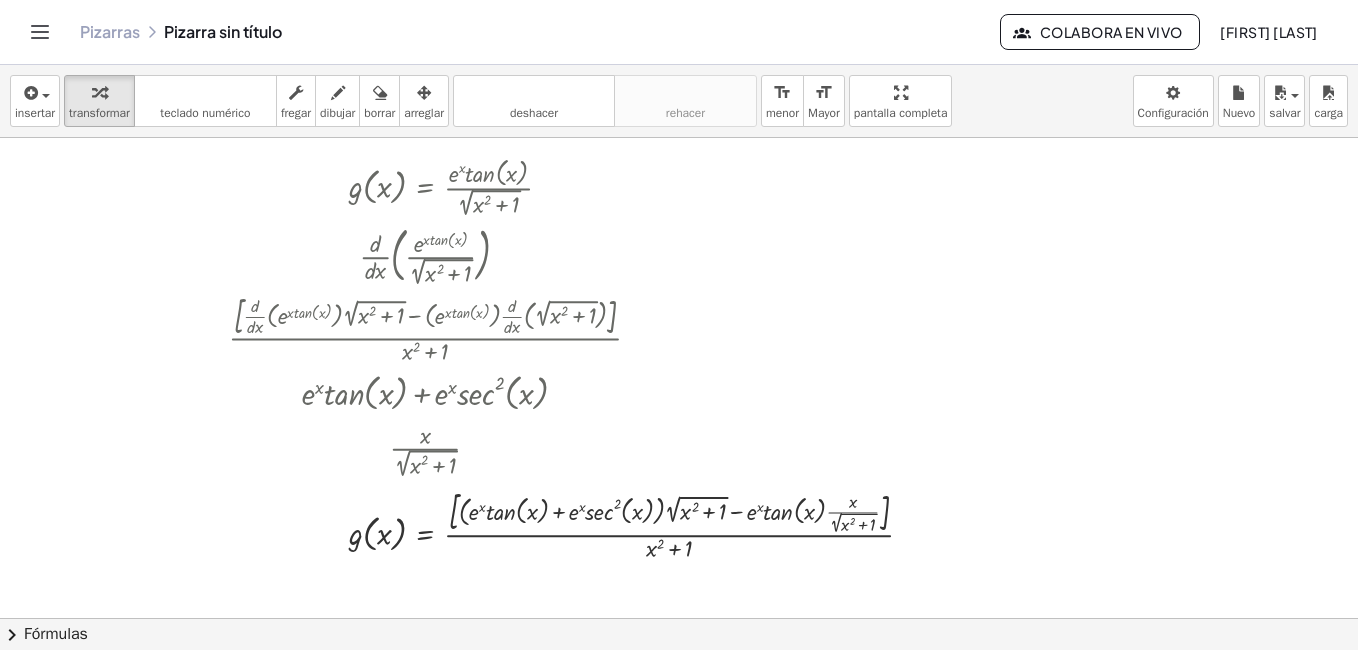 click at bounding box center (679, 321) 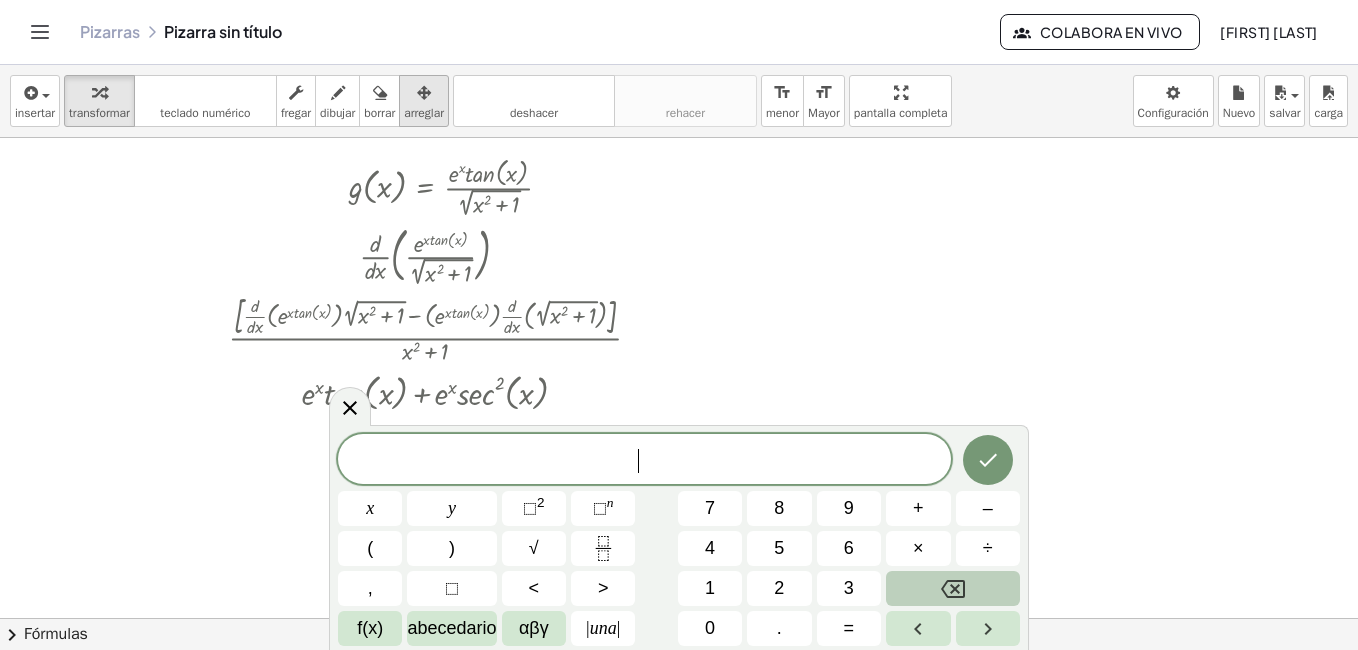 click at bounding box center (424, 93) 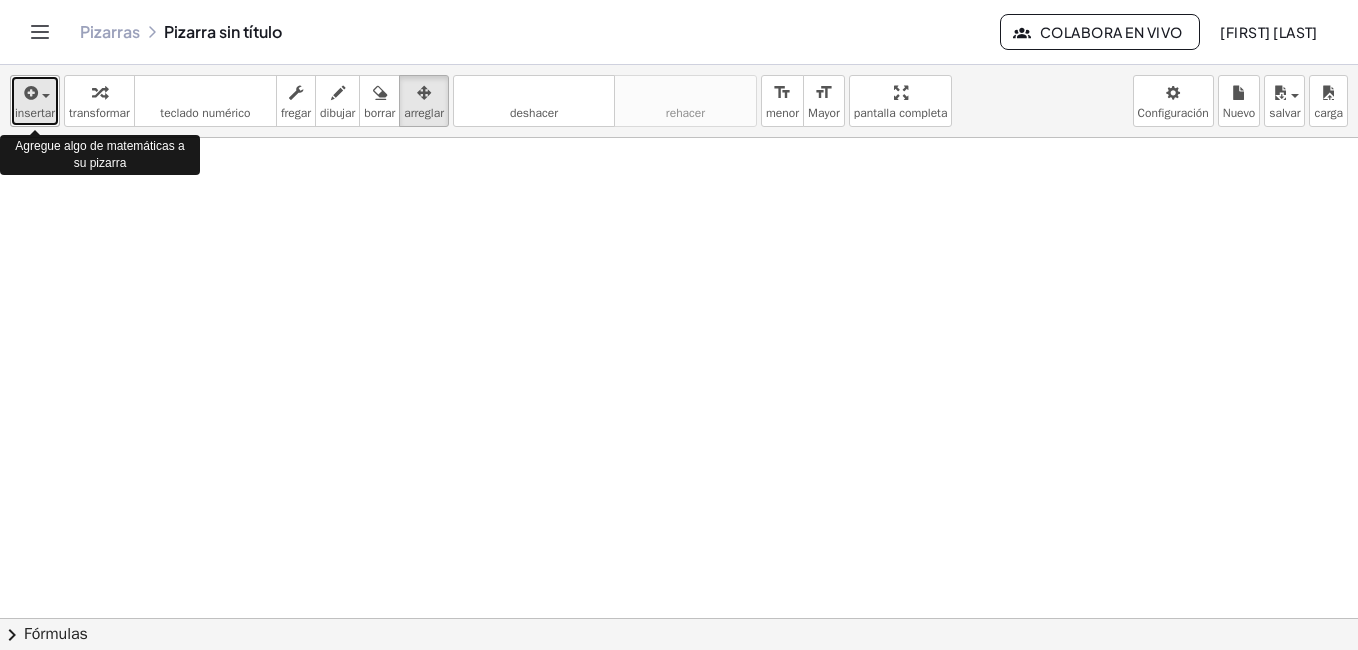 click at bounding box center [40, 95] 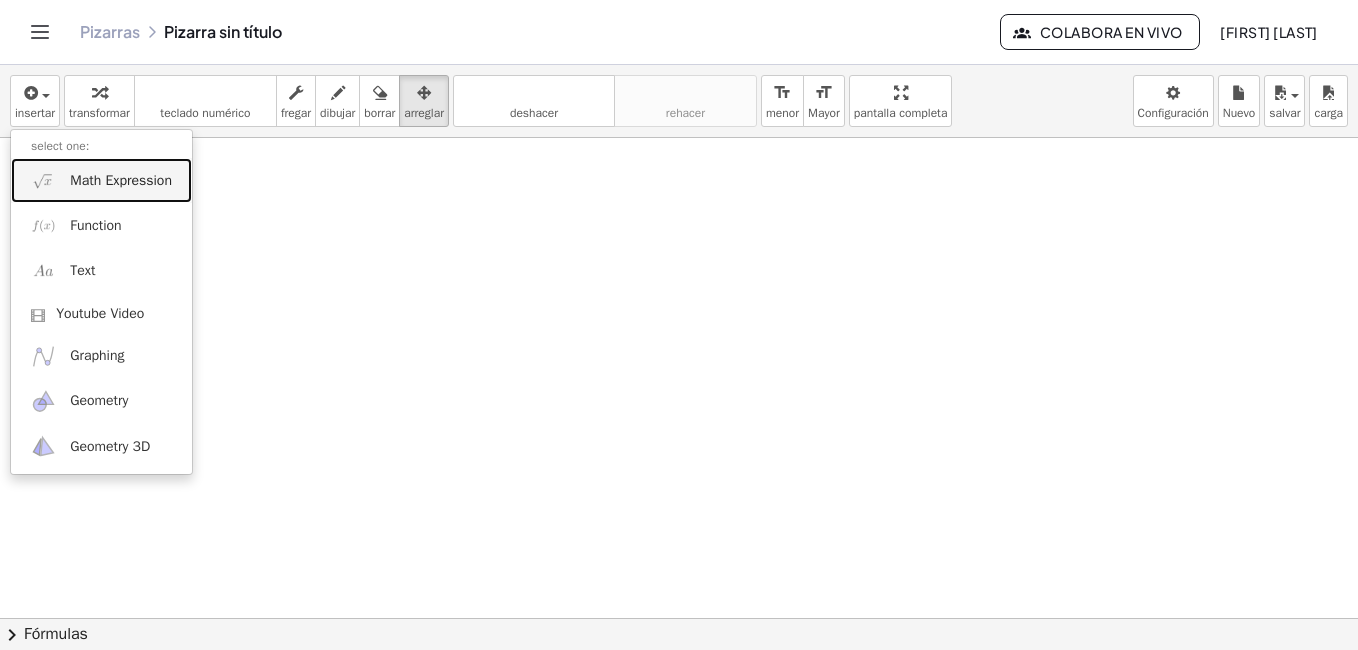 click on "Math Expression" at bounding box center [121, 181] 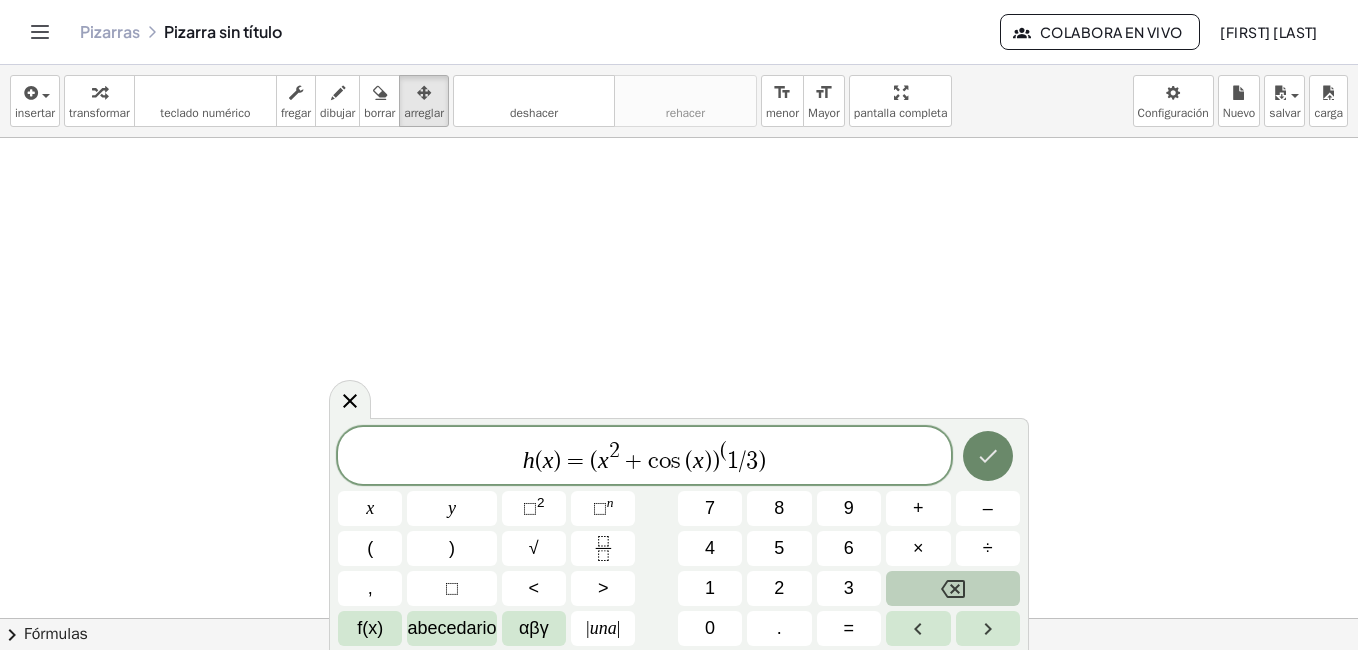 click 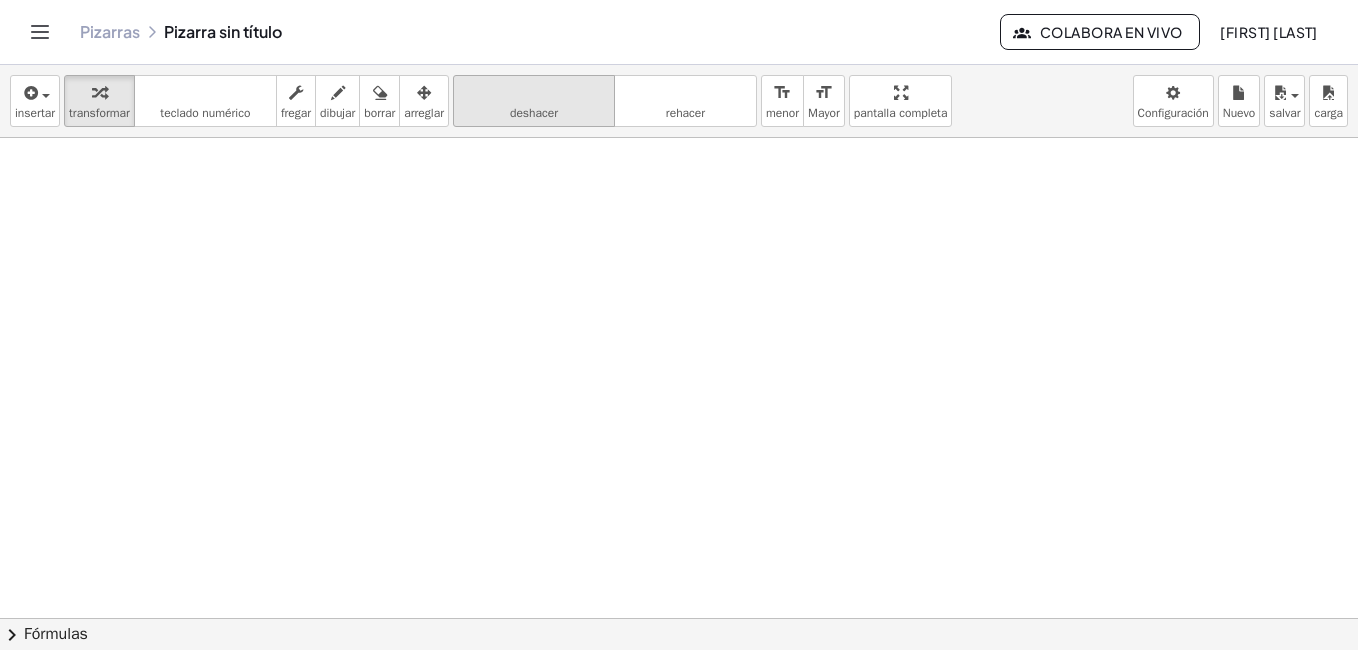 click on "deshacer" at bounding box center [534, 93] 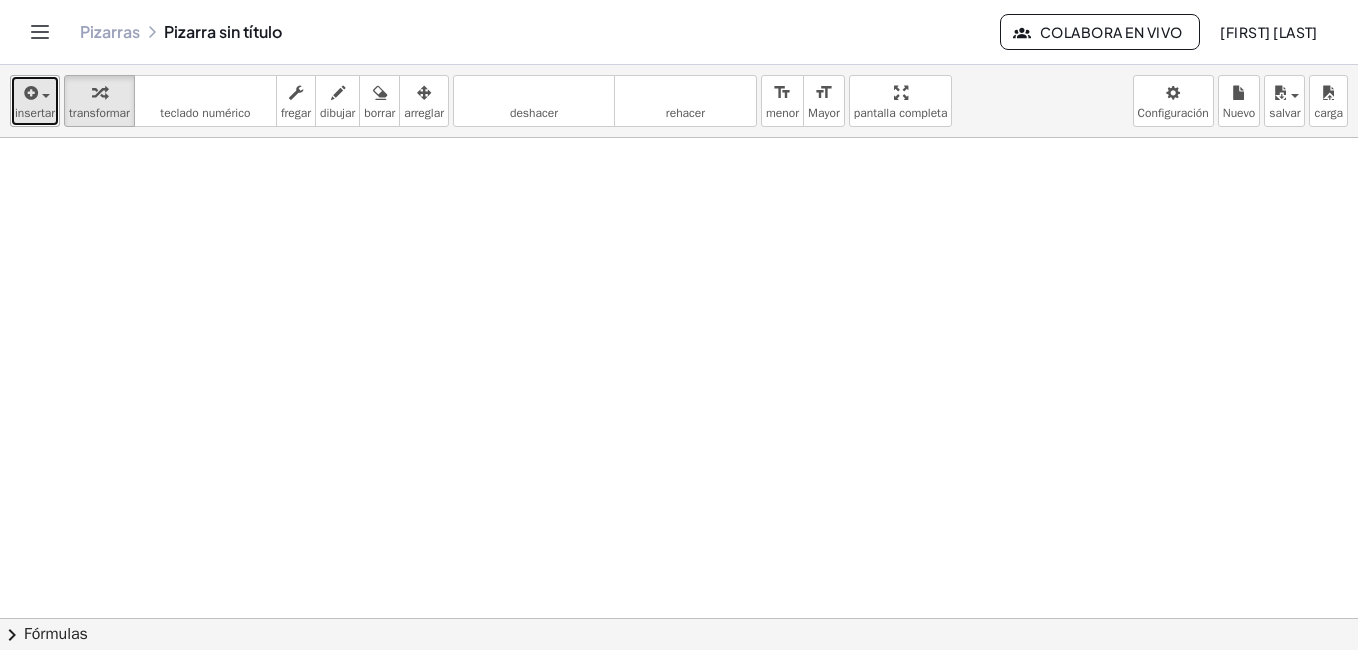 click on "insertar" at bounding box center (35, 113) 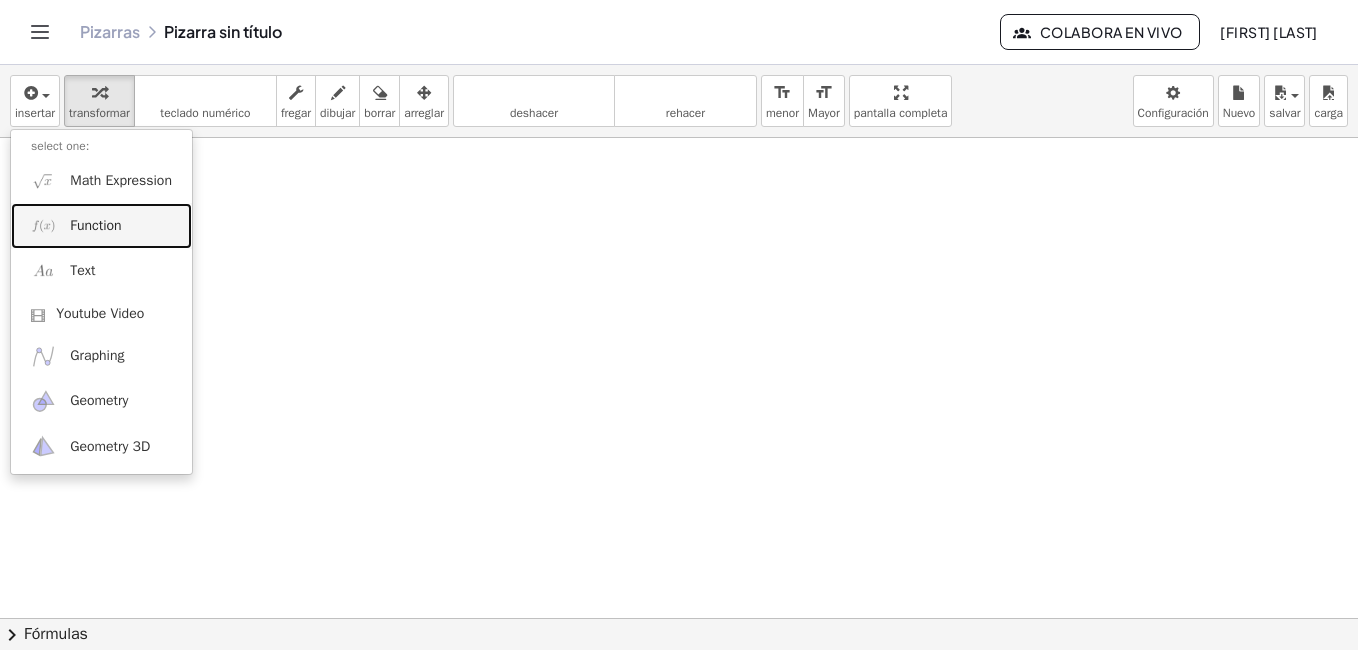 click on "Function" at bounding box center [95, 226] 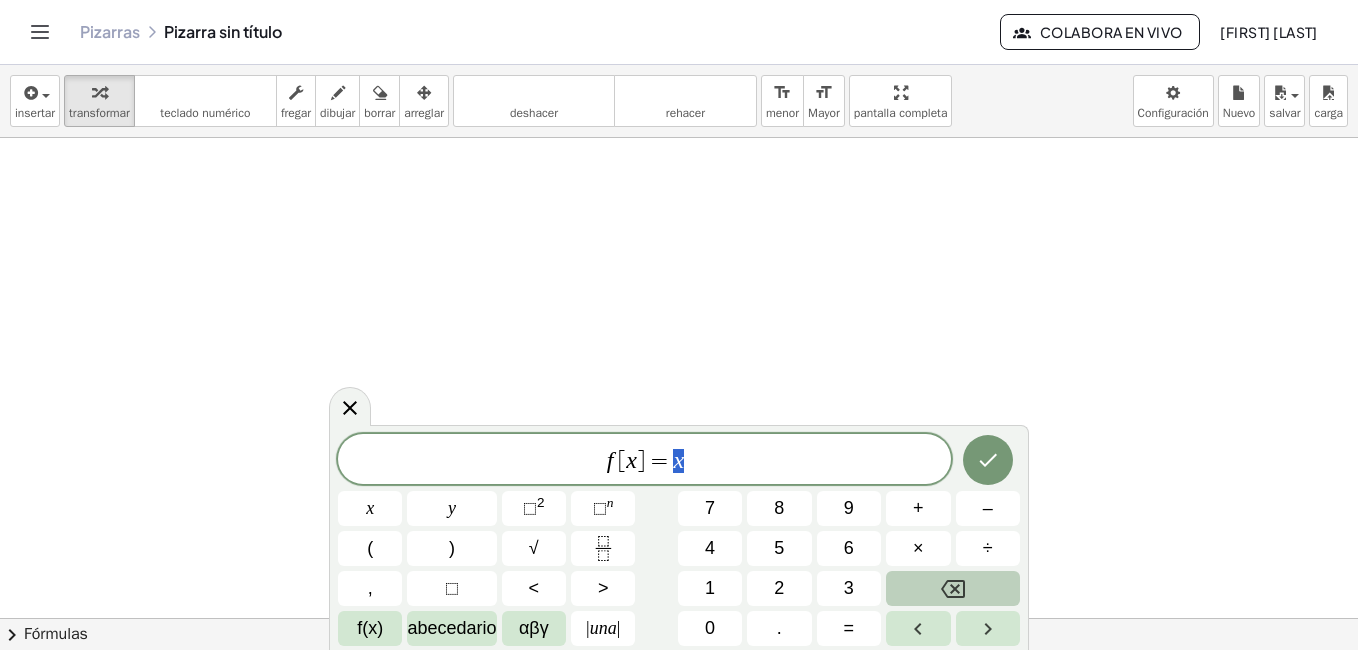 click on "f [ x ] = x" at bounding box center (644, 461) 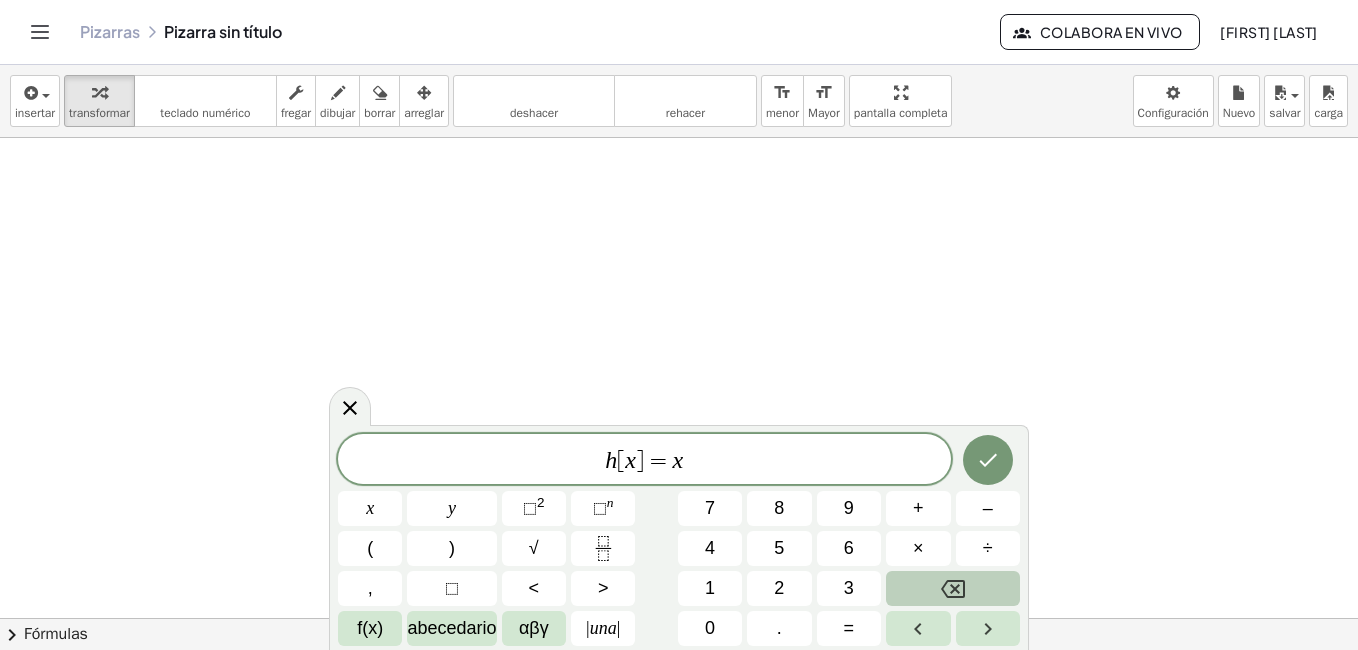click on "h ​ [ x ] = x" at bounding box center [644, 461] 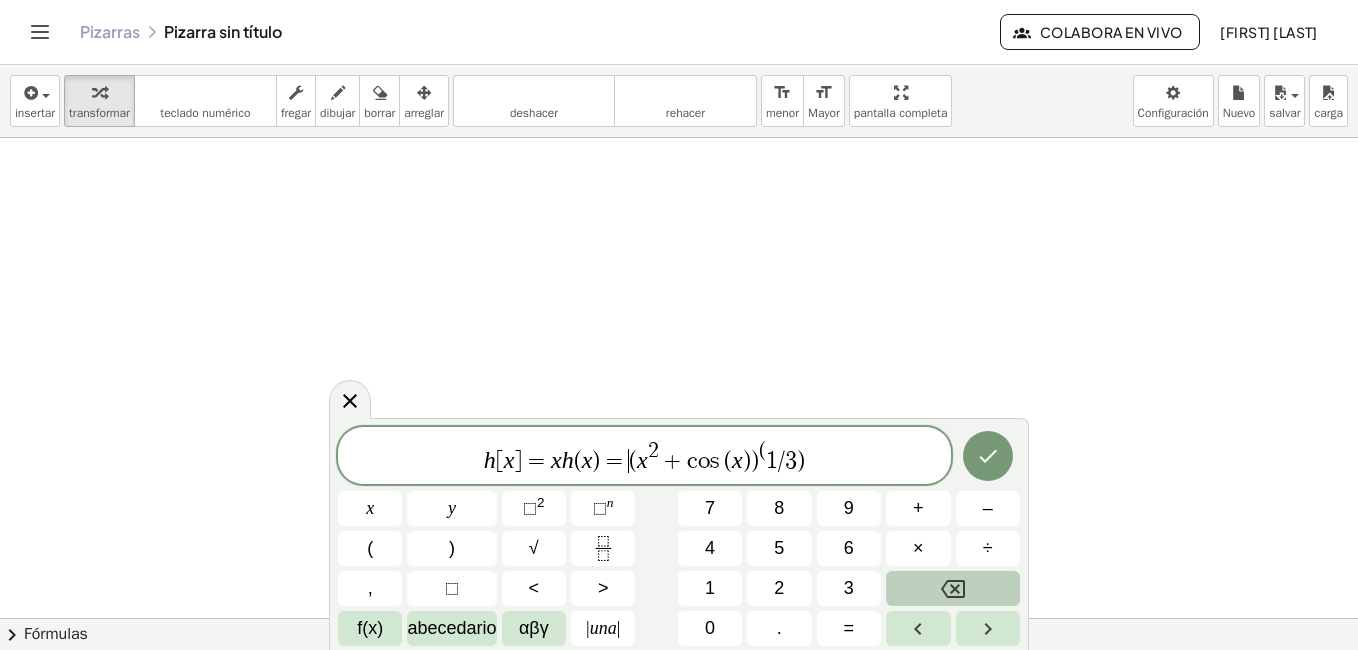 click on "=" at bounding box center (614, 461) 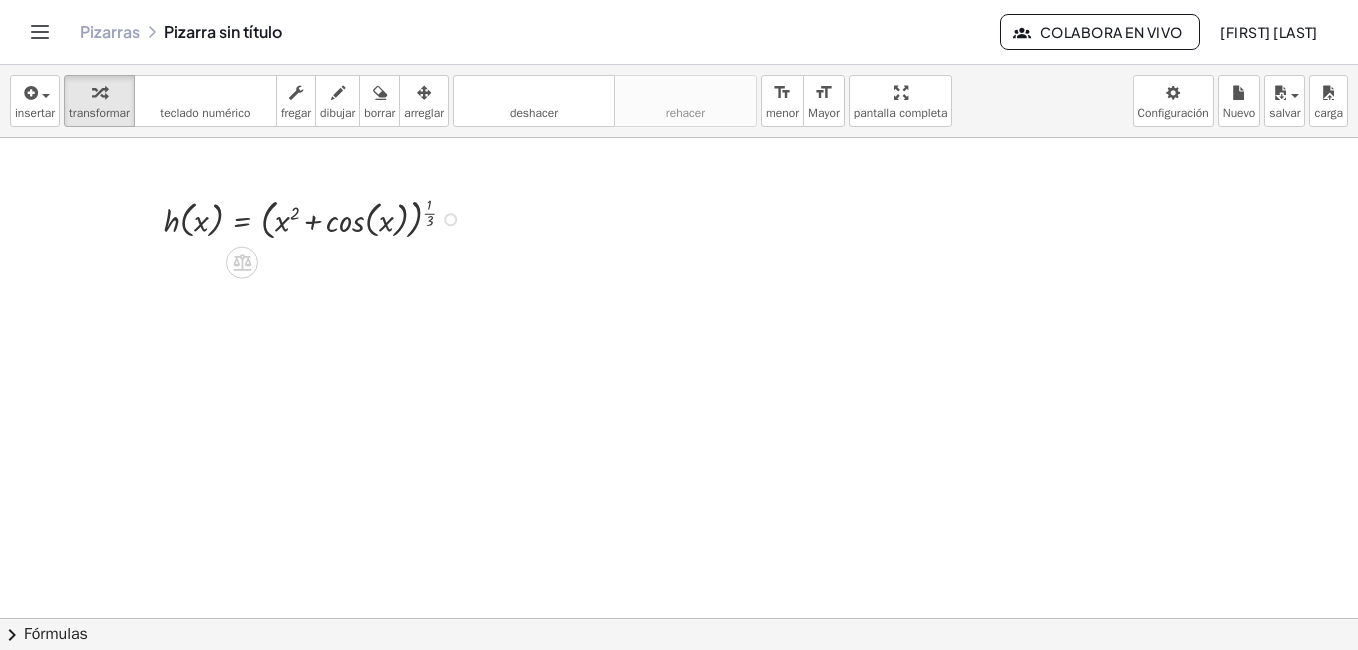 click at bounding box center (450, 219) 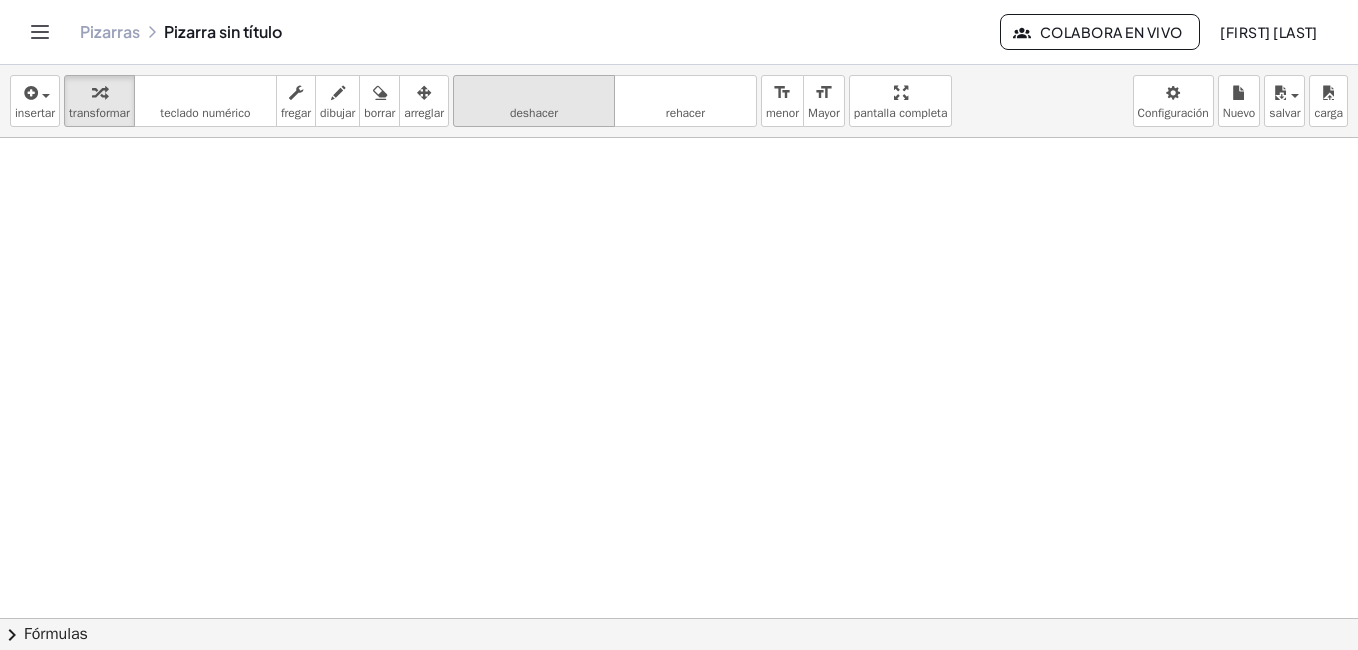 click on "deshacer deshacer" at bounding box center [534, 101] 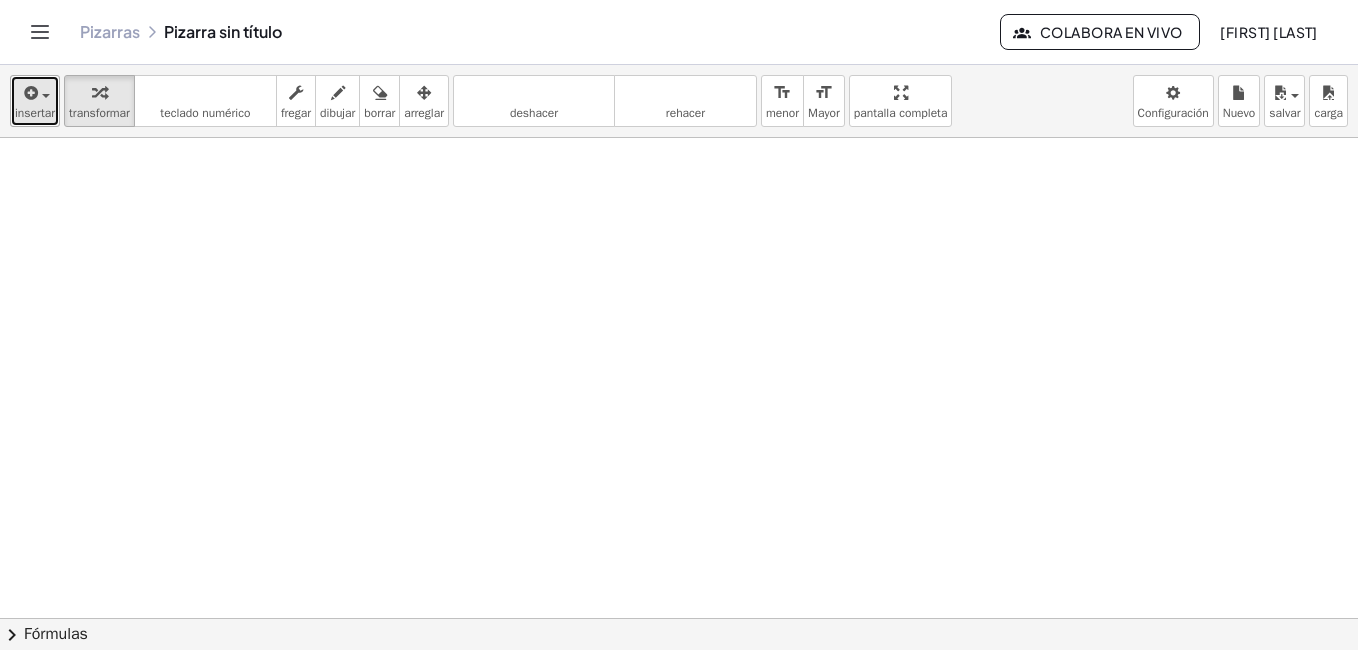 click at bounding box center [29, 93] 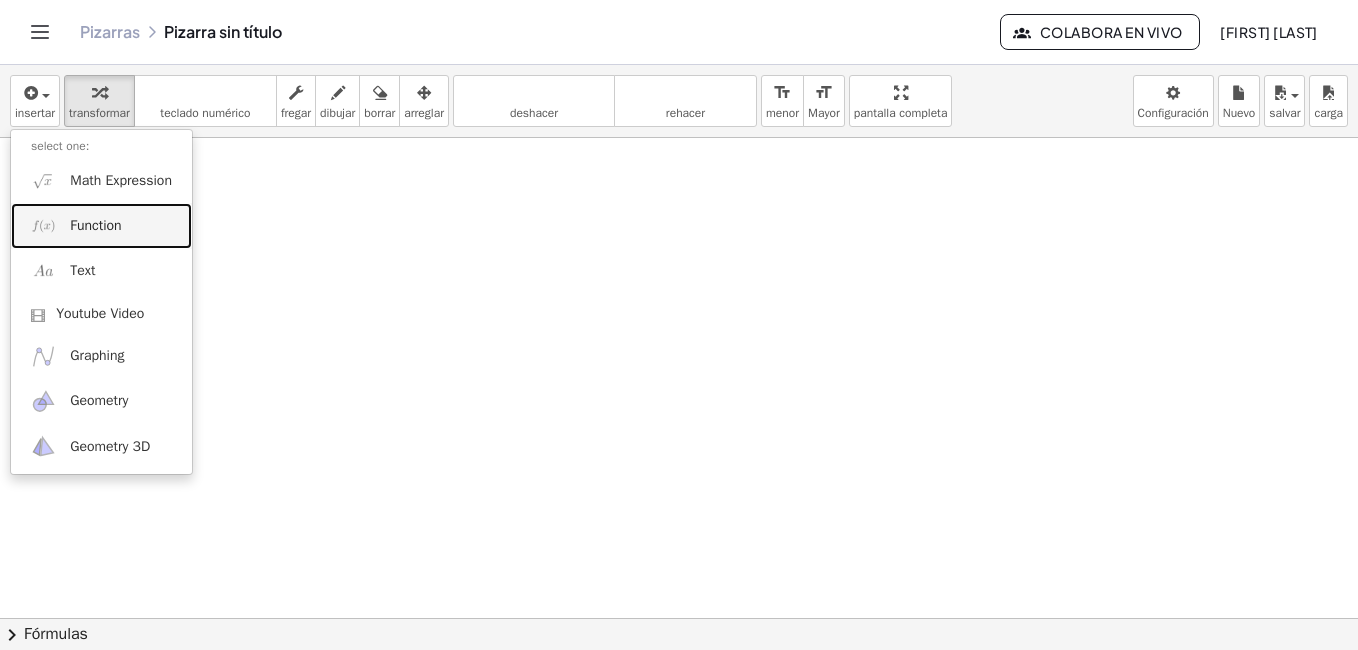 click on "Function" at bounding box center [101, 225] 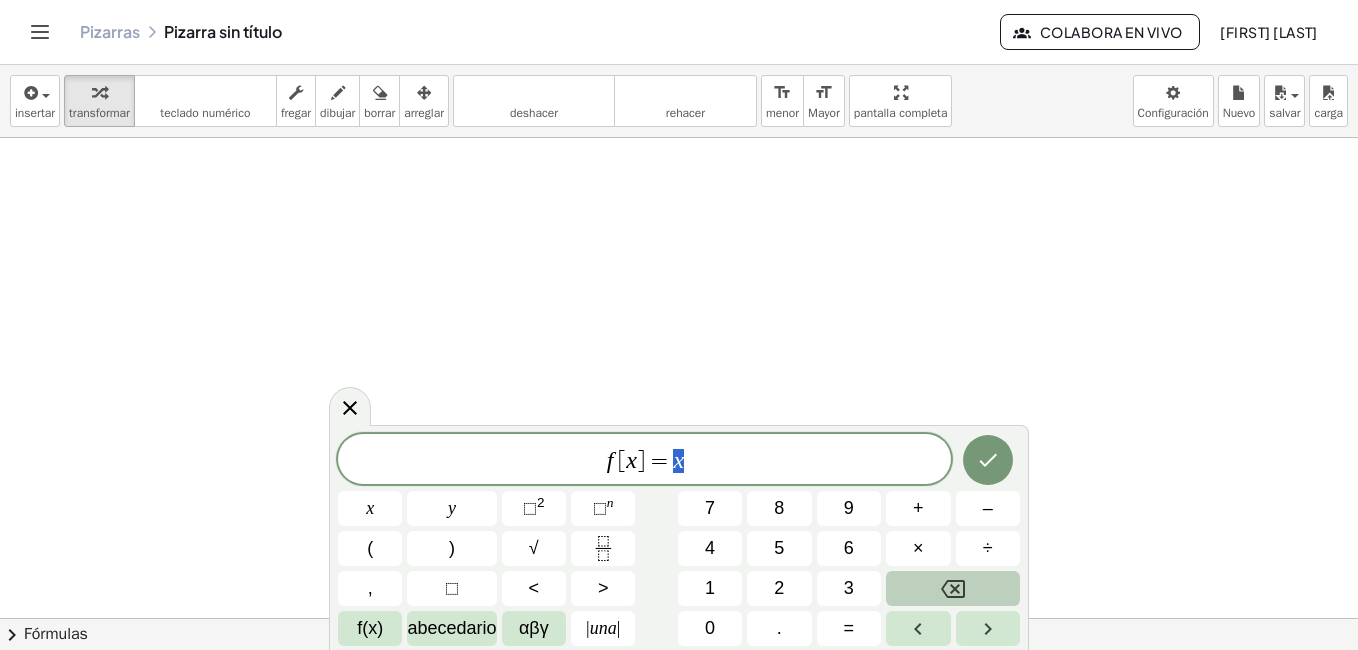 click on "f [ x ] = x" at bounding box center [644, 461] 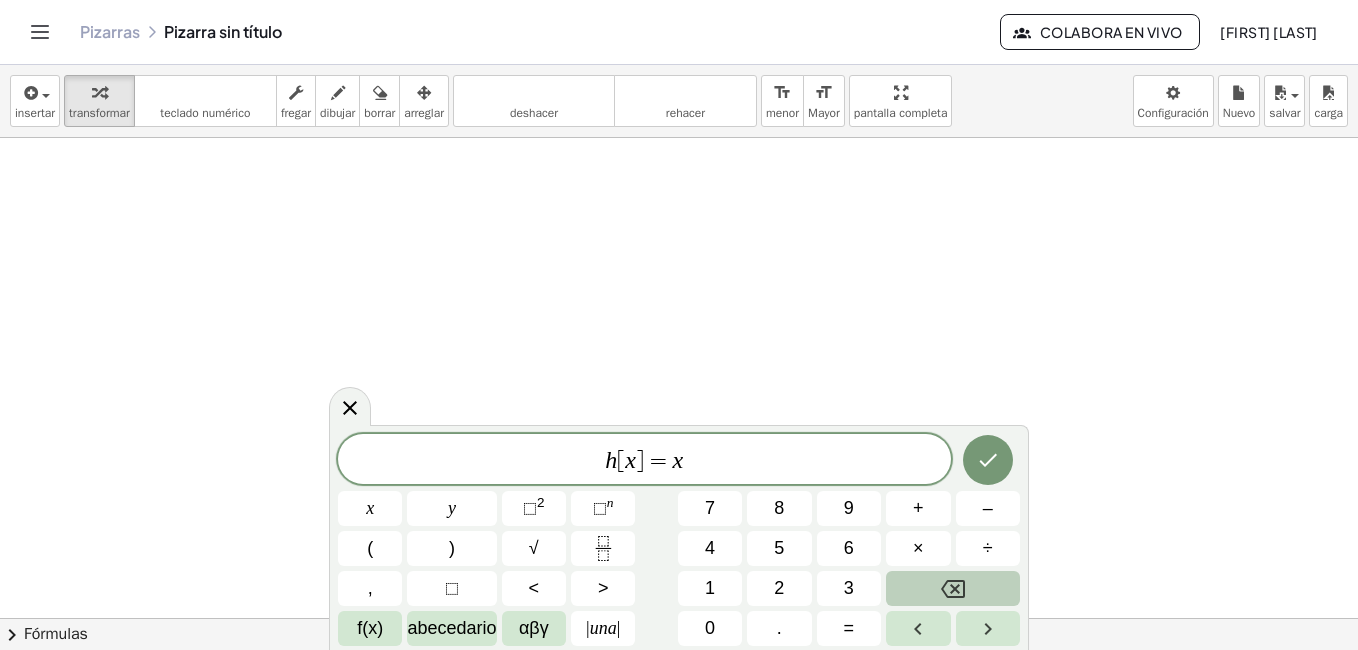 click on "h" at bounding box center [611, 460] 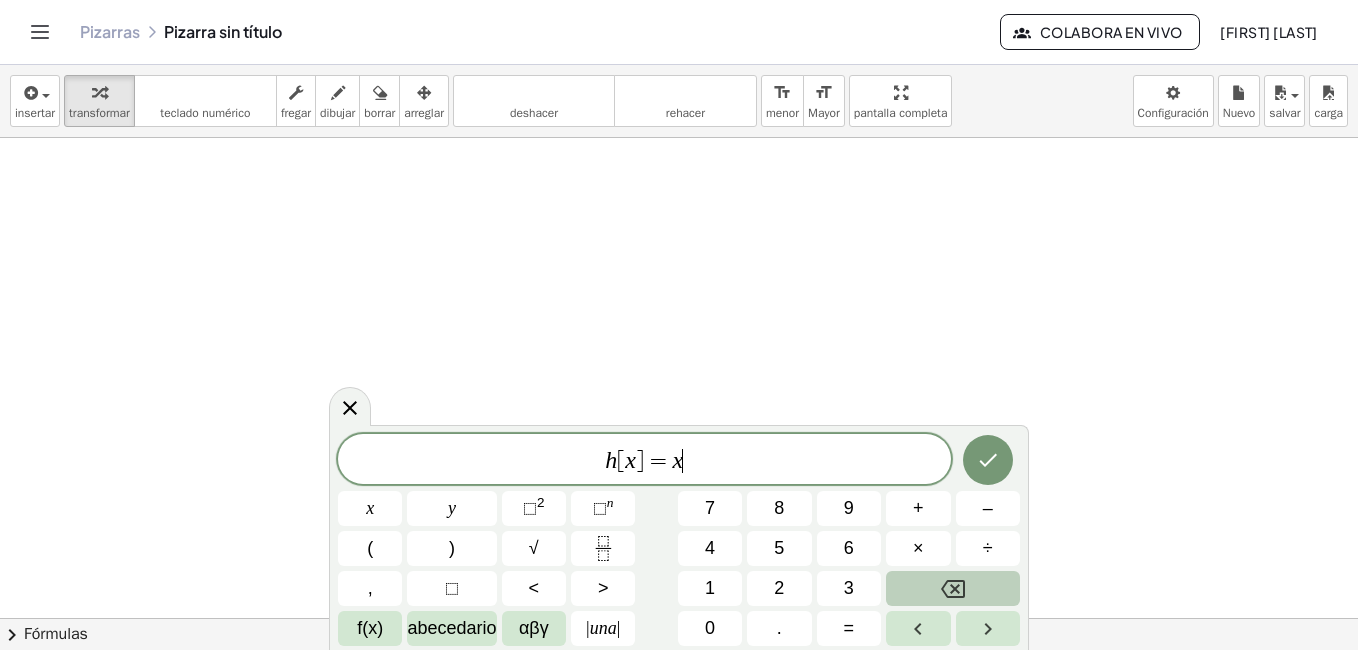 click on "h [ x ] = x ​" at bounding box center (644, 461) 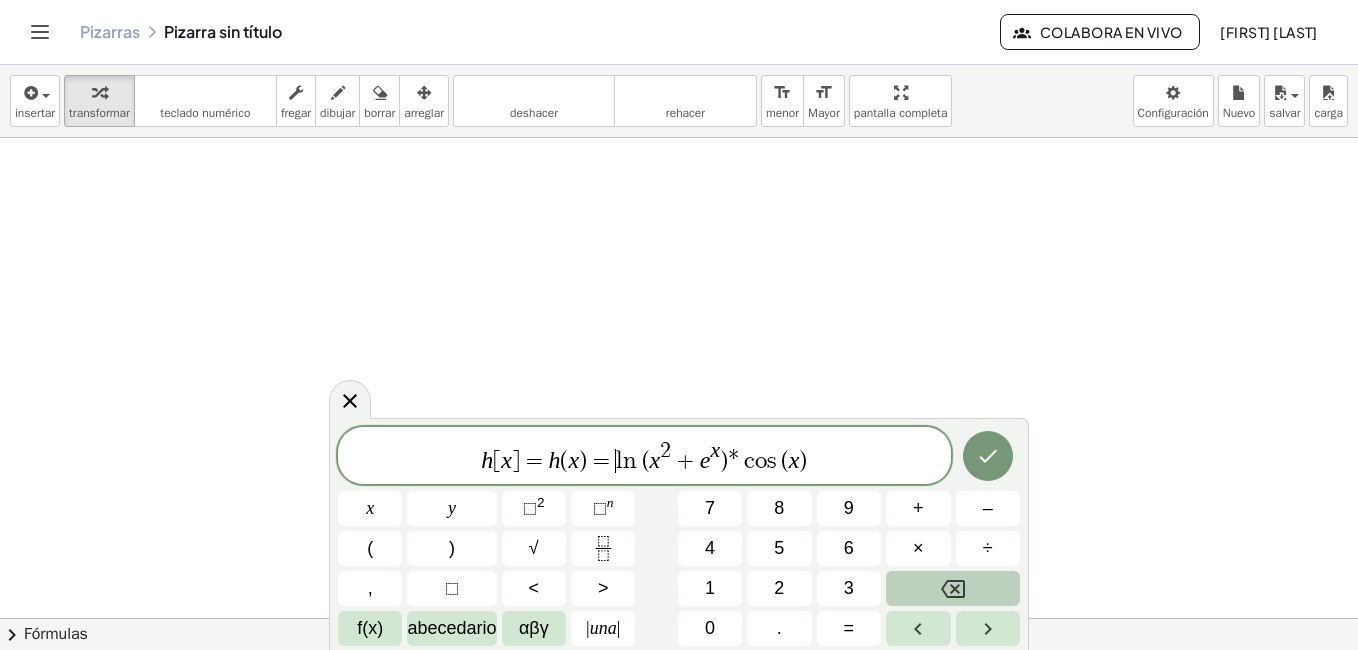 click on "=" at bounding box center [601, 461] 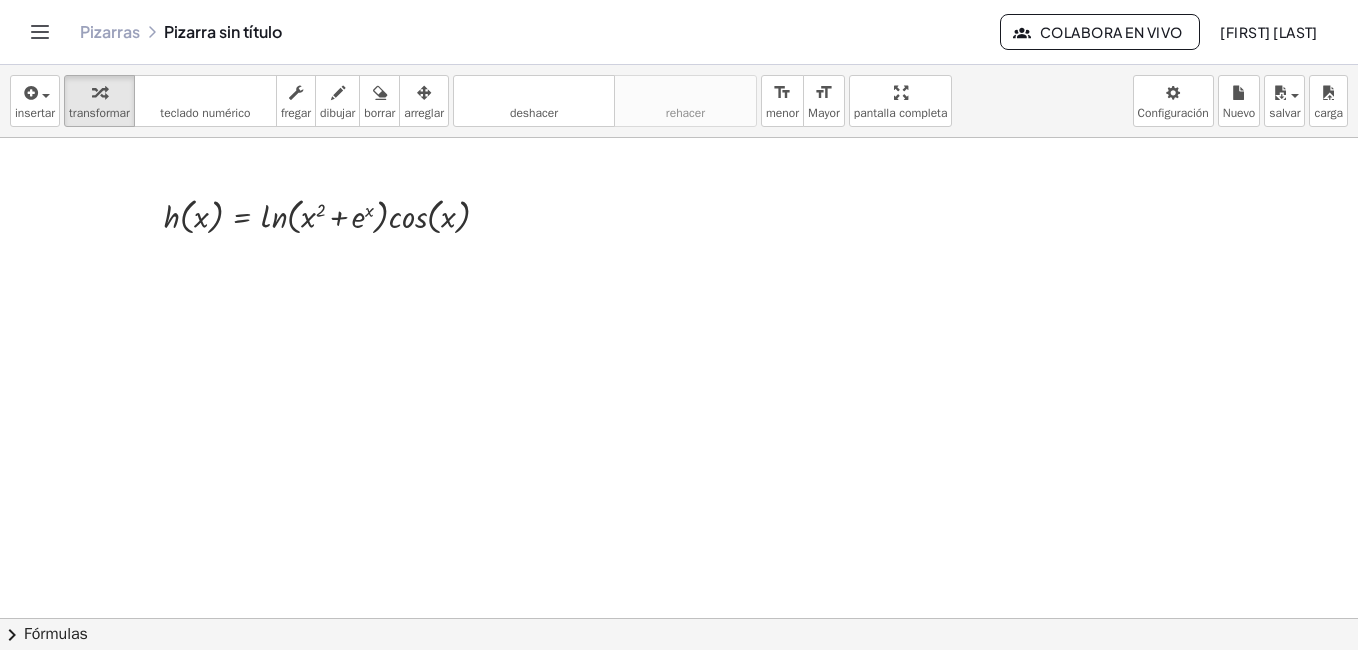 drag, startPoint x: 427, startPoint y: 269, endPoint x: 447, endPoint y: 252, distance: 26.24881 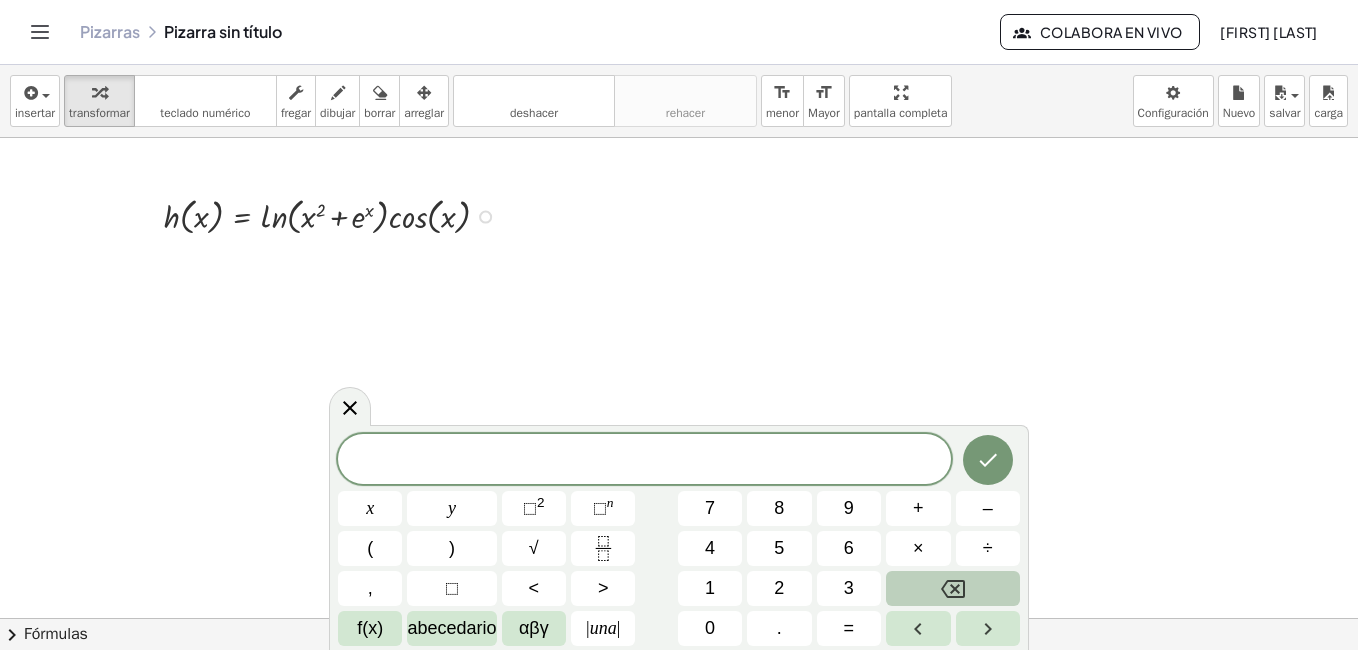 click on "h ( , x ) = · ln ( , + x 2 + e x ) · cos ( , x )" at bounding box center (317, 215) 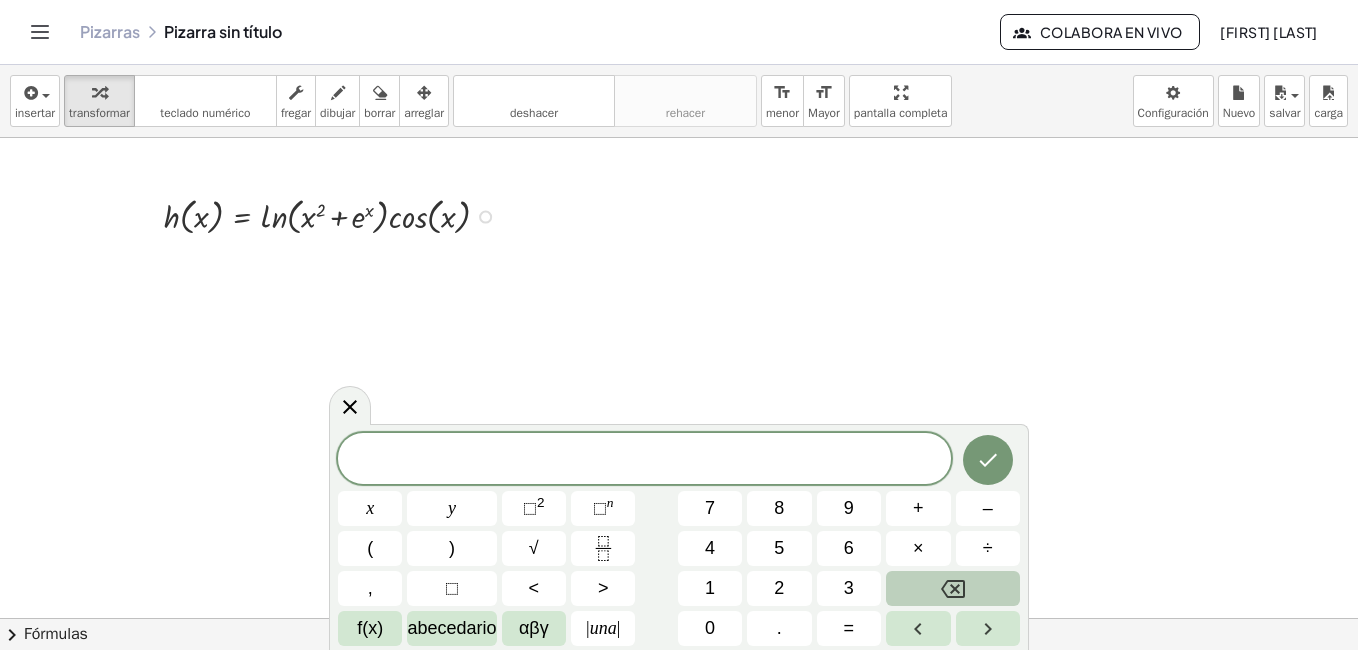 click at bounding box center [485, 217] 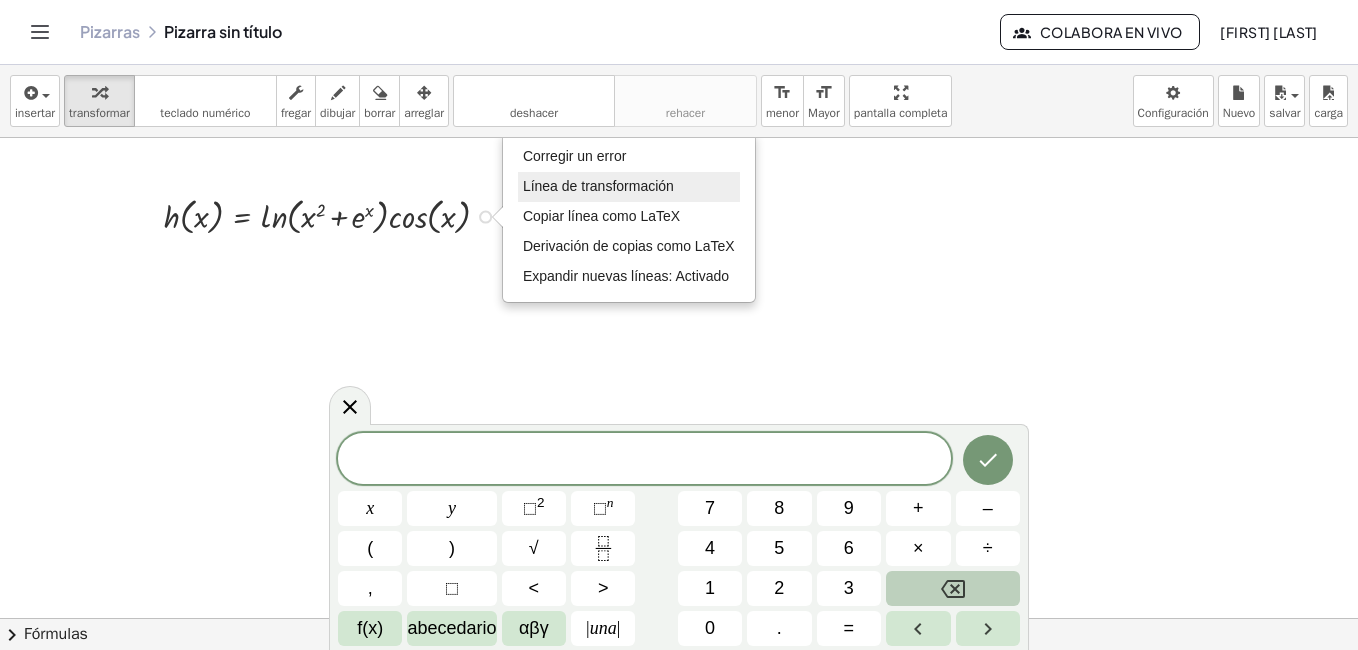 click on "Línea de transformación" at bounding box center (598, 186) 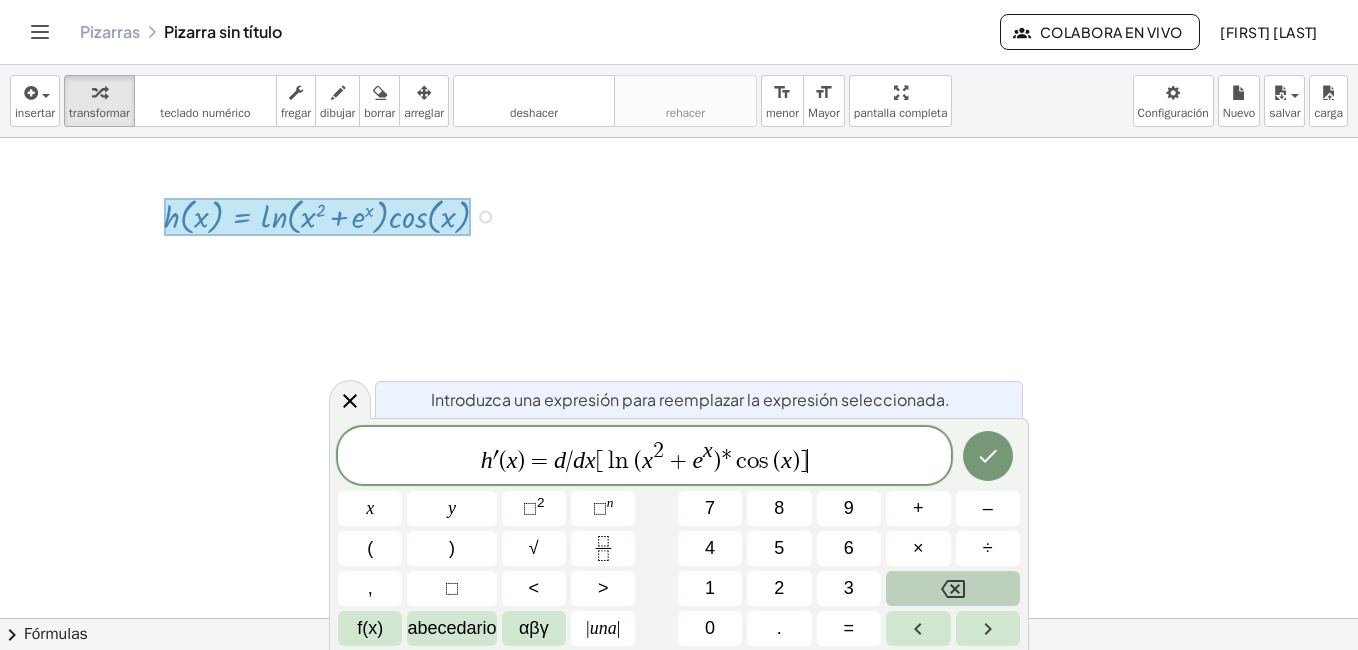 click on "=" at bounding box center (539, 461) 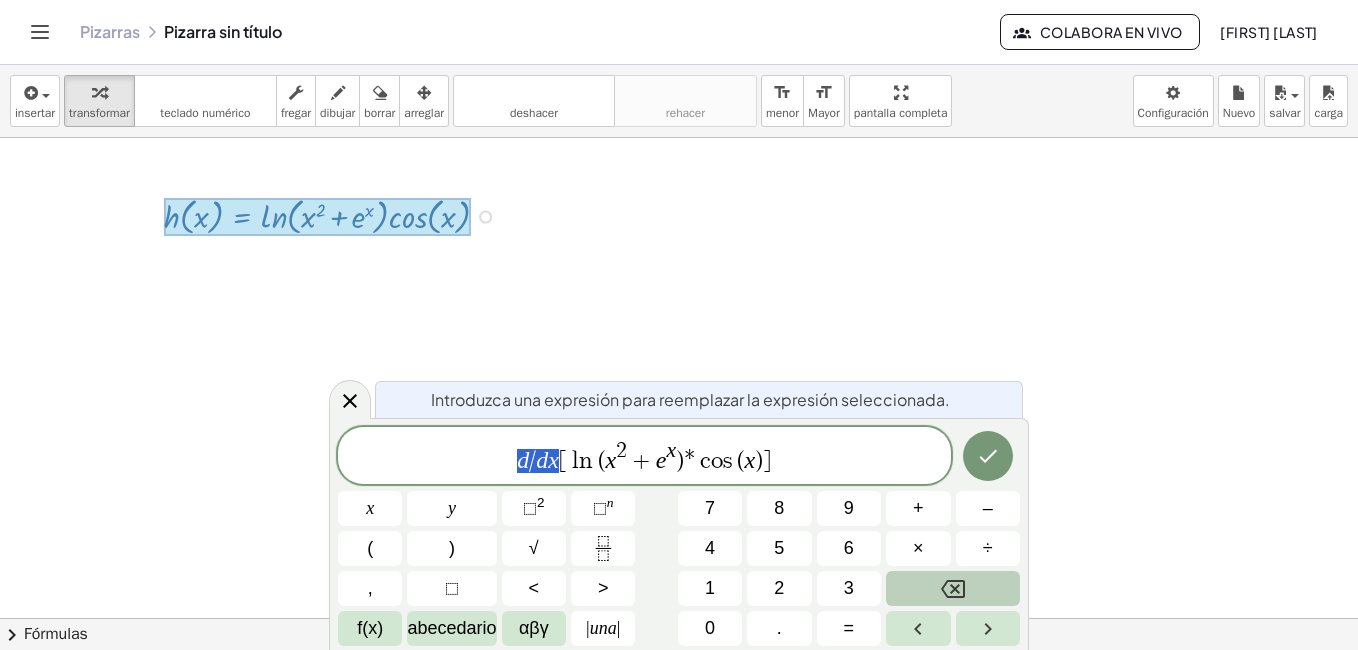 drag, startPoint x: 559, startPoint y: 460, endPoint x: 506, endPoint y: 458, distance: 53.037724 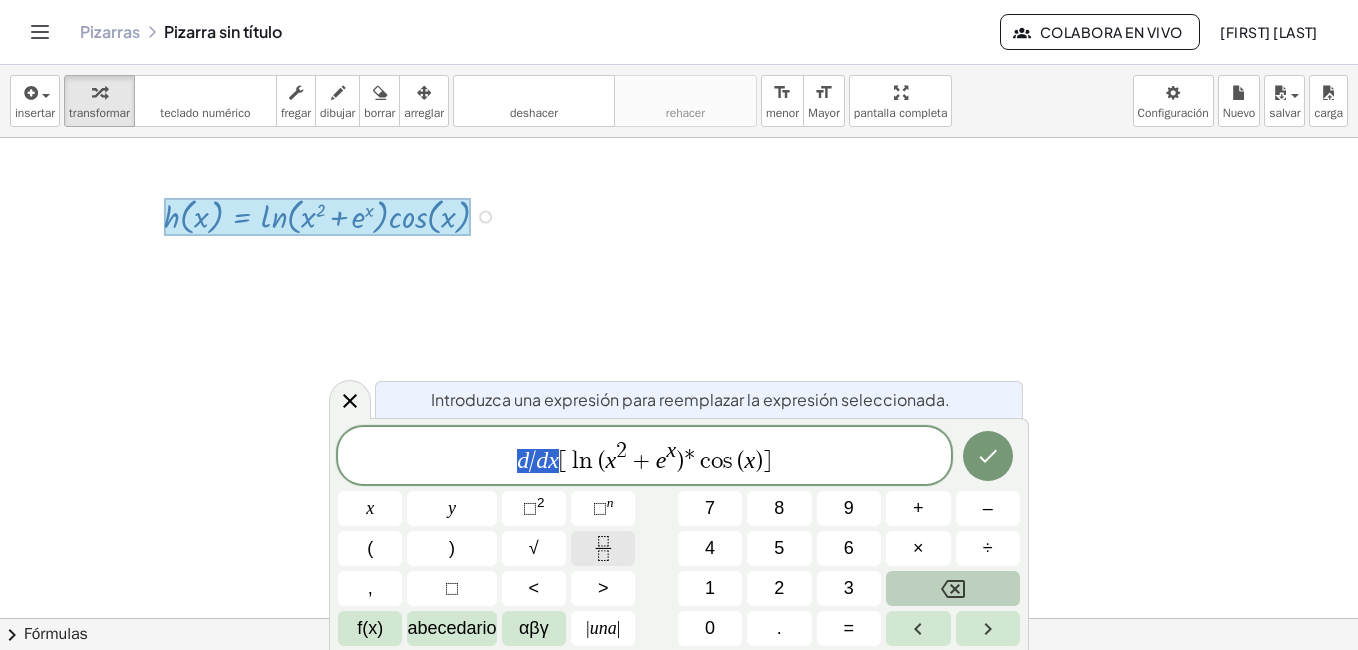 click 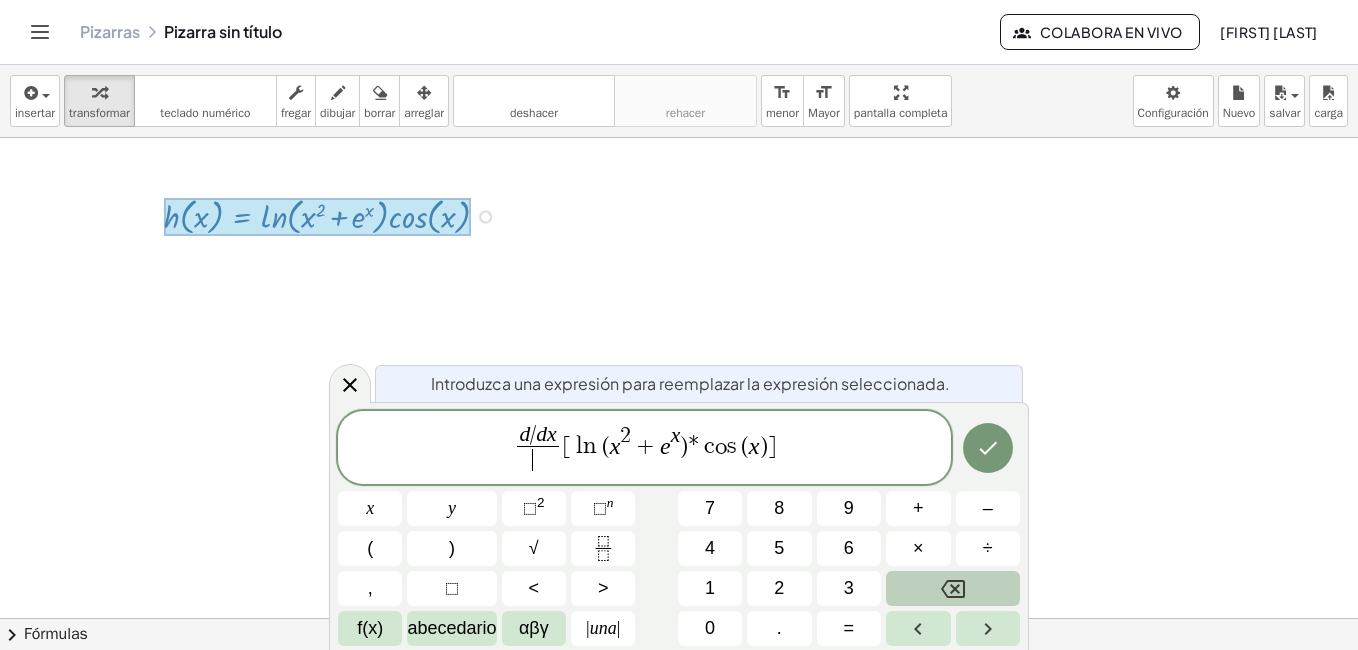 click on "x" at bounding box center [552, 434] 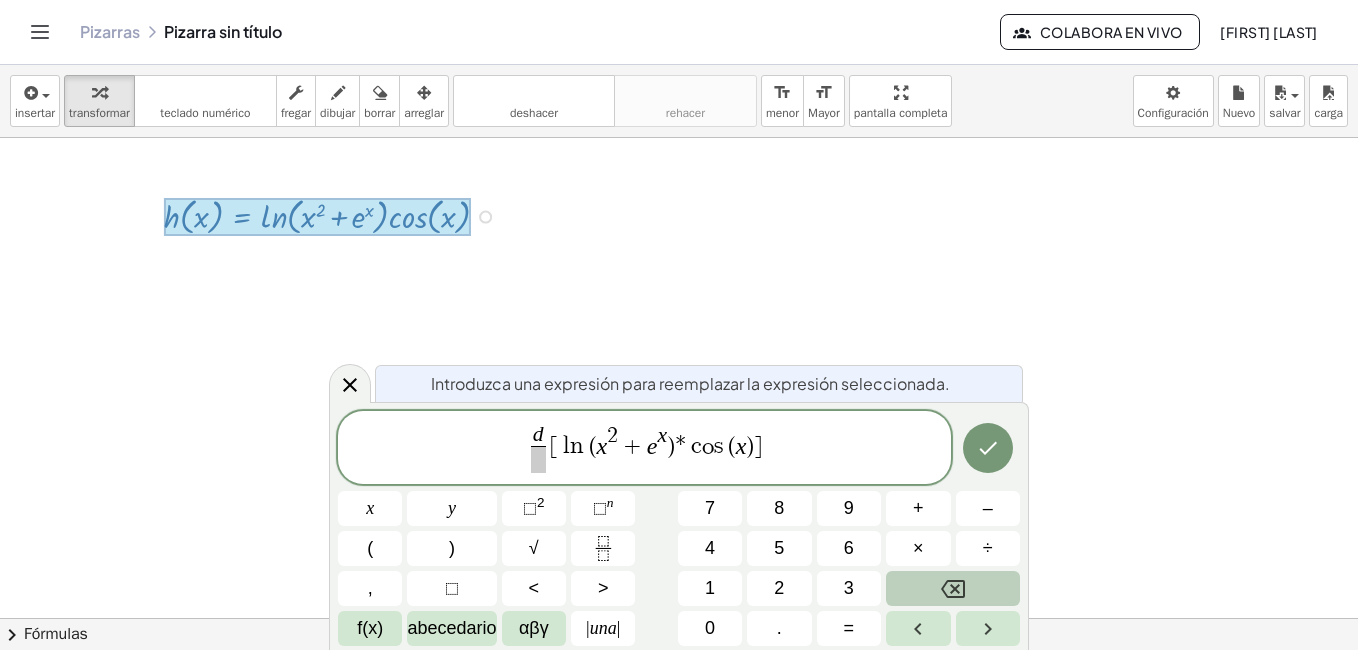 click at bounding box center [538, 459] 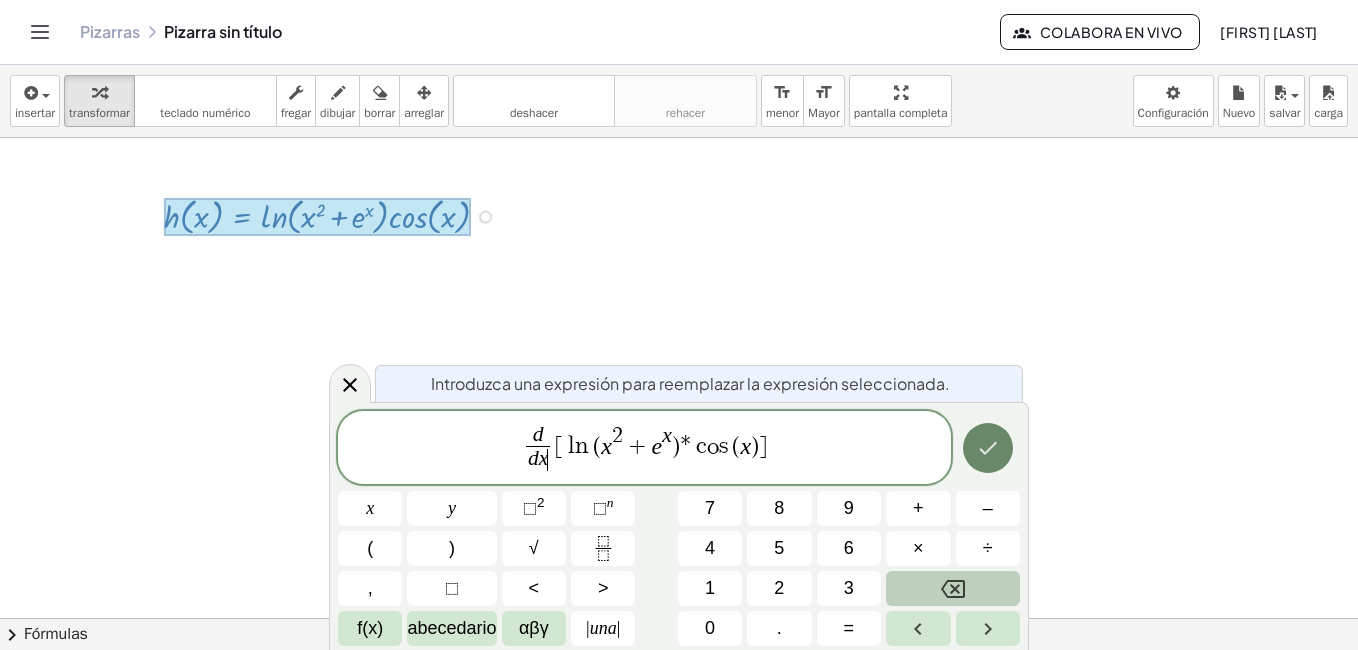 click at bounding box center (988, 448) 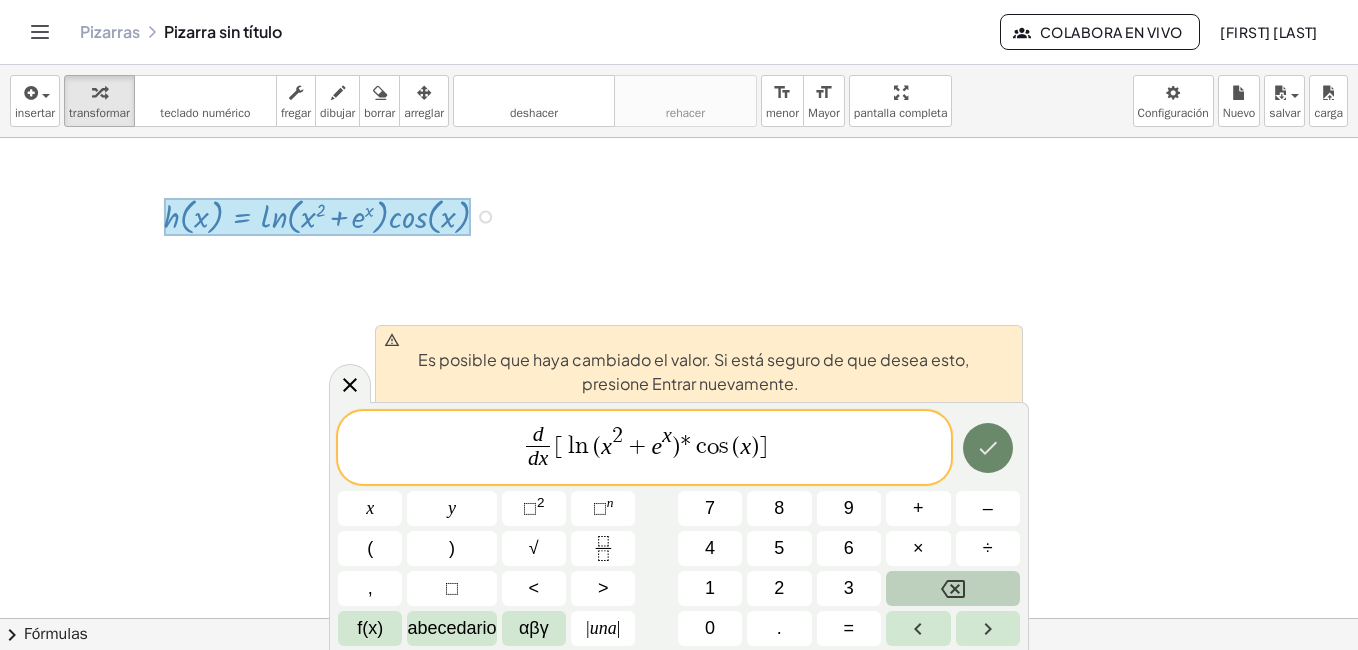 click at bounding box center [988, 448] 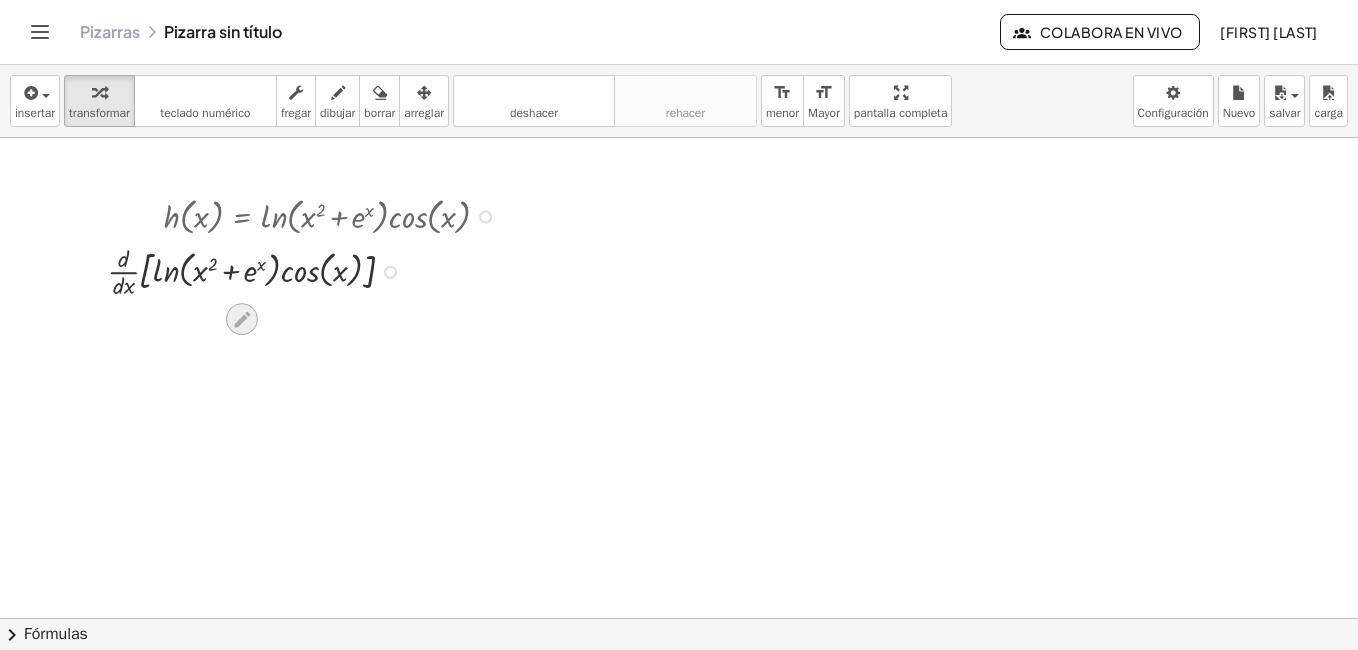 click 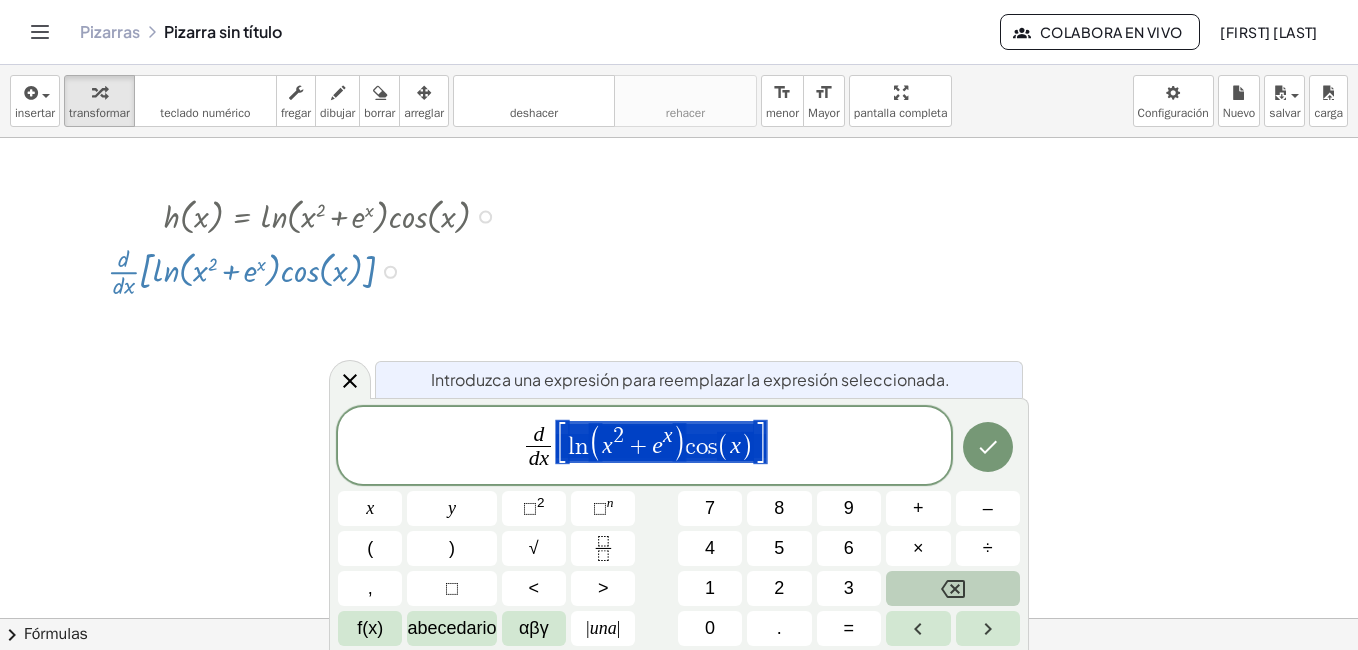 drag, startPoint x: 560, startPoint y: 441, endPoint x: 708, endPoint y: 450, distance: 148.27339 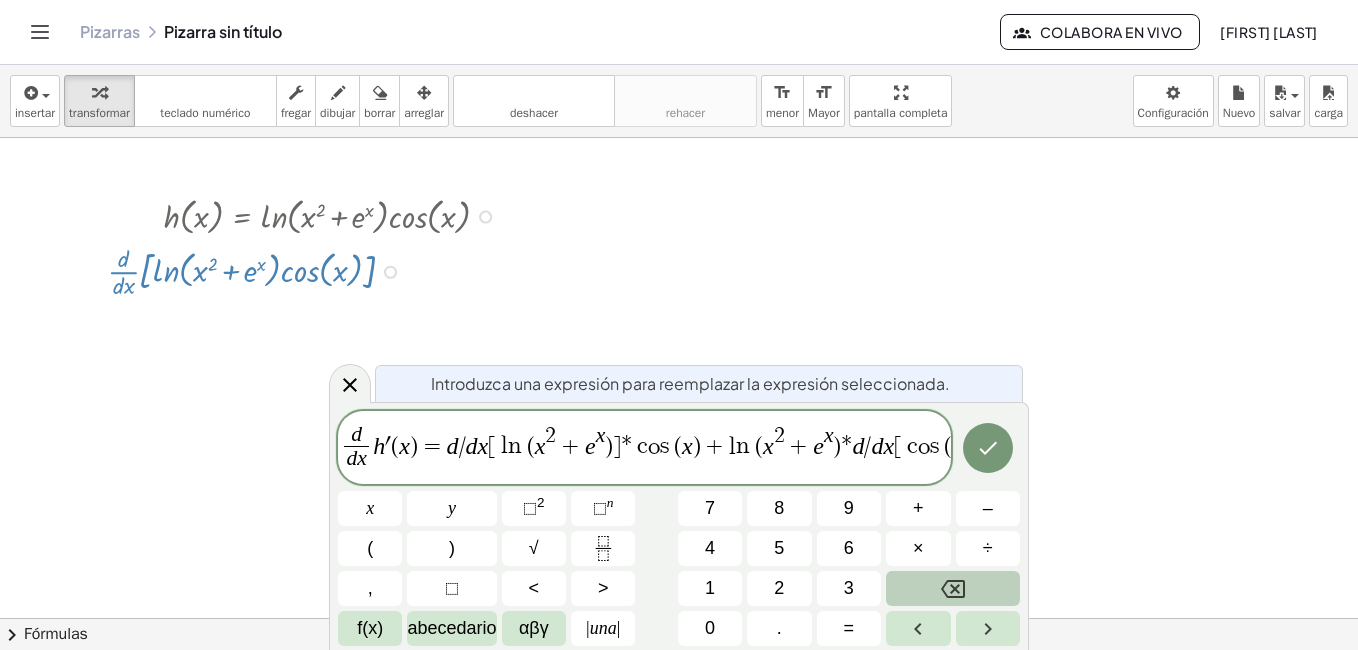 click on "[" at bounding box center [492, 446] 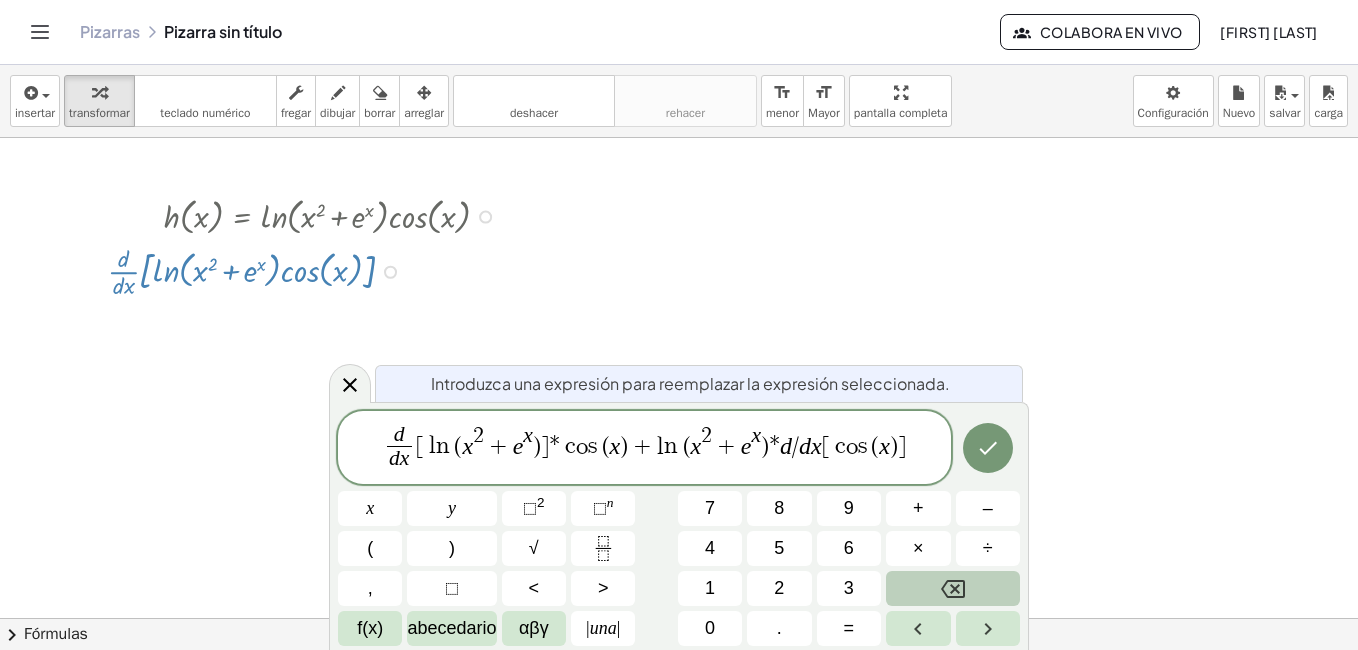 click on "x" at bounding box center [816, 445] 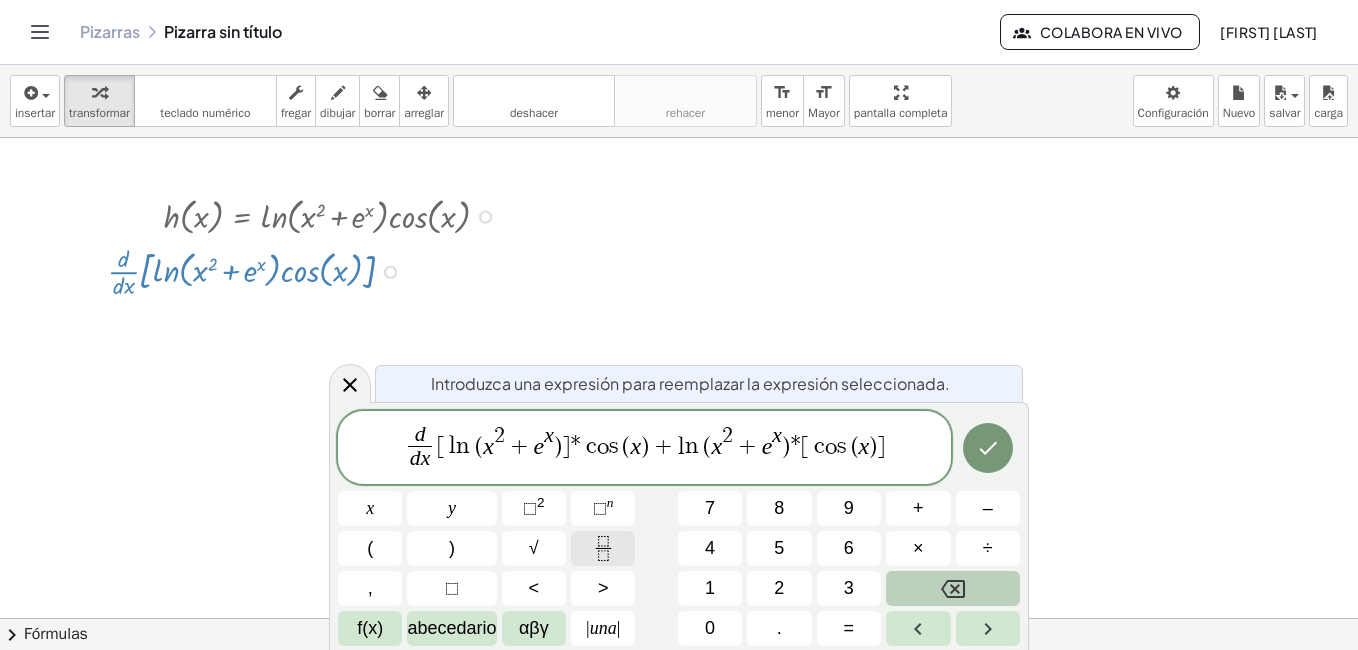 click 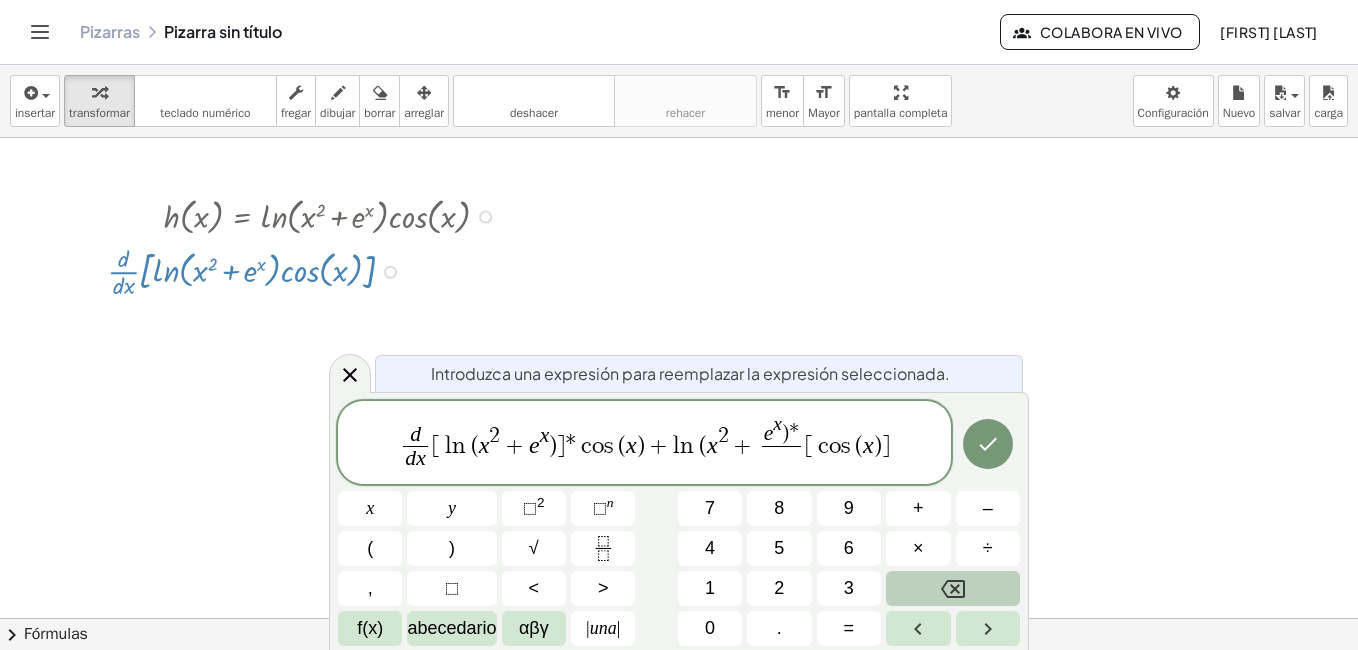 click 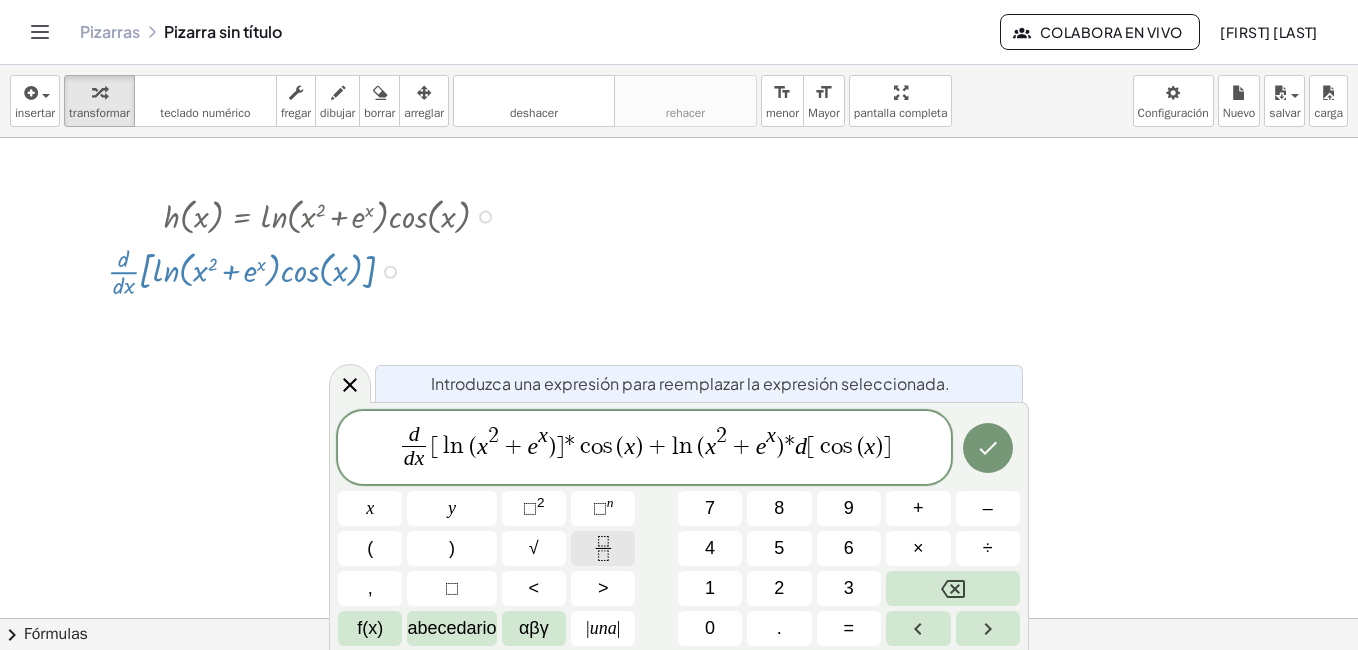 click at bounding box center (603, 548) 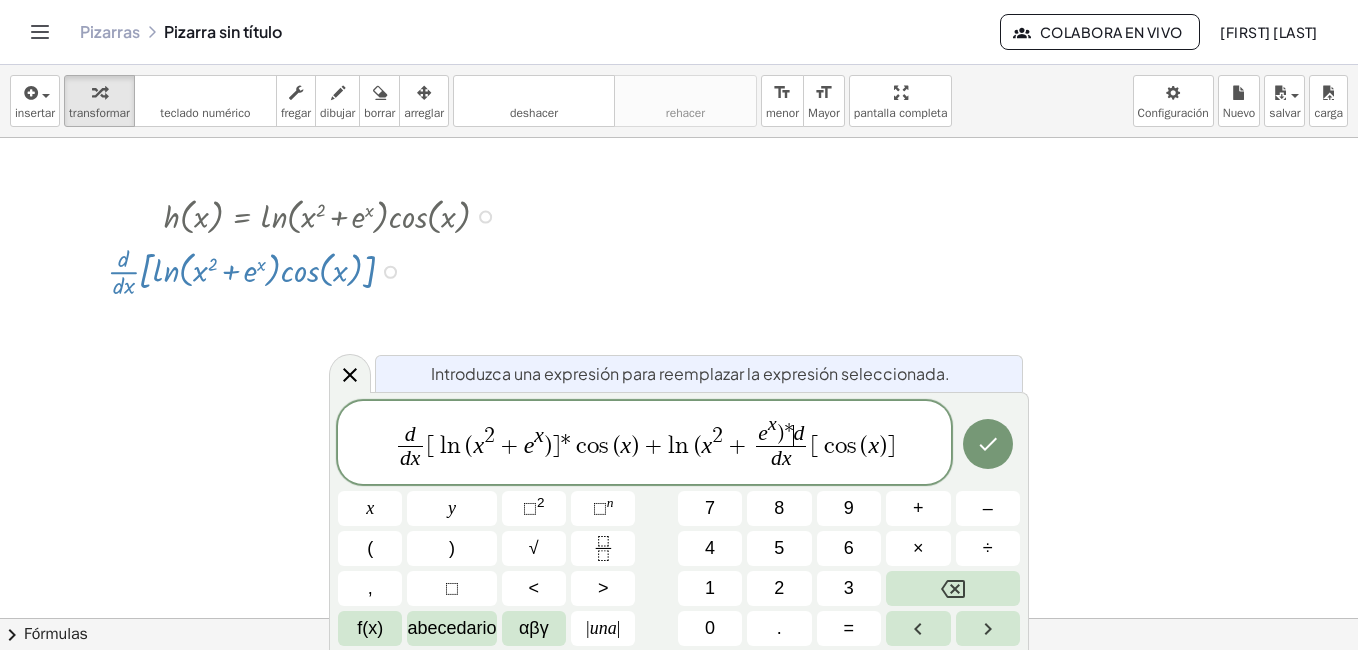click on "d" at bounding box center [799, 434] 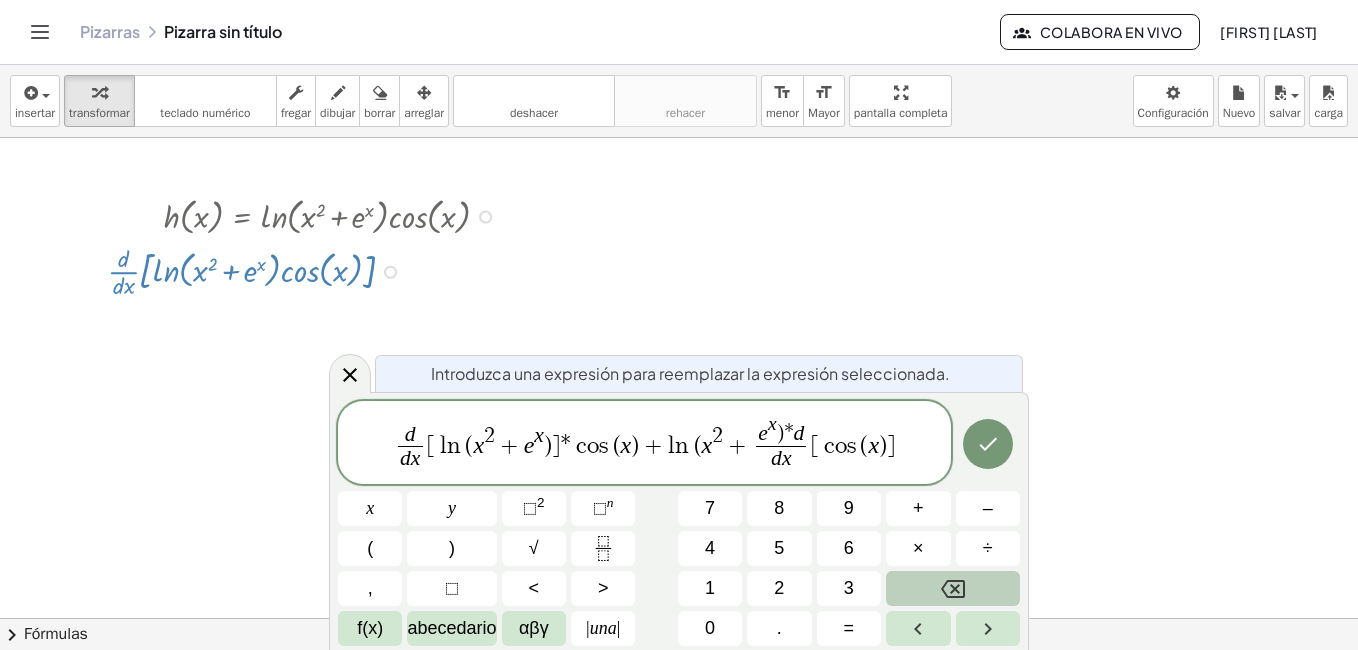 click at bounding box center [953, 588] 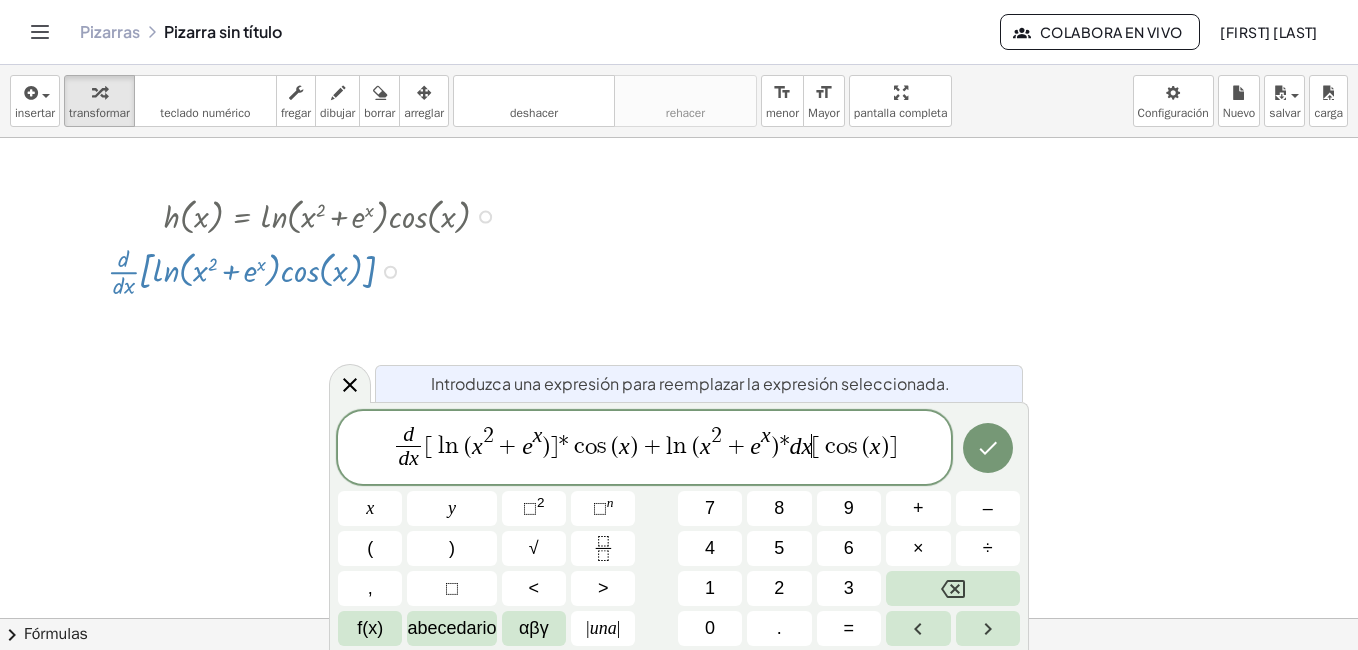 click on "[" at bounding box center [816, 446] 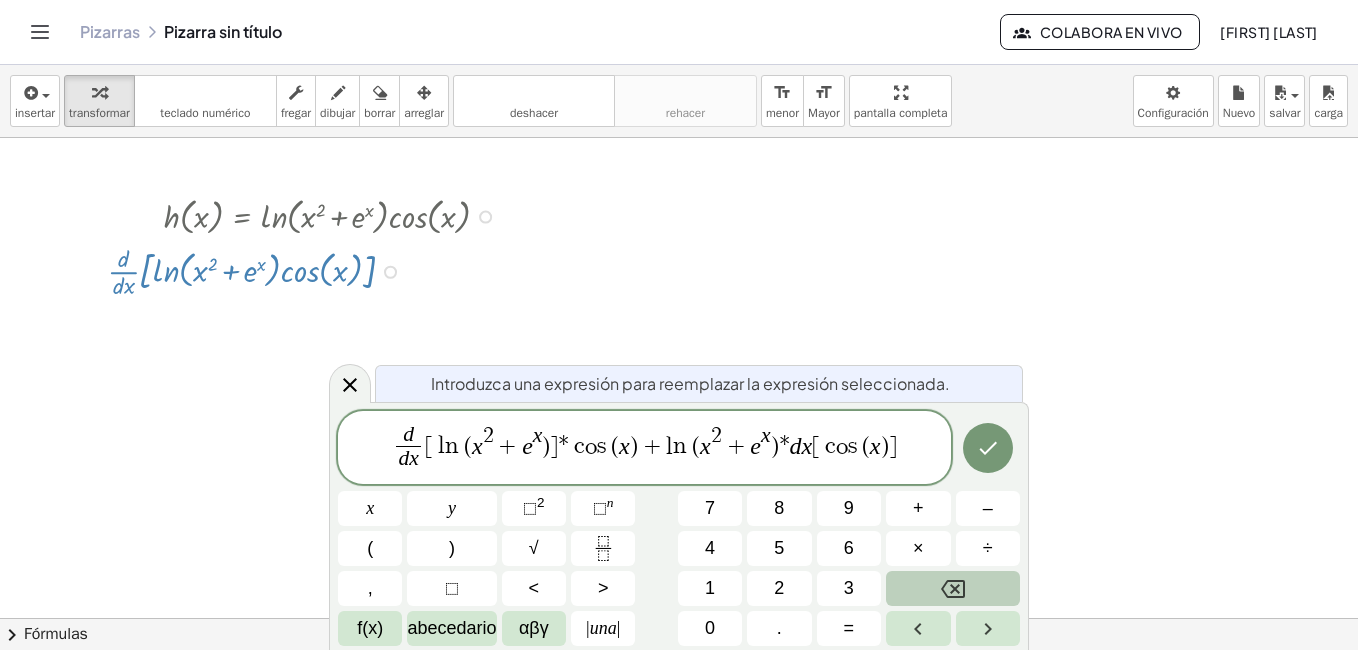 click 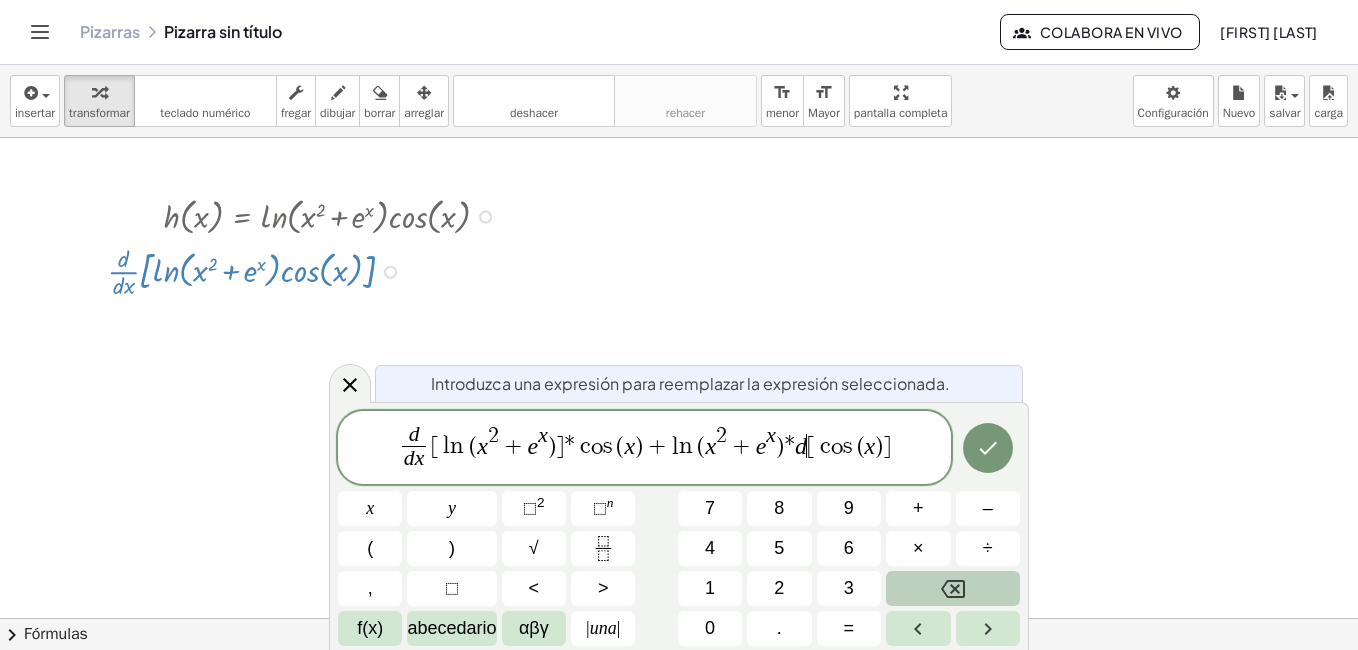 click 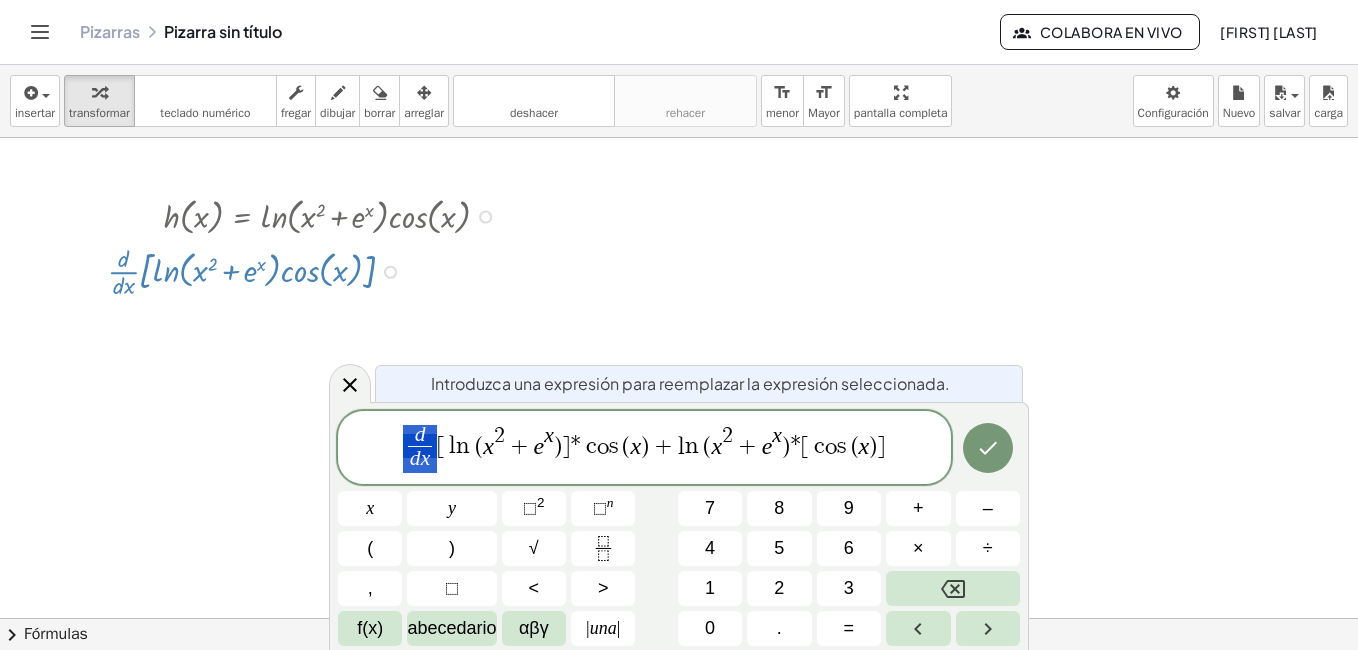 drag, startPoint x: 407, startPoint y: 445, endPoint x: 423, endPoint y: 453, distance: 17.888544 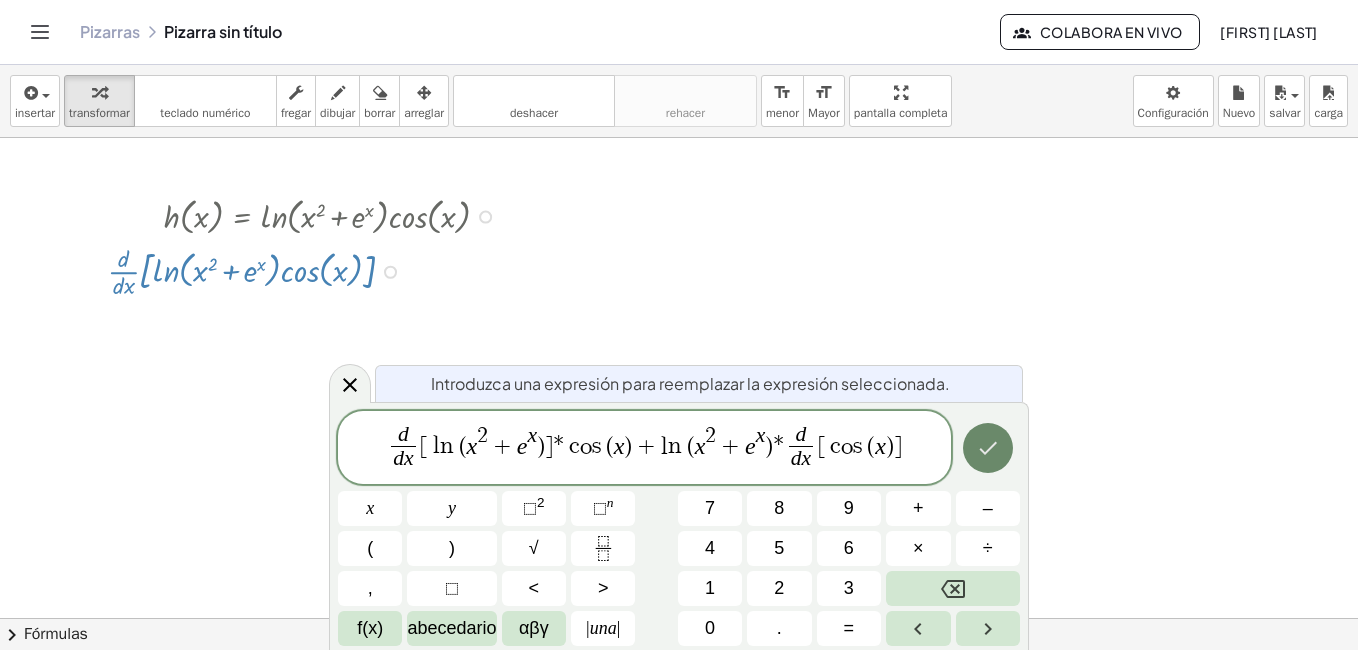 click 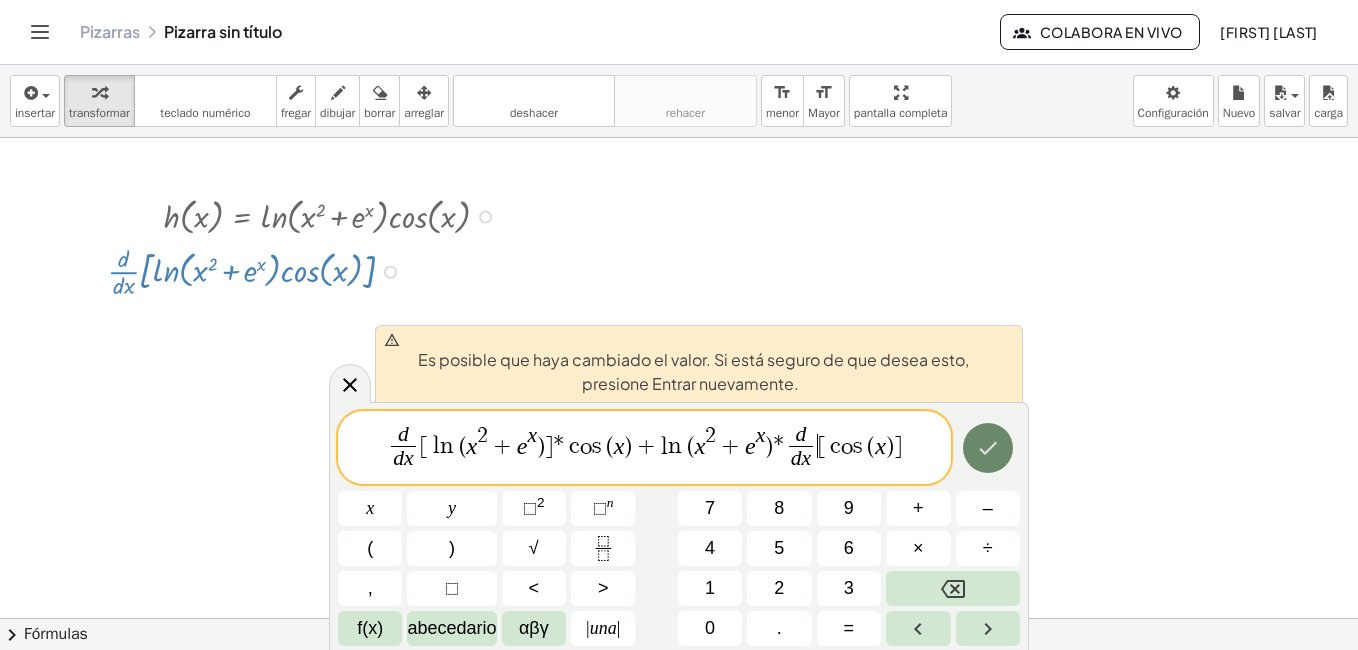 click 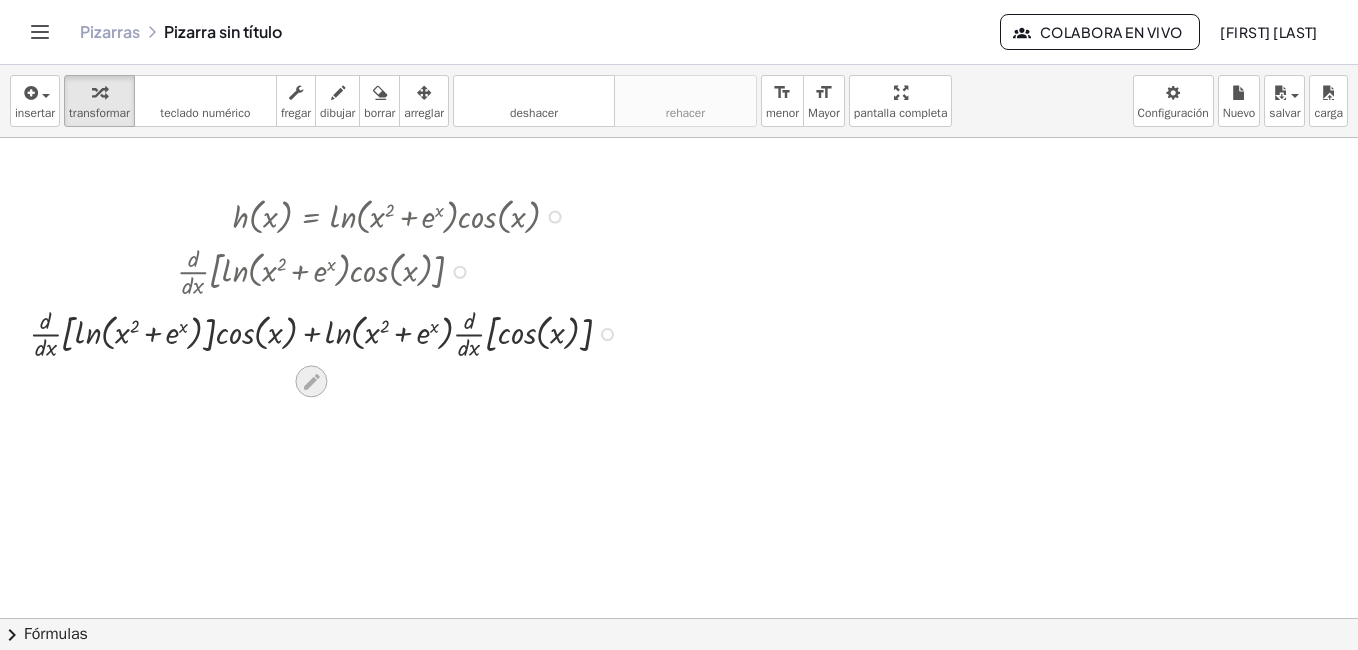 click 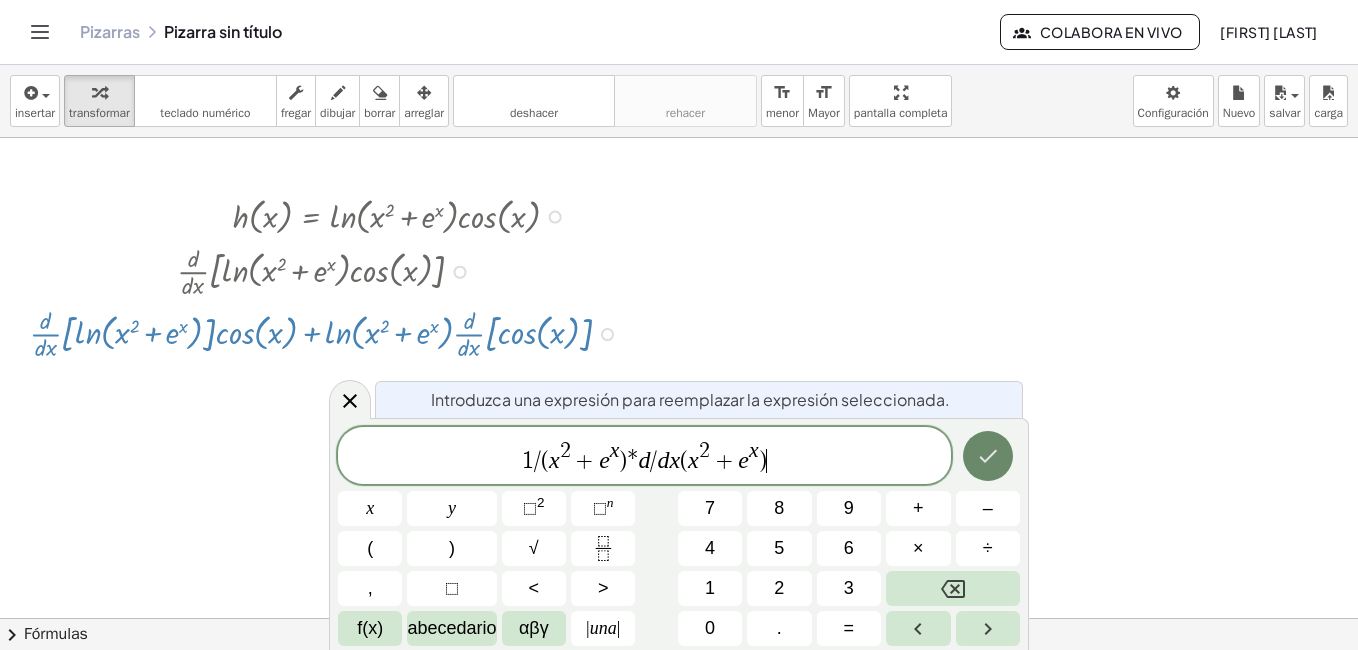 click 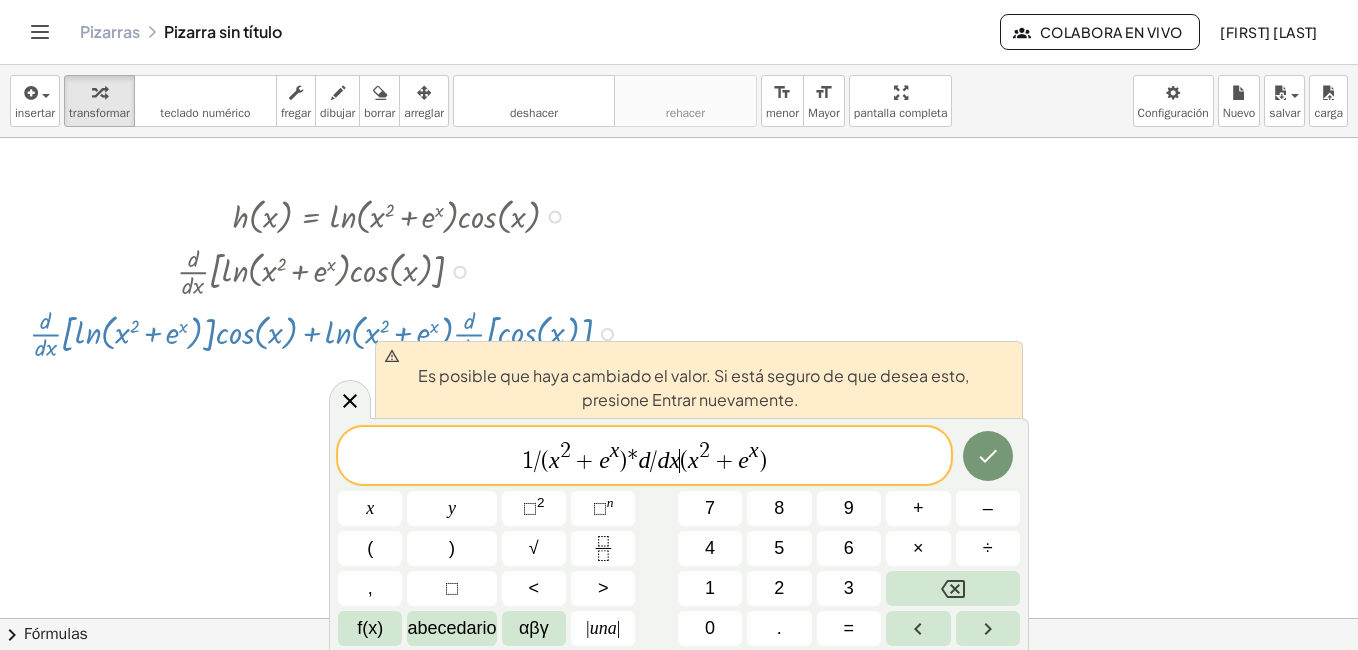 click on "x" at bounding box center [674, 460] 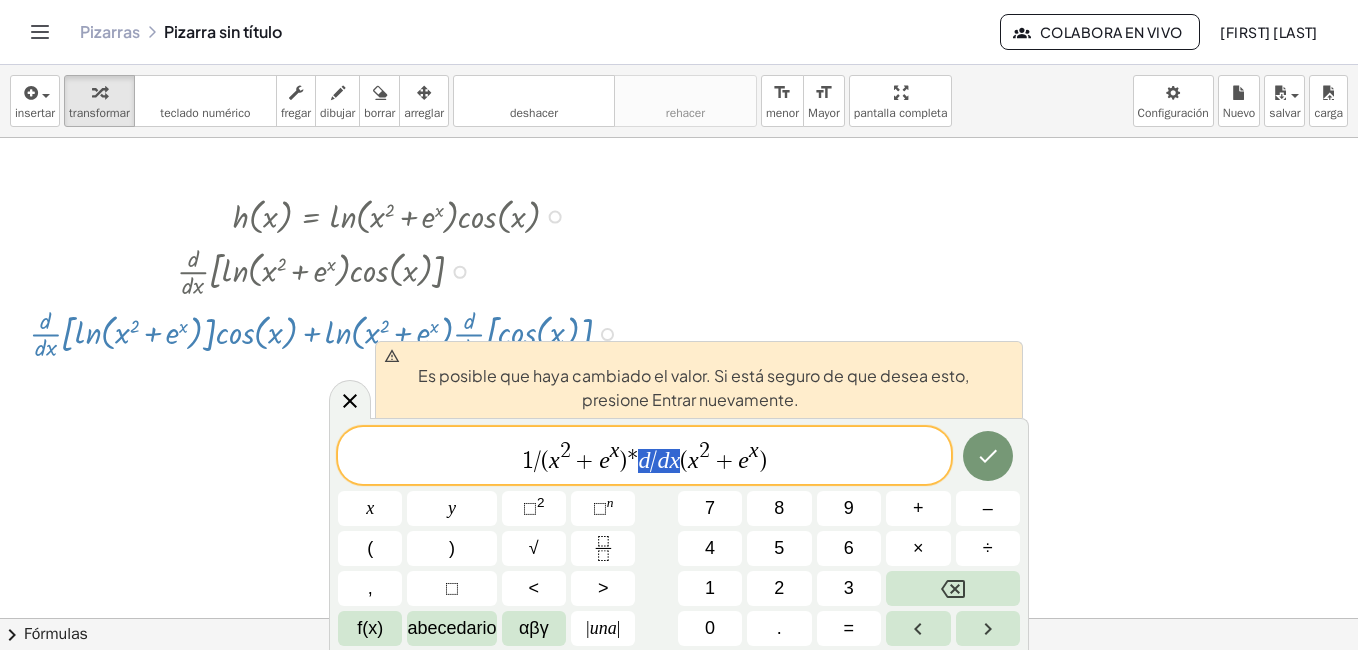 drag, startPoint x: 677, startPoint y: 464, endPoint x: 641, endPoint y: 464, distance: 36 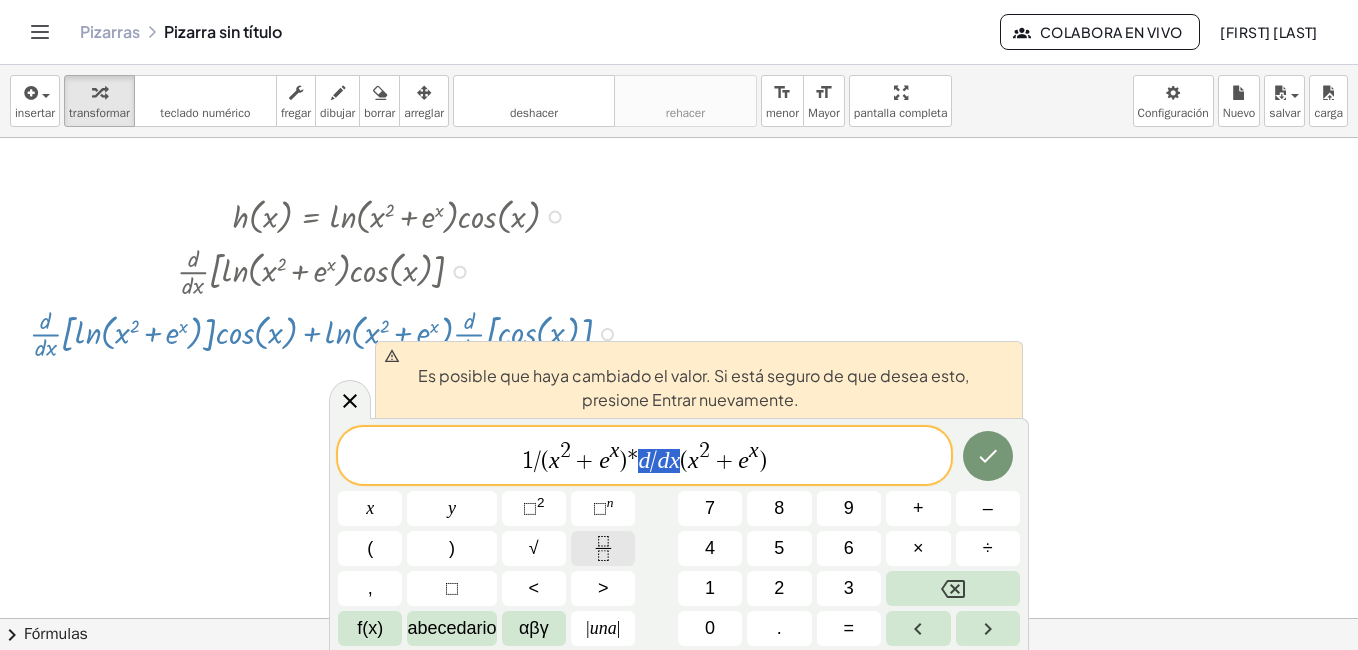 click 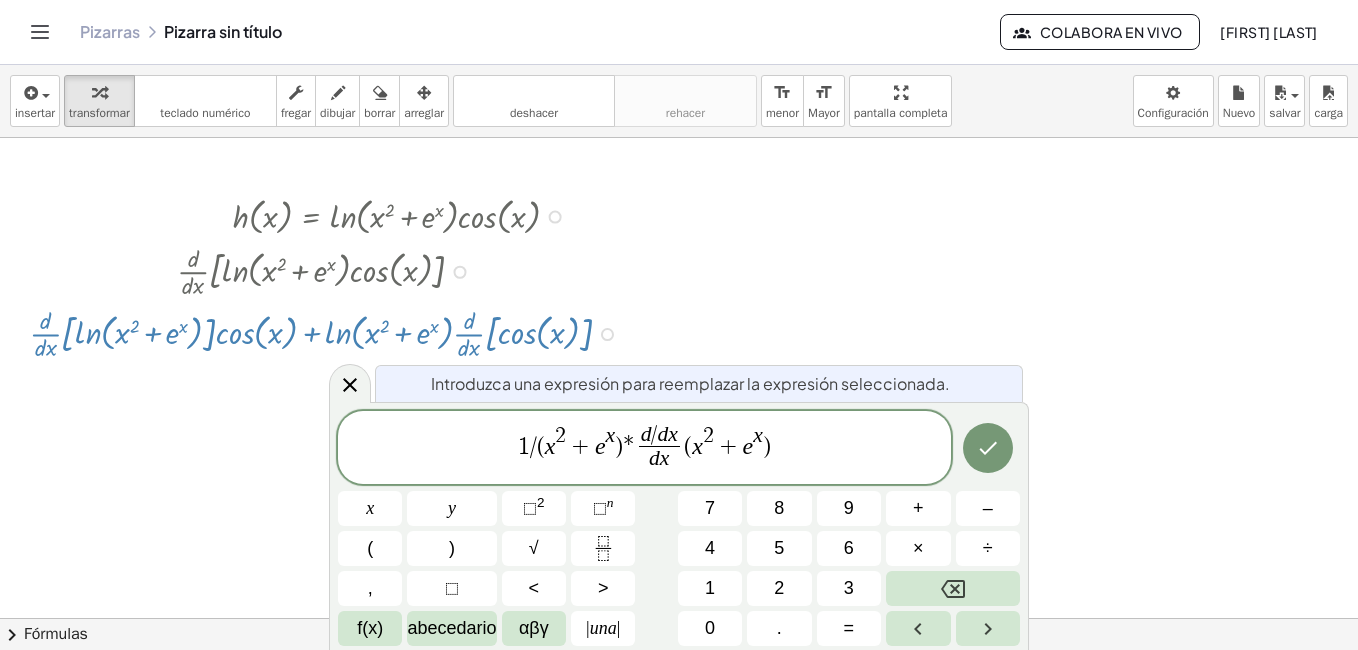click on "d / d x" at bounding box center (660, 436) 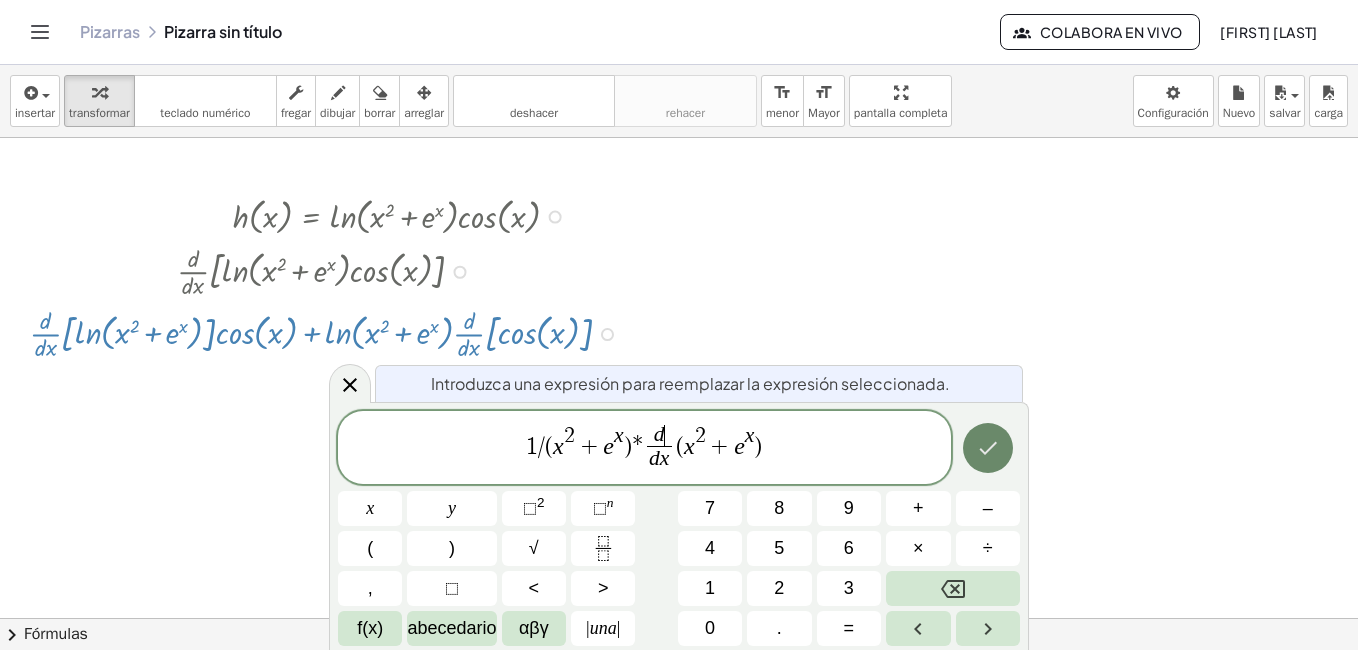 click 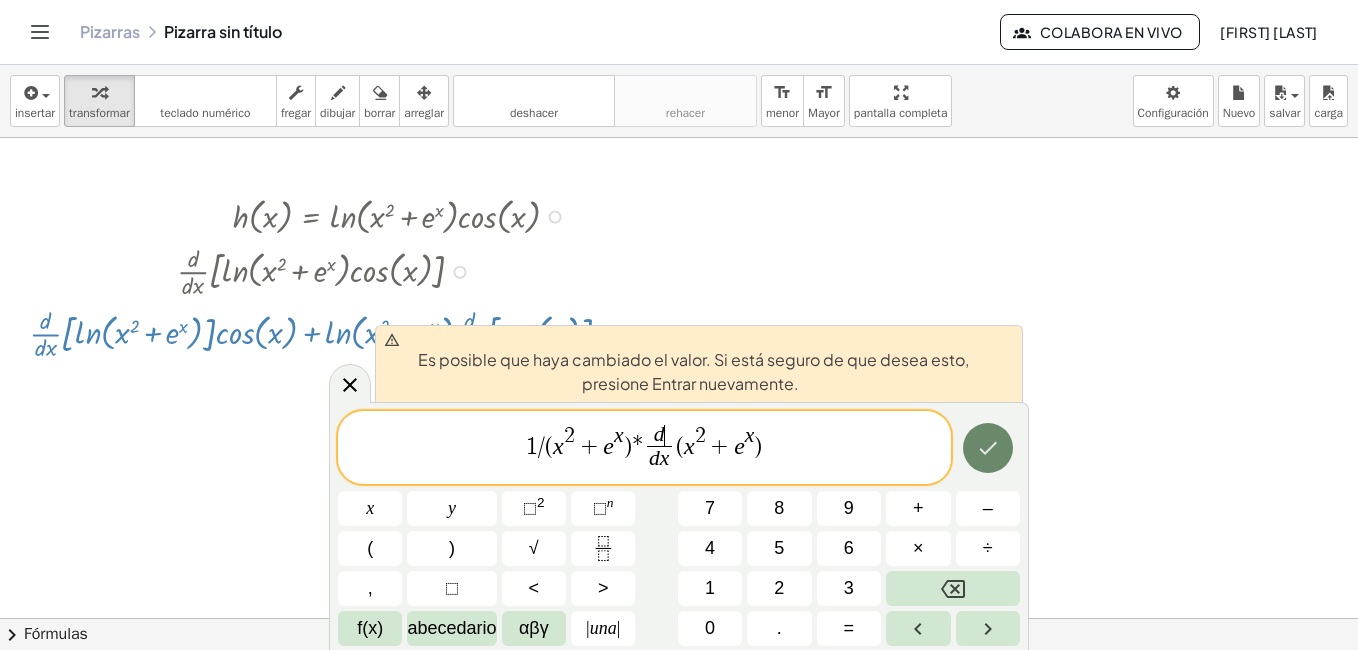 click 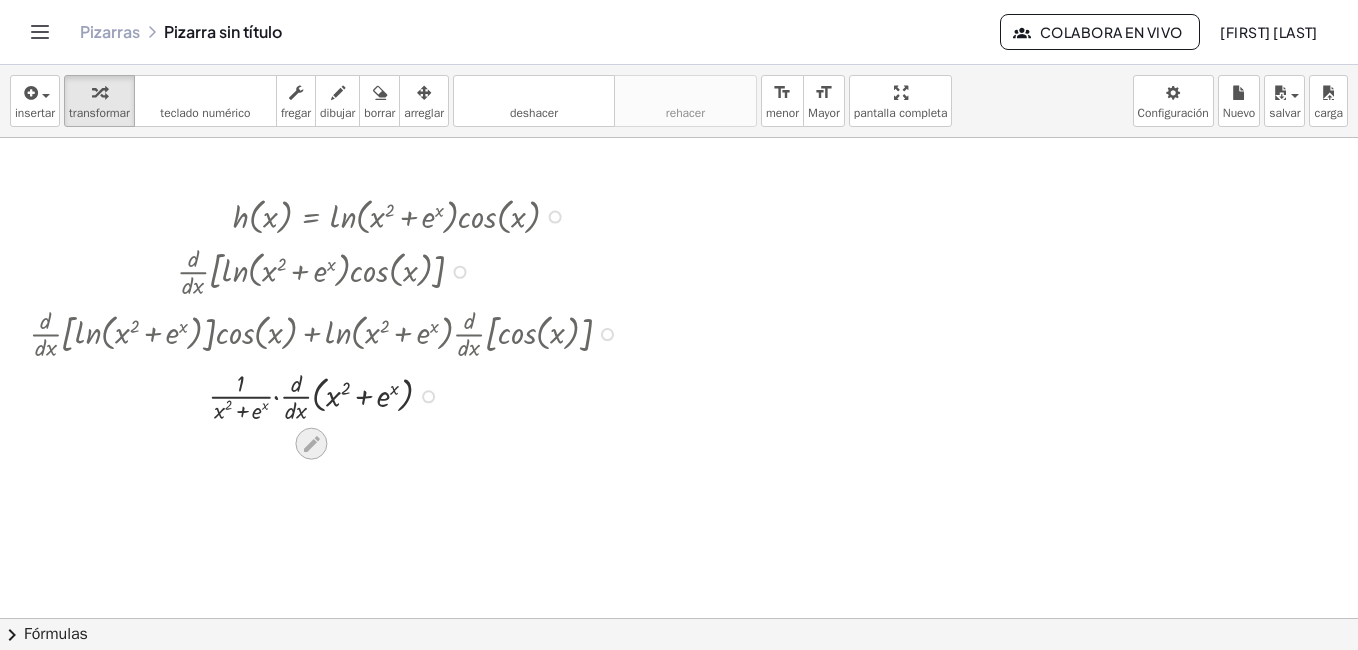 click 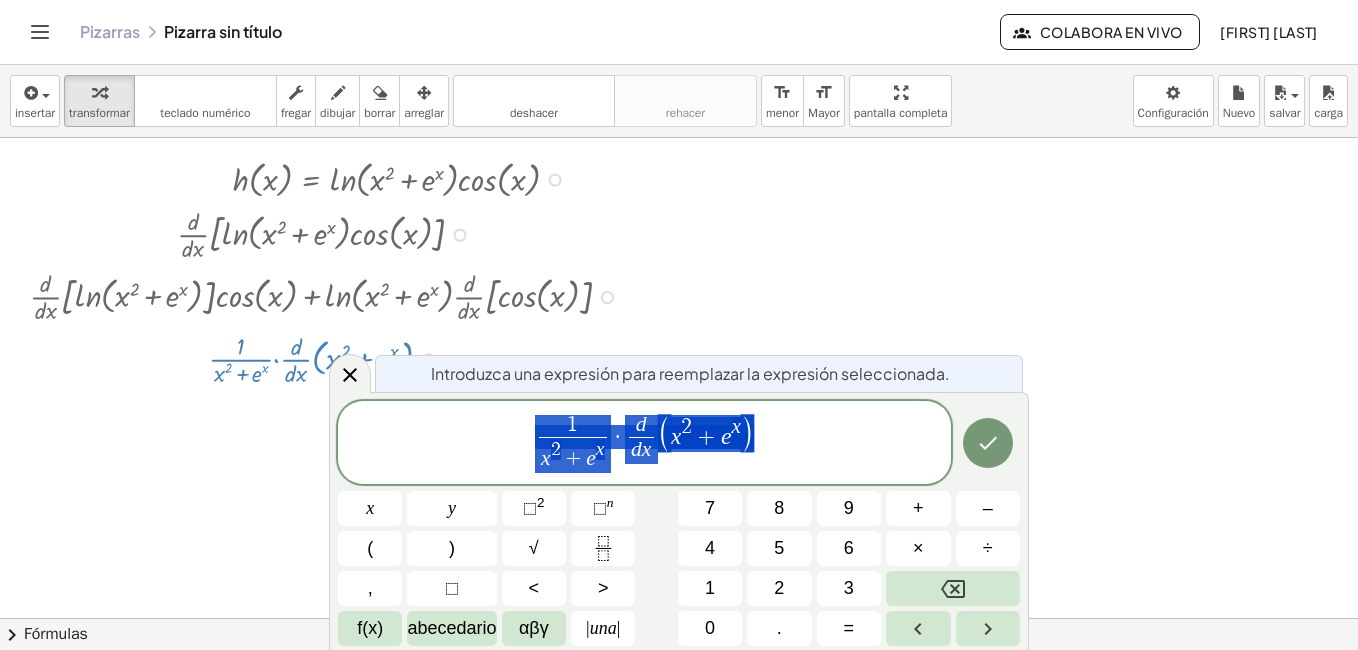 scroll, scrollTop: 398, scrollLeft: 0, axis: vertical 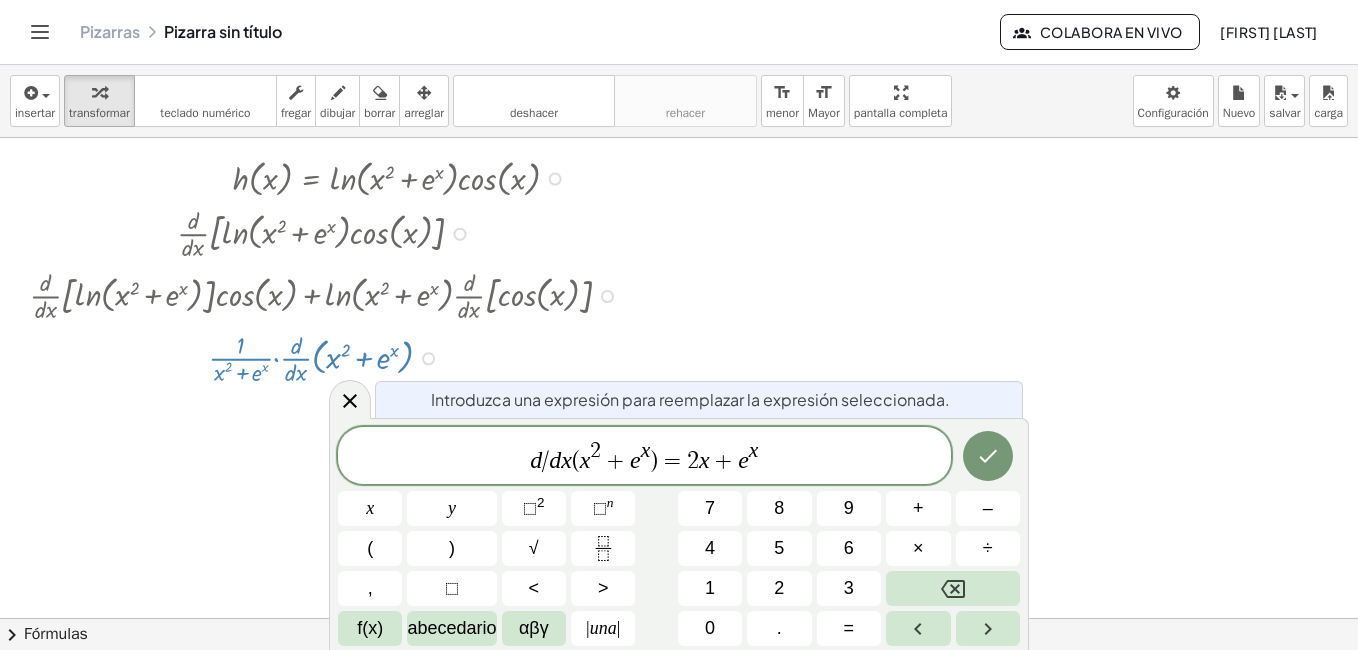 click on "x" at bounding box center (566, 460) 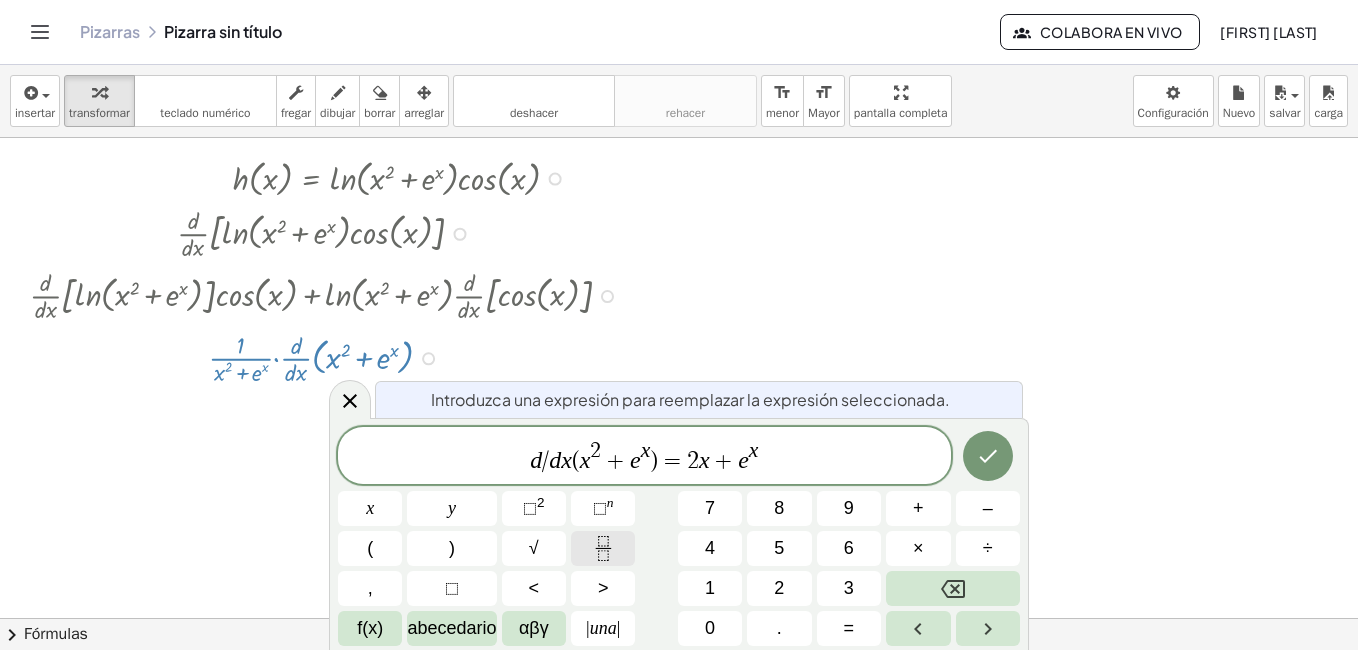 click at bounding box center (603, 548) 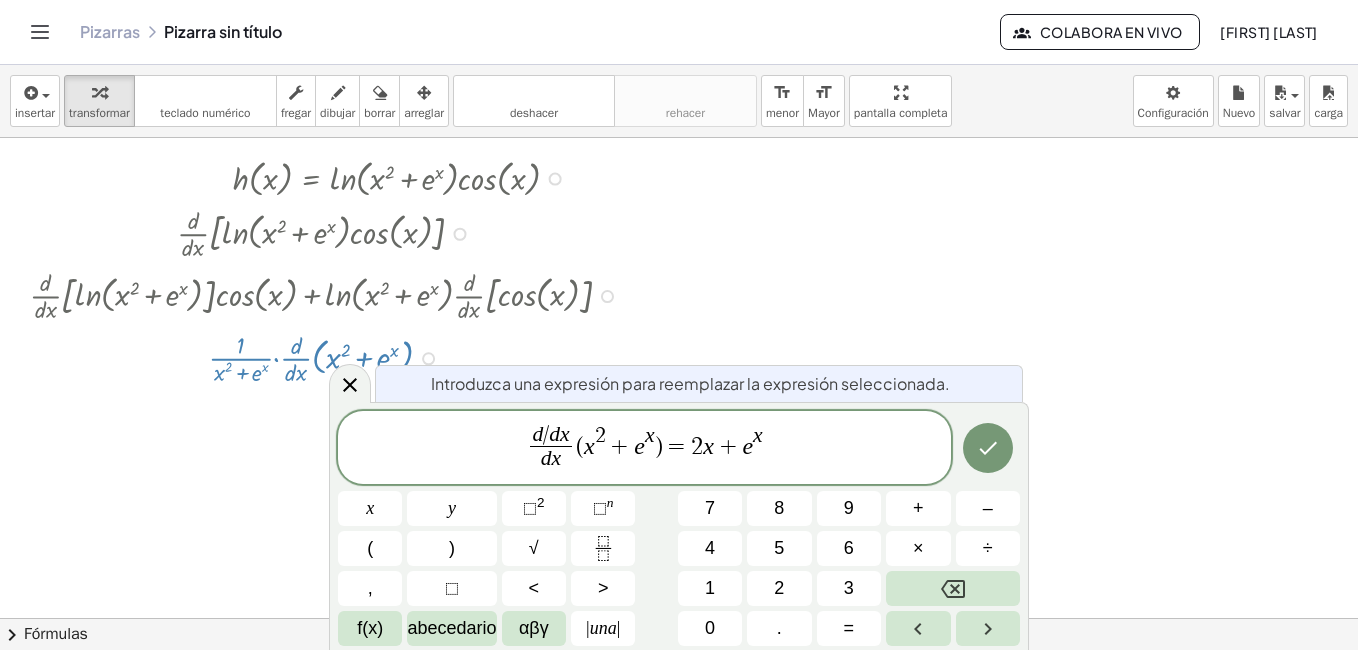 click on "d / d x" at bounding box center (551, 436) 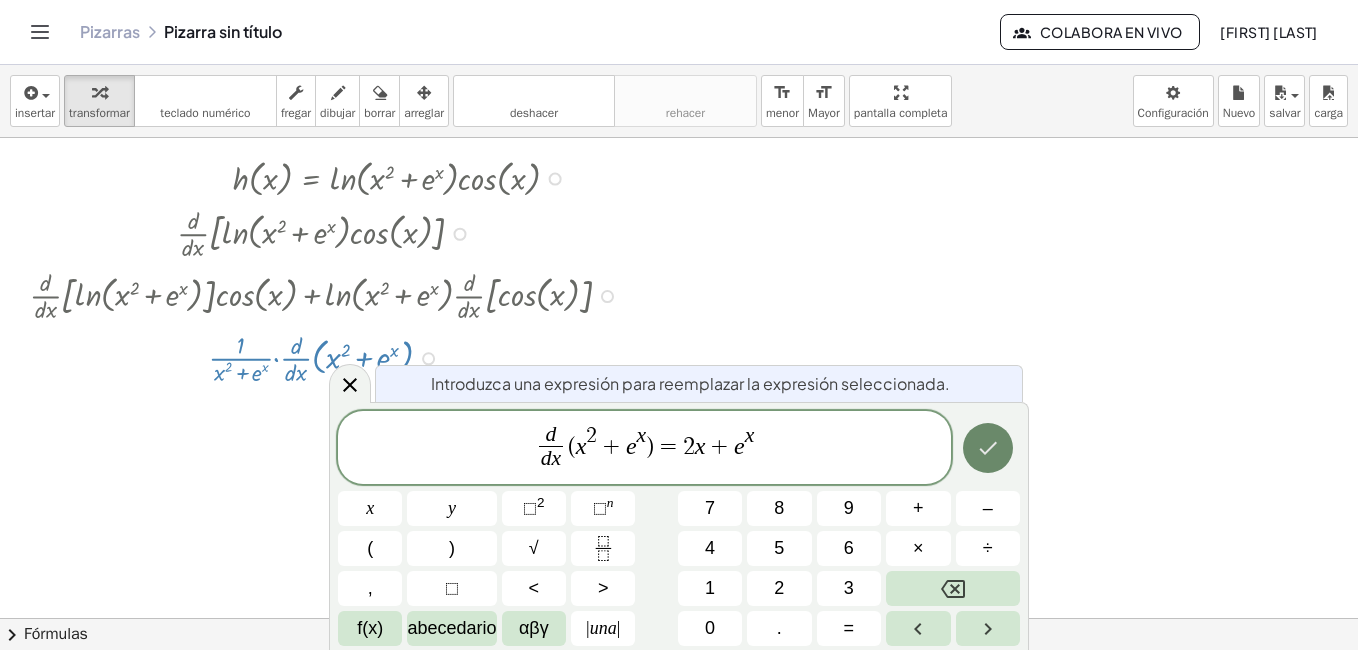 click 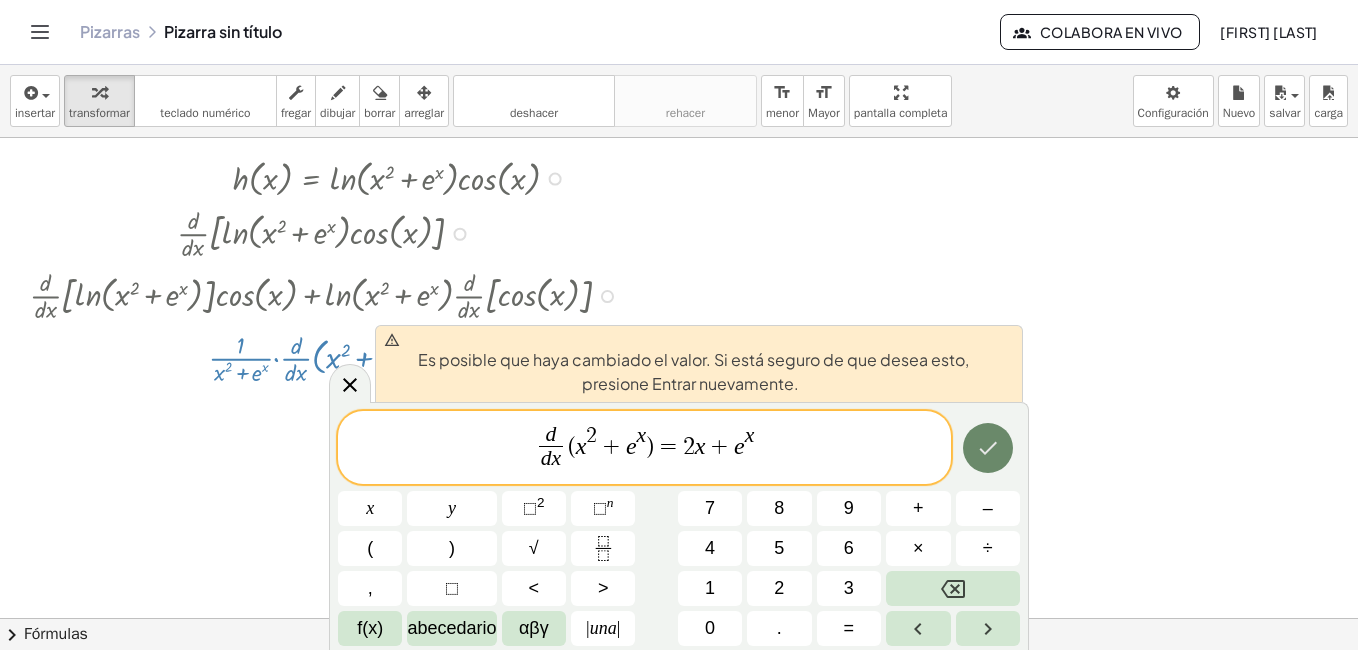 click 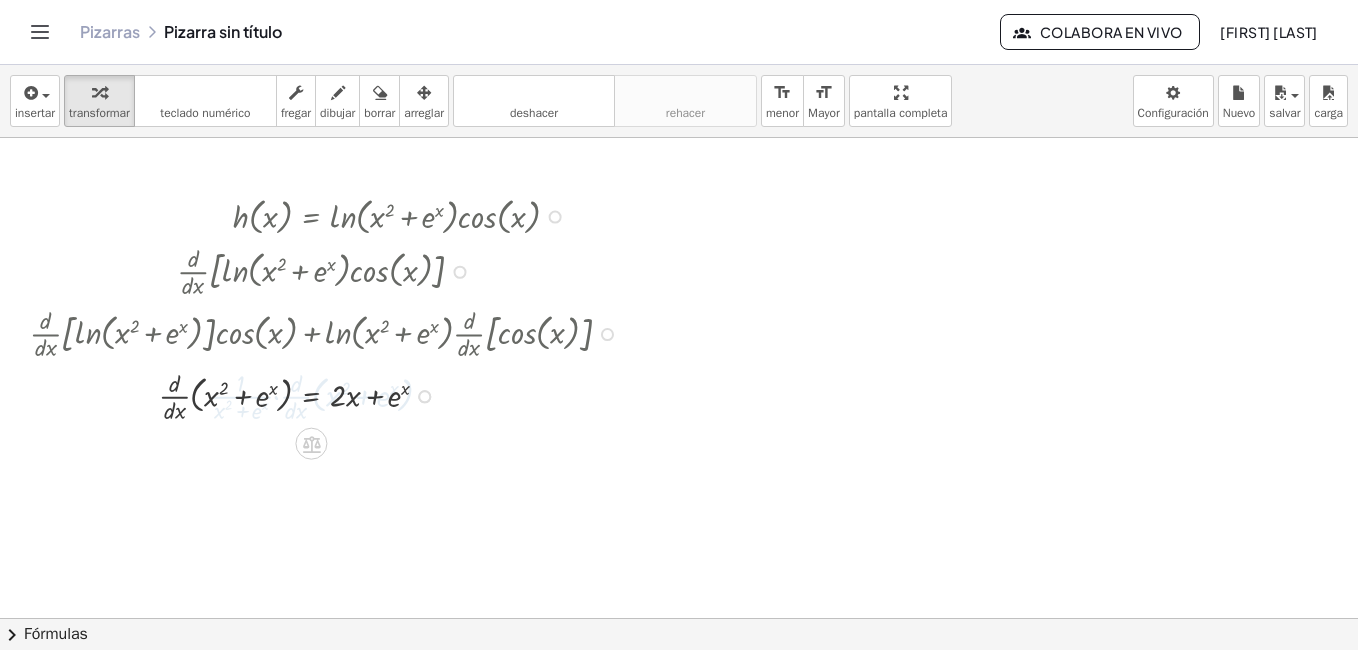 scroll, scrollTop: 360, scrollLeft: 0, axis: vertical 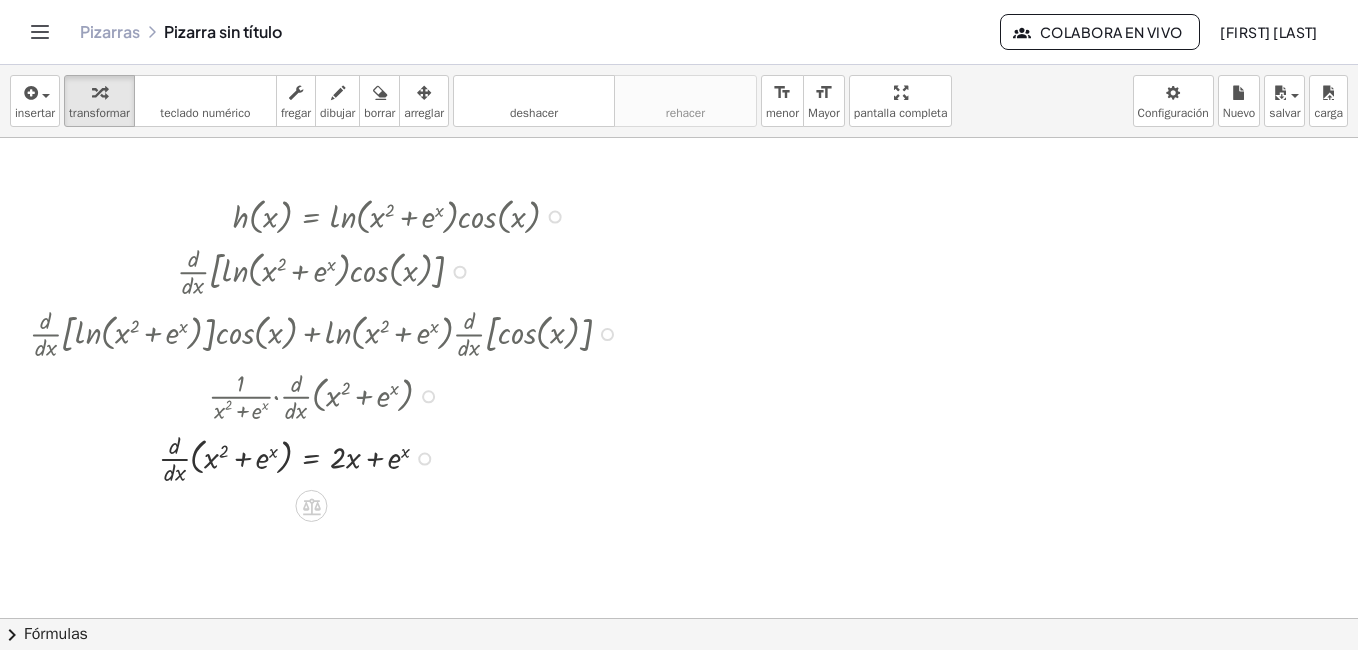 click on "Fix a mistake Transform line Copy line as LaTeX Copy derivation as LaTeX Expand new lines: On" at bounding box center [424, 459] 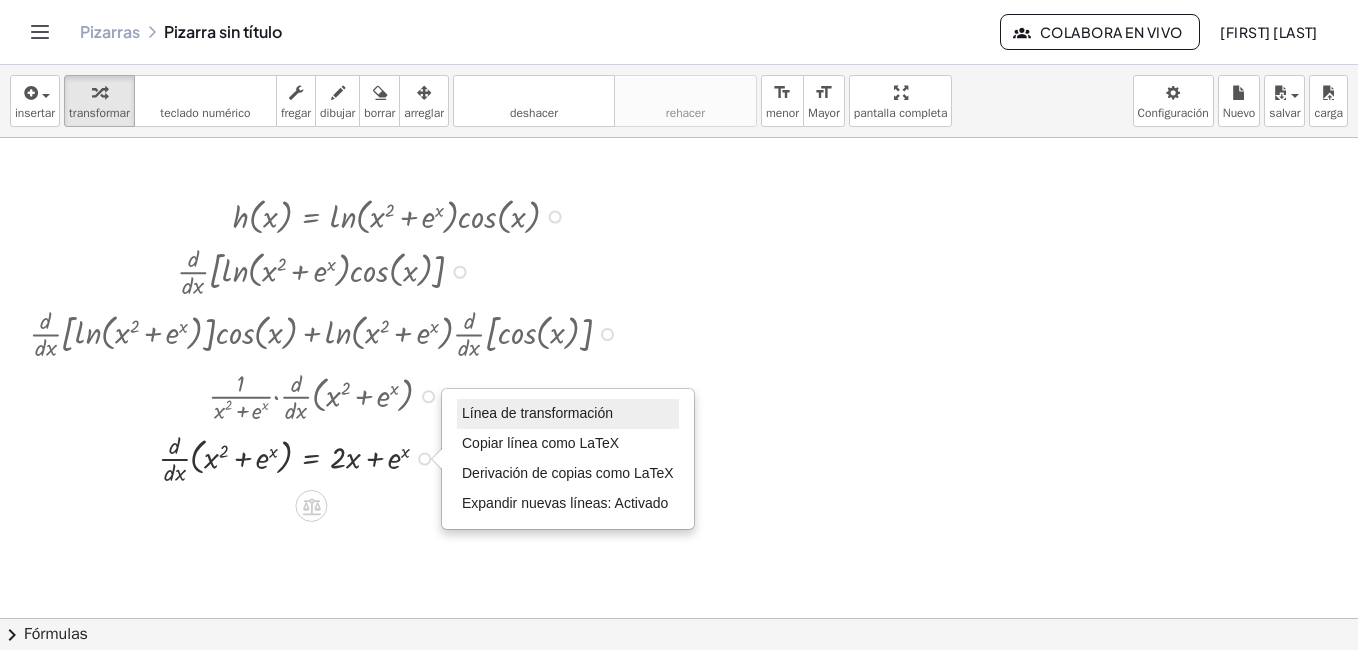 click on "Línea de transformación" at bounding box center (568, 414) 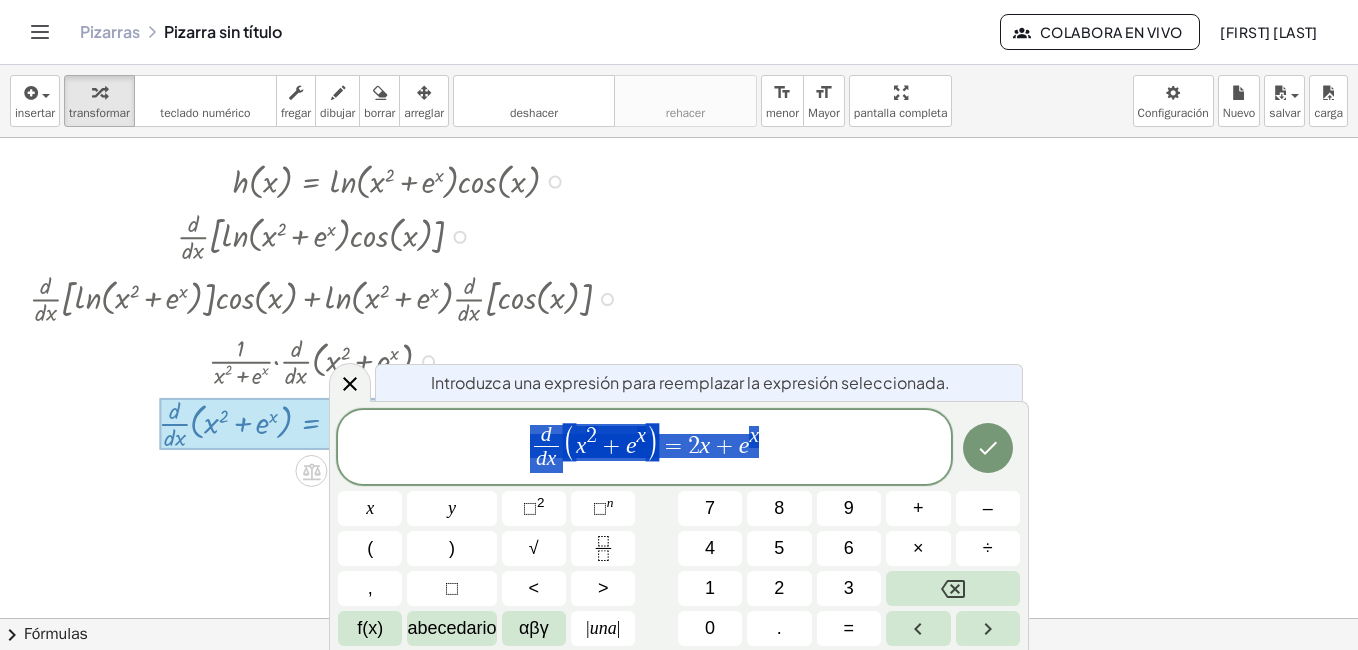 scroll, scrollTop: 398, scrollLeft: 0, axis: vertical 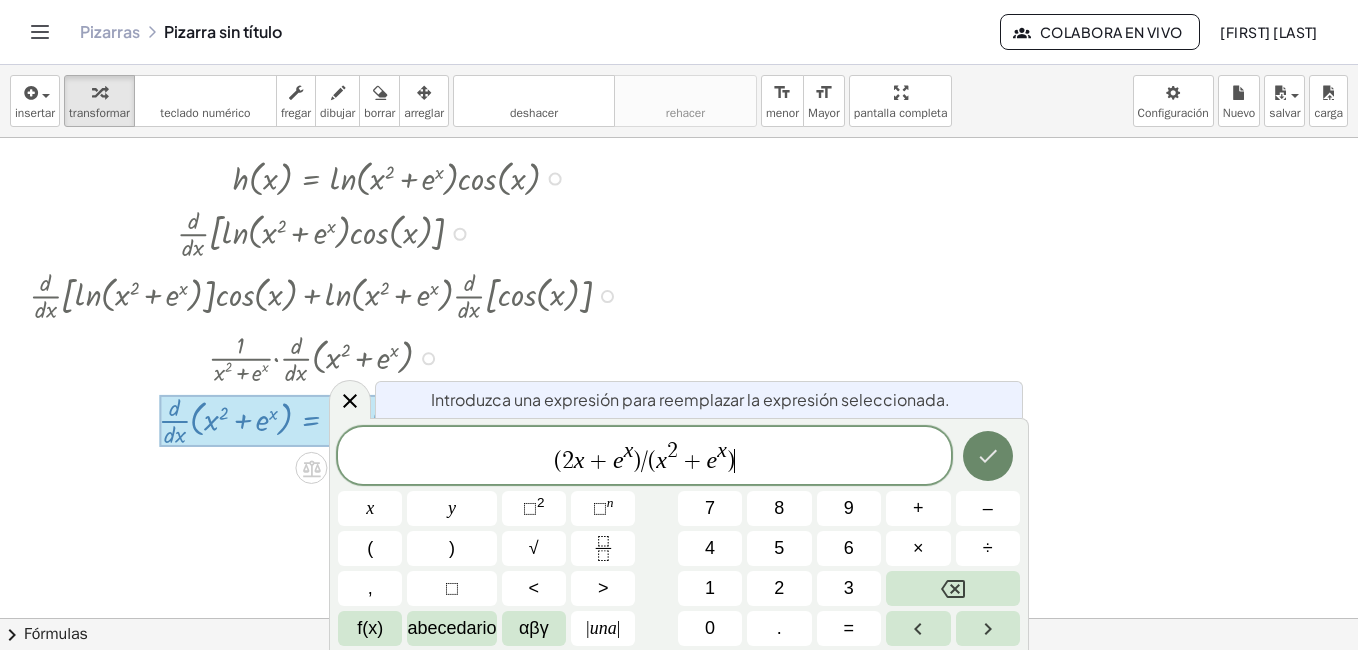click 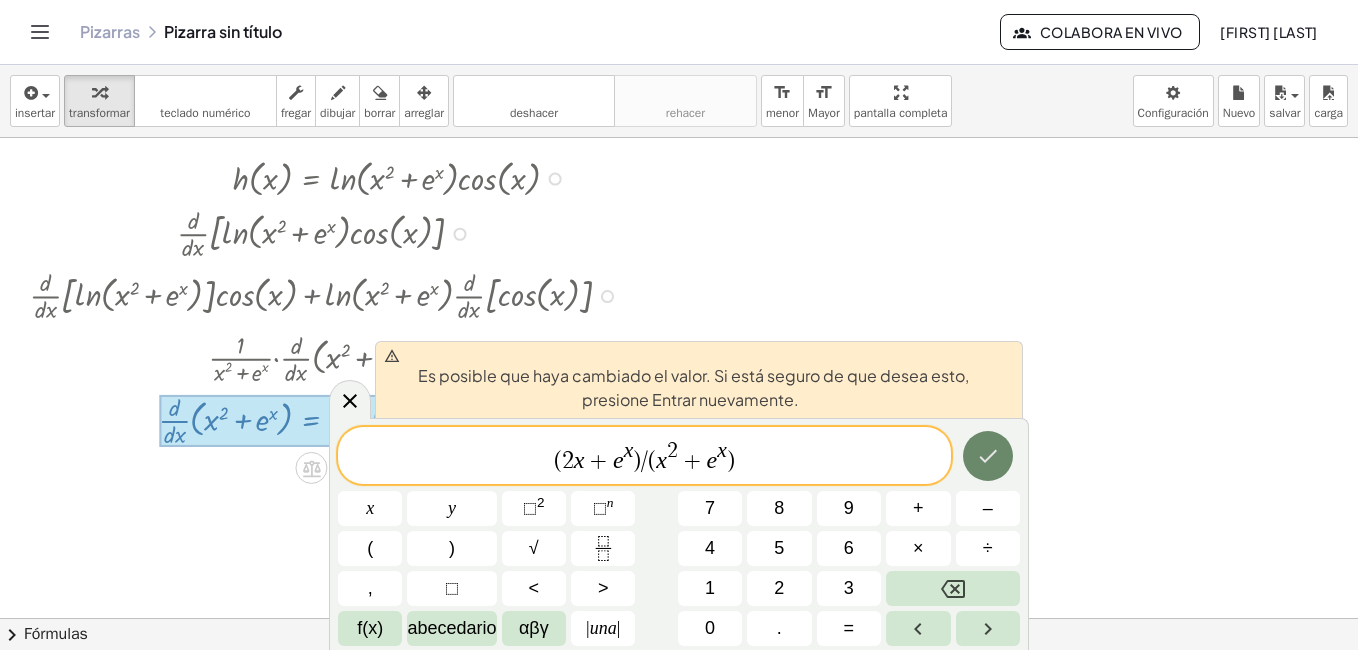 click 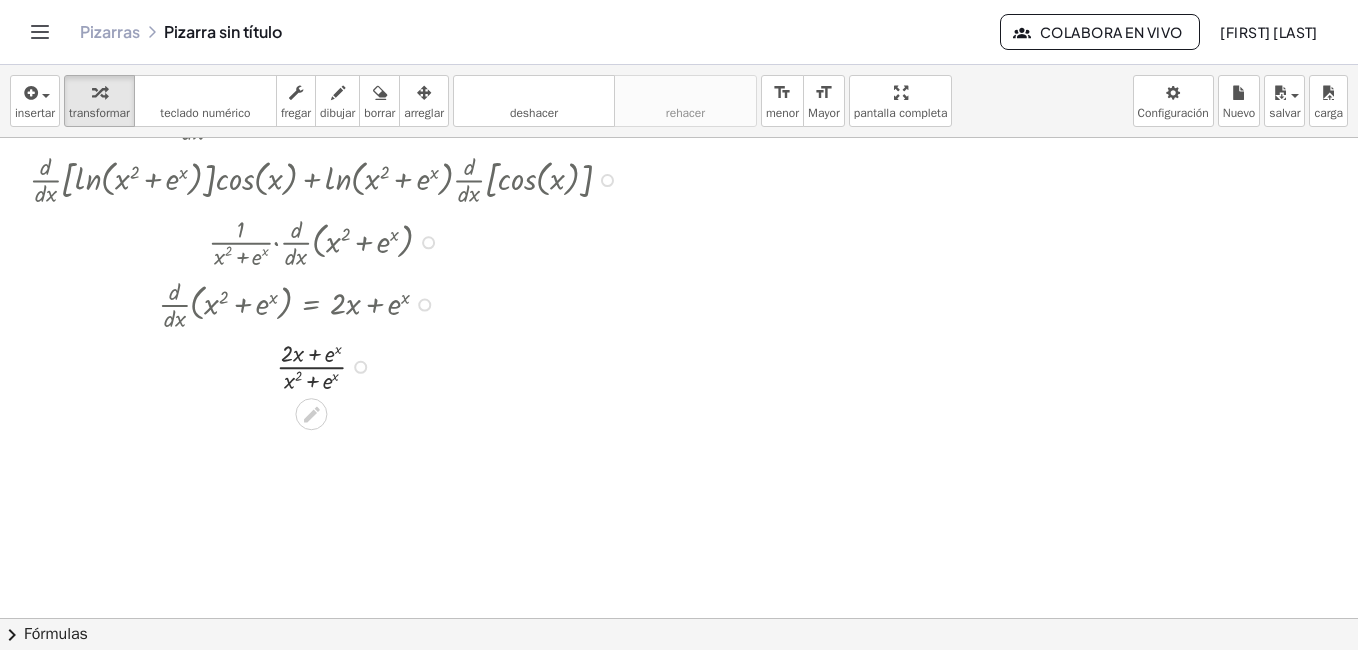 scroll, scrollTop: 560, scrollLeft: 0, axis: vertical 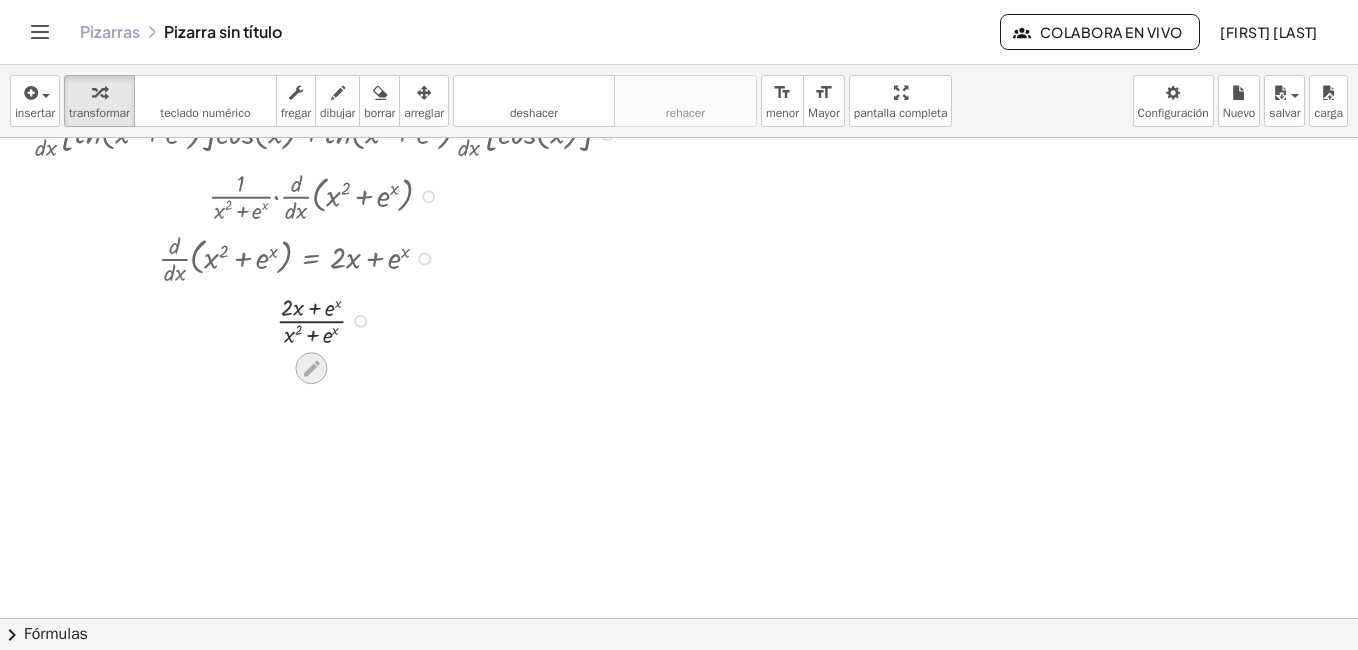 click 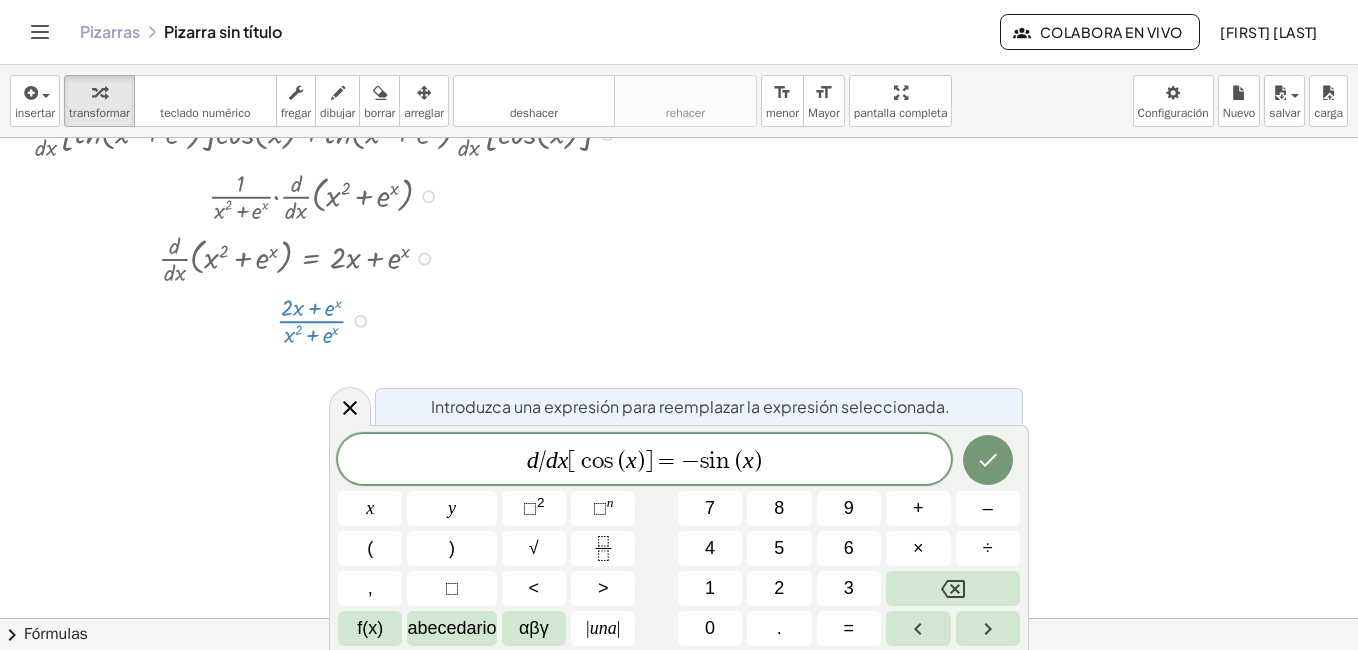 click on "d / d x [ c o s ( x ) ] = − s i n ( x ) ​" at bounding box center [644, 461] 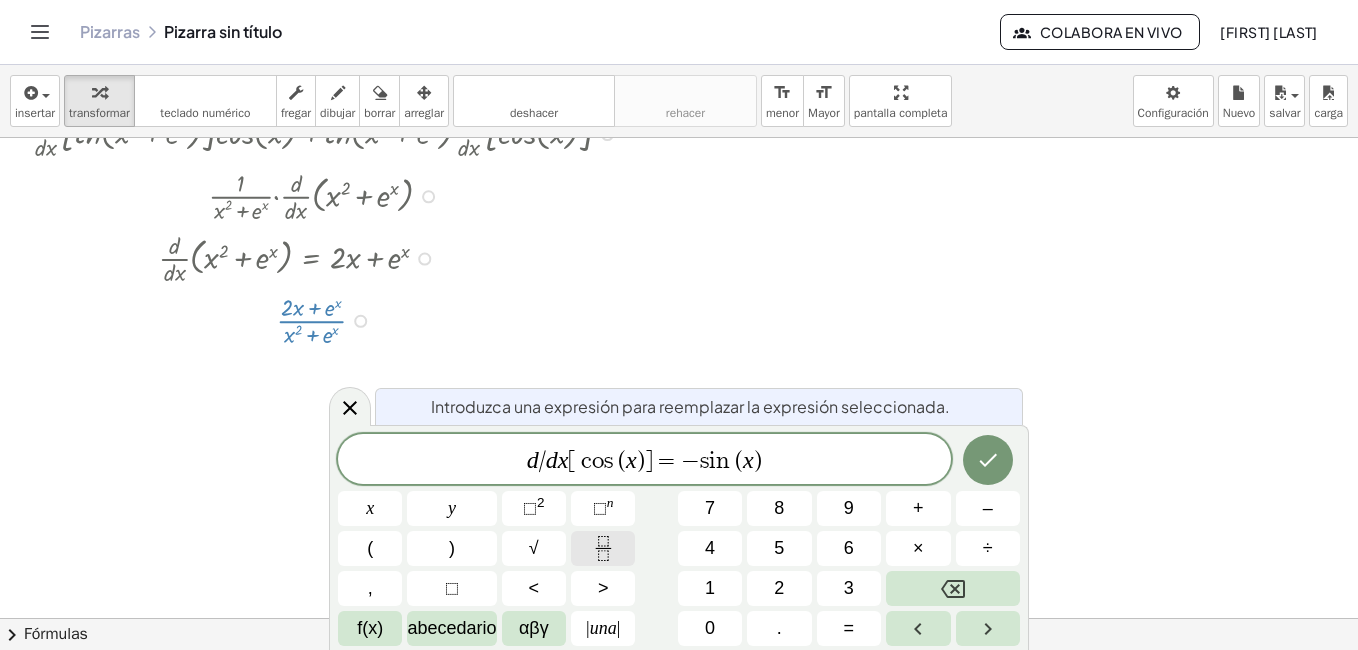 click 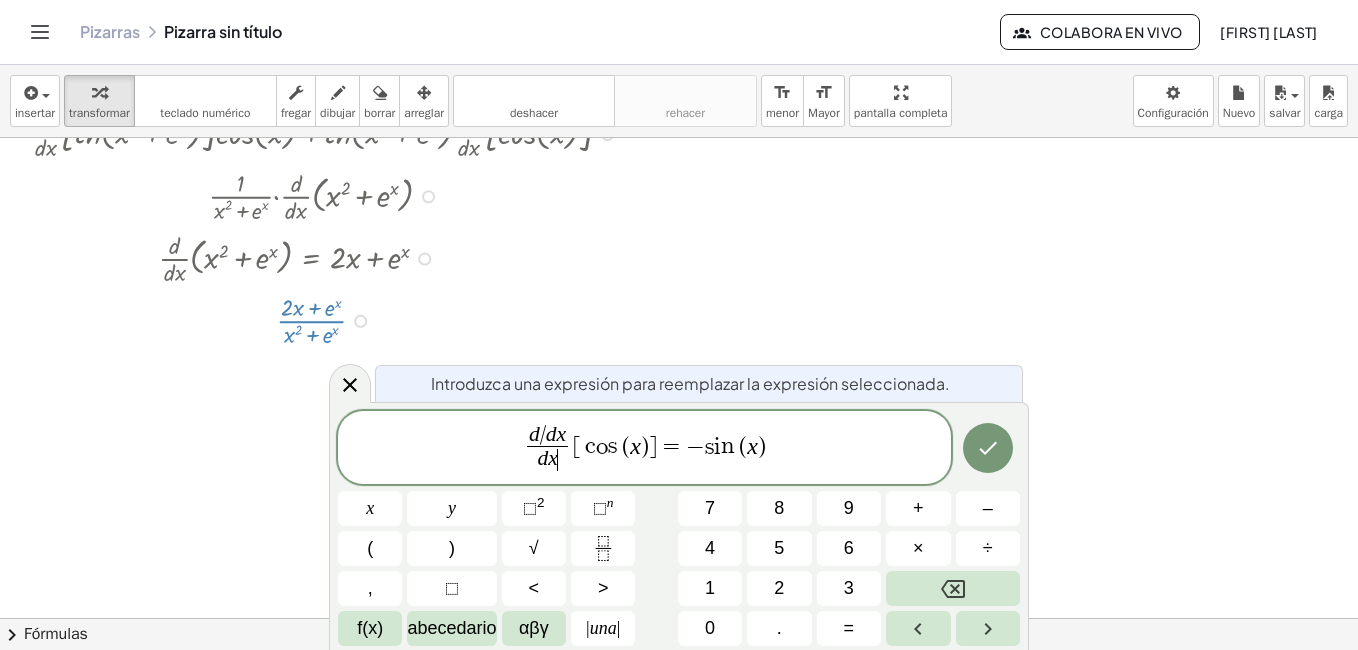 click on "d / d x" at bounding box center (548, 436) 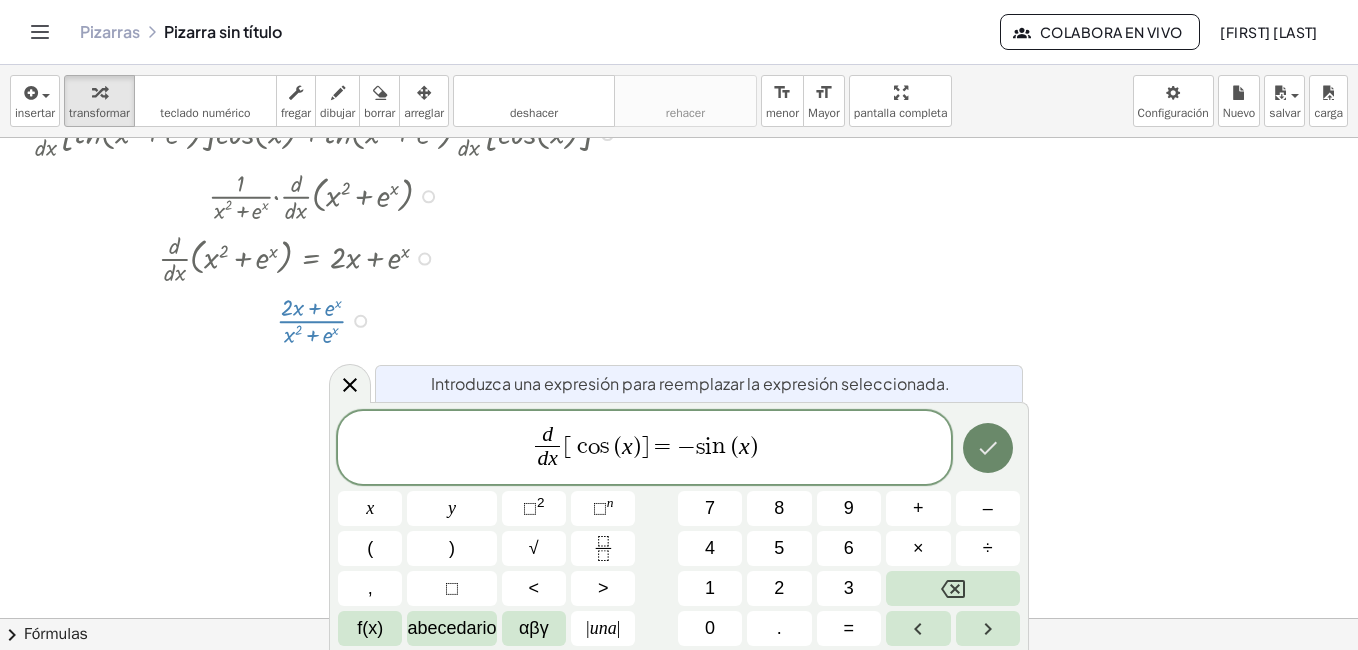 click at bounding box center [988, 448] 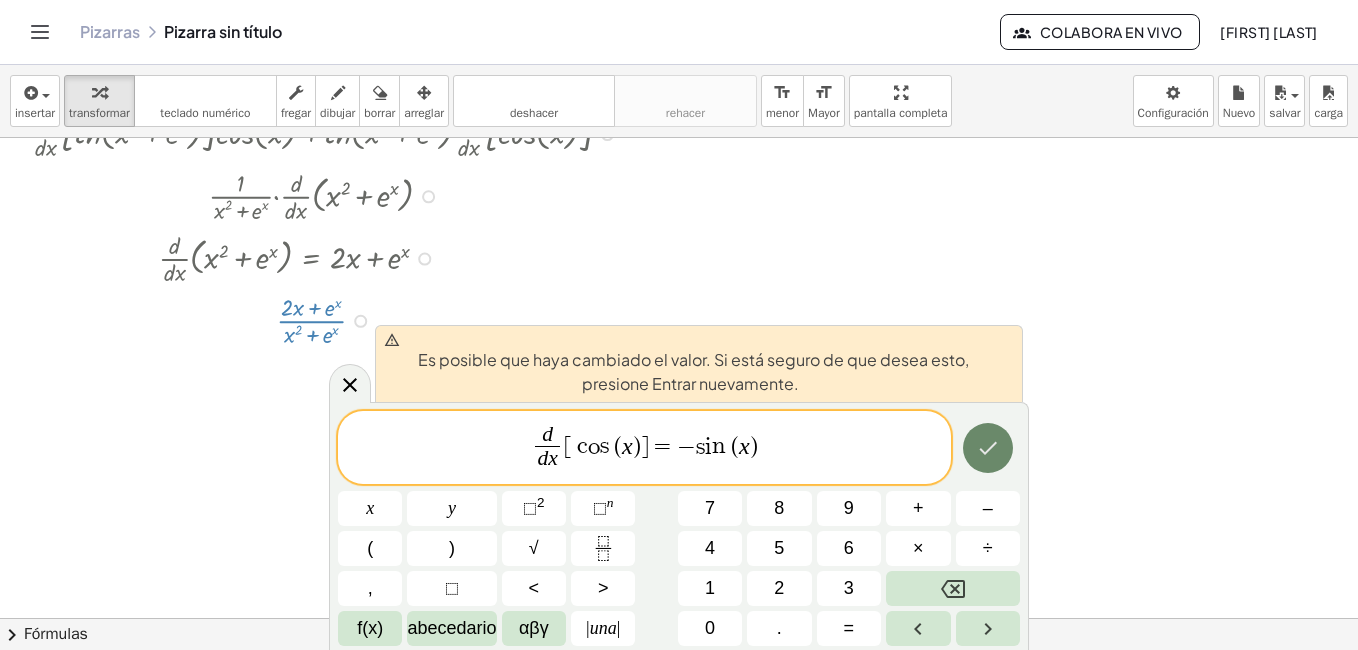 click at bounding box center [988, 448] 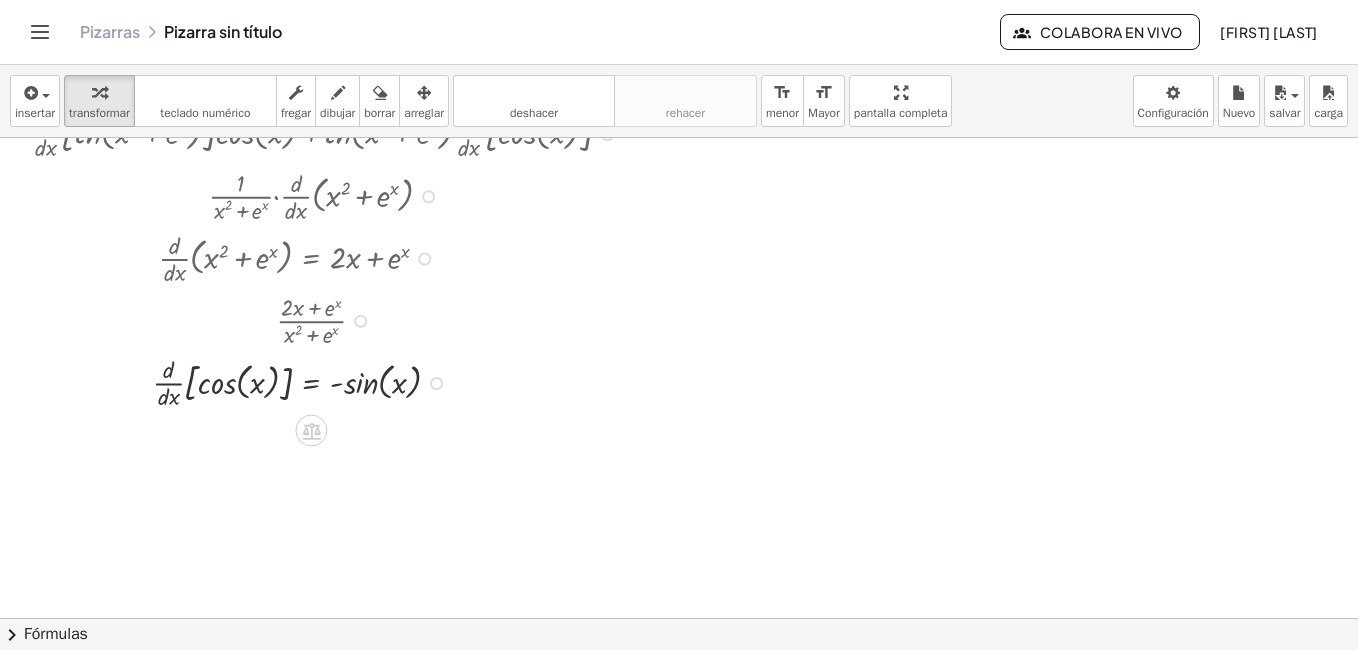 click on "Transform line Copy line as LaTeX Copy derivation as LaTeX Expand new lines: On" at bounding box center (436, 383) 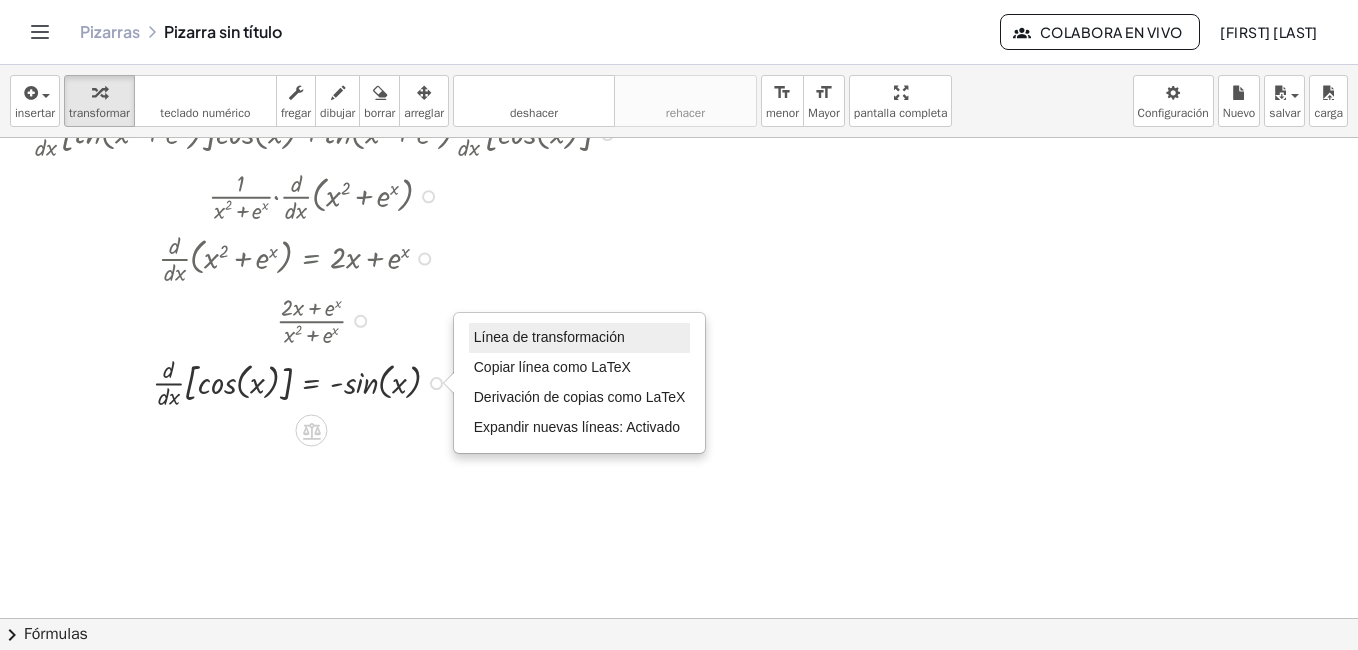 click on "Línea de transformación" at bounding box center [549, 337] 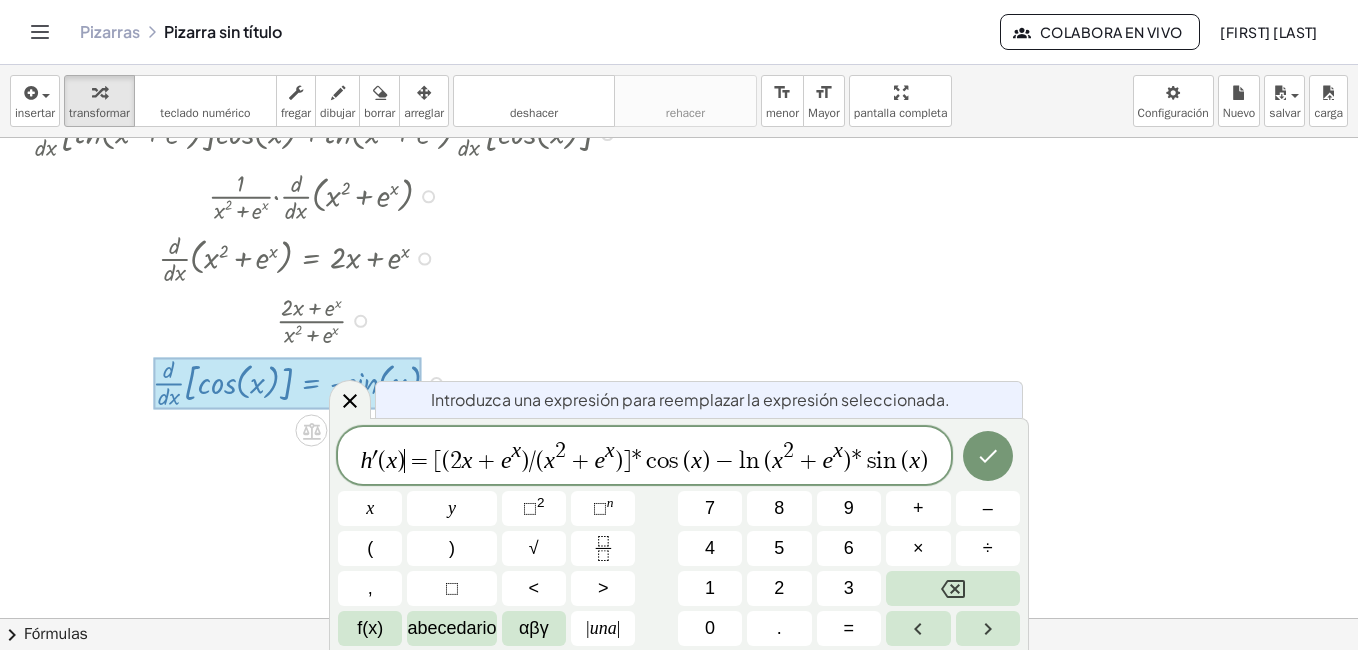 click on "h ′ ( x ) ​ = [ ( 2 x + e x ) / ( x 2 + e x ) ] * c o s ( x ) − l n ( x 2 + e x ) * s i n ( x )" at bounding box center (644, 457) 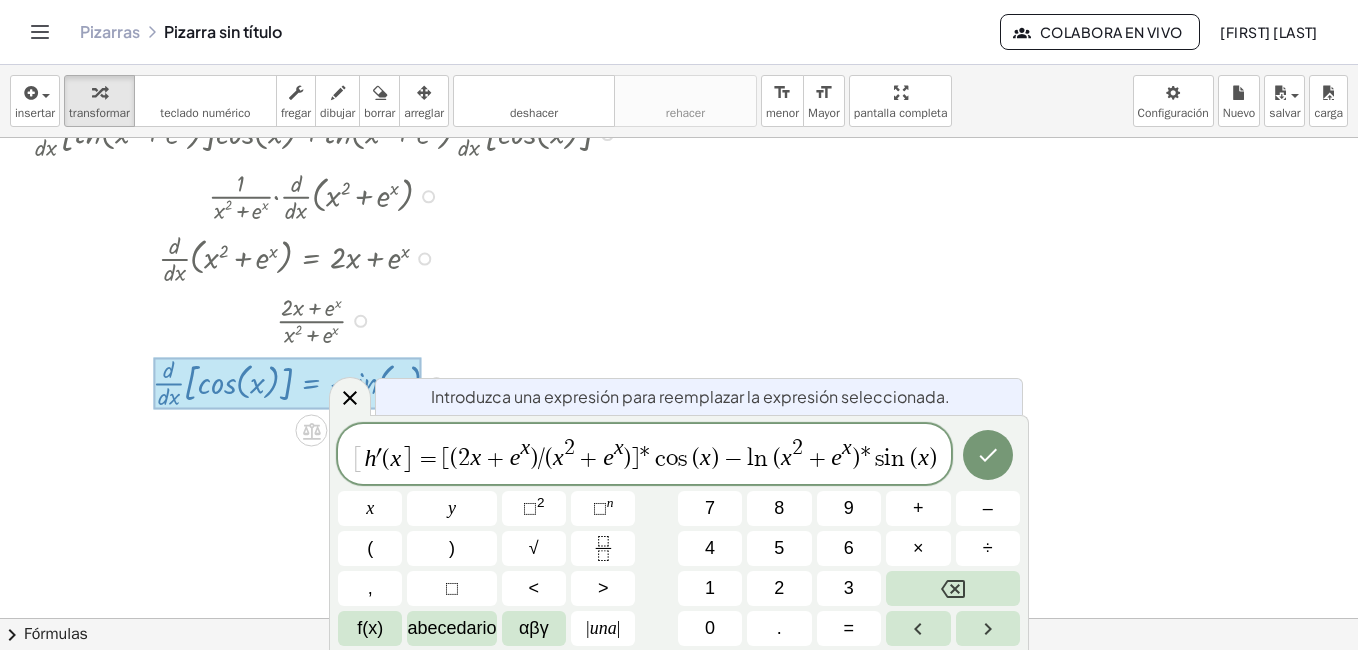 click on "(" at bounding box center (386, 459) 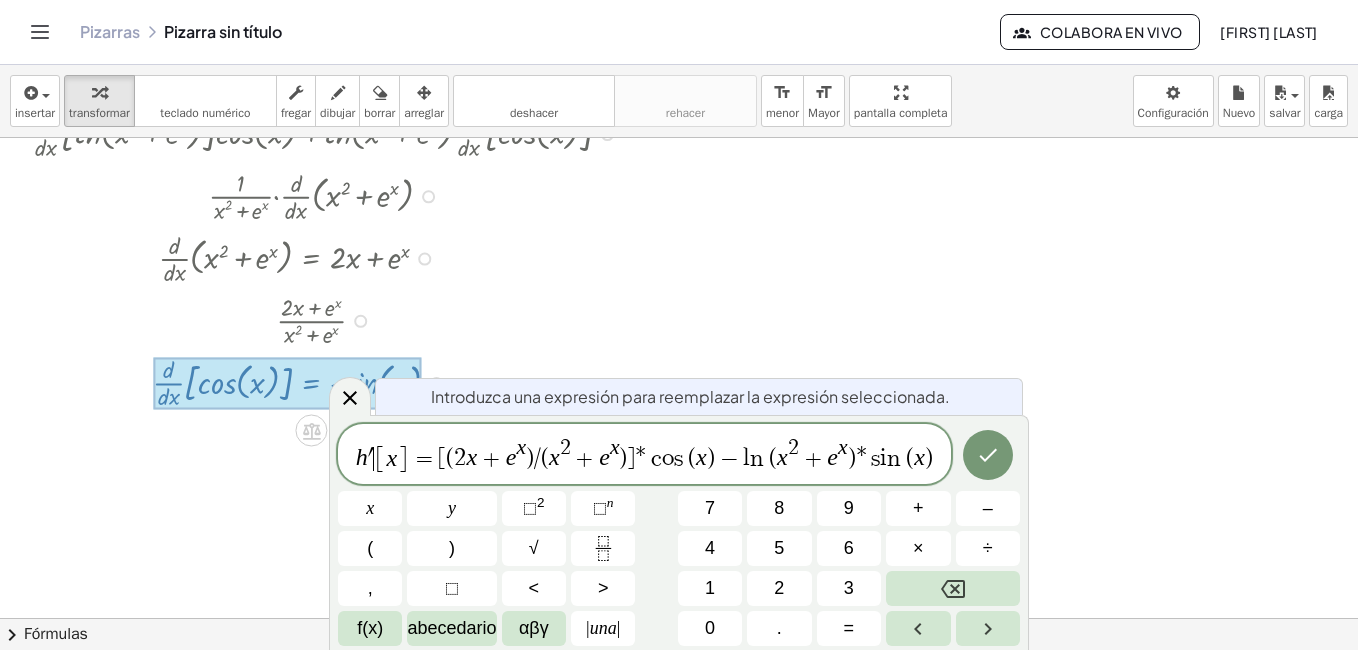 click on "h ′ ​ [ x ] = [ ( 2 x + e x ) / ( x 2 + e x ) ] * c o s ( x ) − l n ( x 2 + e x ) * s i n ( x )" at bounding box center (644, 455) 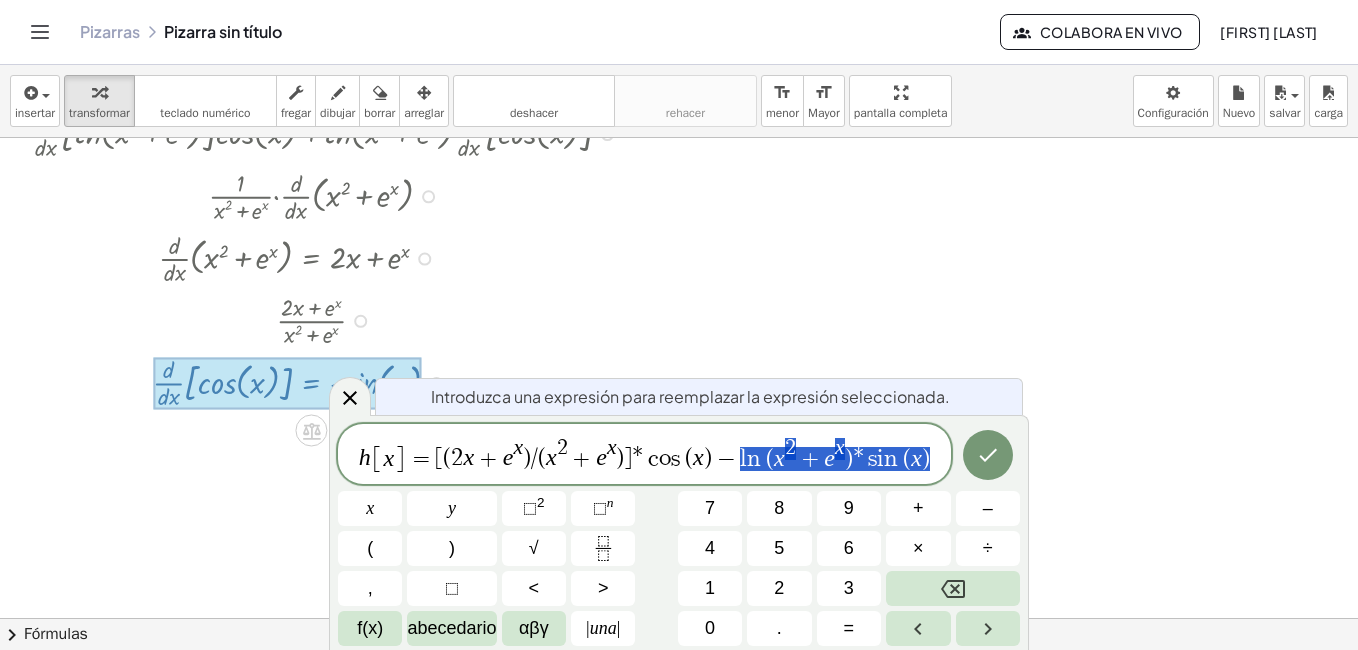 drag, startPoint x: 750, startPoint y: 457, endPoint x: 939, endPoint y: 458, distance: 189.00264 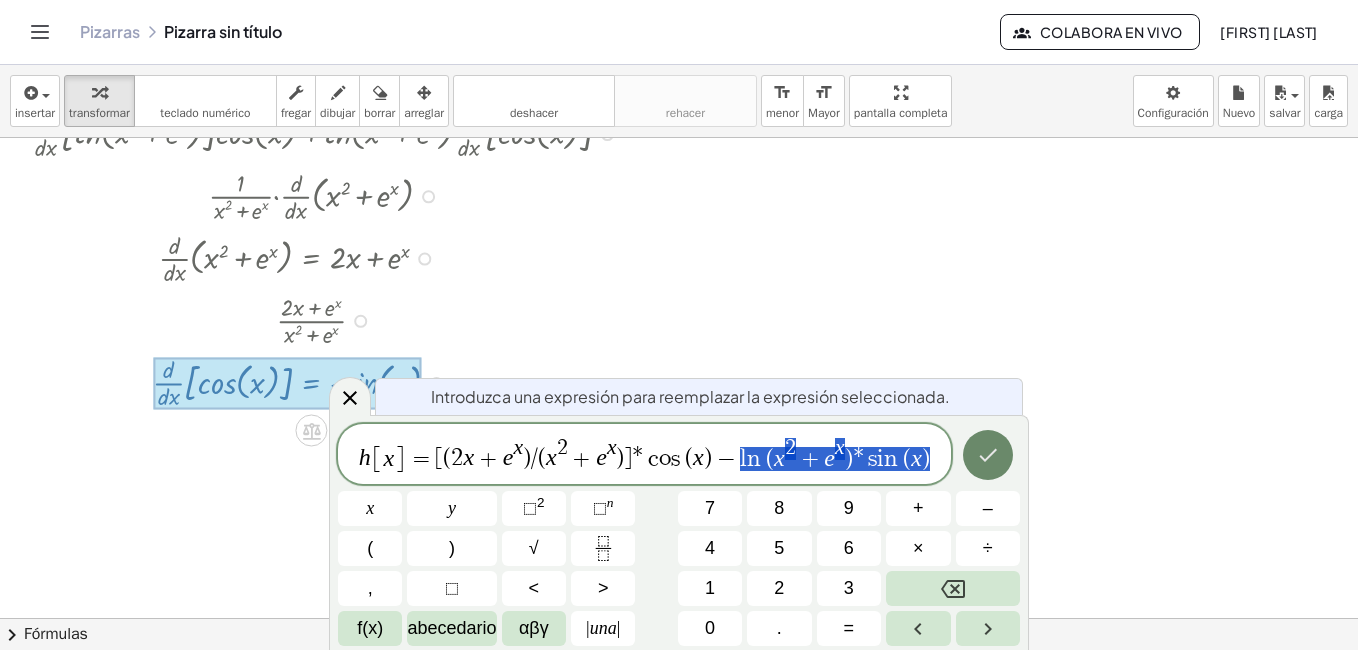 click 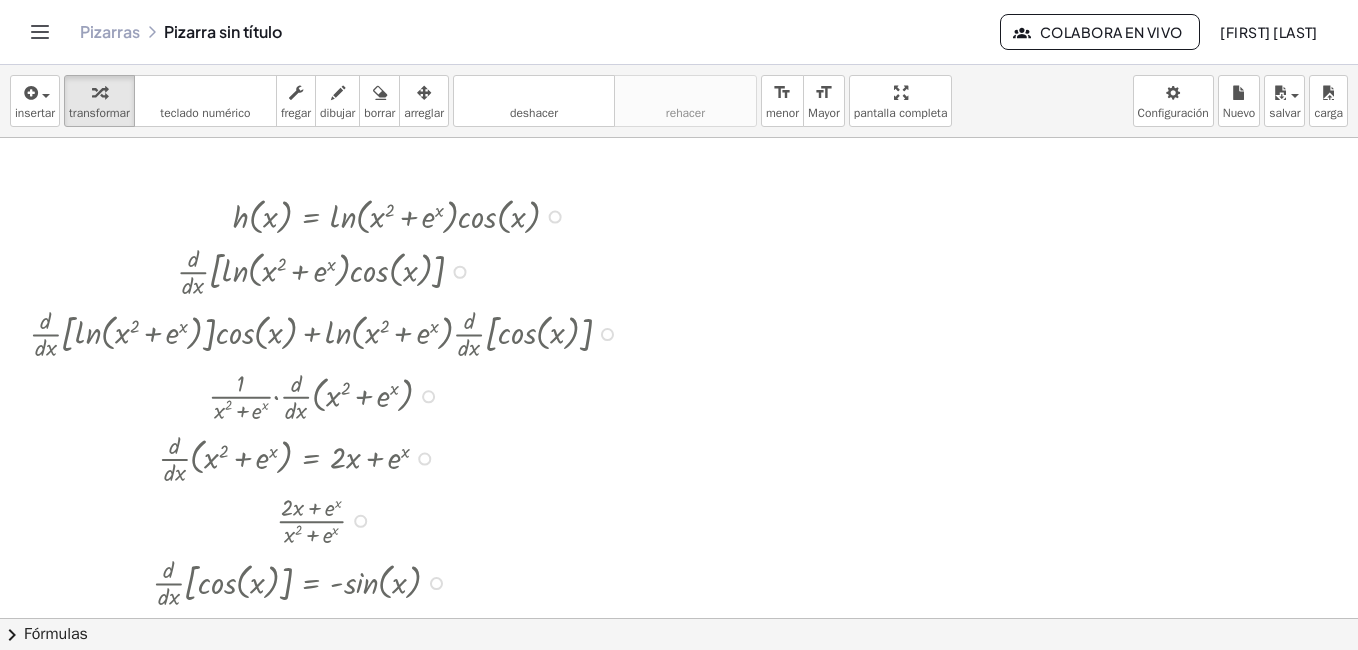scroll, scrollTop: 460, scrollLeft: 0, axis: vertical 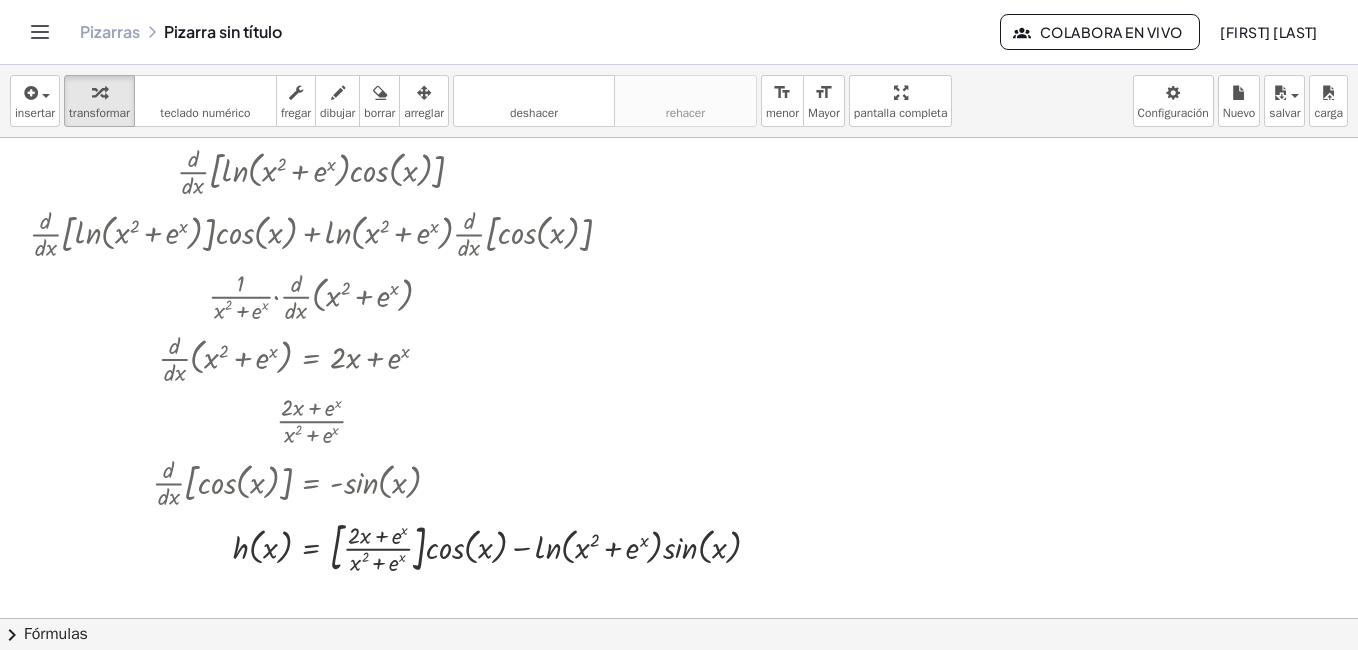 click on "insertar select one: Math Expression Function Text Youtube Video Graphing Geometry Geometry 3D transformar teclado teclado numérico fregar dibujar borrar arreglar deshacer deshacer rehacer rehacer format_size menor format_size Mayor pantalla completa carga   salvar Nuevo Configuración" at bounding box center [679, 101] 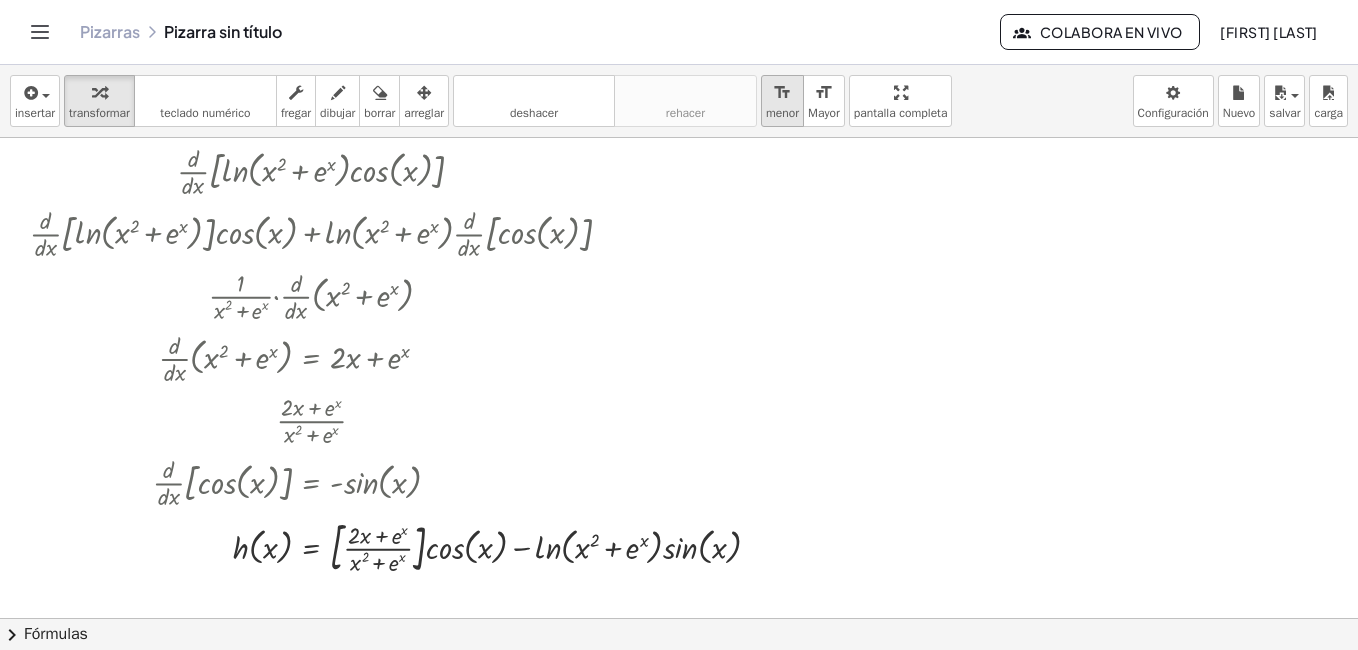 click on "menor" at bounding box center (782, 113) 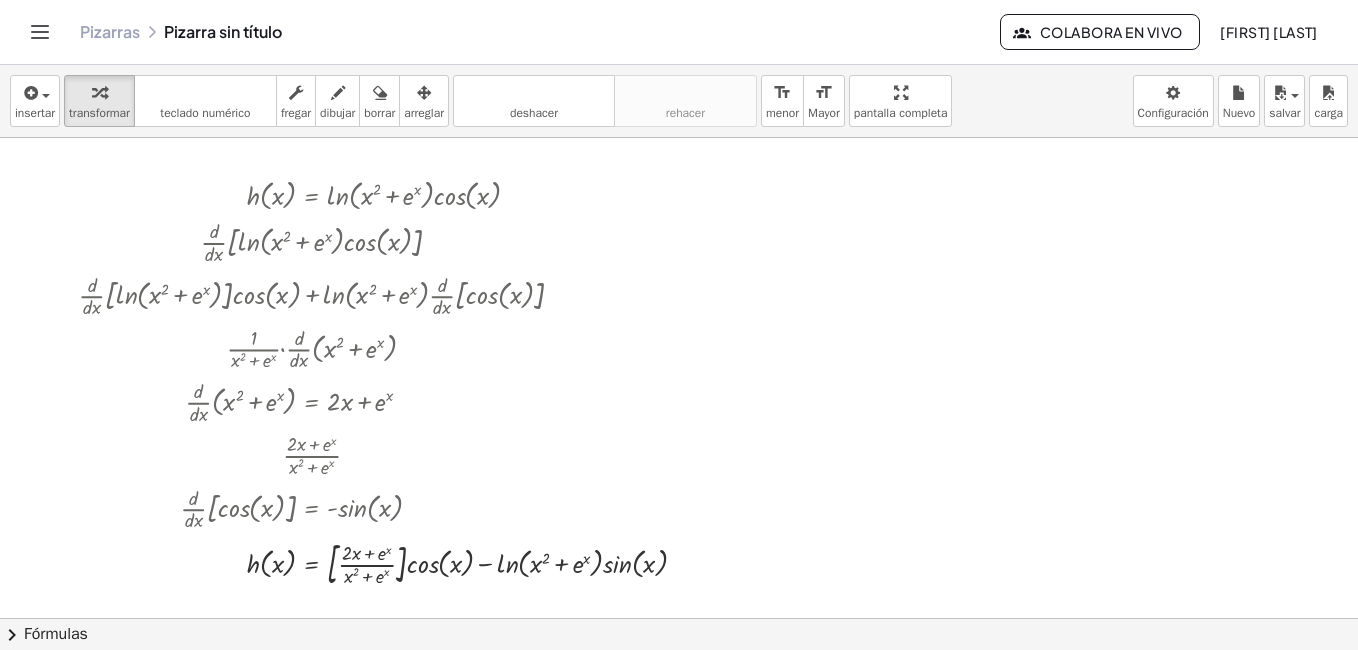 scroll, scrollTop: 360, scrollLeft: 0, axis: vertical 